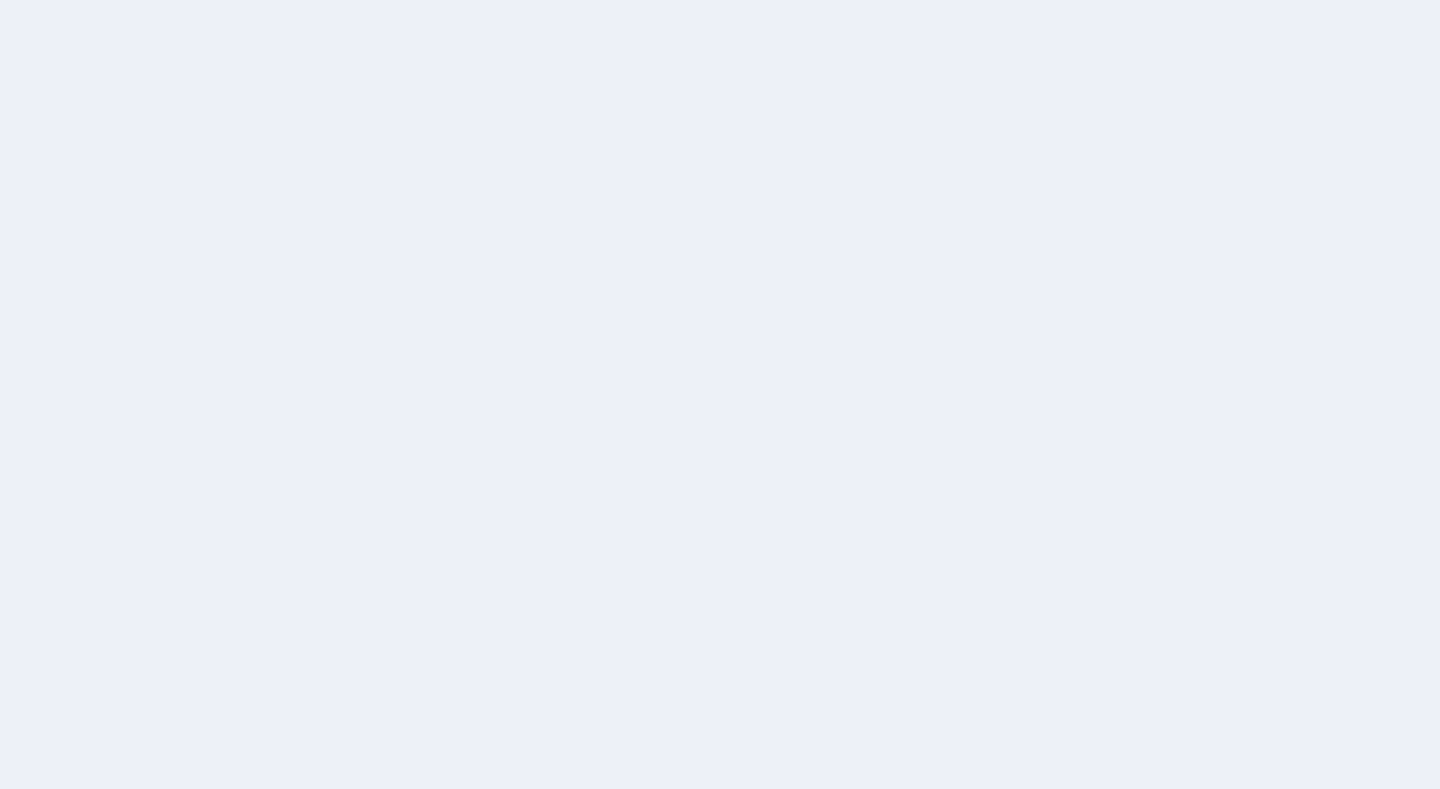 scroll, scrollTop: 0, scrollLeft: 0, axis: both 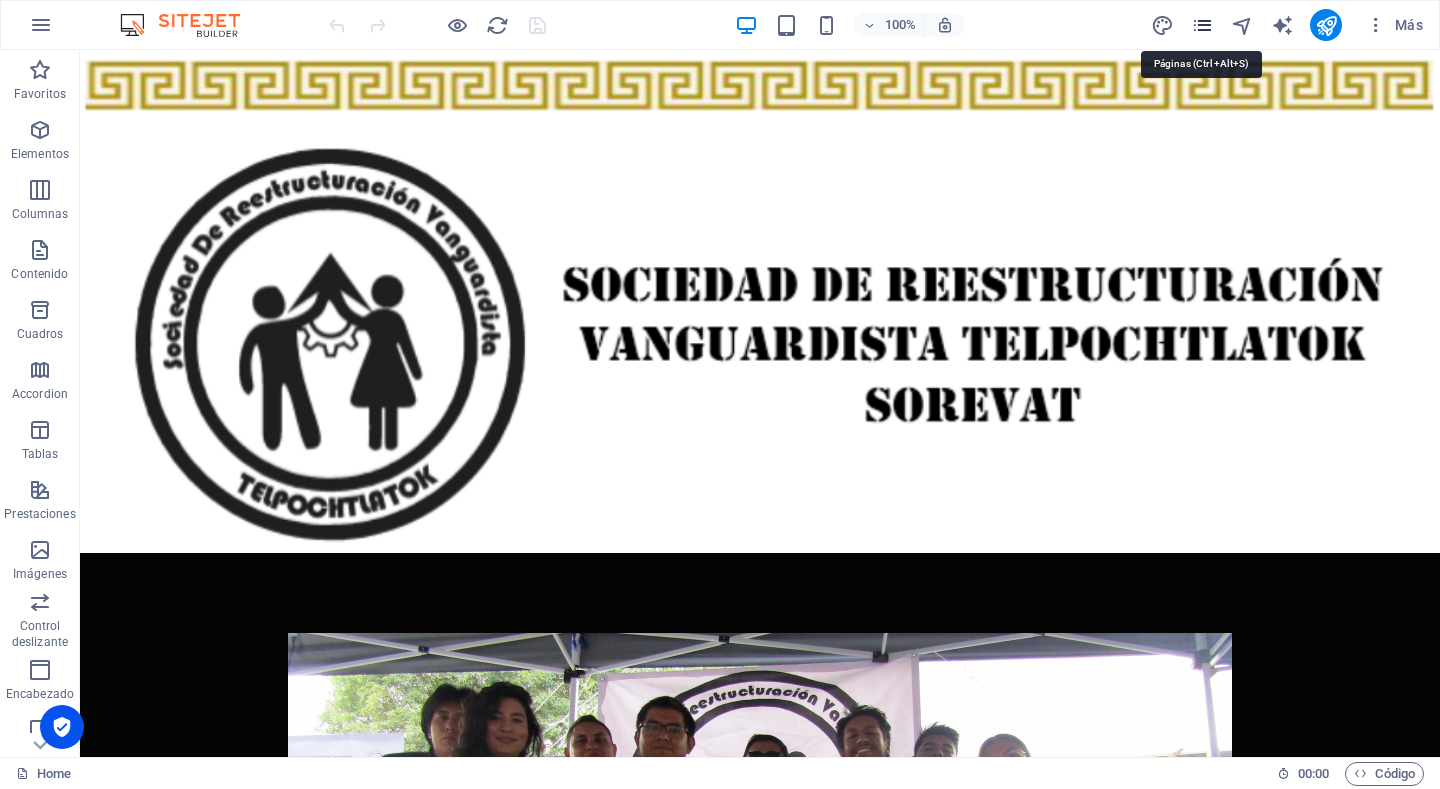 click at bounding box center [1202, 25] 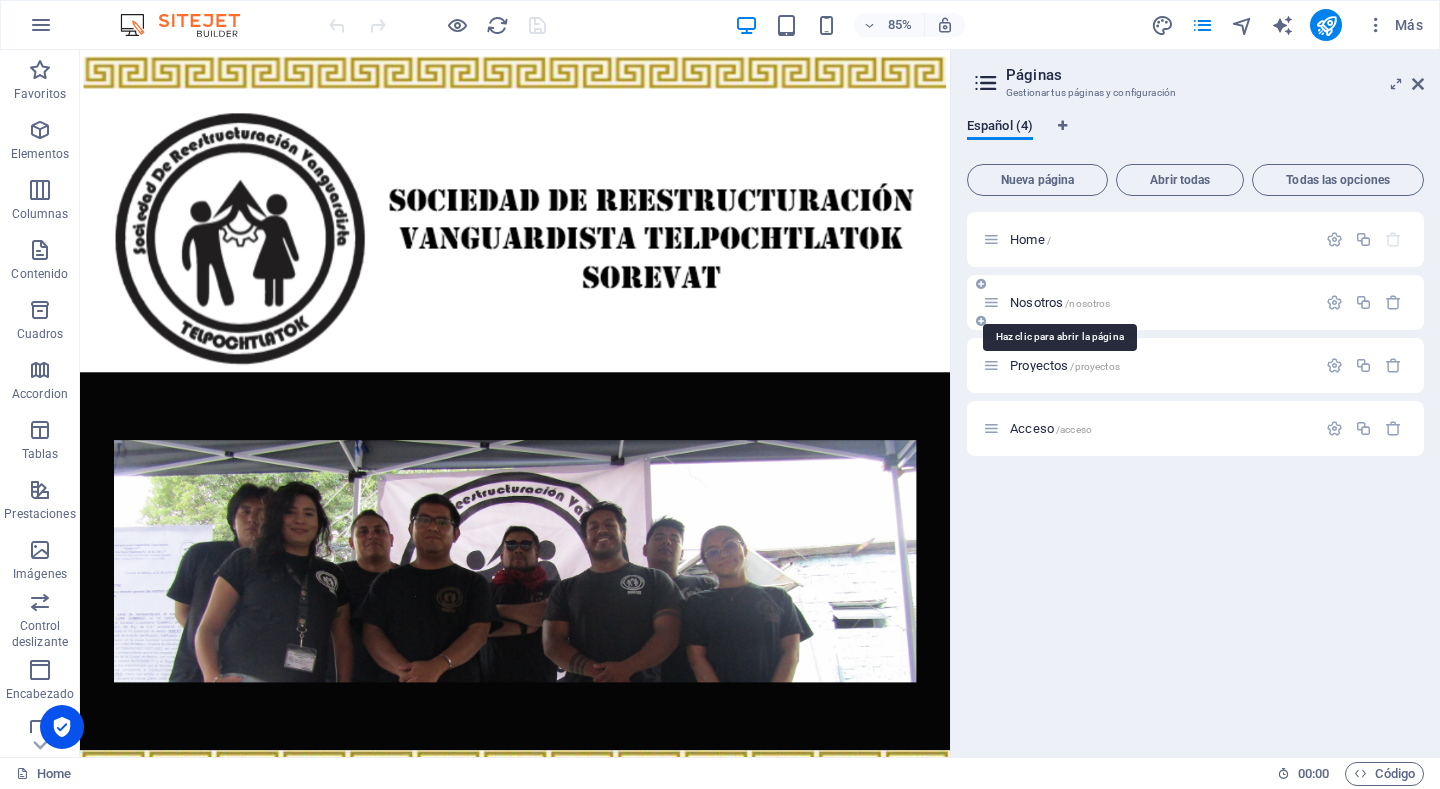 click on "Nosotros /nosotros" at bounding box center [1060, 302] 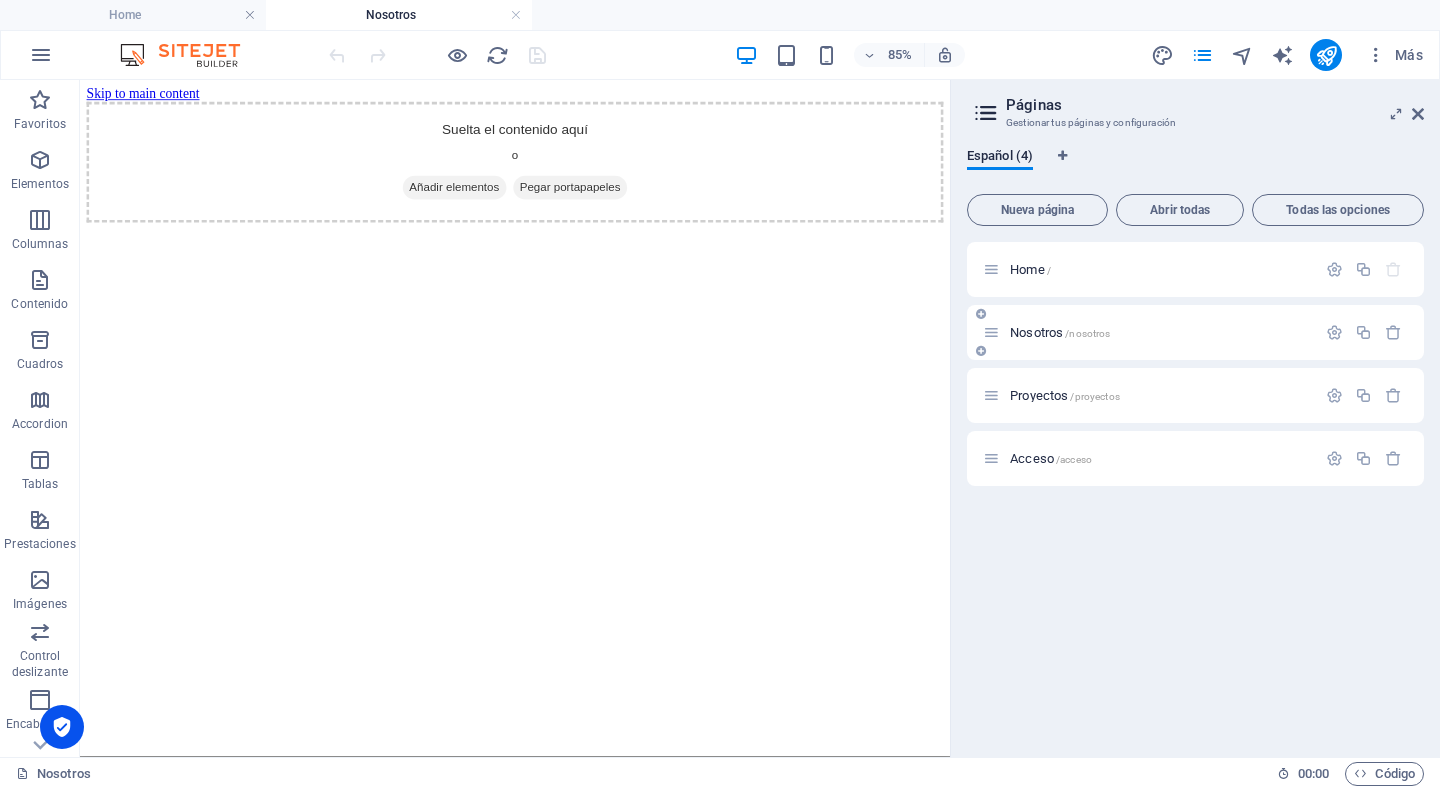 scroll, scrollTop: 0, scrollLeft: 0, axis: both 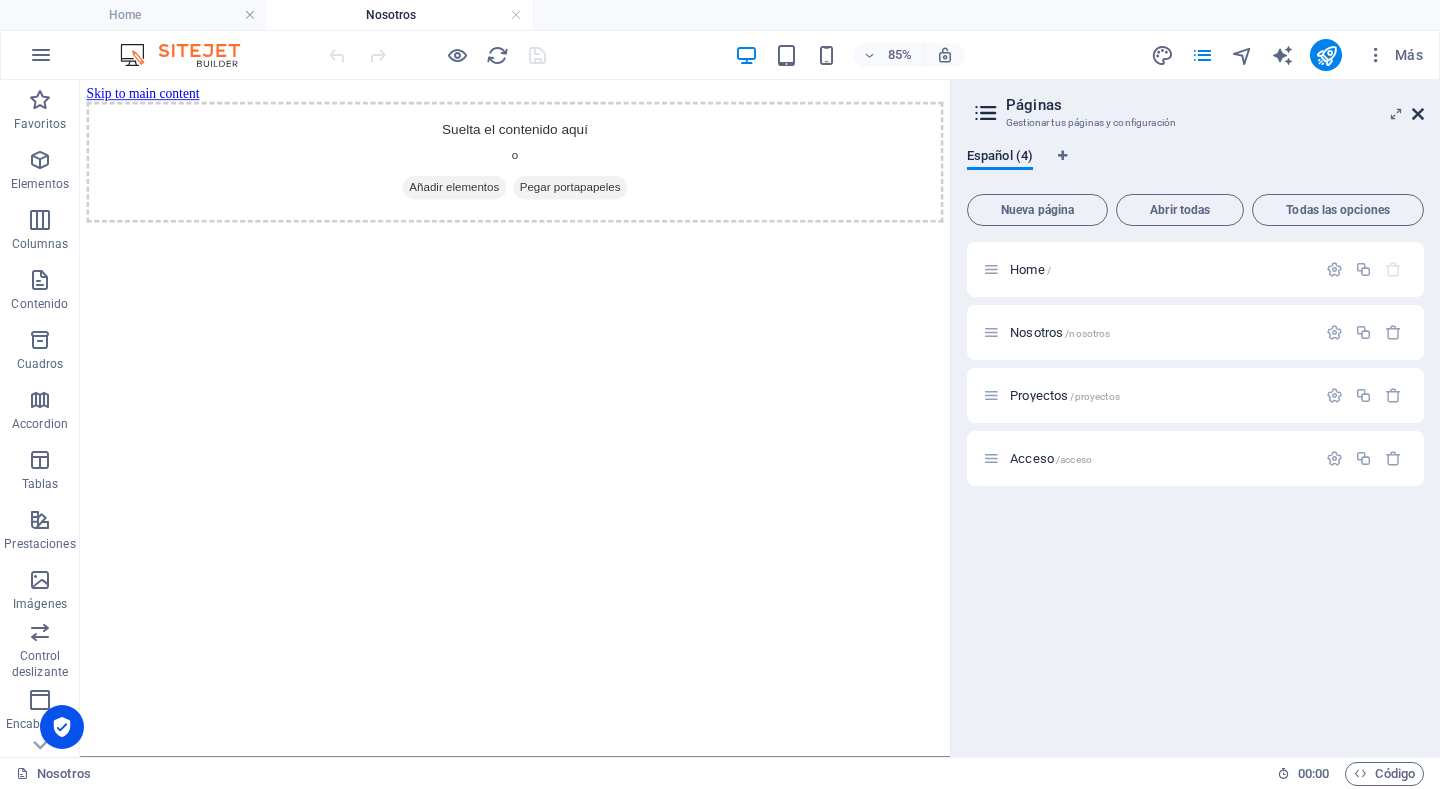 click at bounding box center (1418, 114) 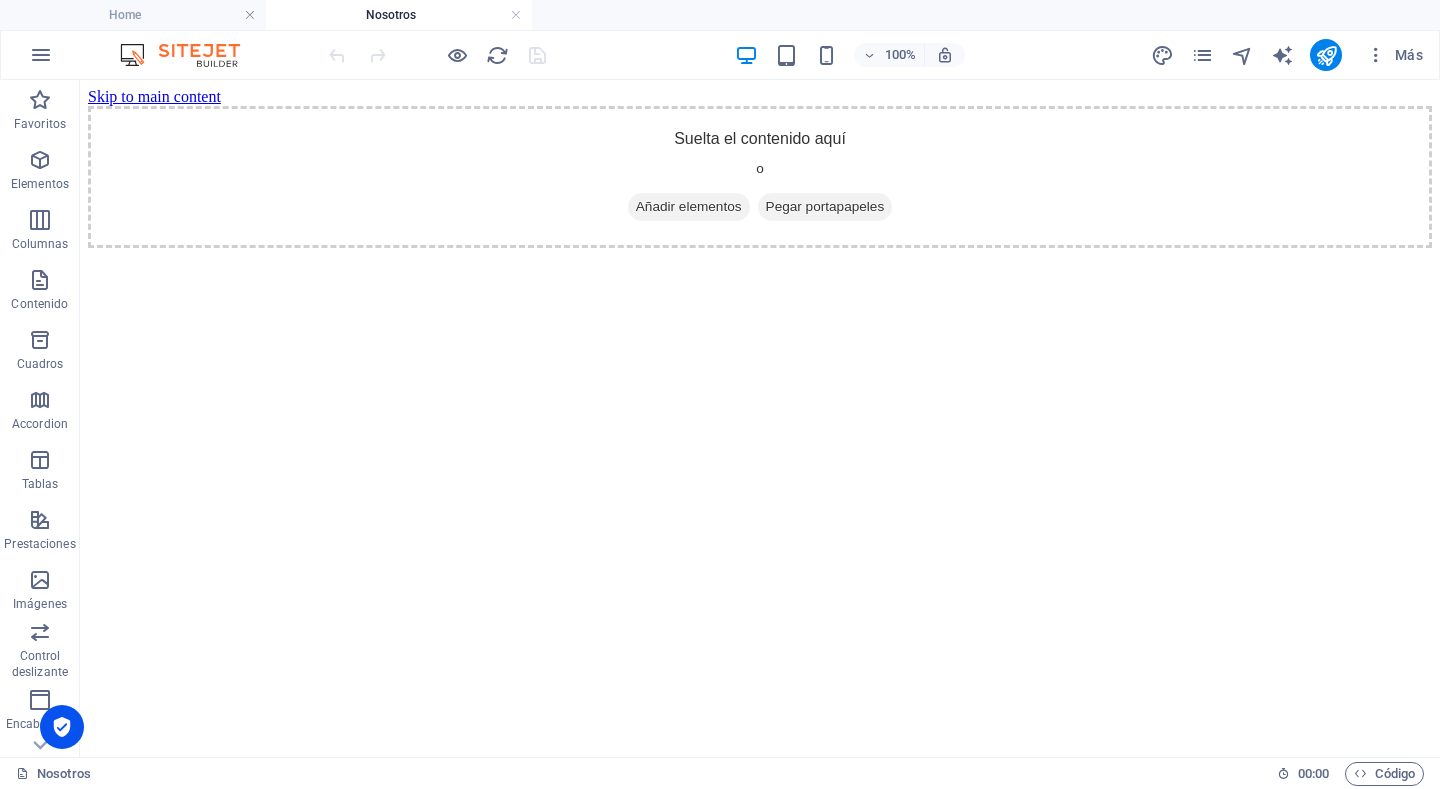drag, startPoint x: 359, startPoint y: 513, endPoint x: 249, endPoint y: 505, distance: 110.29053 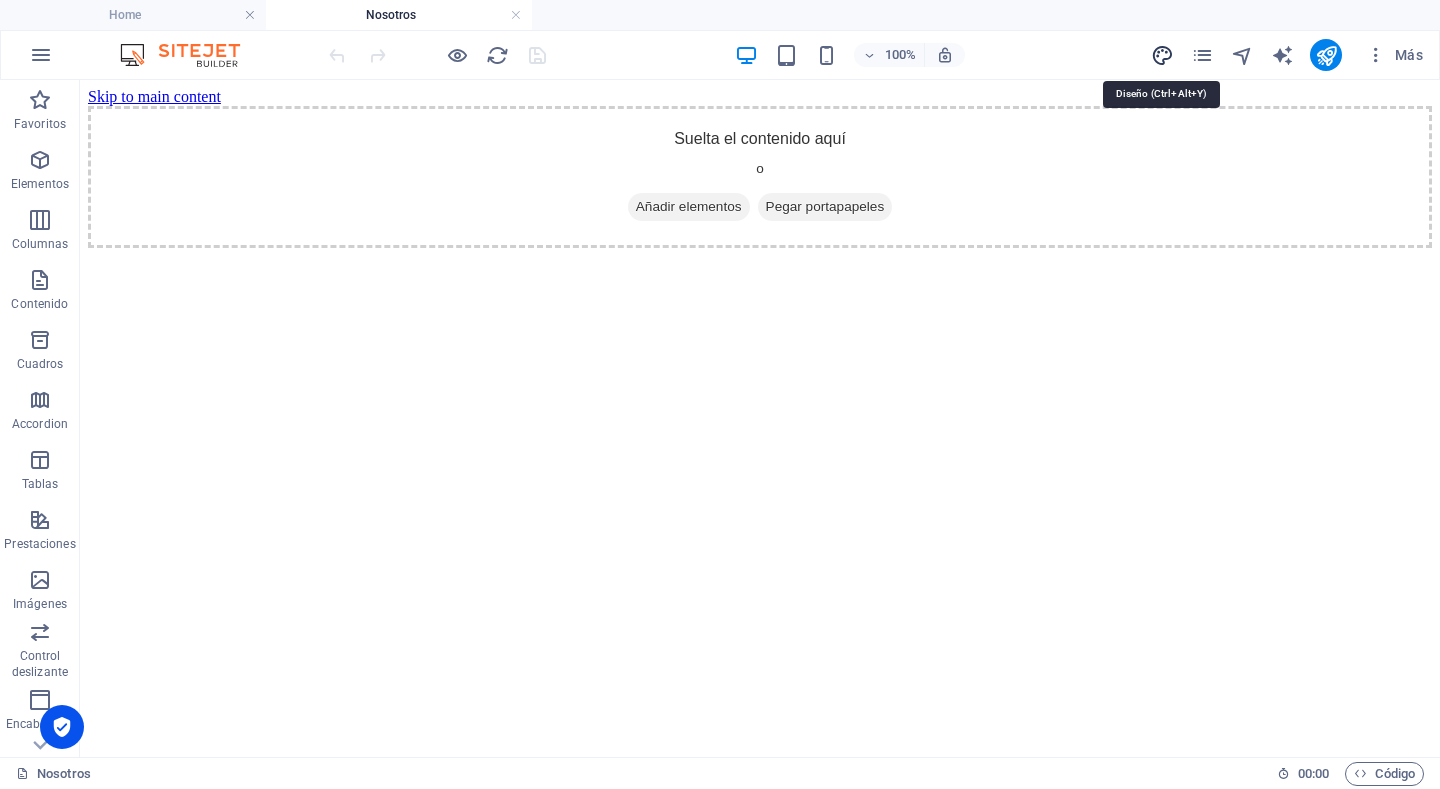 click at bounding box center [1162, 55] 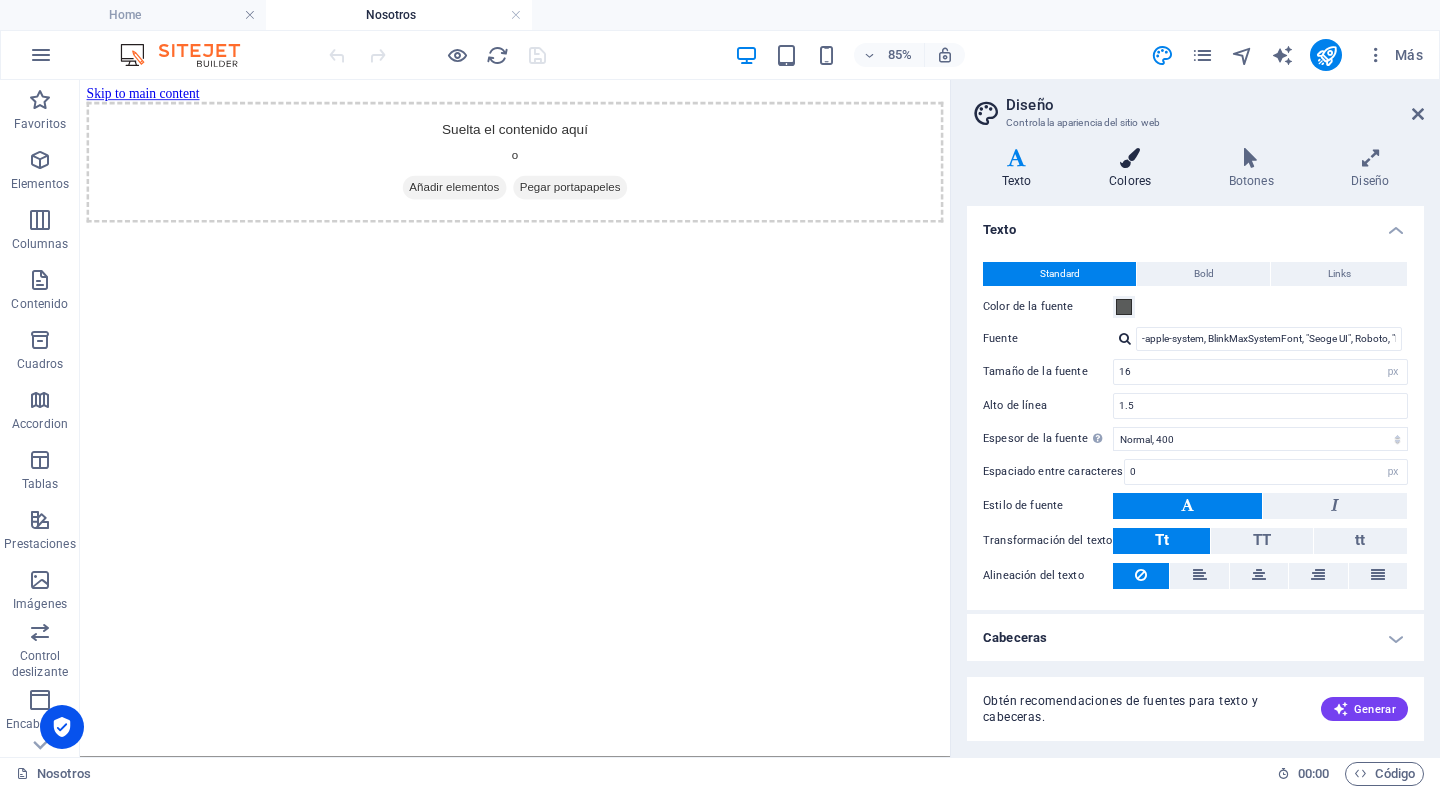 click at bounding box center [1130, 158] 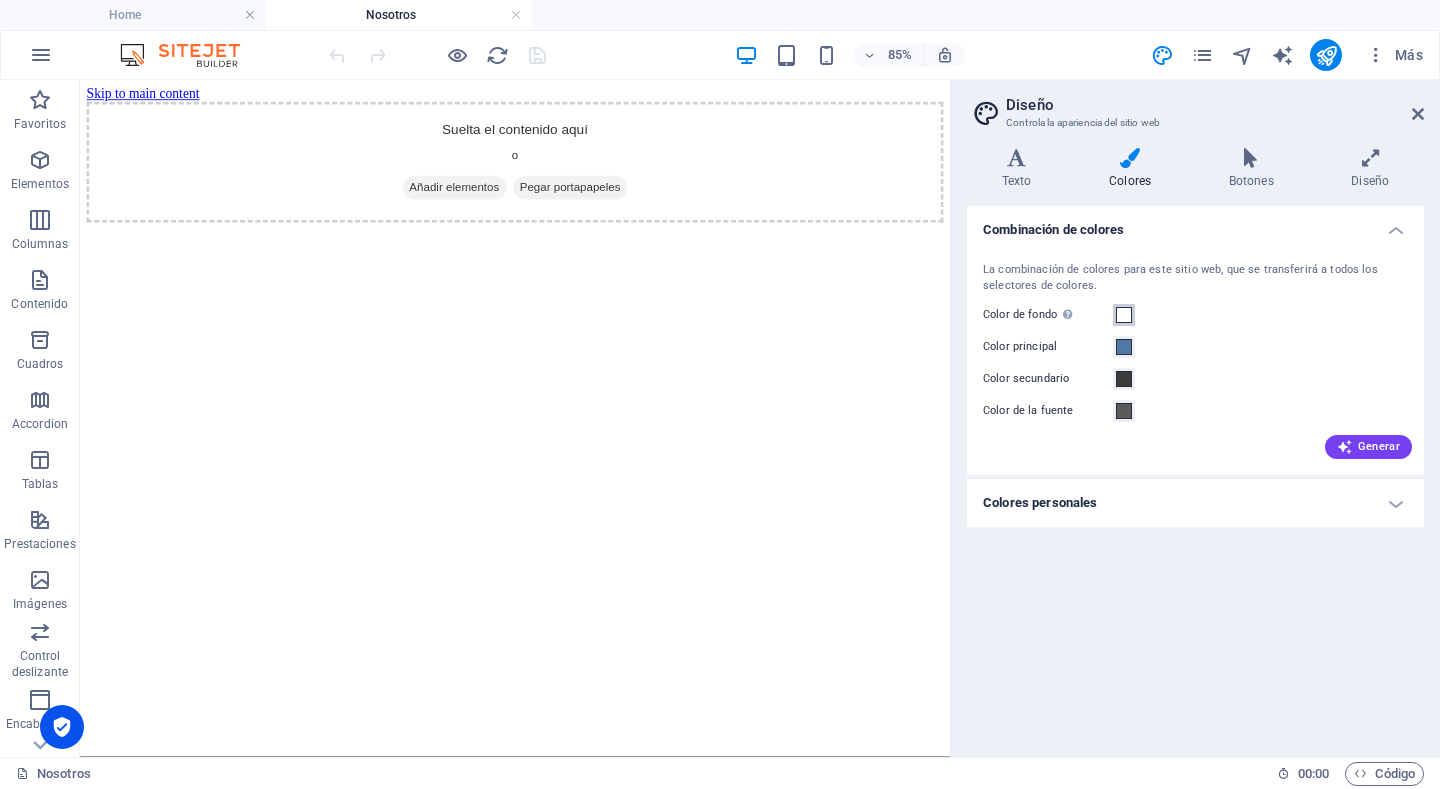 click at bounding box center [1124, 315] 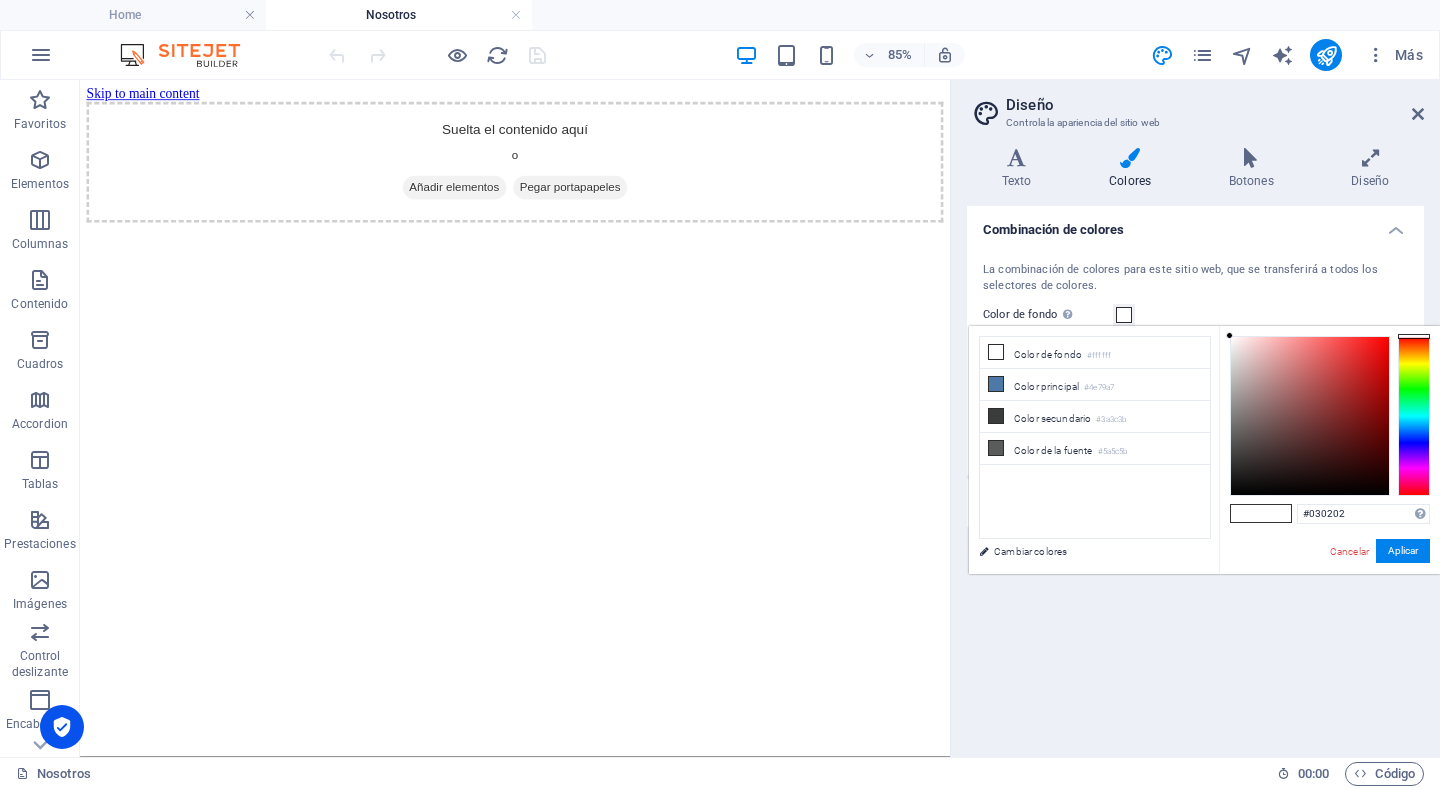 click at bounding box center (1310, 416) 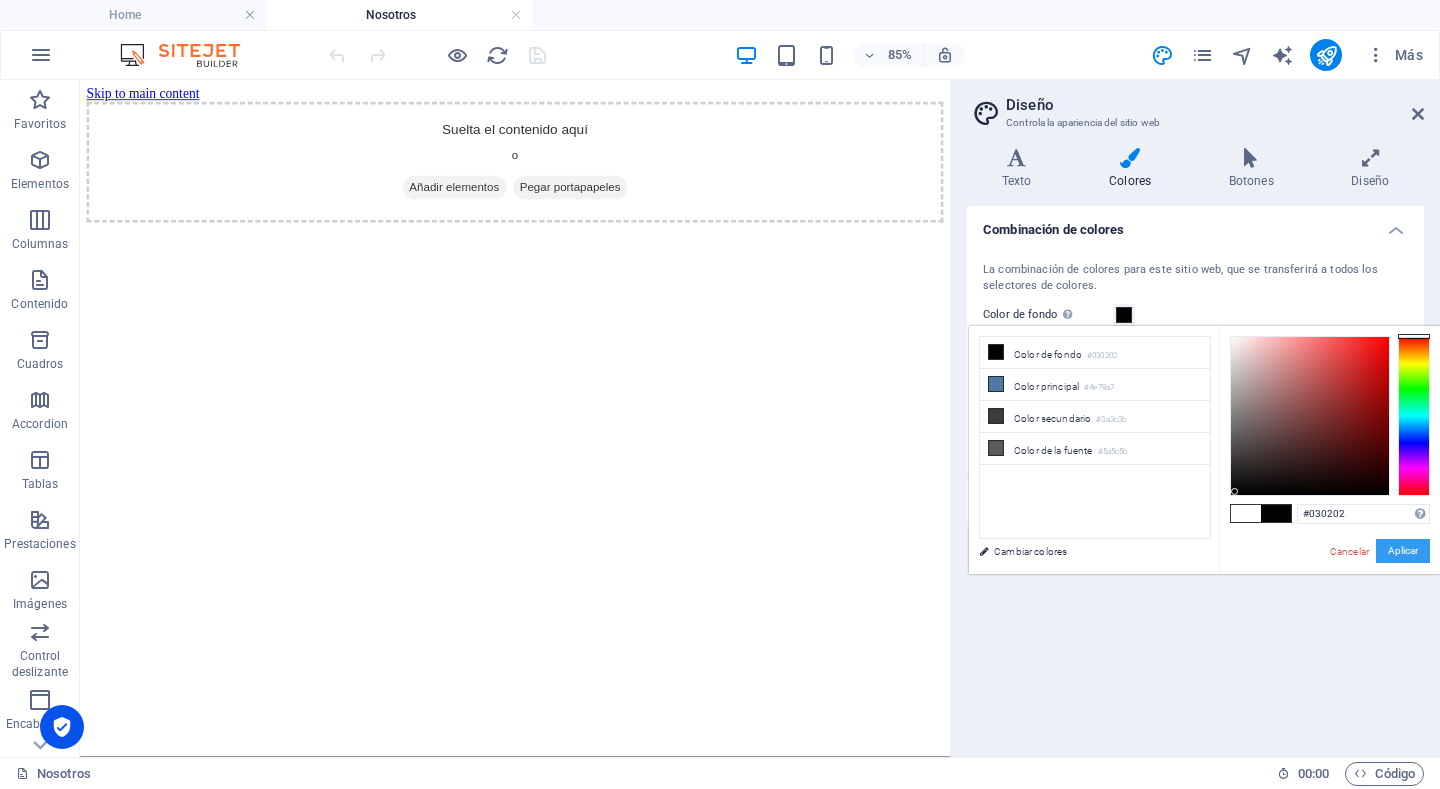 click on "Aplicar" at bounding box center (1403, 551) 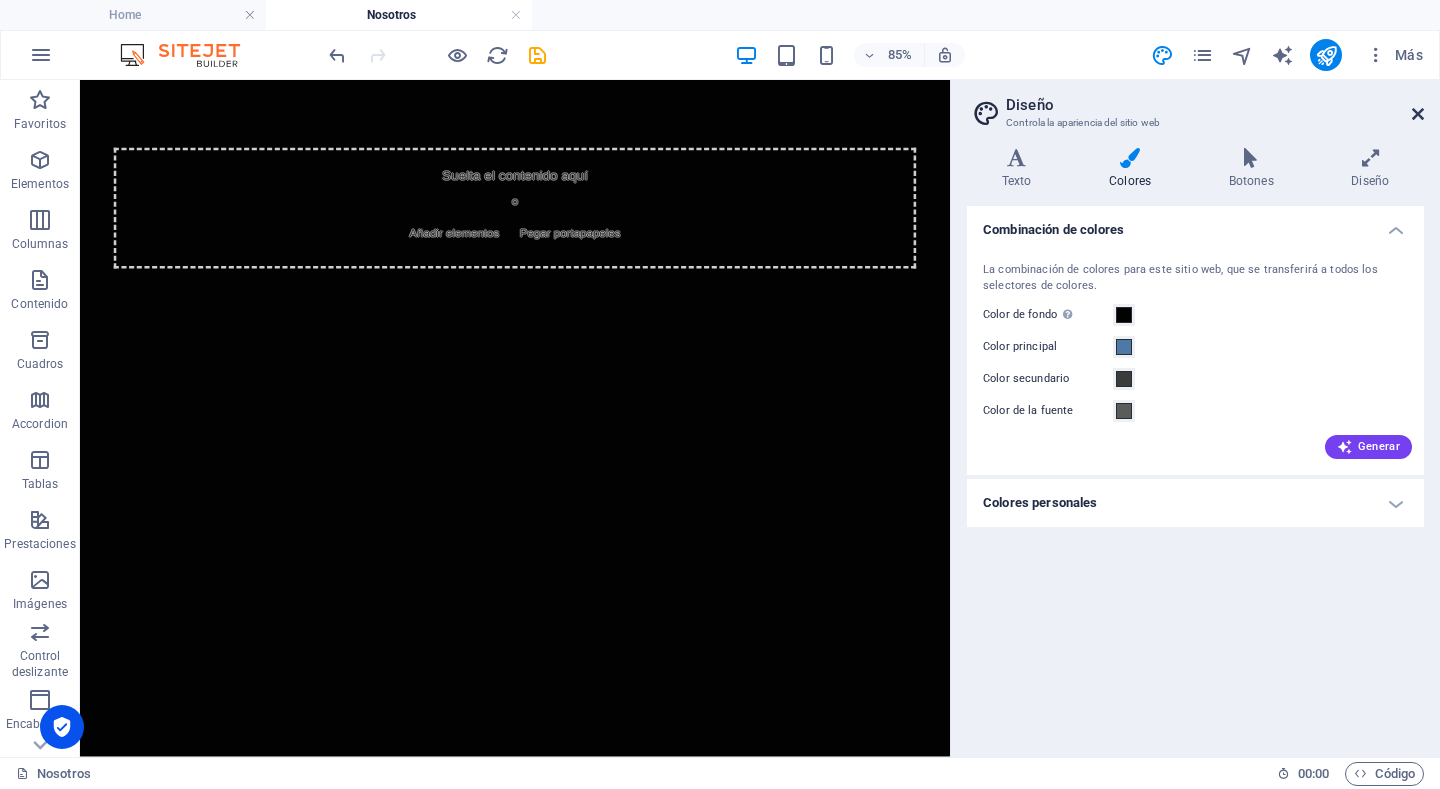 click at bounding box center [1418, 114] 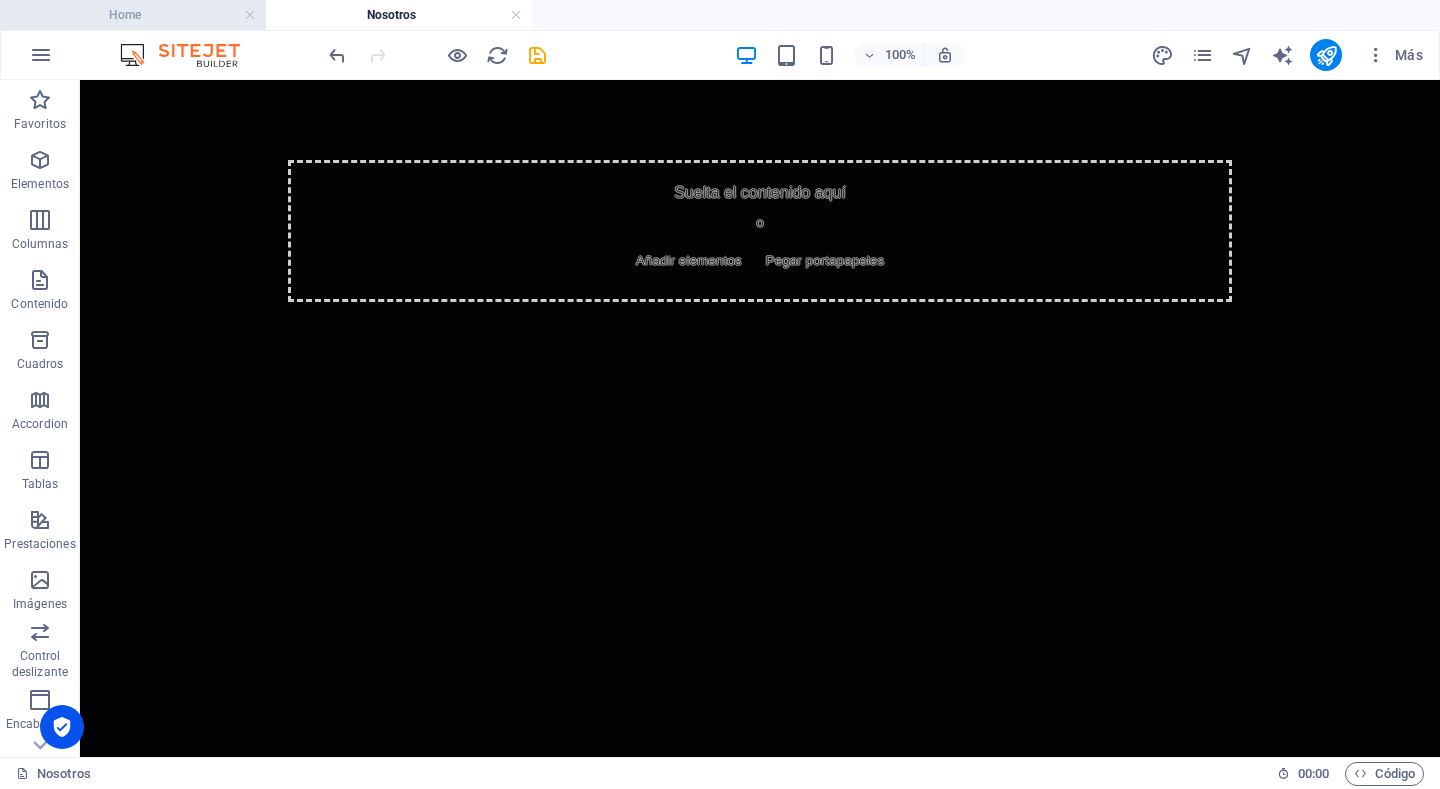 click on "Home" at bounding box center (133, 15) 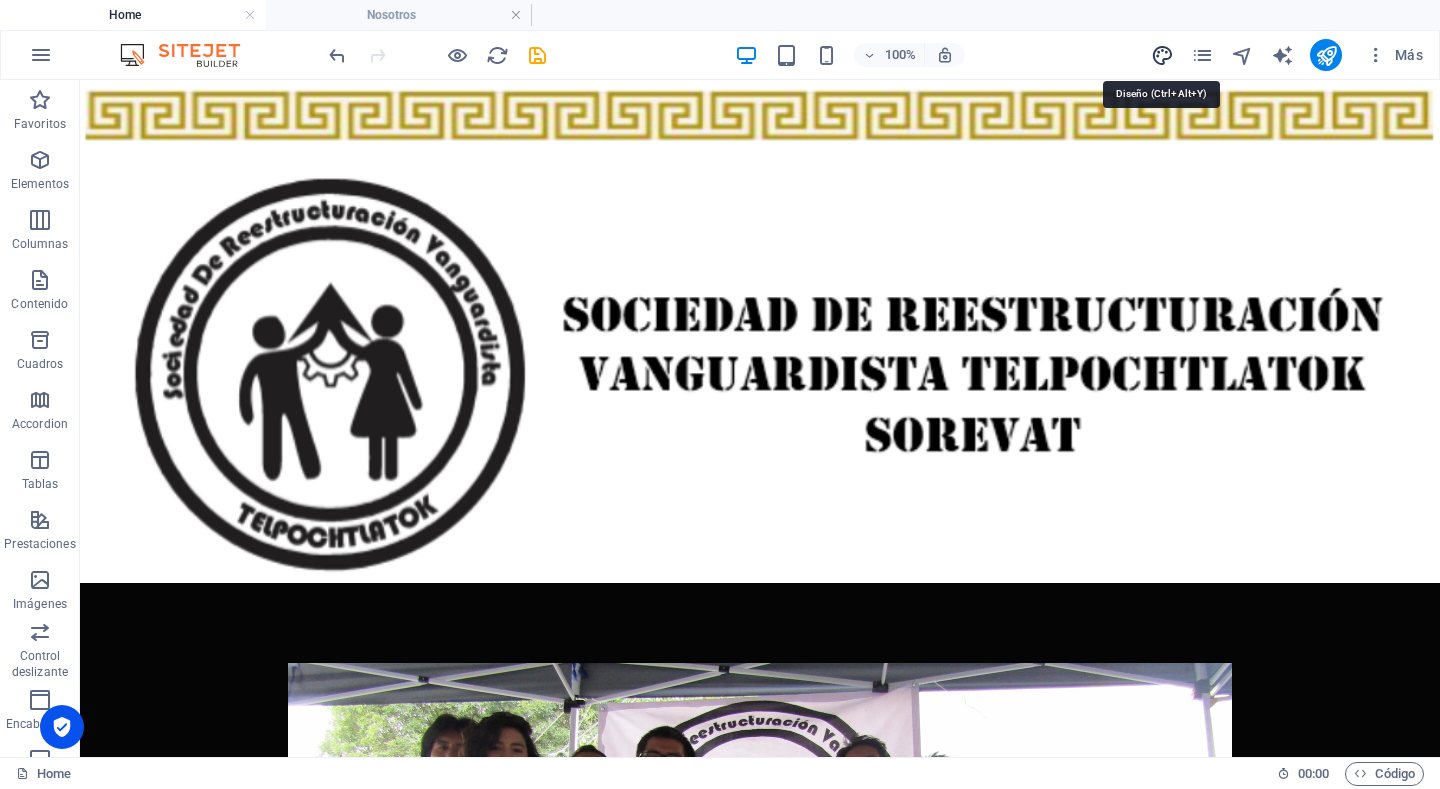 click at bounding box center [1162, 55] 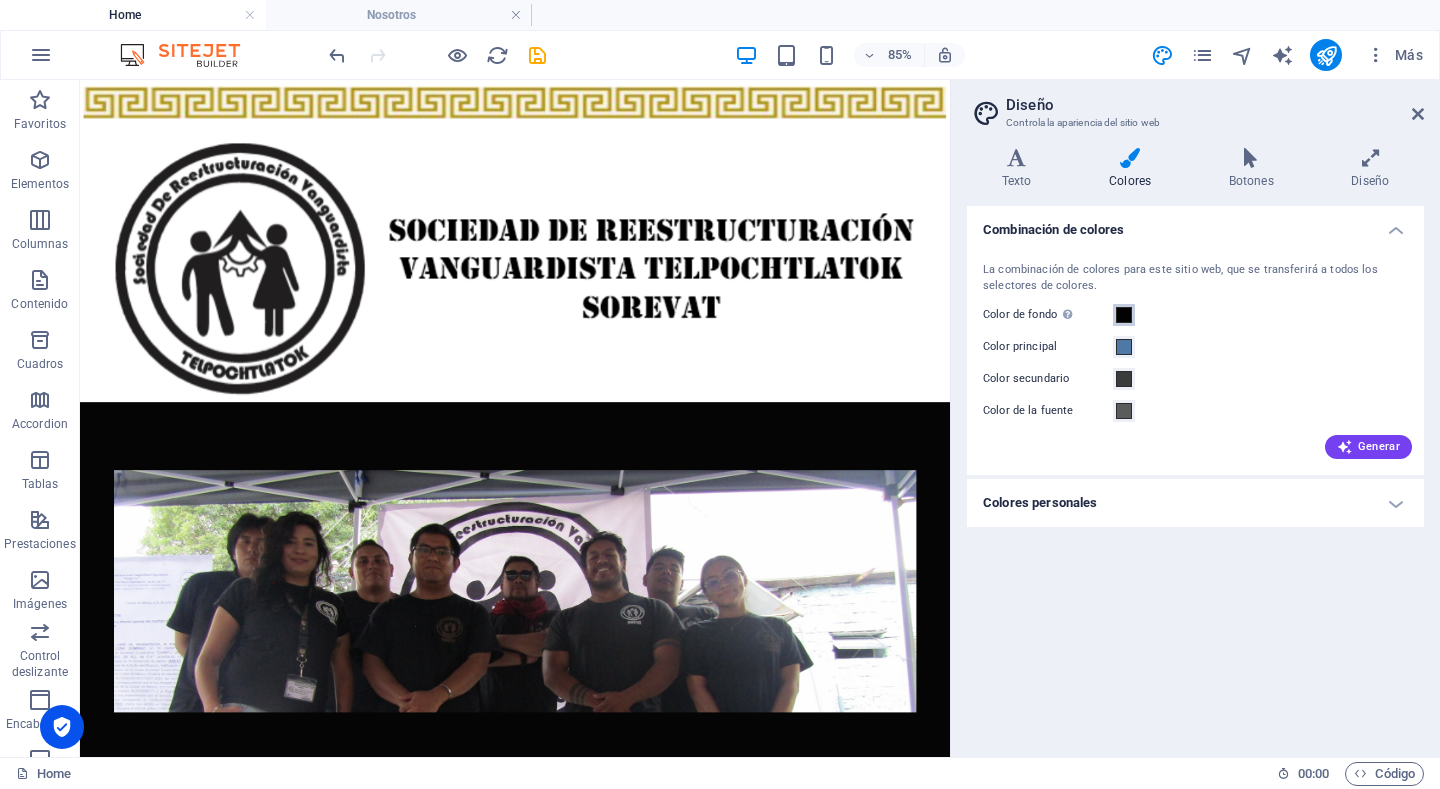 click at bounding box center [1124, 315] 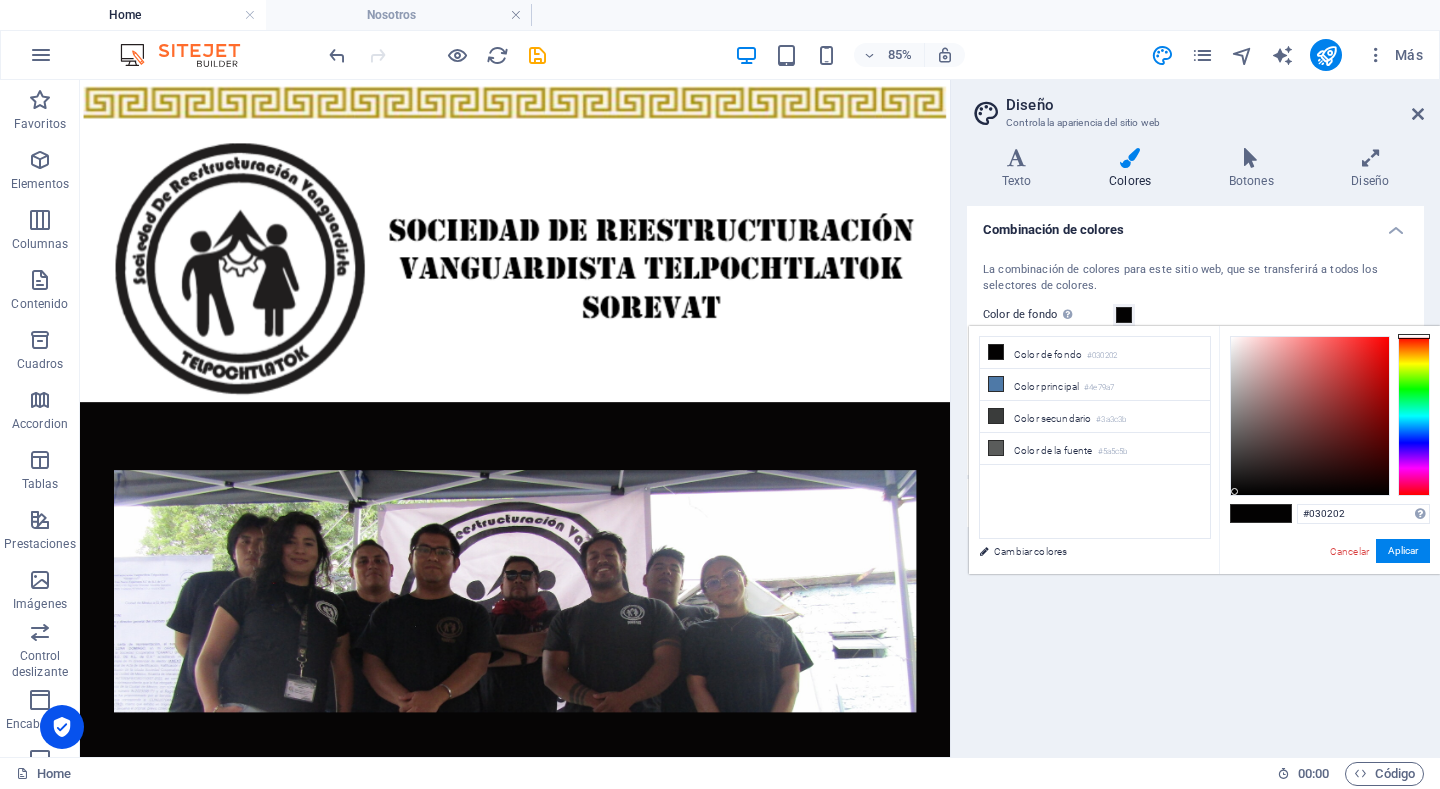 click on "Combinación de colores La combinación de colores para este sitio web, que se transferirá a todos los selectores de colores. Color de fondo Solo visible si no se encuentra cubierto por otros fondos. Color principal Color secundario Color de la fuente Generar Colores personales Color personalizado 1 Color personalizado 2 Color personalizado 3 Color personalizado 4 Color personalizado 5" at bounding box center (1195, 473) 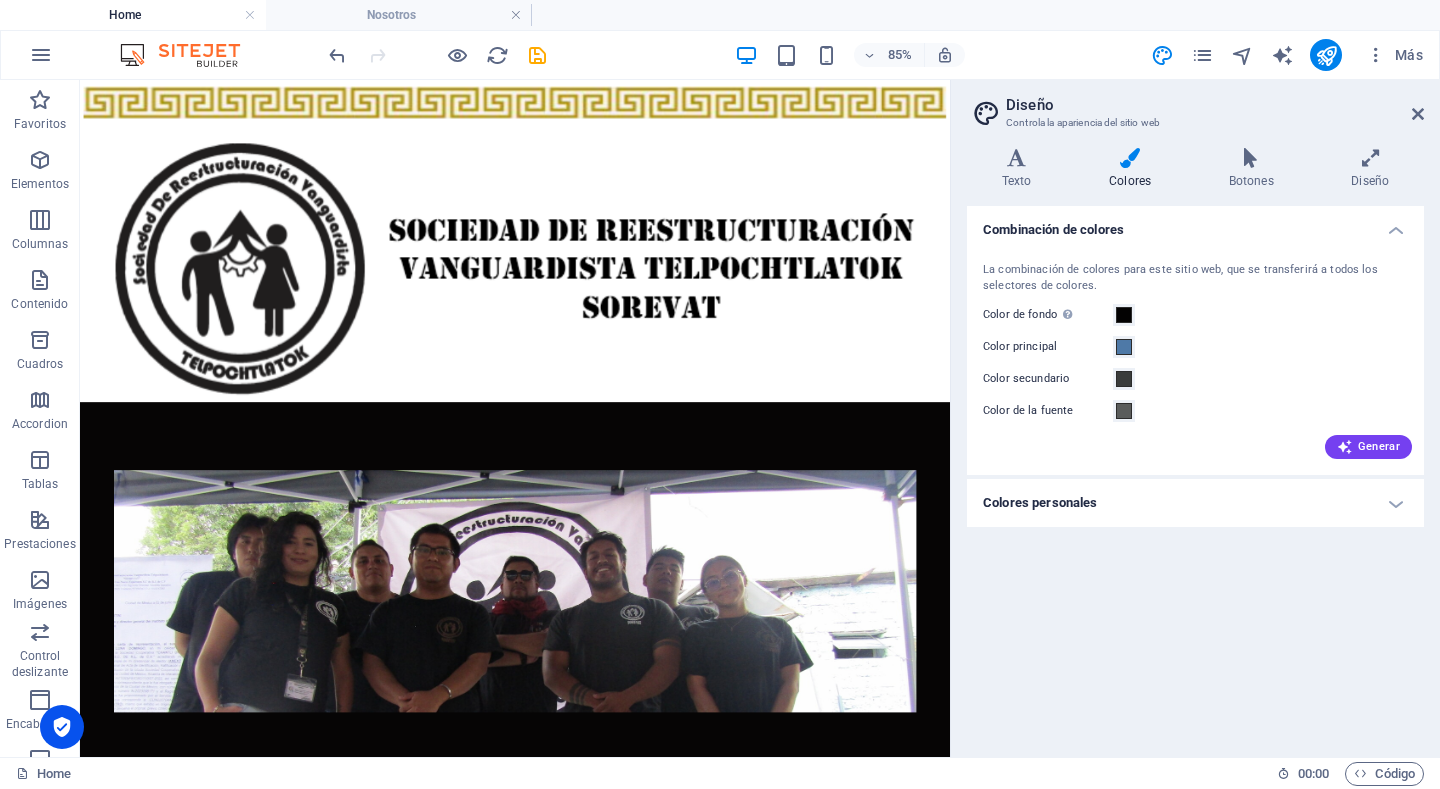 click on "Colores personales" at bounding box center [1195, 503] 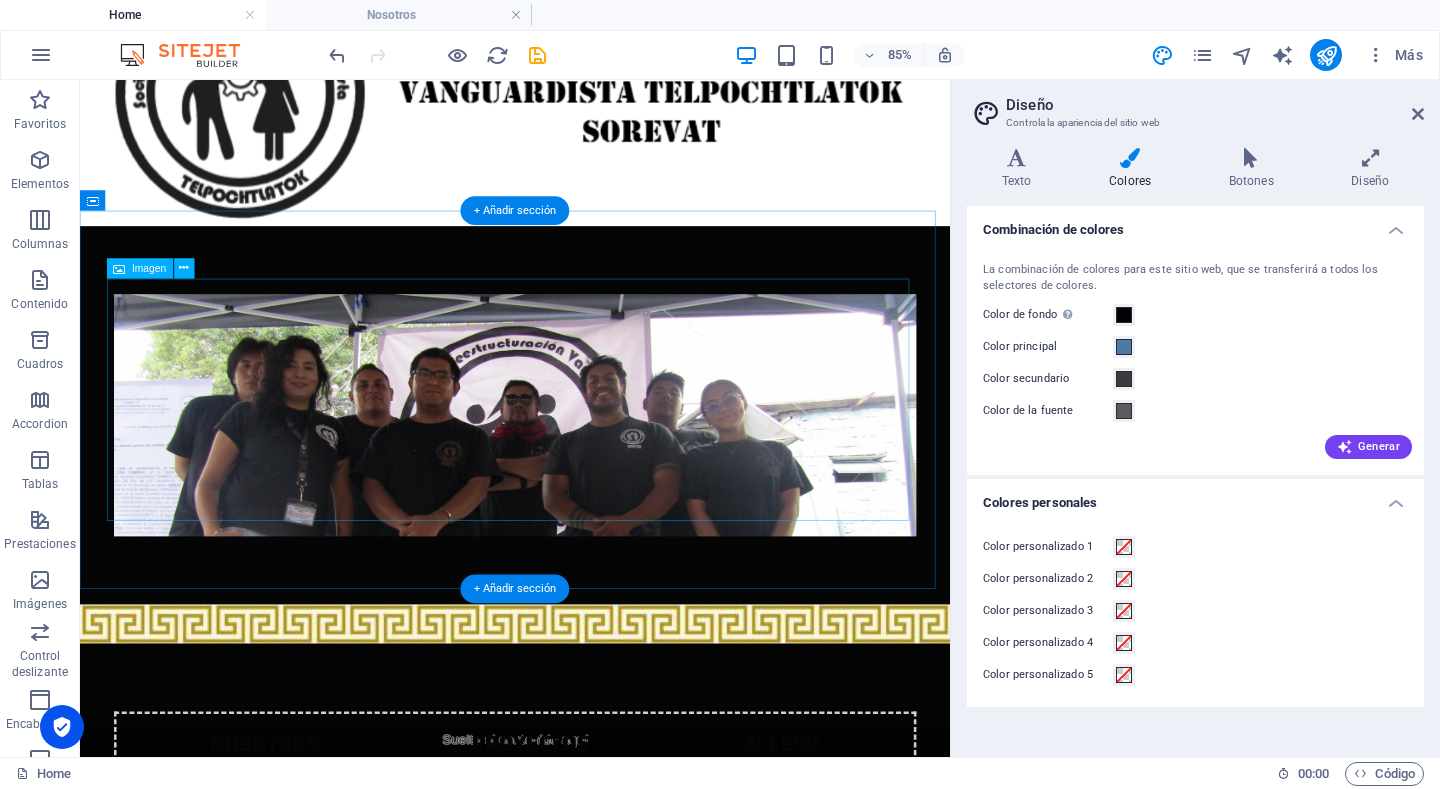 scroll, scrollTop: 220, scrollLeft: 0, axis: vertical 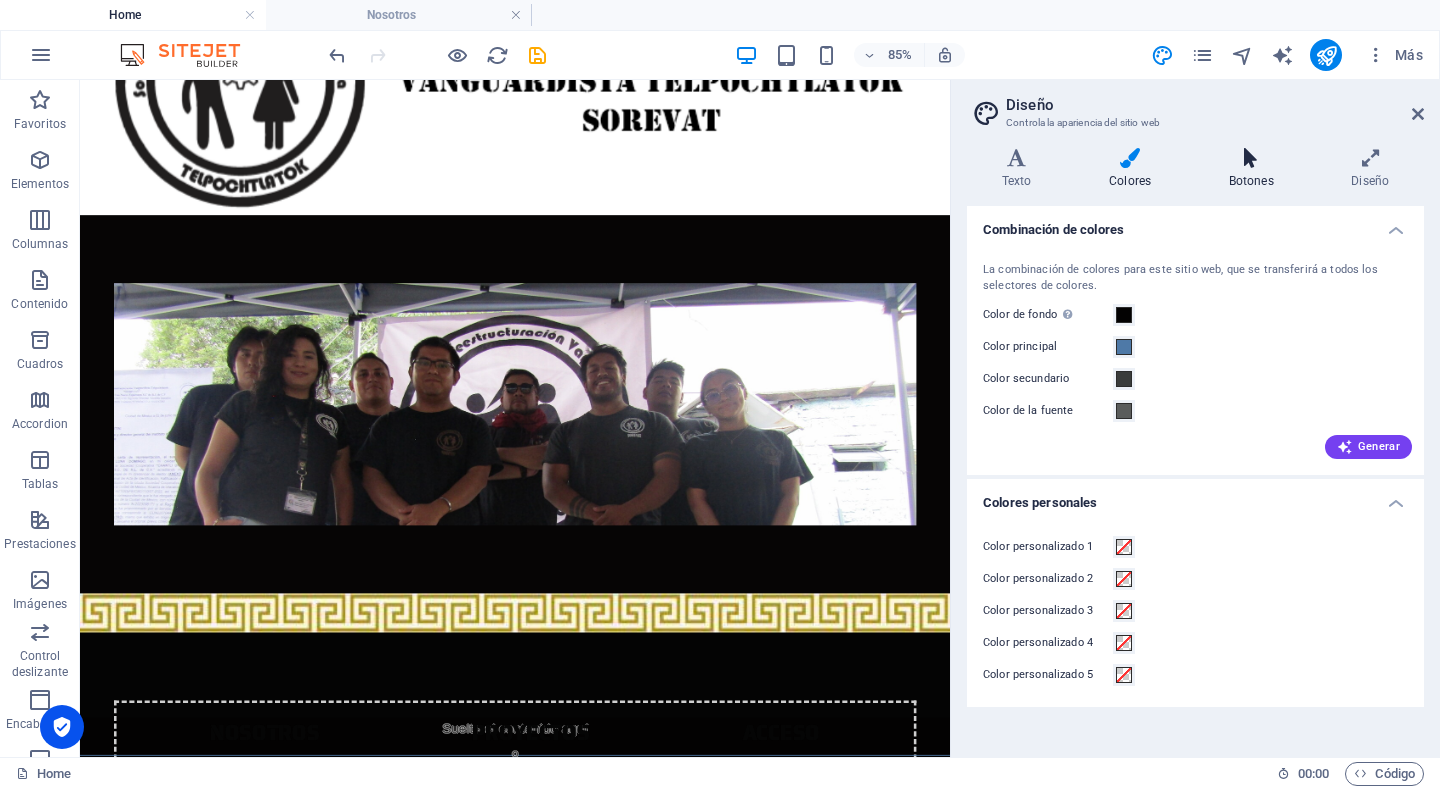 click at bounding box center (1251, 158) 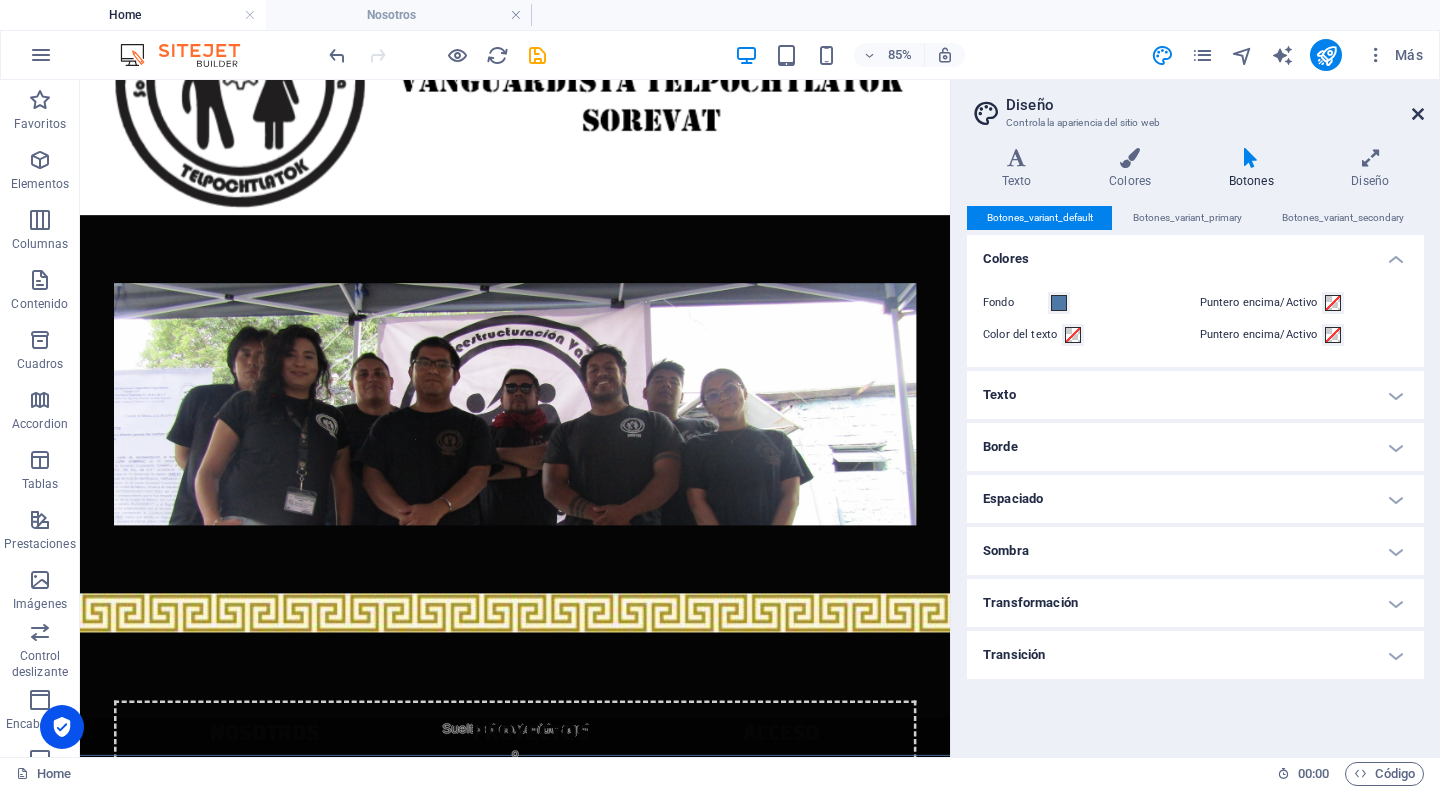 click at bounding box center (1418, 114) 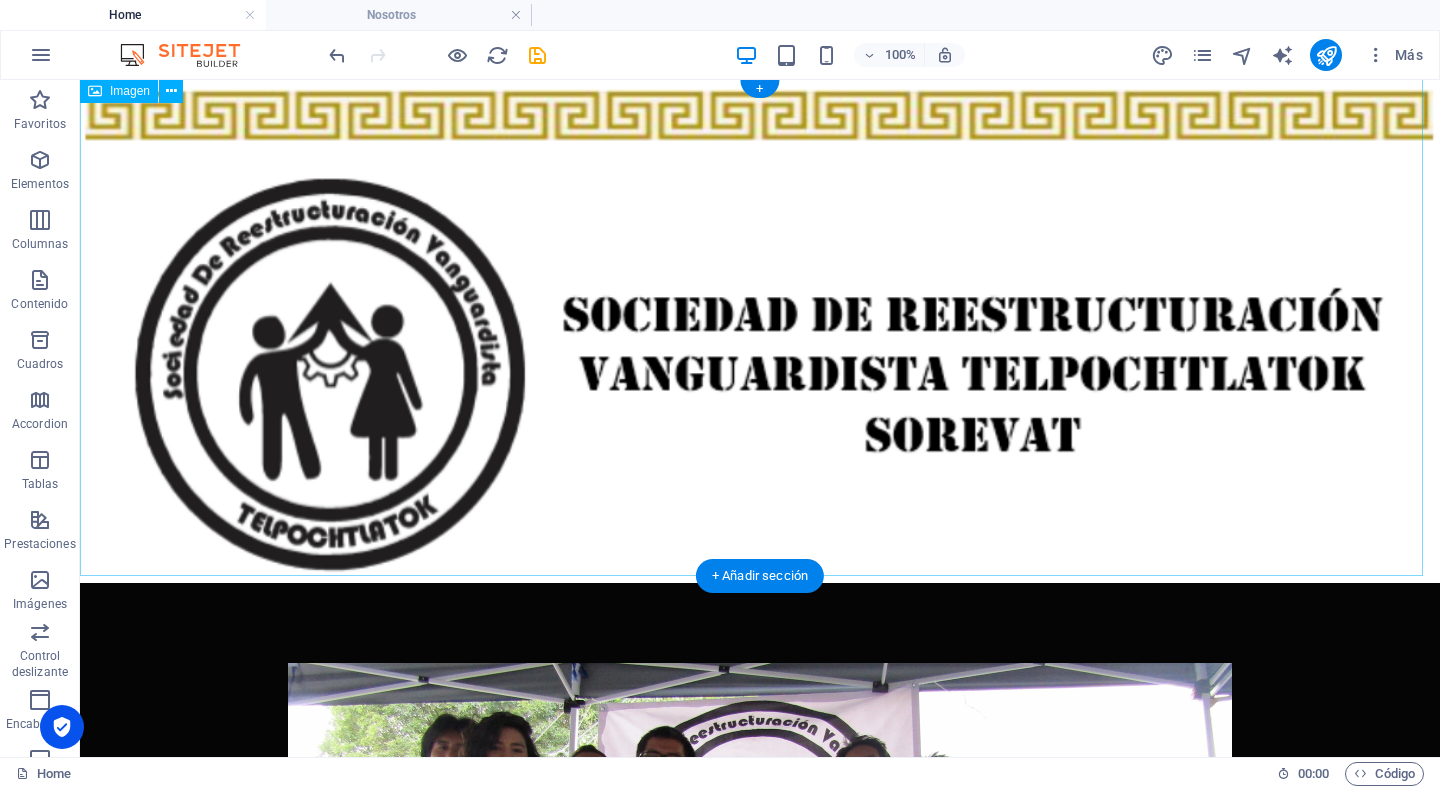 scroll, scrollTop: 478, scrollLeft: 0, axis: vertical 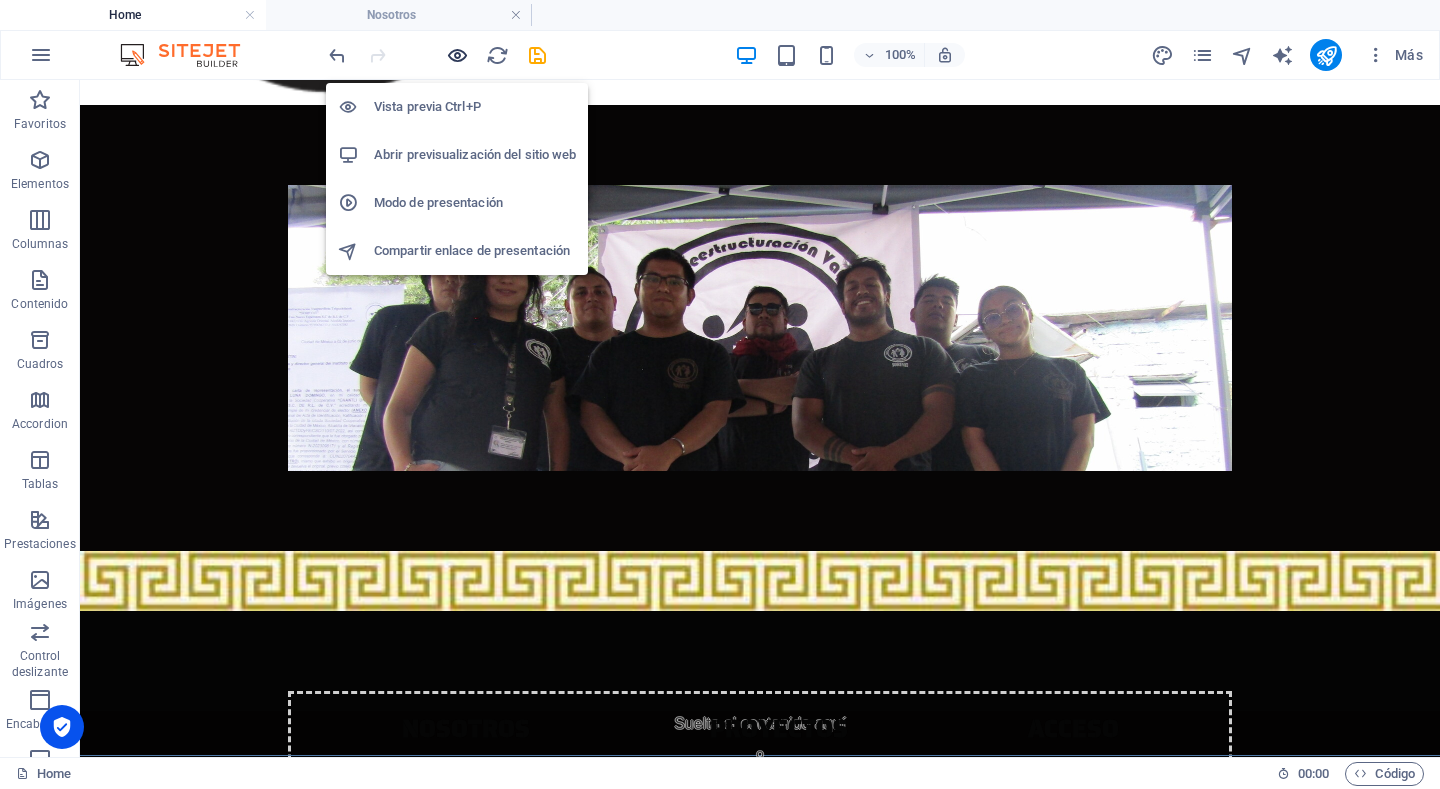 click at bounding box center (457, 55) 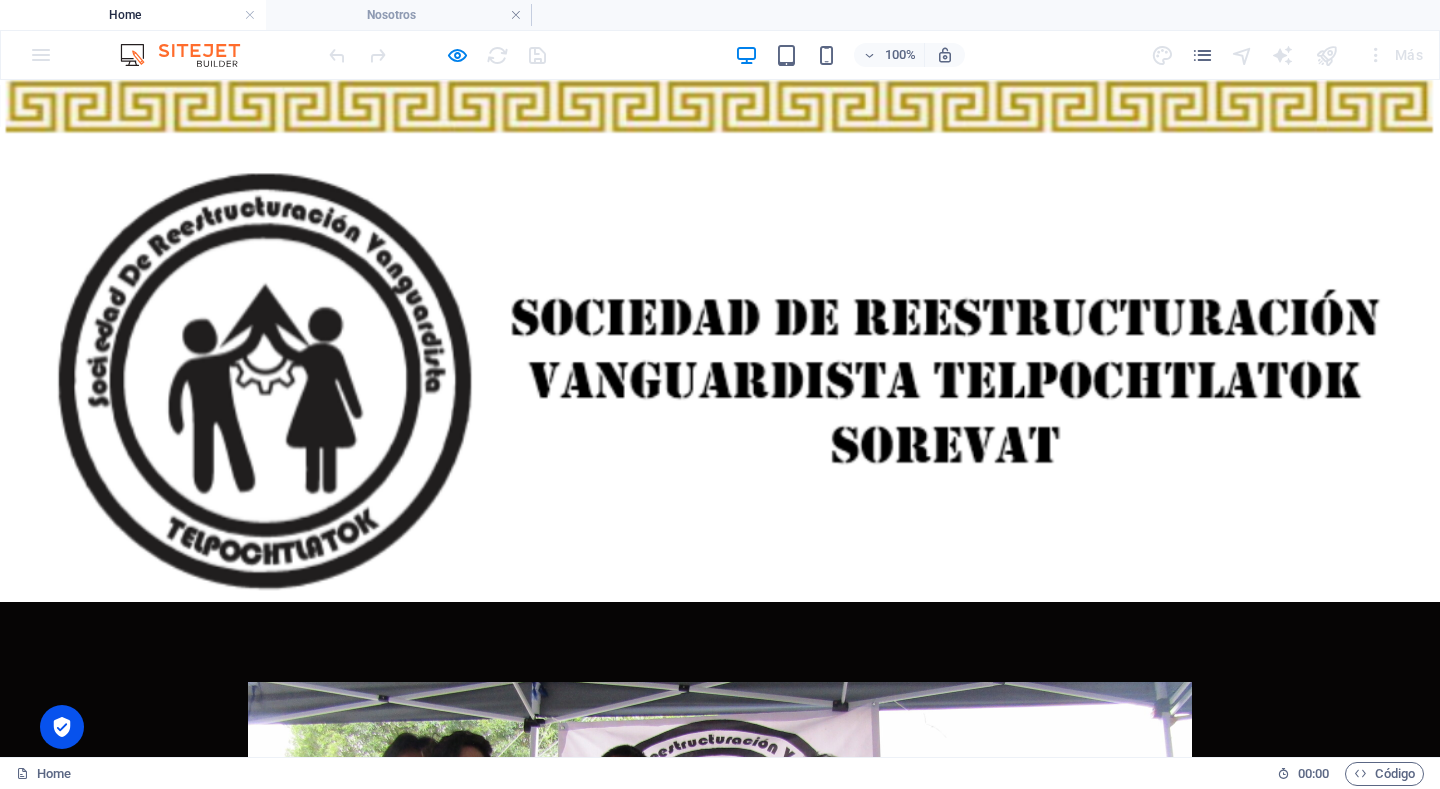 scroll, scrollTop: 511, scrollLeft: 0, axis: vertical 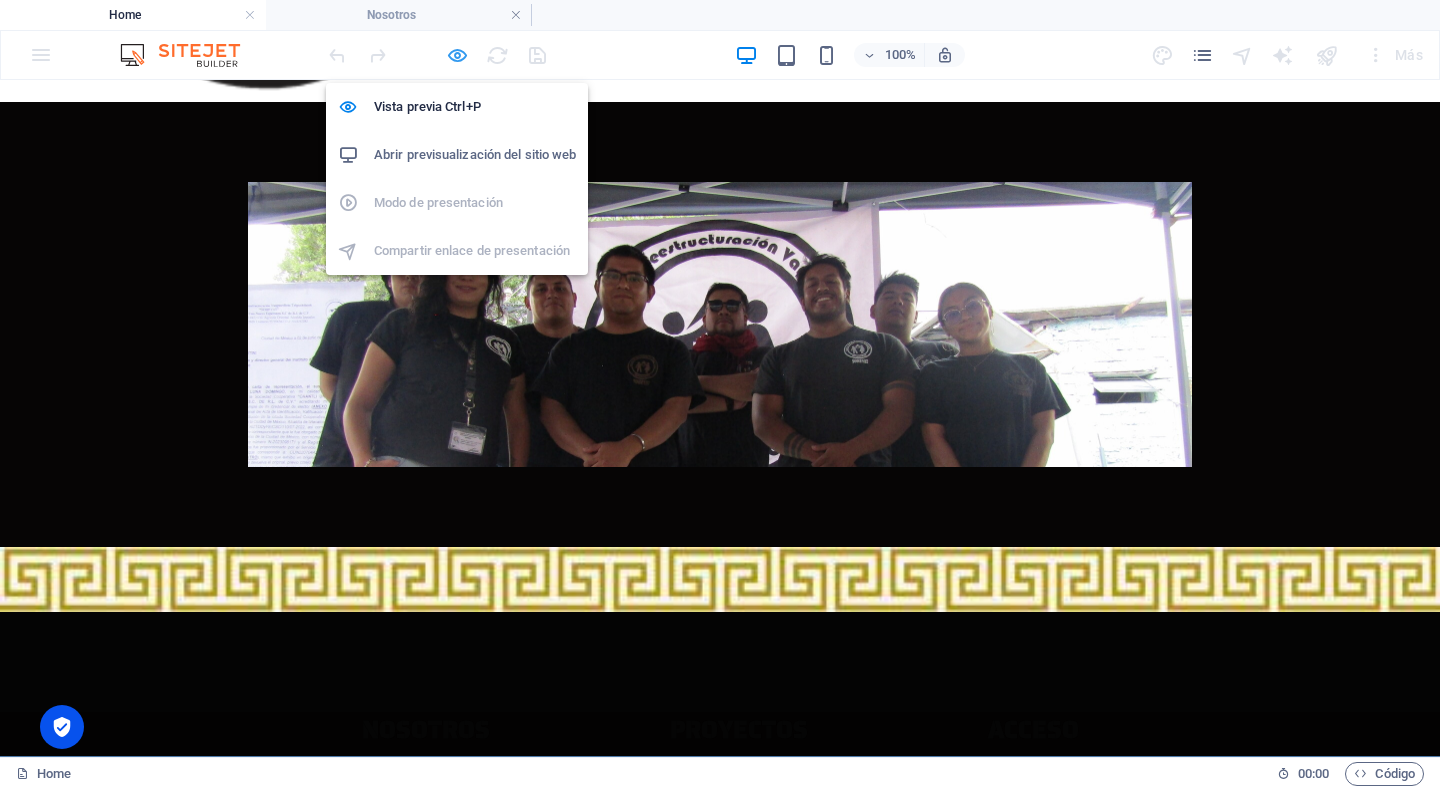 click at bounding box center (457, 55) 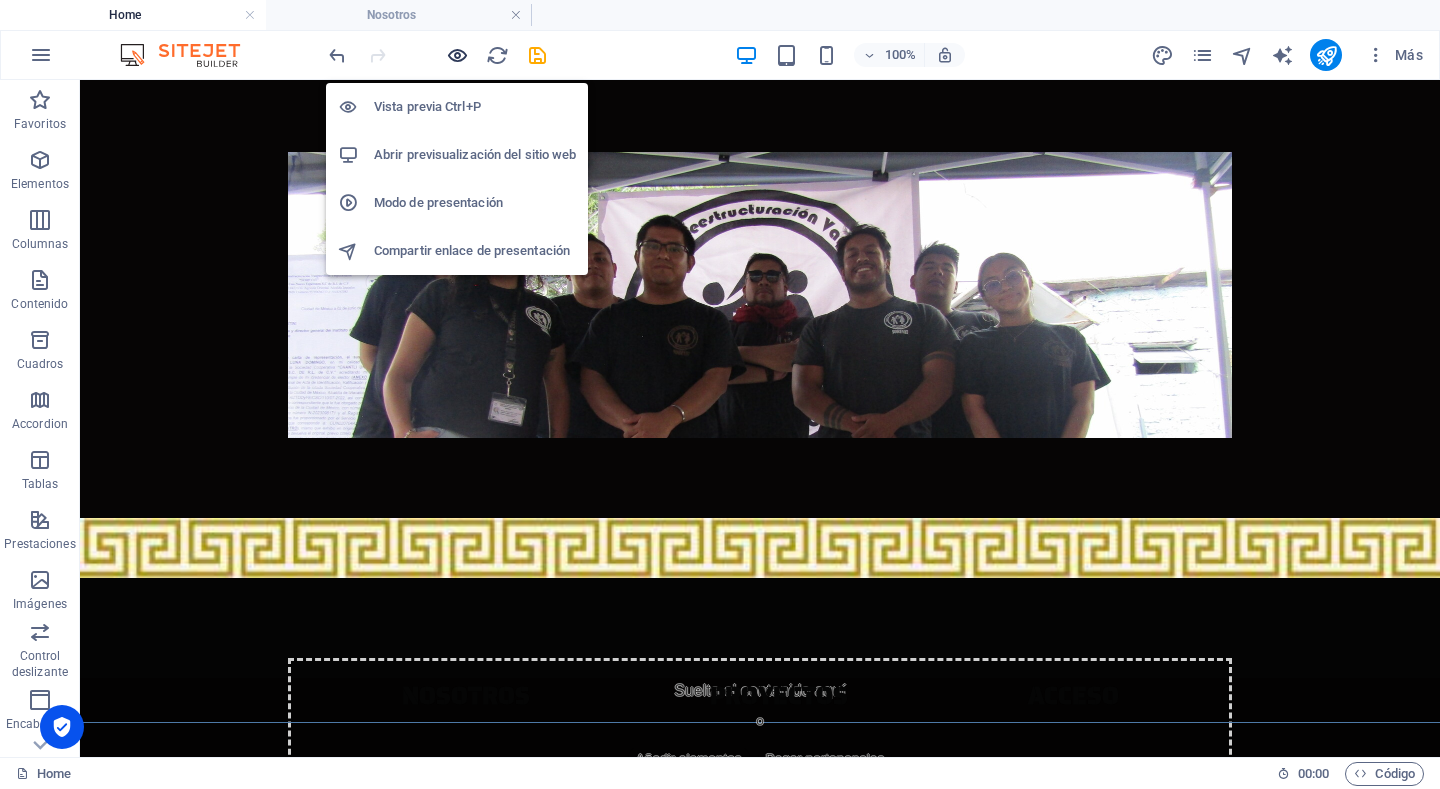scroll, scrollTop: 478, scrollLeft: 0, axis: vertical 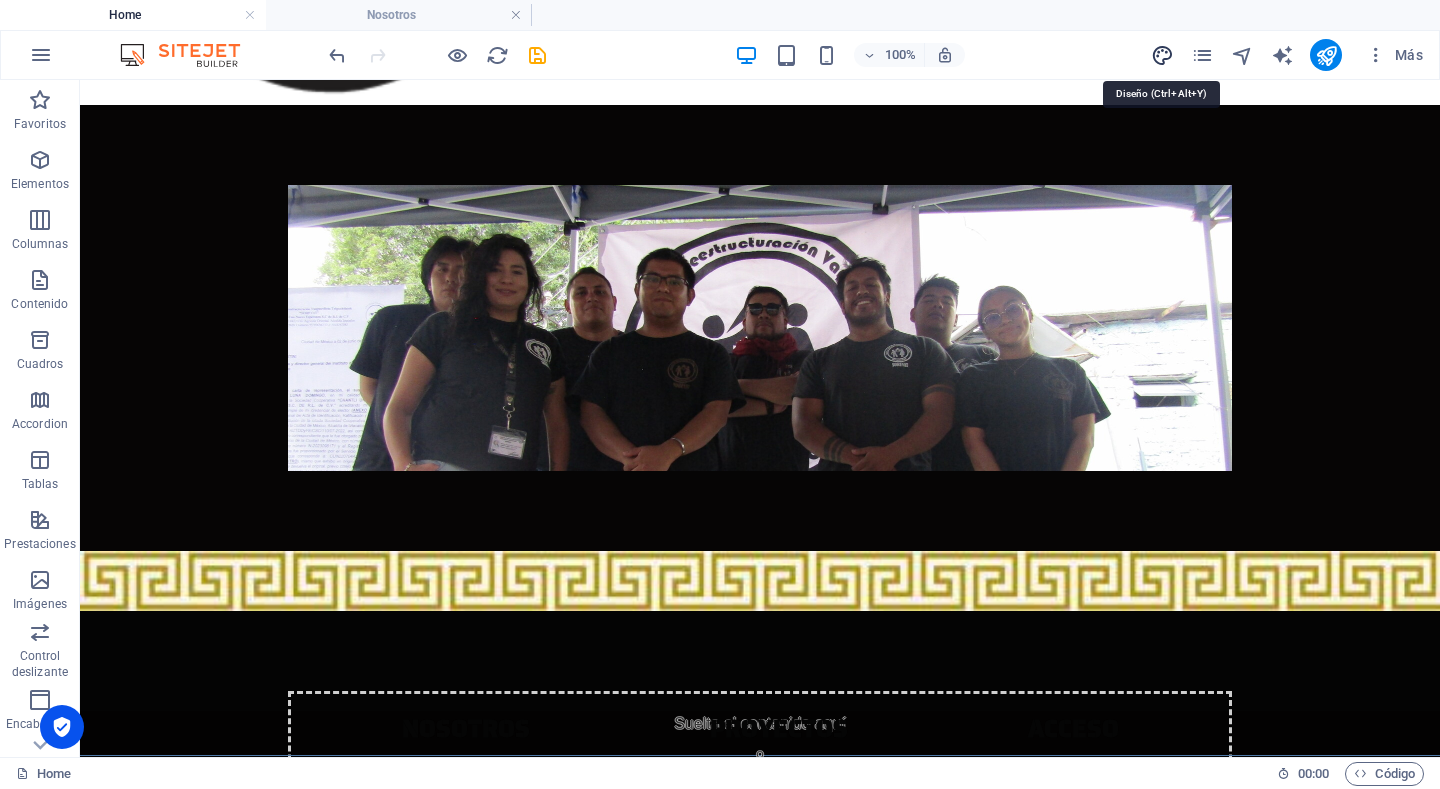 click at bounding box center (1162, 55) 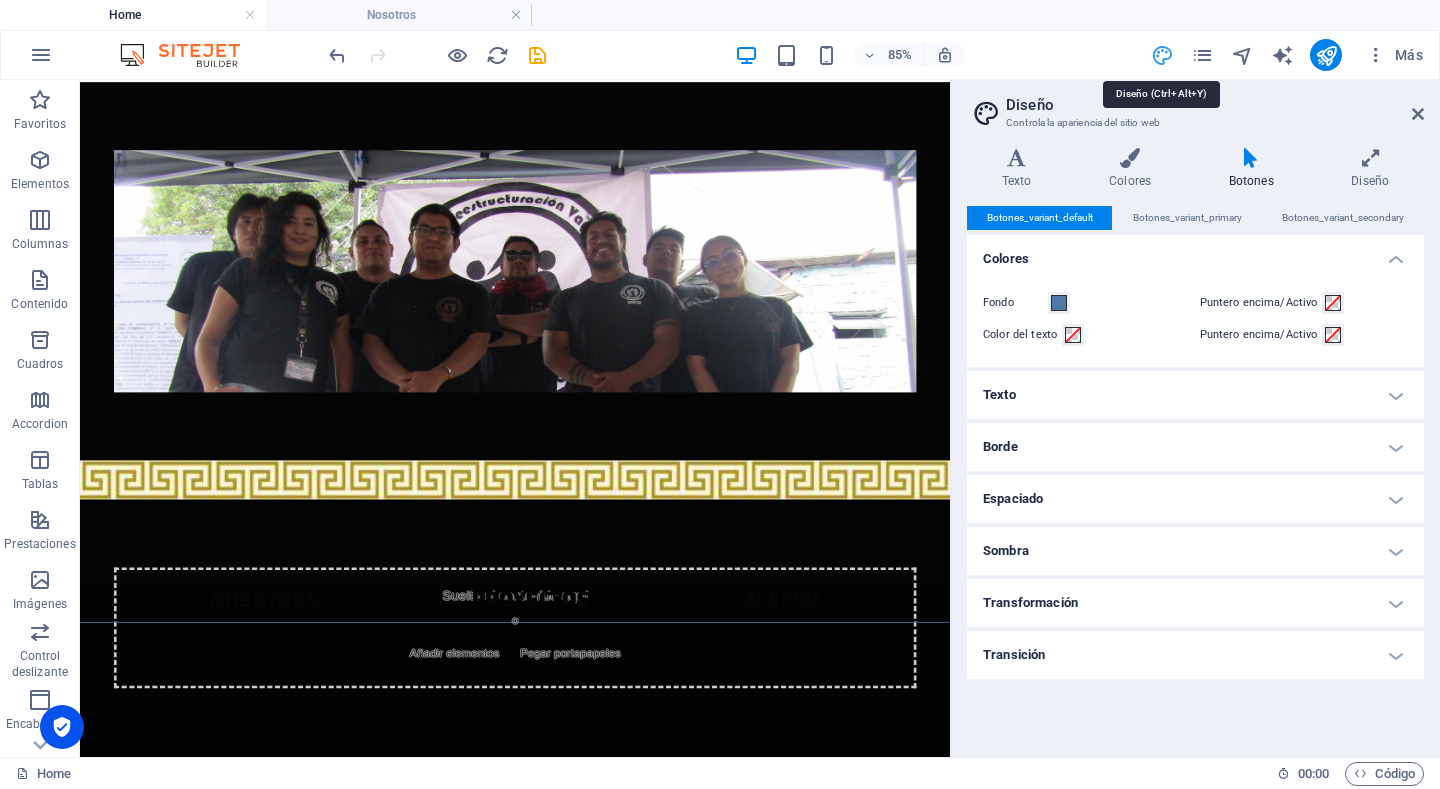 scroll, scrollTop: 220, scrollLeft: 0, axis: vertical 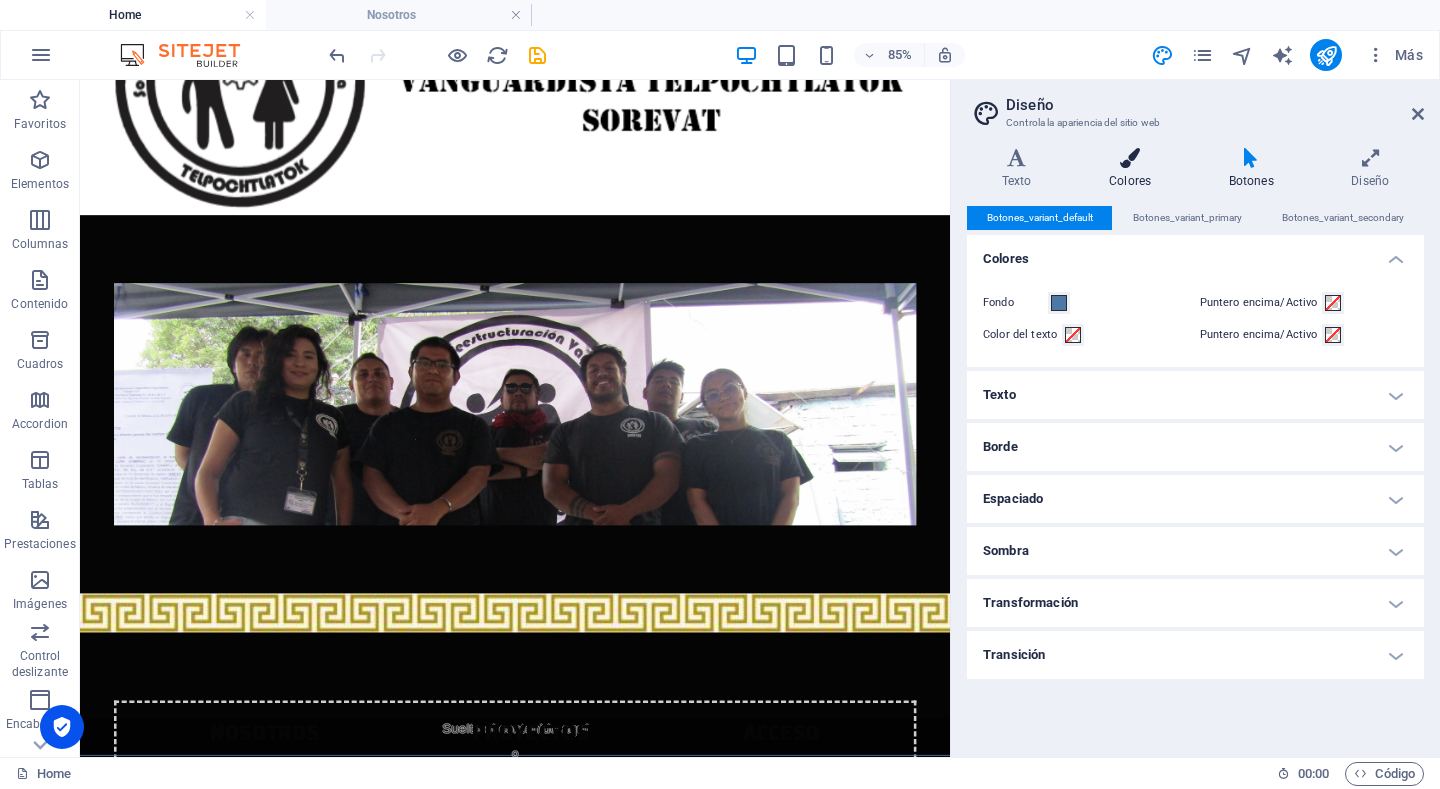 click at bounding box center [1130, 158] 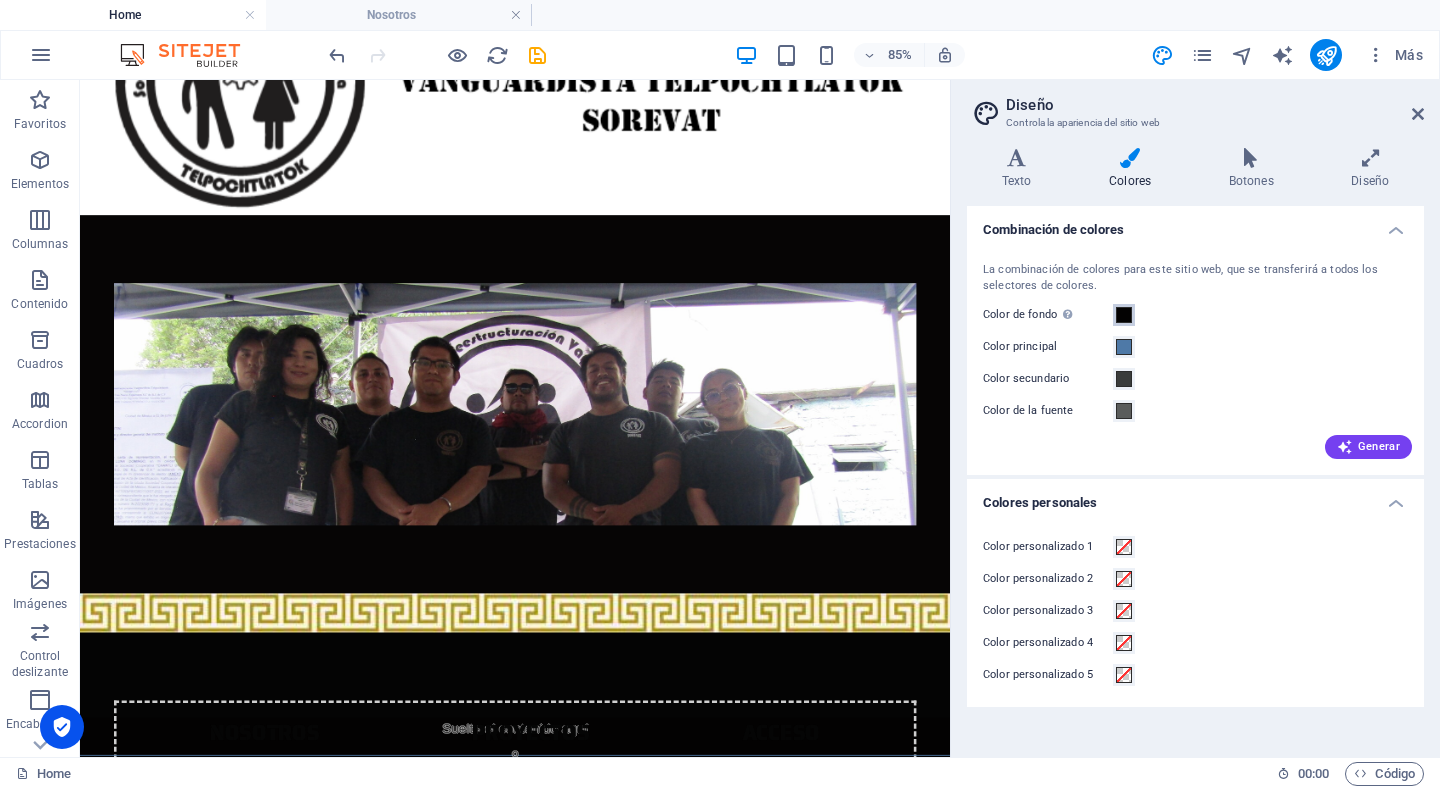 click at bounding box center [1124, 315] 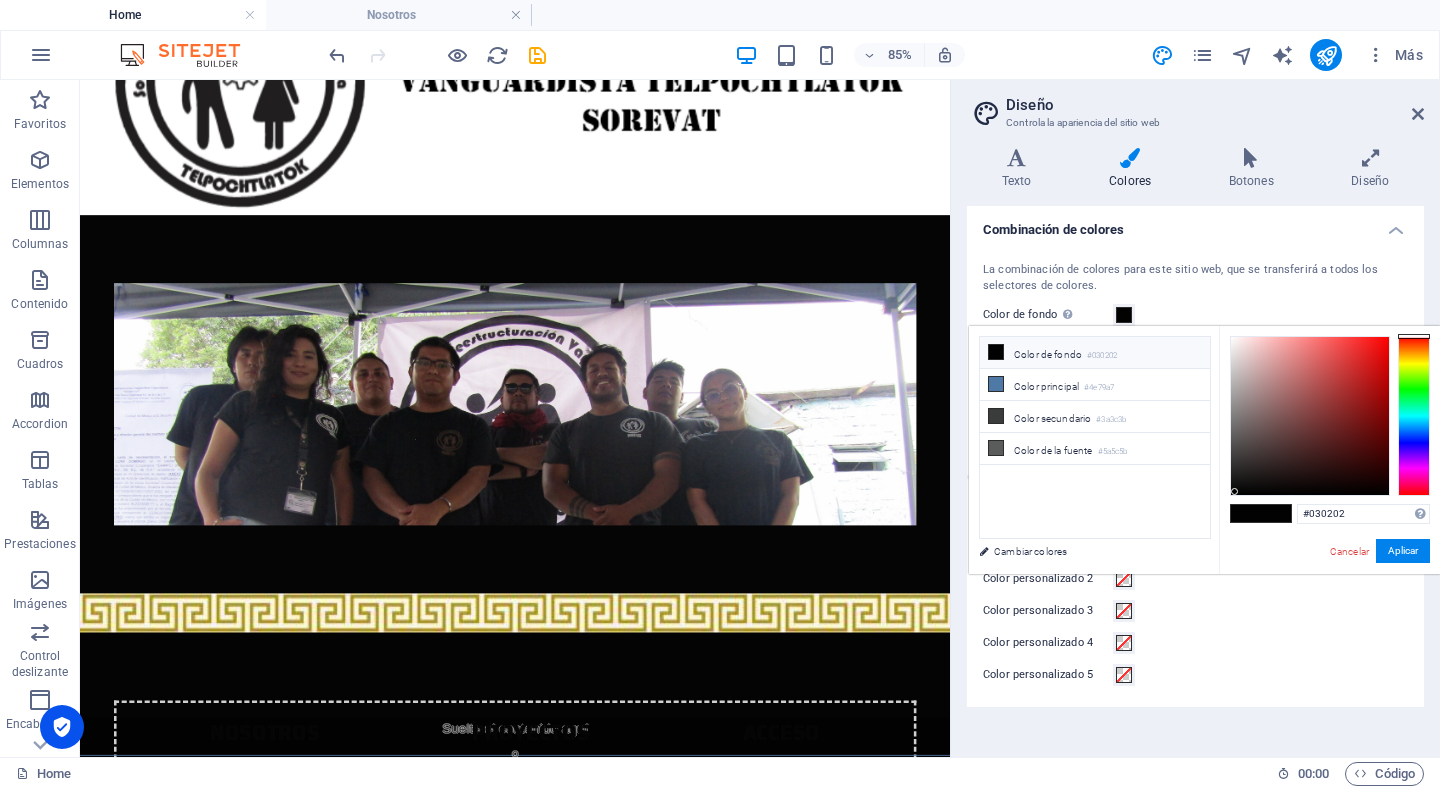 click at bounding box center [996, 352] 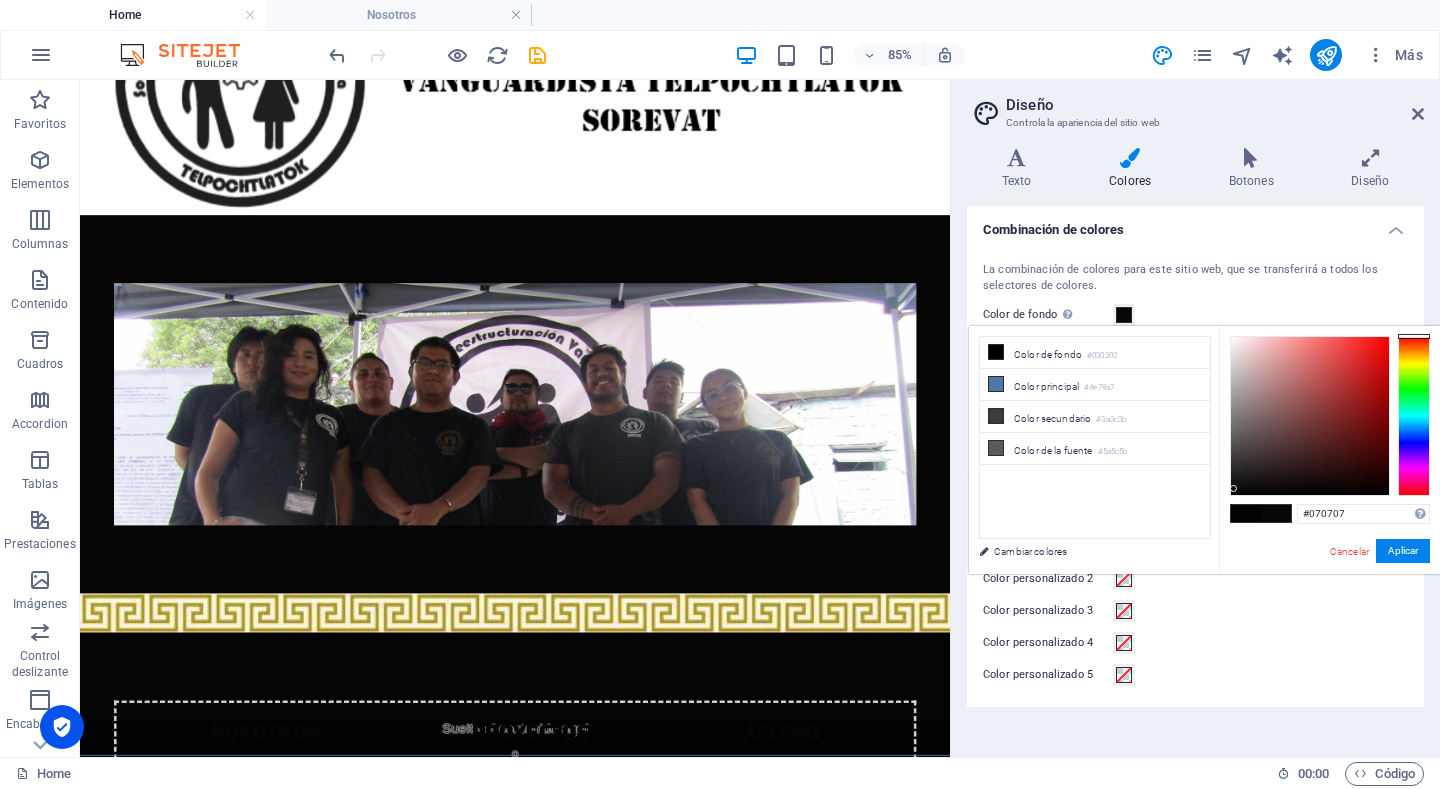 click at bounding box center (1233, 488) 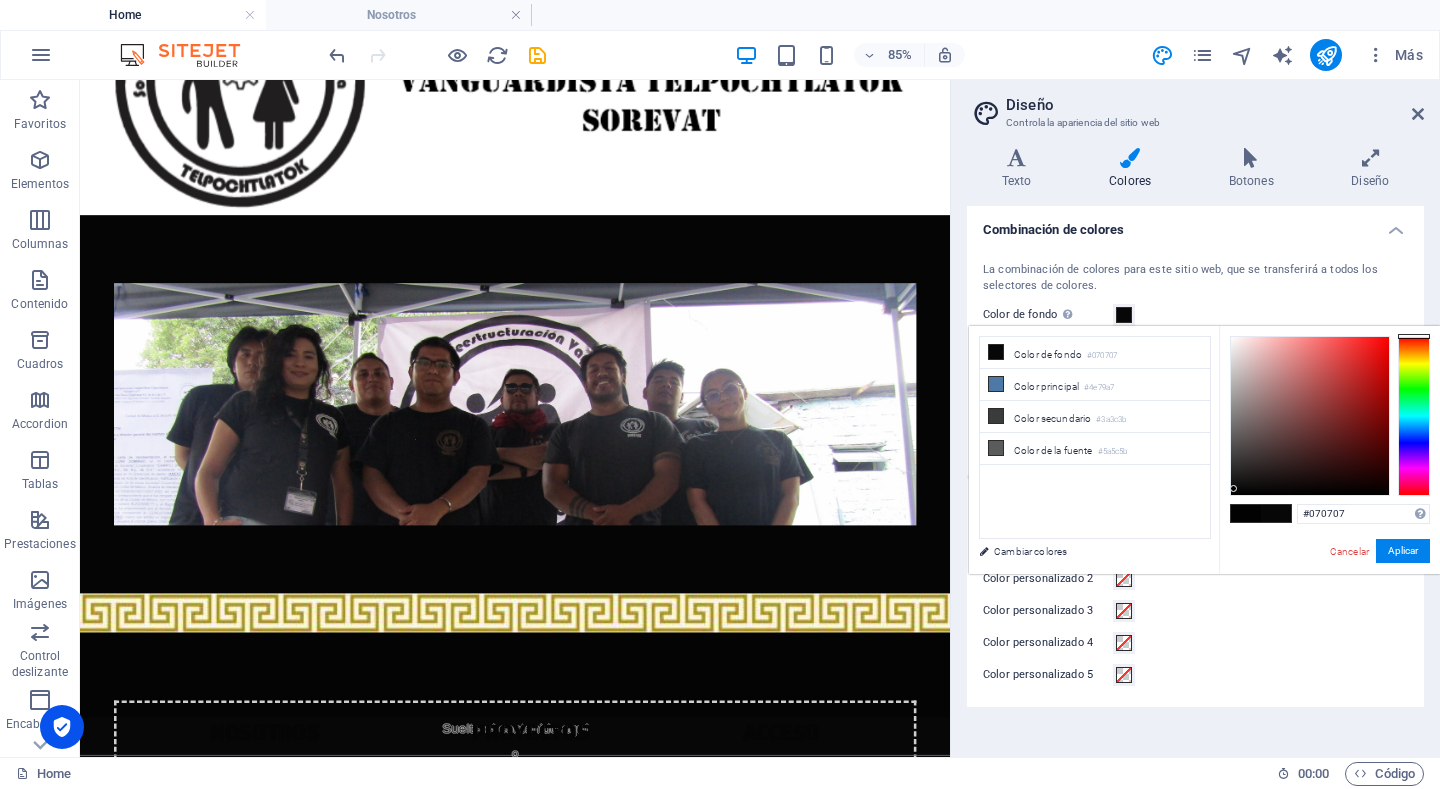 type on "#040404" 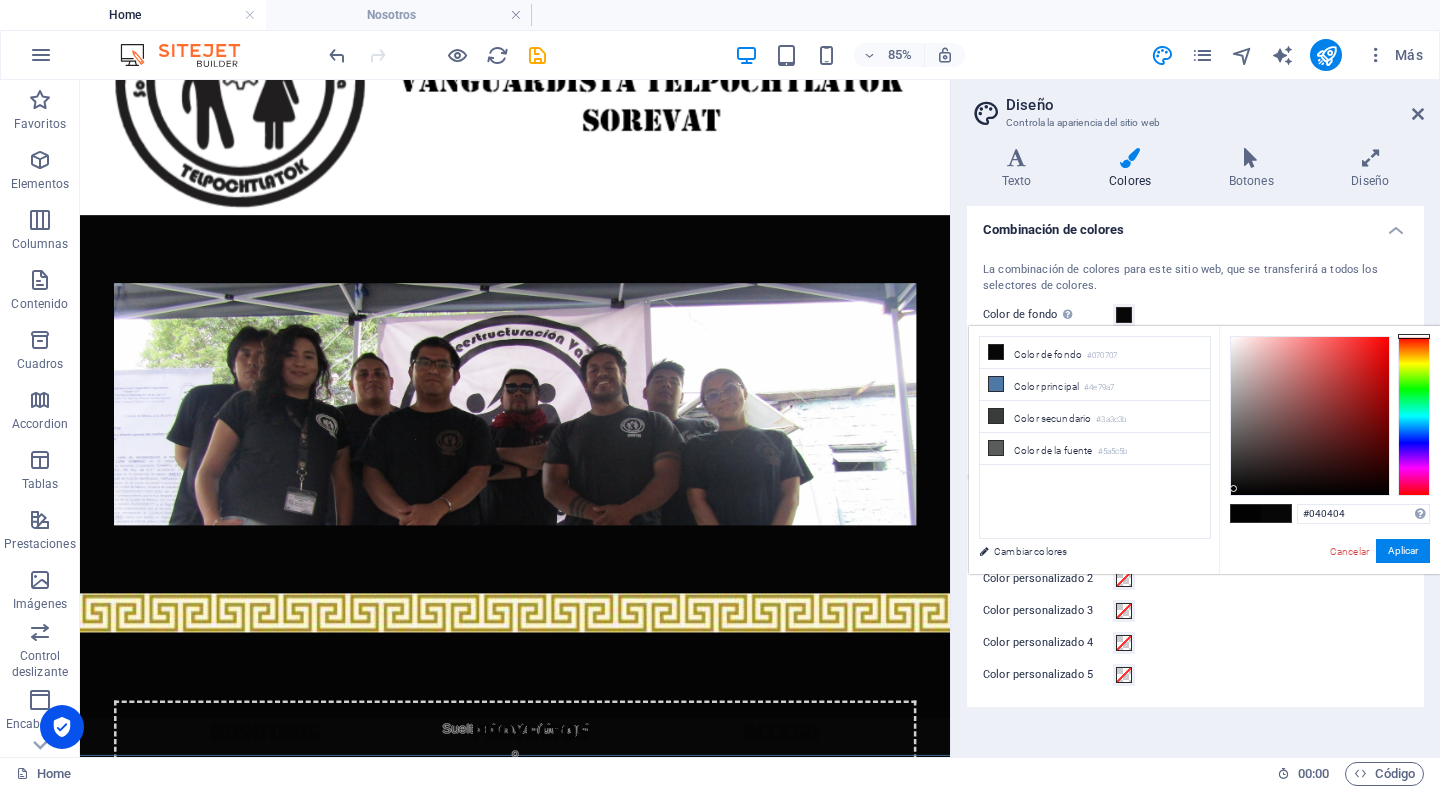 click at bounding box center (1233, 488) 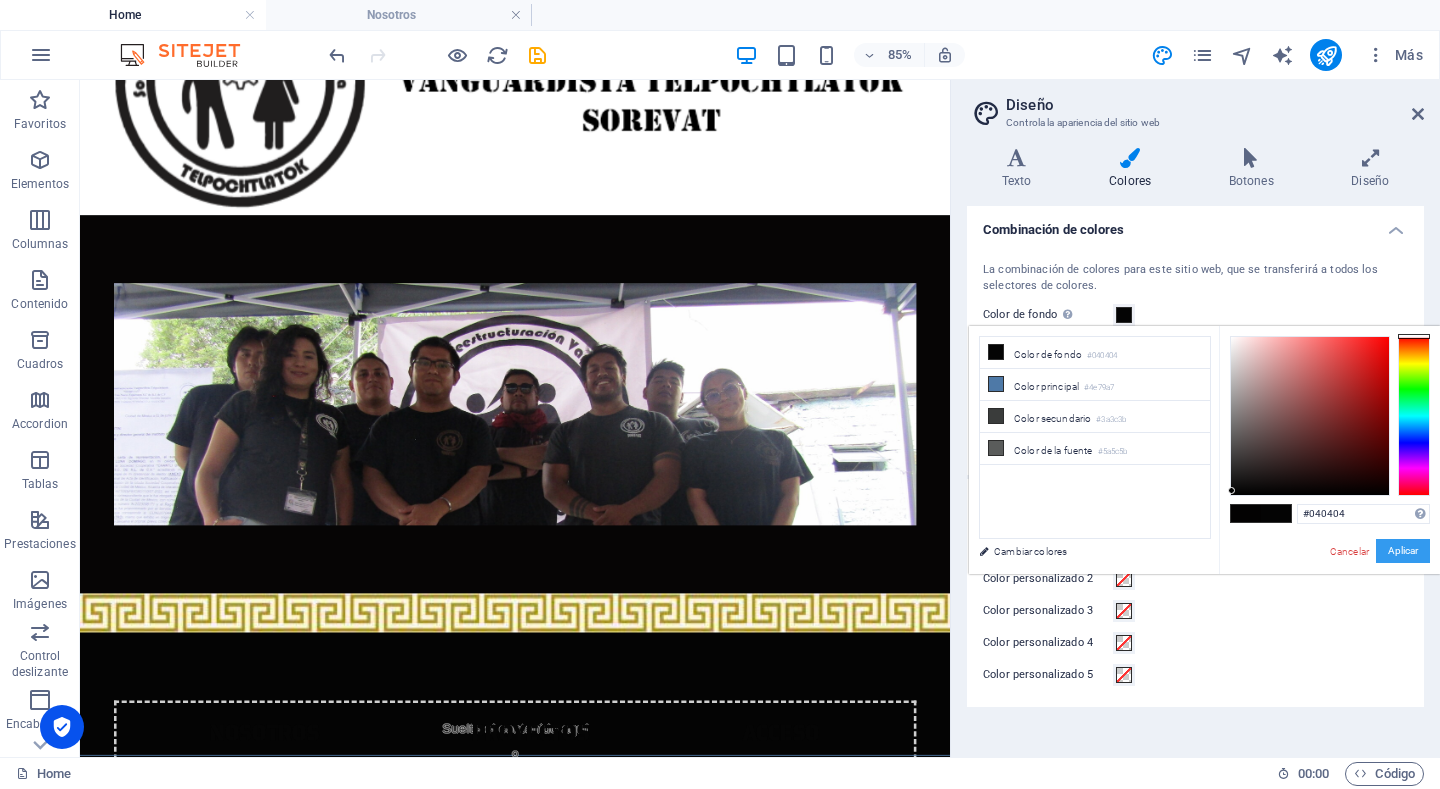 click on "Aplicar" at bounding box center [1403, 551] 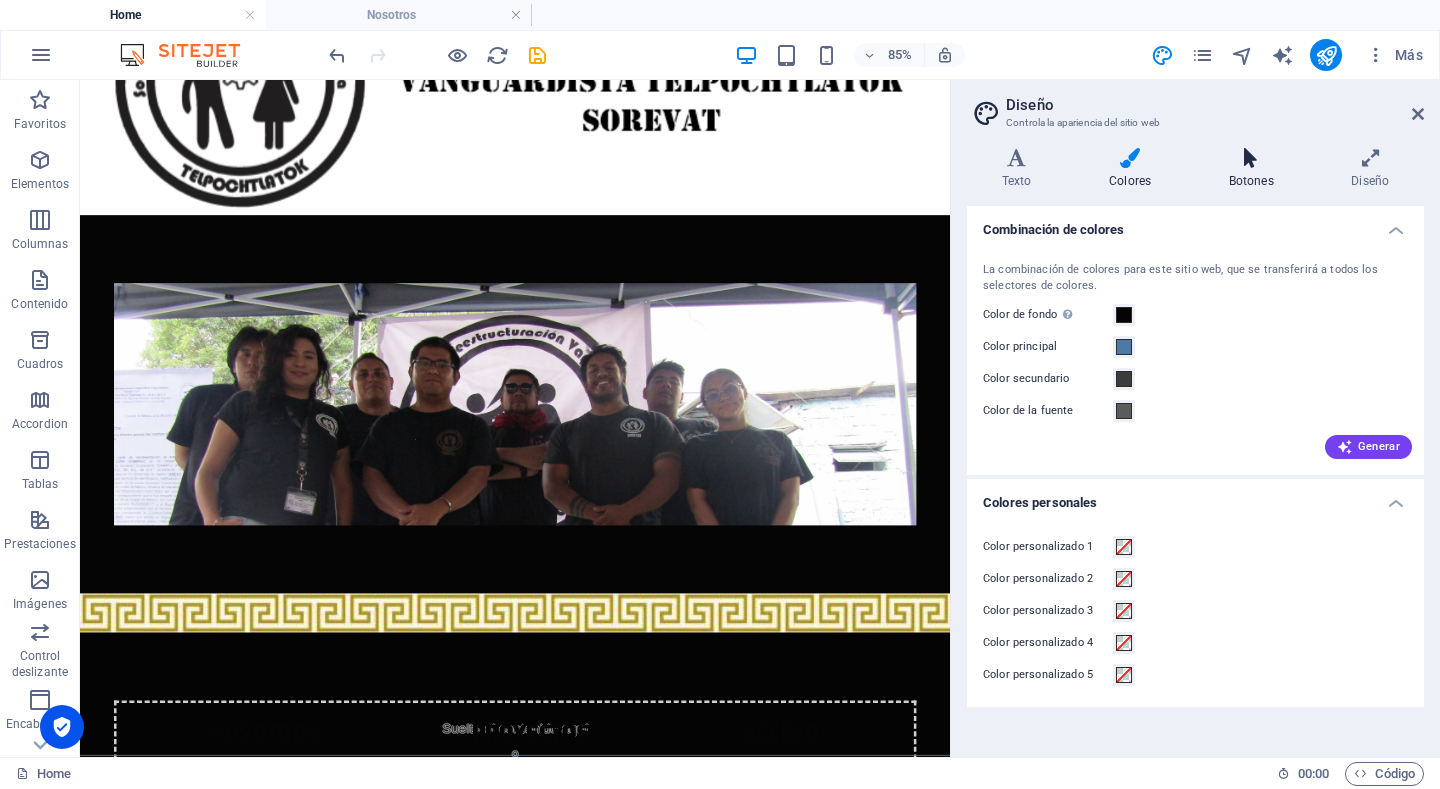click at bounding box center [1251, 158] 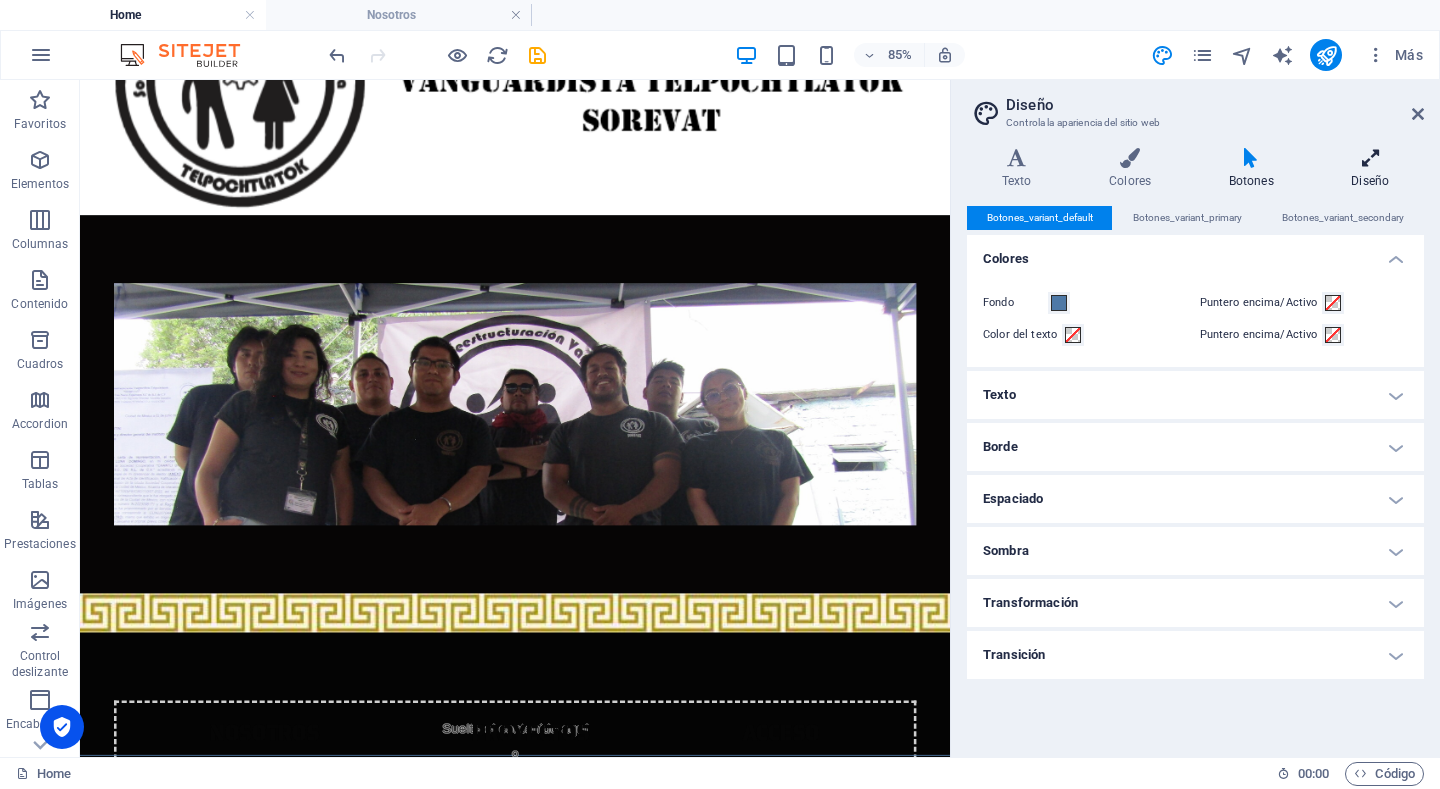 click at bounding box center (1370, 158) 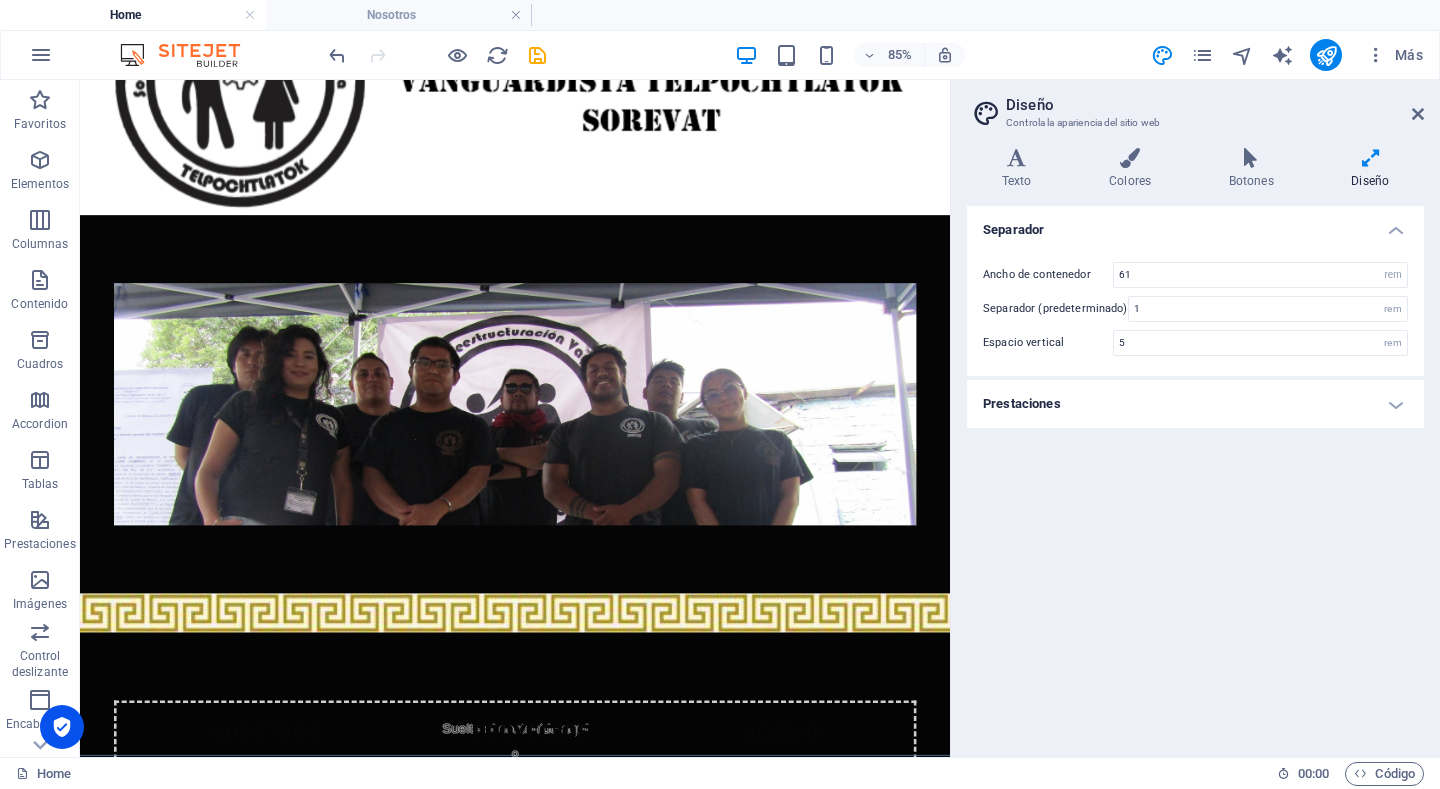 click on "Prestaciones" at bounding box center [1195, 404] 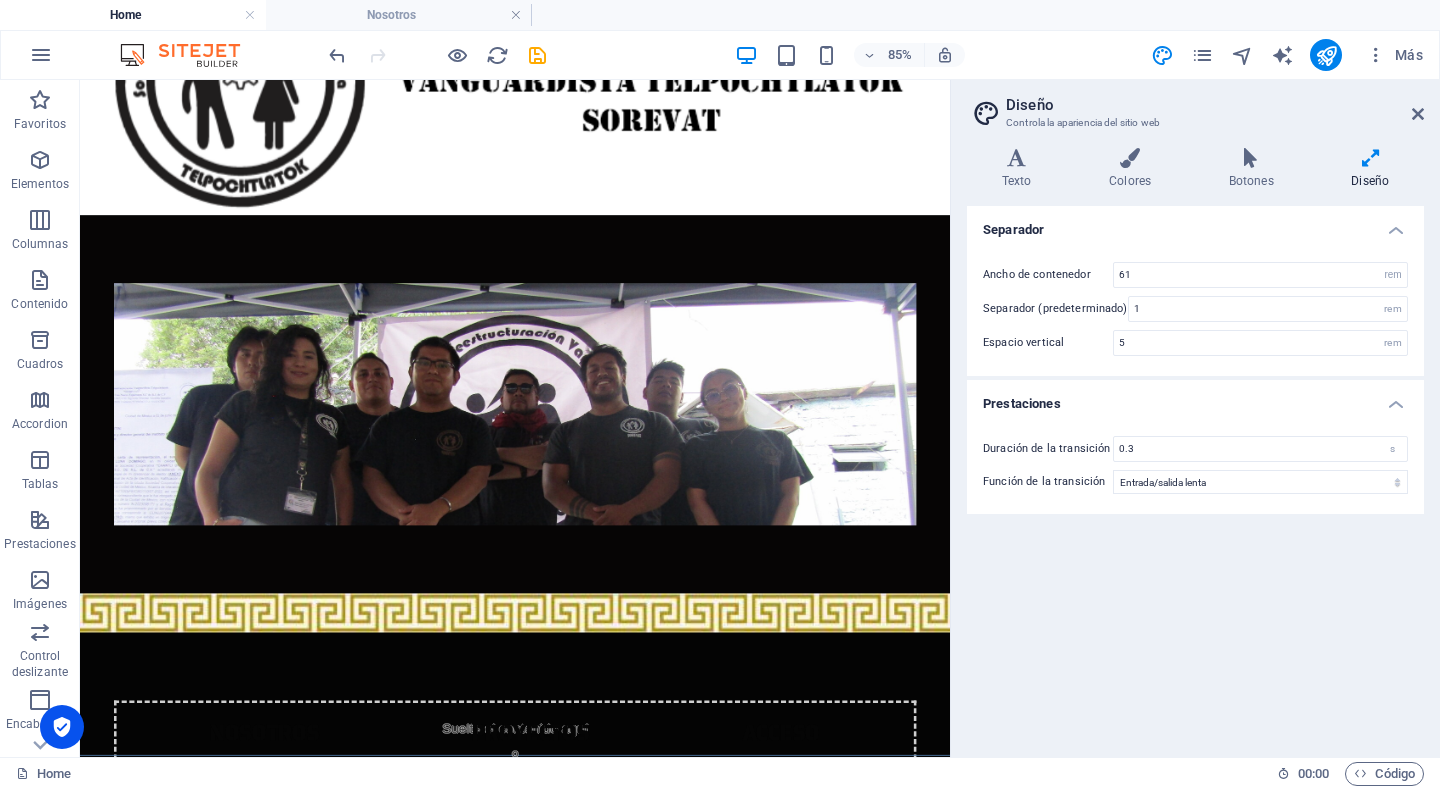 click on "Separador Ancho de contenedor 61 rem px Separador (predeterminado) 1 rem Espacio vertical 5 rem Prestaciones Duración de la transición 0.3 s Función de la transición Lentitud Entrada lenta Salida lenta Entrada/salida lenta Lineal" at bounding box center (1195, 473) 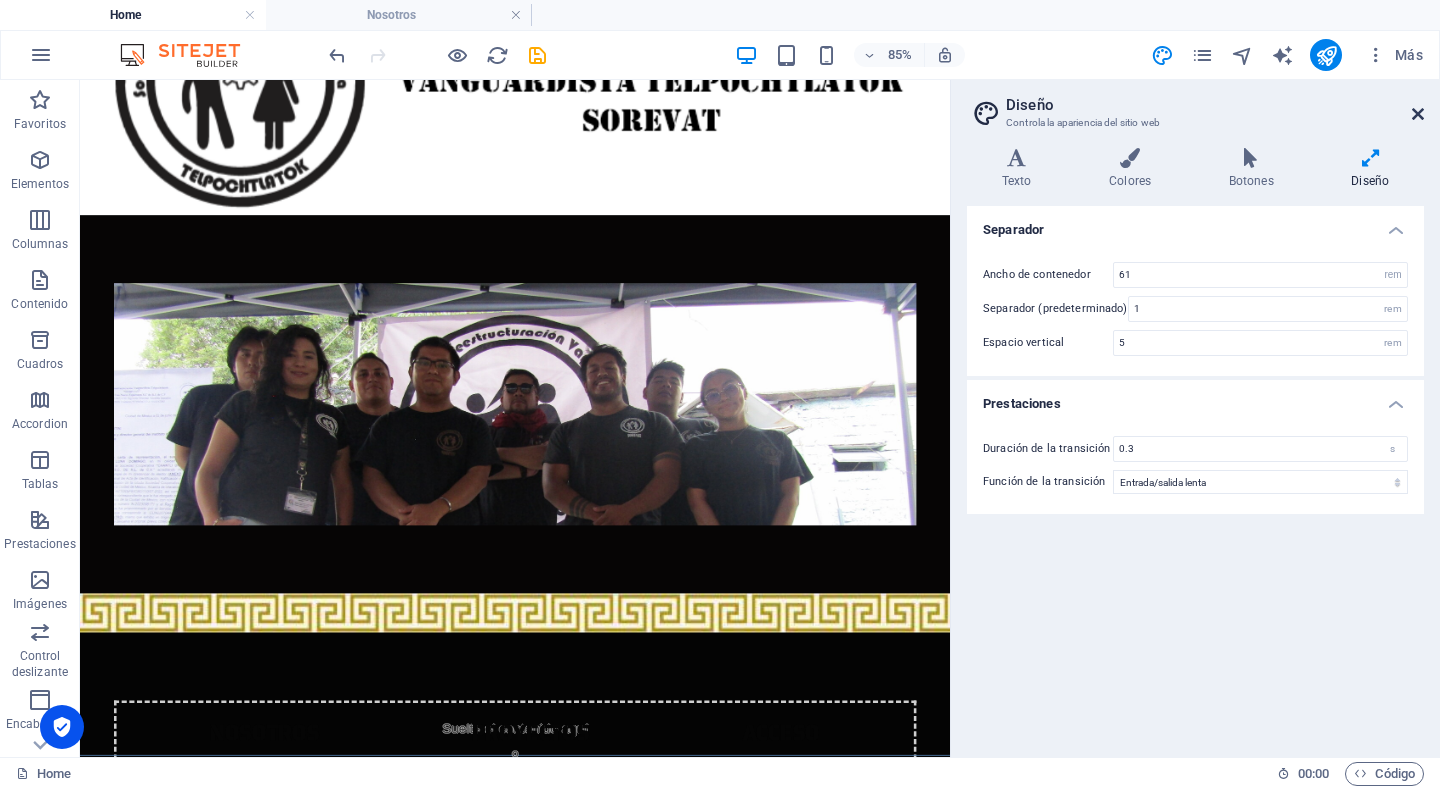 click at bounding box center (1418, 114) 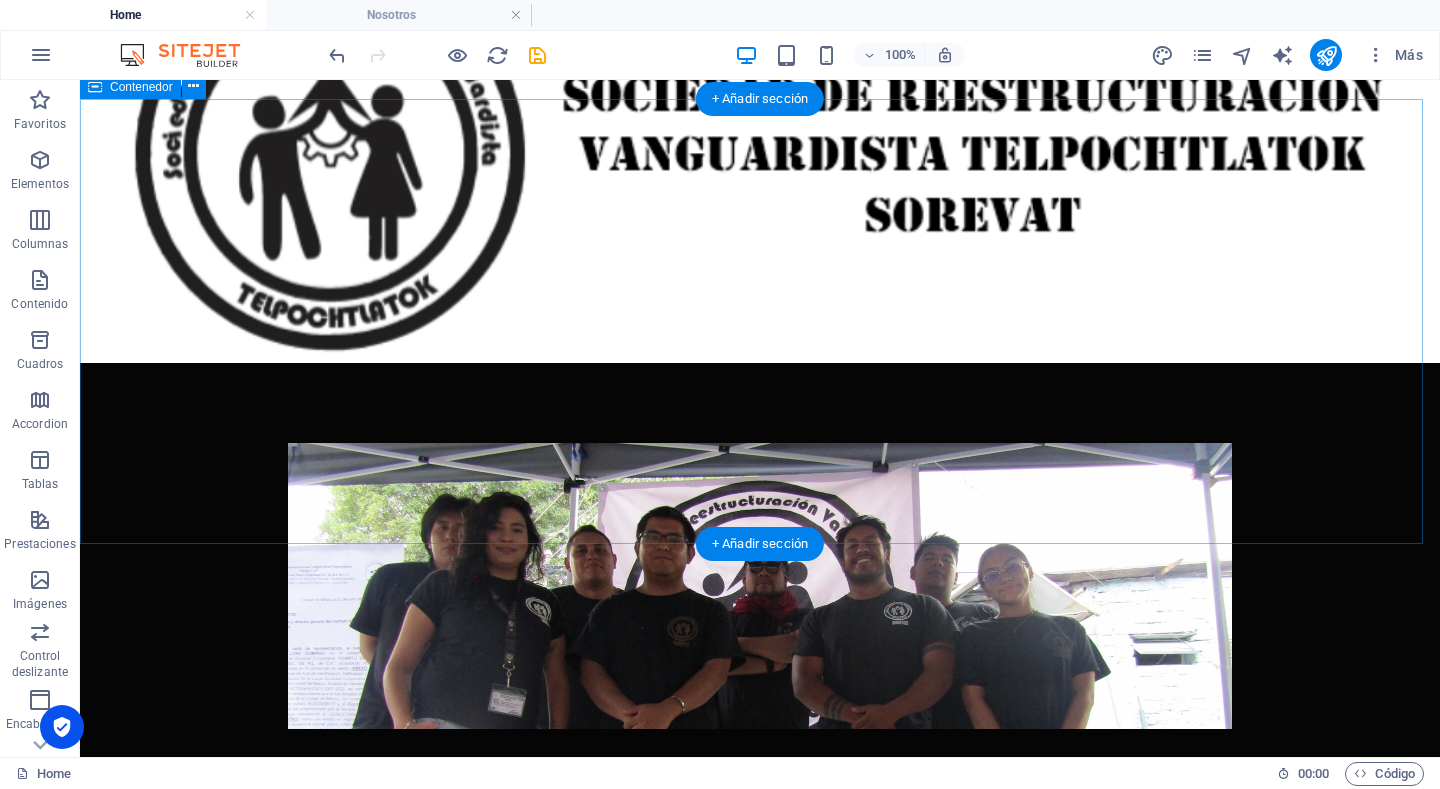 scroll, scrollTop: 478, scrollLeft: 0, axis: vertical 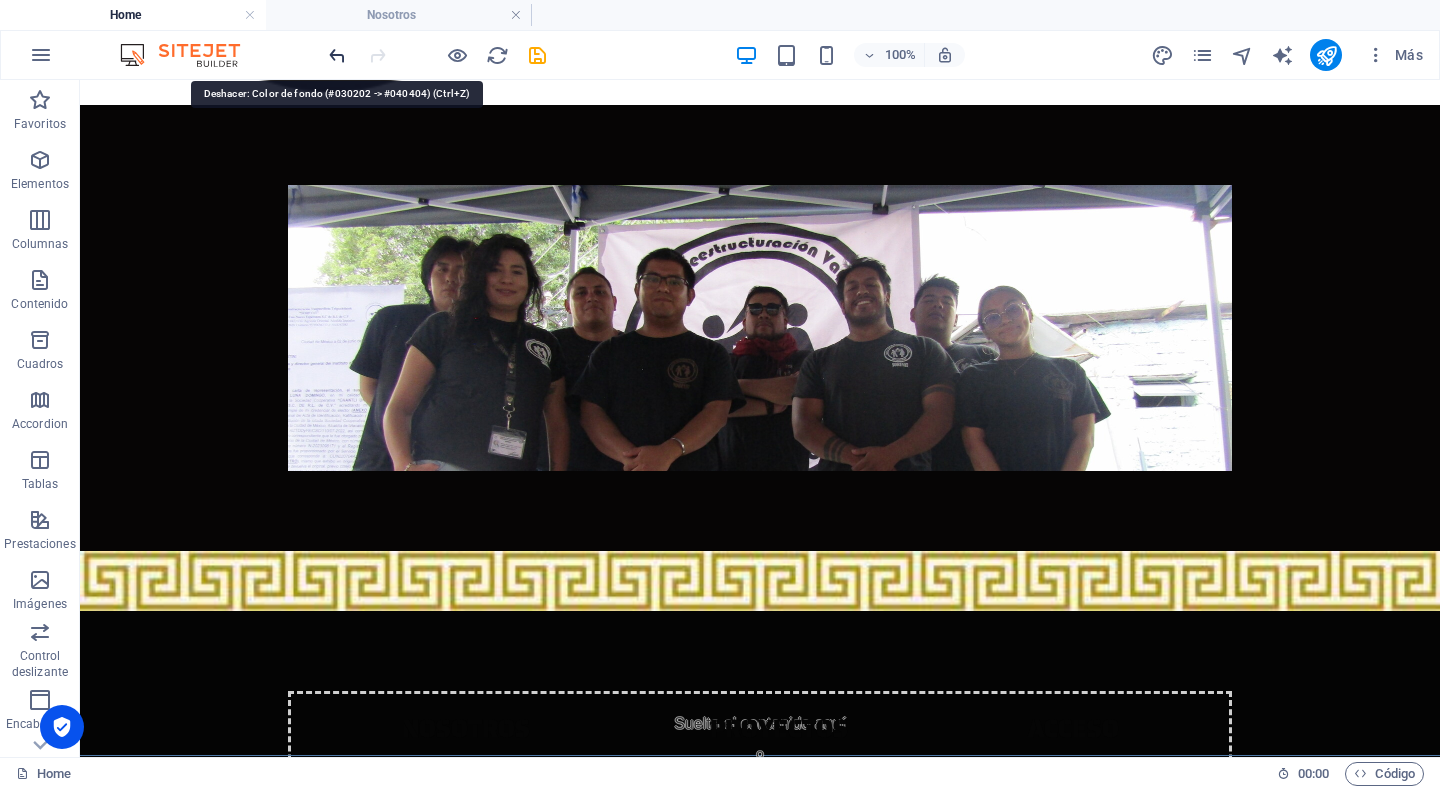 click at bounding box center [337, 55] 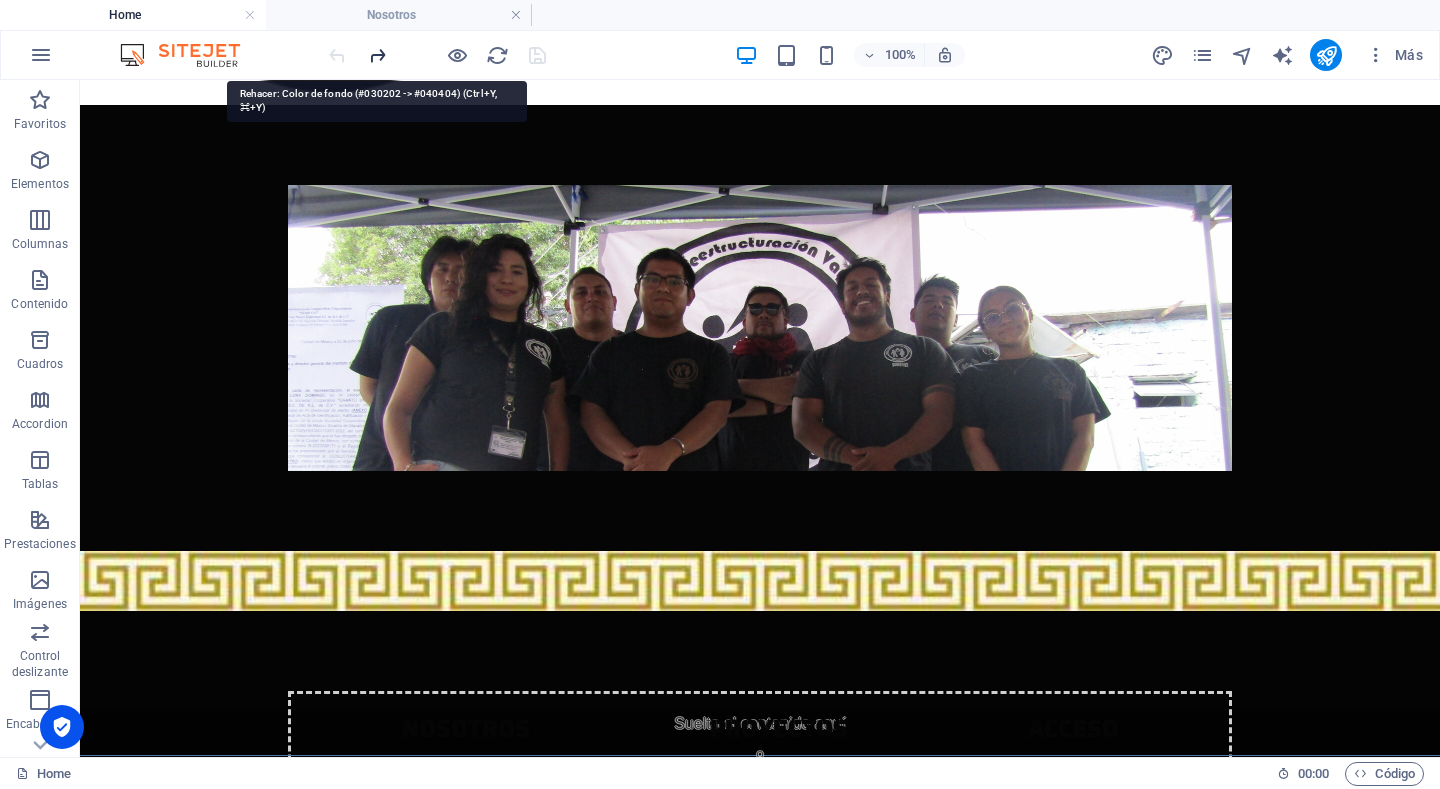 click at bounding box center (377, 55) 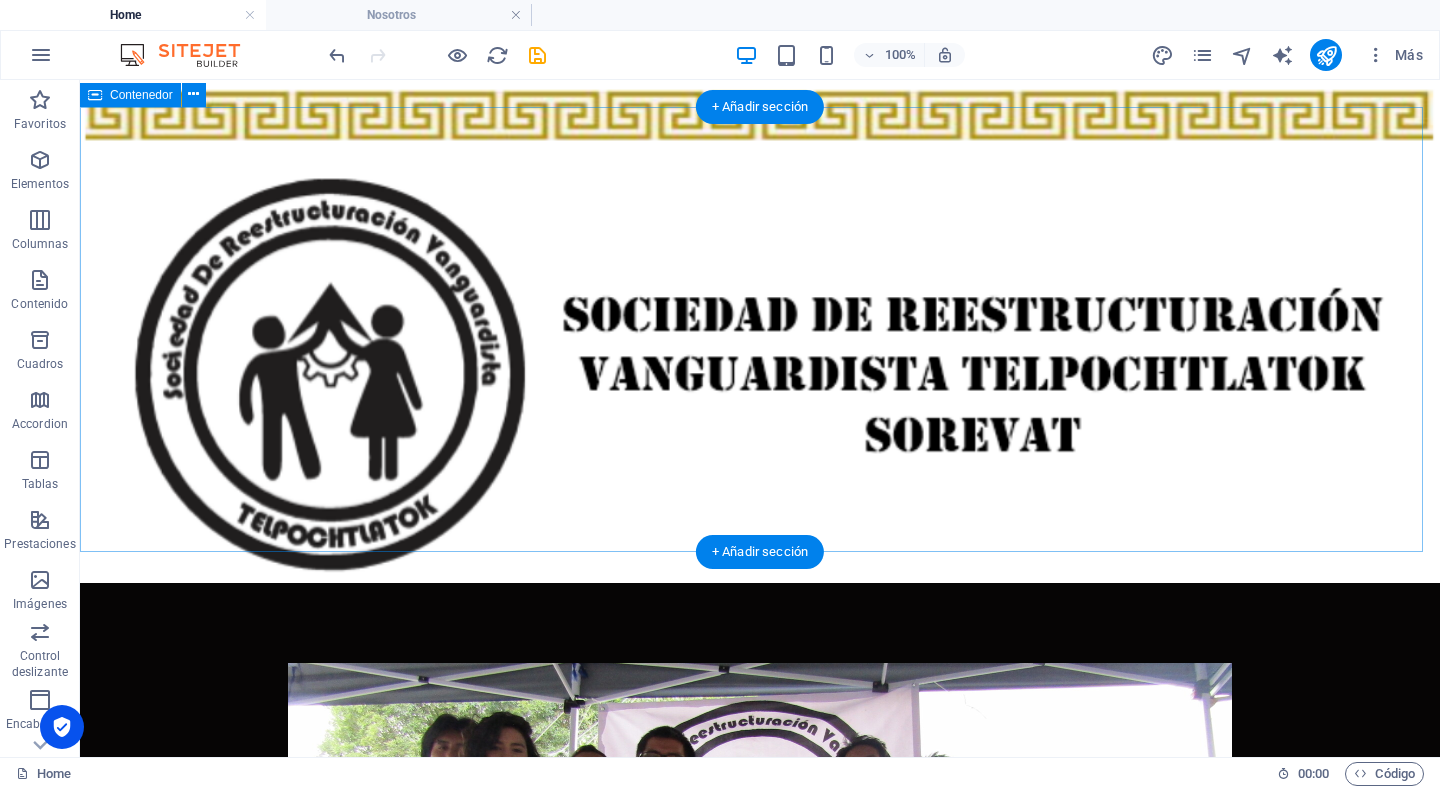 scroll, scrollTop: 478, scrollLeft: 0, axis: vertical 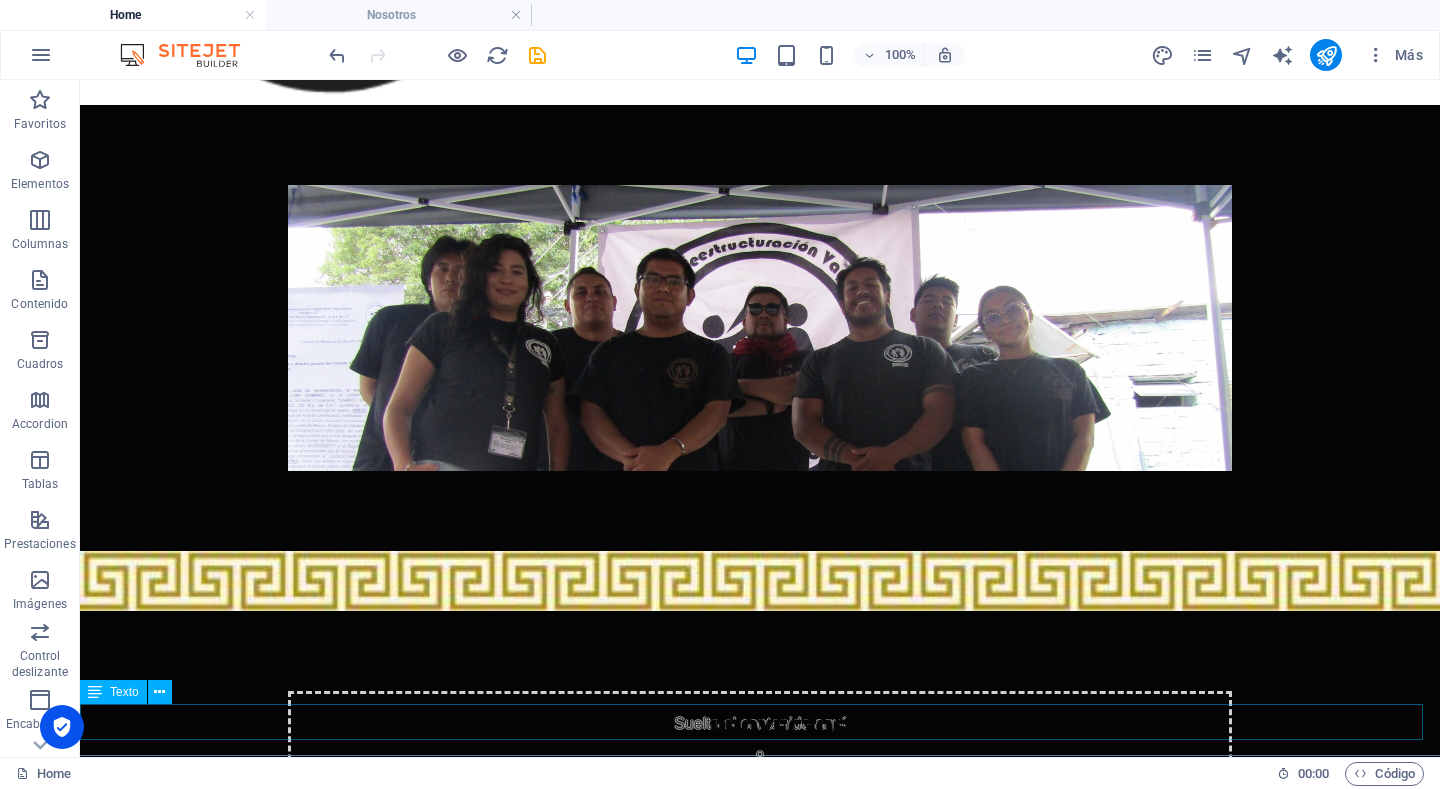click on "NOSOTROS                                PROYECTOS                                ACCESO" at bounding box center [760, 729] 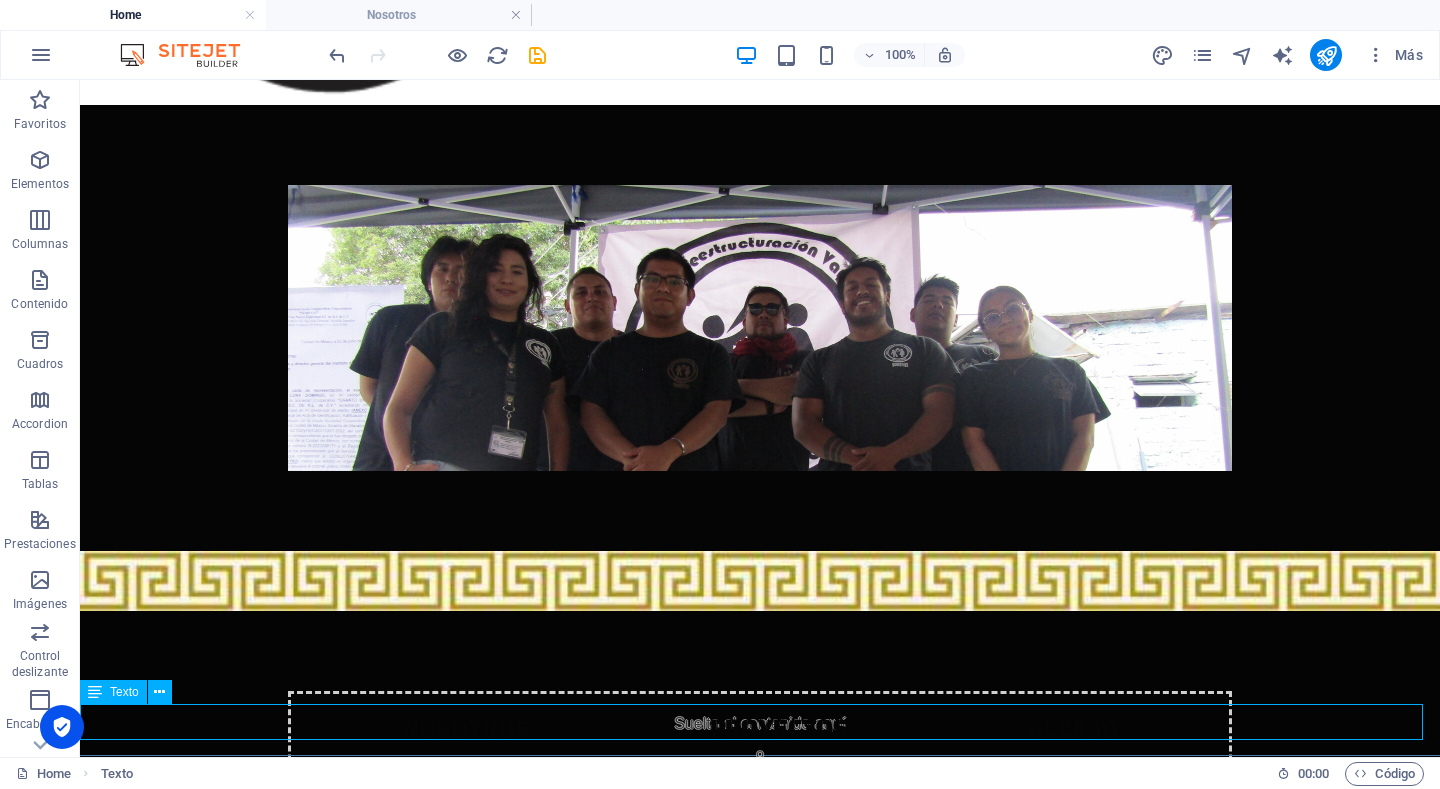 click on "NOSOTROS                                PROYECTOS                                ACCESO" at bounding box center [760, 729] 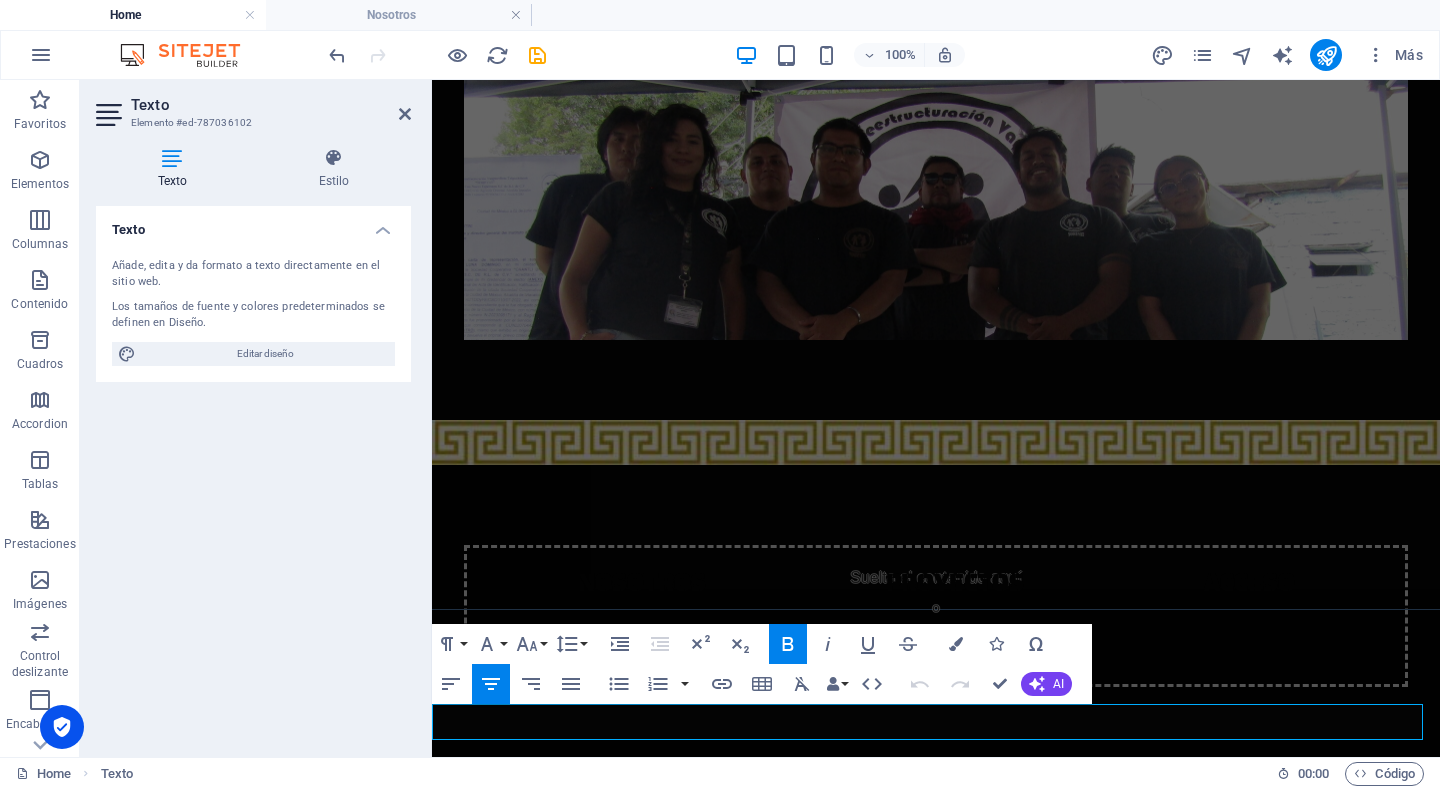 scroll, scrollTop: 332, scrollLeft: 0, axis: vertical 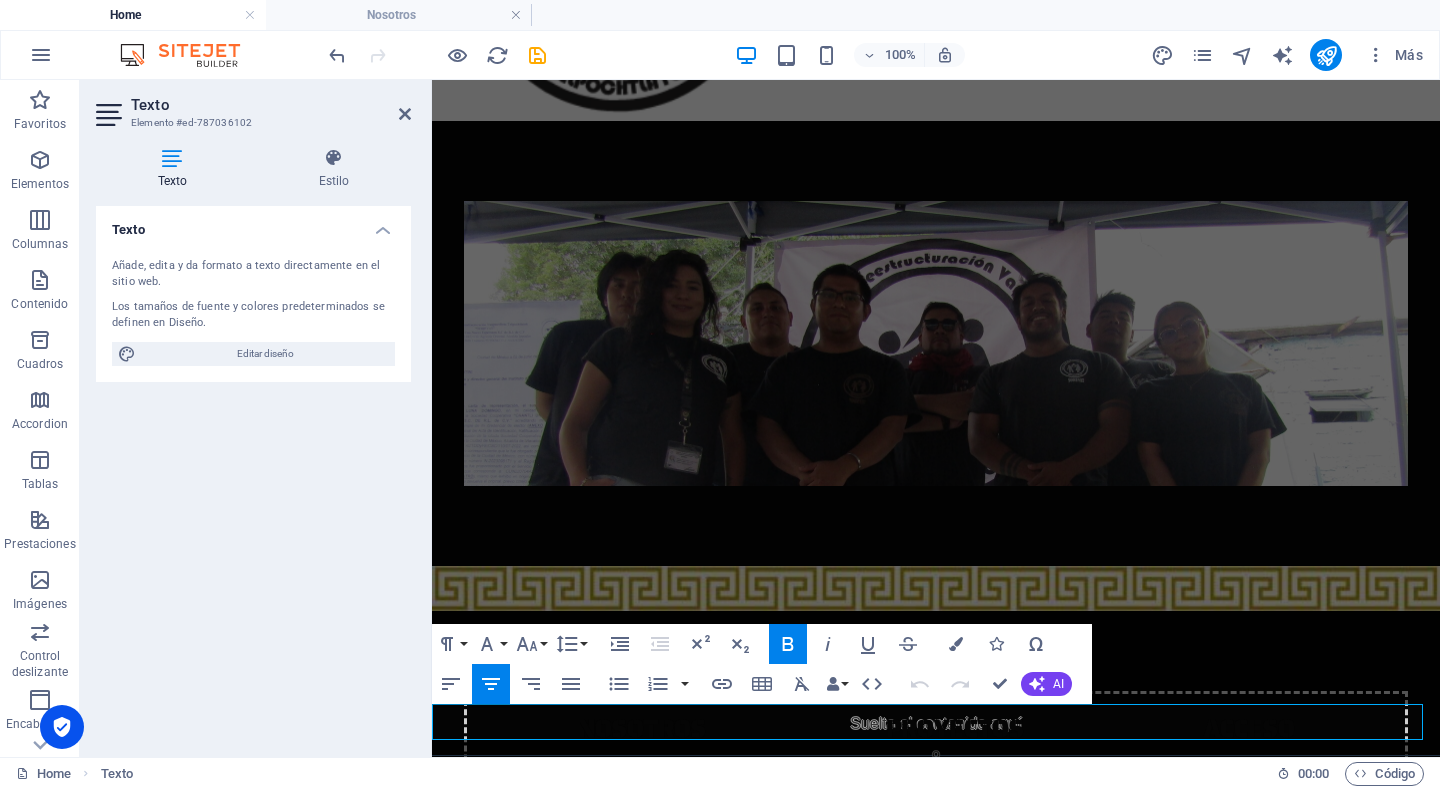 click on "NOSOTROS                                PROYECTOS                                ACCESO" at bounding box center [936, 729] 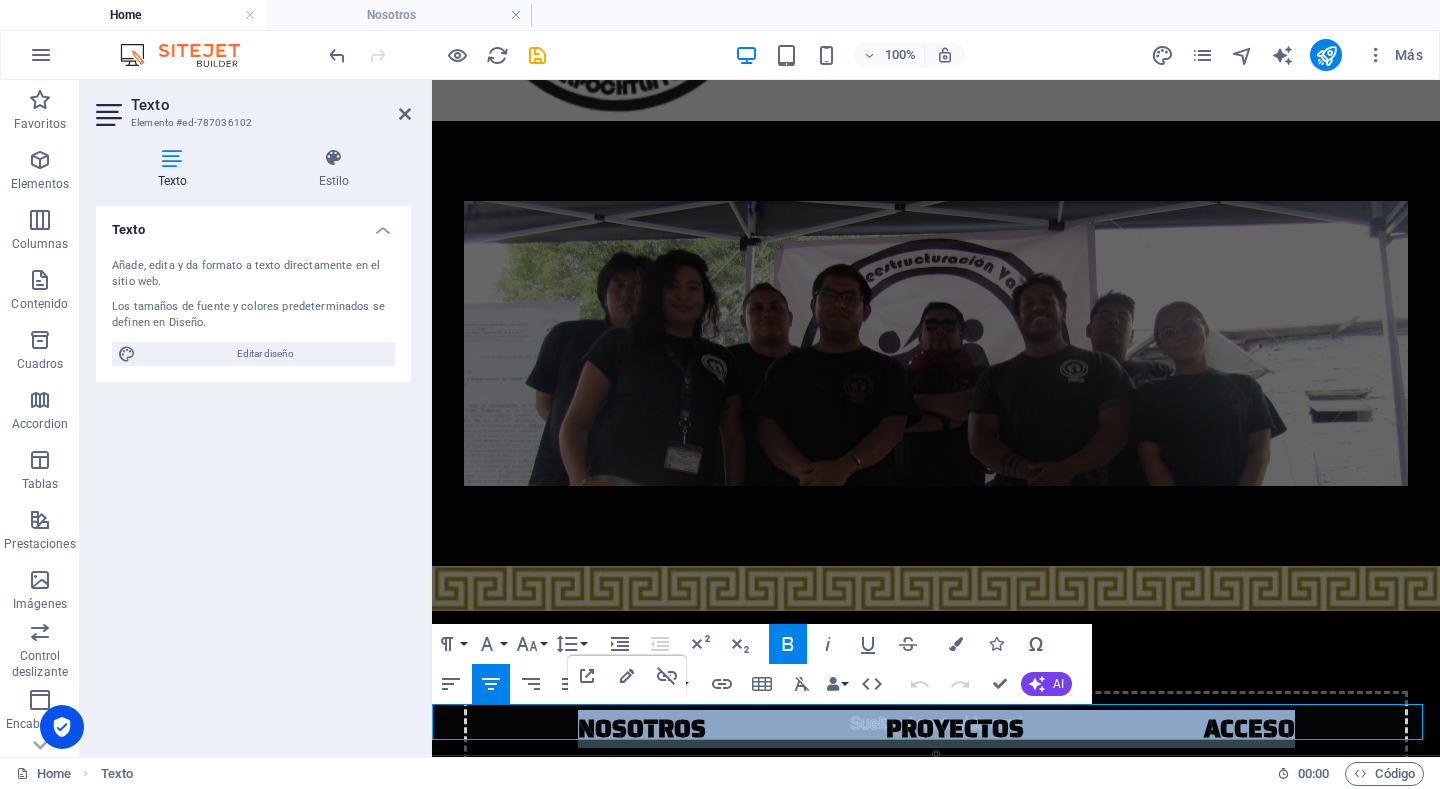 drag, startPoint x: 561, startPoint y: 721, endPoint x: 1318, endPoint y: 717, distance: 757.01056 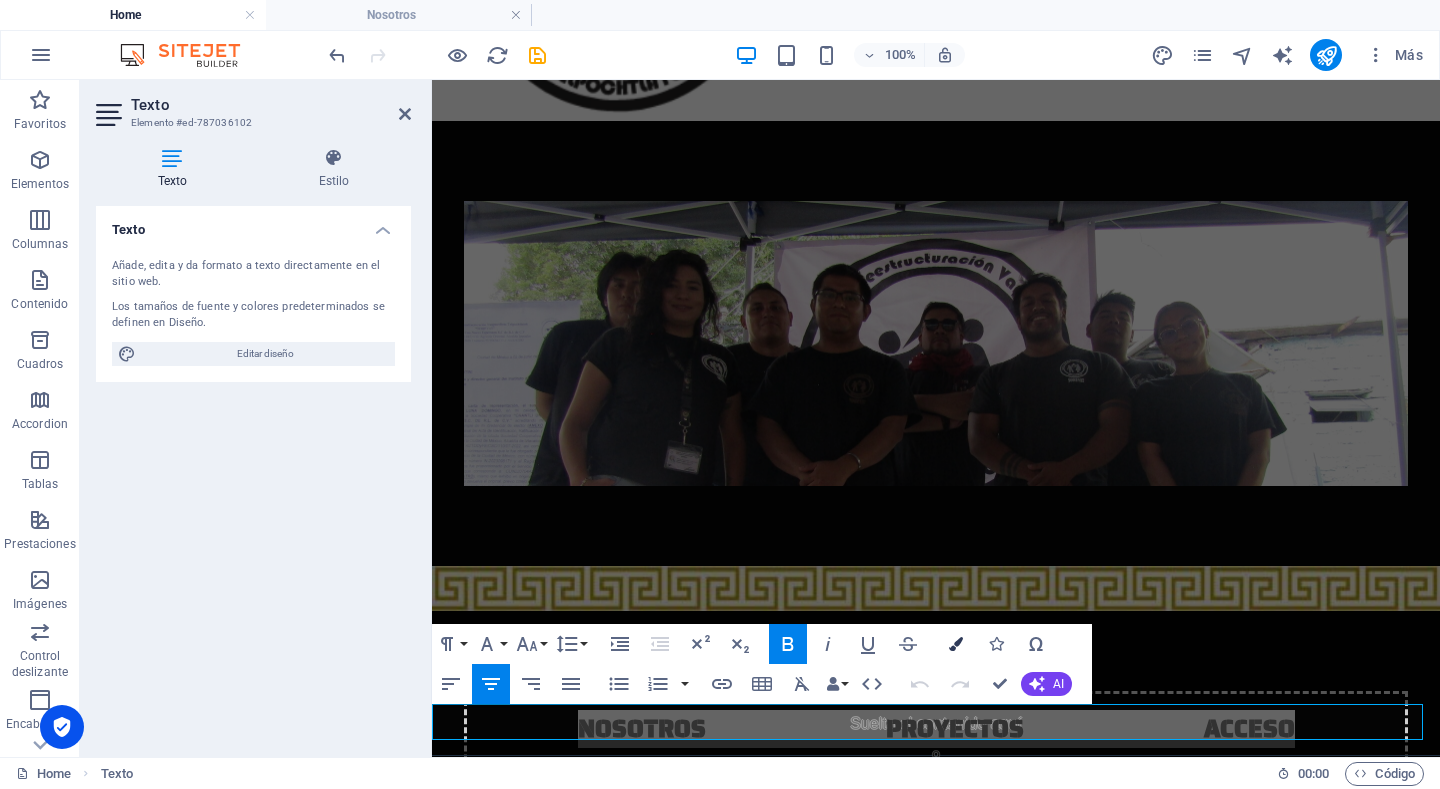 click at bounding box center (956, 644) 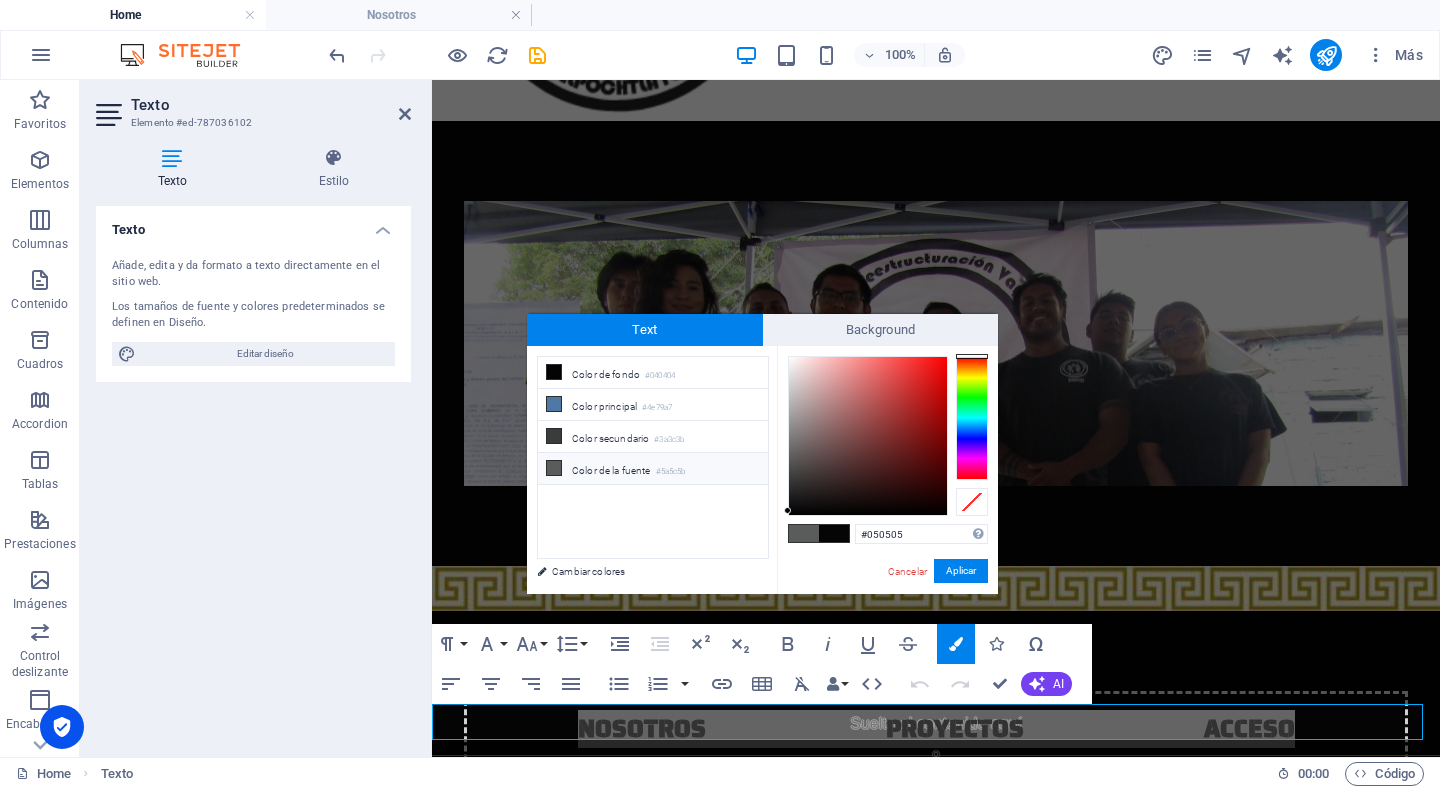 type on "#fcf6f6" 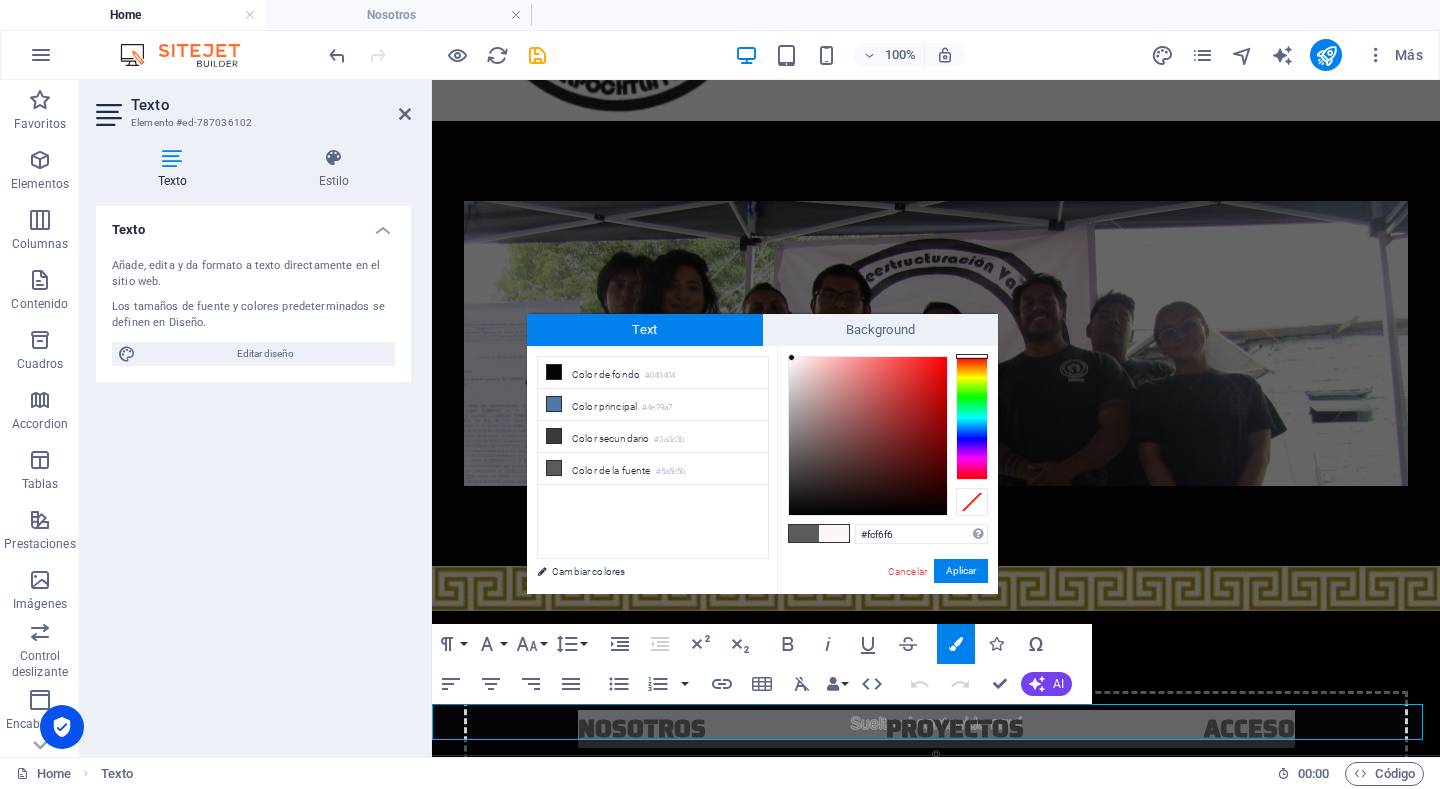 click at bounding box center (868, 436) 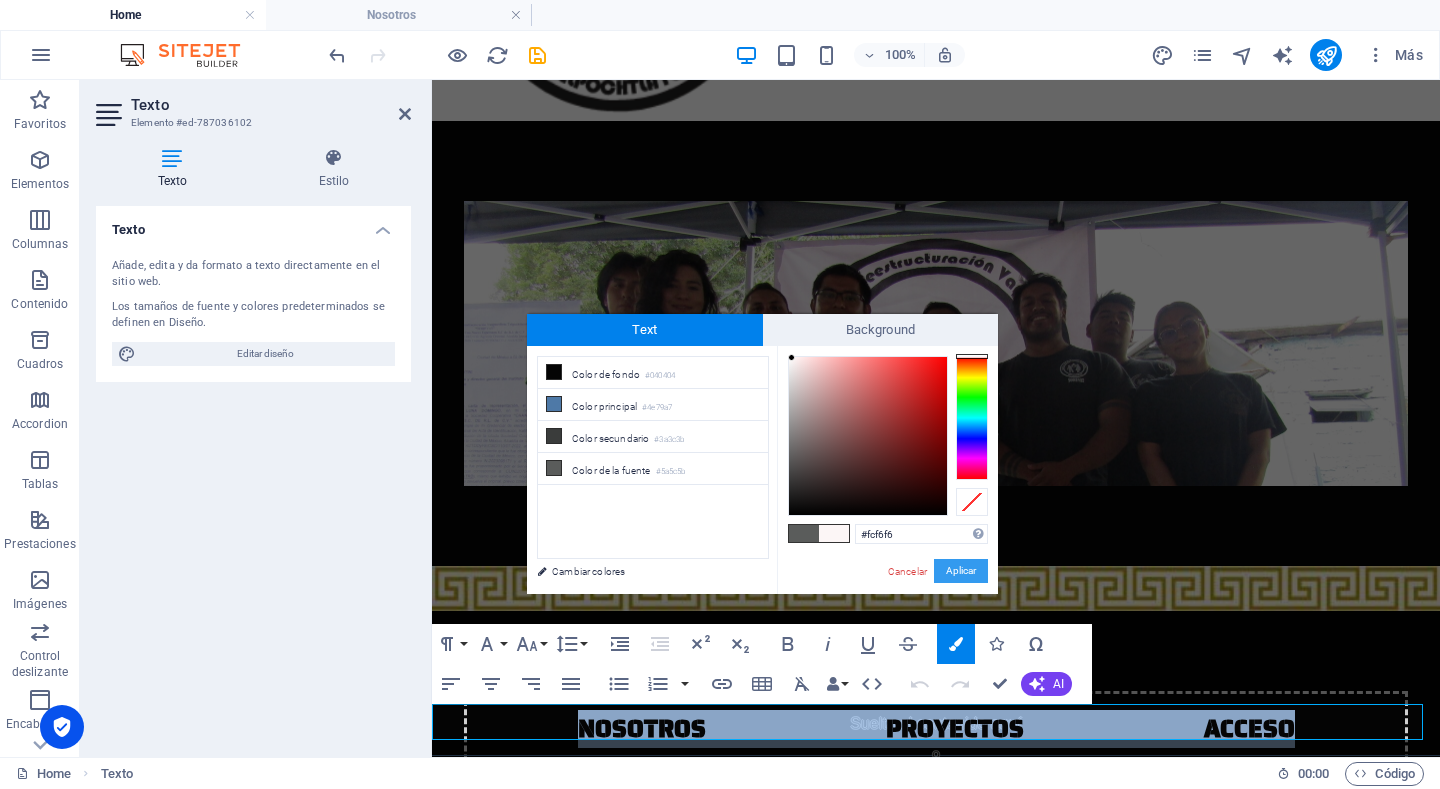 click on "Aplicar" at bounding box center [961, 571] 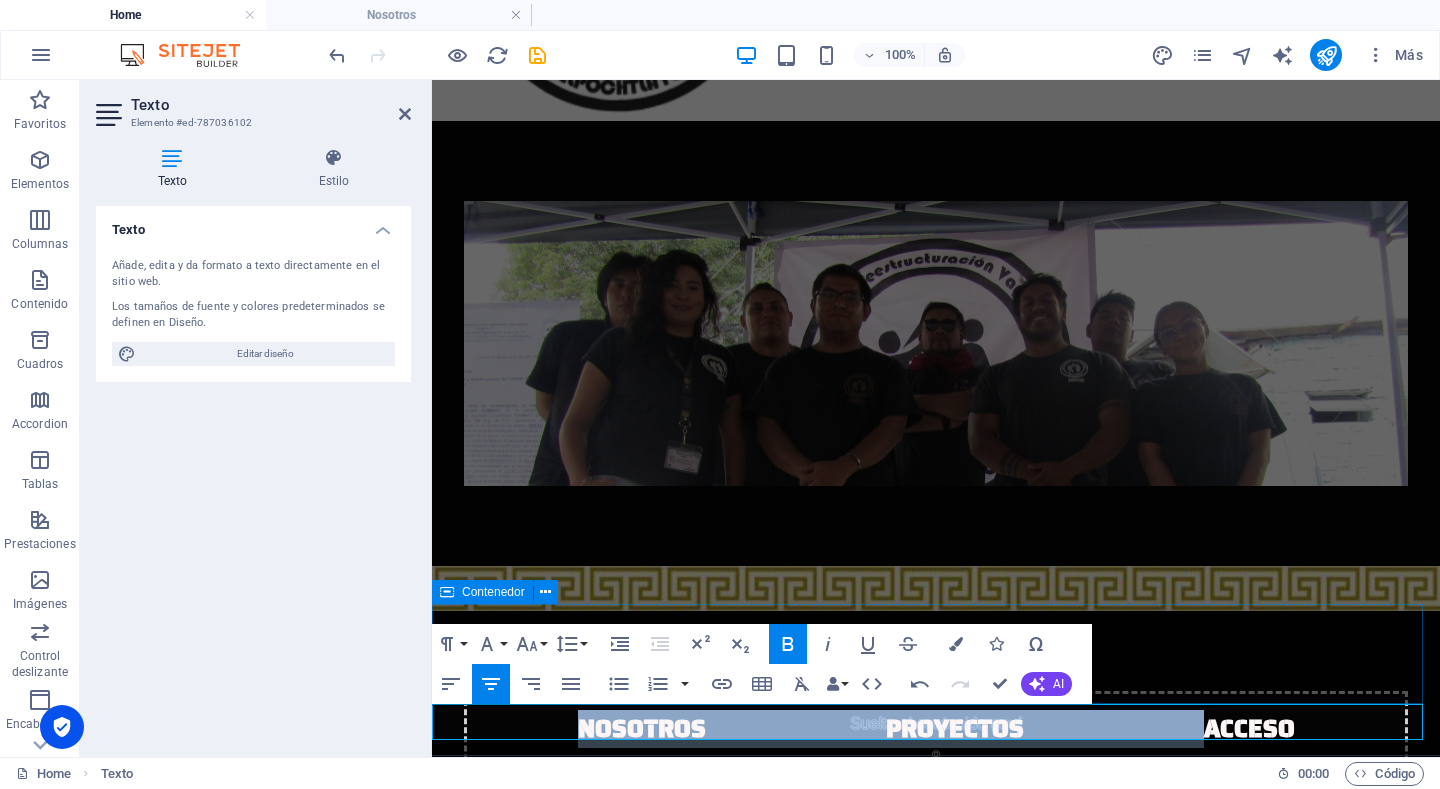 click on "Suelta el contenido aquí o  Añadir elementos  Pegar portapapeles" at bounding box center [936, 661] 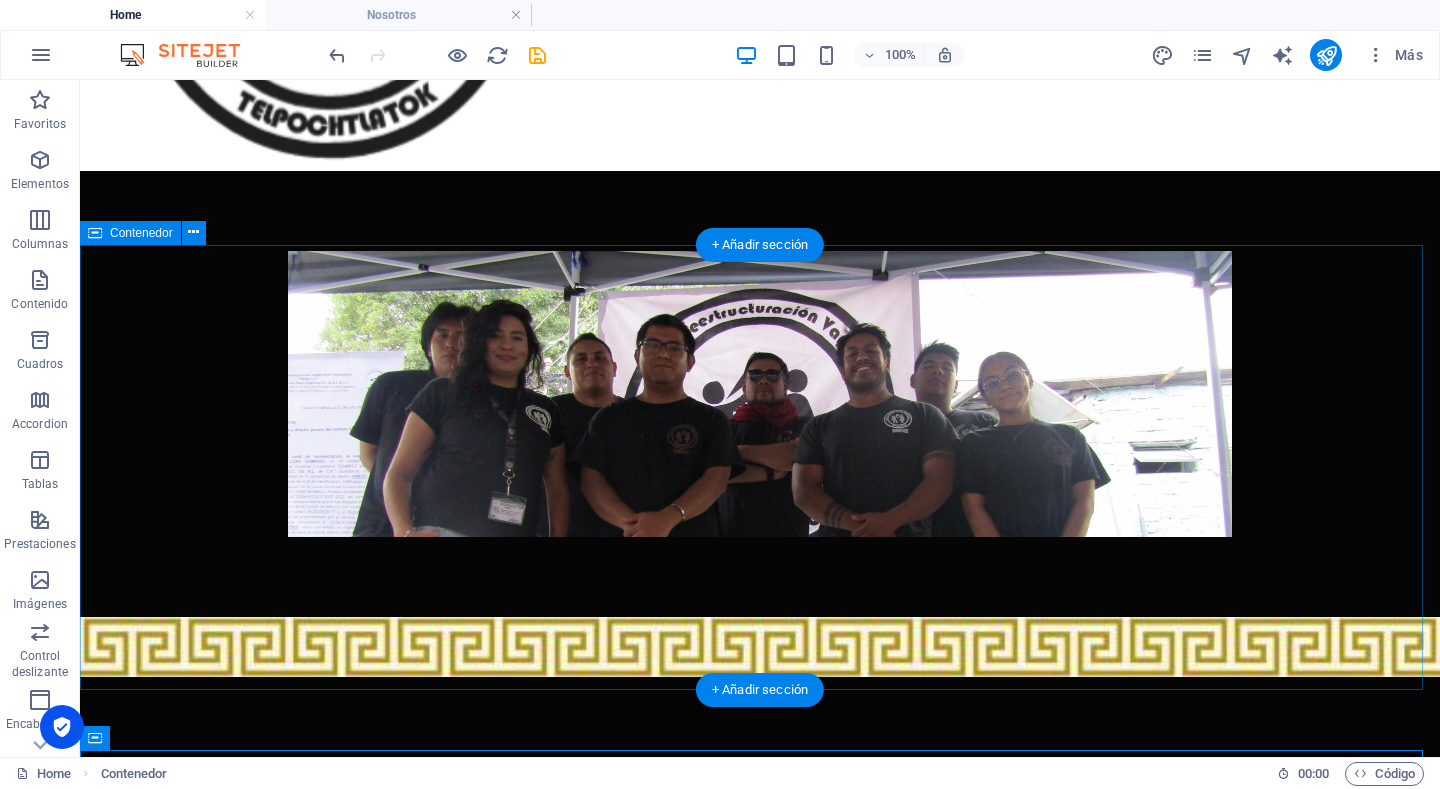 scroll, scrollTop: 478, scrollLeft: 0, axis: vertical 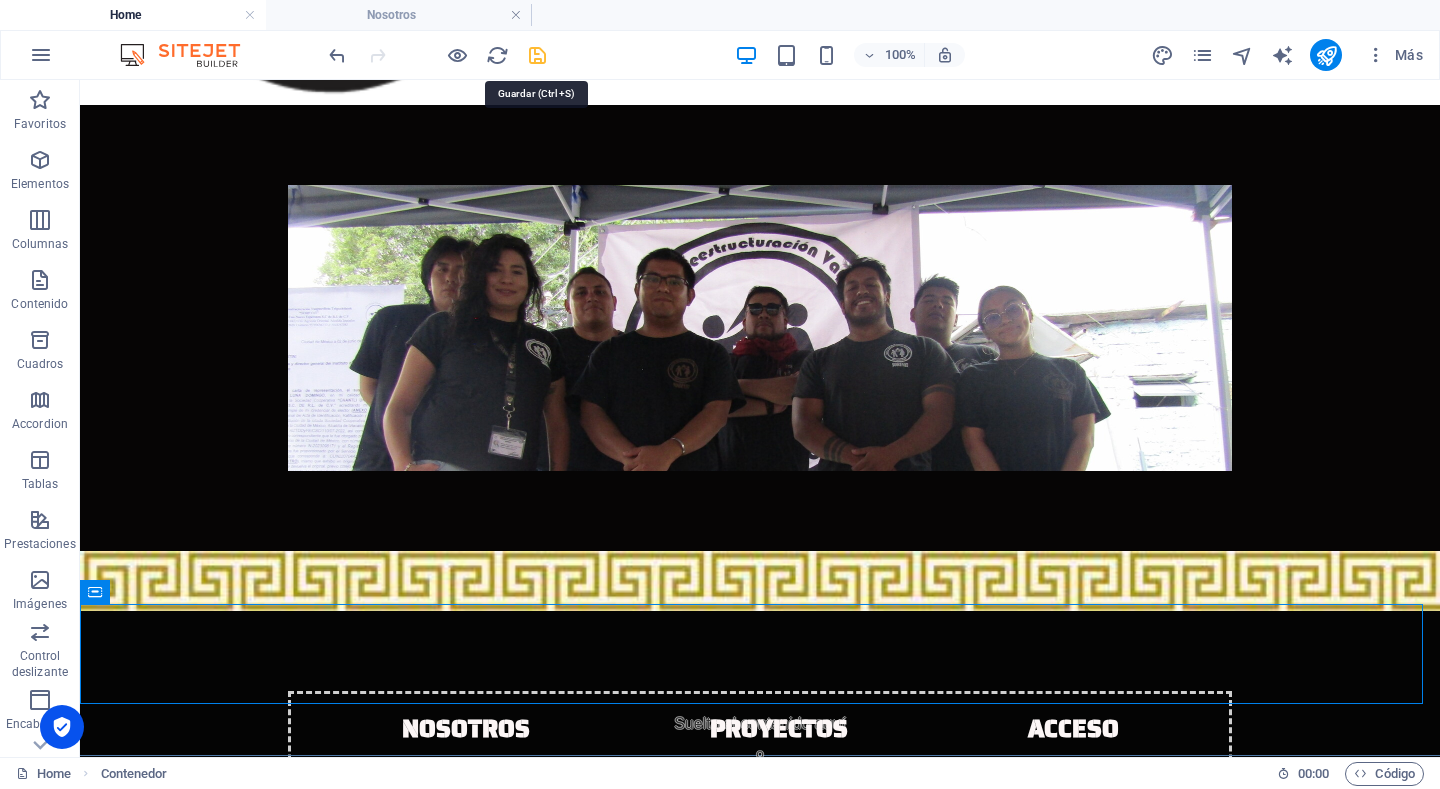 click at bounding box center (537, 55) 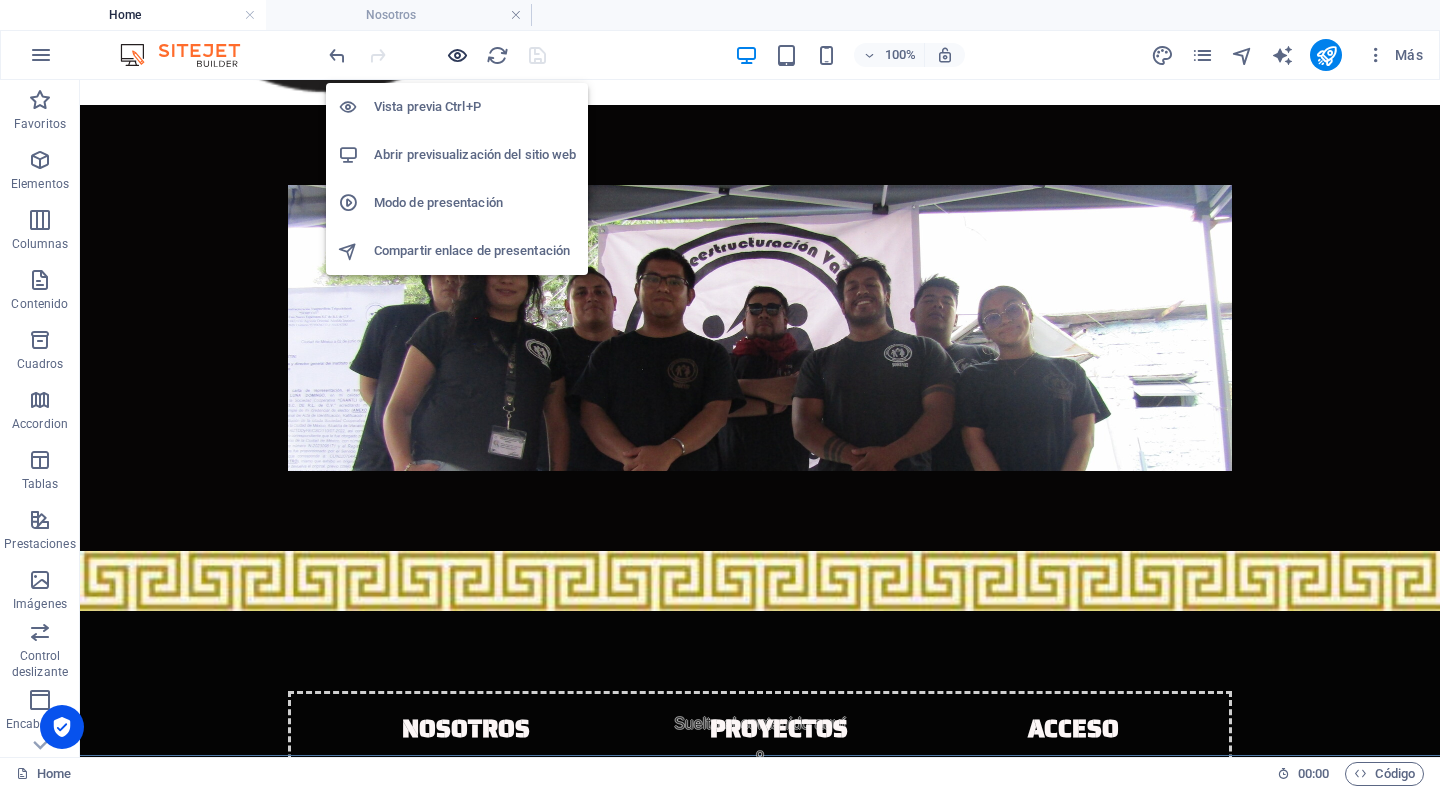 click at bounding box center [457, 55] 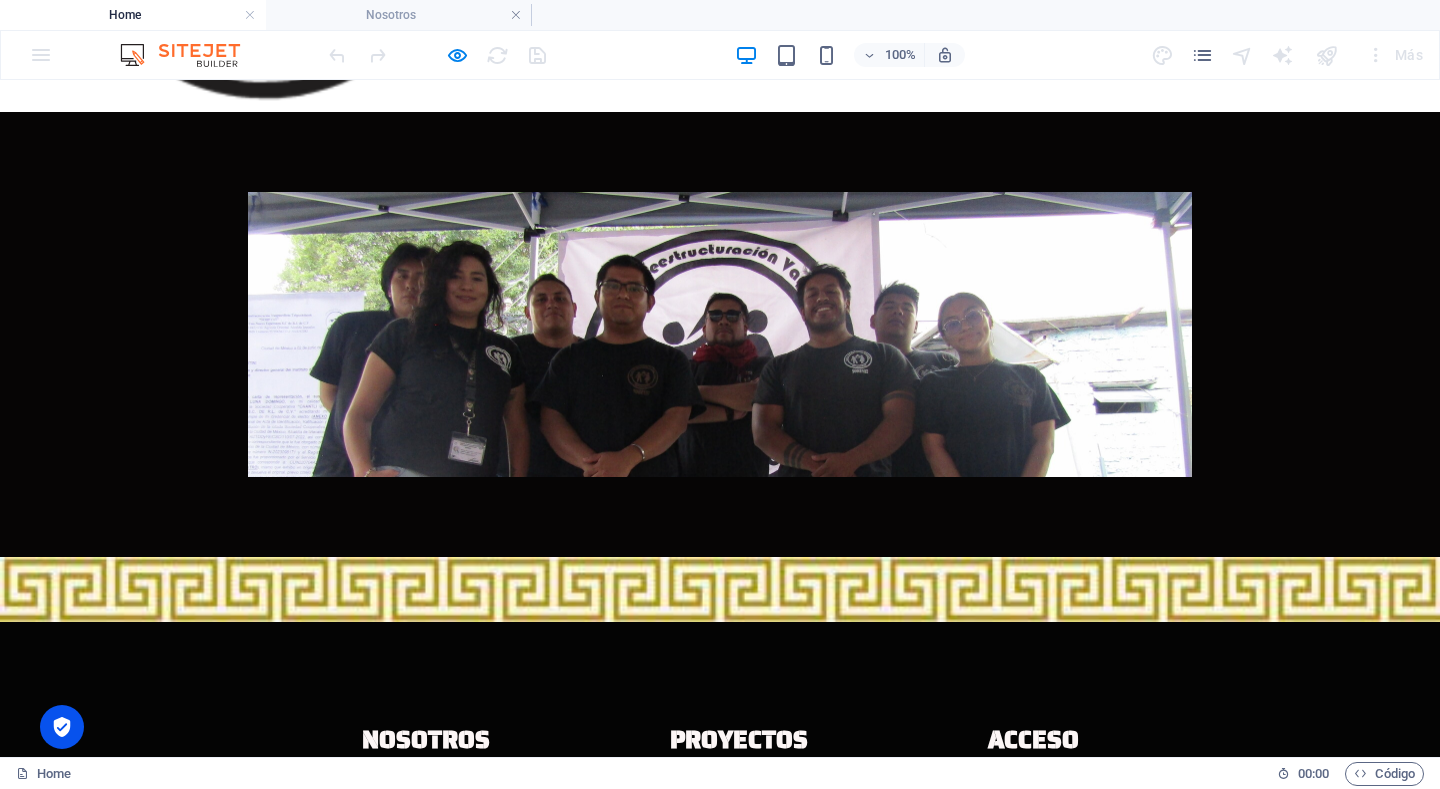 scroll, scrollTop: 511, scrollLeft: 0, axis: vertical 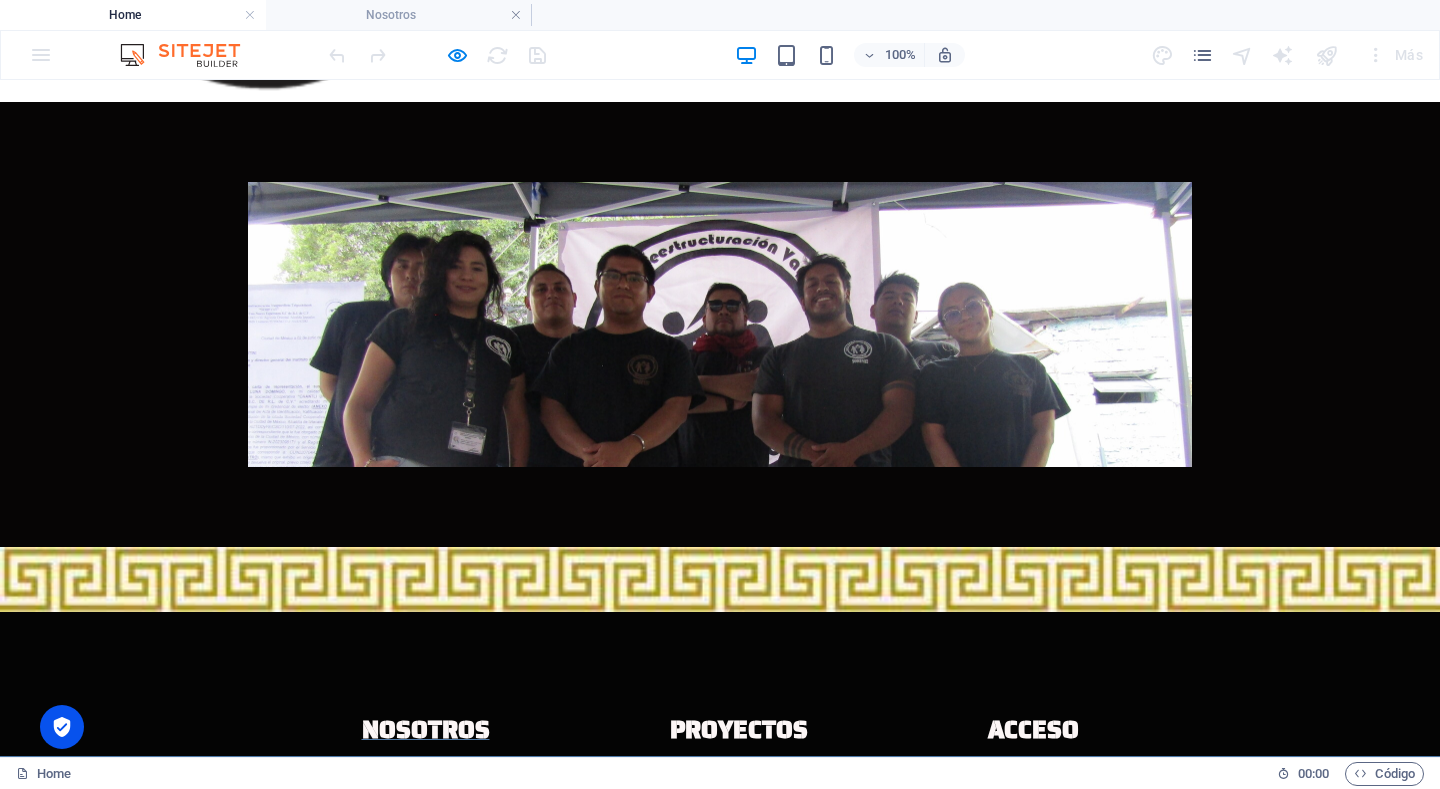 click on "NOSOTROS" at bounding box center (426, 730) 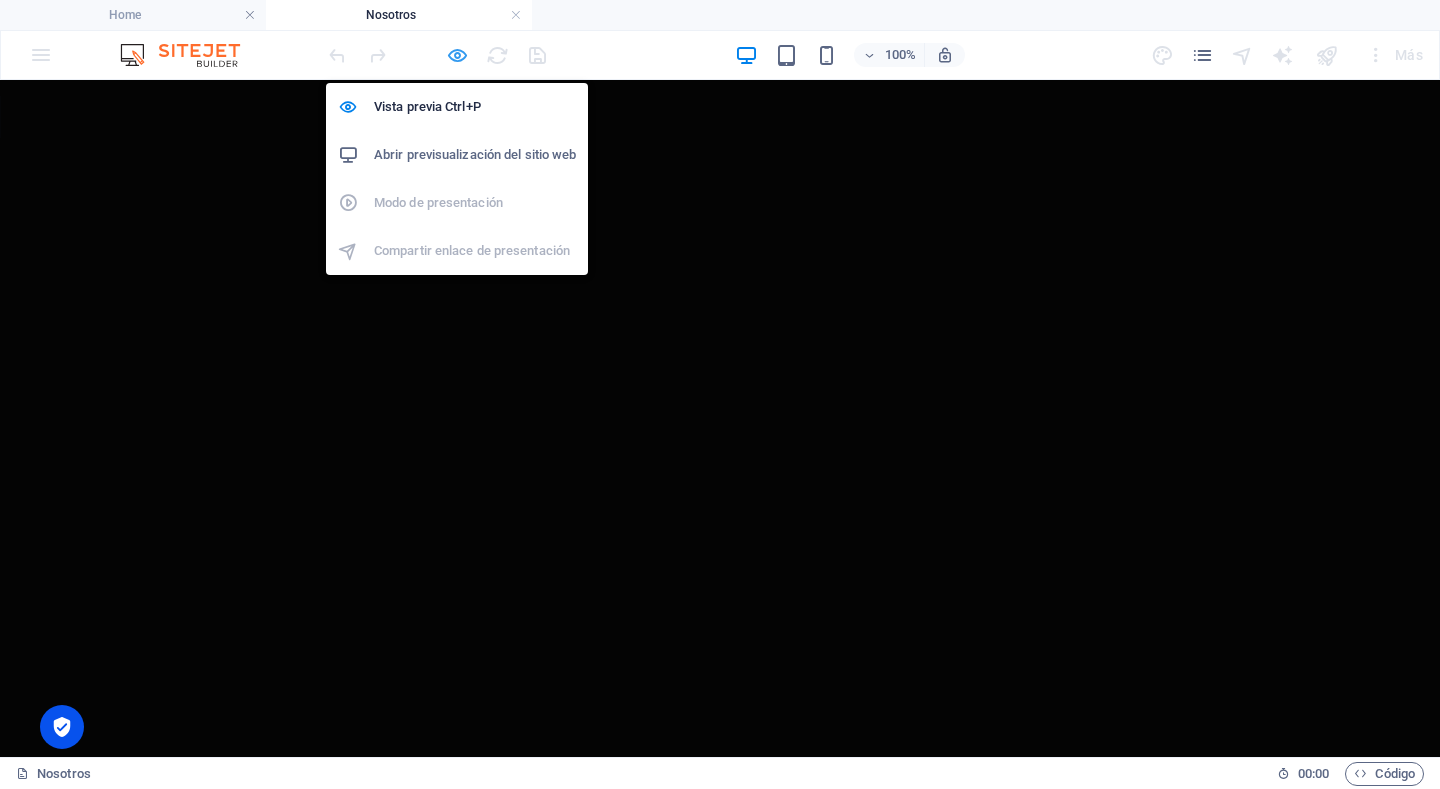 click at bounding box center (457, 55) 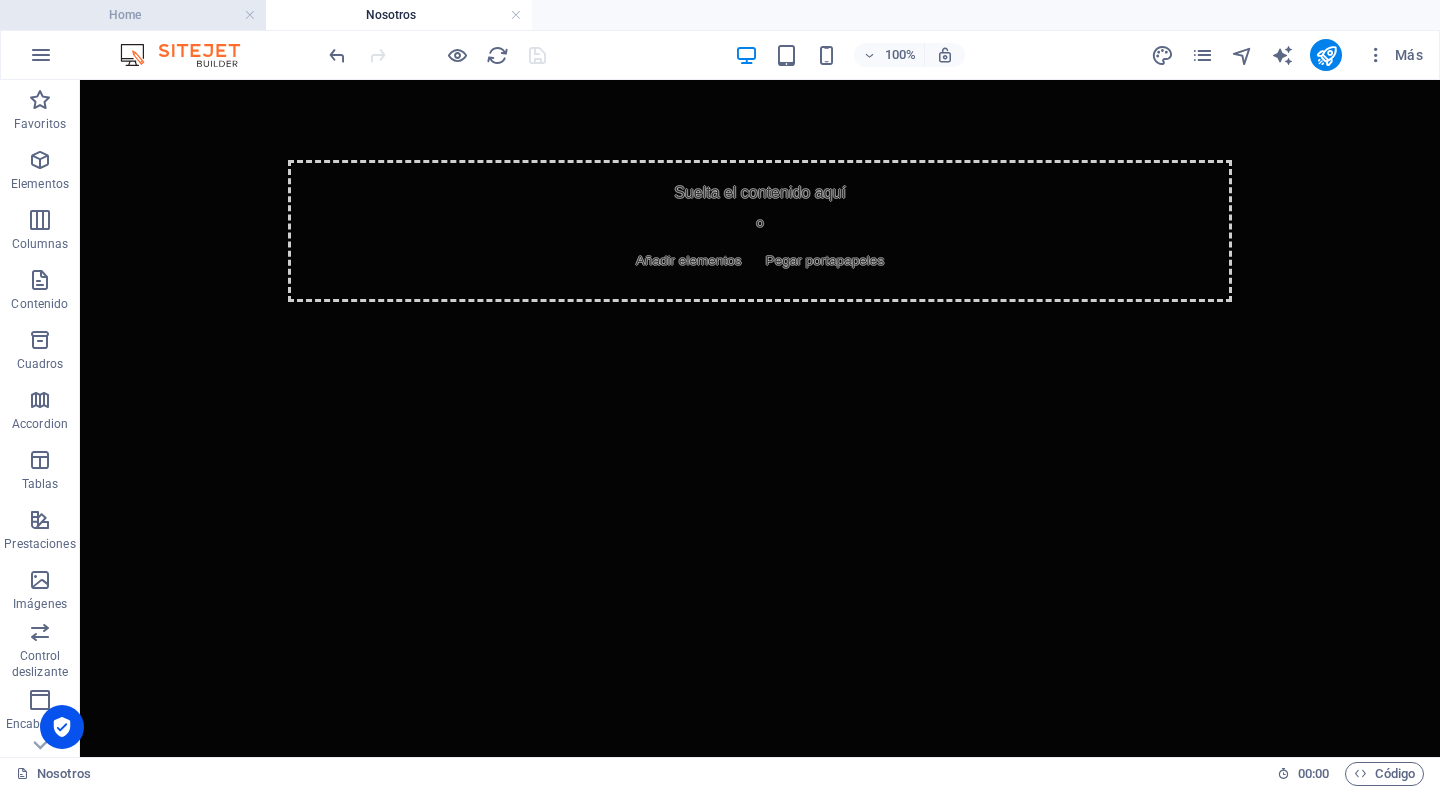 click on "Home" at bounding box center (133, 15) 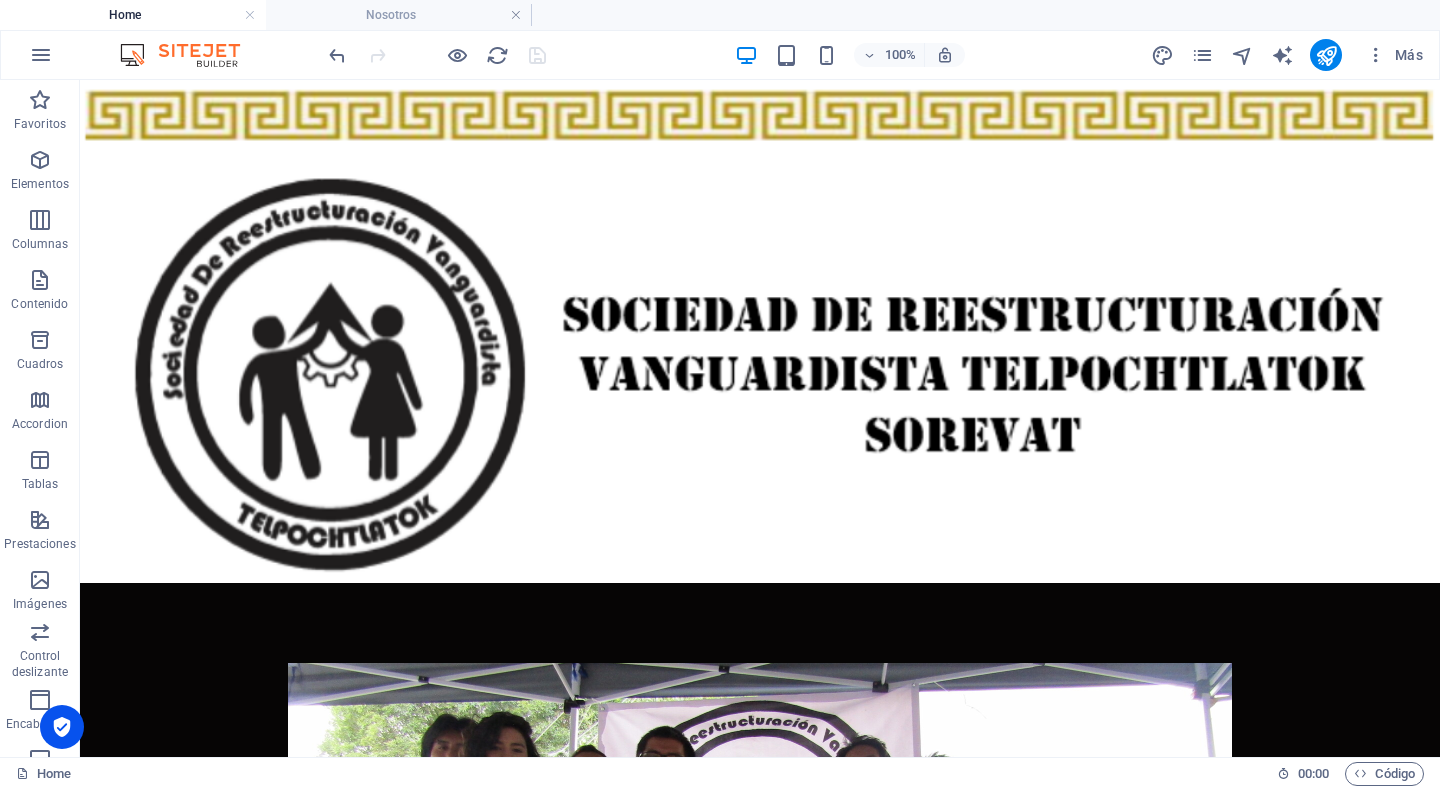 scroll, scrollTop: 478, scrollLeft: 0, axis: vertical 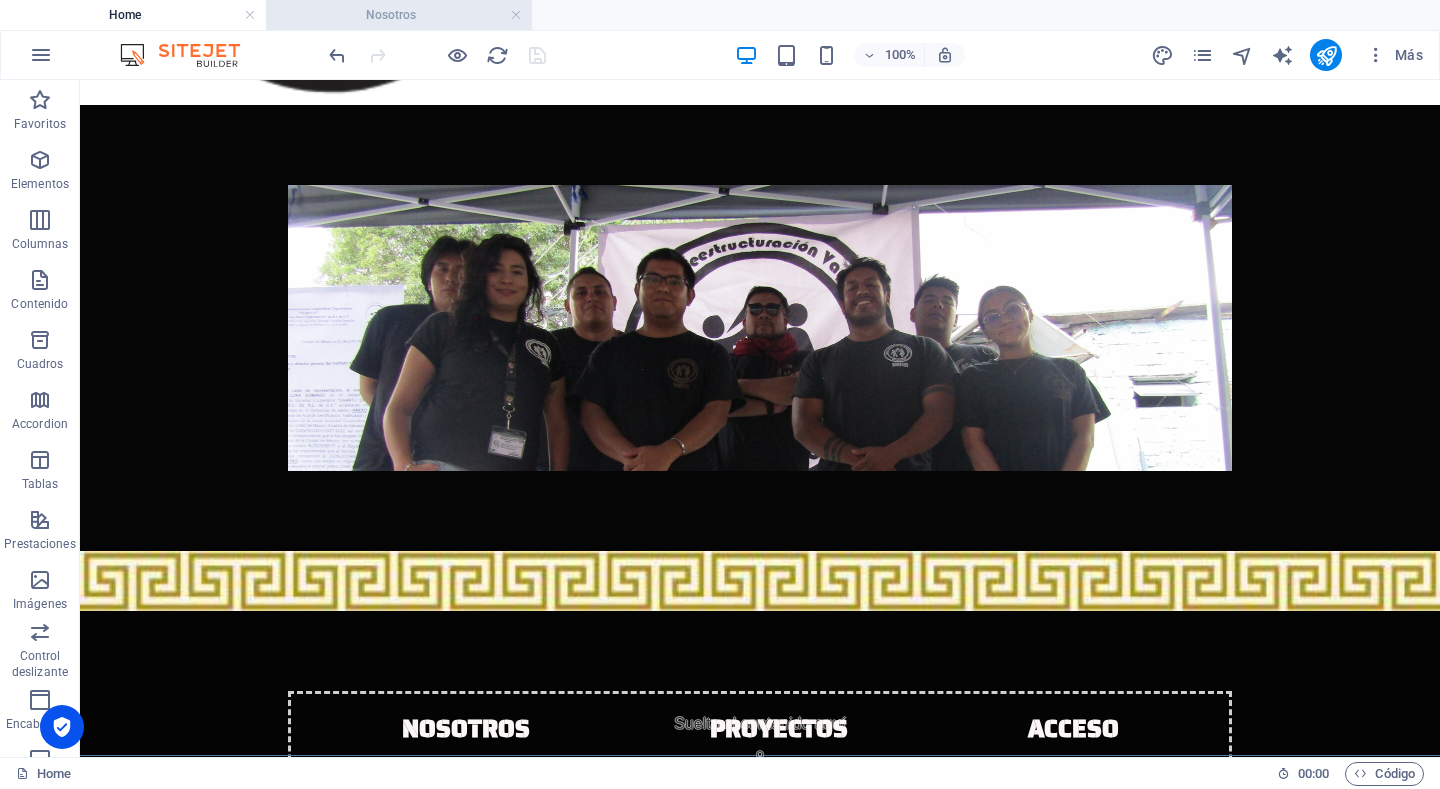 click on "Nosotros" at bounding box center [399, 15] 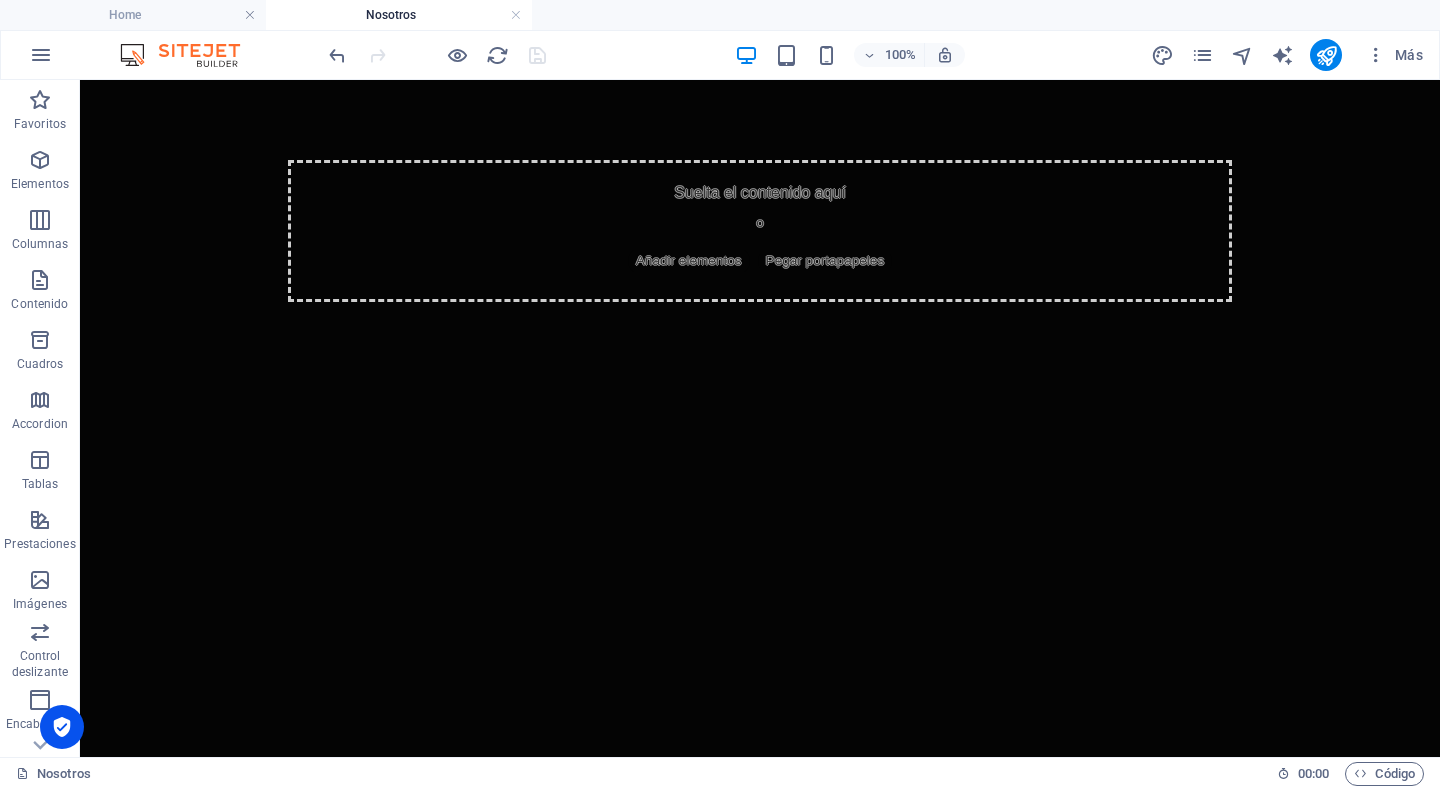 scroll, scrollTop: 0, scrollLeft: 0, axis: both 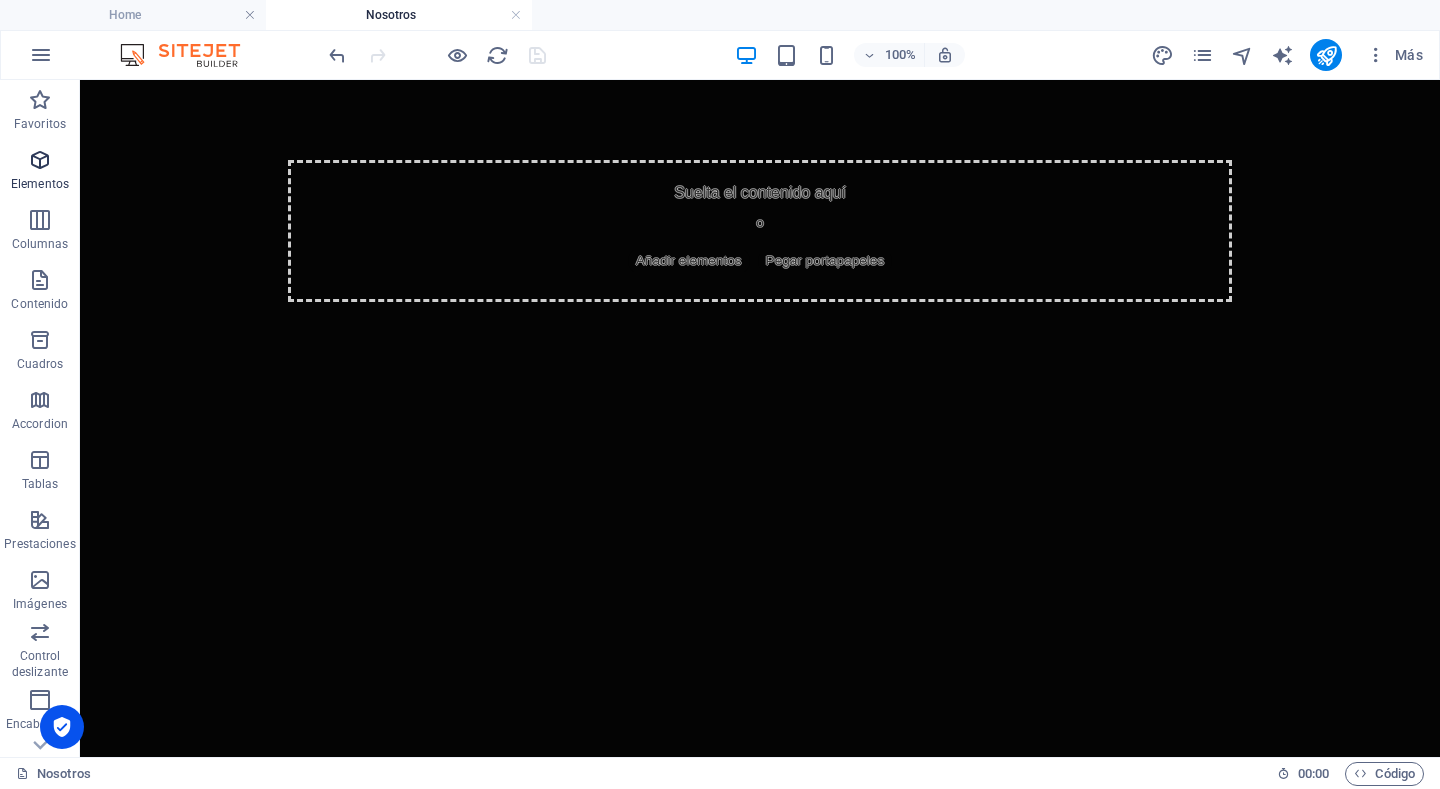 click on "Elementos" at bounding box center (40, 184) 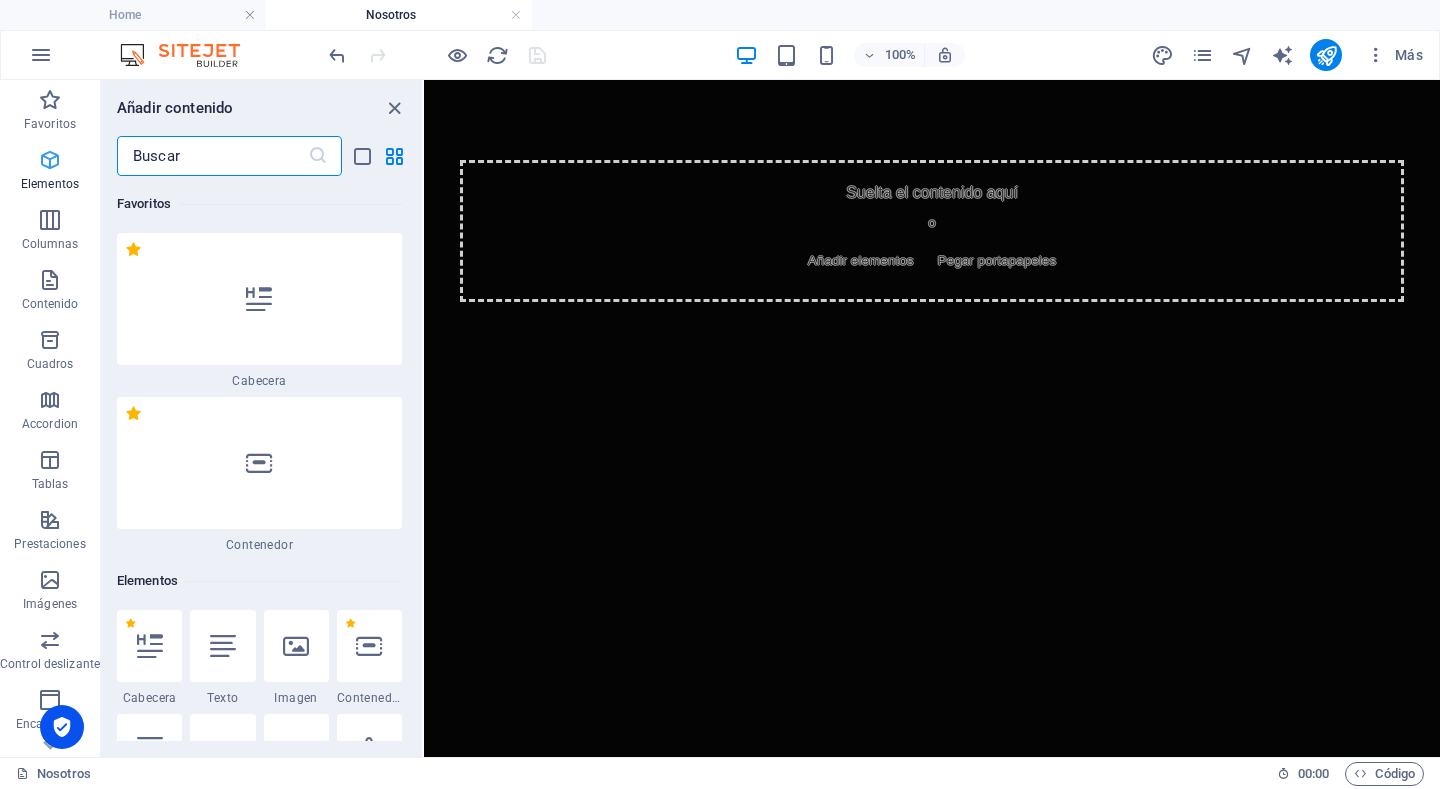 scroll, scrollTop: 377, scrollLeft: 0, axis: vertical 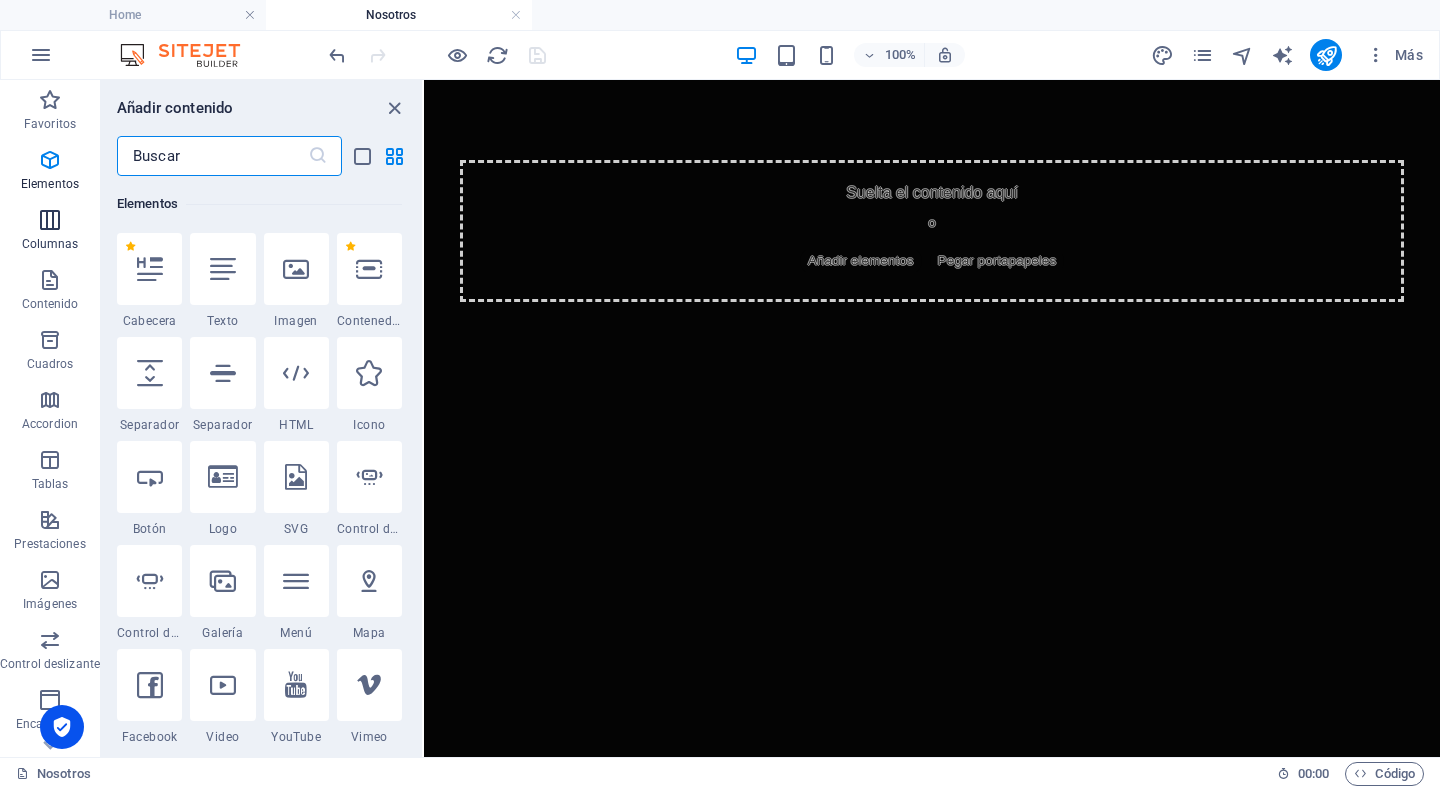 click on "Columnas" at bounding box center [50, 232] 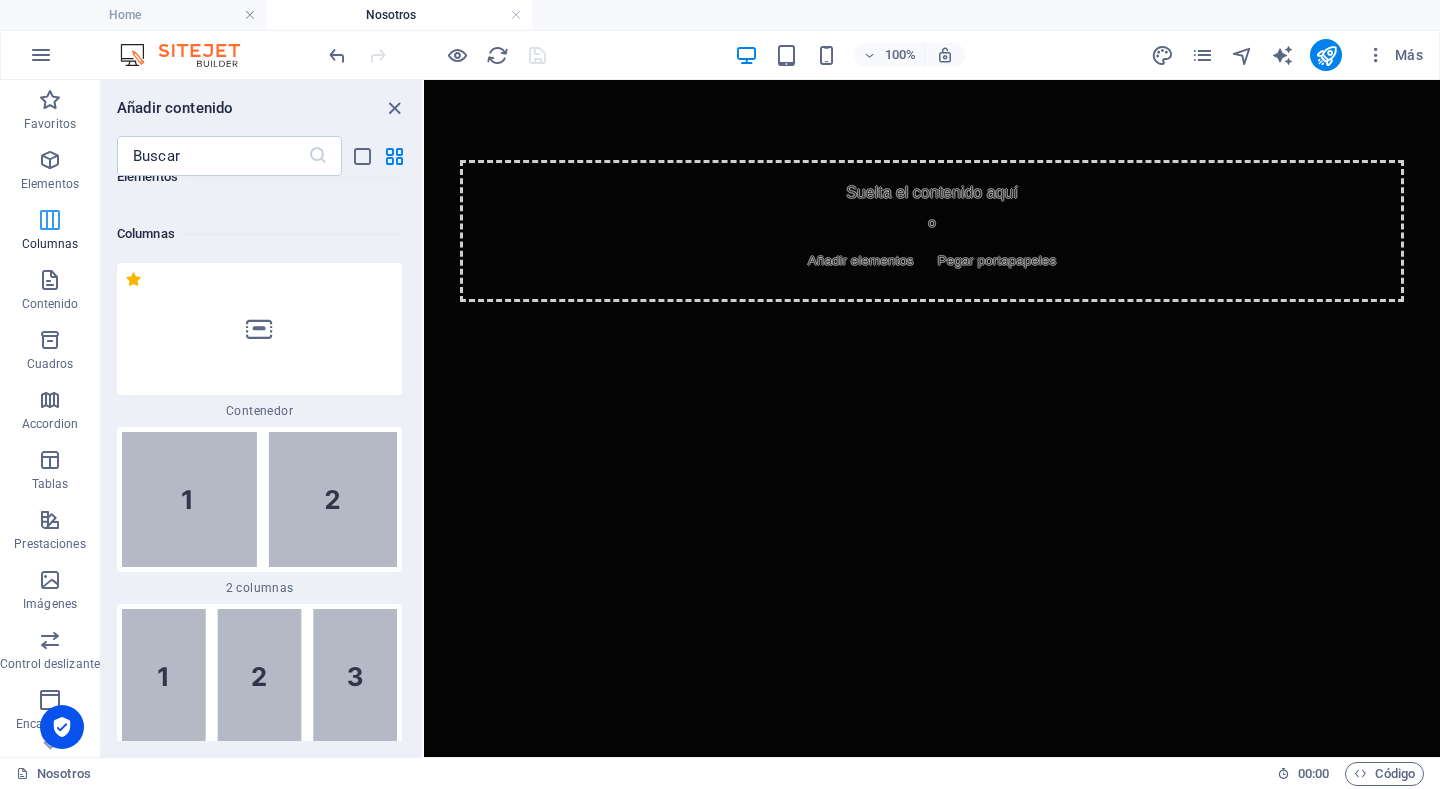 scroll, scrollTop: 1154, scrollLeft: 0, axis: vertical 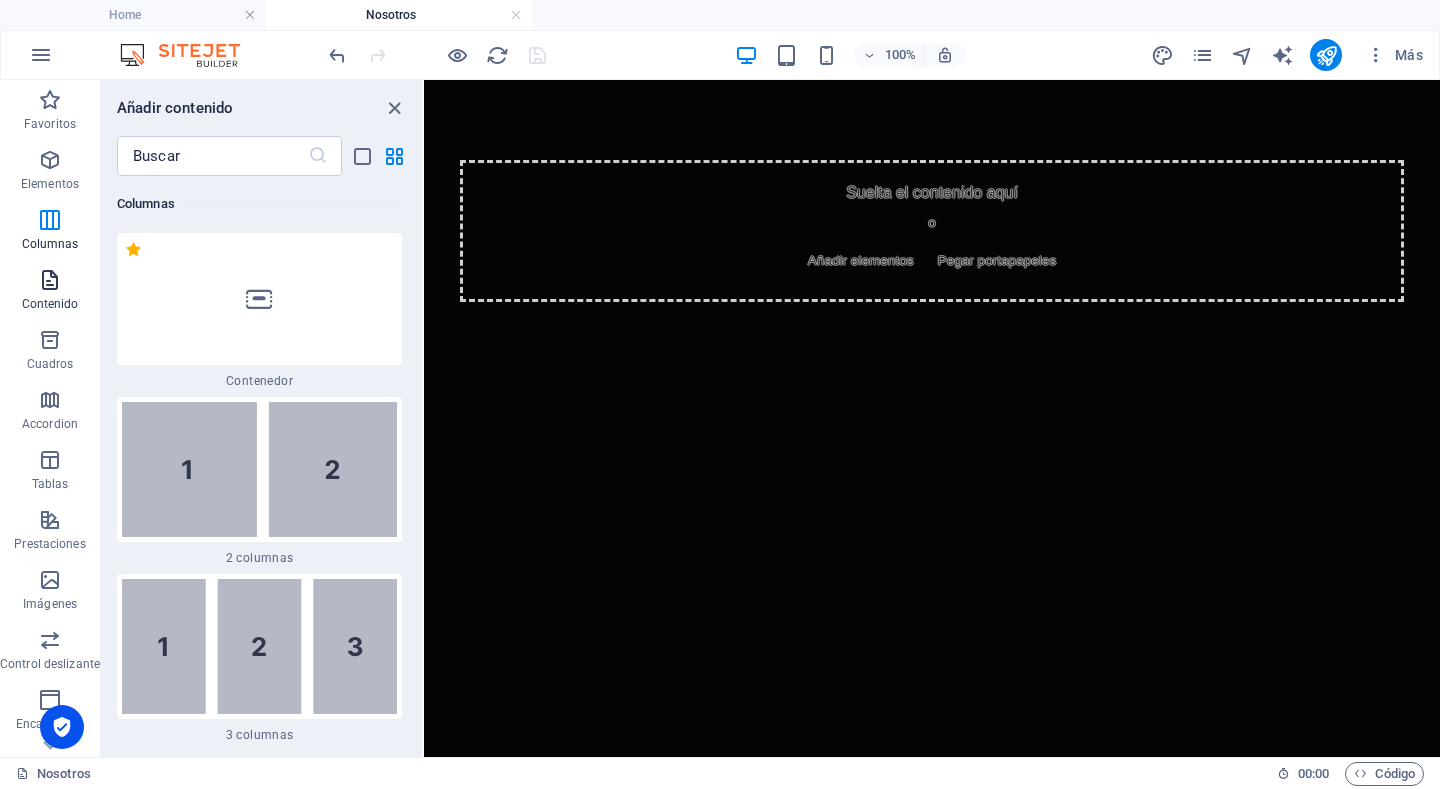click at bounding box center [50, 280] 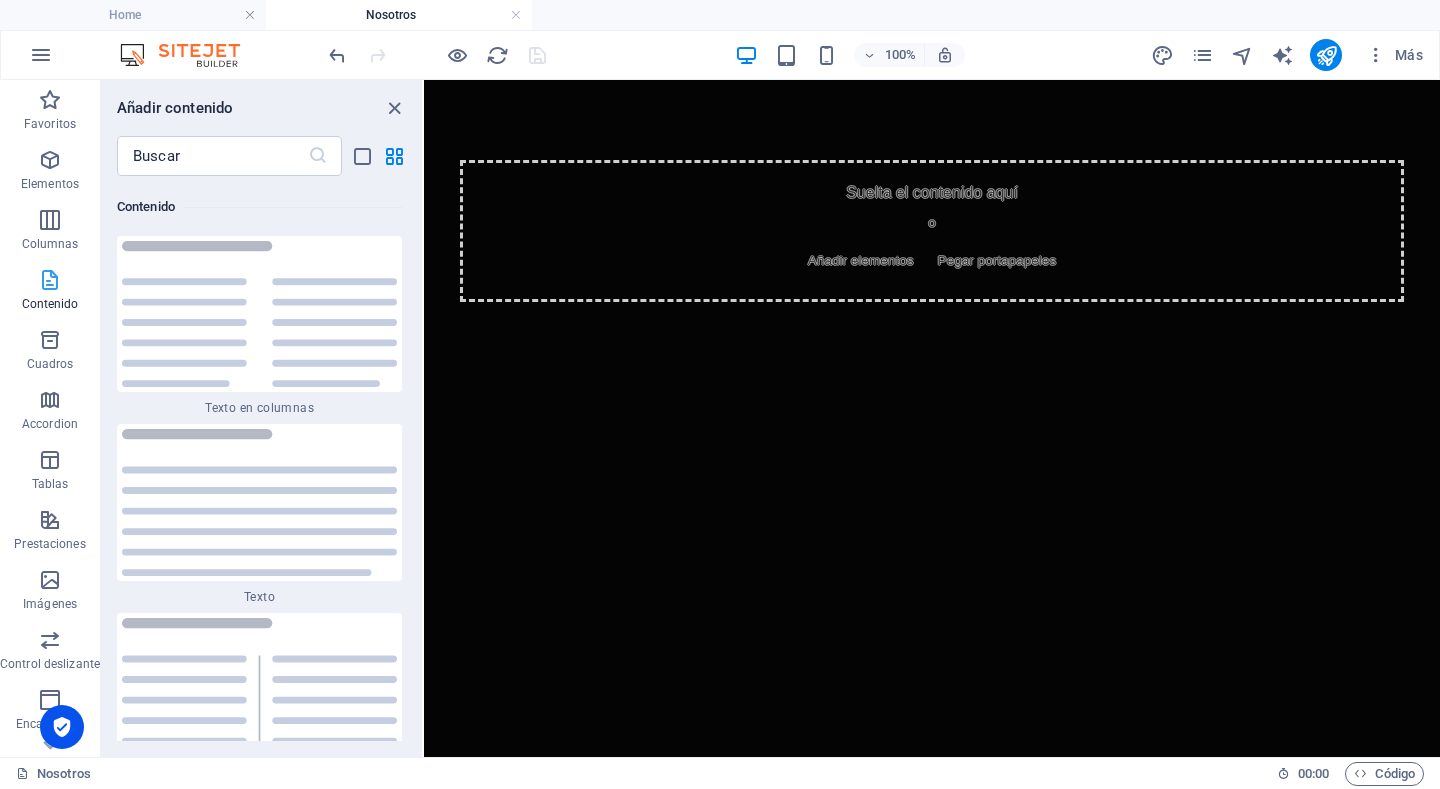 scroll, scrollTop: 6786, scrollLeft: 0, axis: vertical 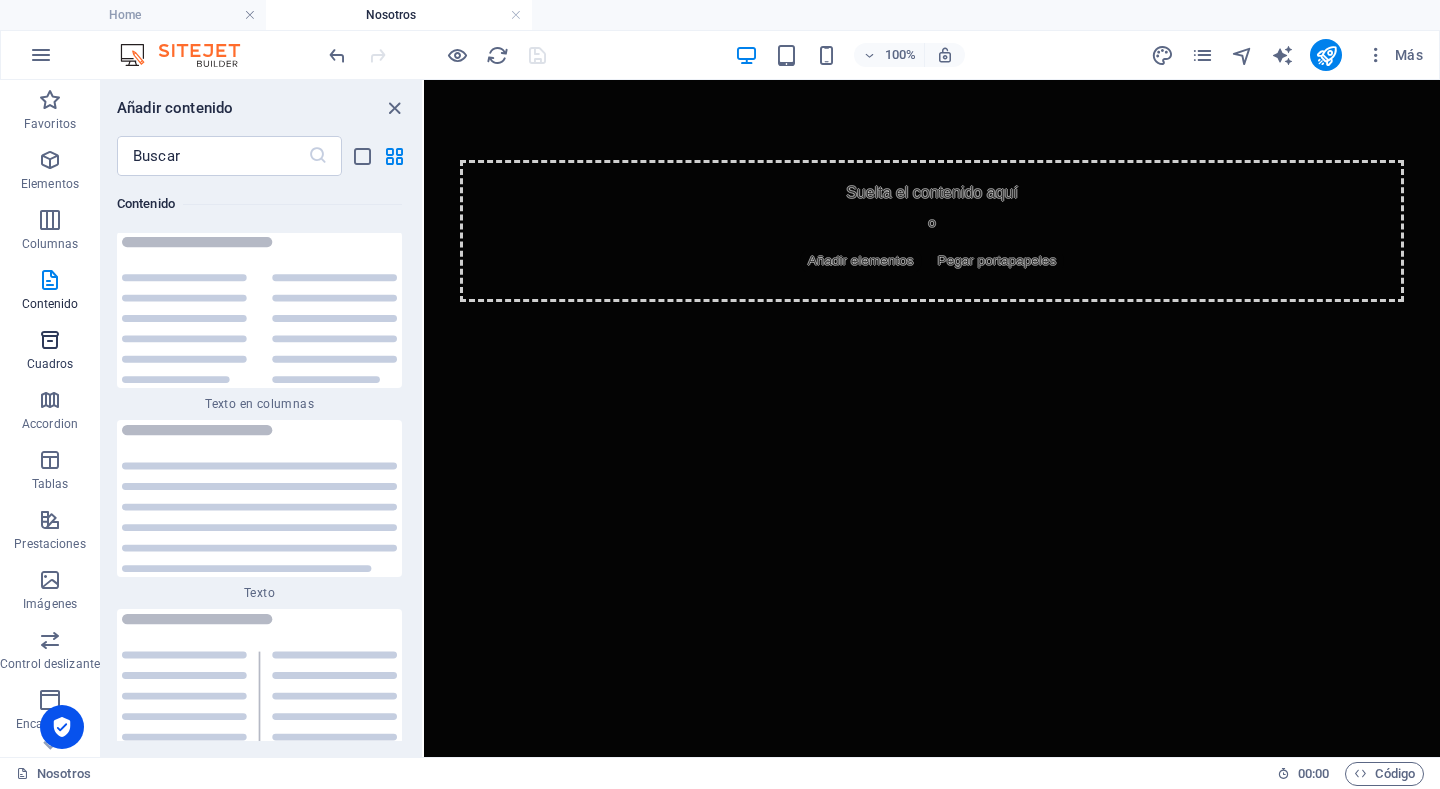 click at bounding box center (50, 340) 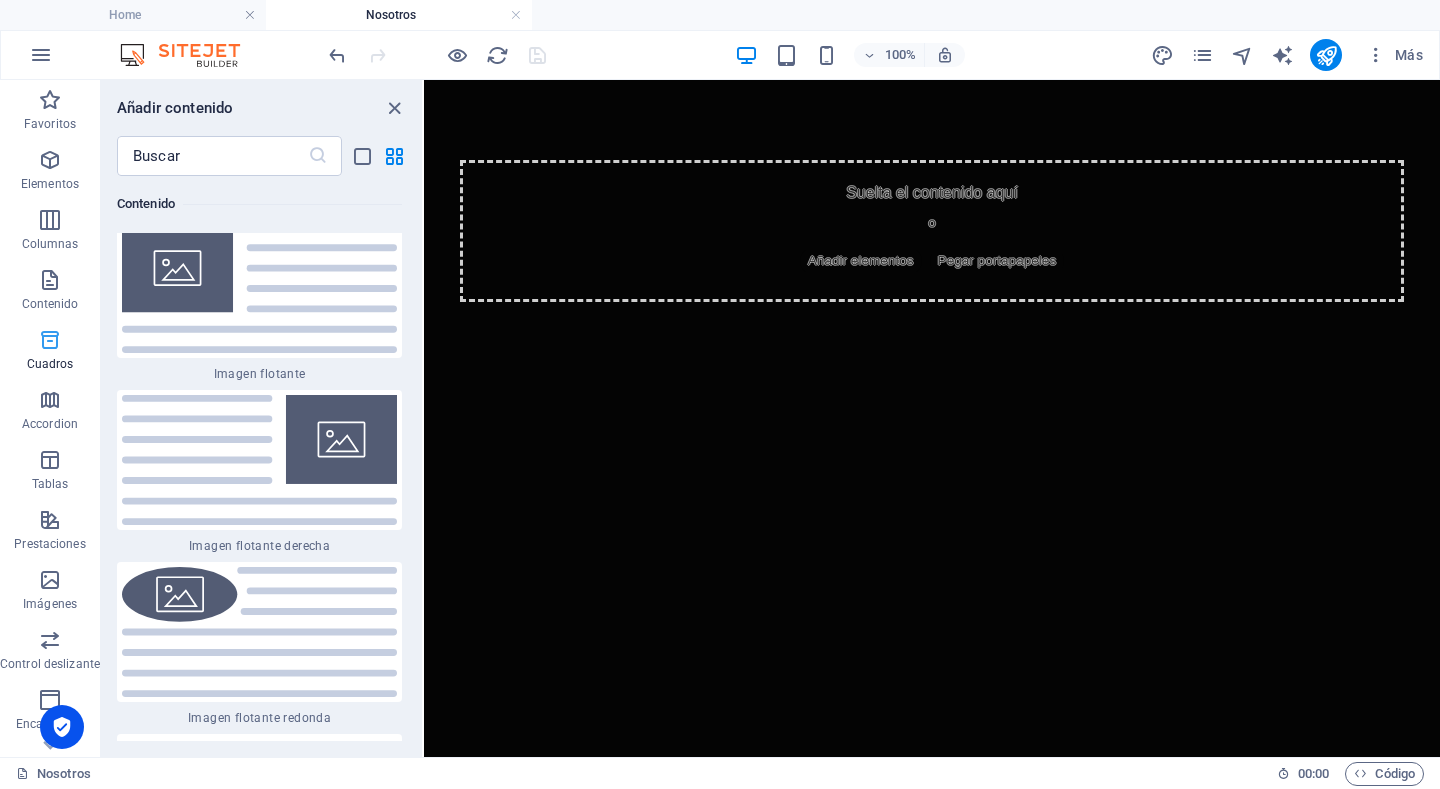 scroll, scrollTop: 10619, scrollLeft: 0, axis: vertical 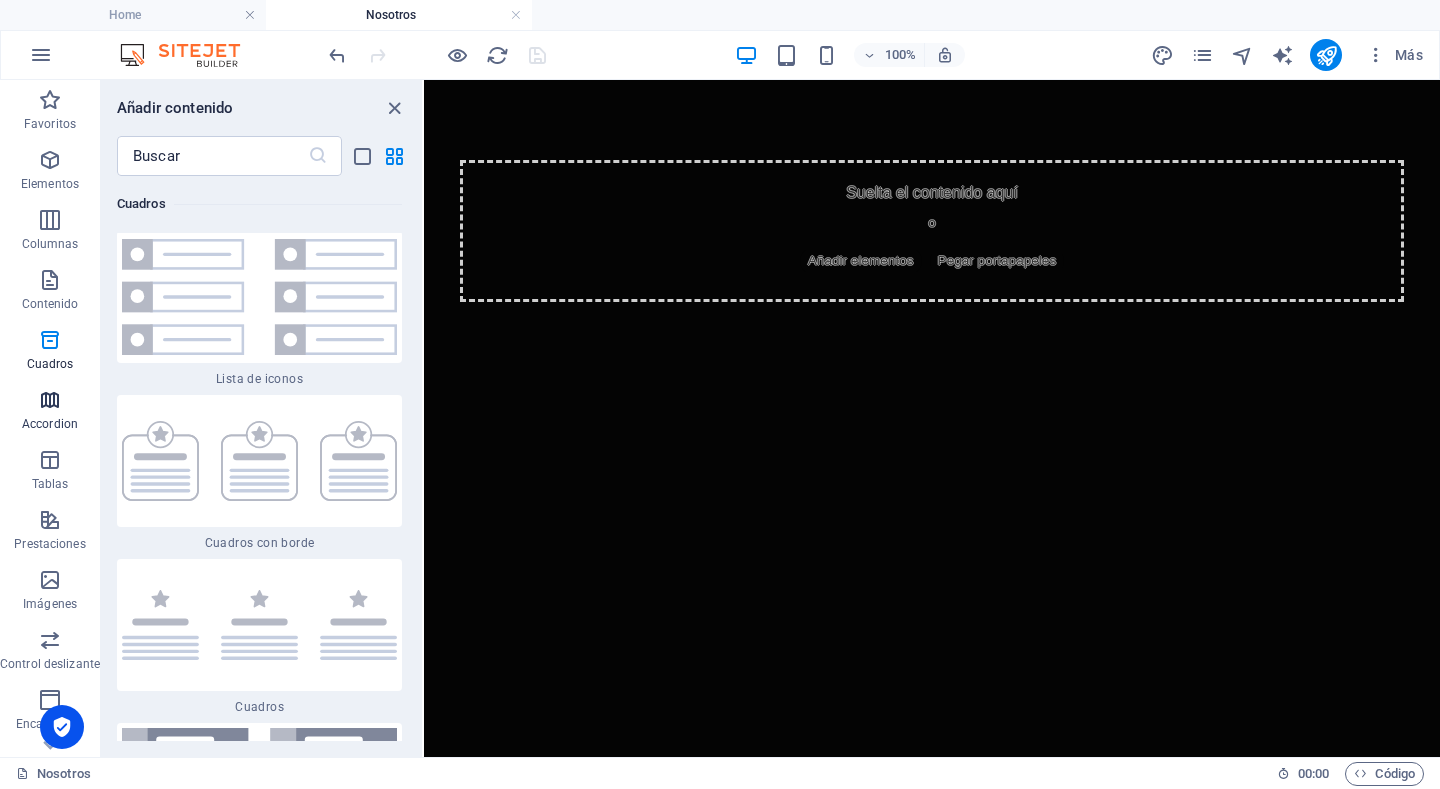 click at bounding box center [50, 400] 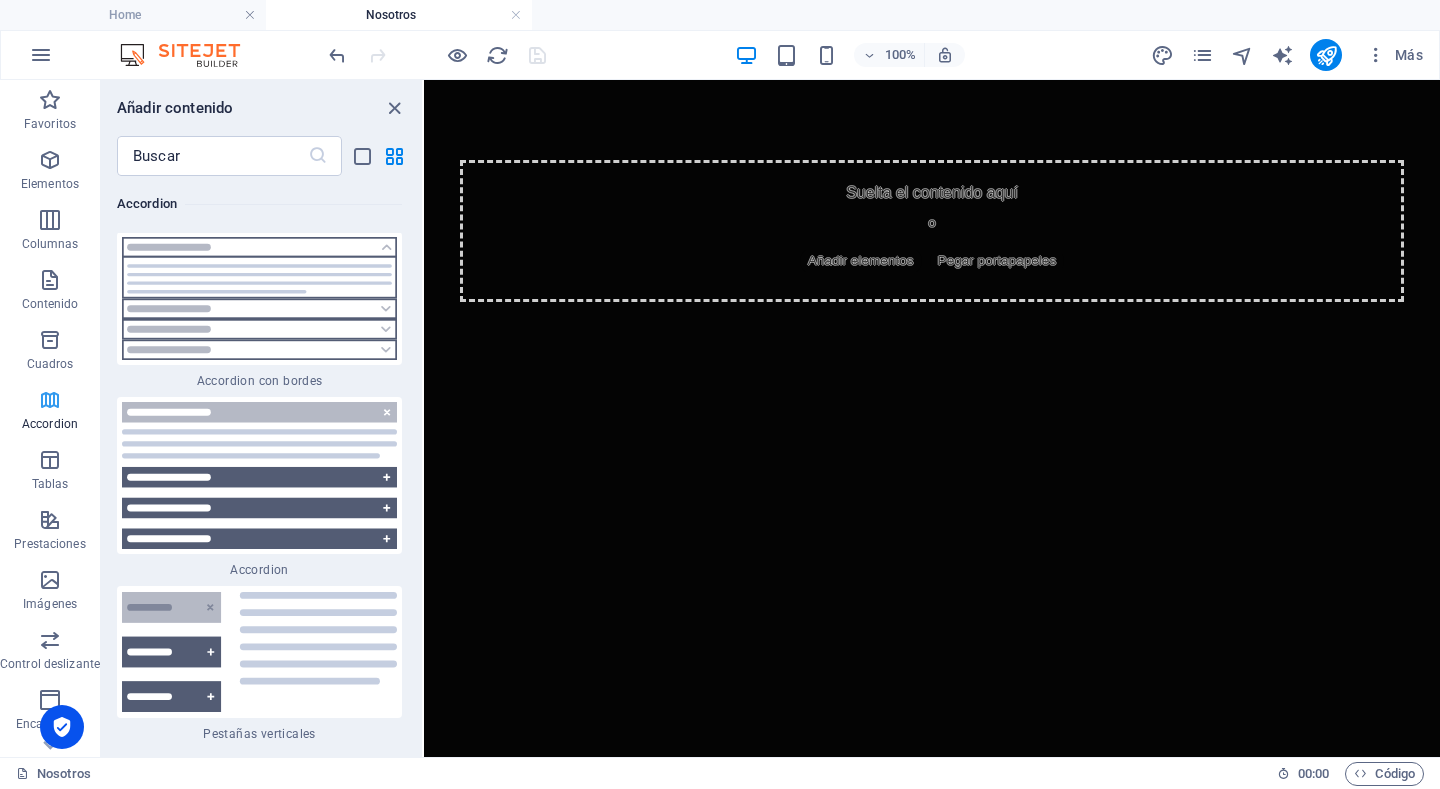 scroll, scrollTop: 12230, scrollLeft: 0, axis: vertical 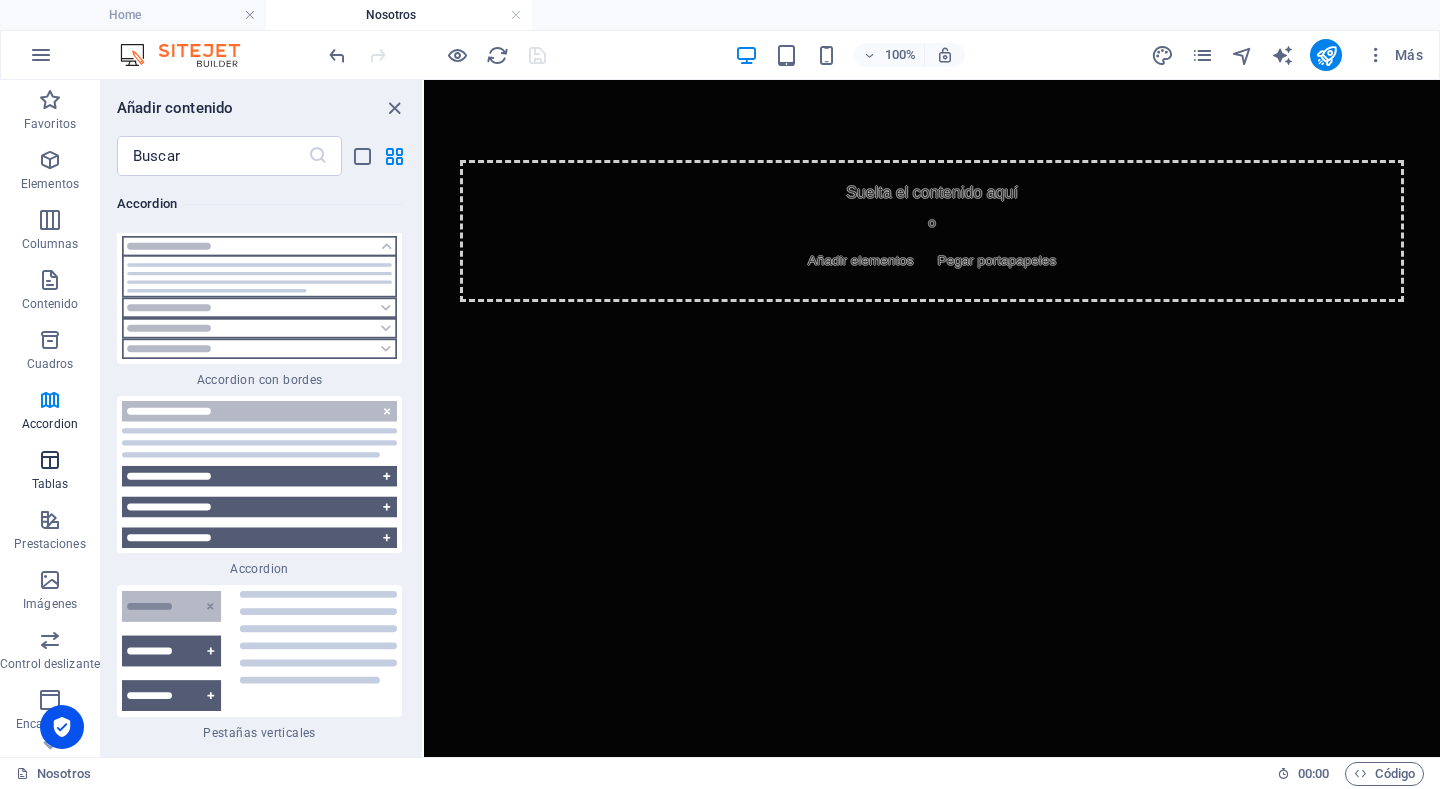 click at bounding box center (50, 460) 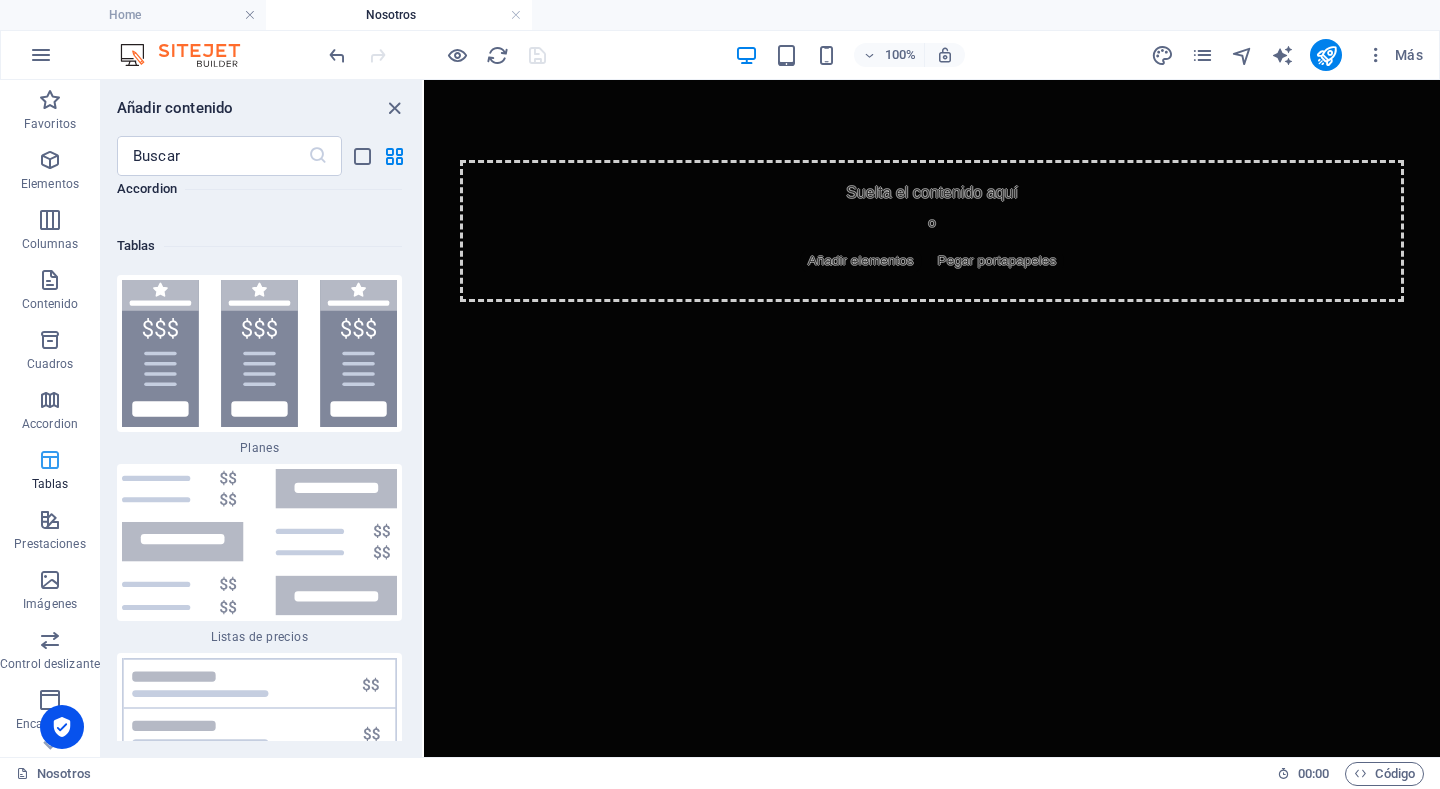 scroll, scrollTop: 13339, scrollLeft: 0, axis: vertical 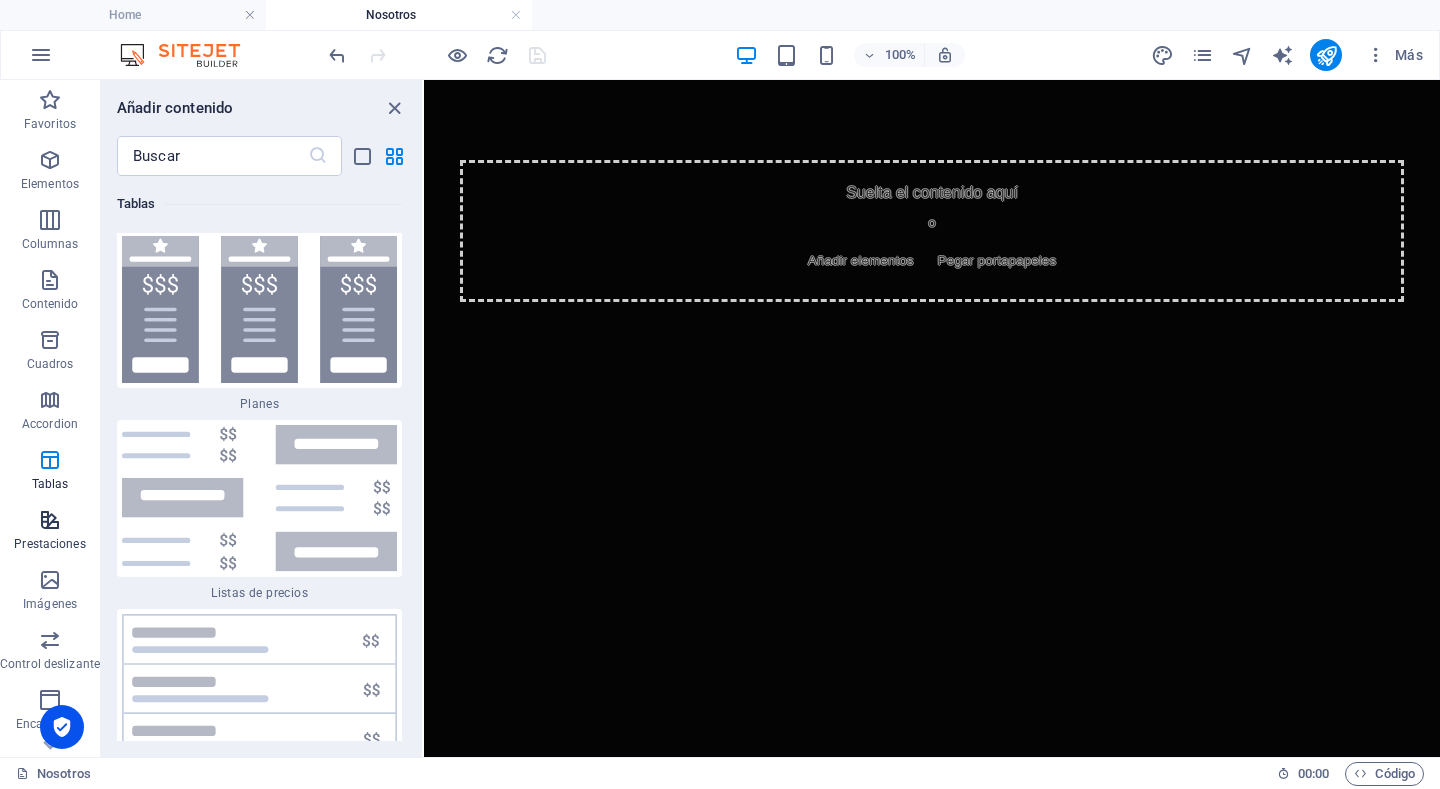 click at bounding box center [50, 520] 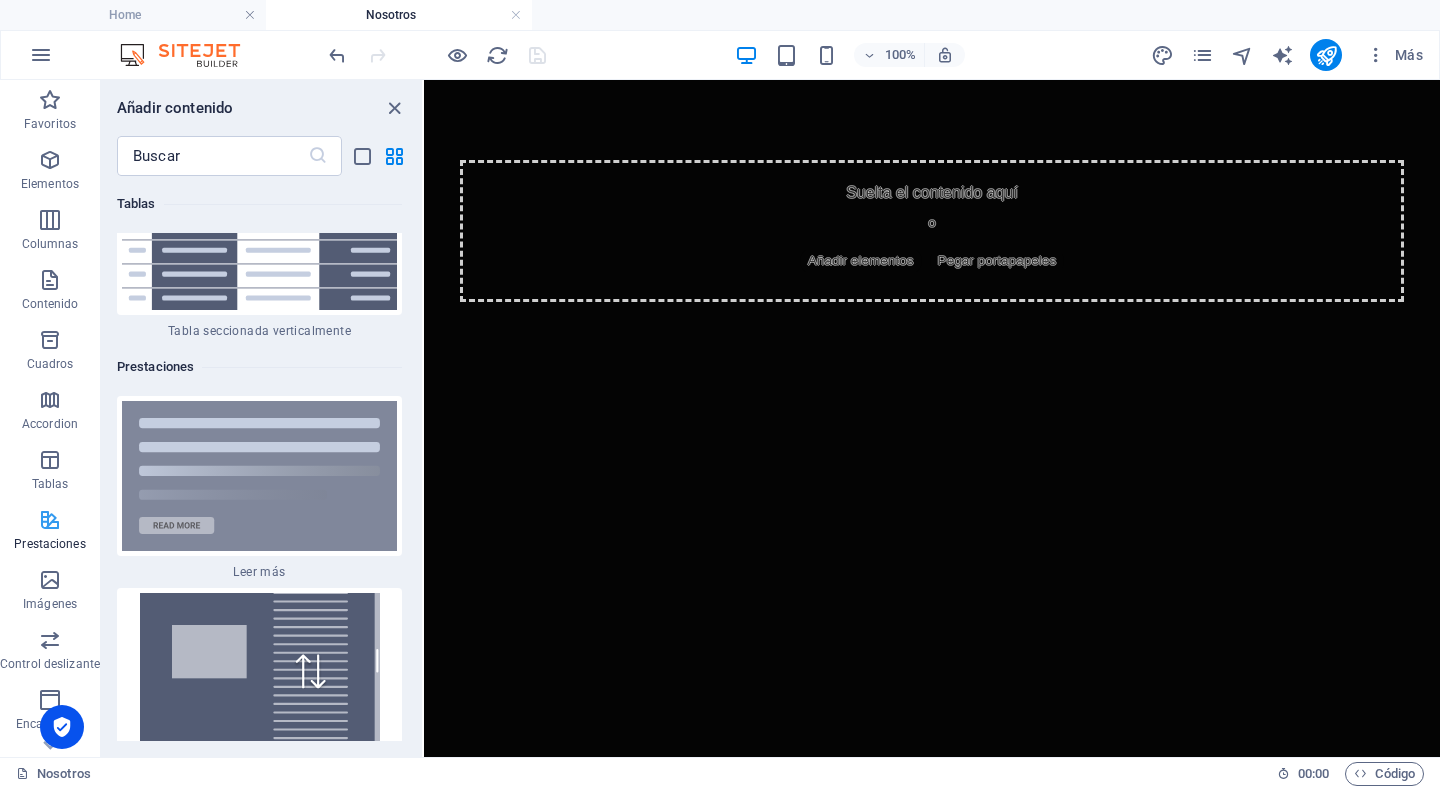 scroll, scrollTop: 15041, scrollLeft: 0, axis: vertical 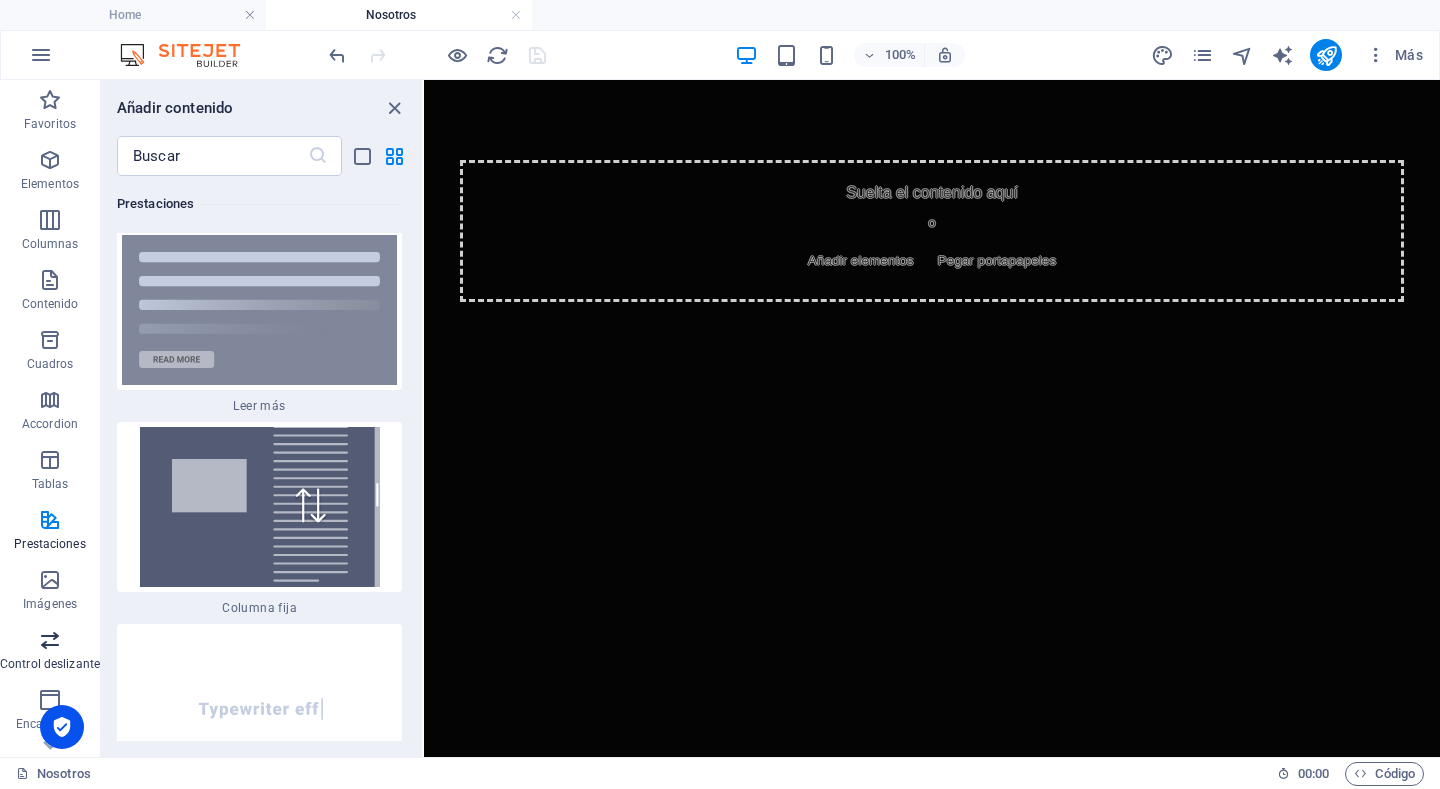 click at bounding box center (50, 640) 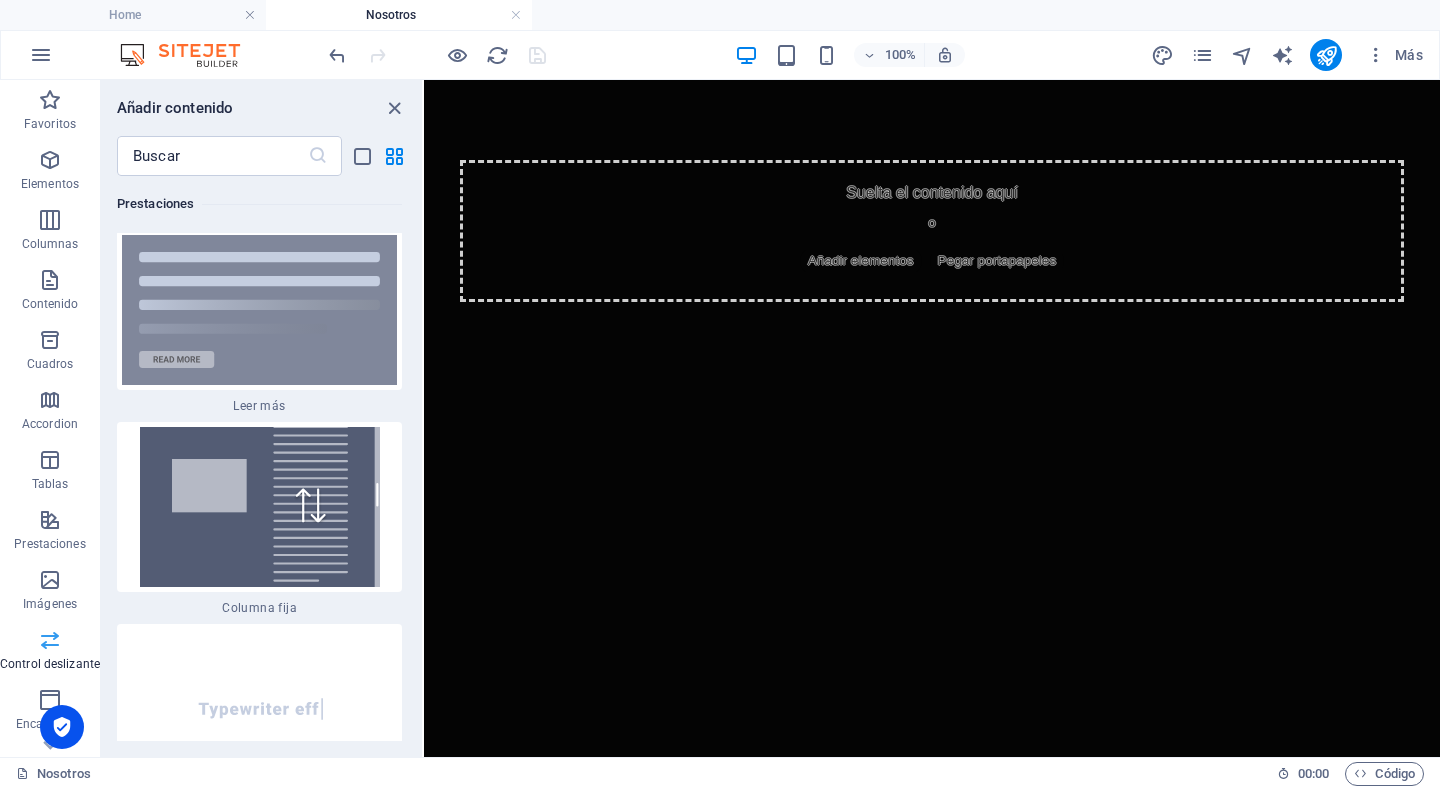 scroll, scrollTop: 22321, scrollLeft: 0, axis: vertical 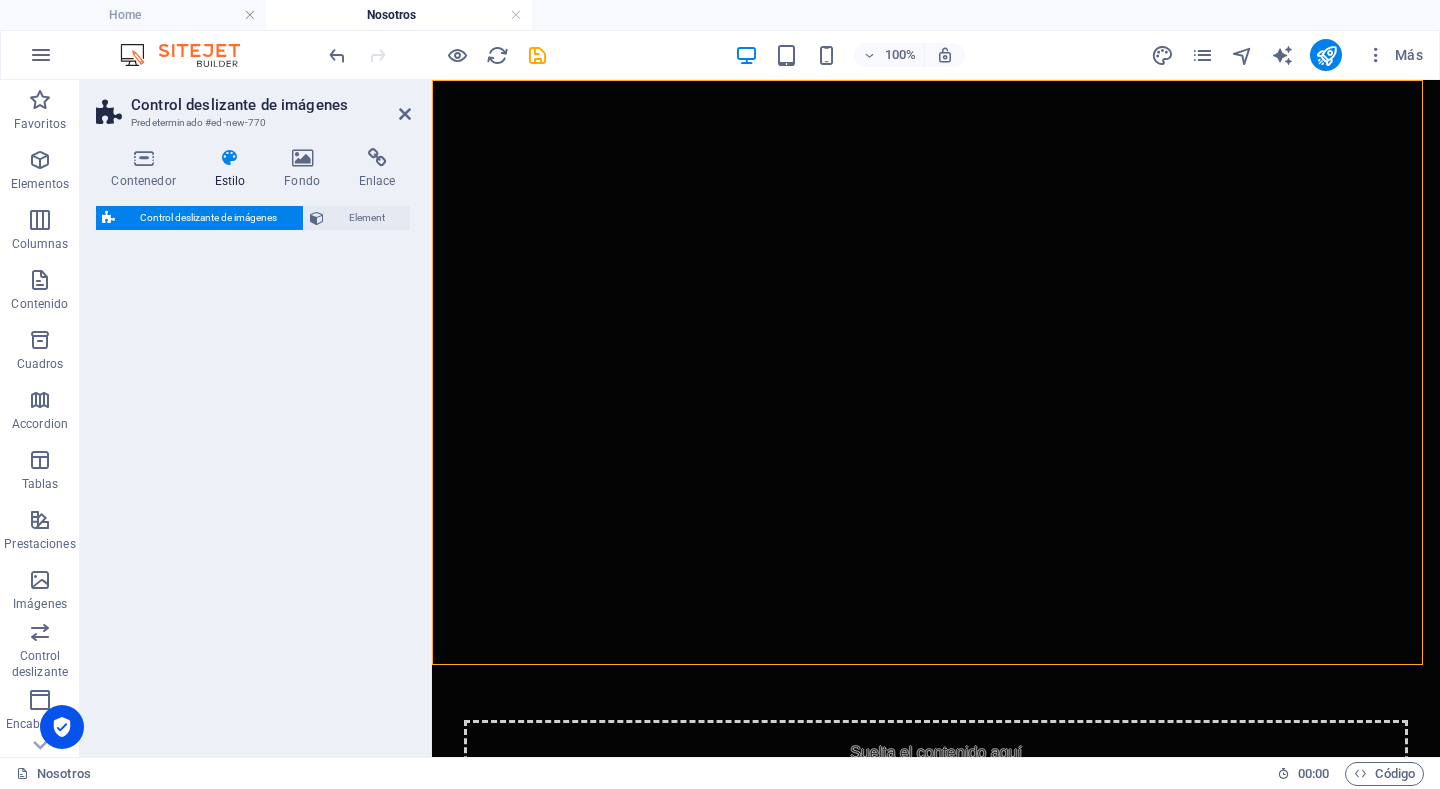 select on "rem" 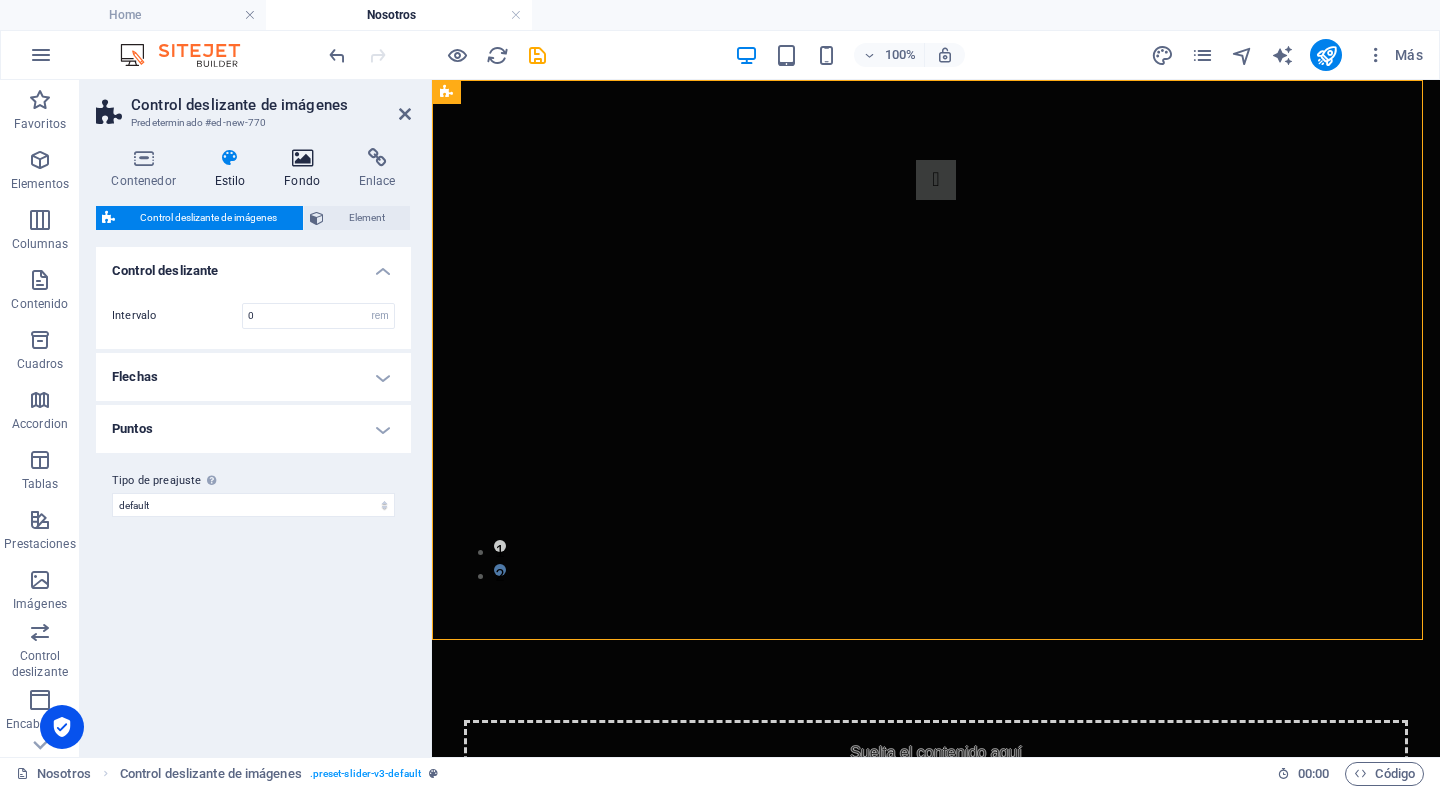 click at bounding box center (302, 158) 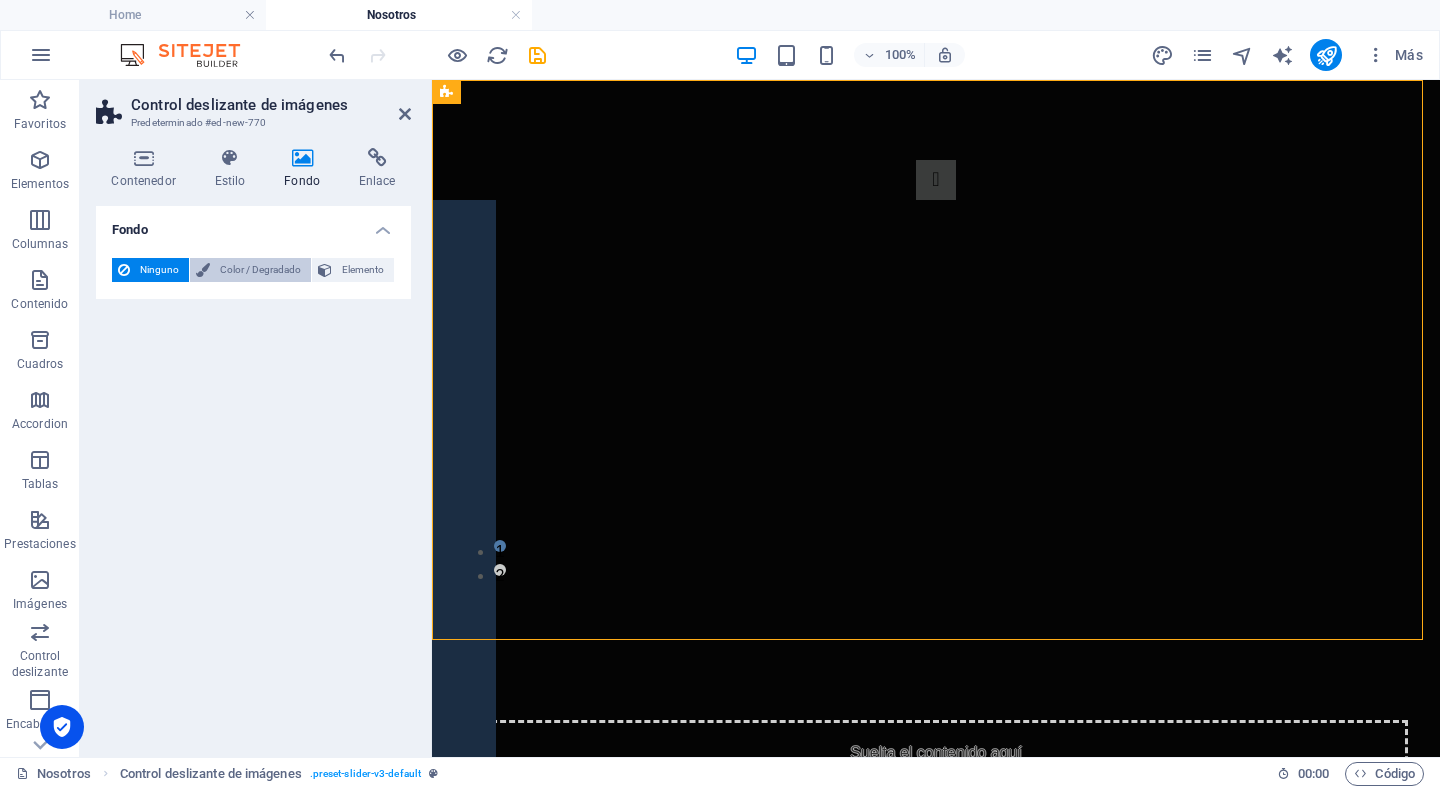 click on "Color / Degradado" at bounding box center [260, 270] 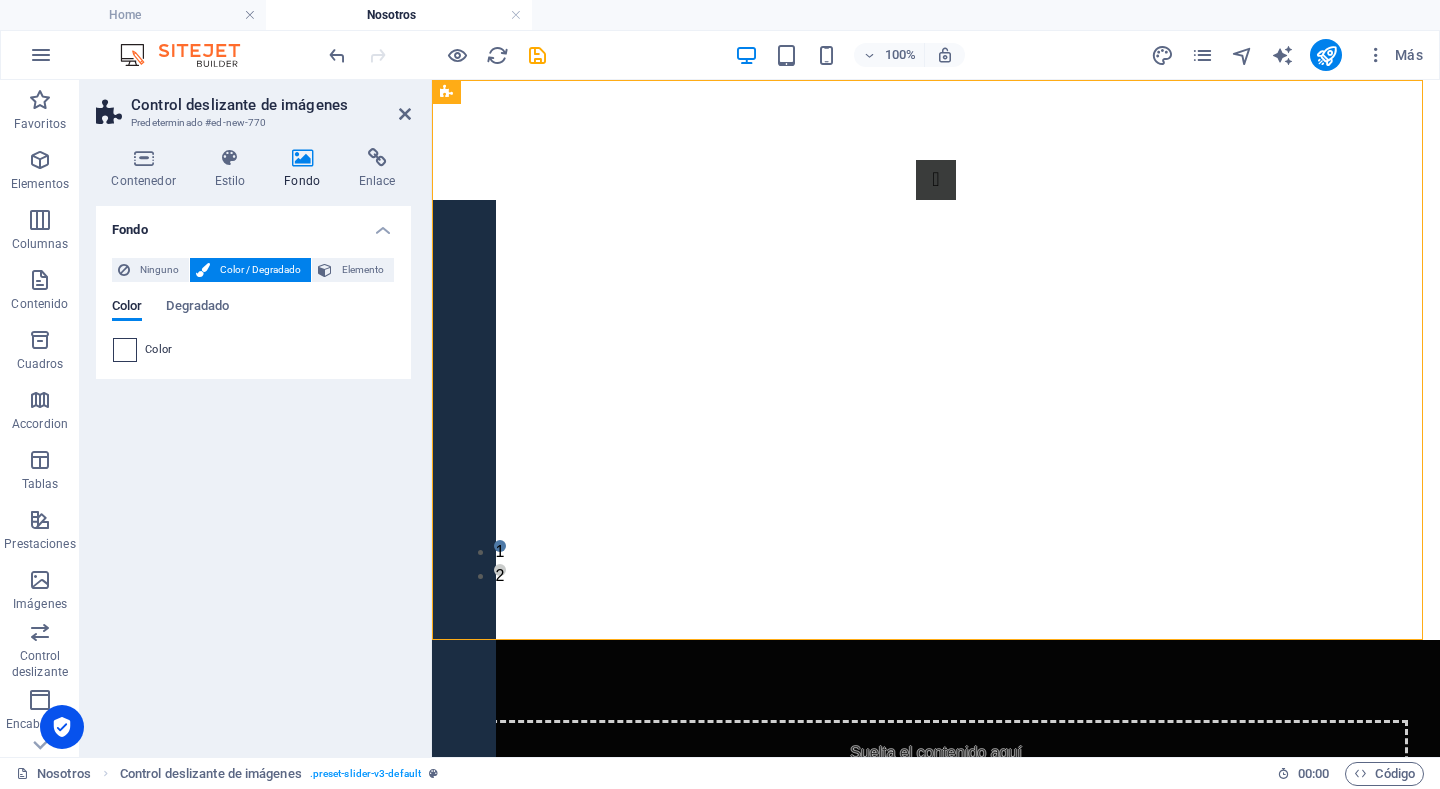 click at bounding box center (125, 350) 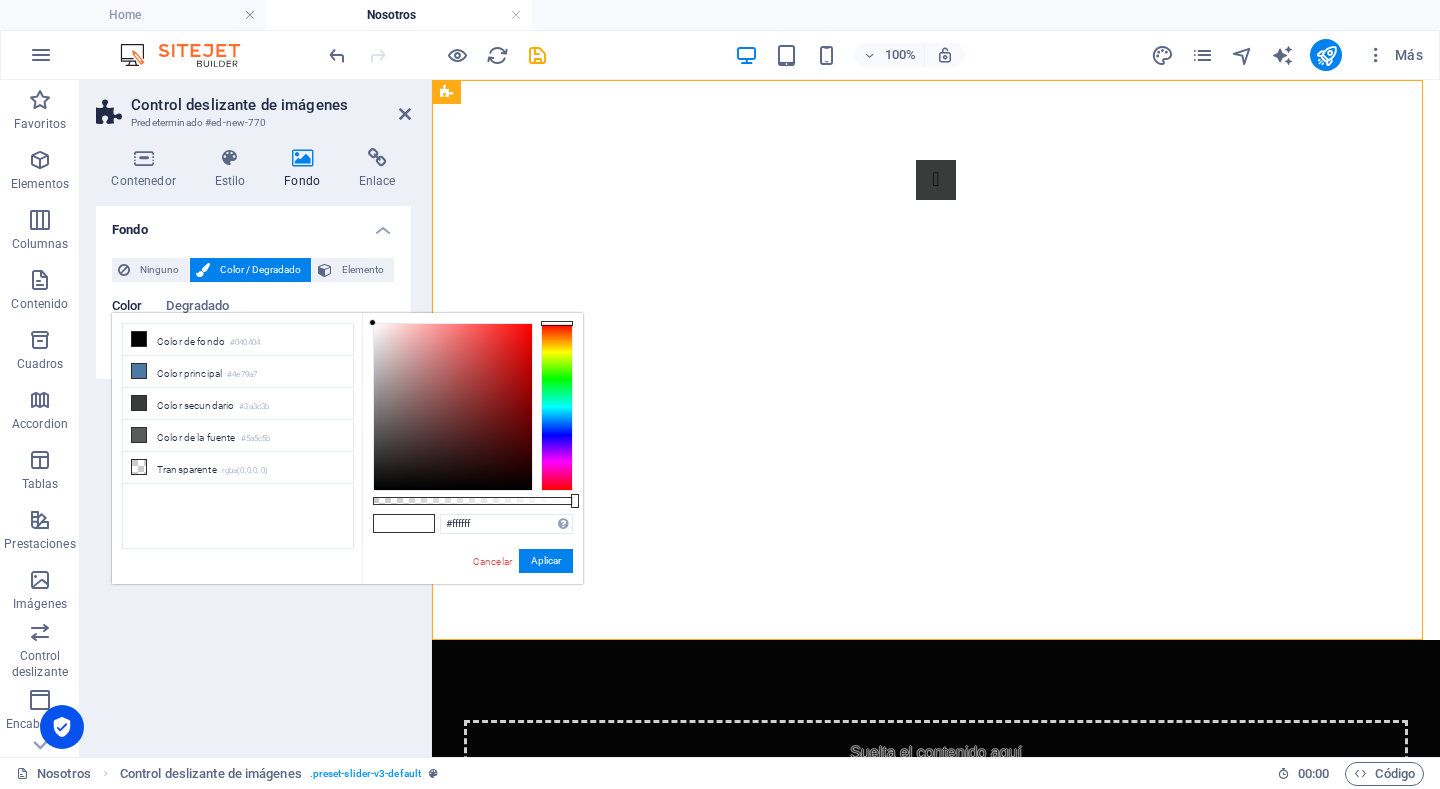 type on "#040404" 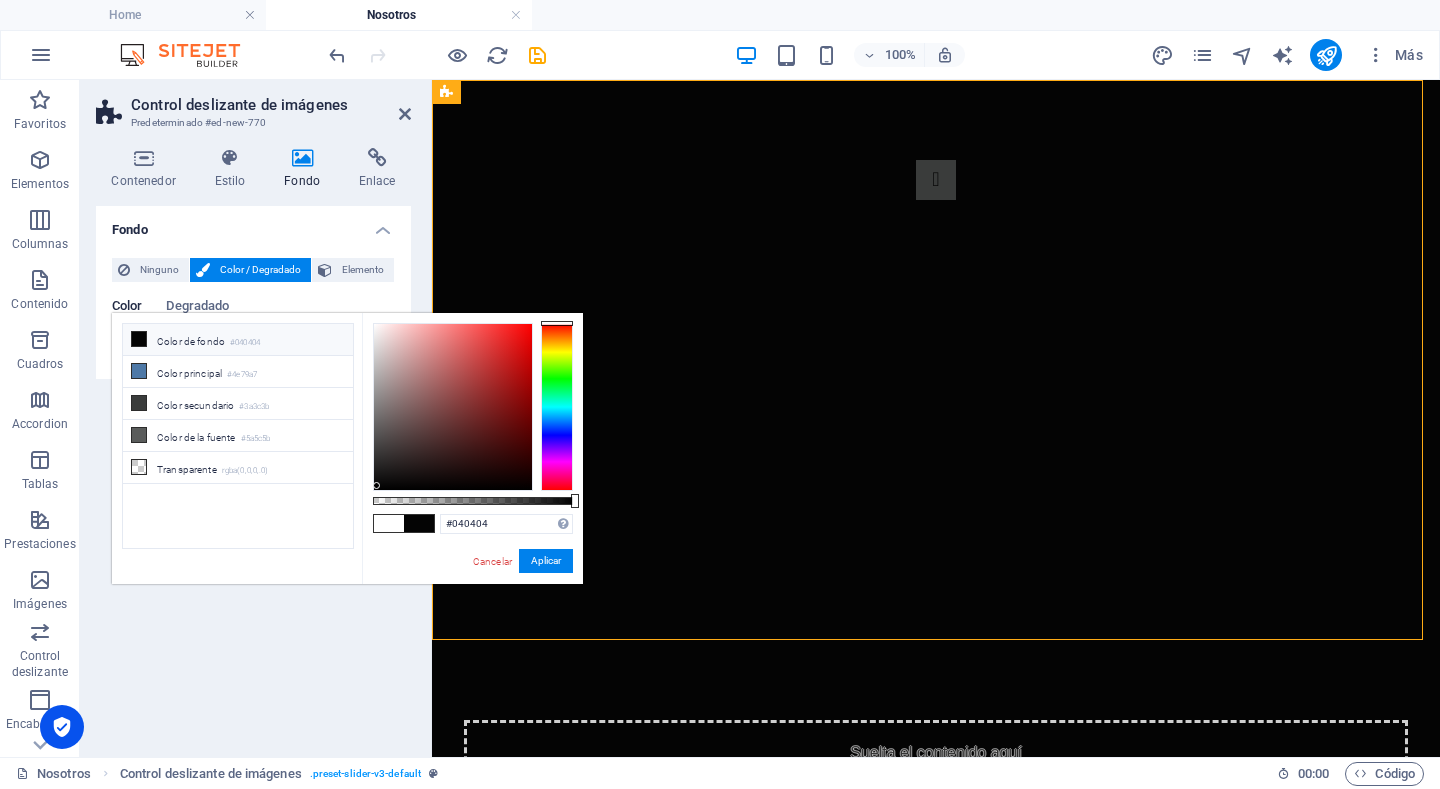 click at bounding box center [453, 407] 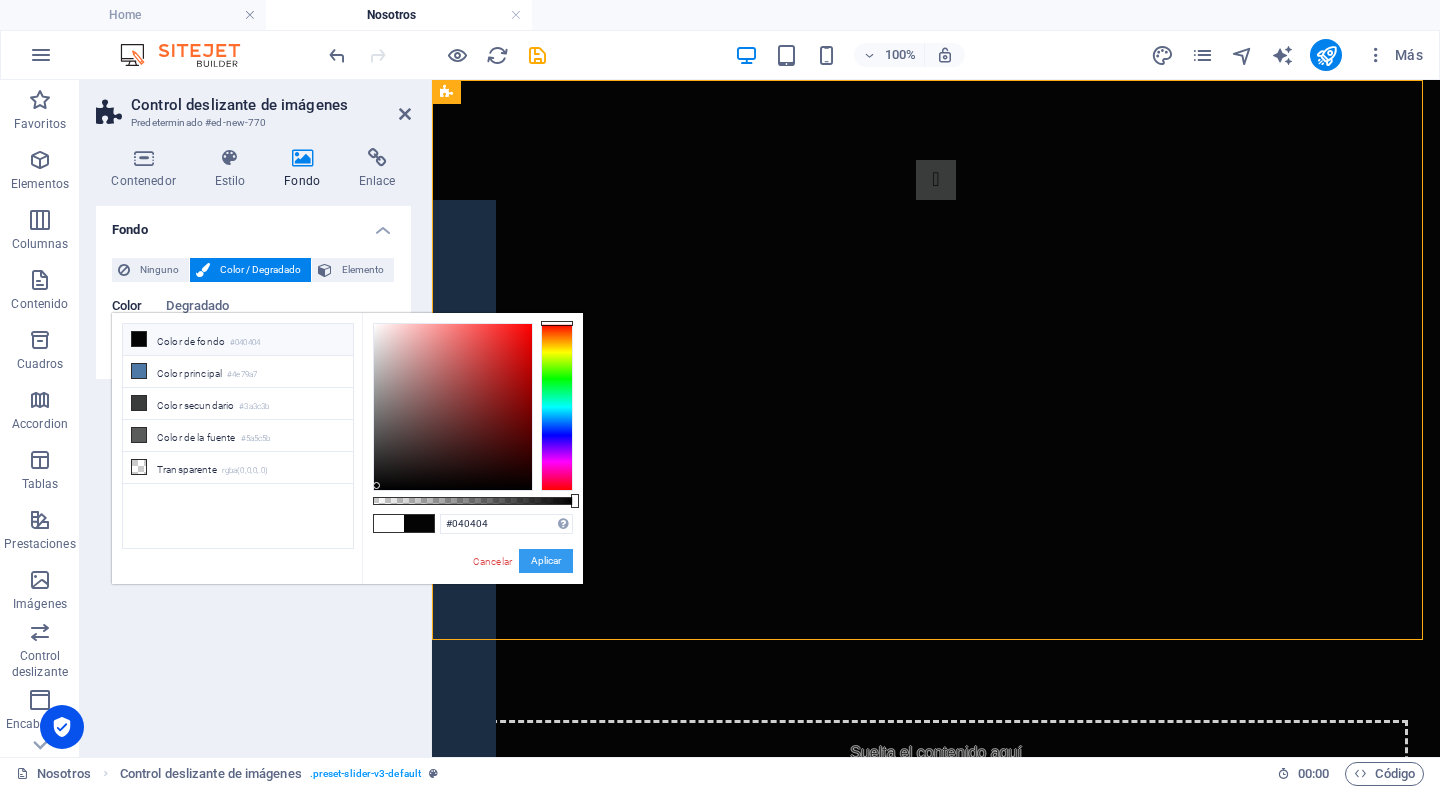 click on "Aplicar" at bounding box center [546, 561] 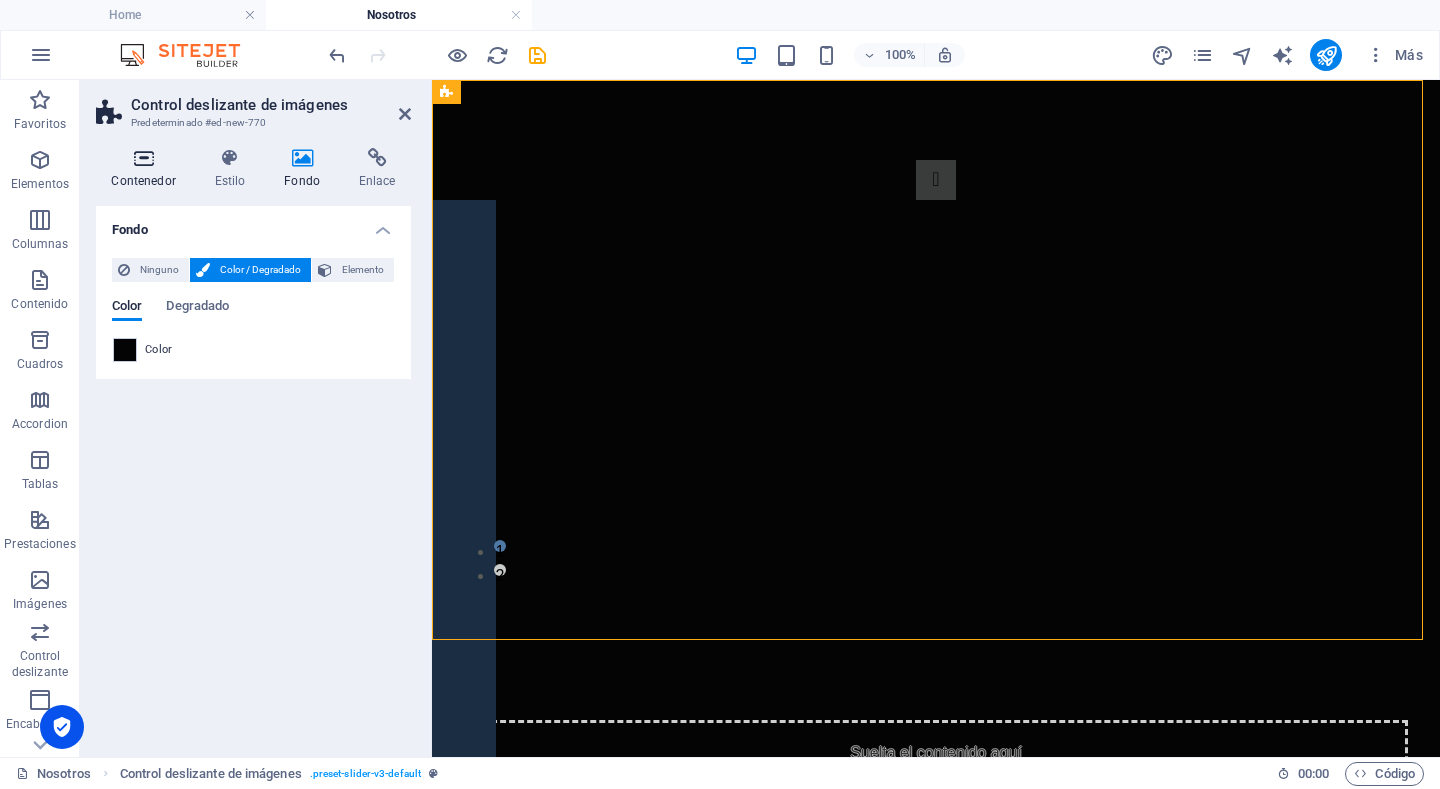 click at bounding box center [143, 158] 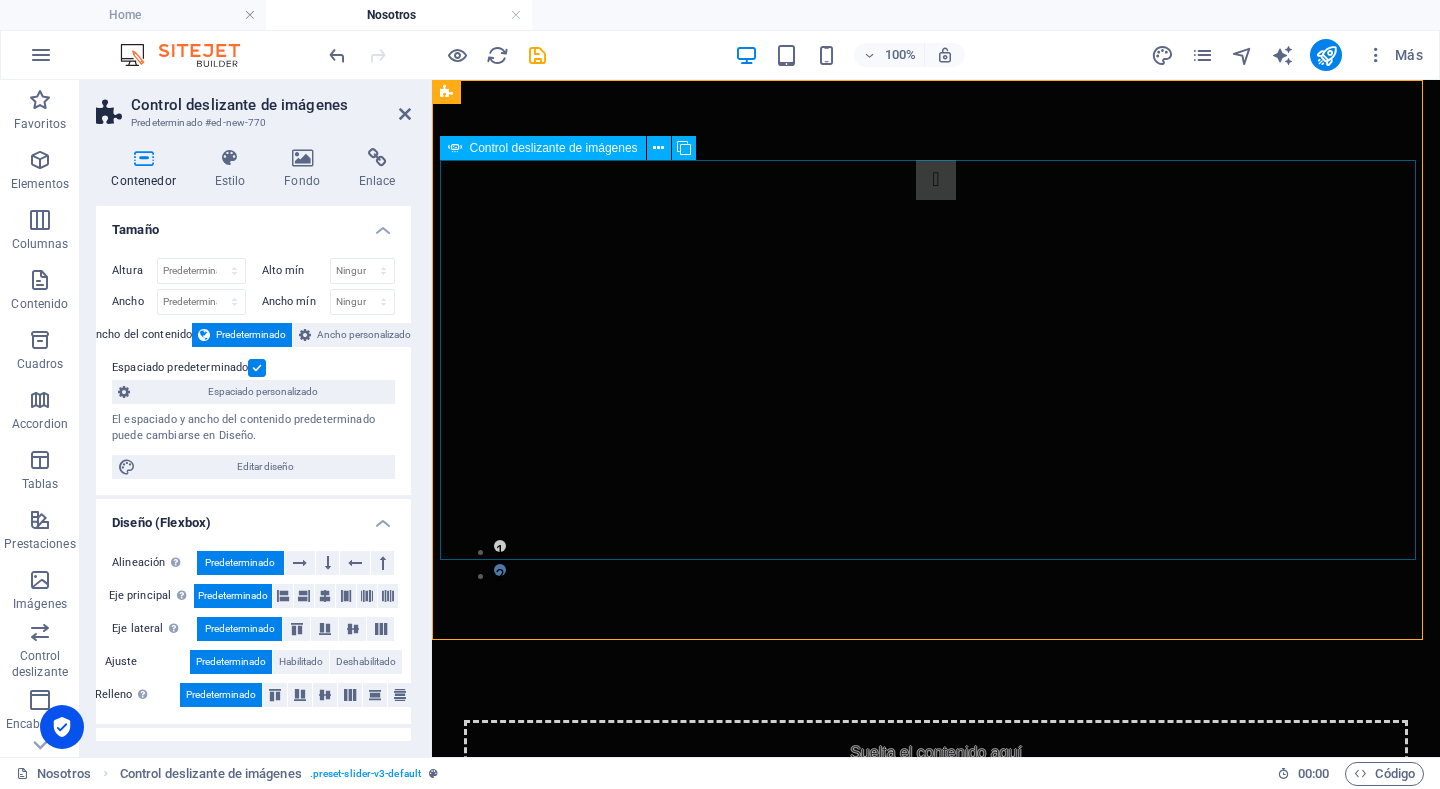 click at bounding box center (-992, 1282) 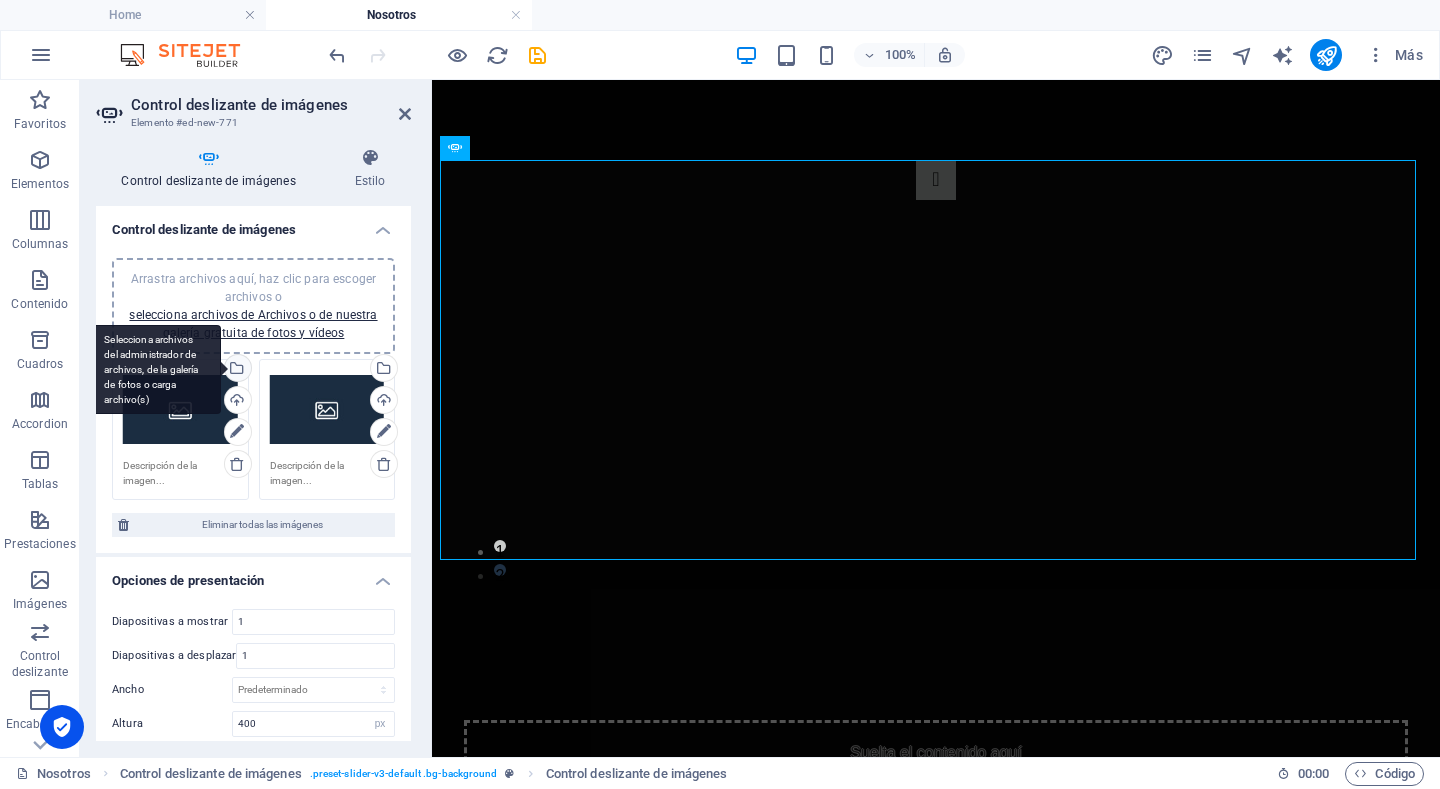 click on "Selecciona archivos del administrador de archivos, de la galería de fotos o carga archivo(s)" at bounding box center [156, 370] 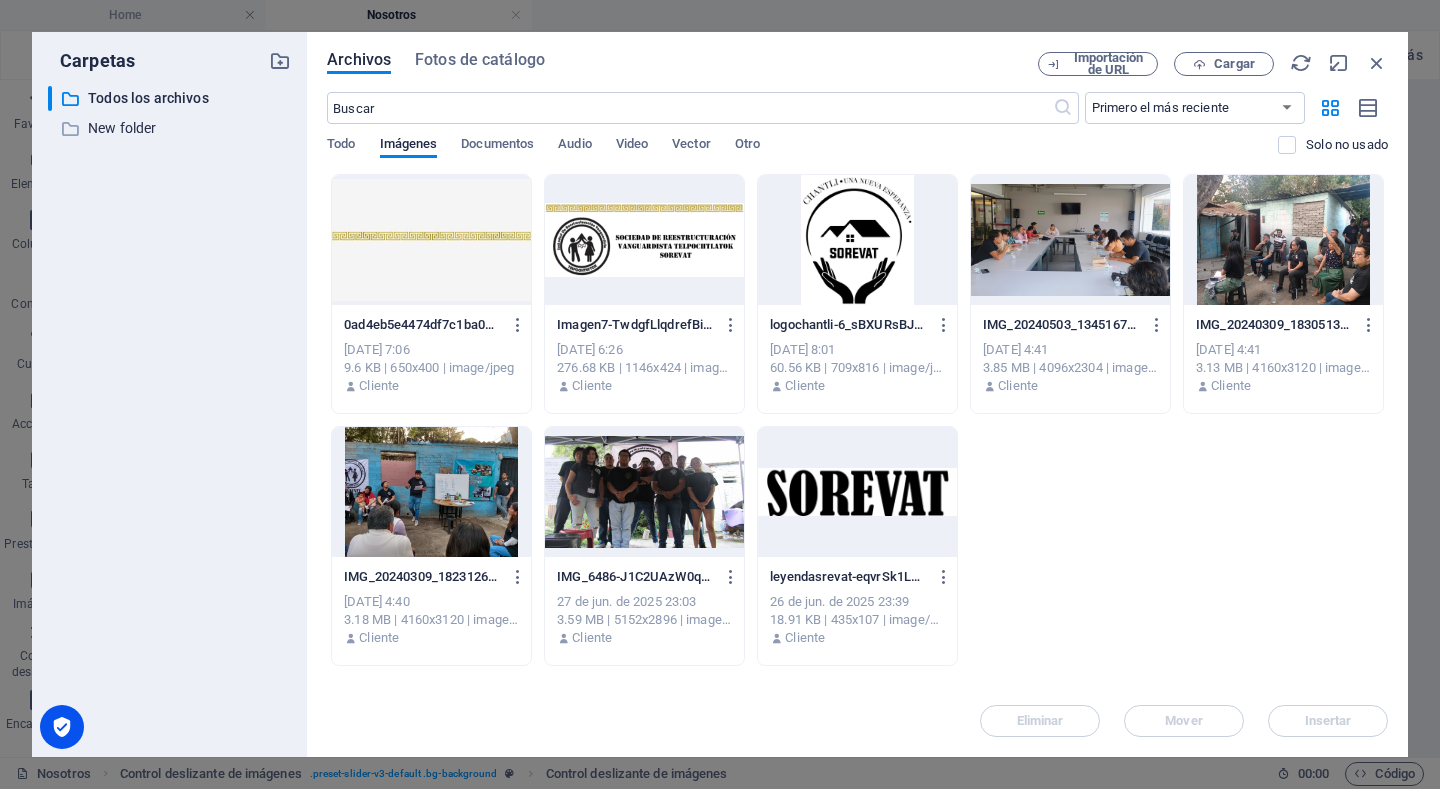 click at bounding box center [1070, 240] 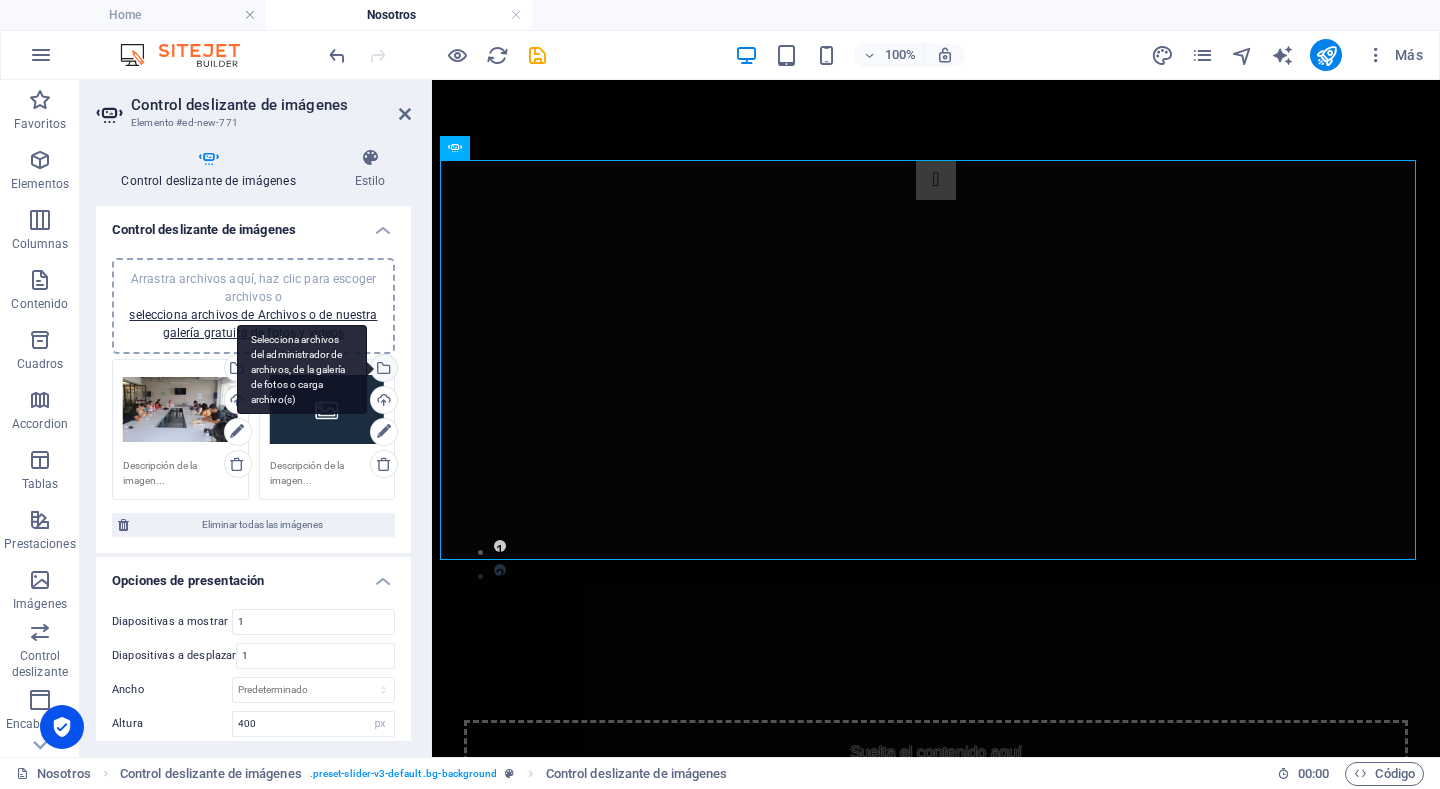 click on "Selecciona archivos del administrador de archivos, de la galería de fotos o carga archivo(s)" at bounding box center (302, 370) 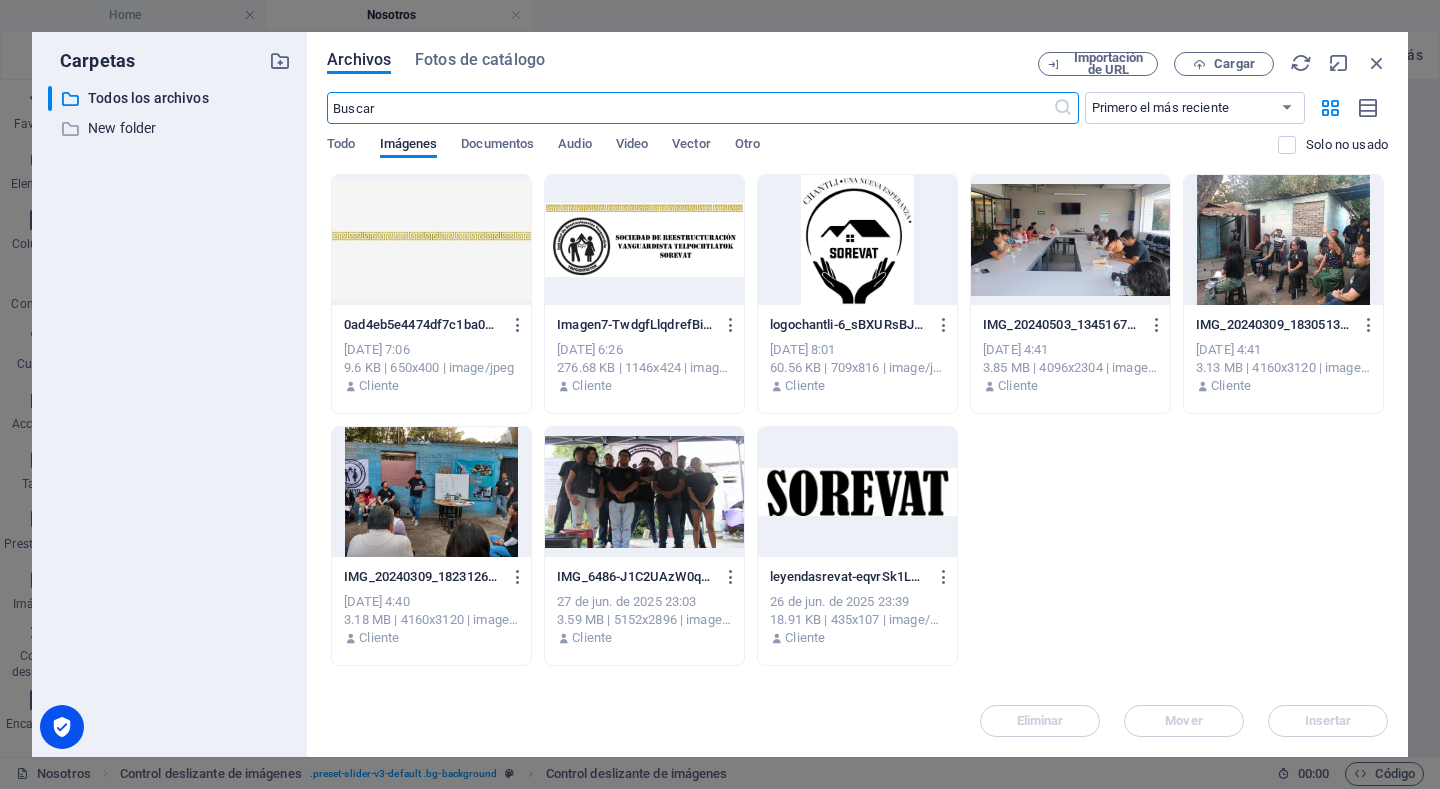 click at bounding box center [431, 492] 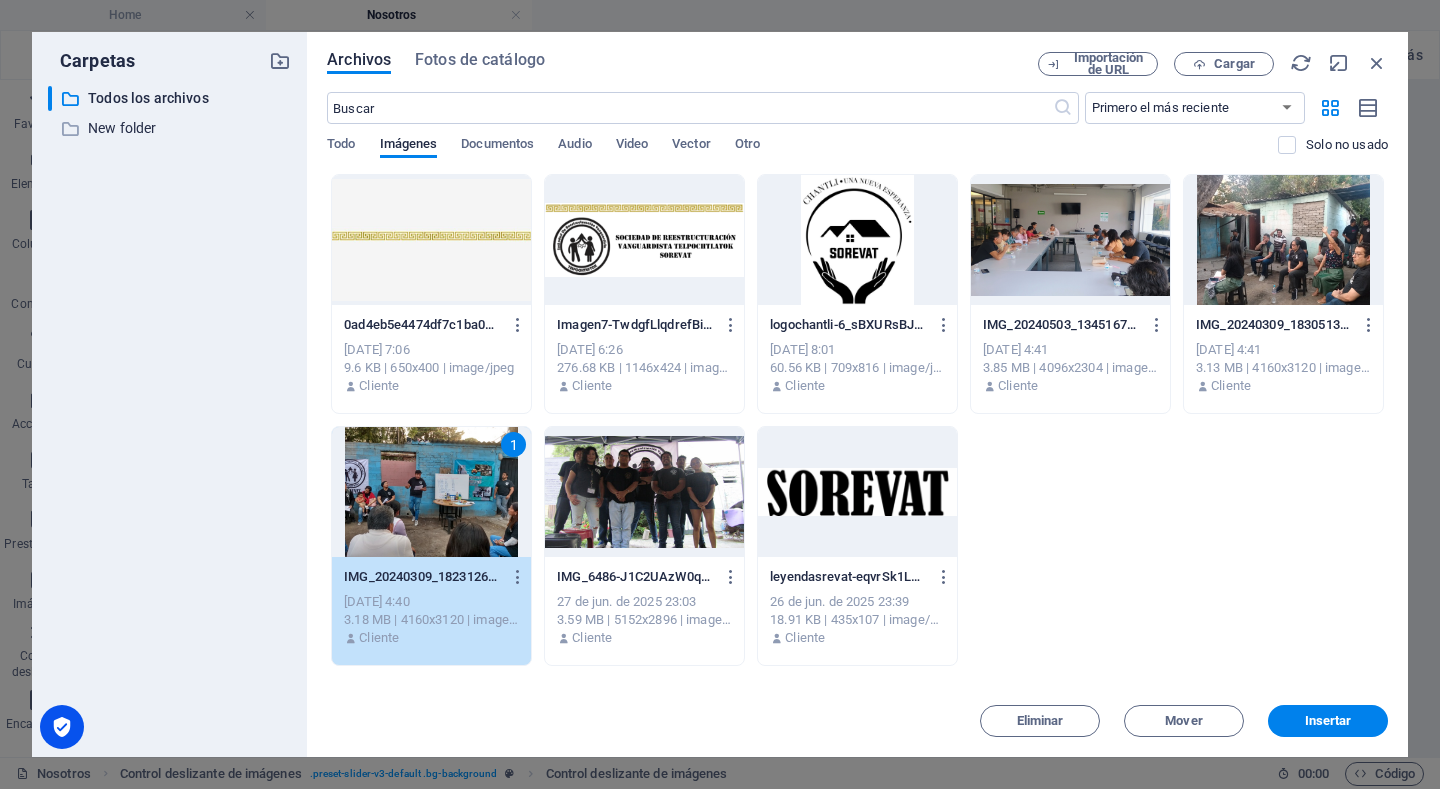 click on "1" at bounding box center (431, 492) 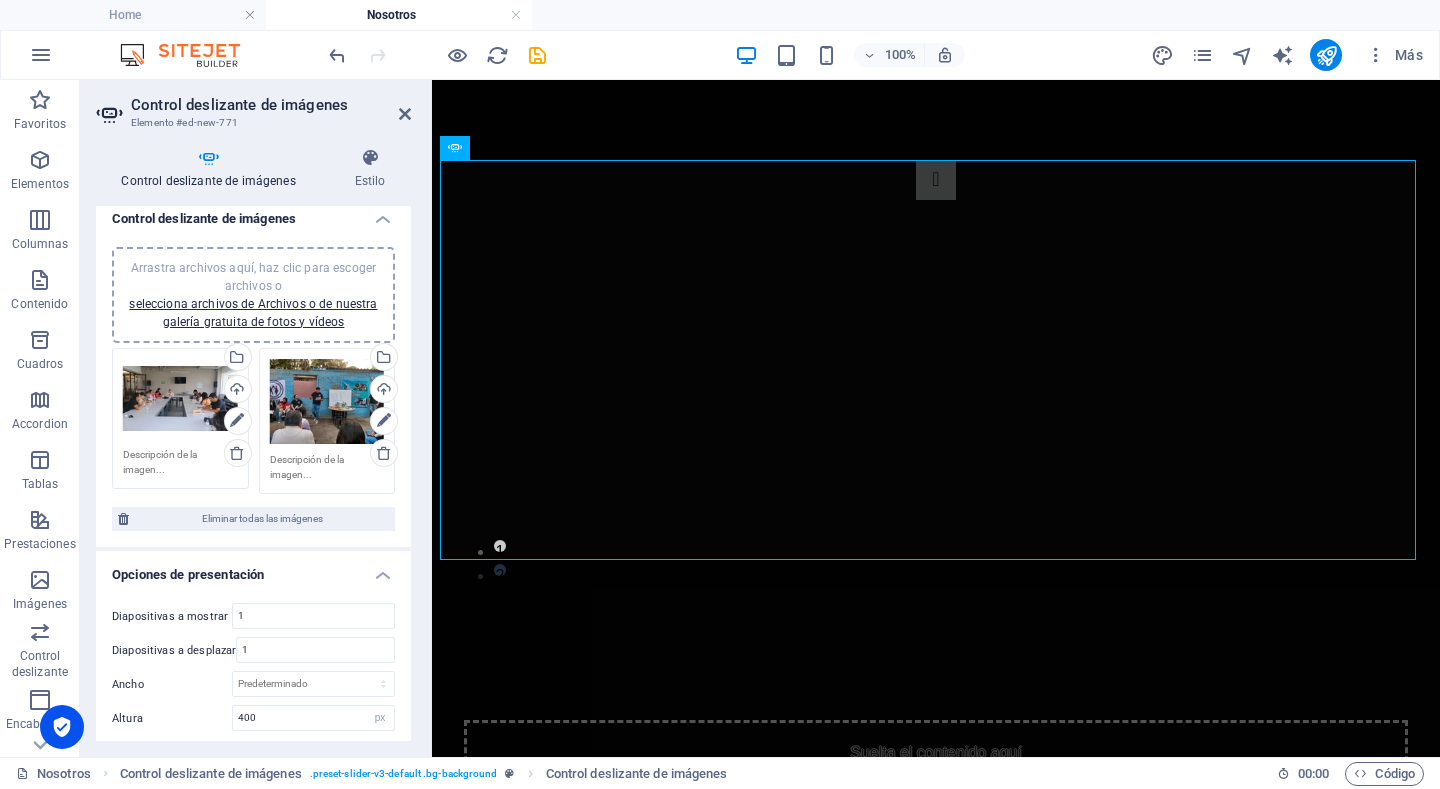 scroll, scrollTop: 0, scrollLeft: 0, axis: both 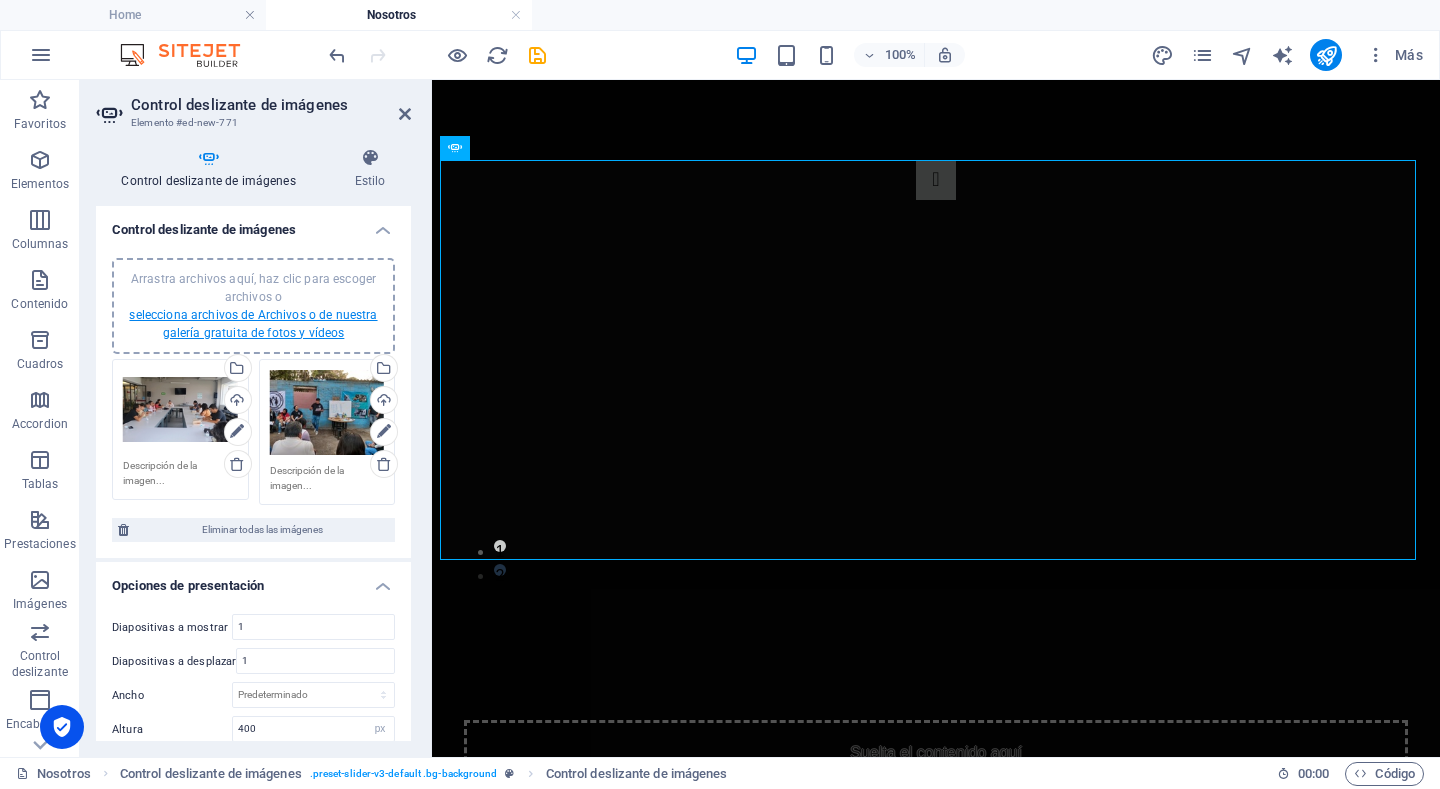 click on "selecciona archivos de Archivos o de nuestra galería gratuita de fotos y vídeos" at bounding box center [253, 324] 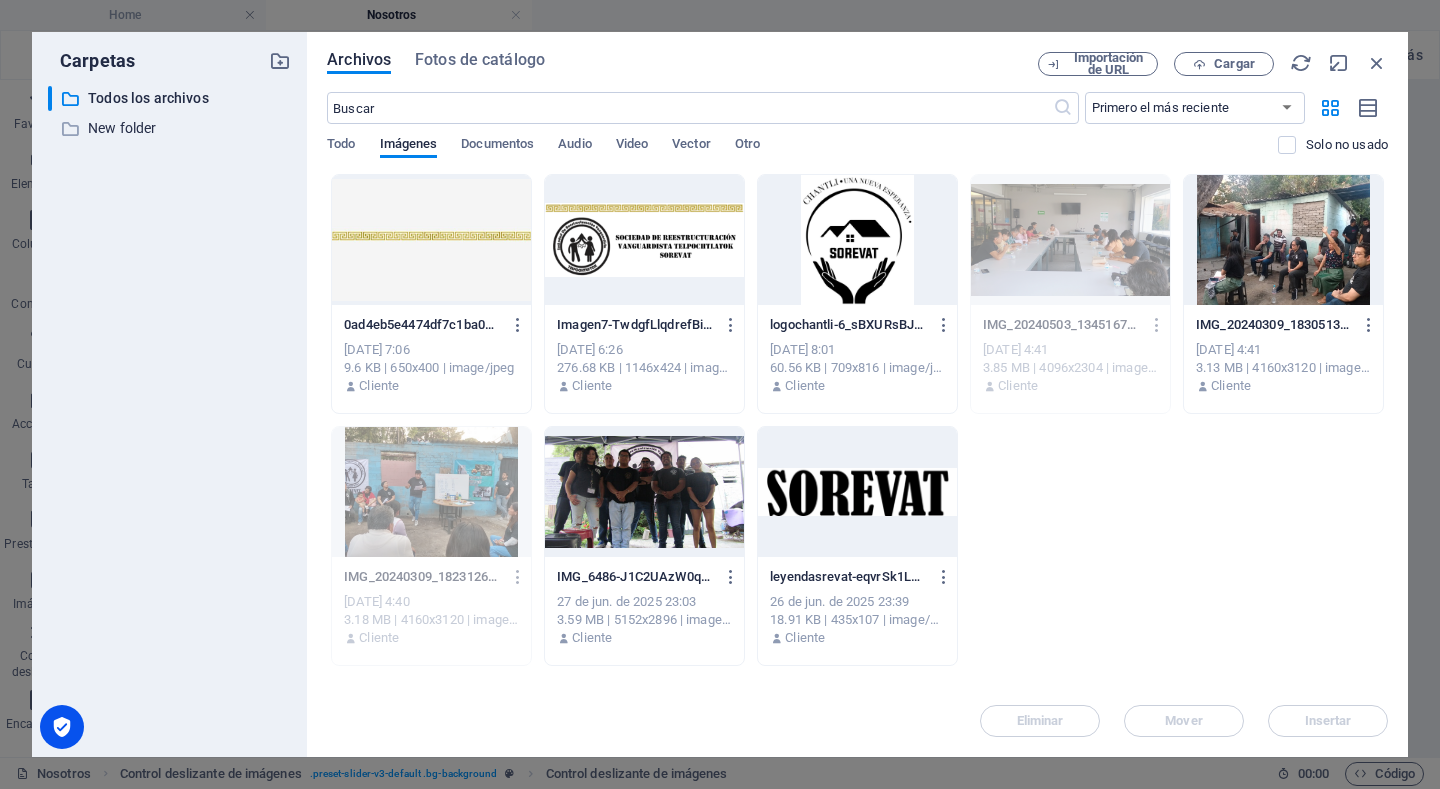 click at bounding box center (1283, 240) 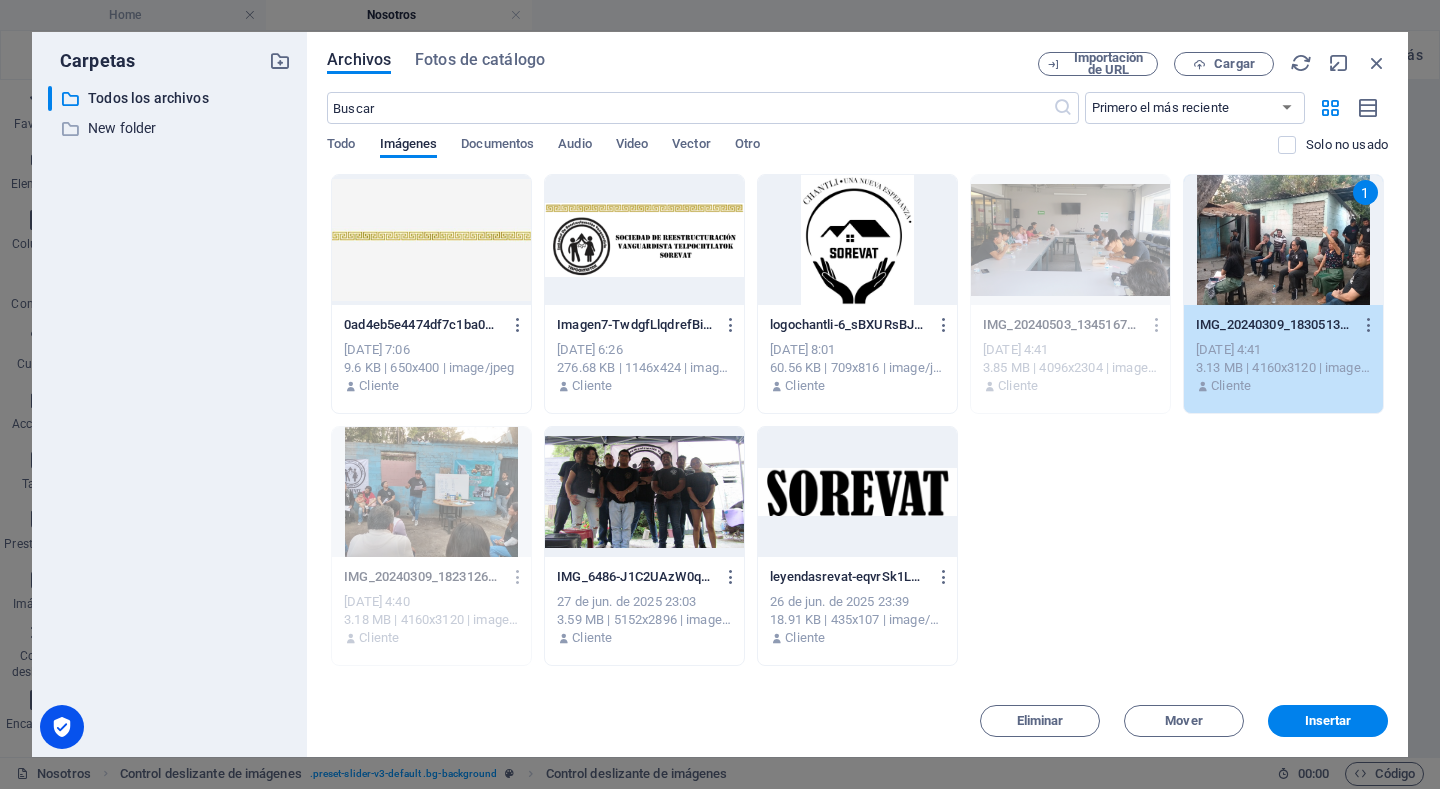 click on "1" at bounding box center (1283, 240) 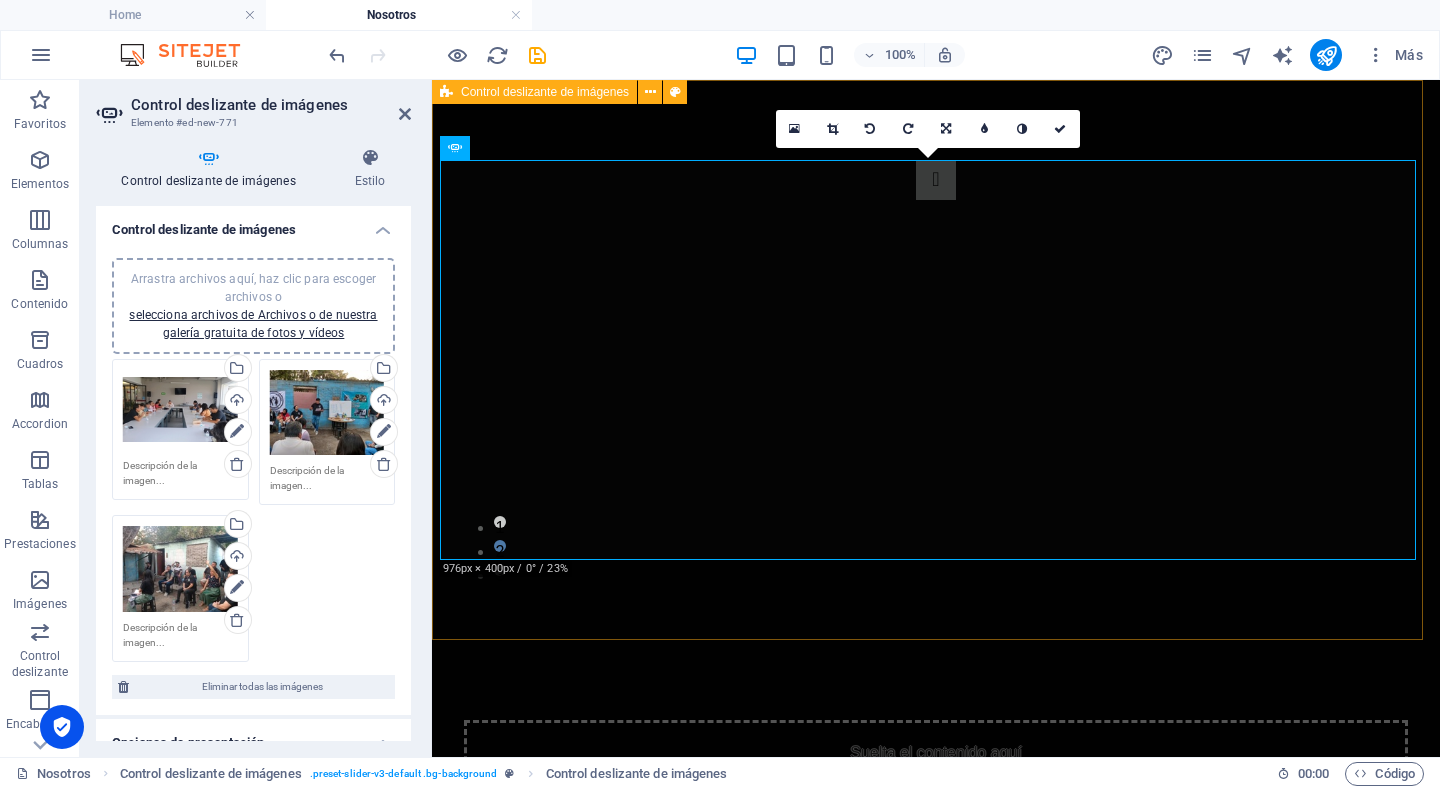 click on "1 2 3" at bounding box center [936, 360] 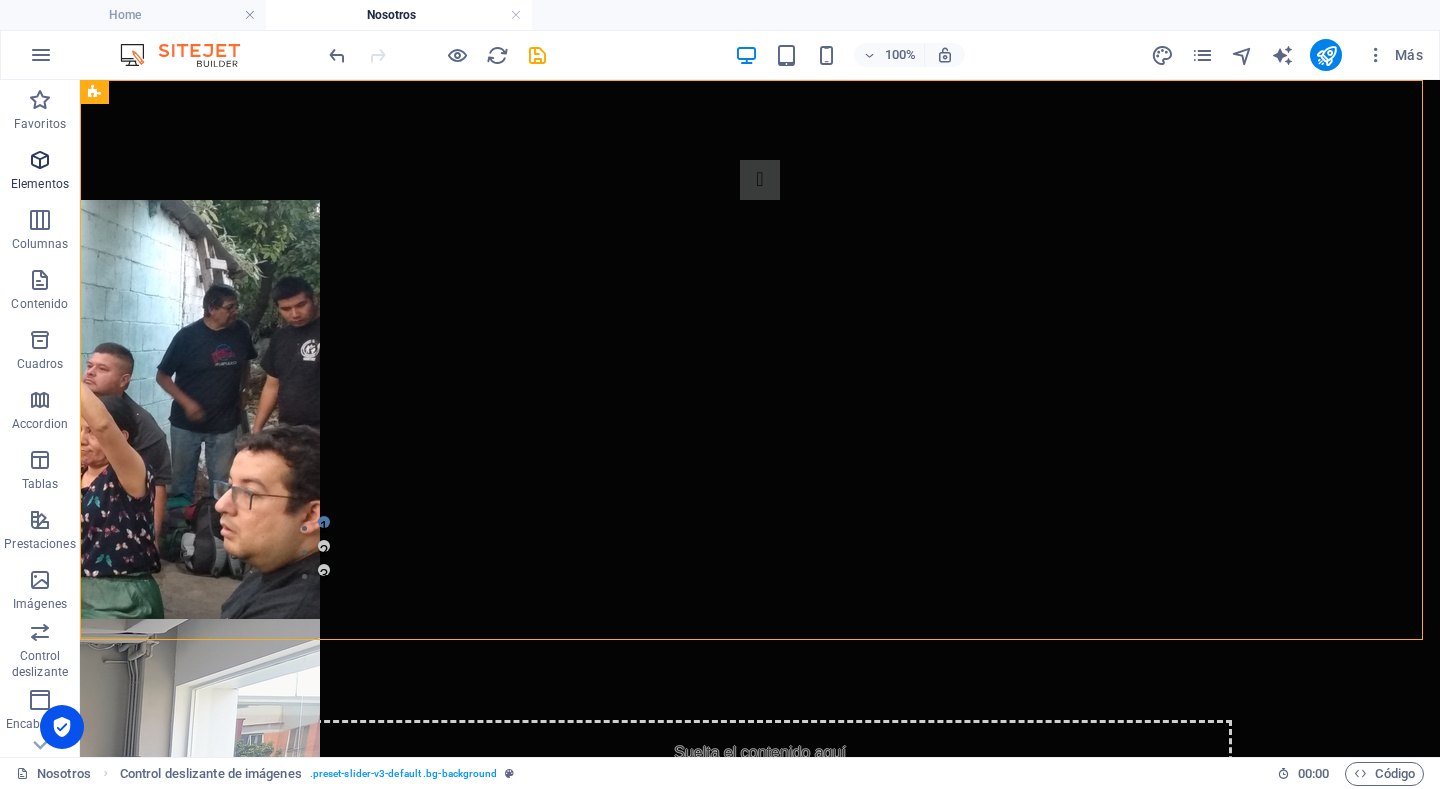 click at bounding box center [40, 160] 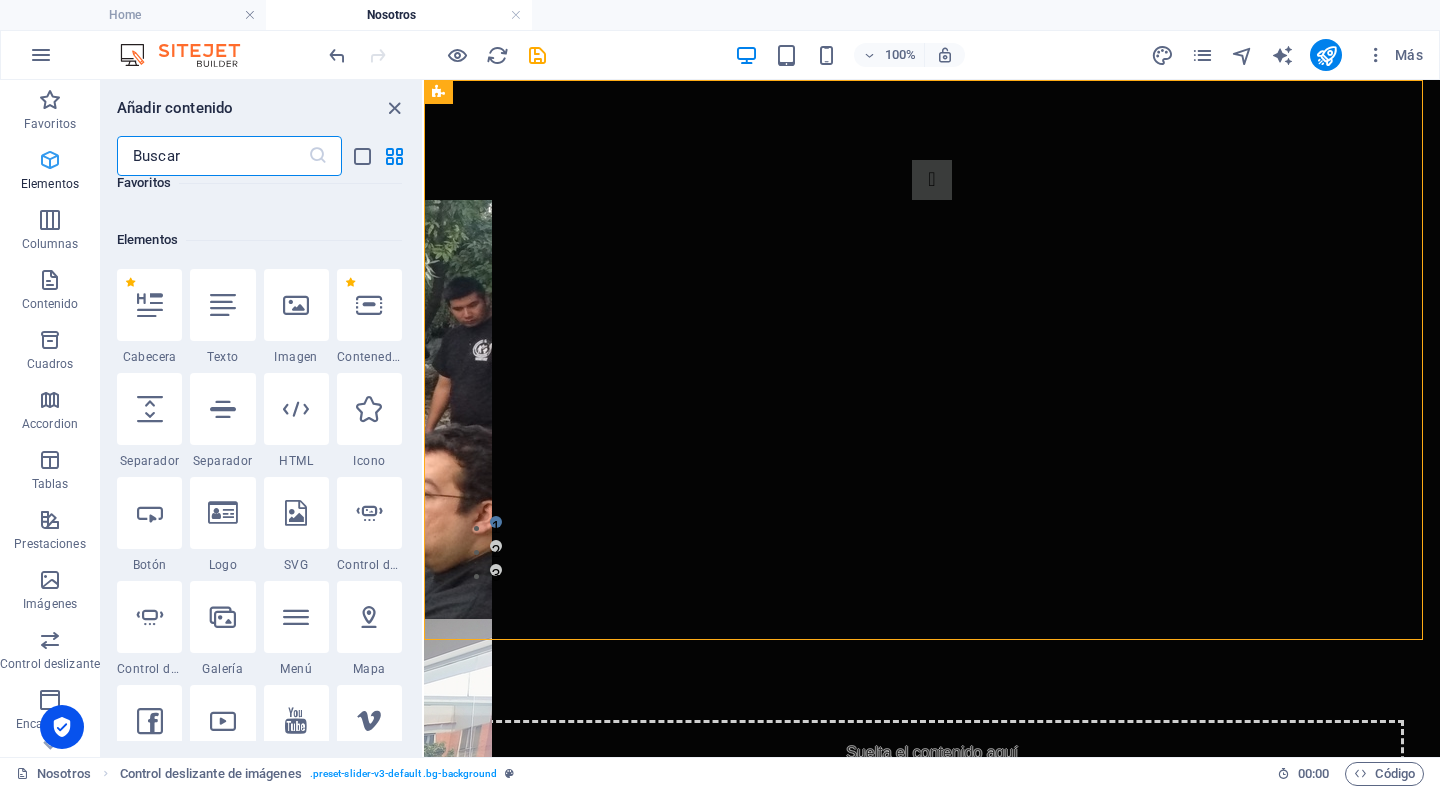 scroll, scrollTop: 377, scrollLeft: 0, axis: vertical 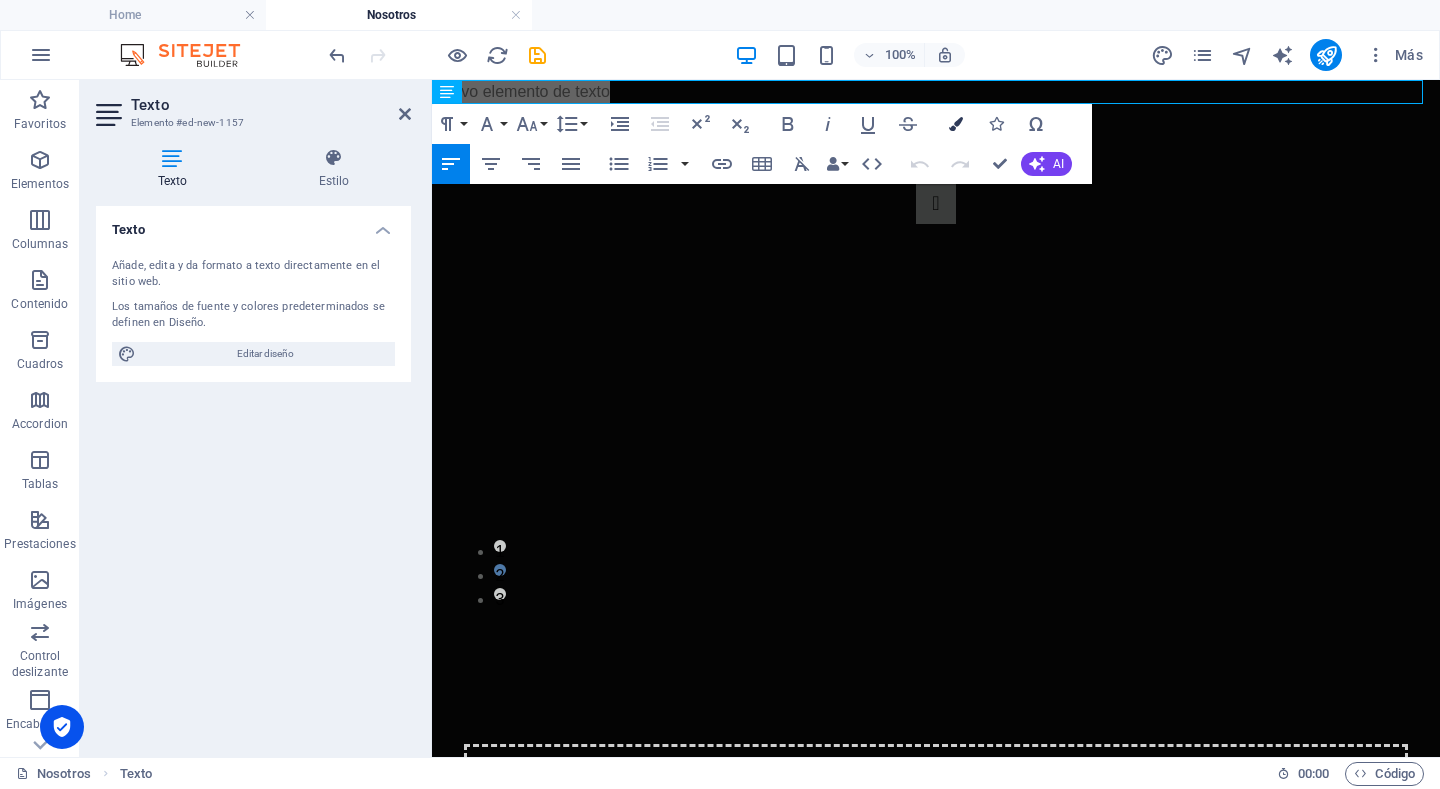 click at bounding box center [956, 124] 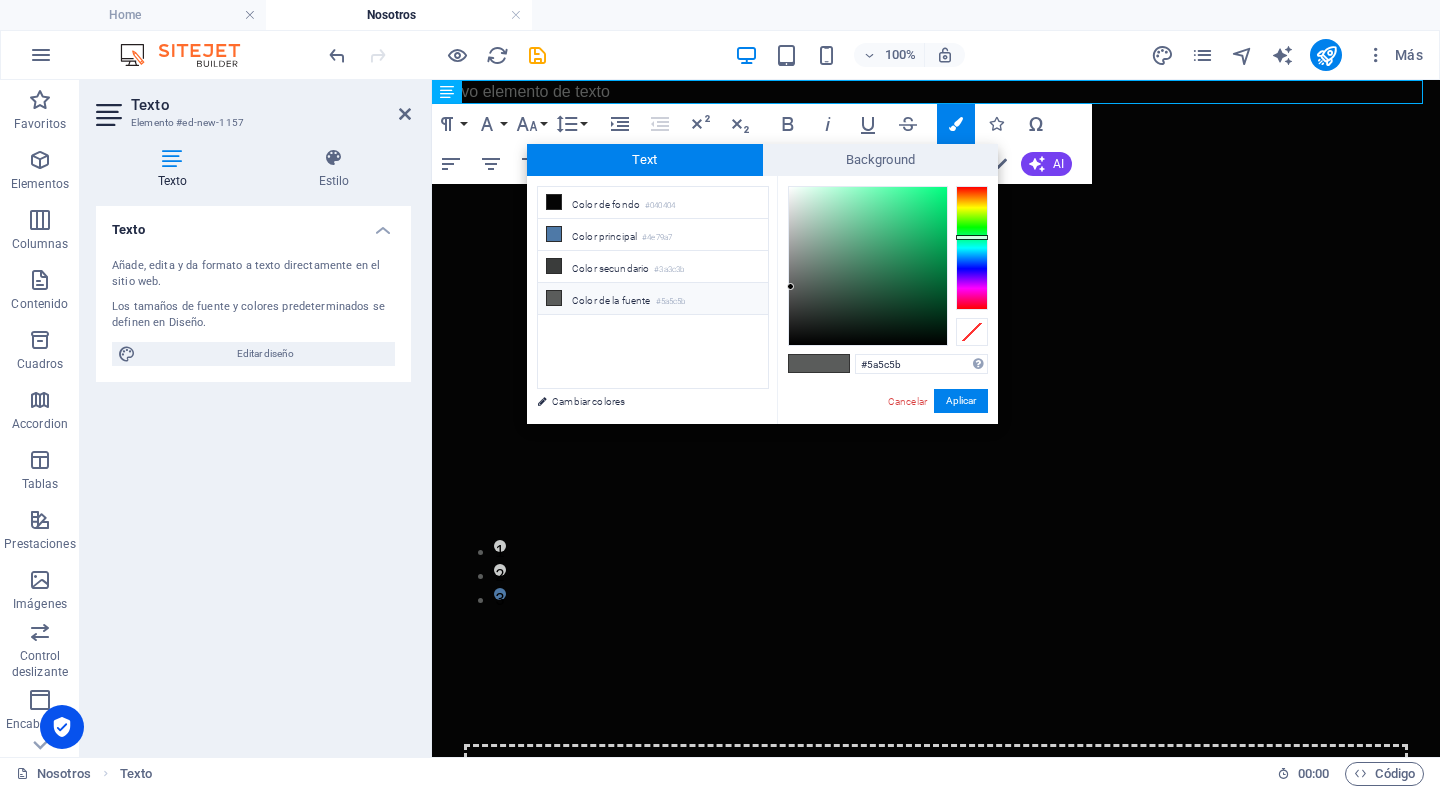type on "#f5fdf9" 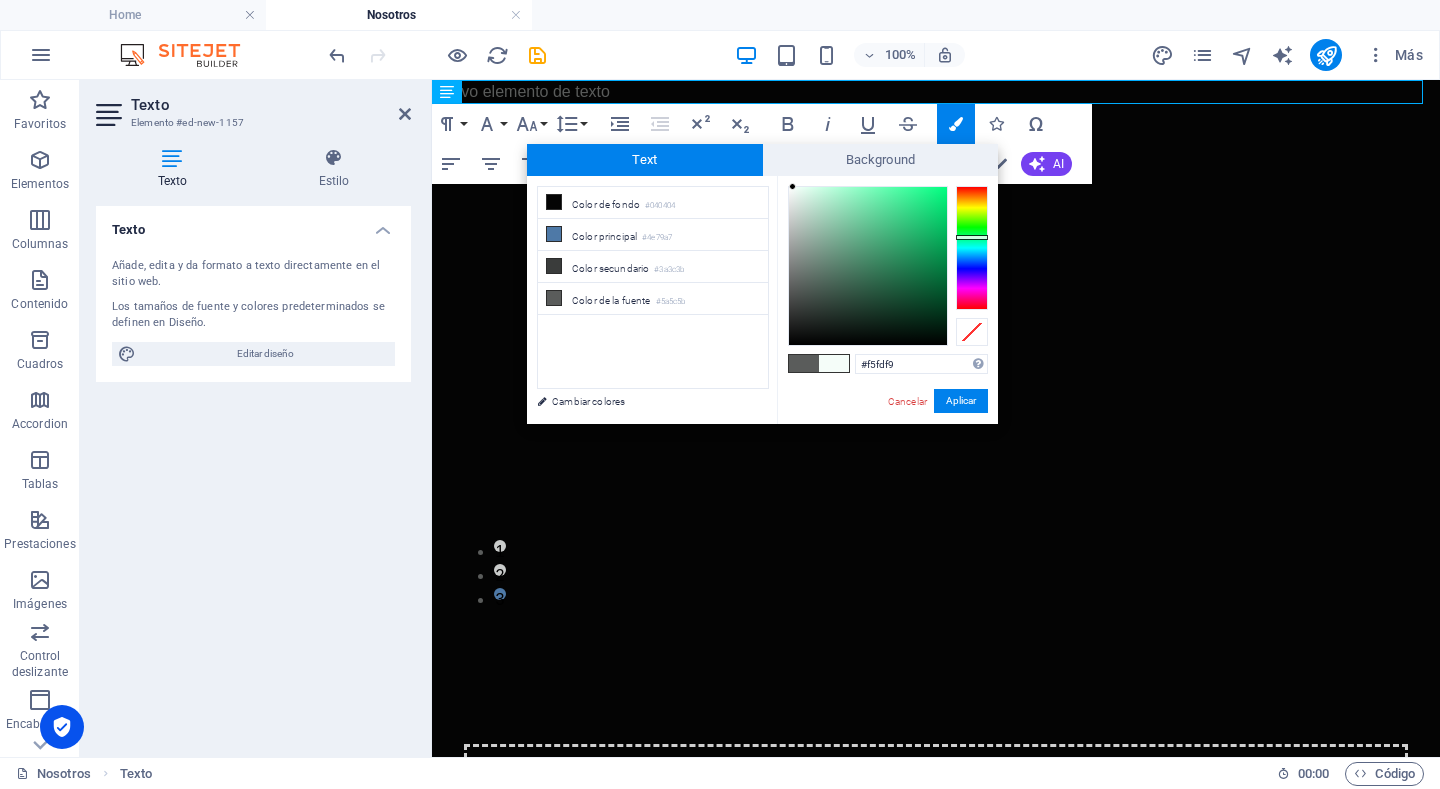 click at bounding box center (868, 266) 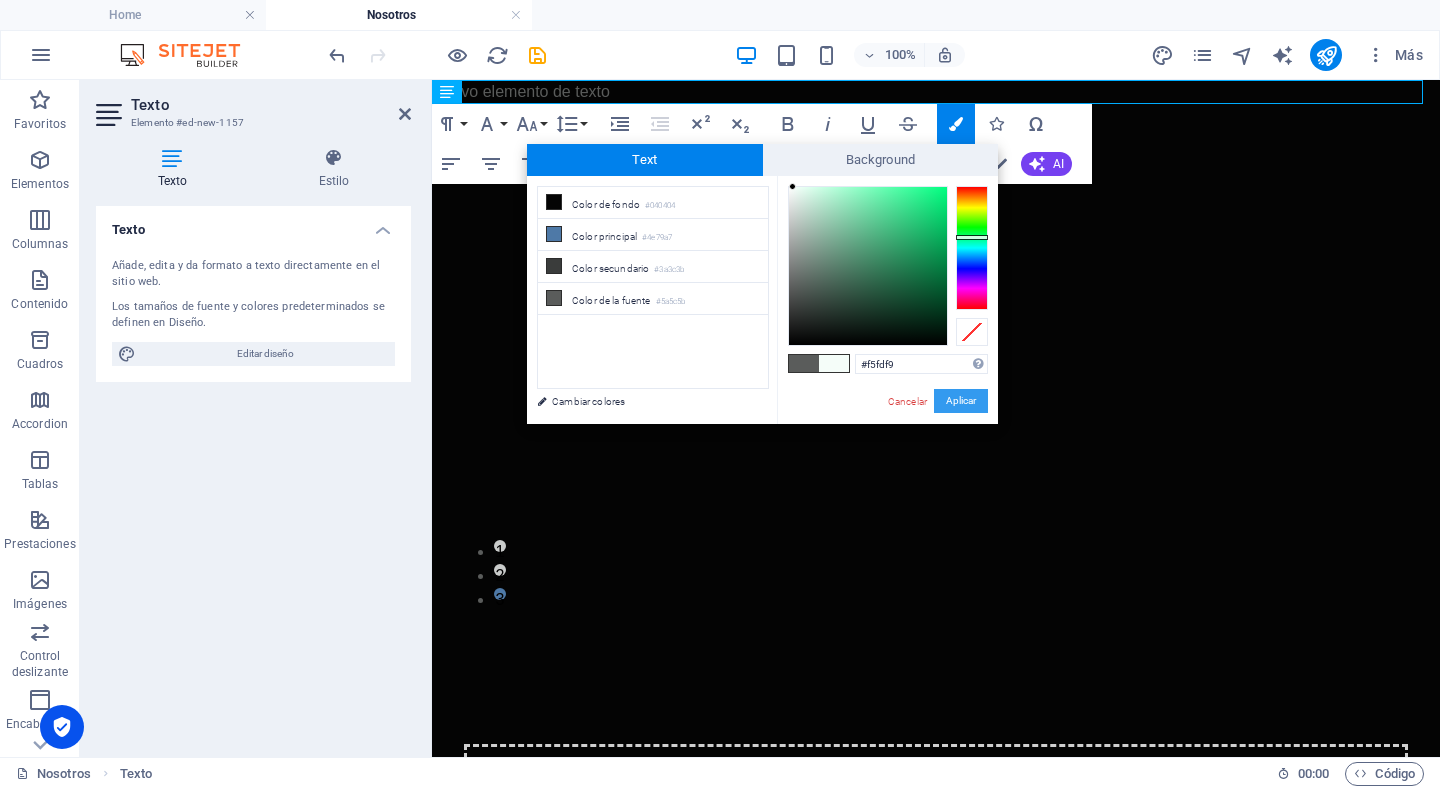 click on "Aplicar" at bounding box center (961, 401) 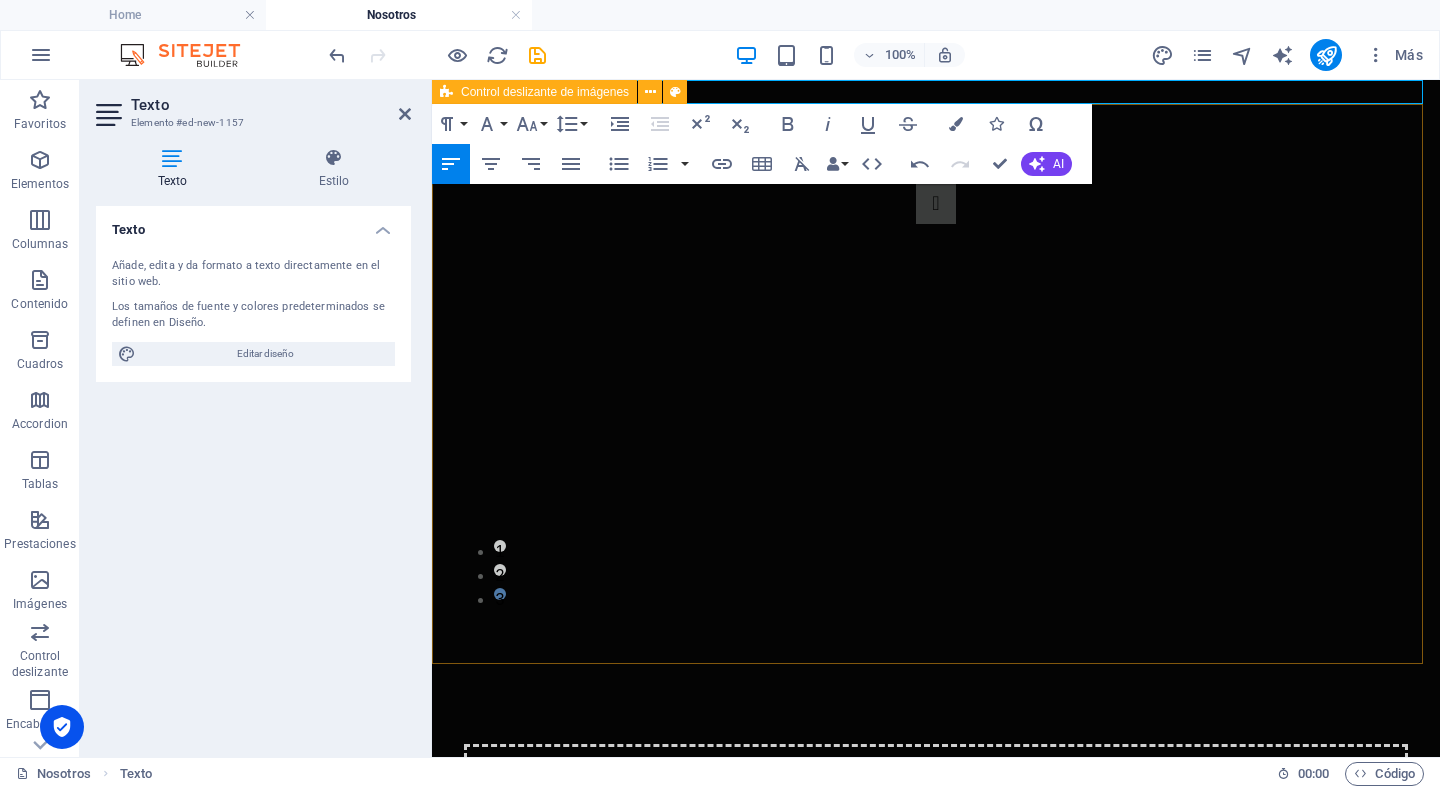 click on "1 2 3" at bounding box center [936, 384] 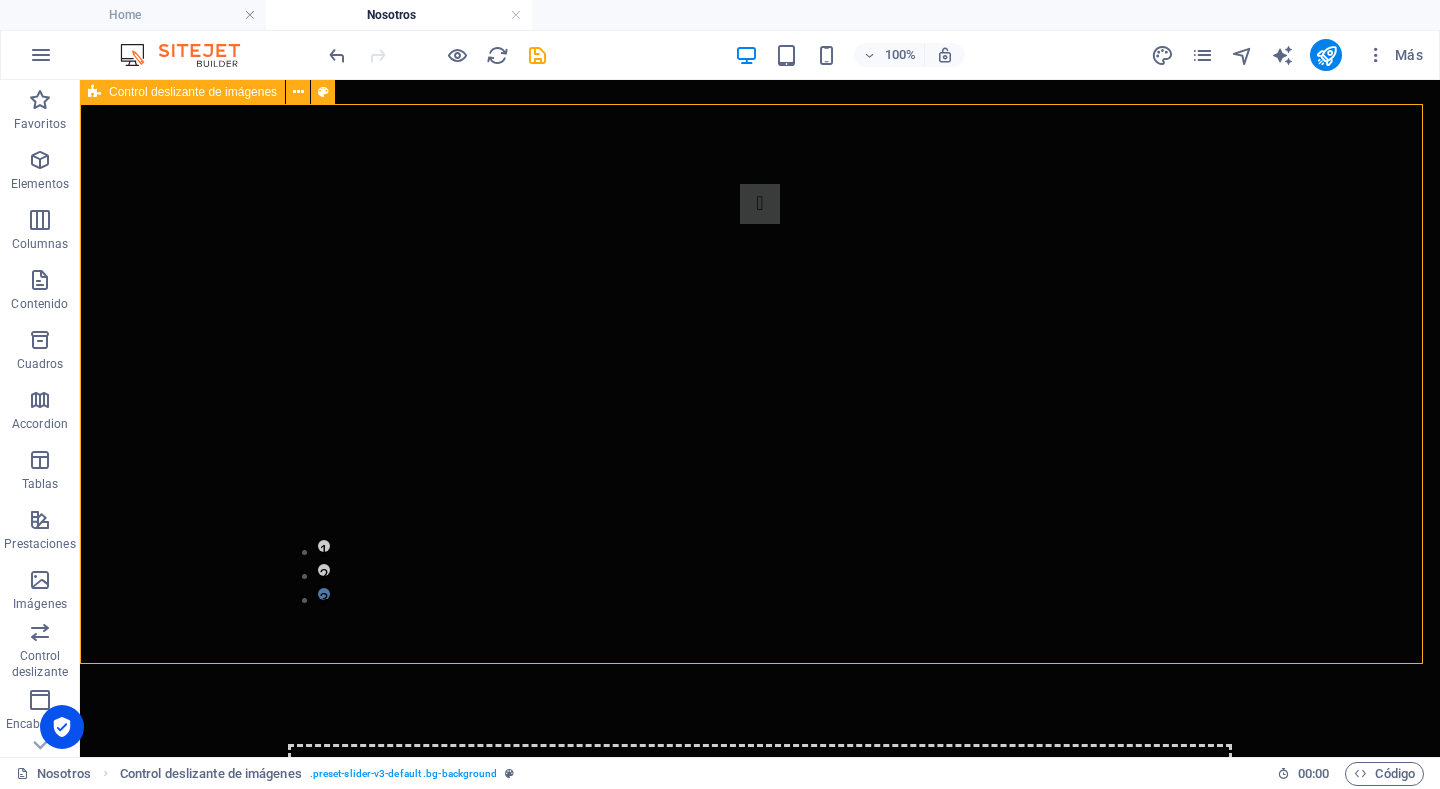 click on "1 2 3" at bounding box center [760, 384] 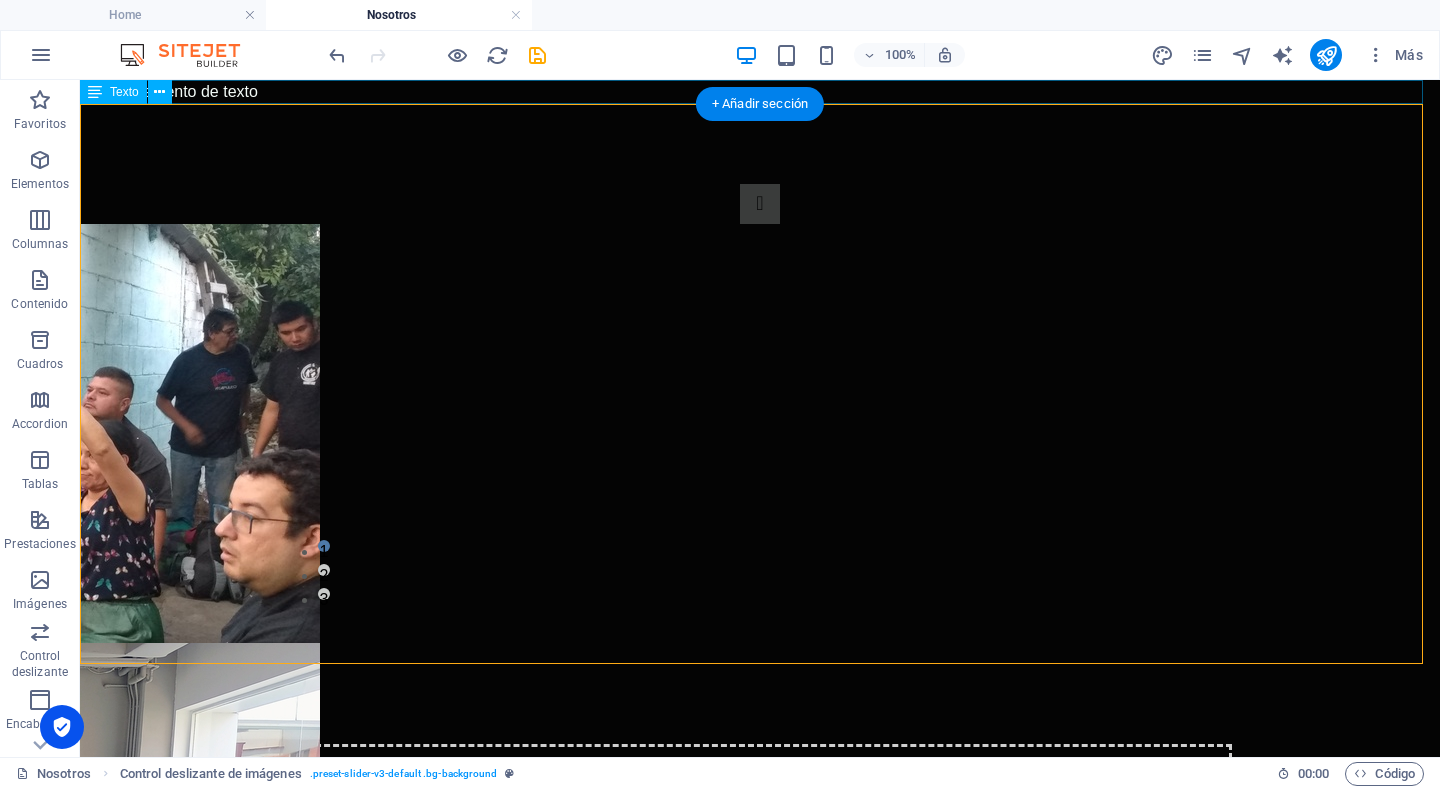 click on "Nuevo elemento de texto" at bounding box center [760, 92] 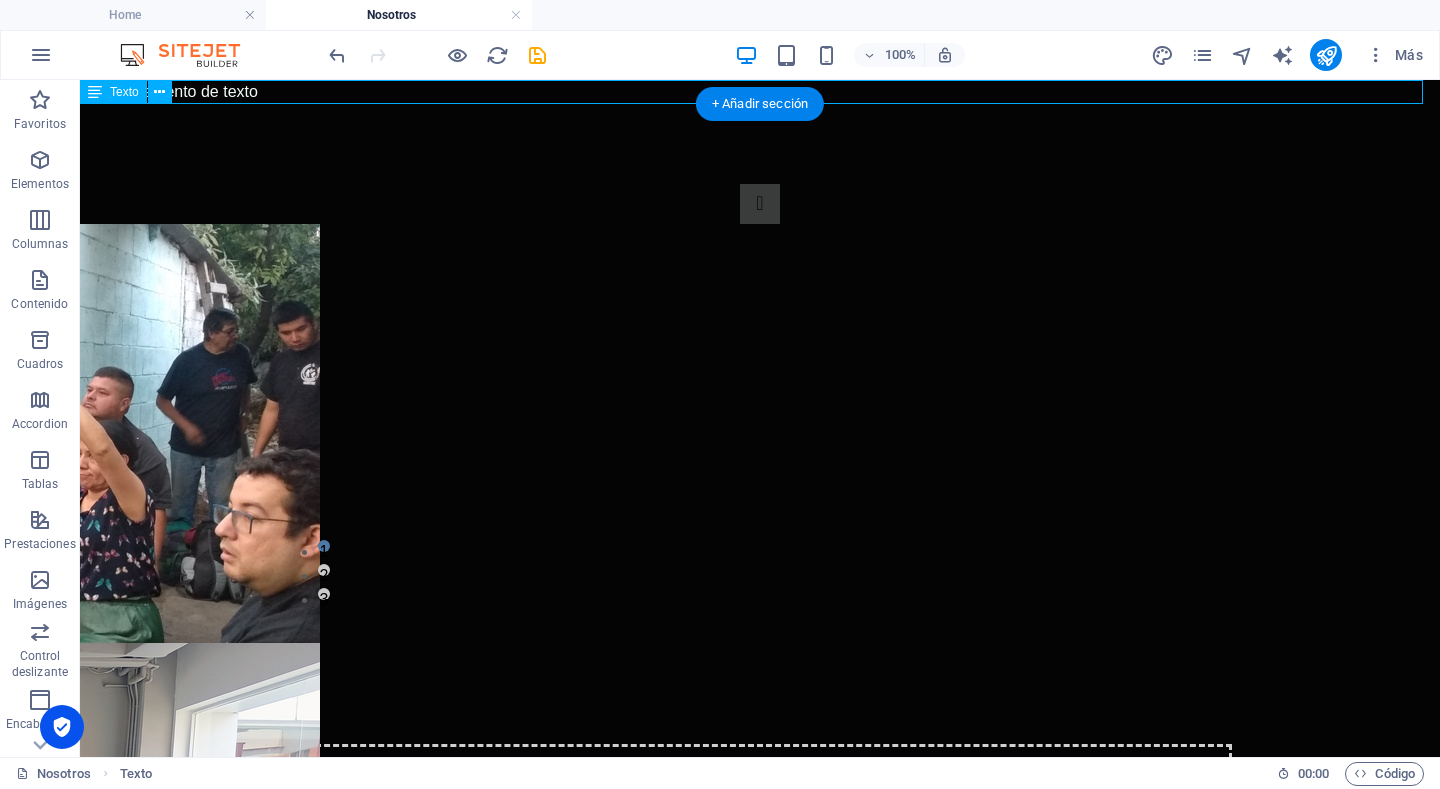 click on "Nuevo elemento de texto" at bounding box center (760, 92) 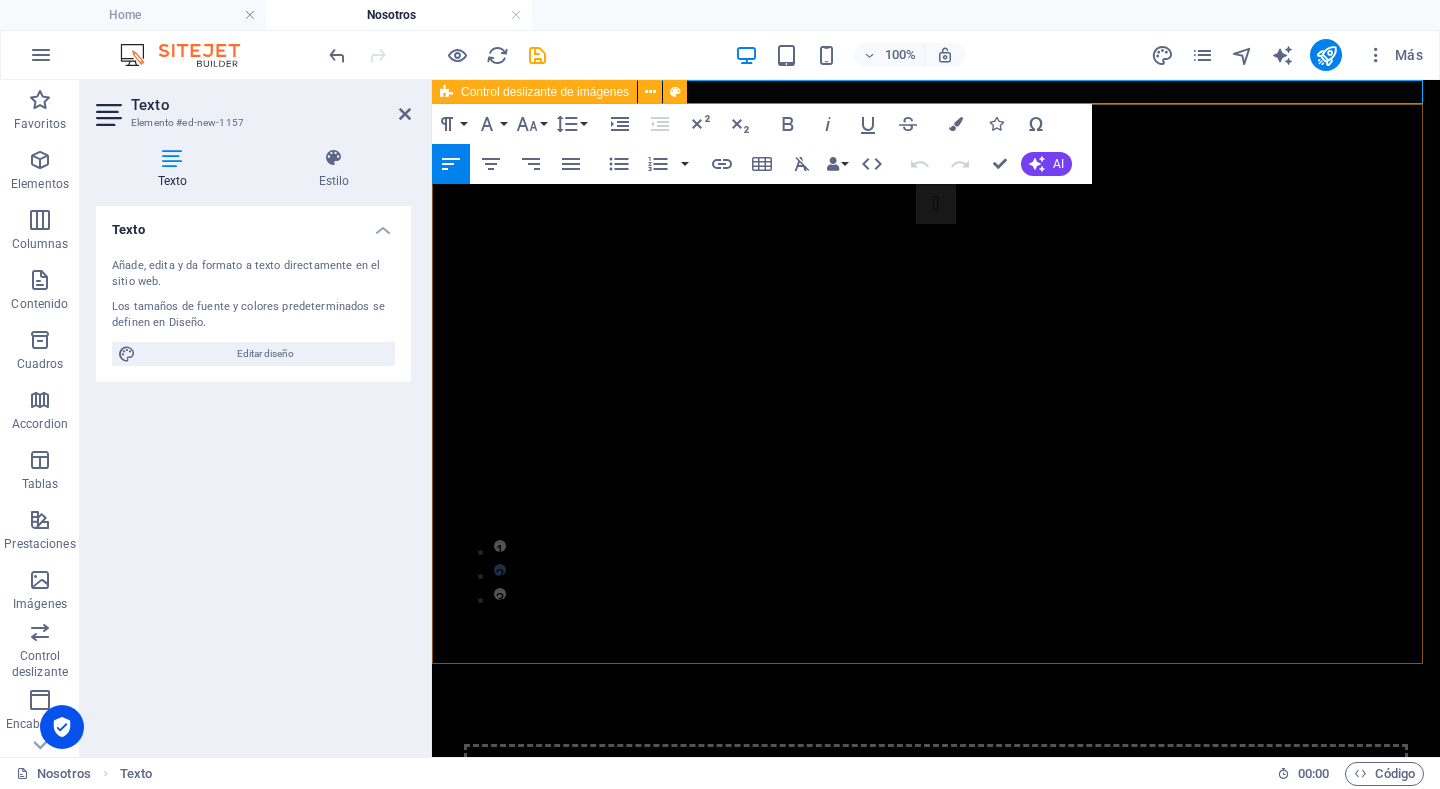 type 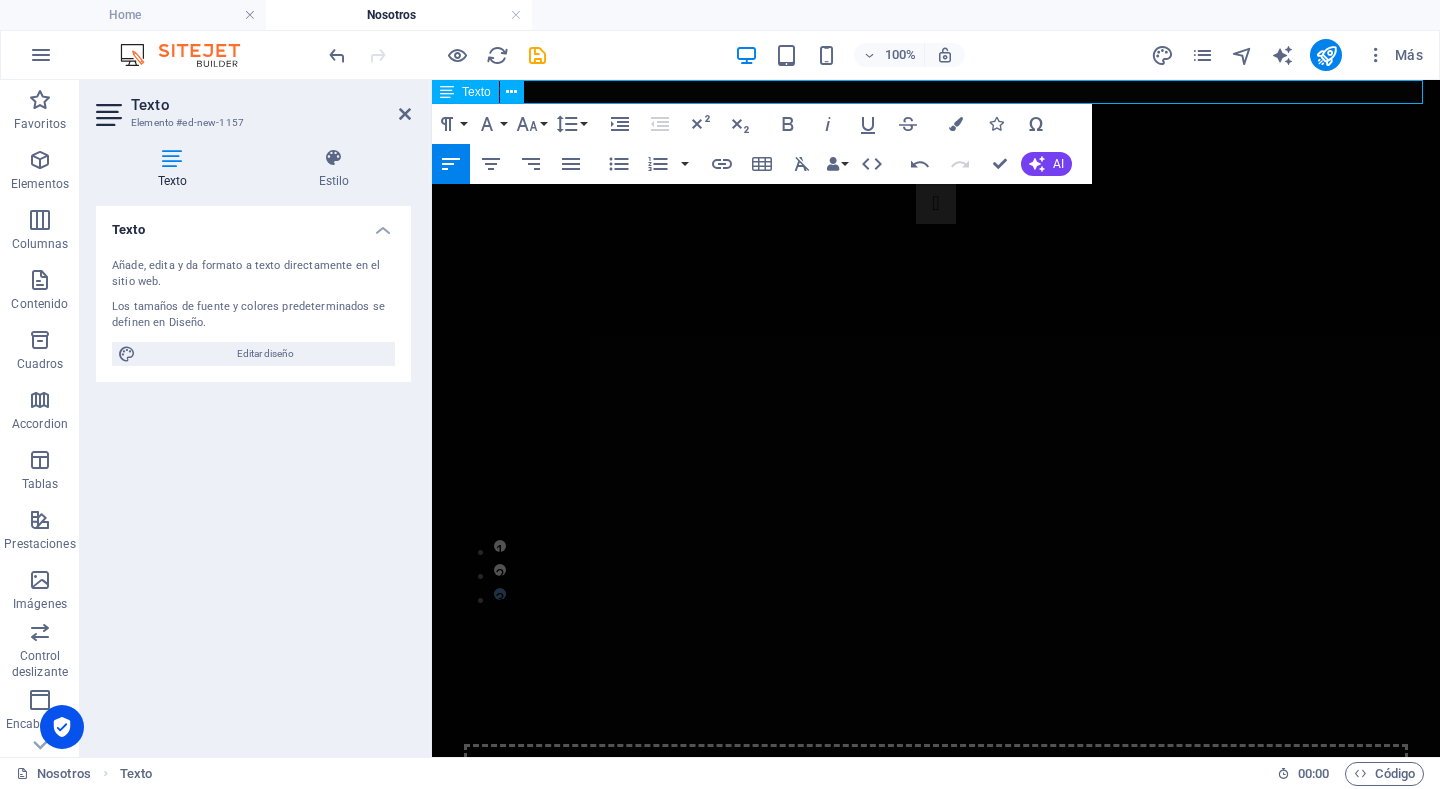 click on "NOSOTROS" at bounding box center (936, 92) 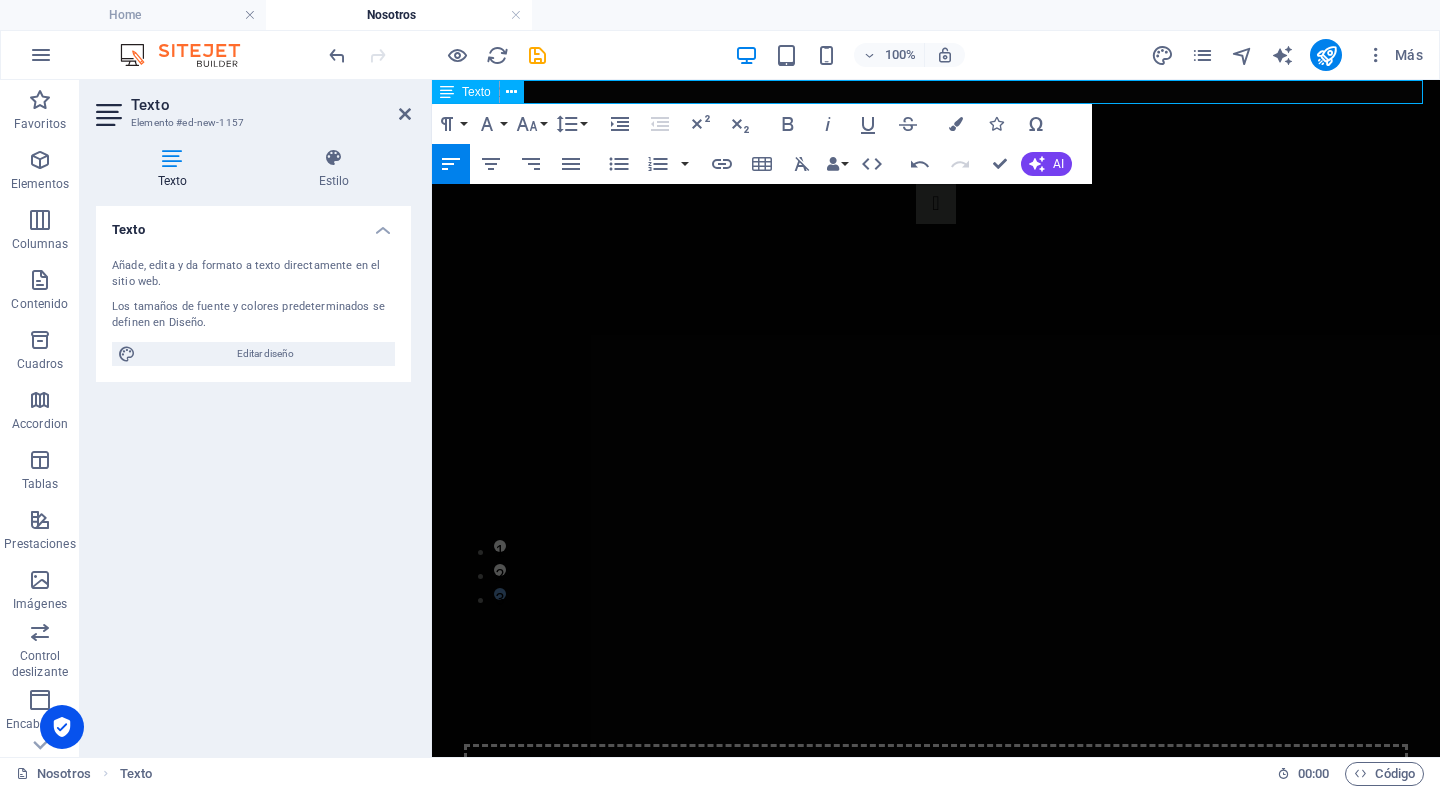 click on "NOSOTROS" at bounding box center [936, 92] 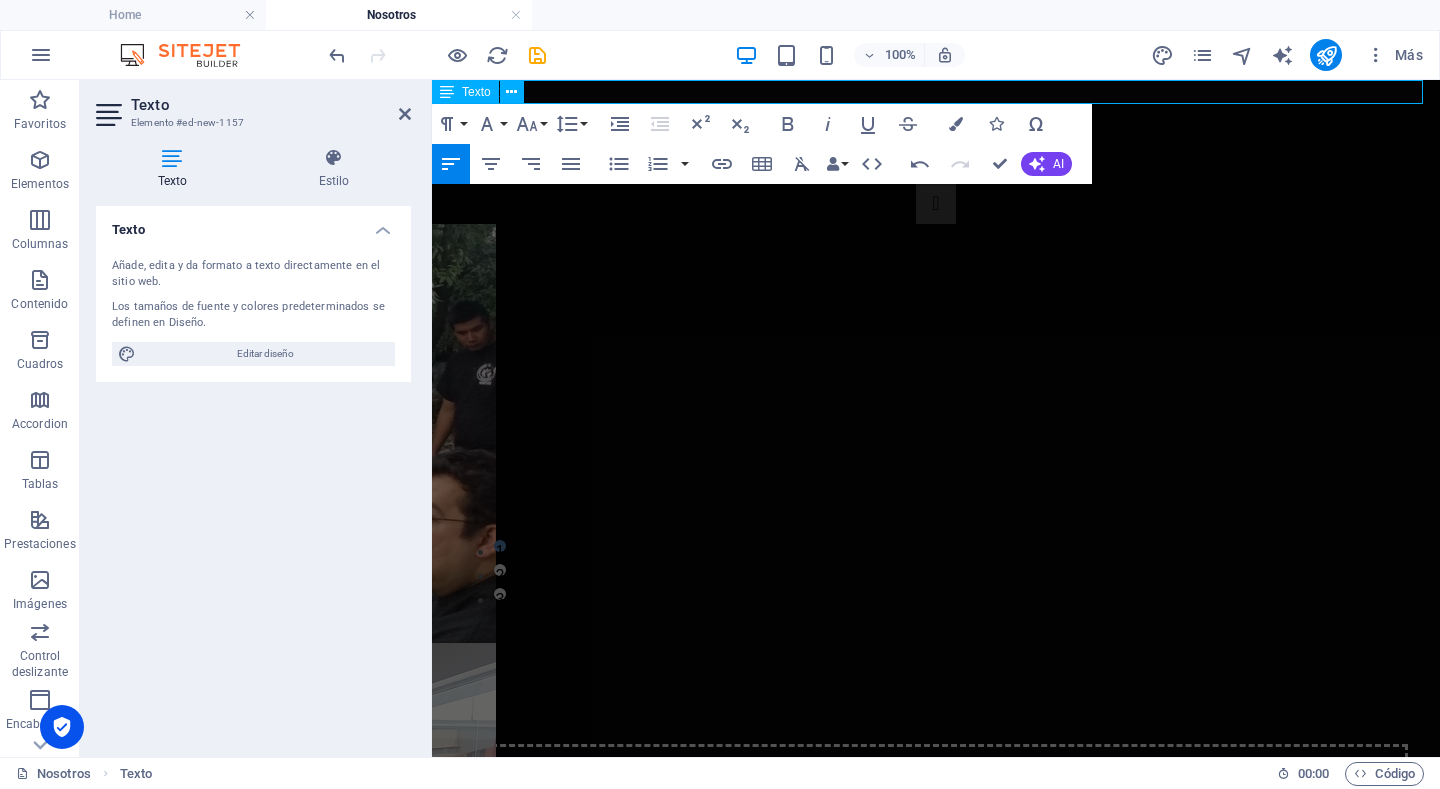 click on "NOSOTROS" at bounding box center [936, 92] 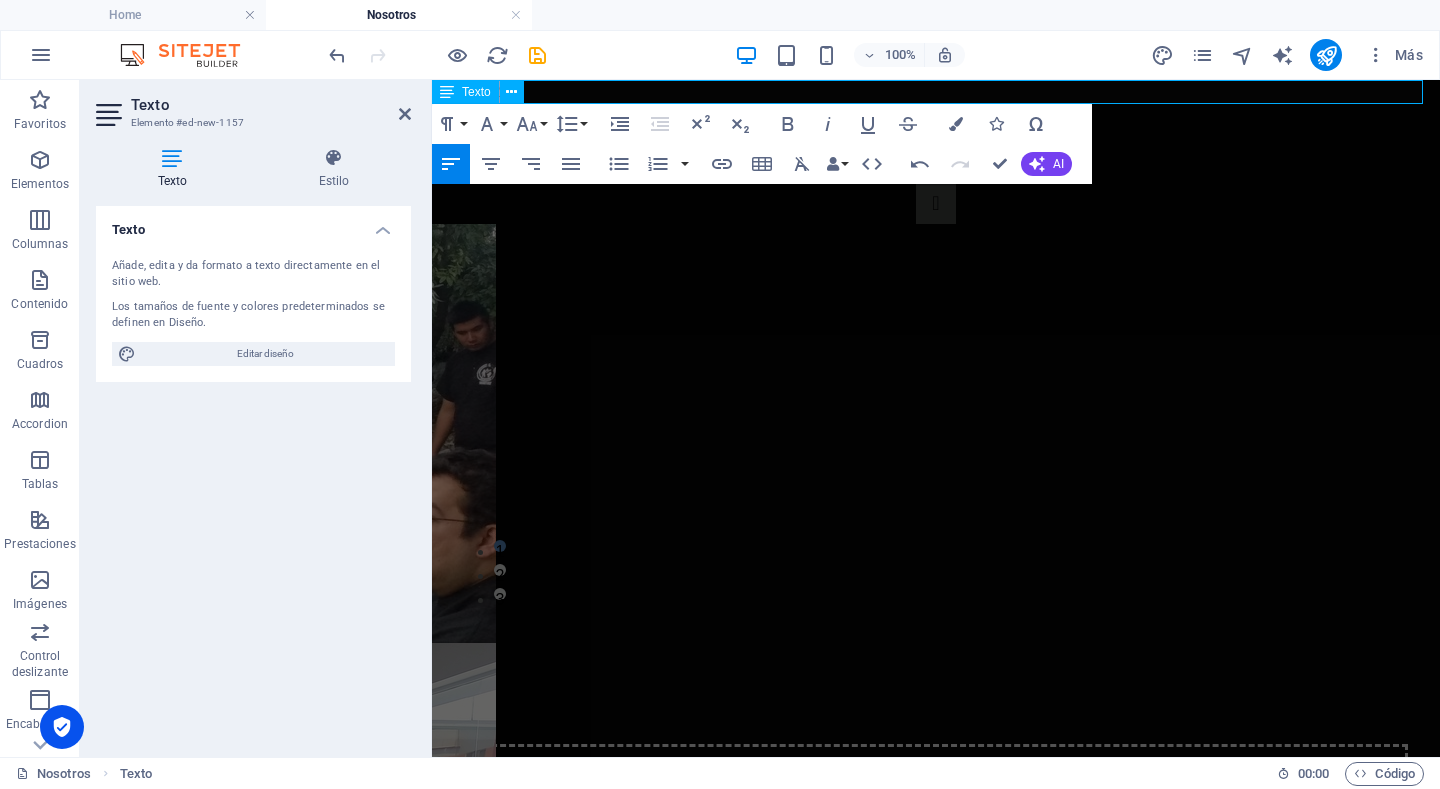 click on "NOSOTROS" at bounding box center [936, 92] 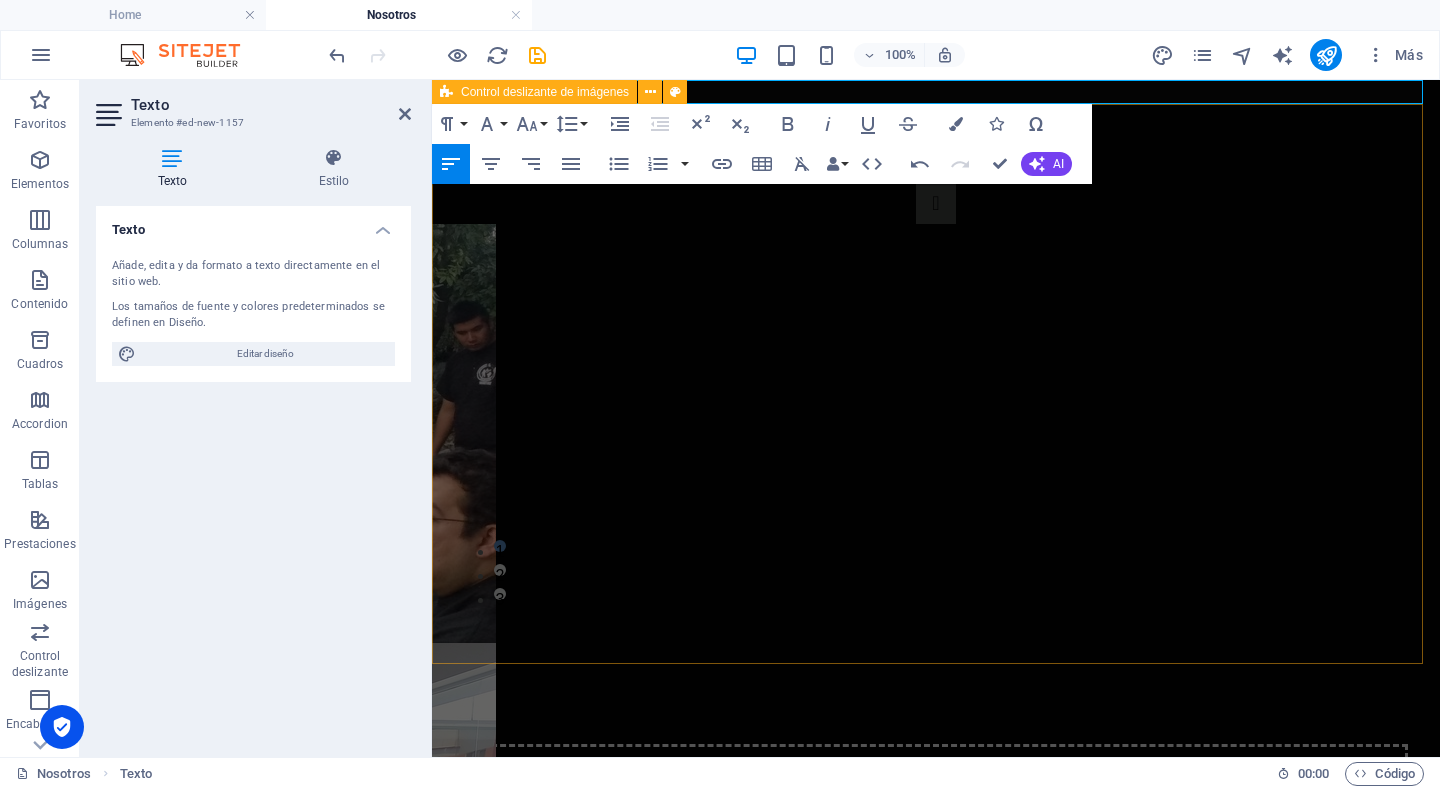 click on "1 2 3" at bounding box center [936, 384] 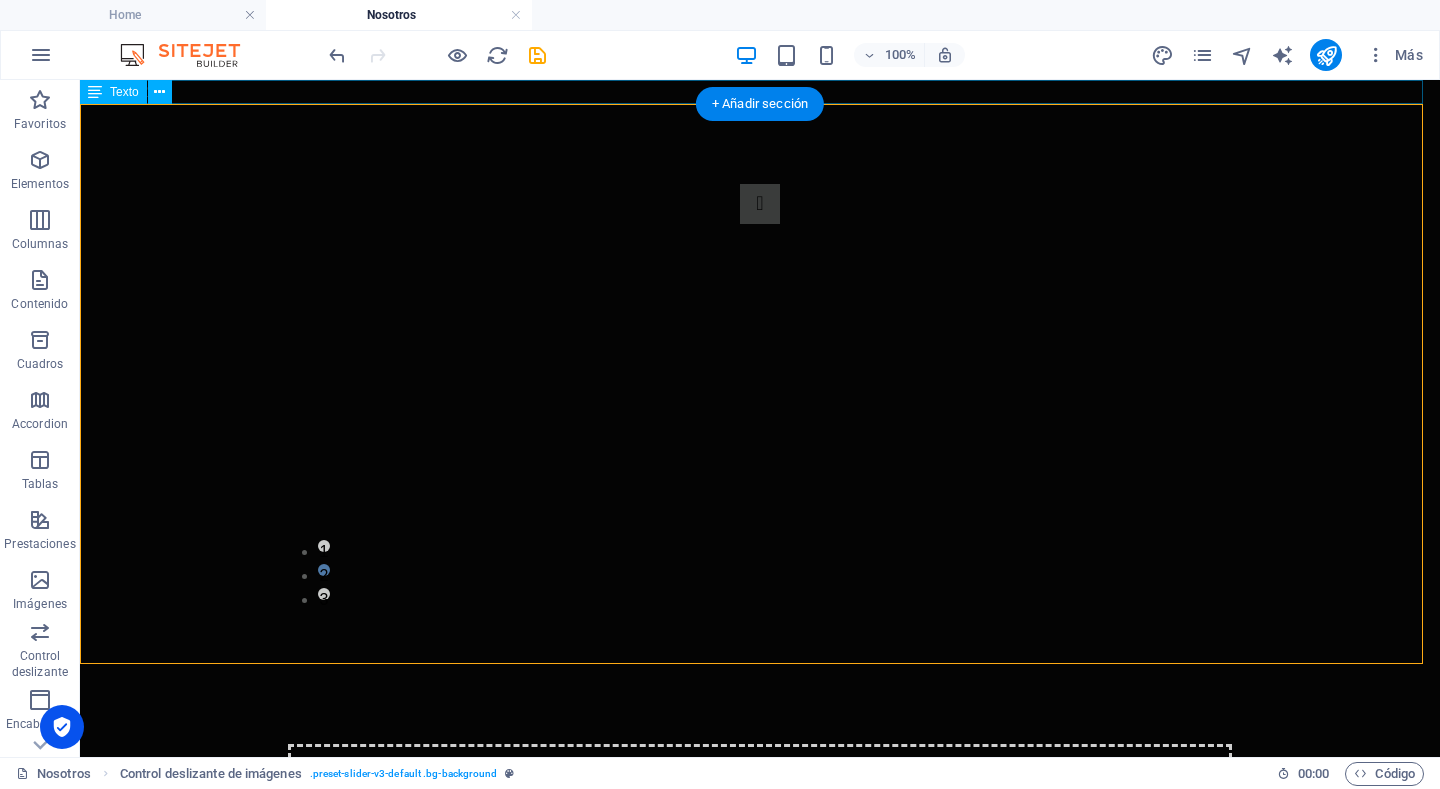 click on "NOSOTROS" at bounding box center [760, 92] 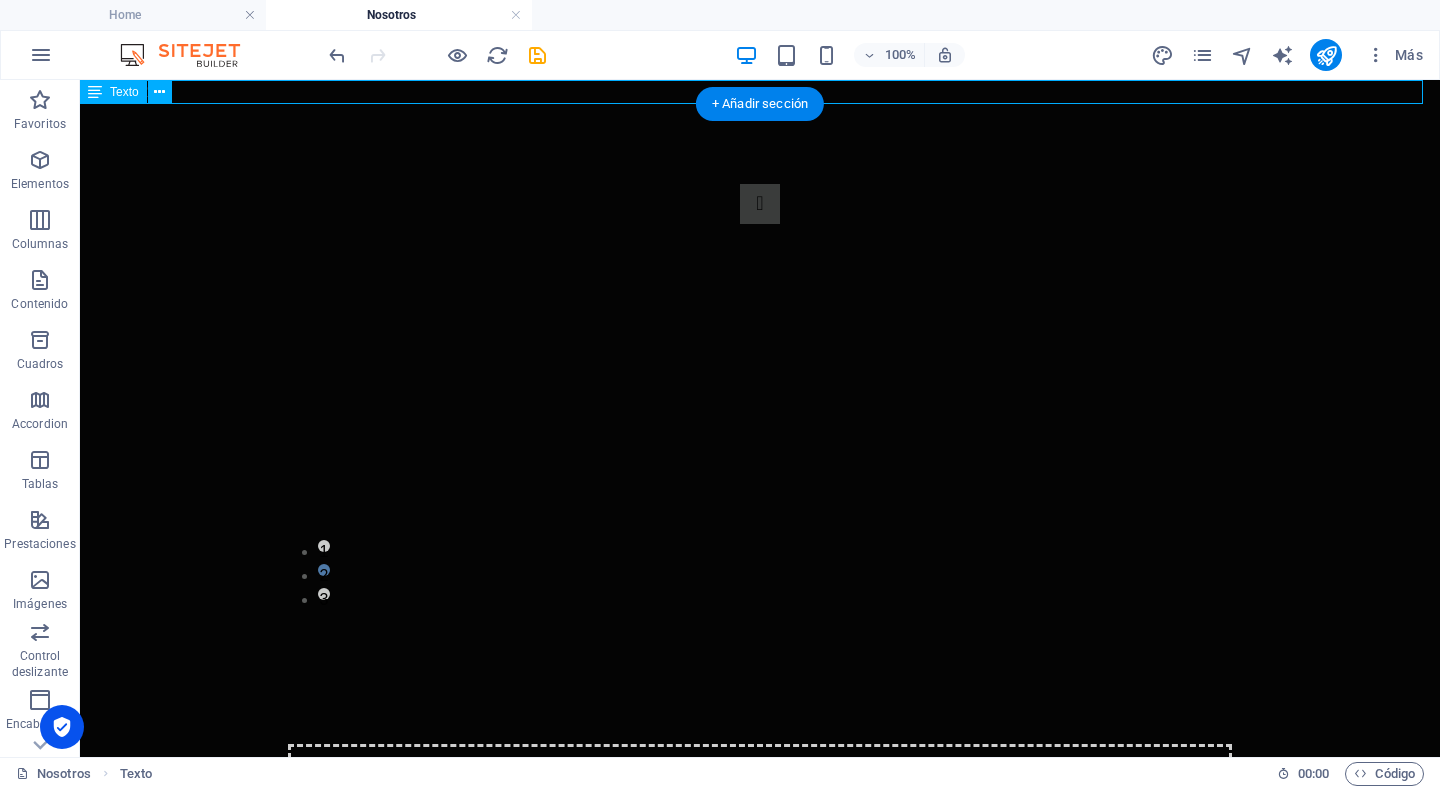 click on "NOSOTROS" at bounding box center (760, 92) 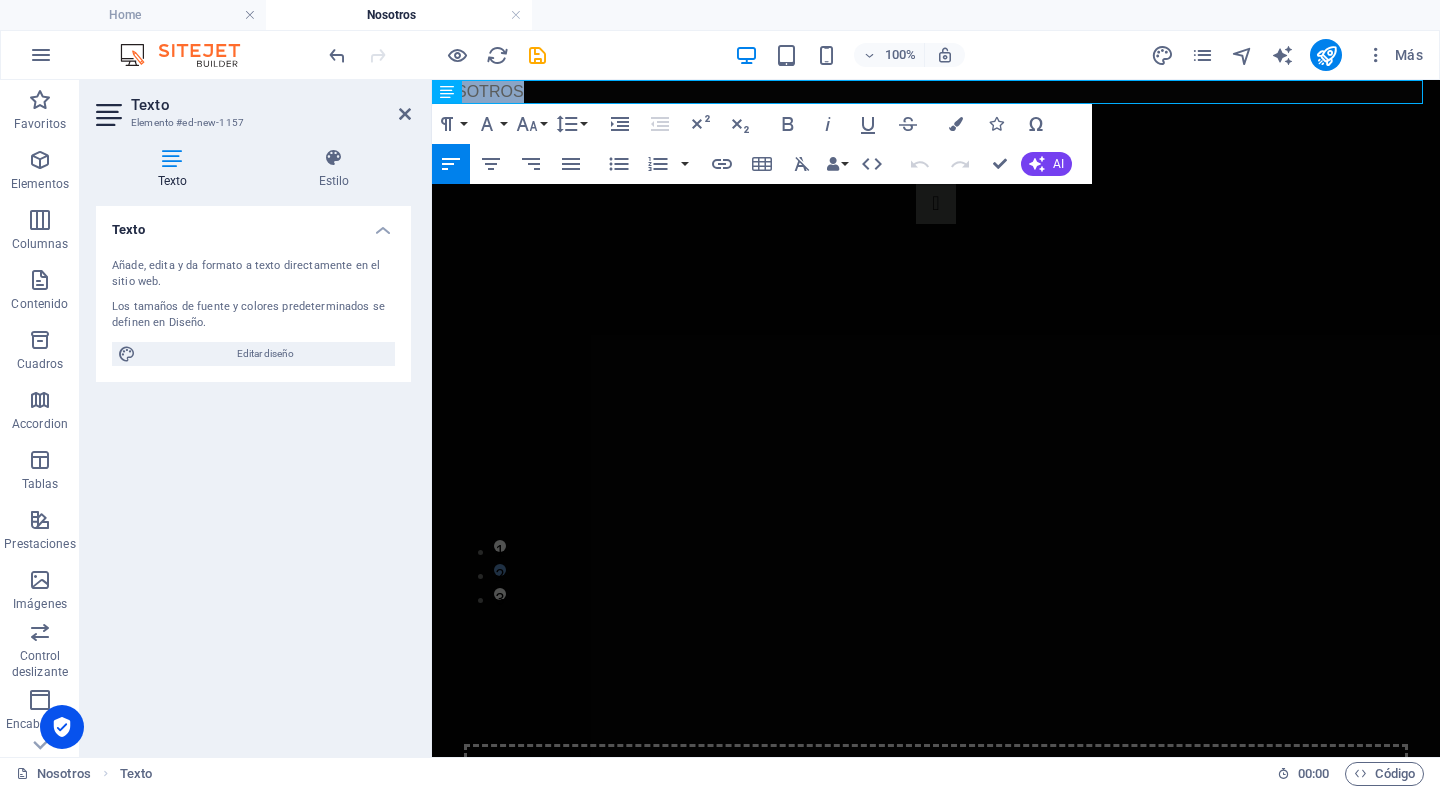 drag, startPoint x: 537, startPoint y: 89, endPoint x: 834, endPoint y: 157, distance: 304.6851 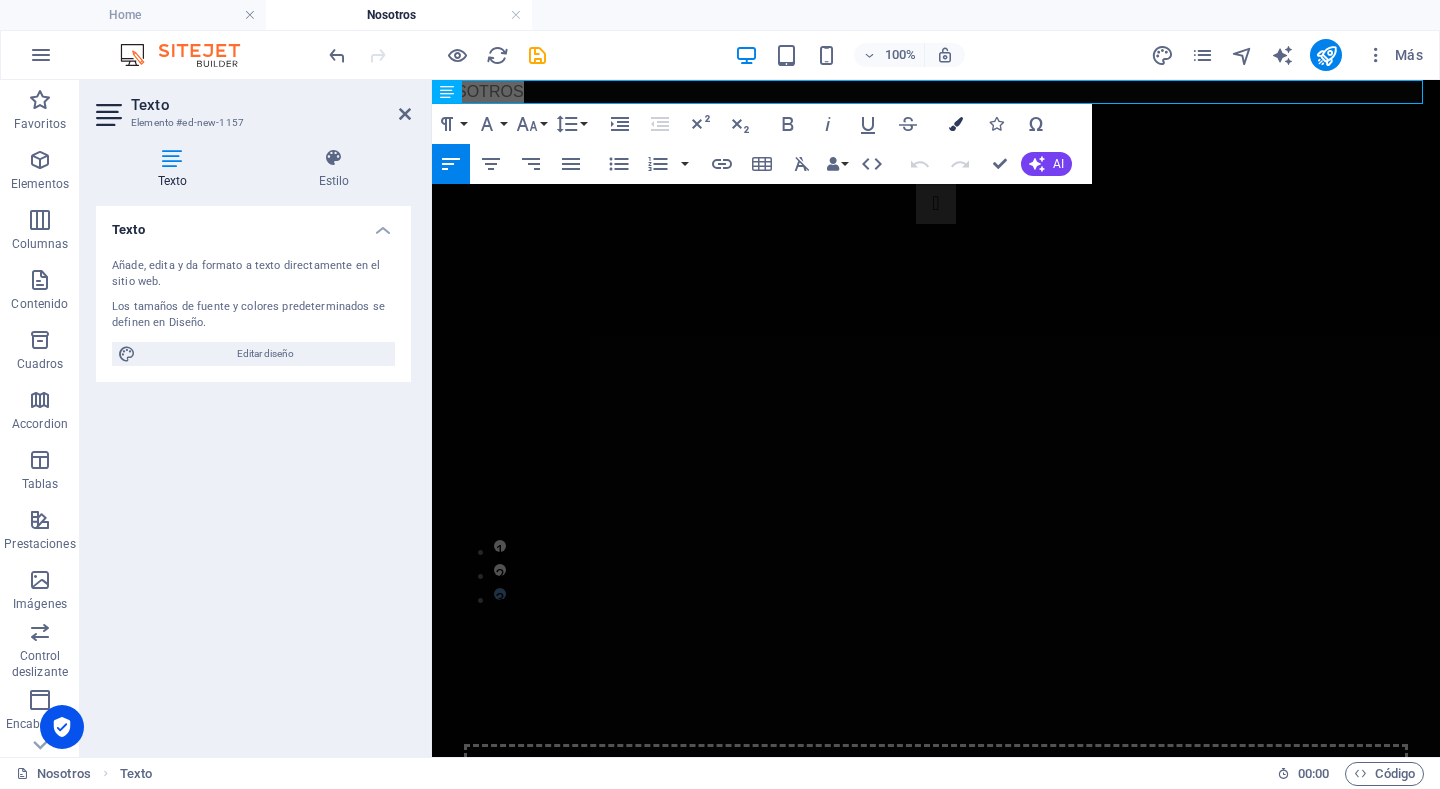 click on "Colors" at bounding box center [956, 124] 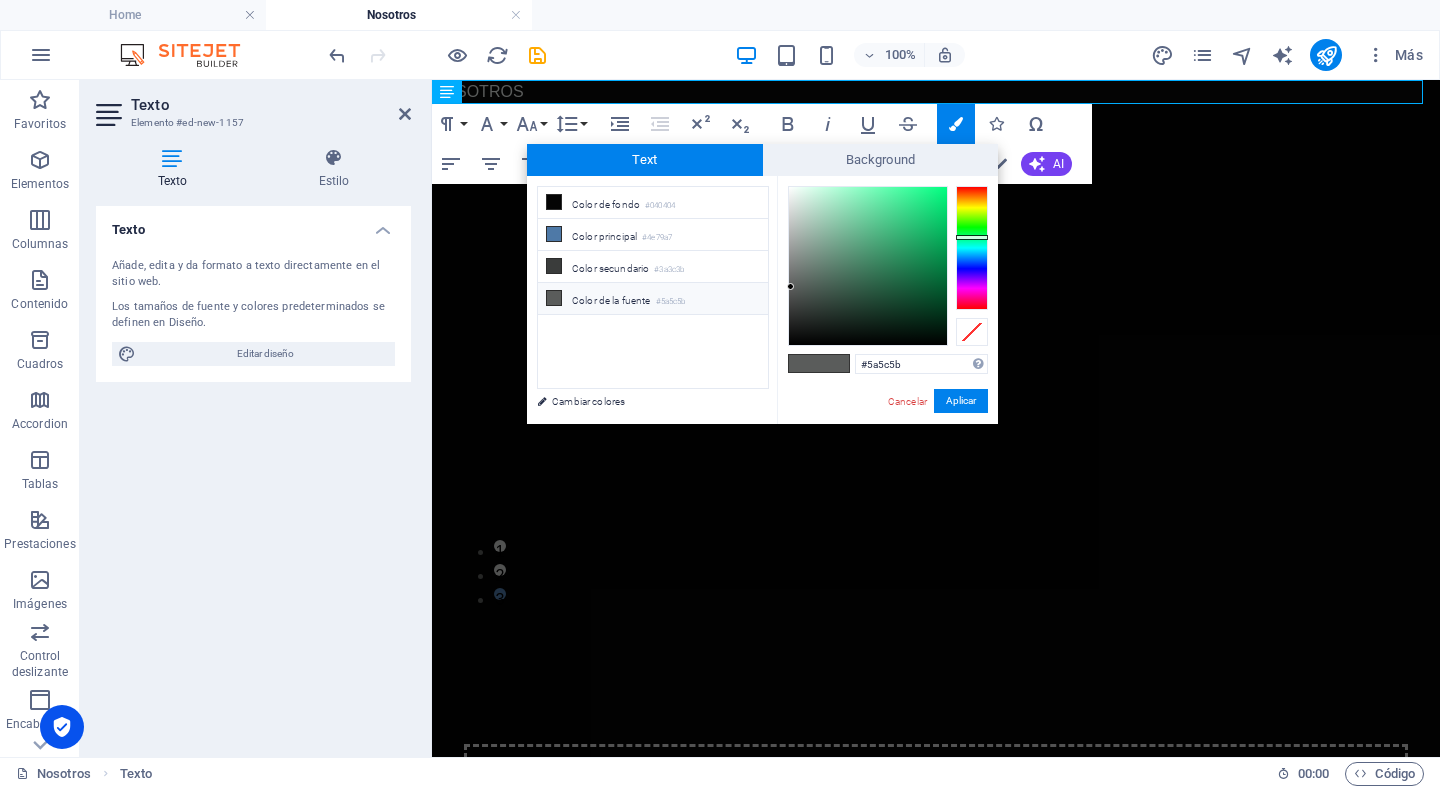type on "#f9fdfb" 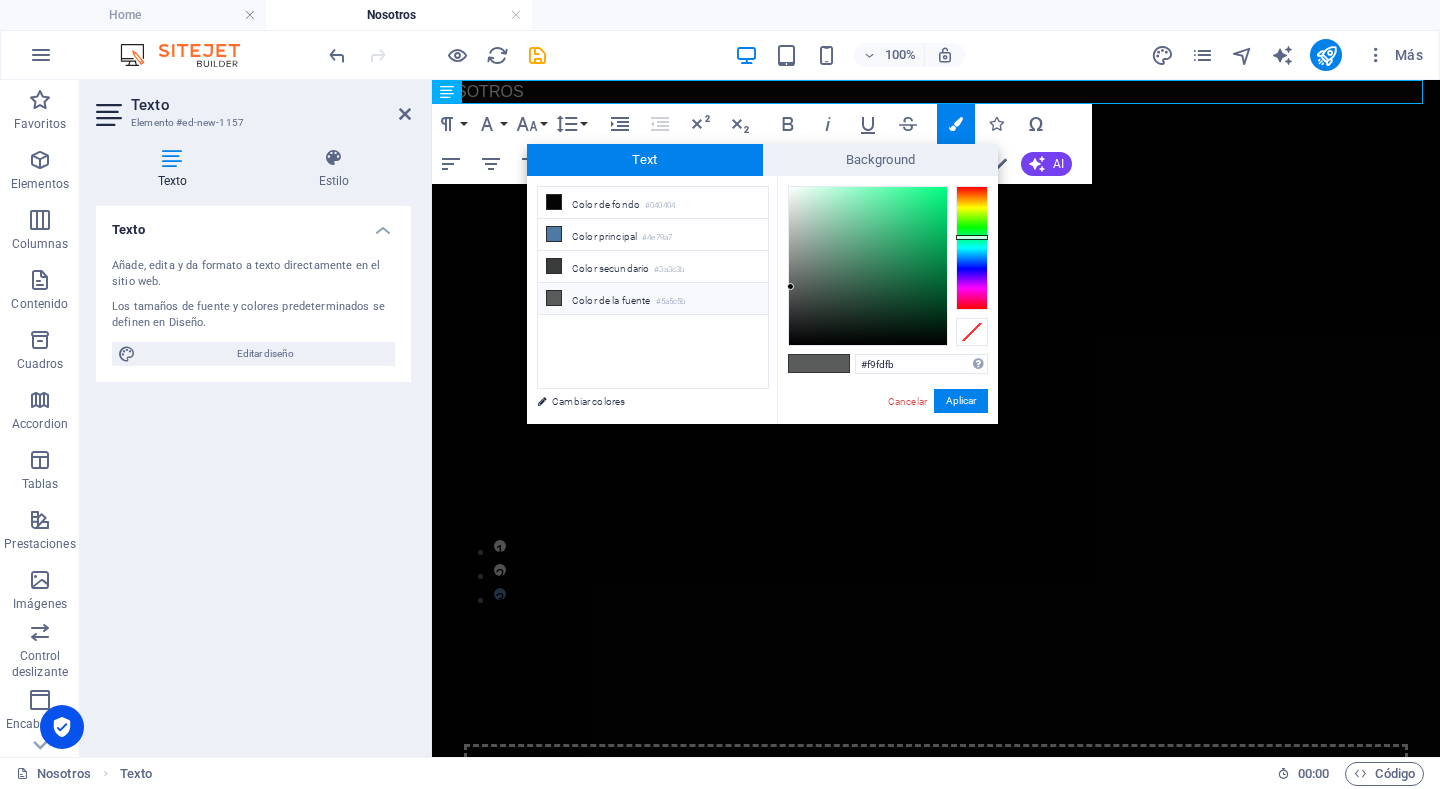 click at bounding box center (868, 266) 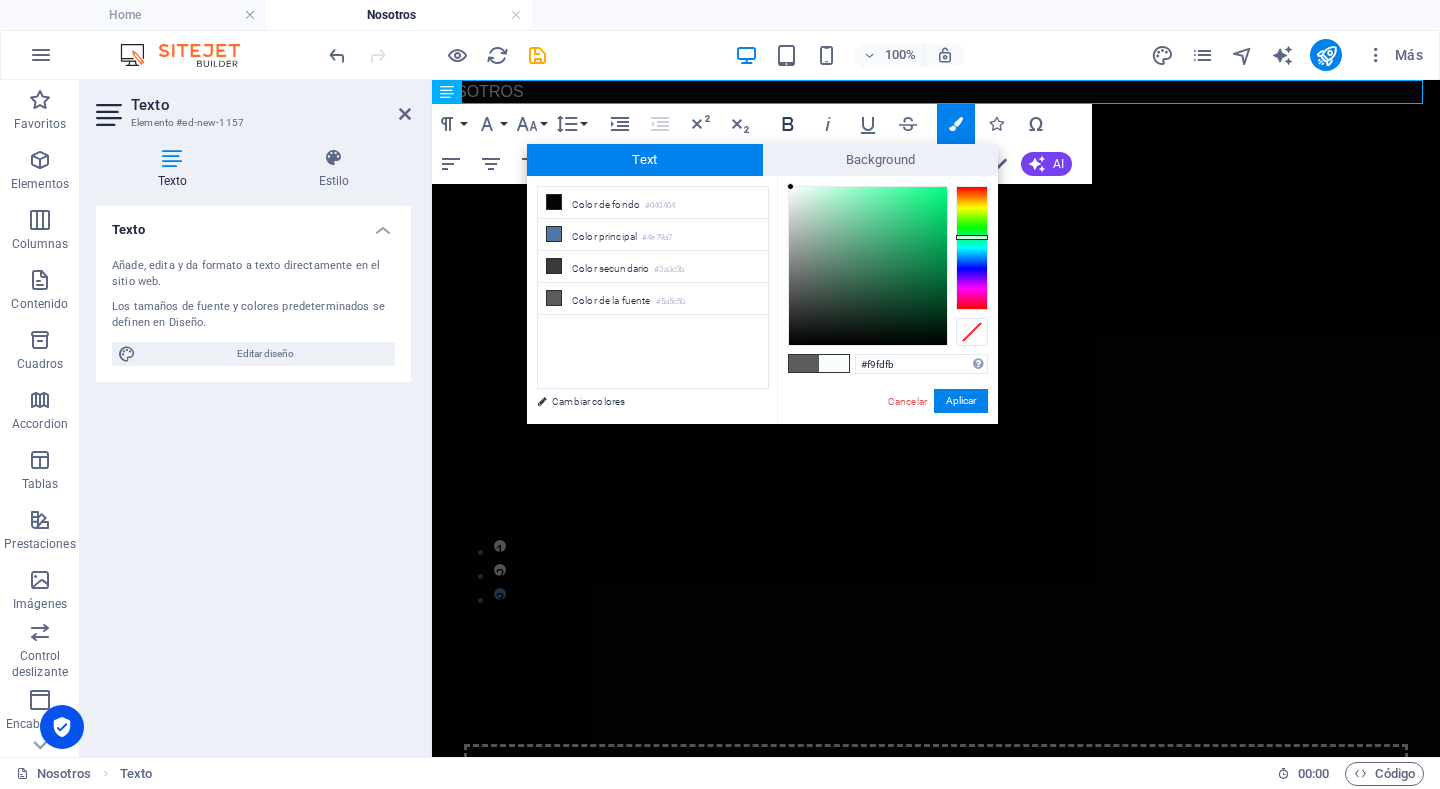 click 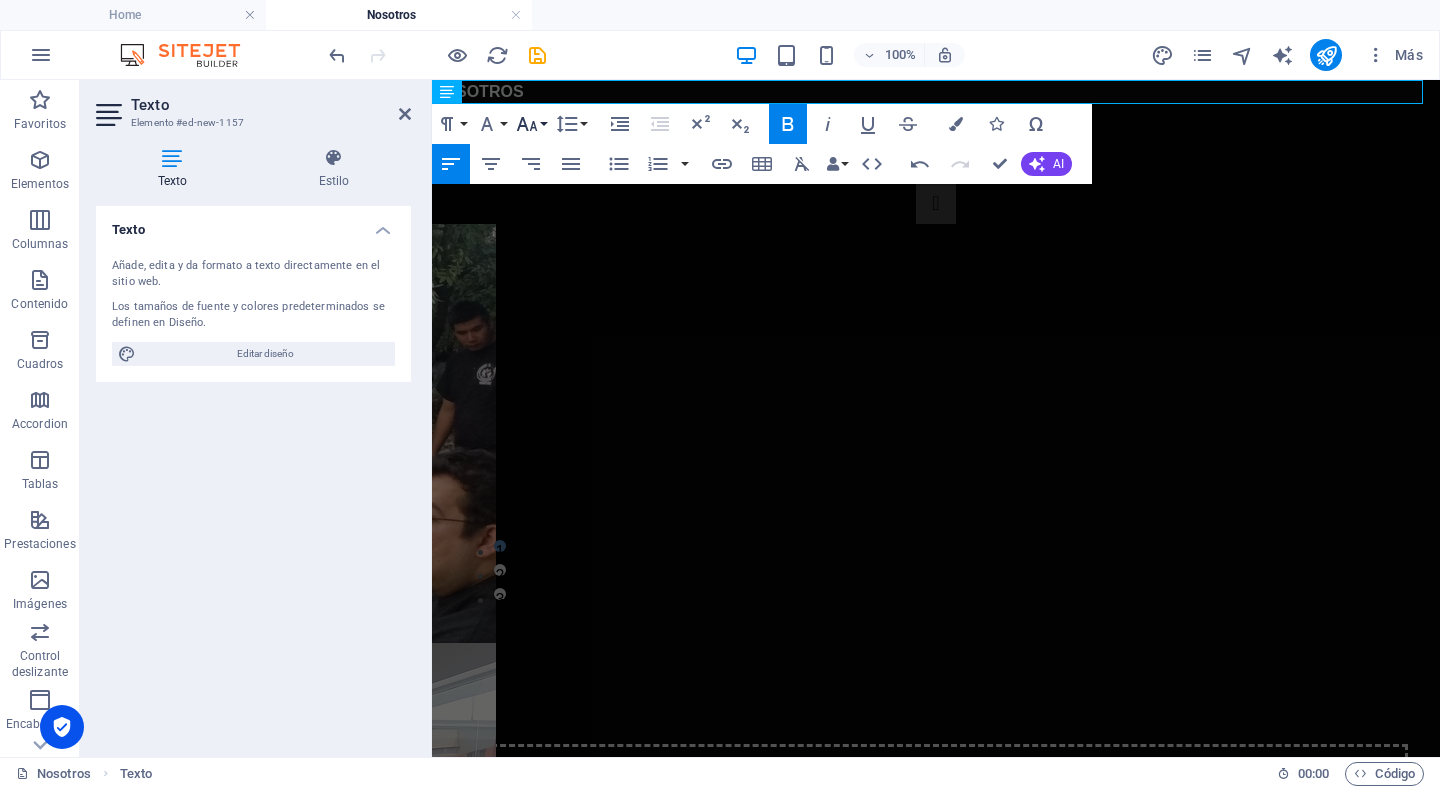 click on "Font Size" at bounding box center [531, 124] 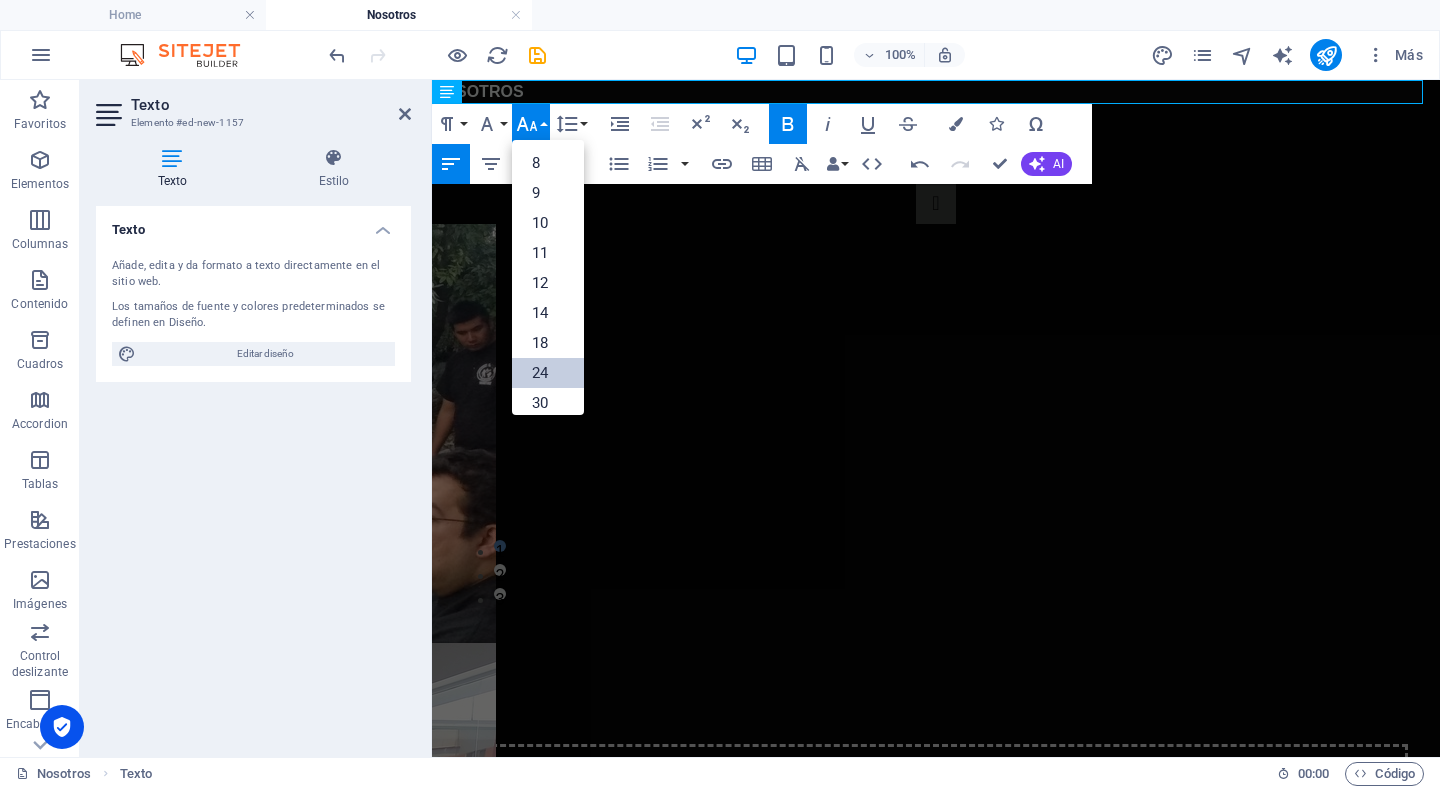 click on "24" at bounding box center [548, 373] 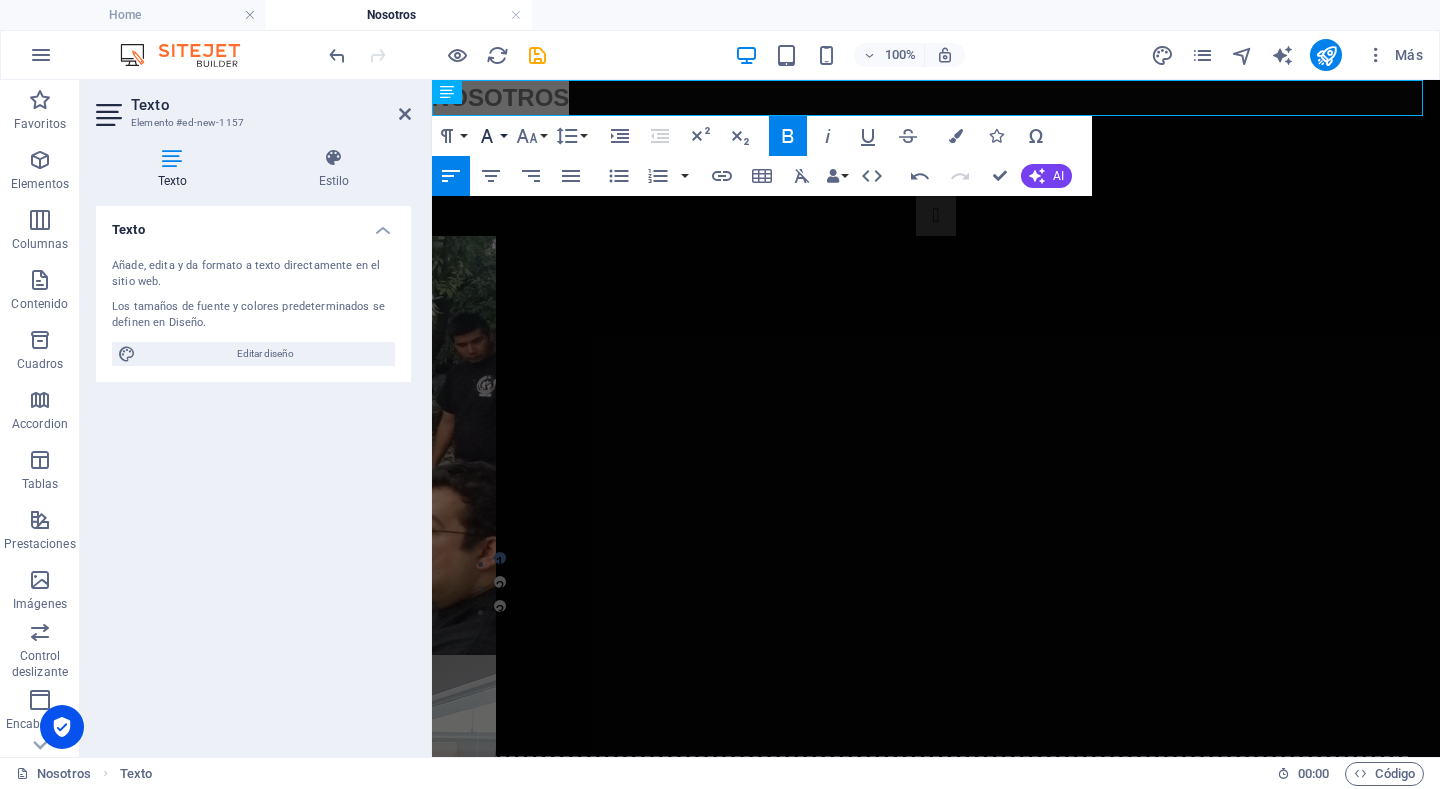 click 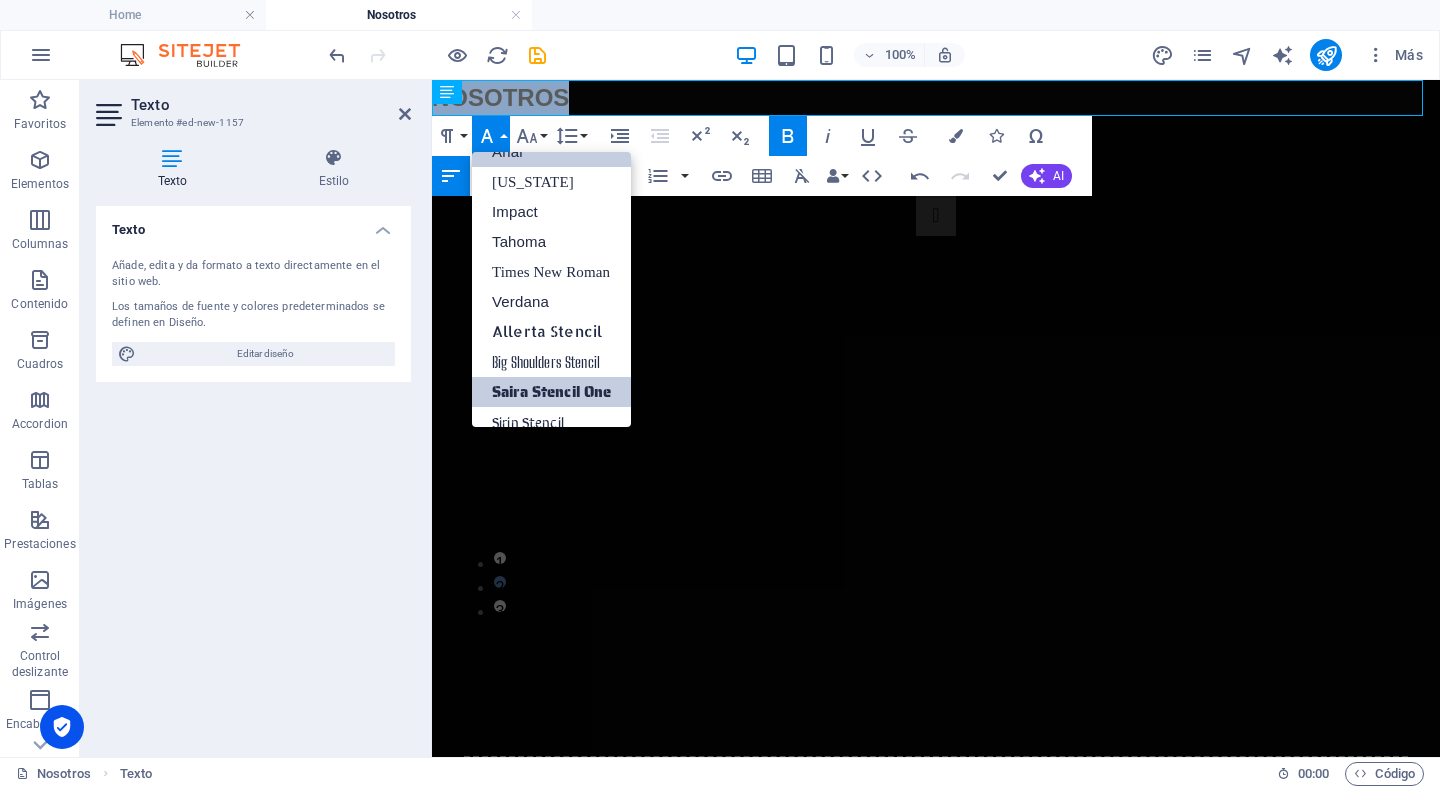 click on "Saira Stencil One" at bounding box center [551, 392] 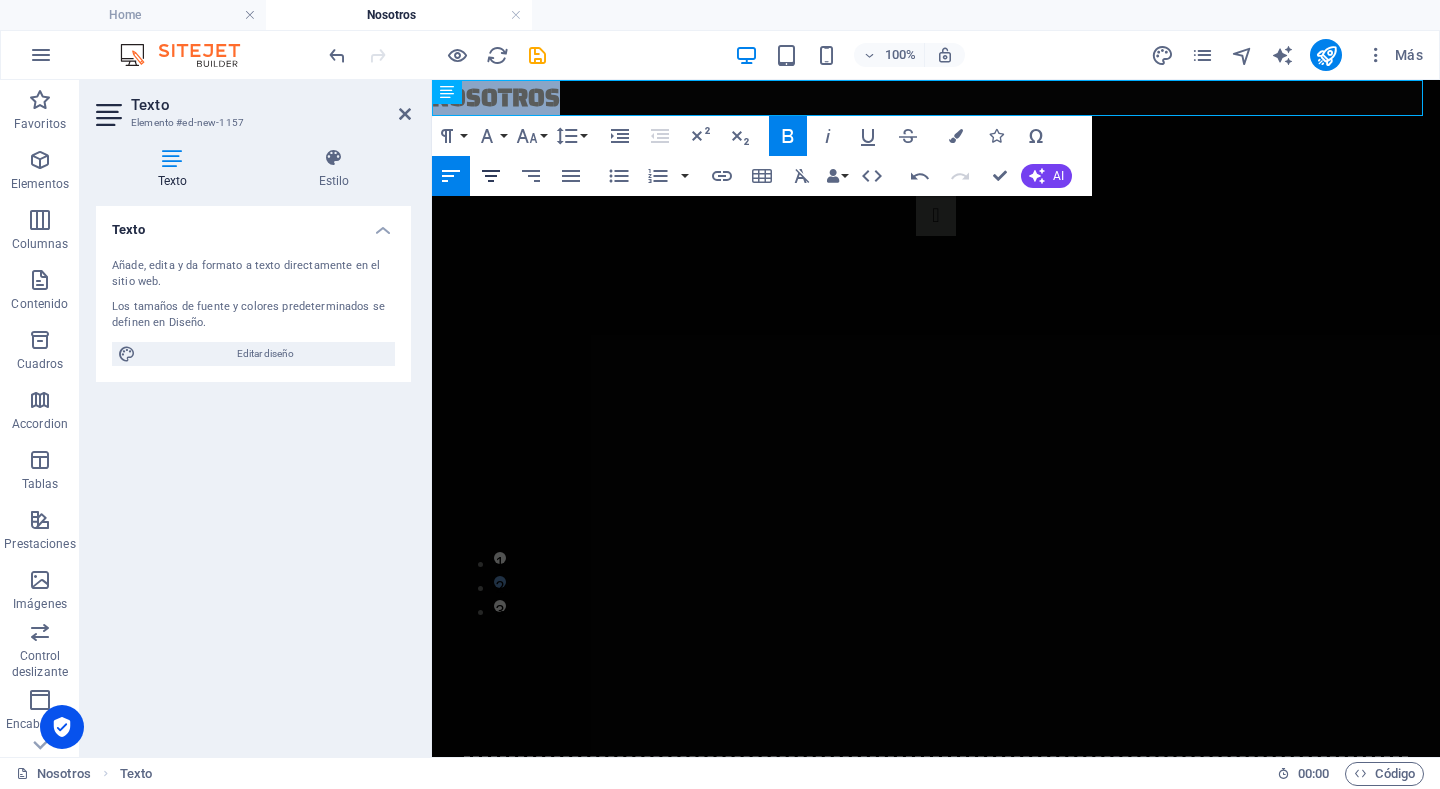 click 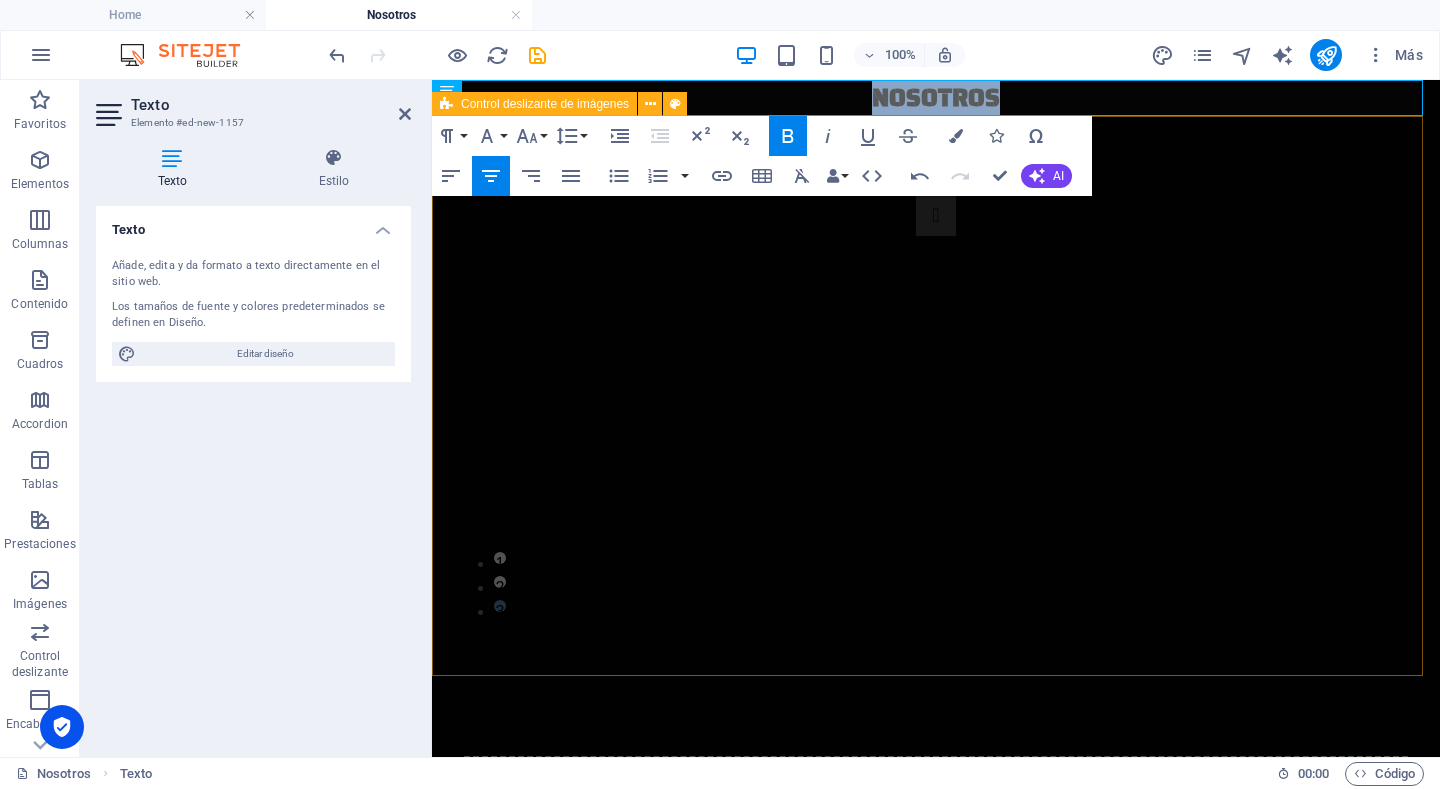 click on "1 2 3" at bounding box center (936, 396) 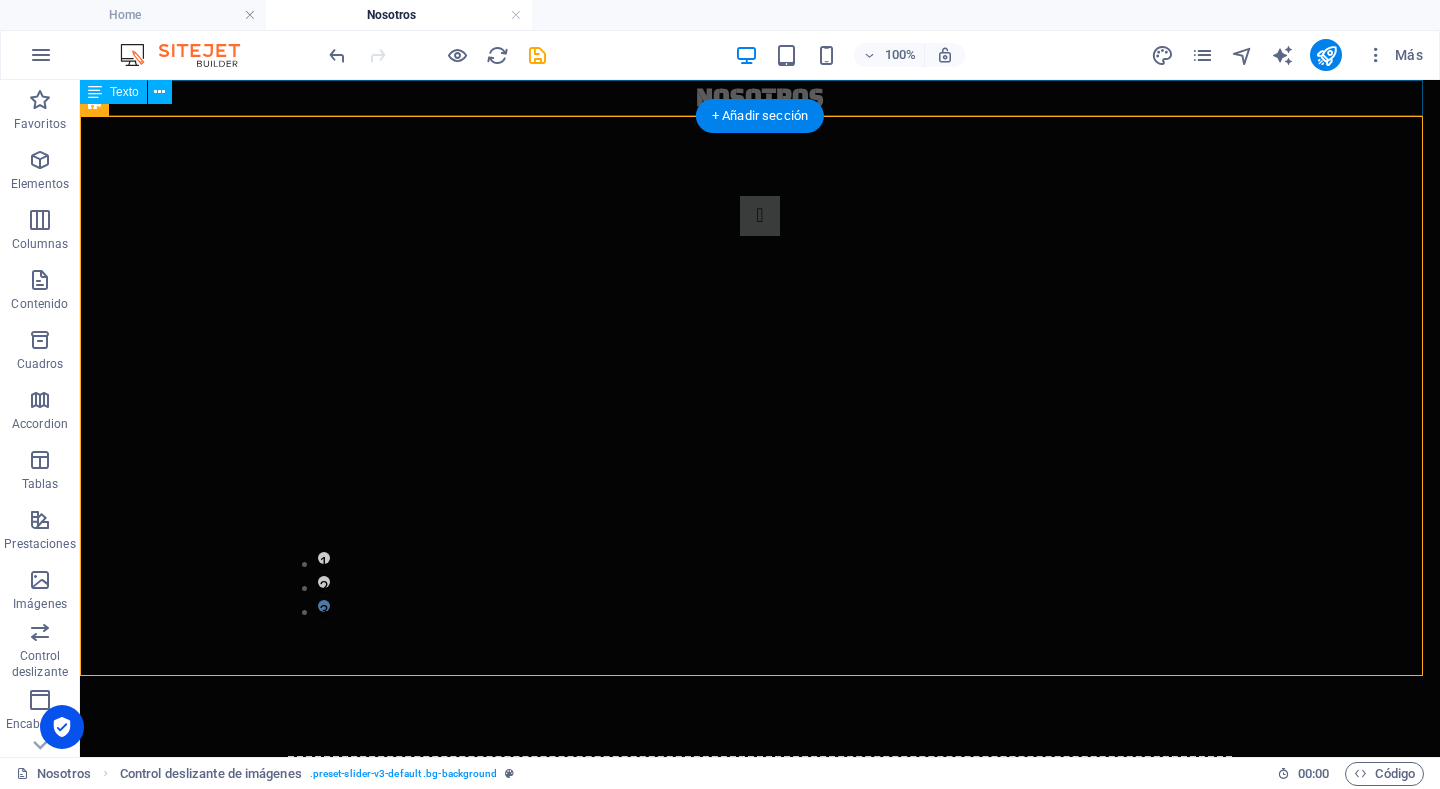 click on "NOSOTROS" at bounding box center (760, 98) 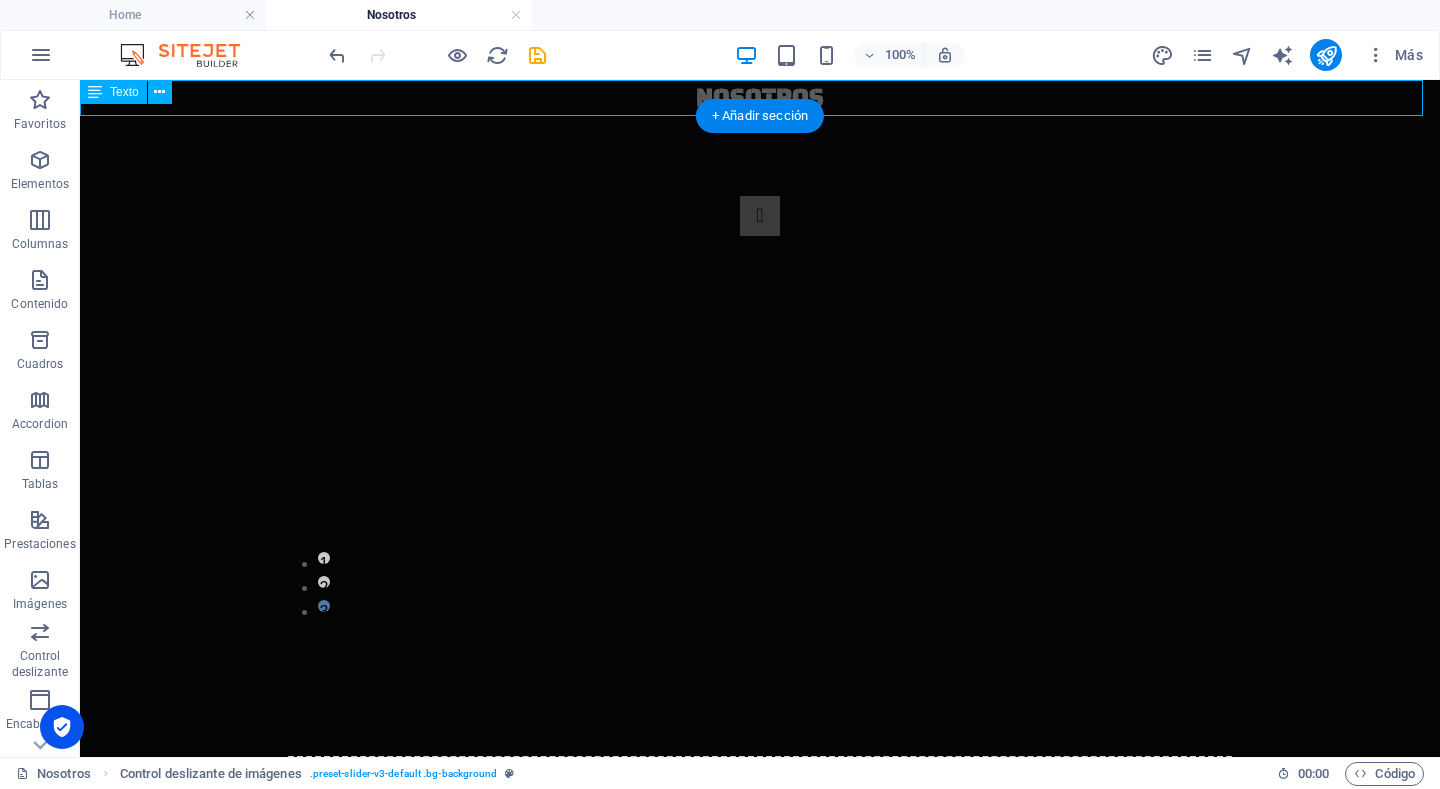 click on "NOSOTROS" at bounding box center [760, 98] 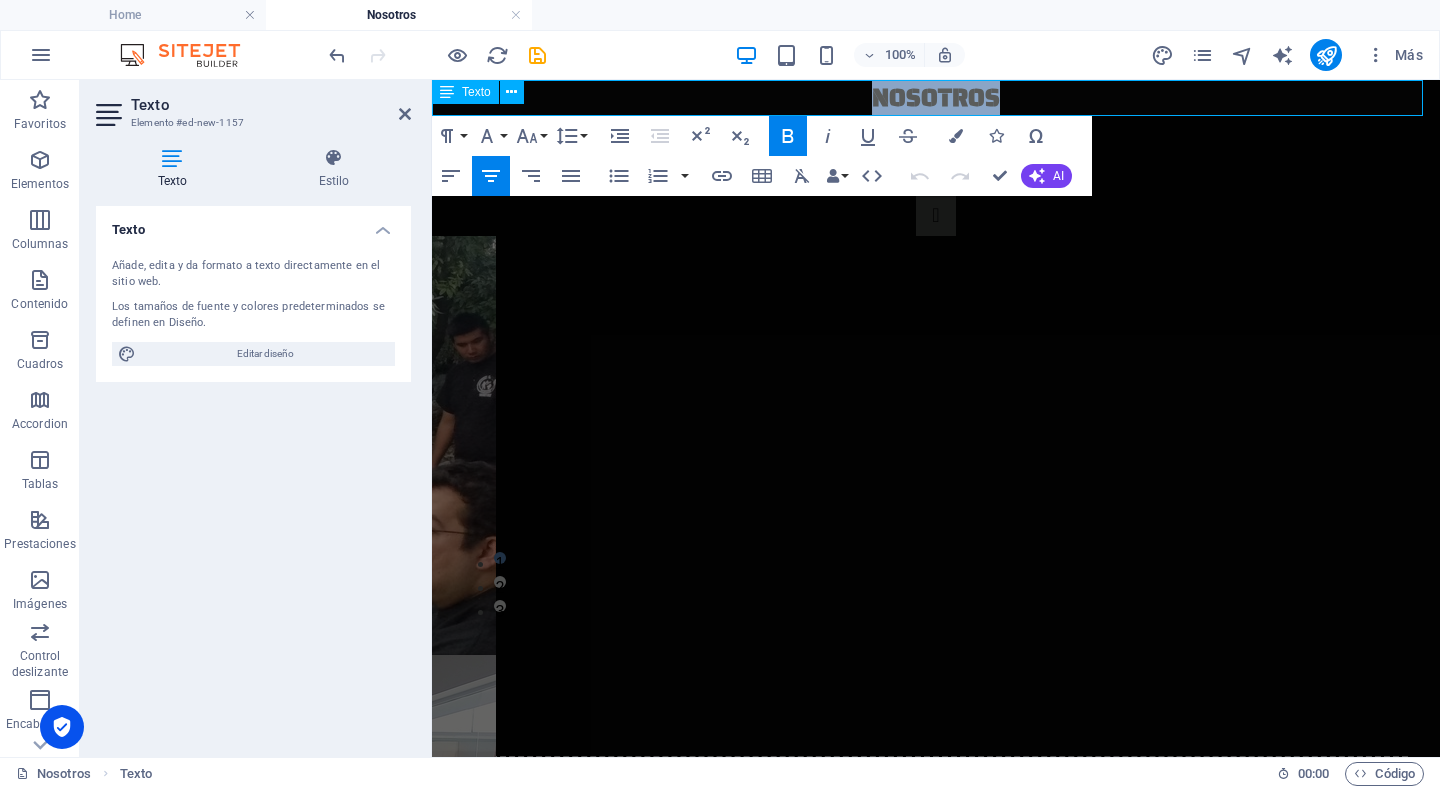 drag, startPoint x: 863, startPoint y: 93, endPoint x: 997, endPoint y: 106, distance: 134.62912 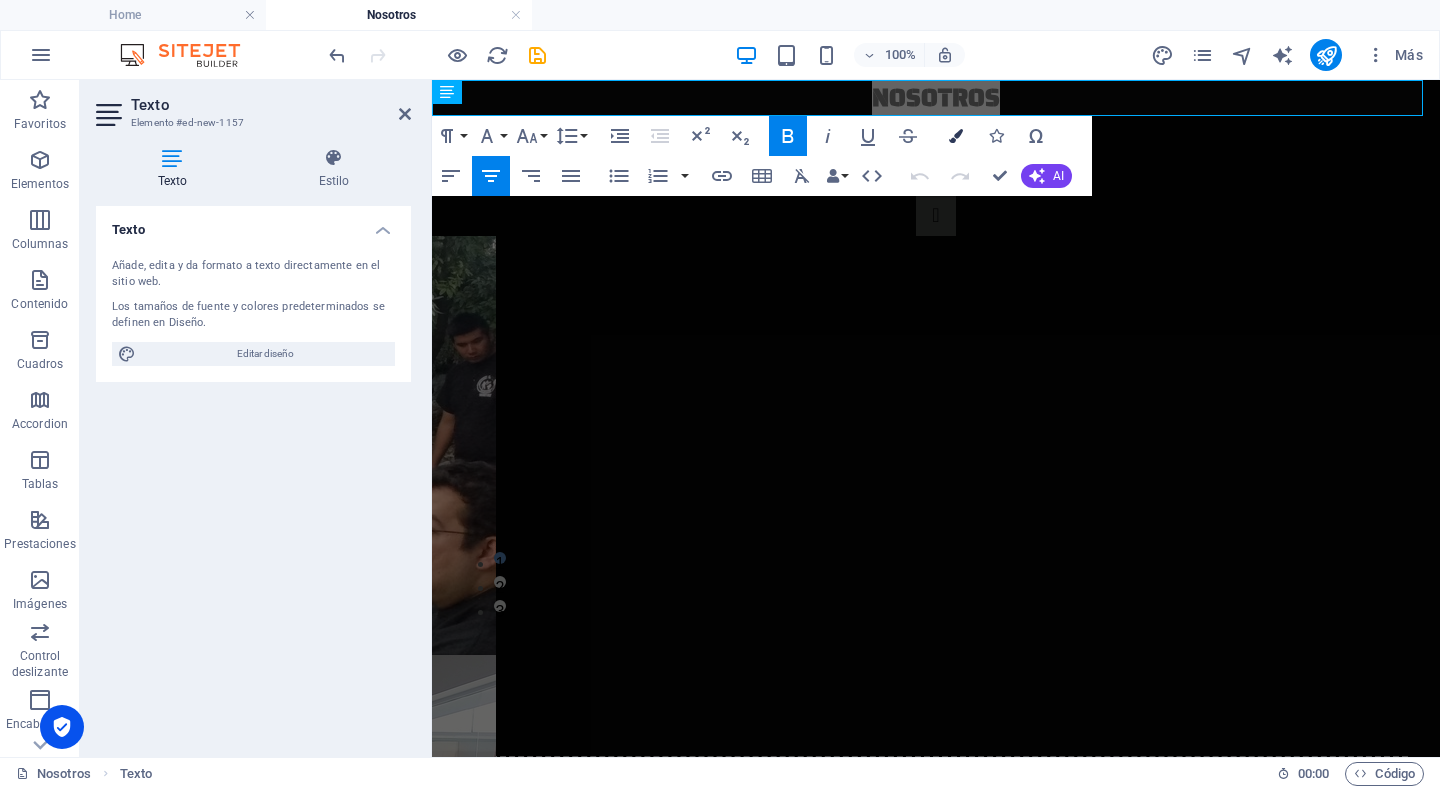 click at bounding box center [956, 136] 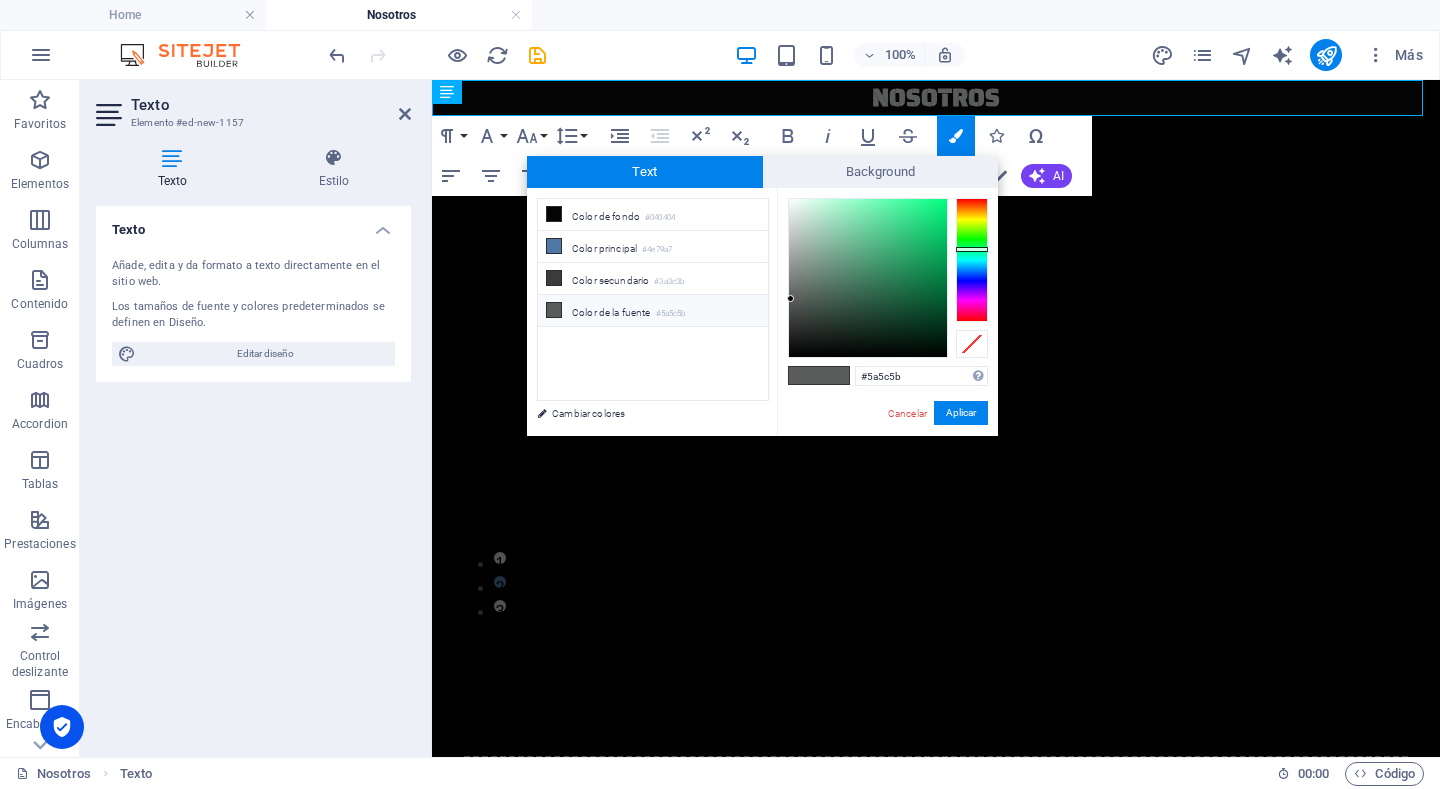 type on "#f9fdfb" 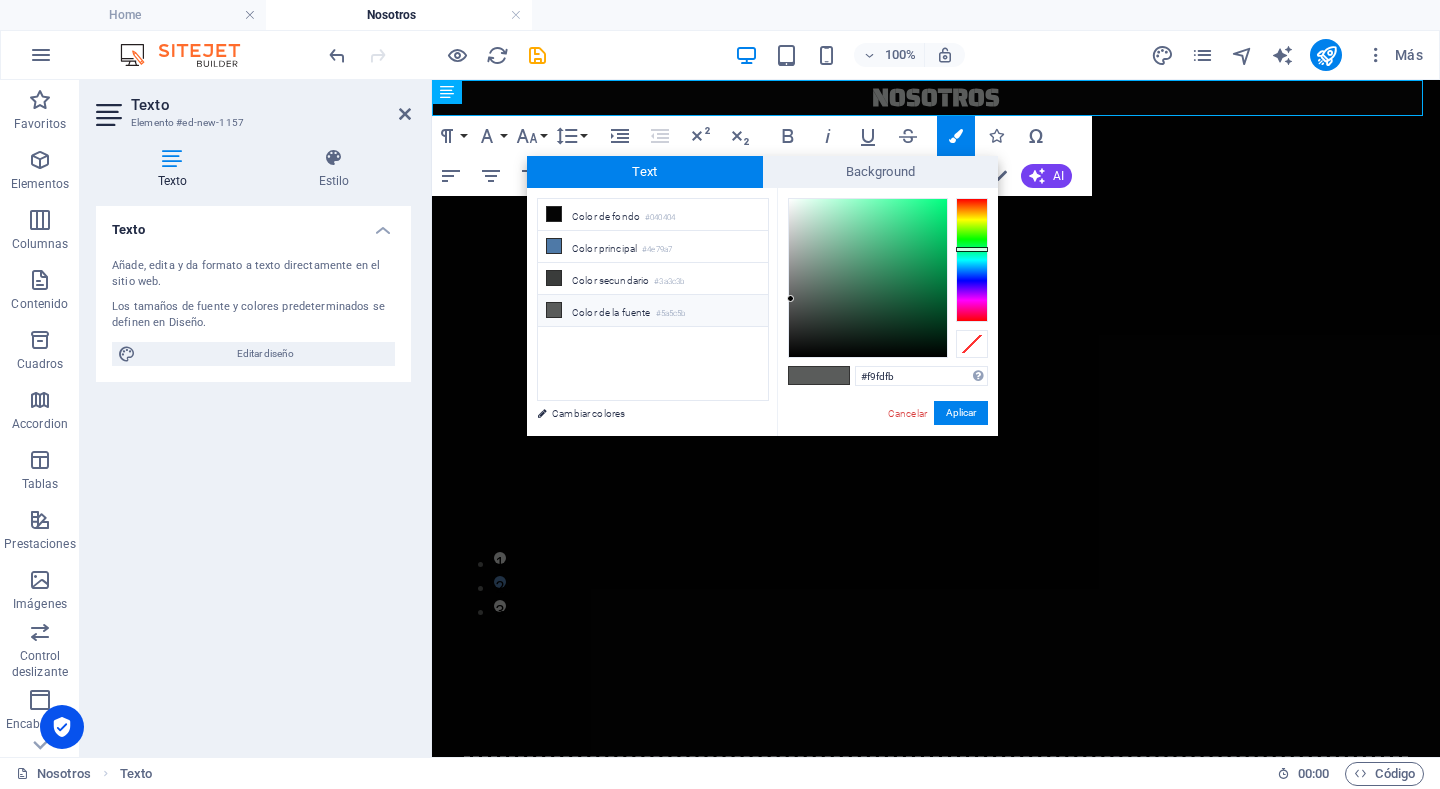 click at bounding box center [868, 278] 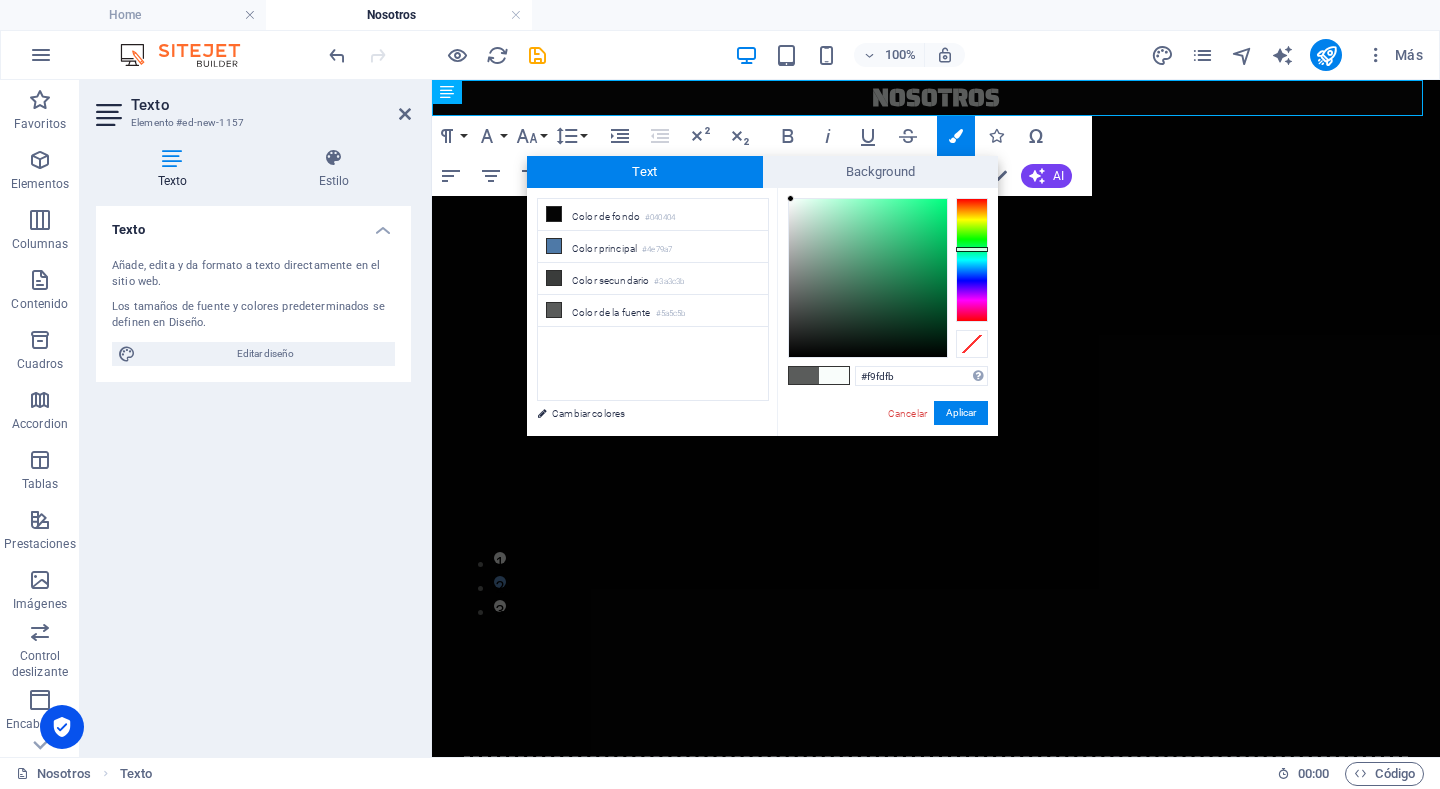 click on "#f9fdfb Formatos soportados #0852ed rgb(8, 82, 237) rgba(8, 82, 237, 90%) hsv(221,97,93) hsl(221, 93%, 48%) Cancelar Aplicar" at bounding box center [887, 457] 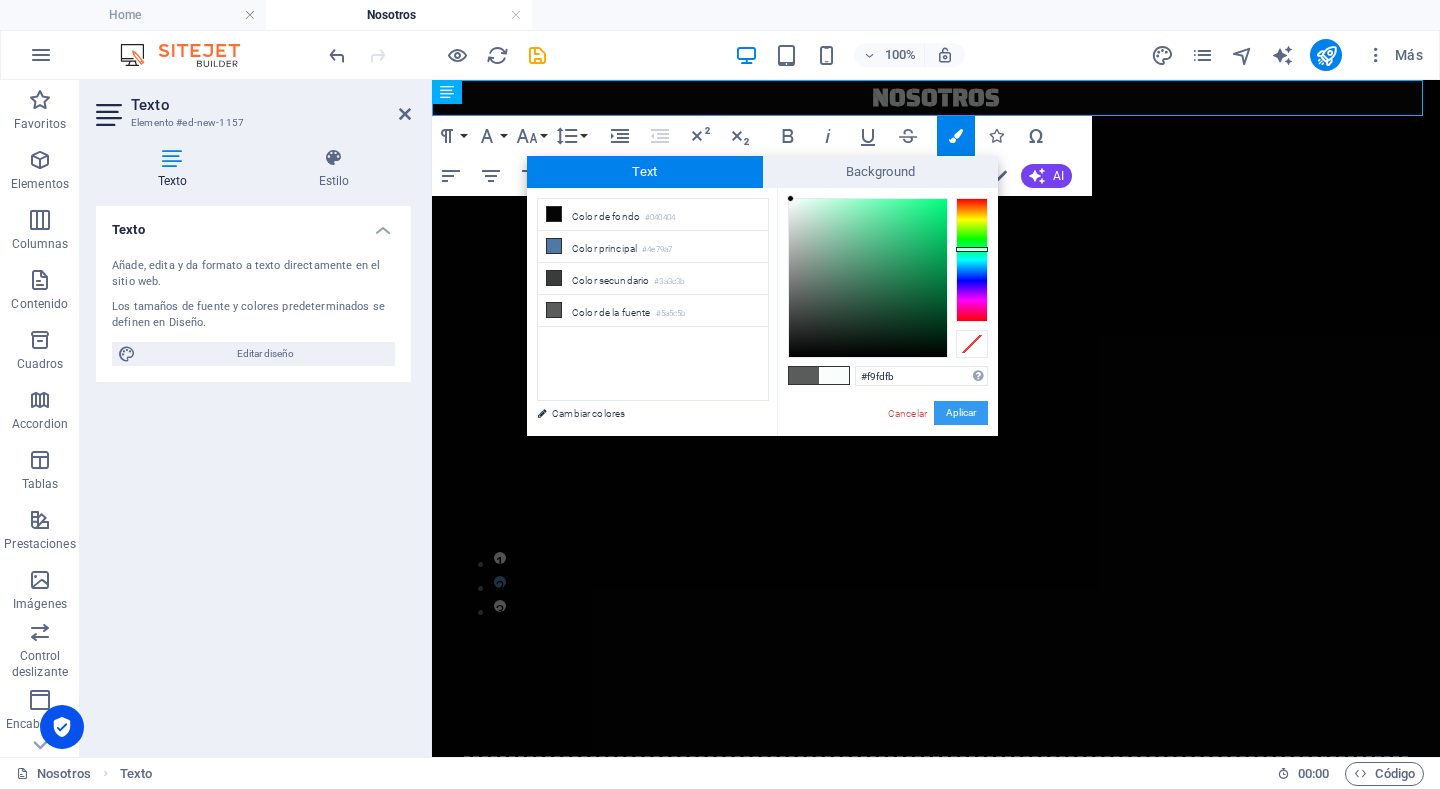 click on "Aplicar" at bounding box center [961, 413] 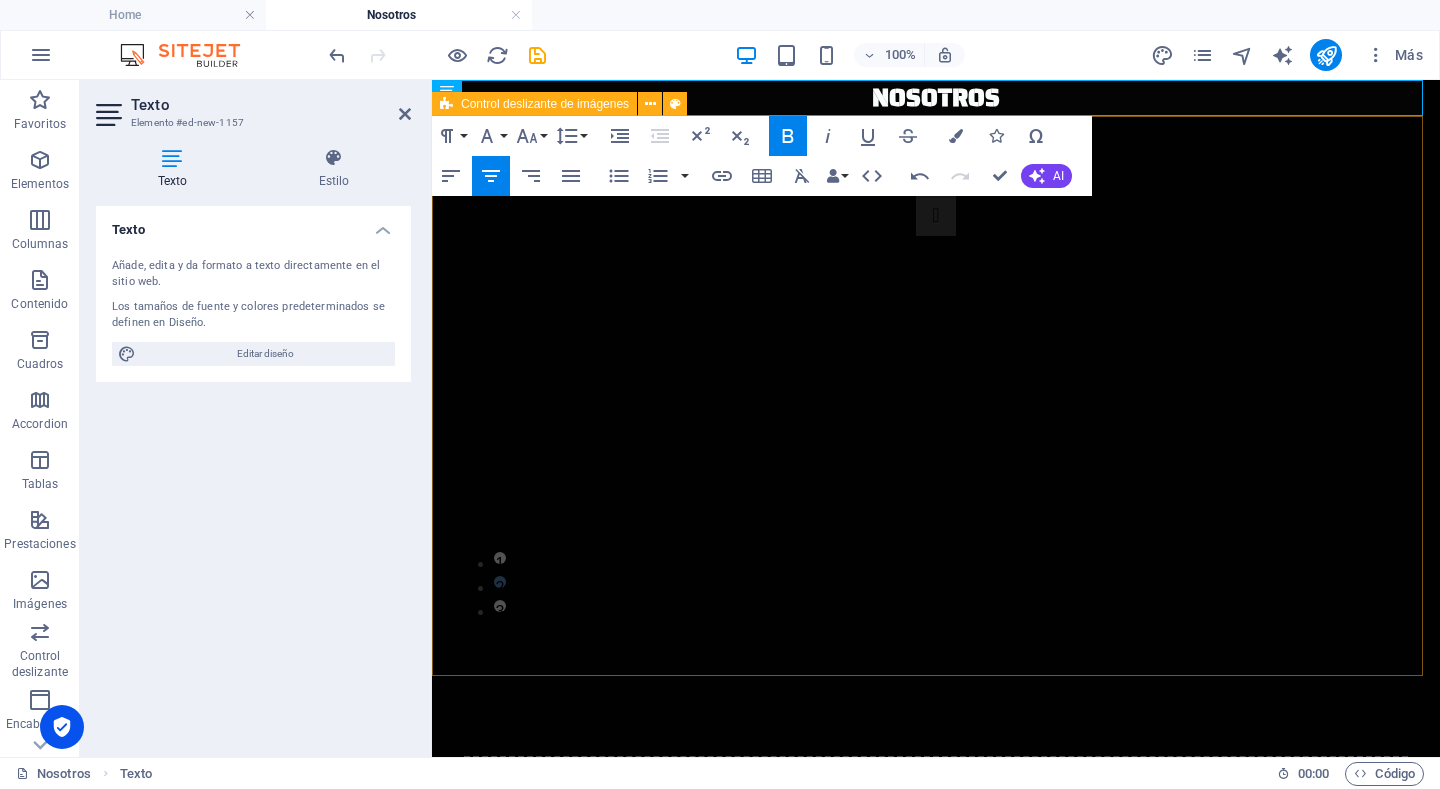 click on "1 2 3" at bounding box center [936, 396] 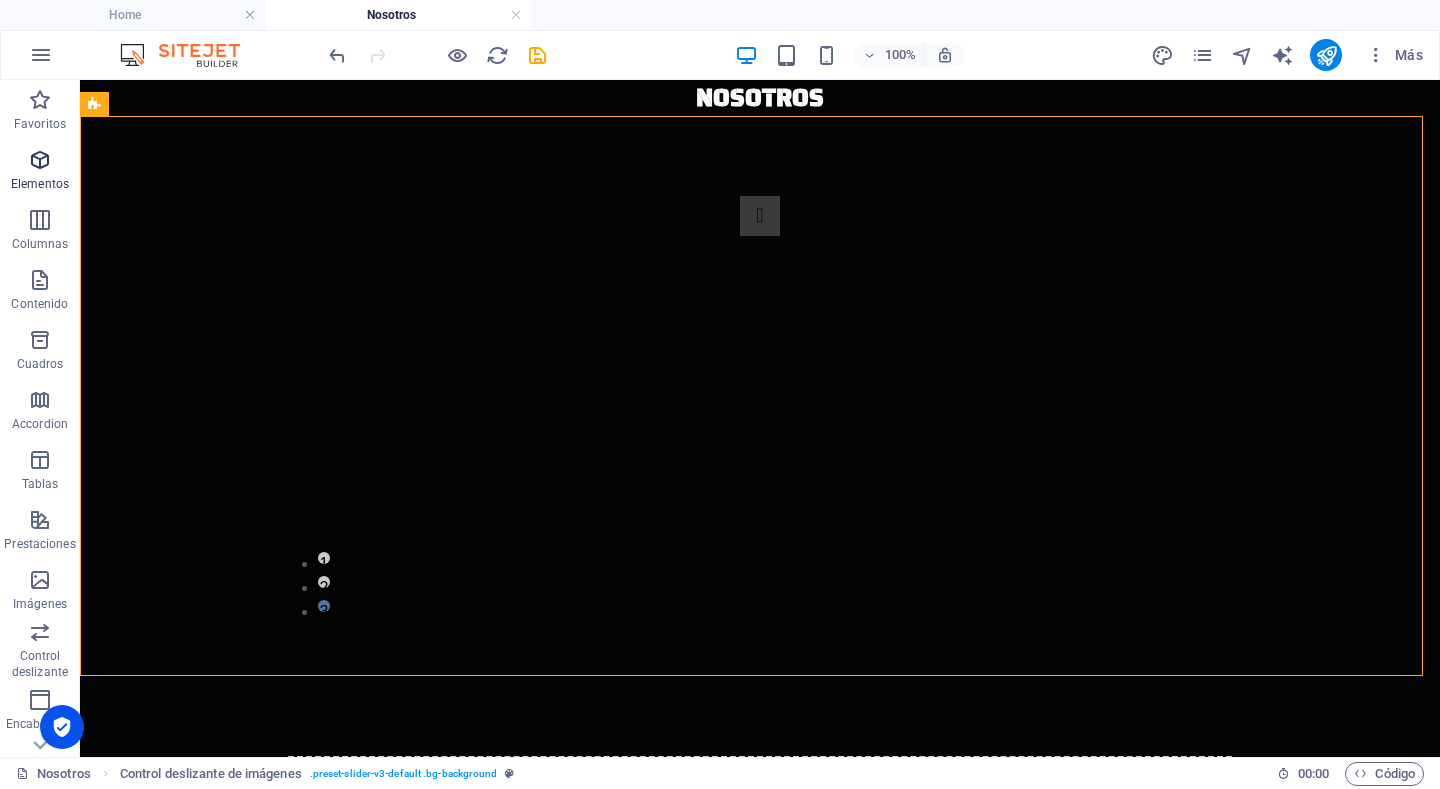 click on "Elementos" at bounding box center [40, 172] 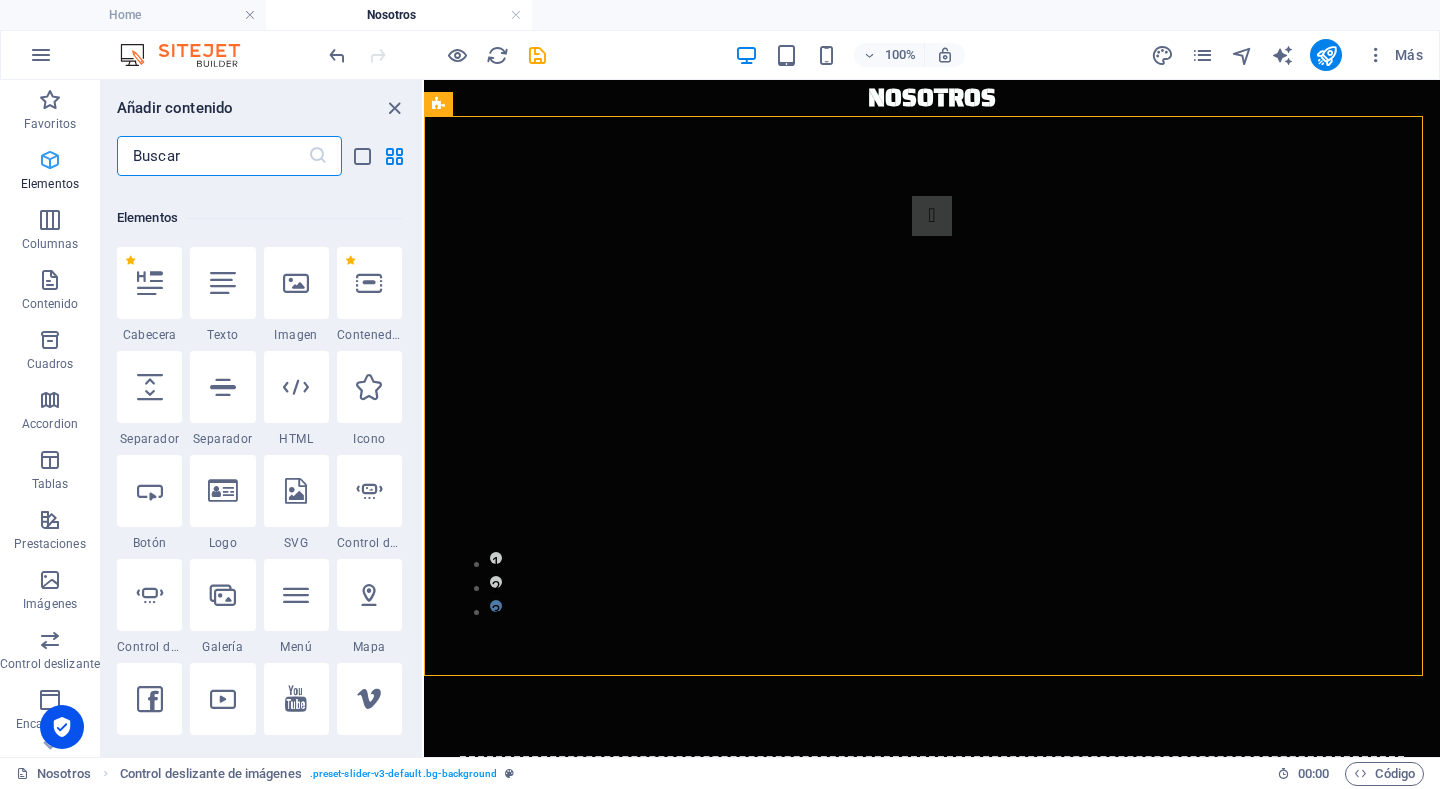 scroll, scrollTop: 377, scrollLeft: 0, axis: vertical 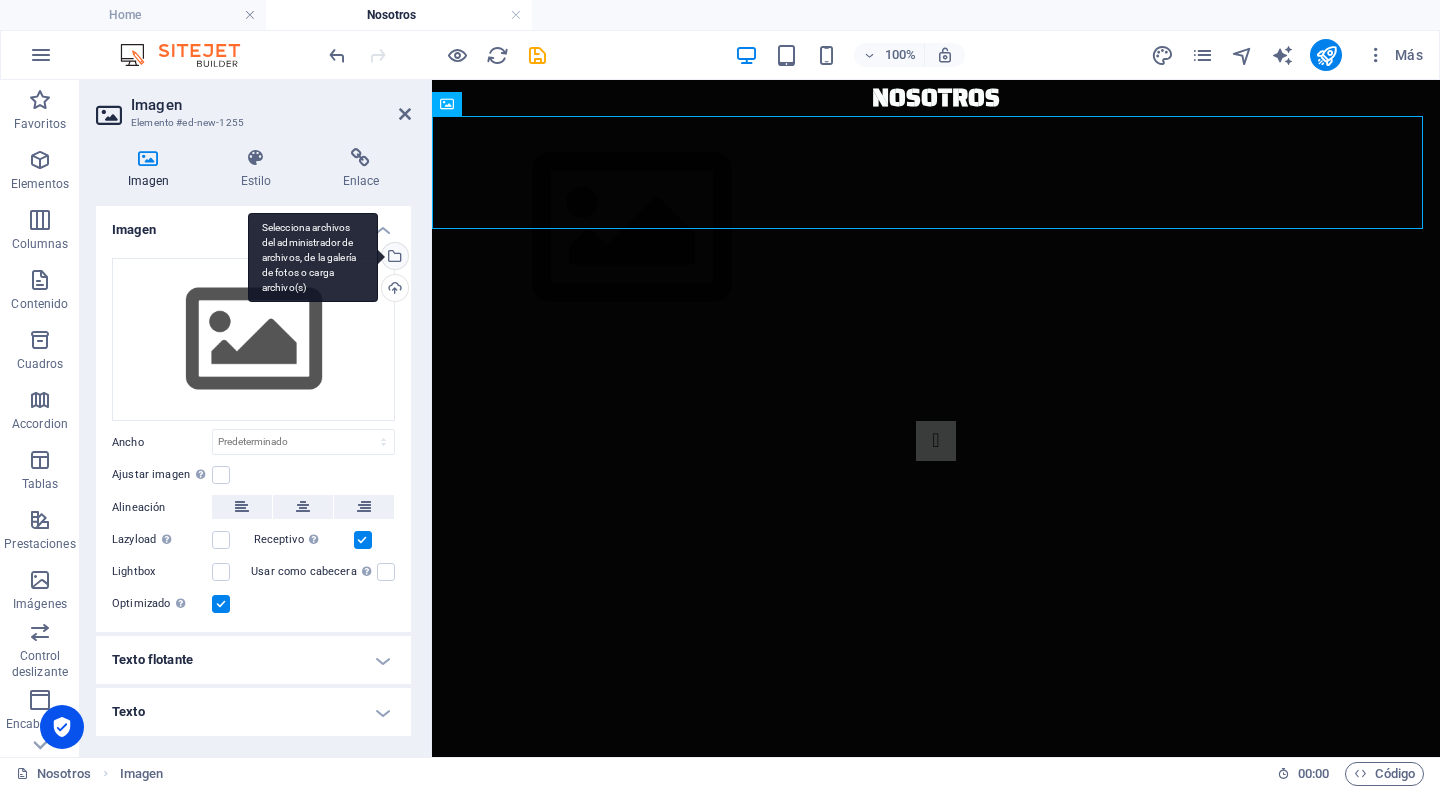 click on "Selecciona archivos del administrador de archivos, de la galería de fotos o carga archivo(s)" at bounding box center (393, 258) 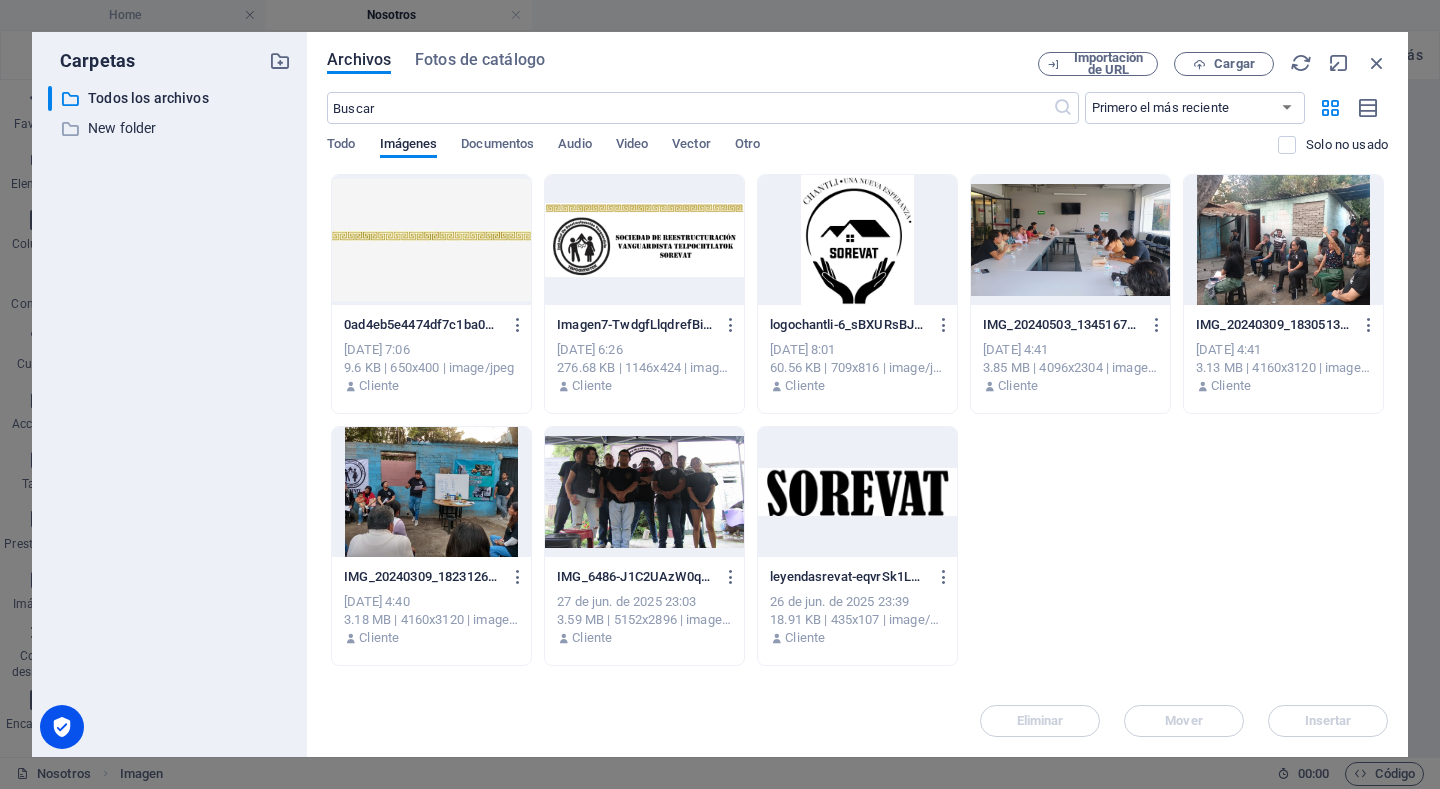 click at bounding box center (431, 240) 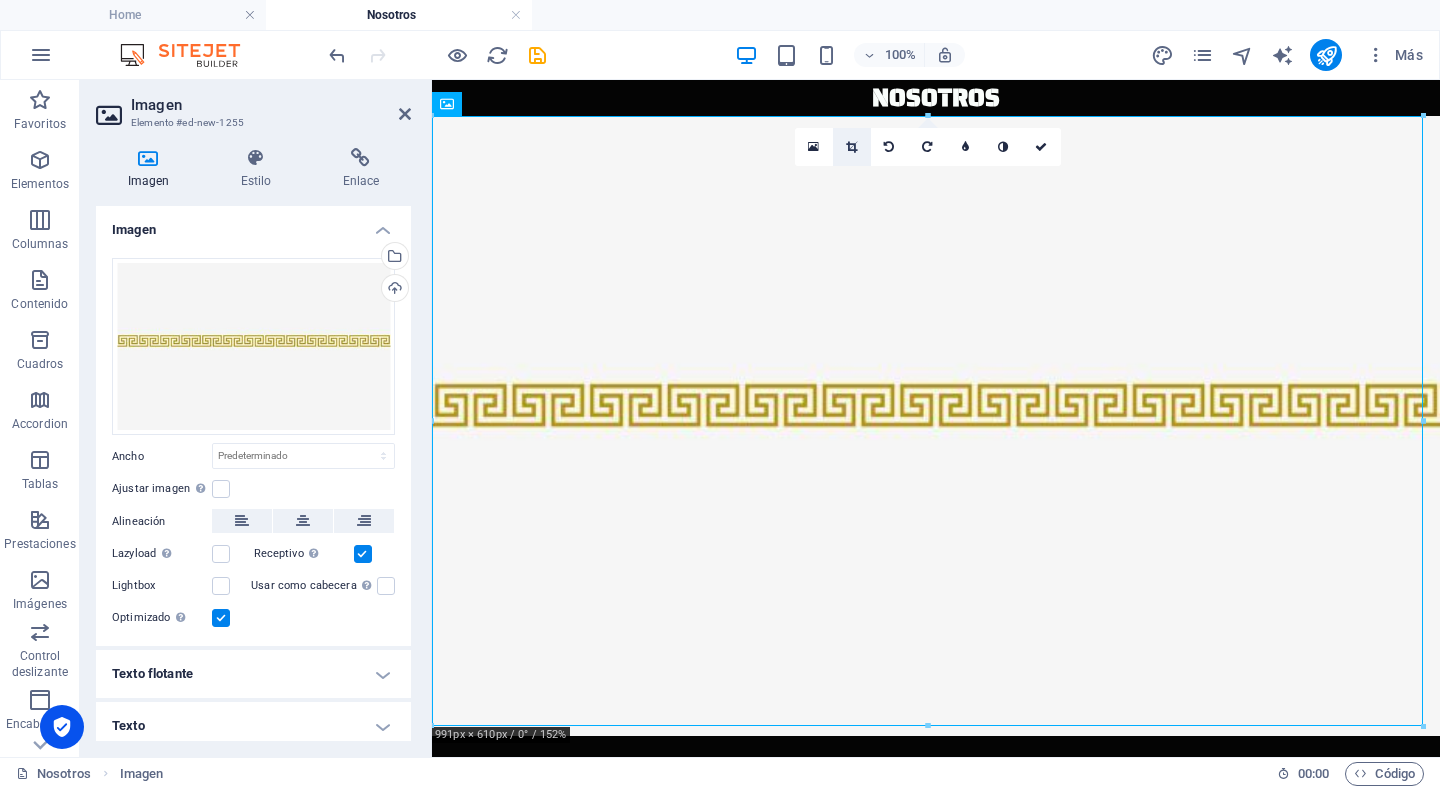 click at bounding box center (851, 147) 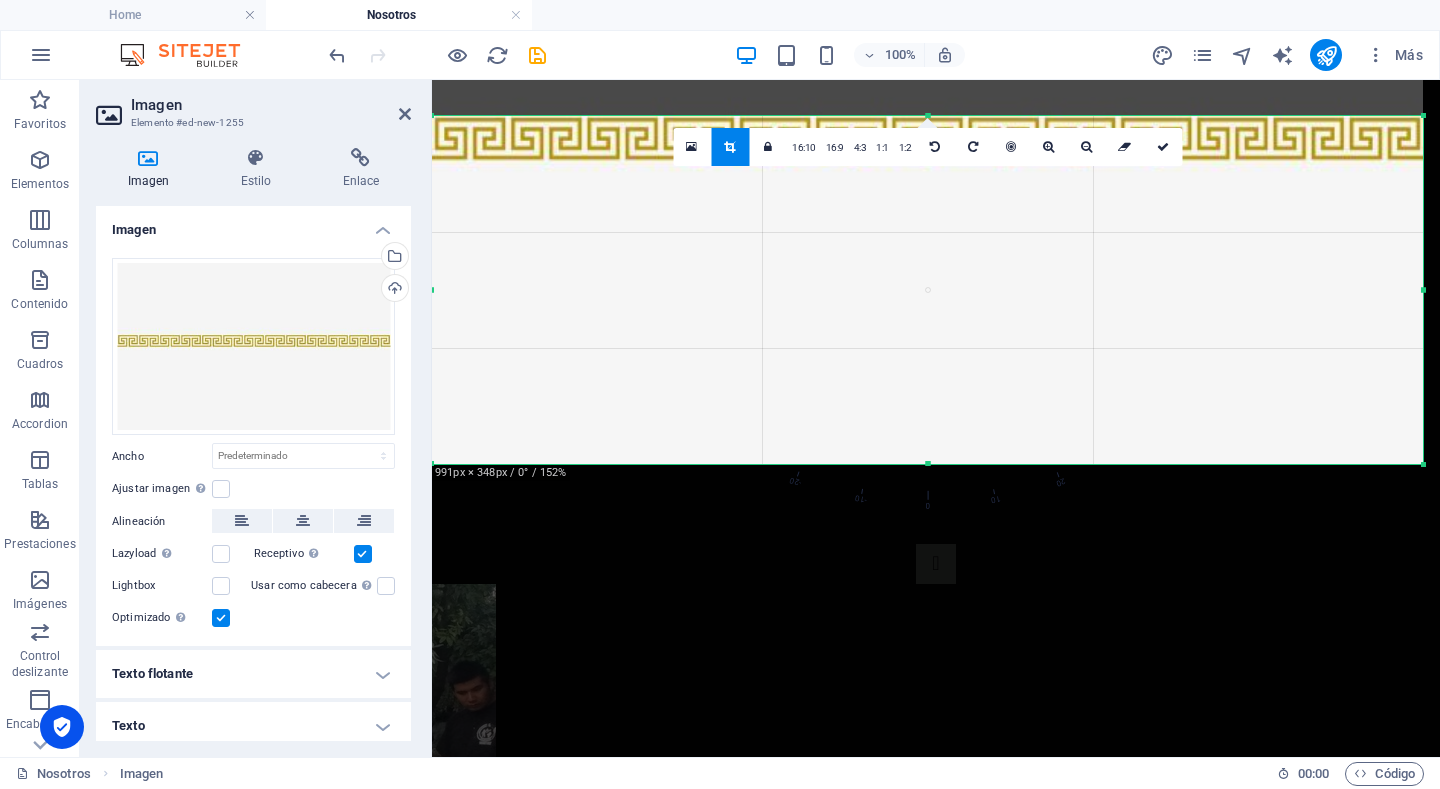 drag, startPoint x: 926, startPoint y: 116, endPoint x: 918, endPoint y: 378, distance: 262.1221 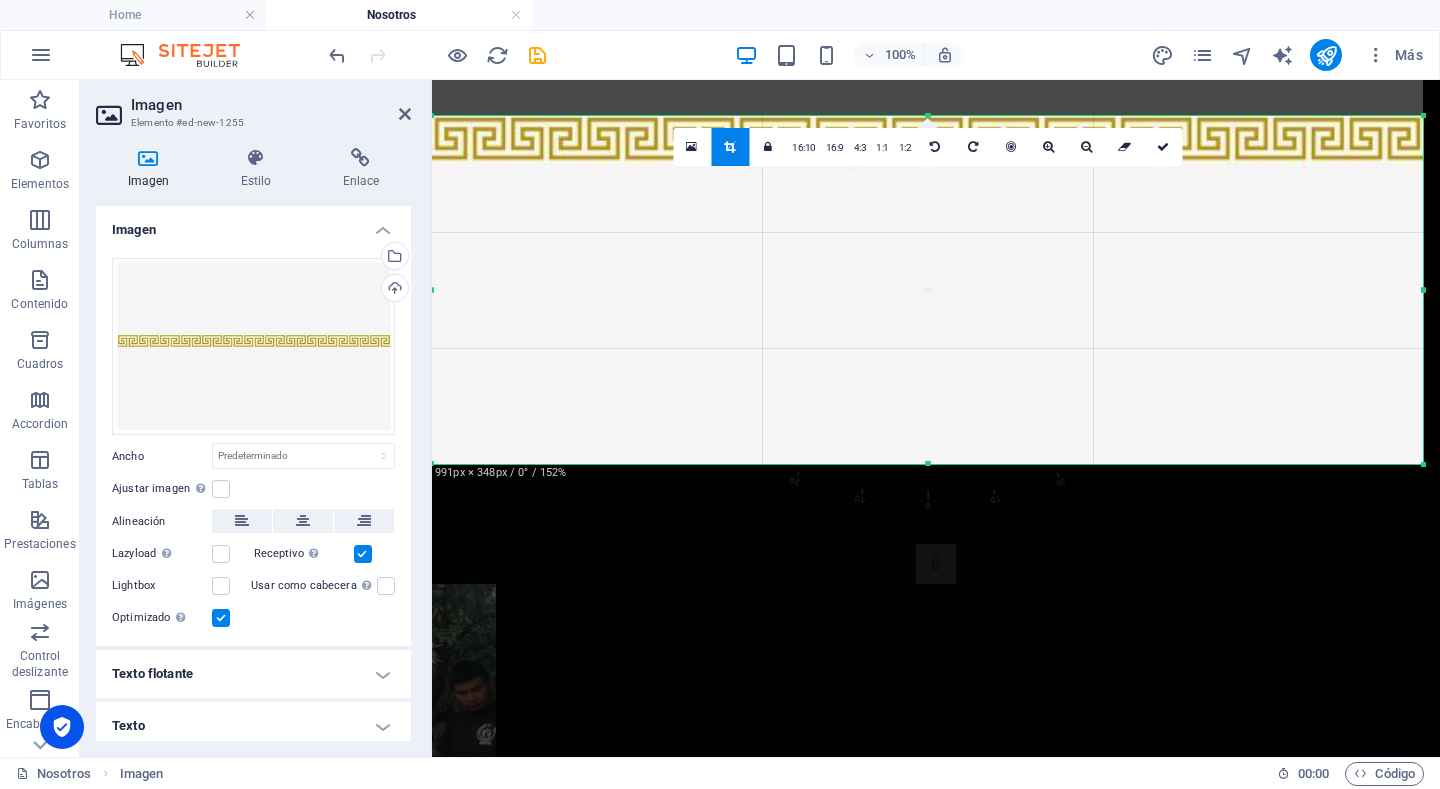 click on "180 170 160 150 140 130 120 110 100 90 80 70 60 50 40 30 20 10 0 -10 -20 -30 -40 -50 -60 -70 -80 -90 -100 -110 -120 -130 -140 -150 -160 -170 991px × 348px / 0° / 152% 16:10 16:9 4:3 1:1 1:2 0" at bounding box center (927, 290) 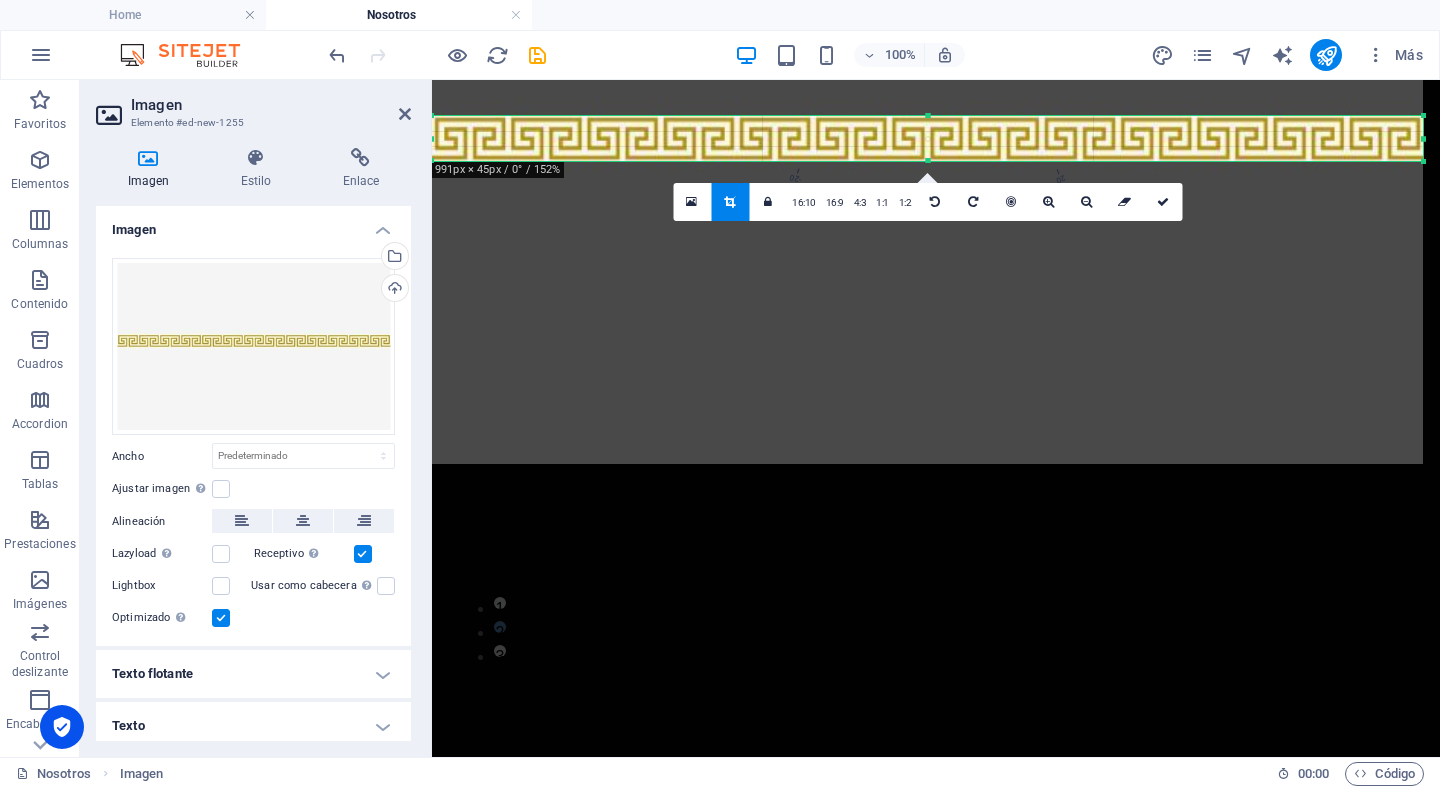 drag, startPoint x: 932, startPoint y: 465, endPoint x: 972, endPoint y: 162, distance: 305.62885 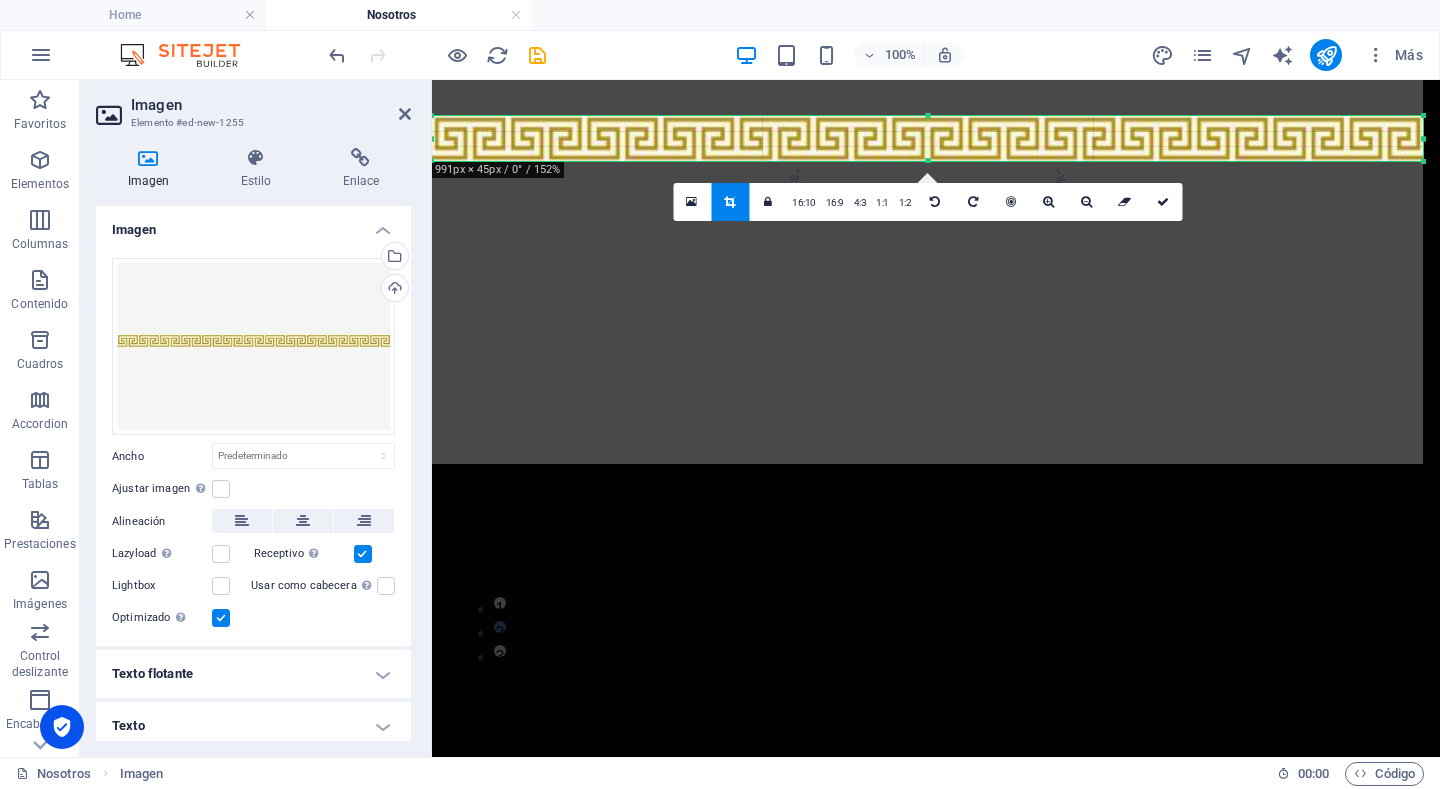 click at bounding box center (927, 161) 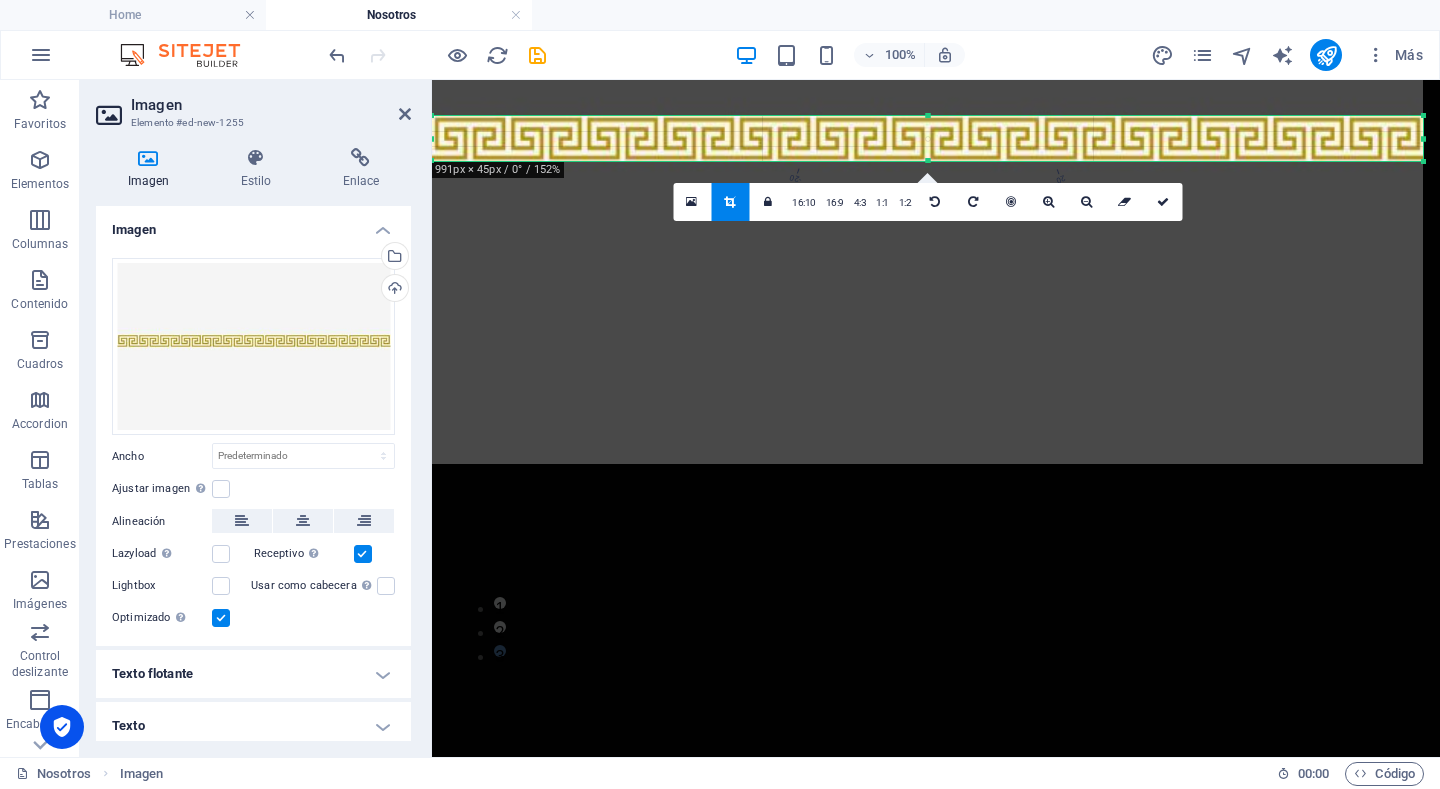 click at bounding box center [-1968, 2253] 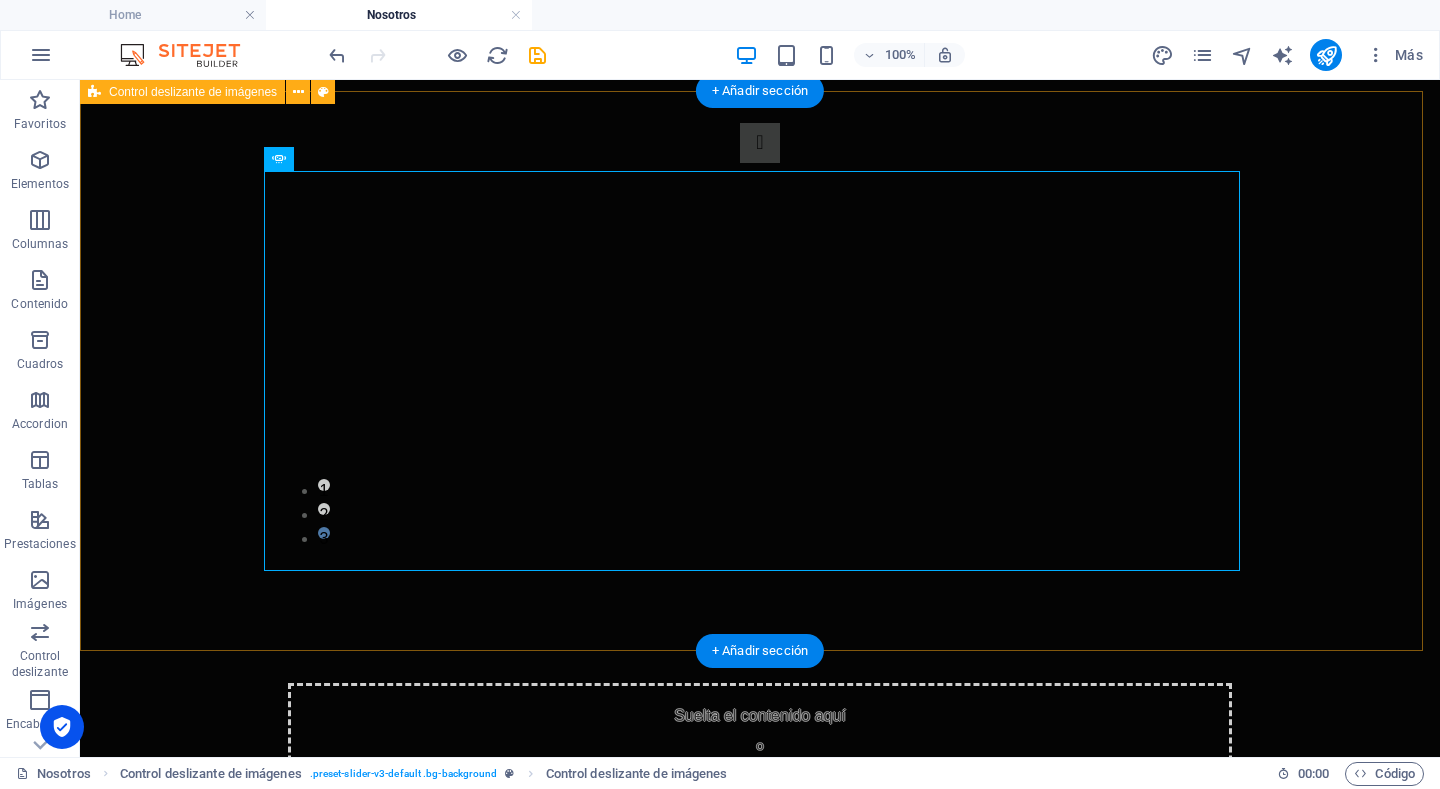 scroll, scrollTop: 0, scrollLeft: 0, axis: both 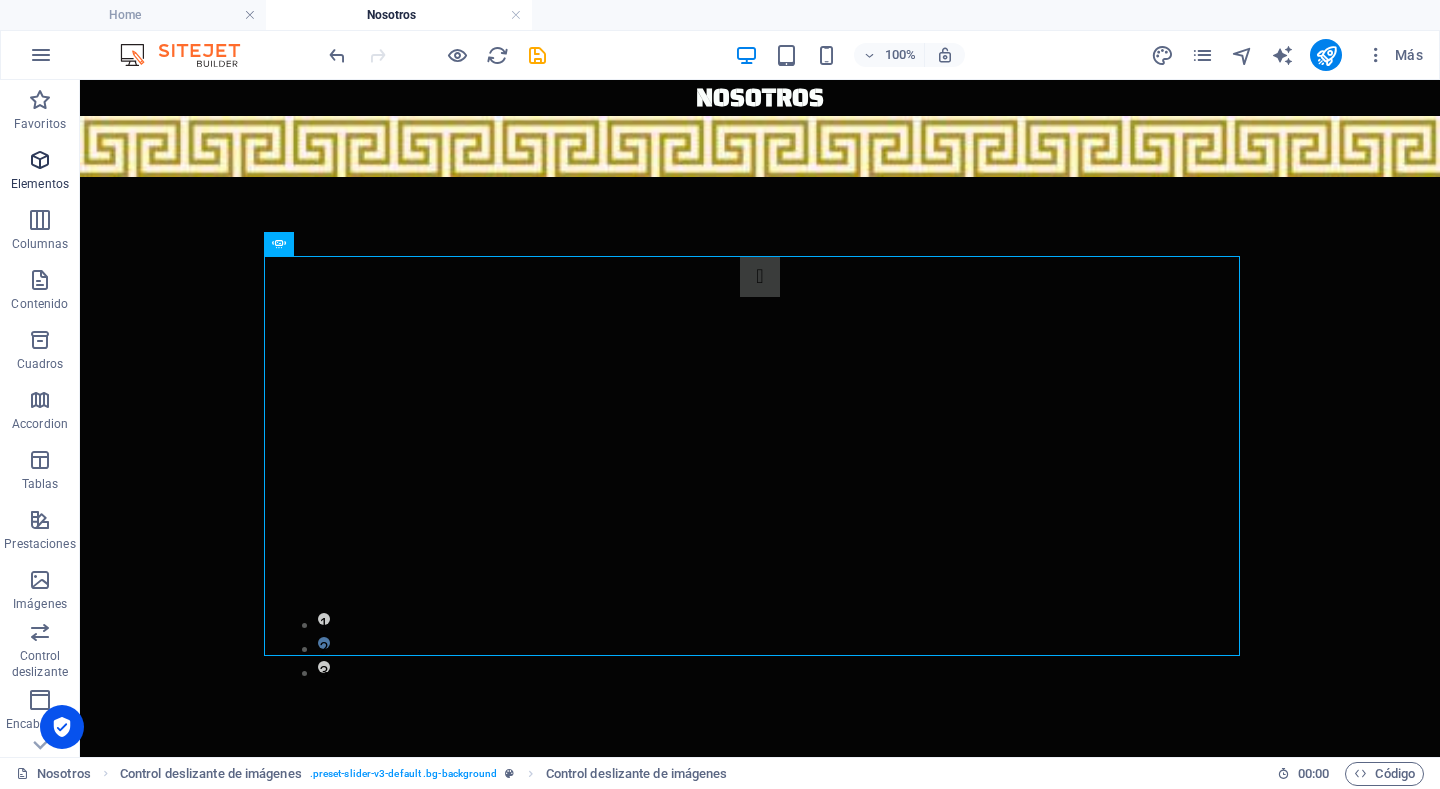 click at bounding box center (40, 160) 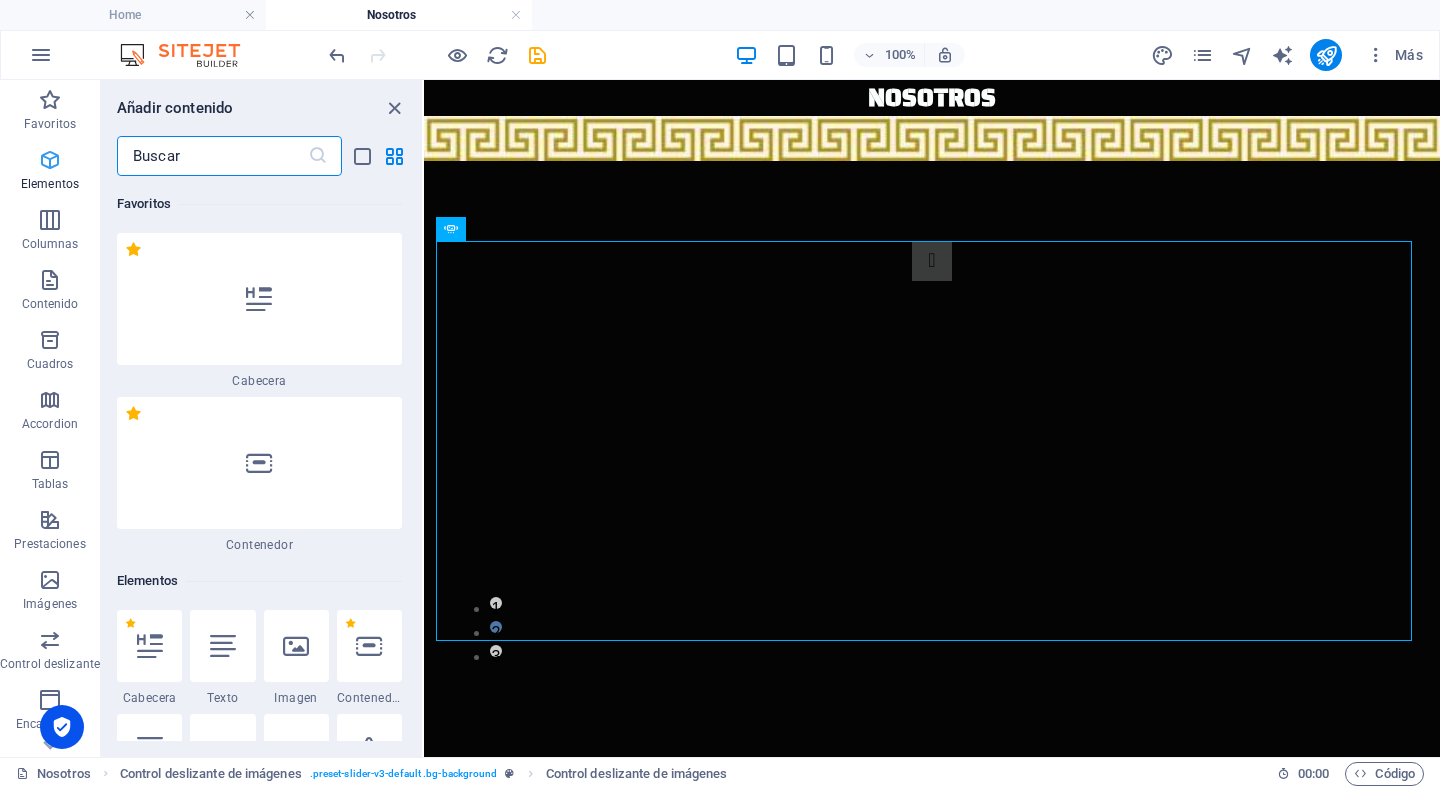 scroll, scrollTop: 377, scrollLeft: 0, axis: vertical 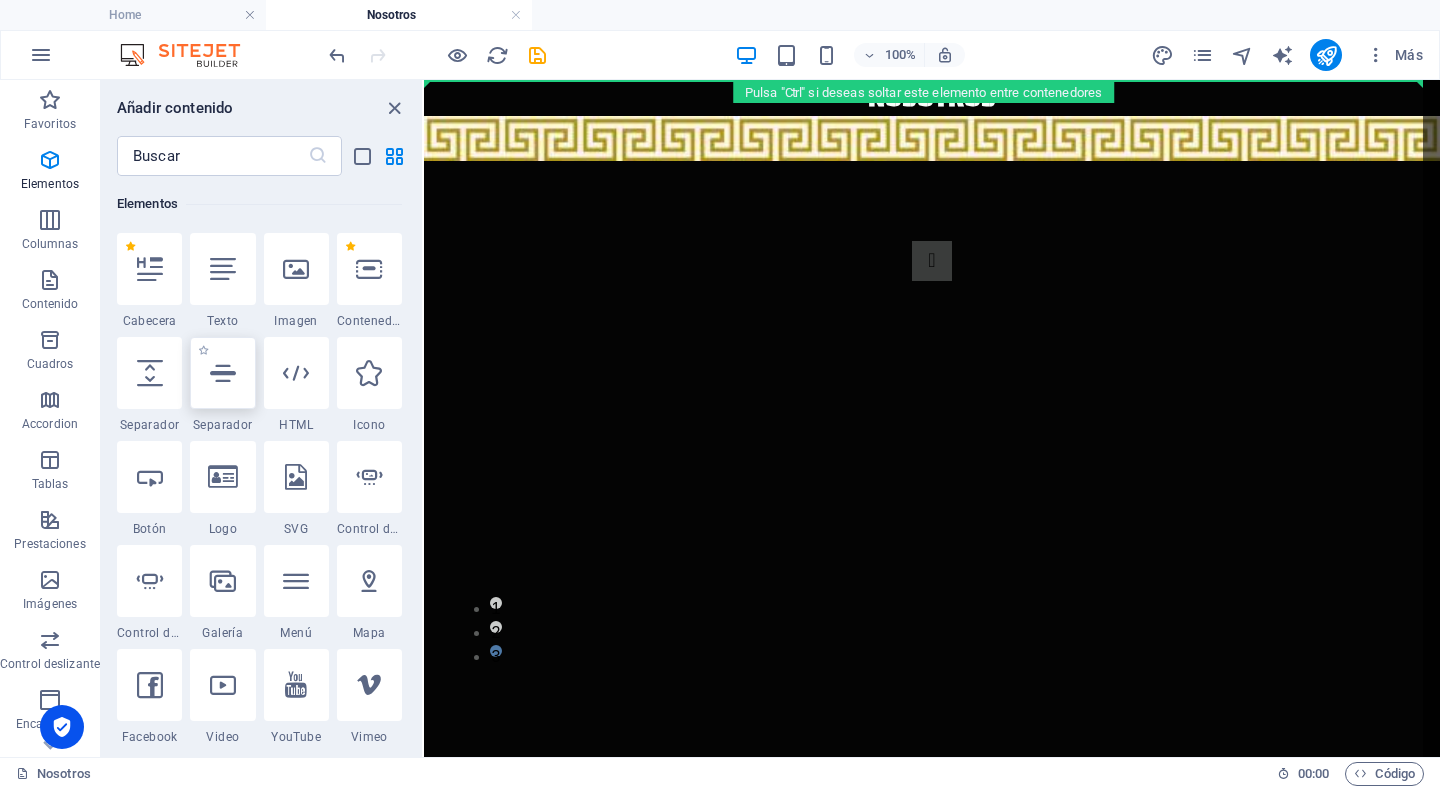 select on "%" 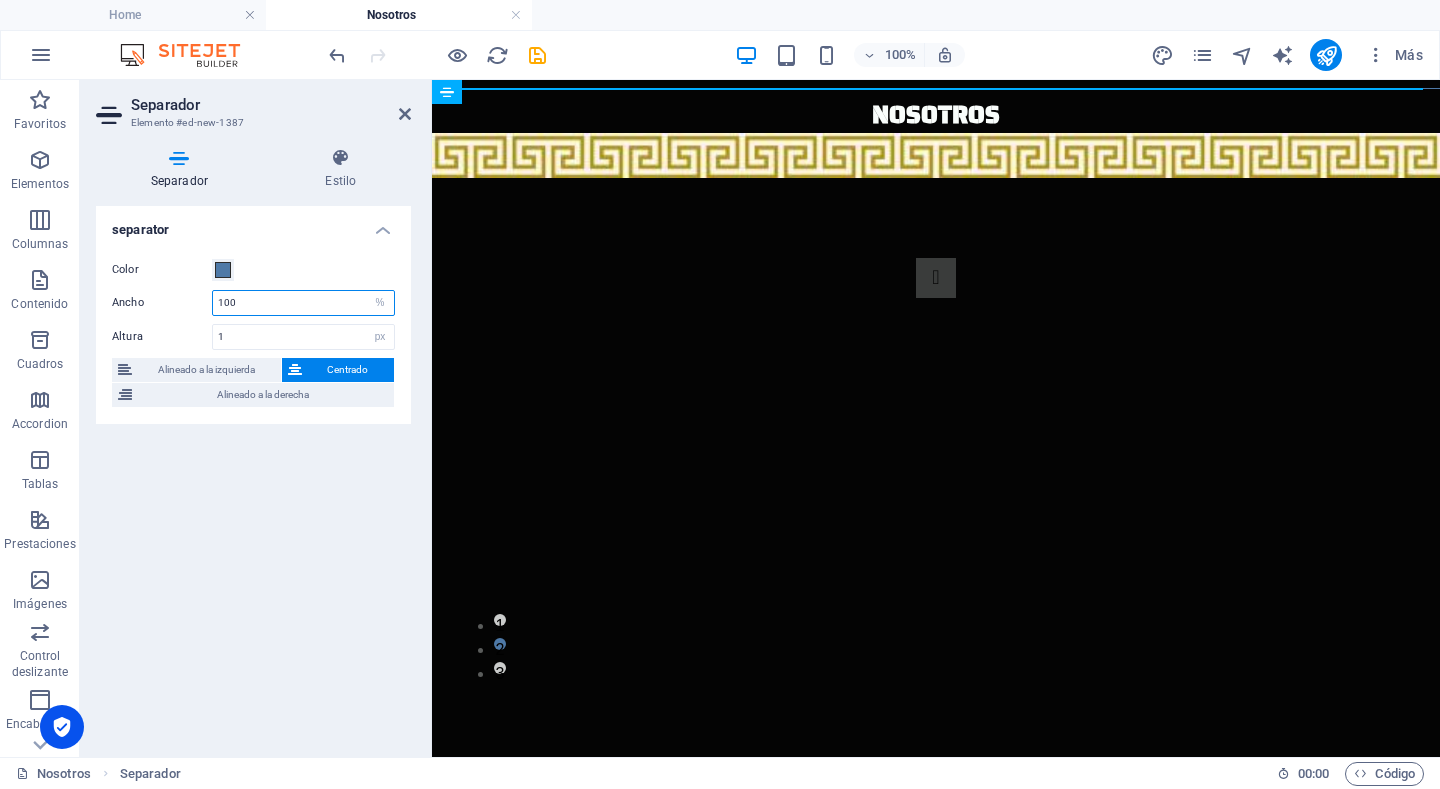 click on "100" at bounding box center (303, 303) 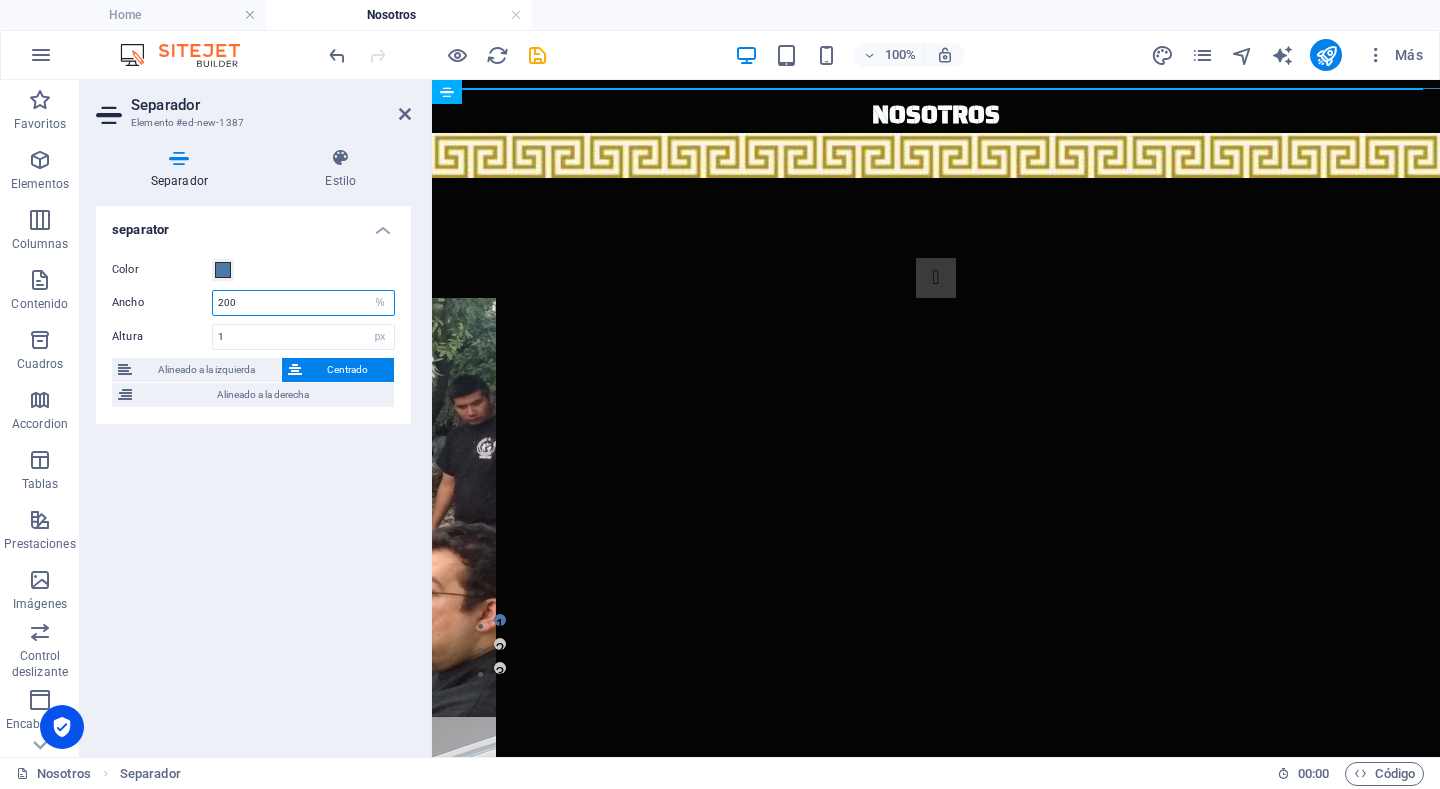 type on "200" 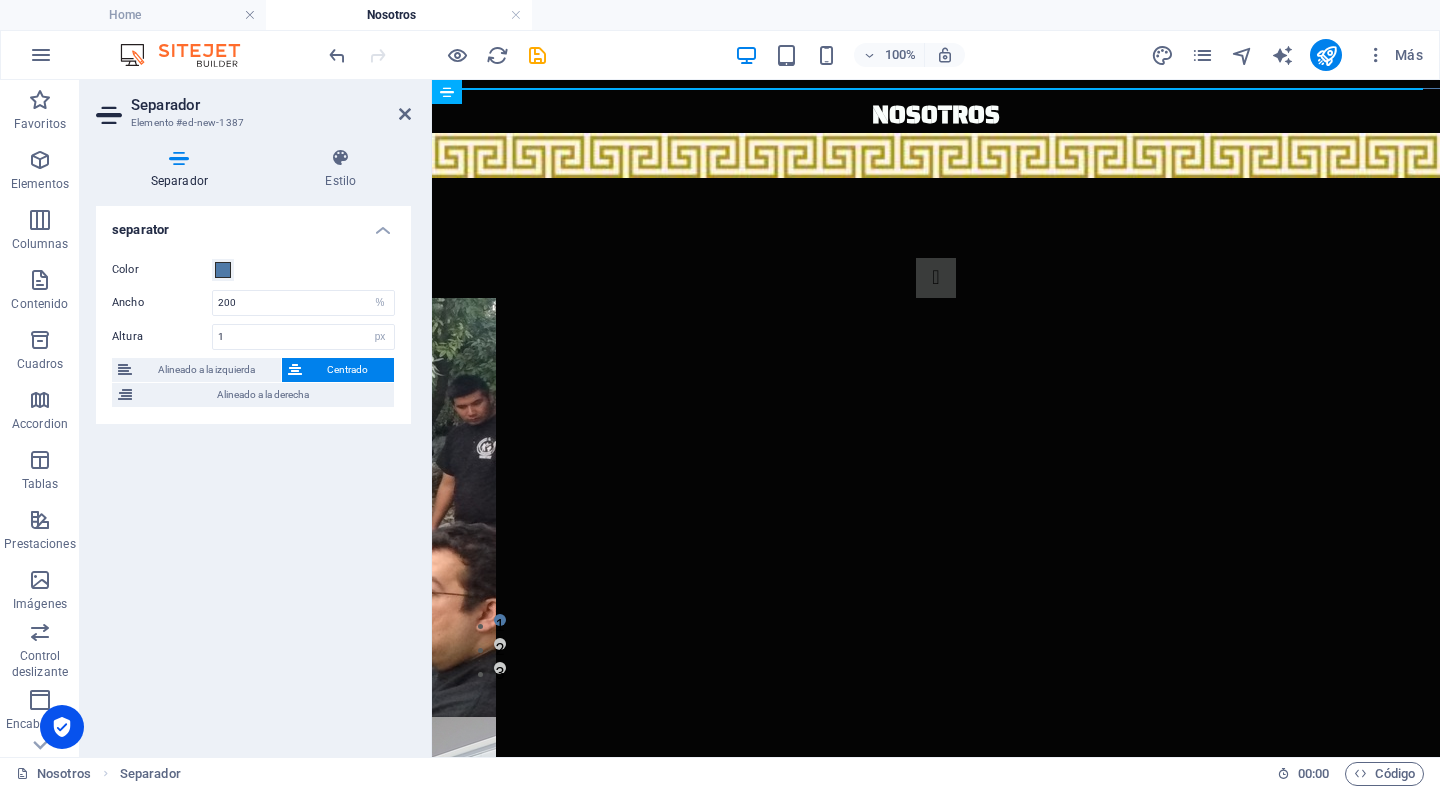 click on "Separador Estilo separator Color Ancho 200 px rem % vh vw Altura 1 px rem vh vw Alineado a la izquierda Centrado Alineado a la derecha Predeterminado Element Diseño La forma en la que este elemento se expande en la disposición (Flexbox). Tamaño Predeterminado automático px % 1/1 1/2 1/3 1/4 1/5 1/6 1/7 1/8 1/9 1/10 Crecer Reducir Comprar Disposición de contenedor Visible Visible Opacidad 100 % Desbordamiento Espaciado Margen Predeterminado automático px % rem vw vh Personalizado Personalizado automático px % rem vw vh automático px % rem vw vh automático px % rem vw vh automático px % rem vw vh Espaciado Predeterminado px rem % vh vw Personalizado Personalizado px rem % vh vw px rem % vh vw px rem % vh vw px rem % vh vw Borde Estilo              - Ancho 1 automático px rem % vh vw Personalizado Personalizado 1 automático px rem % vh vw 1 automático px rem % vh vw 1 automático px rem % vh vw 1 automático px rem % vh vw  - Color Esquinas redondeadas Predeterminado px rem % vh vw px rem" at bounding box center (253, 444) 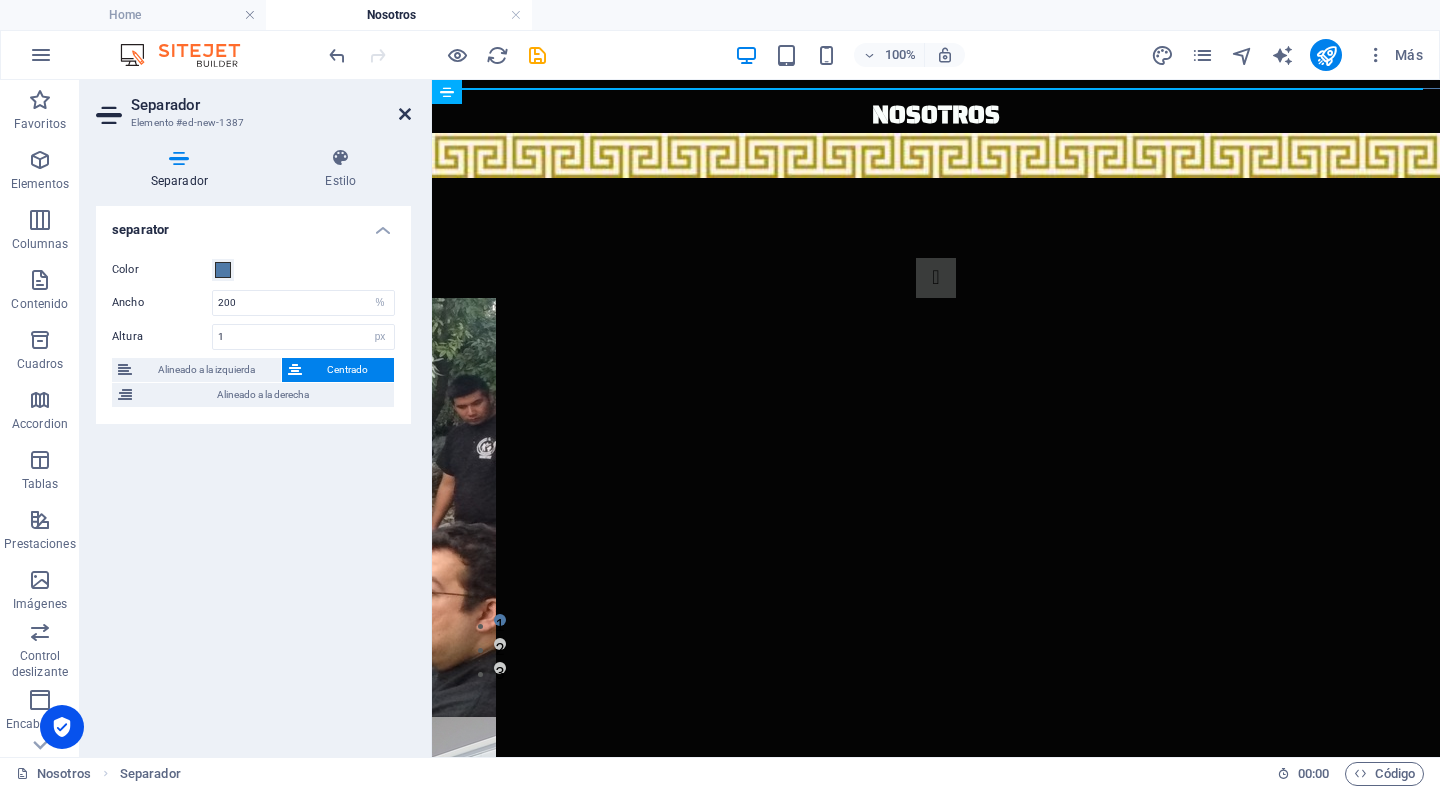 click at bounding box center [405, 114] 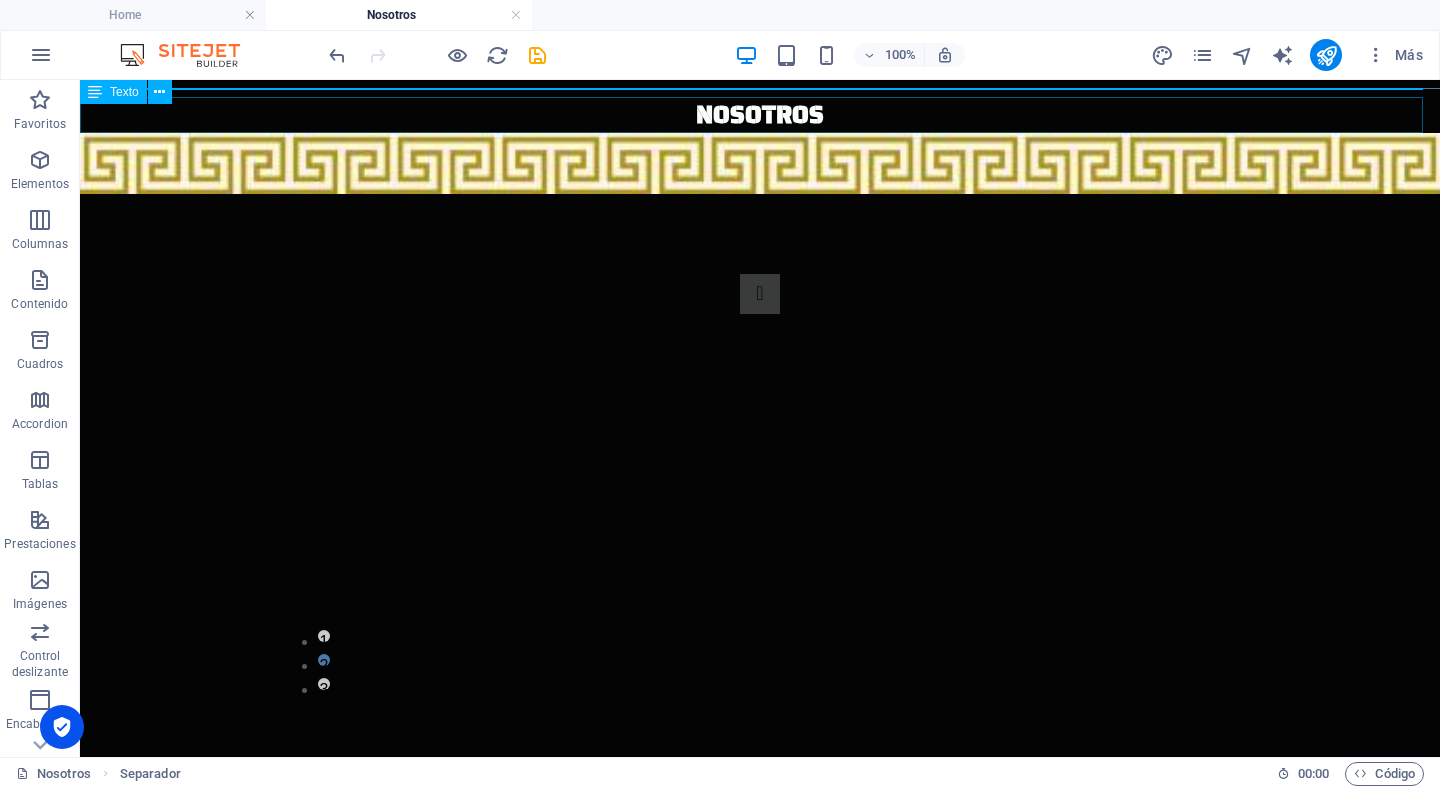 click on "NOSOTROS" at bounding box center (760, 115) 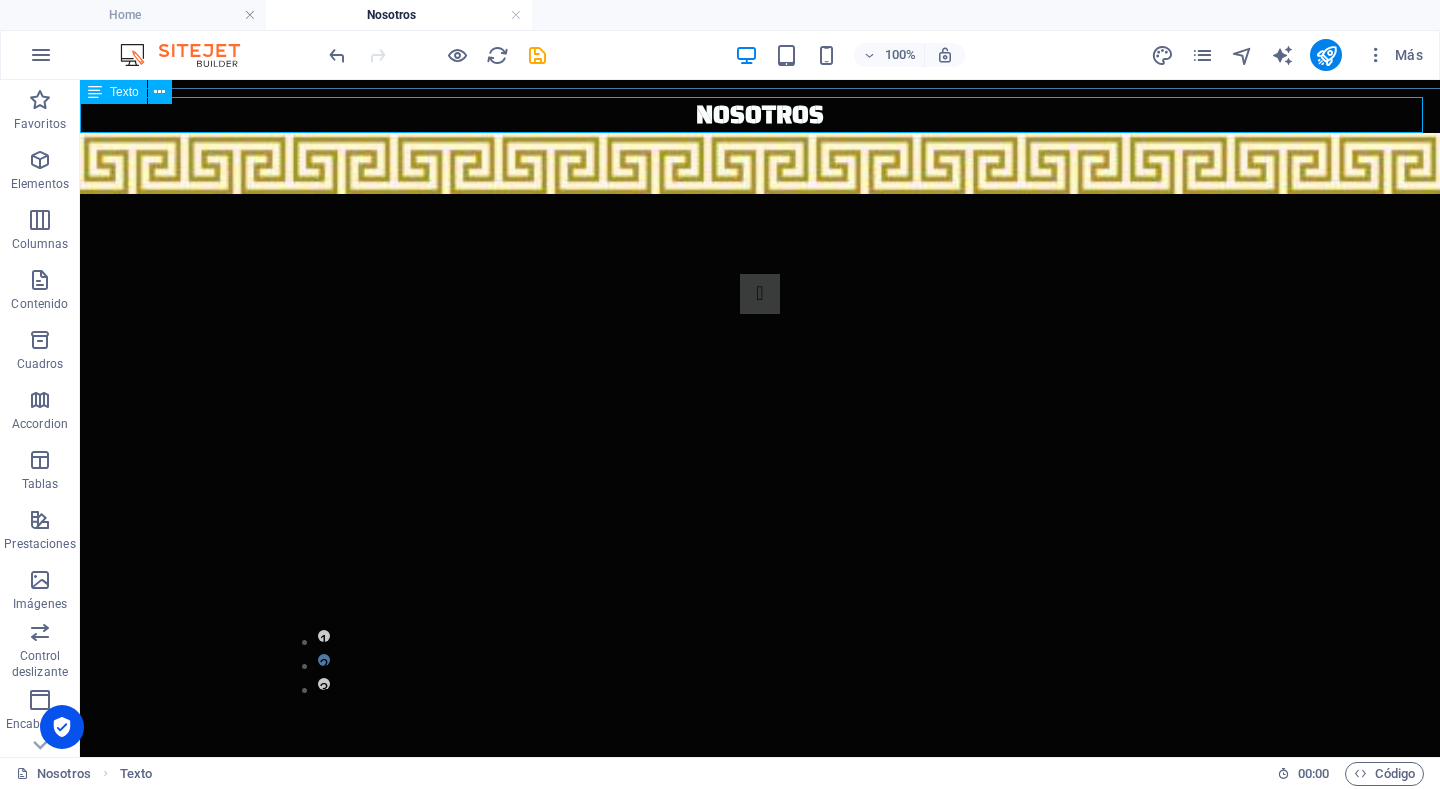 click on "NOSOTROS" at bounding box center [760, 115] 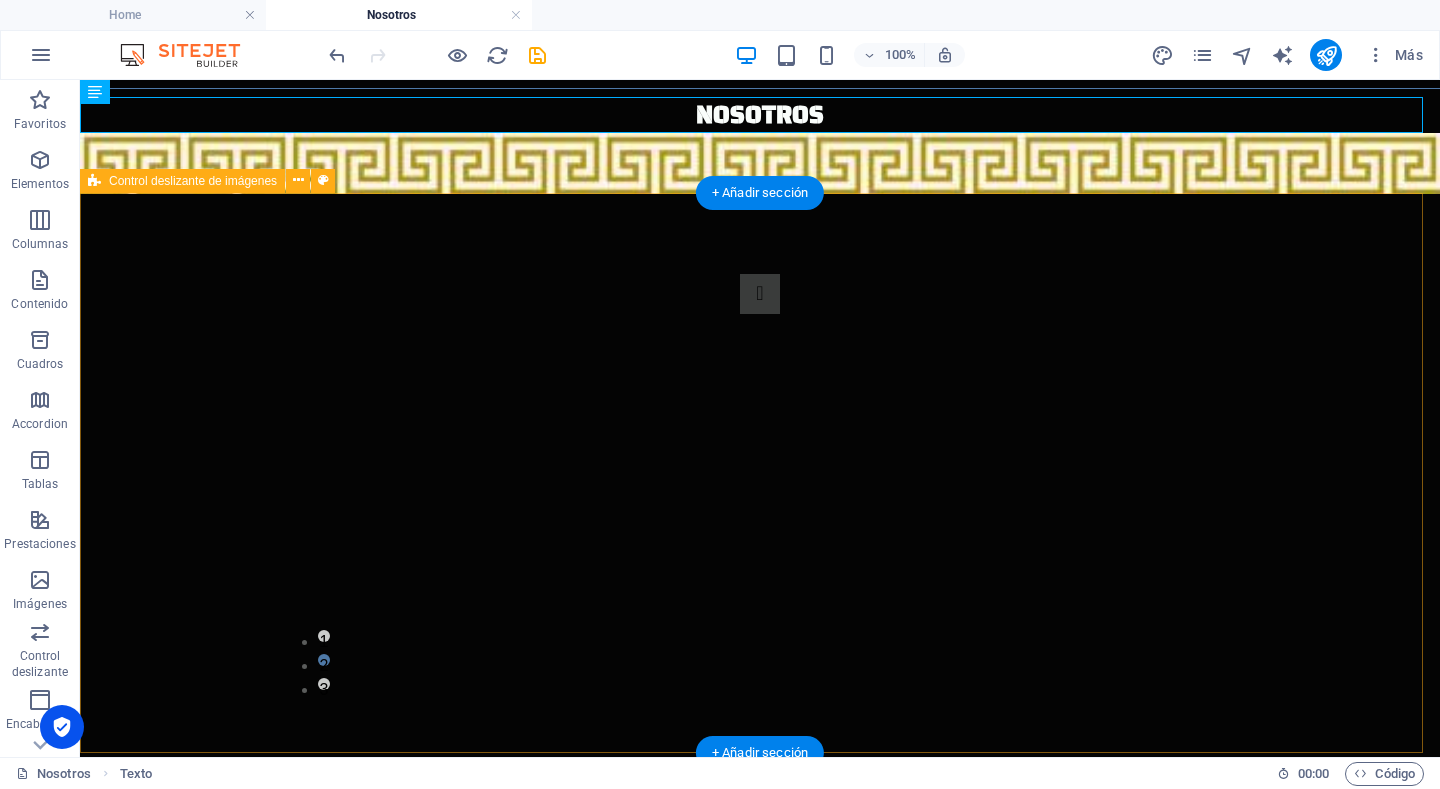 click on "1 2 3" at bounding box center [760, 474] 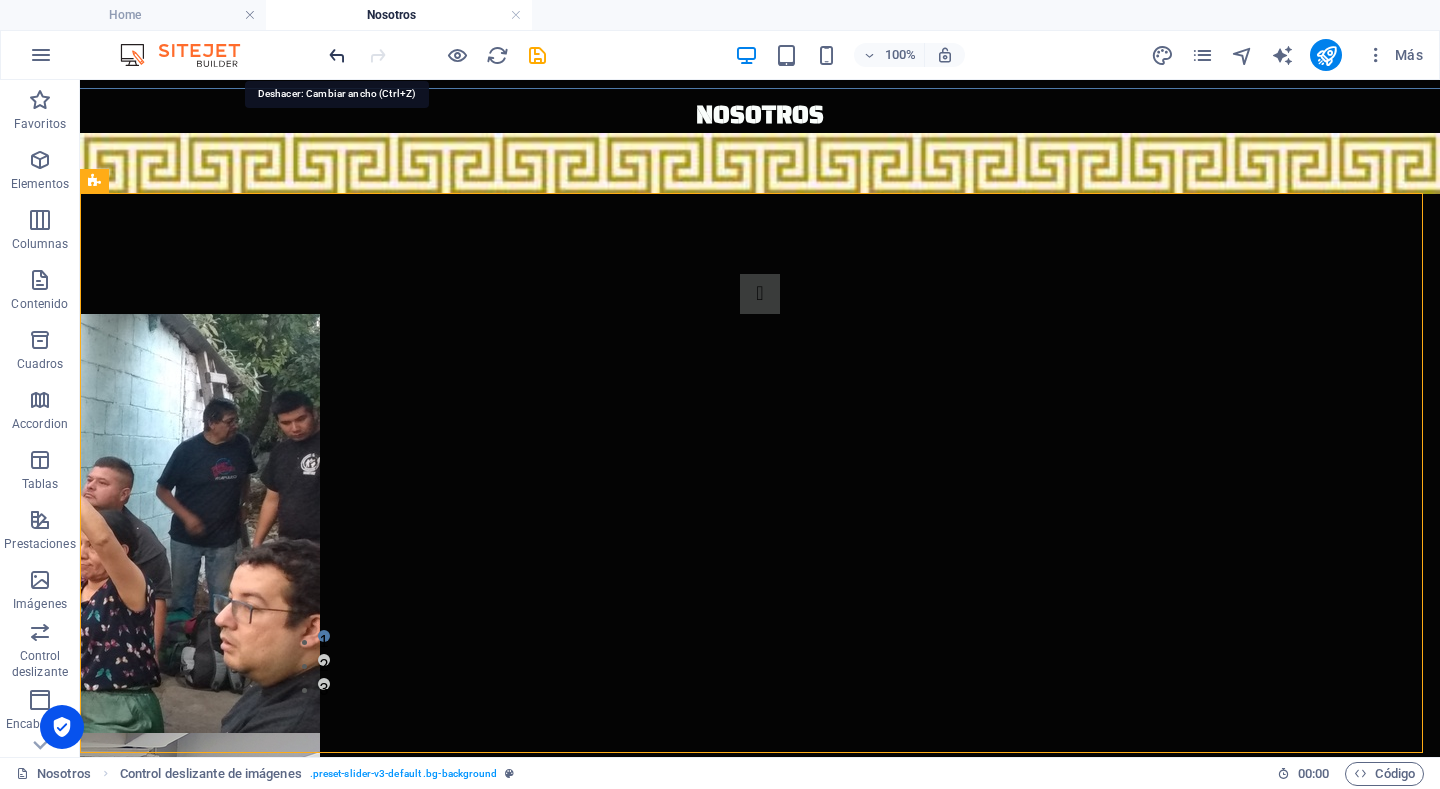 click at bounding box center [337, 55] 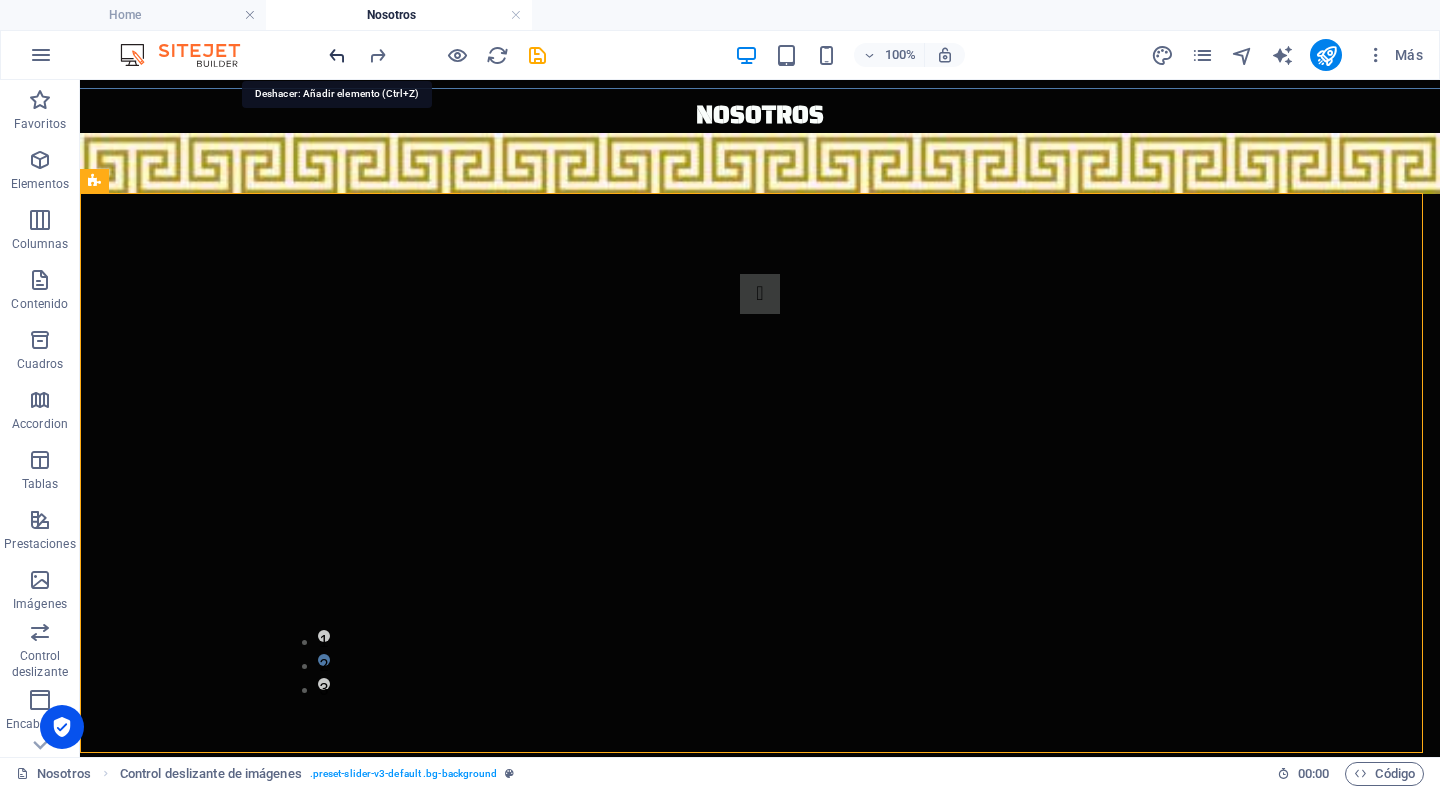 click at bounding box center [337, 55] 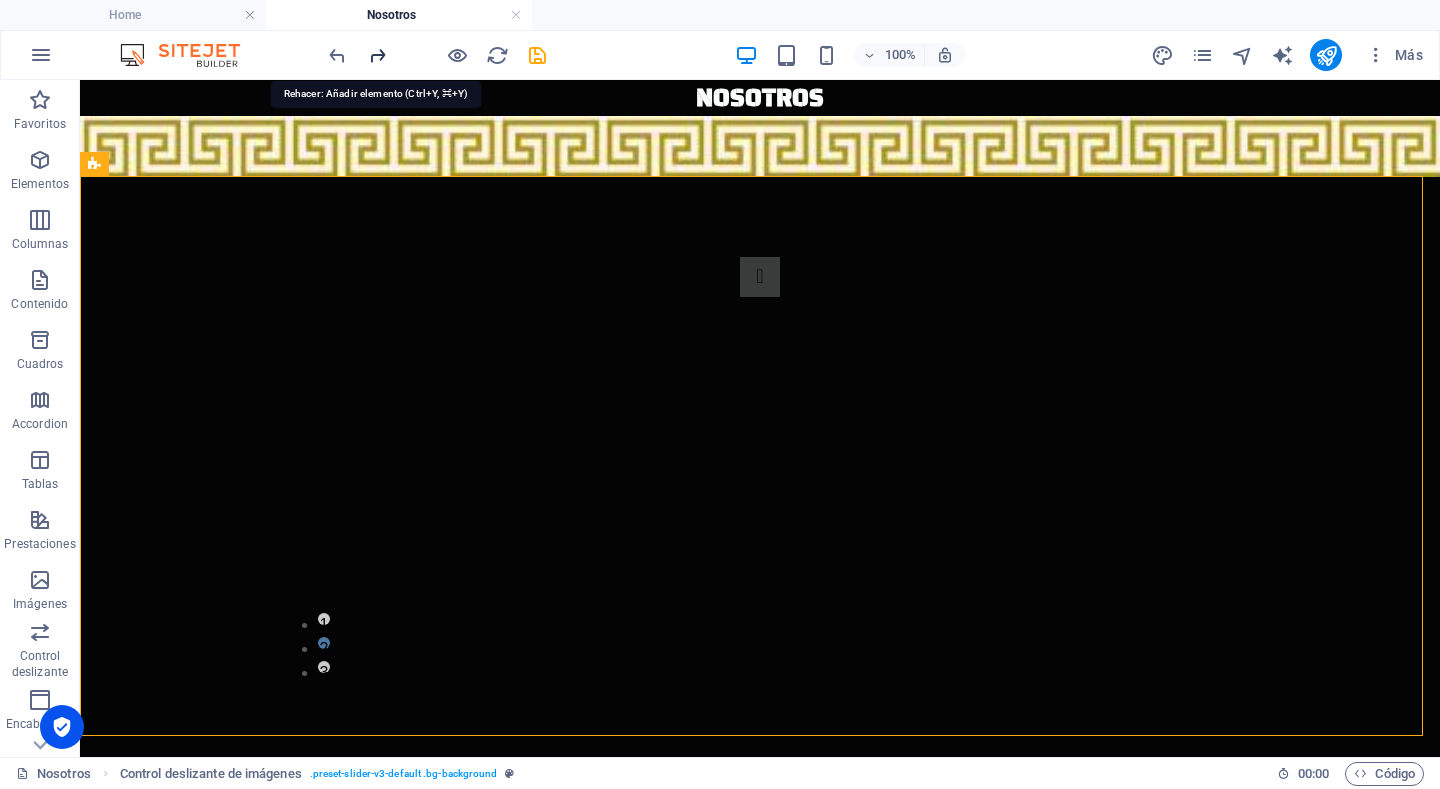 click at bounding box center (377, 55) 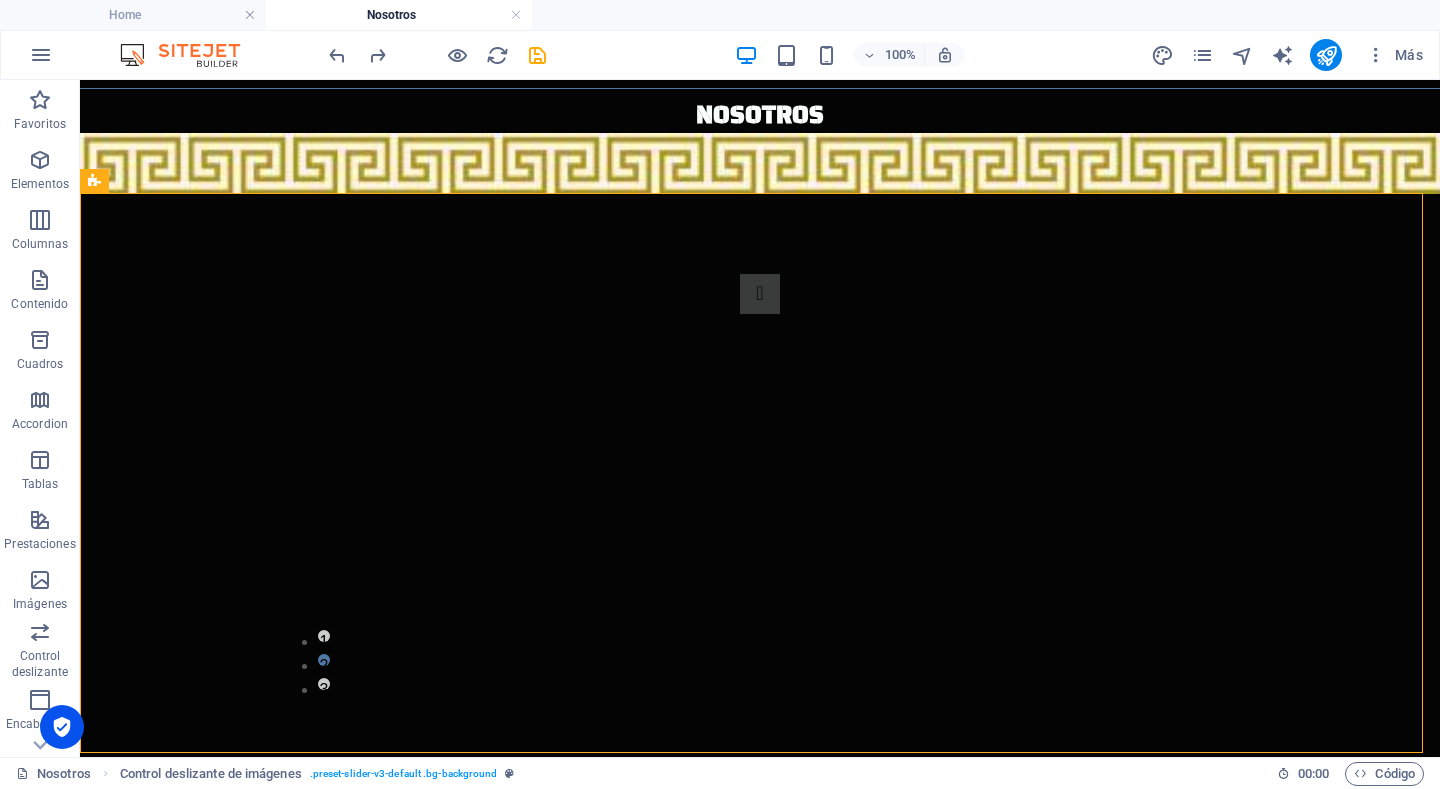 click on "Skip to main content
NOSOTROS 1 2 3 Suelta el contenido aquí o  Añadir elementos  Pegar portapapeles" at bounding box center [760, 568] 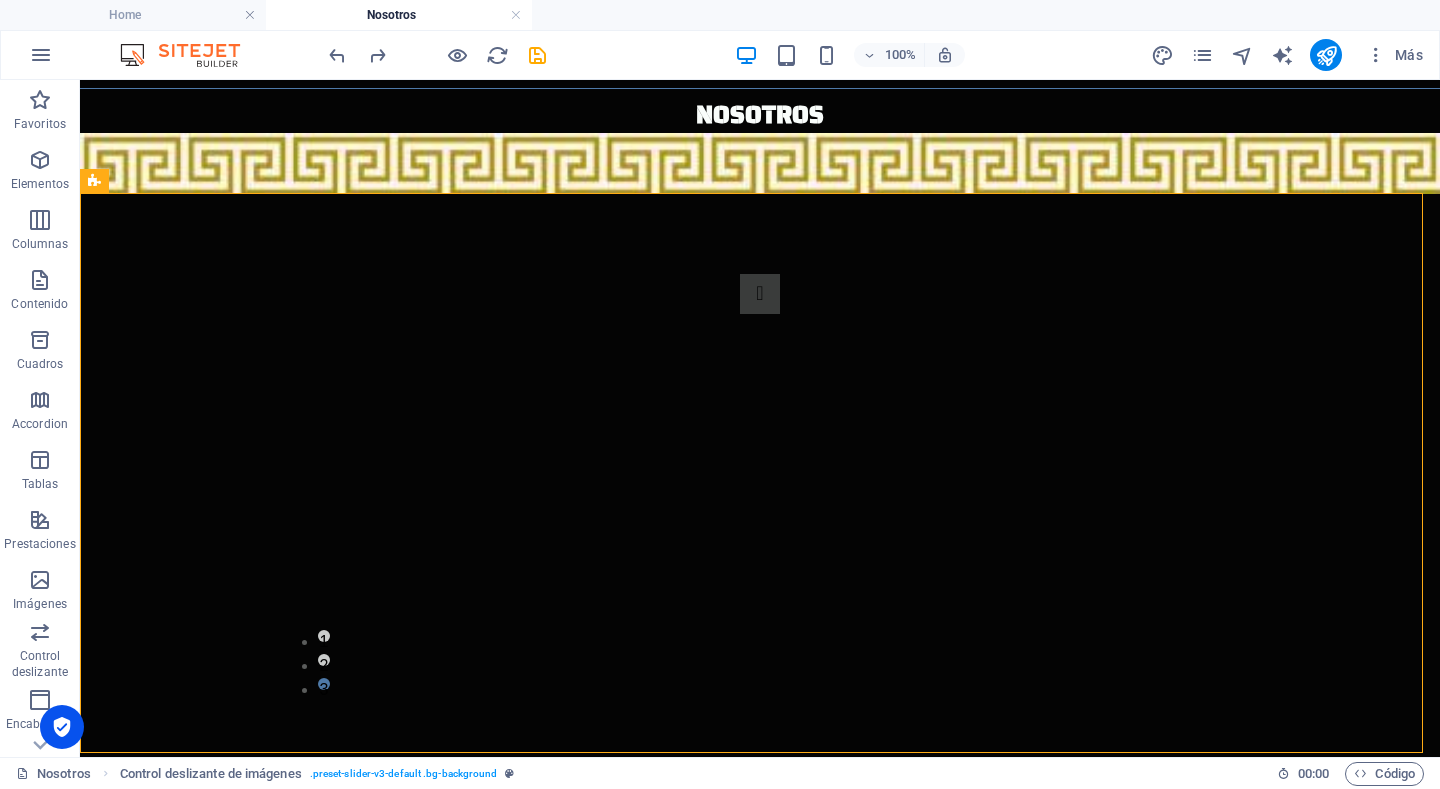 click on "Skip to main content
NOSOTROS 1 2 3 Suelta el contenido aquí o  Añadir elementos  Pegar portapapeles" at bounding box center (760, 568) 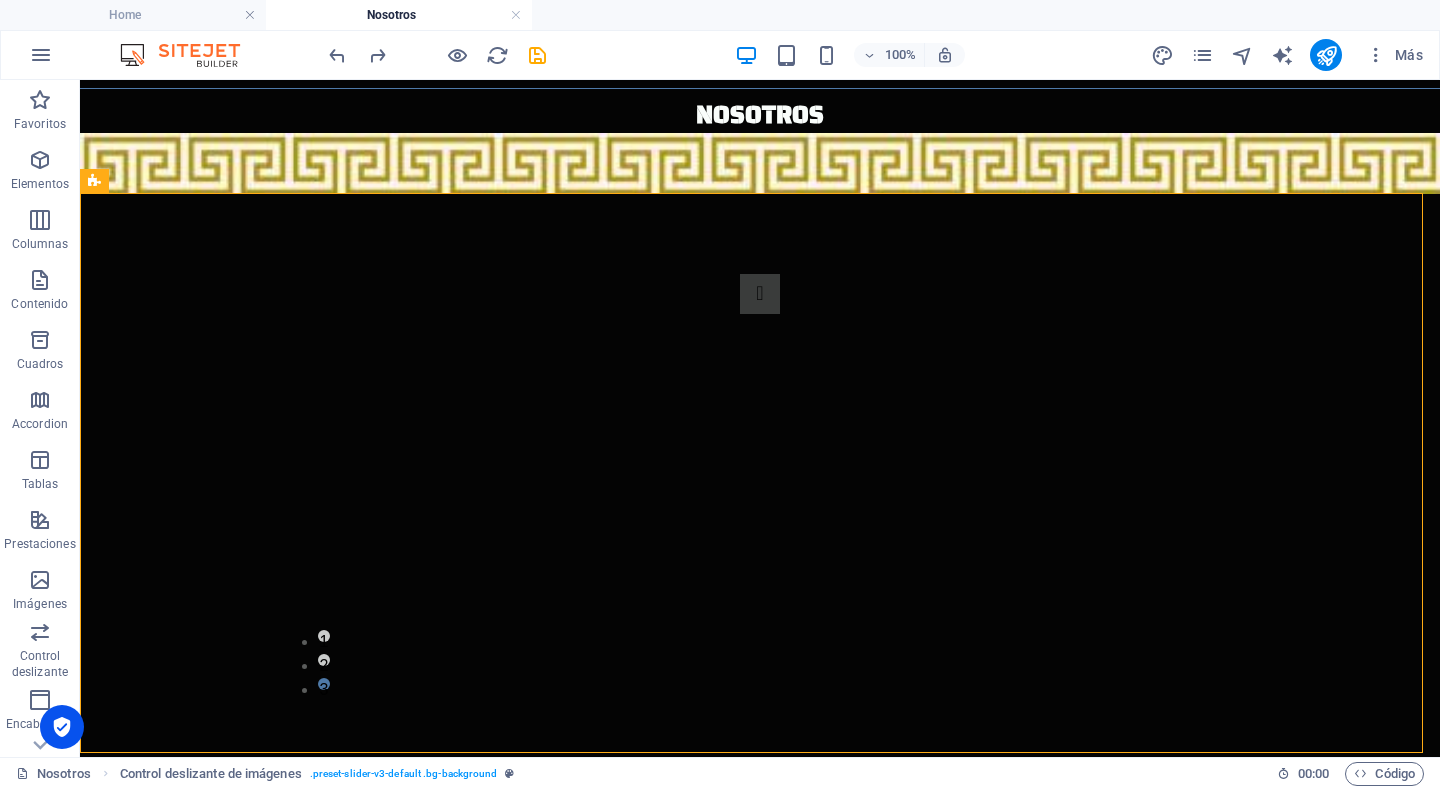 click on "Skip to main content
NOSOTROS 1 2 3 Suelta el contenido aquí o  Añadir elementos  Pegar portapapeles" at bounding box center (760, 568) 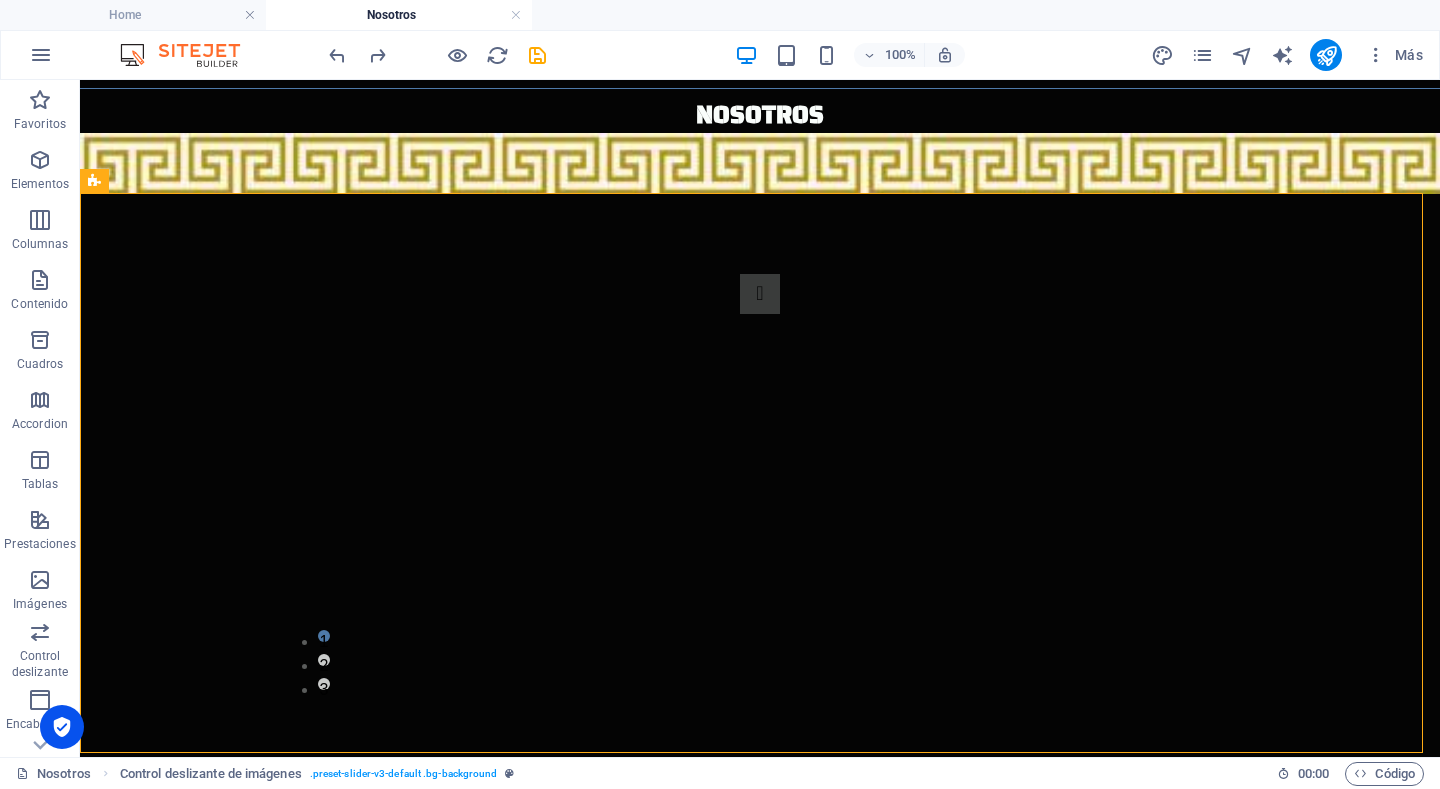 click on "Skip to main content
NOSOTROS 1 2 3 Suelta el contenido aquí o  Añadir elementos  Pegar portapapeles" at bounding box center [760, 568] 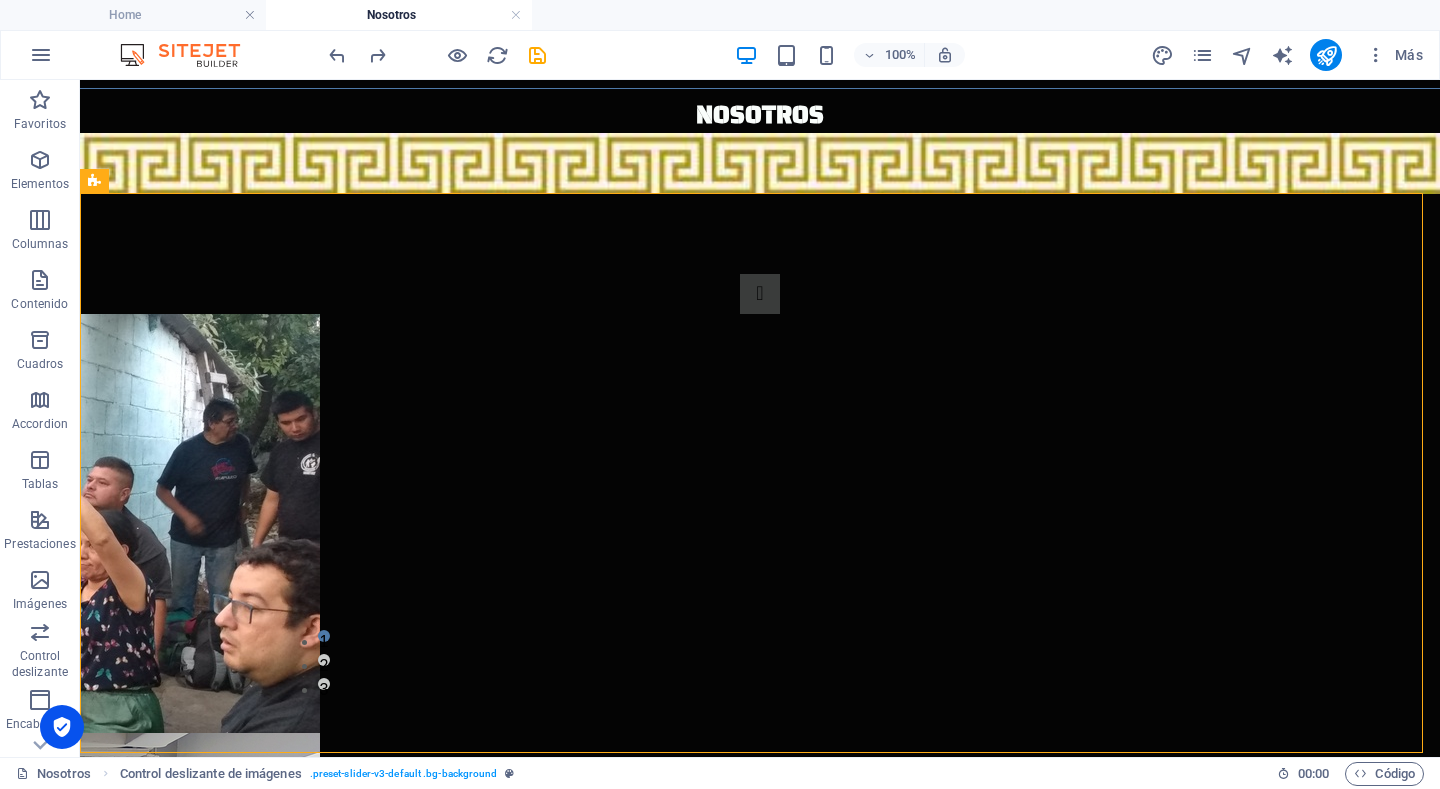 click on "Skip to main content
NOSOTROS 1 2 3 Suelta el contenido aquí o  Añadir elementos  Pegar portapapeles" at bounding box center (760, 568) 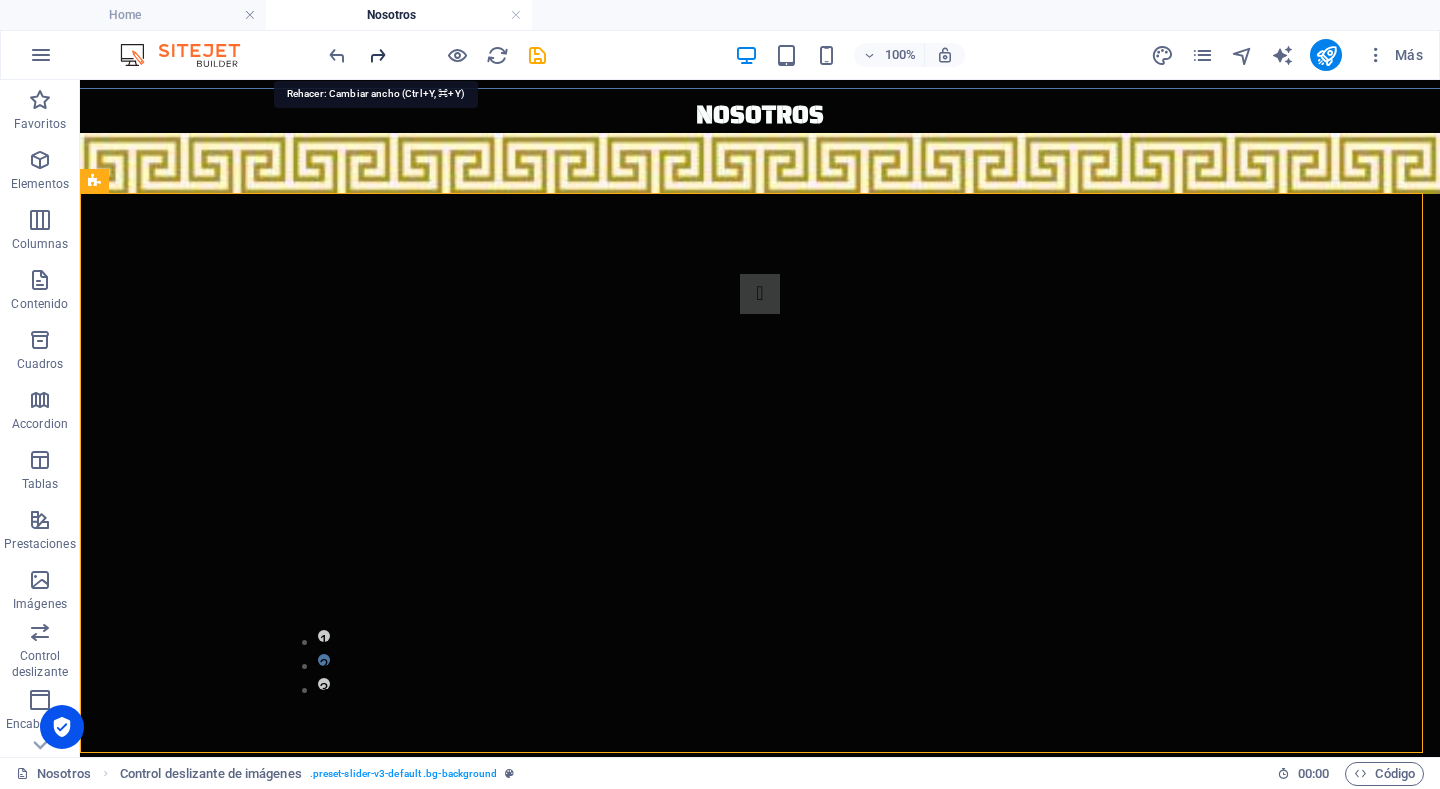 click at bounding box center [377, 55] 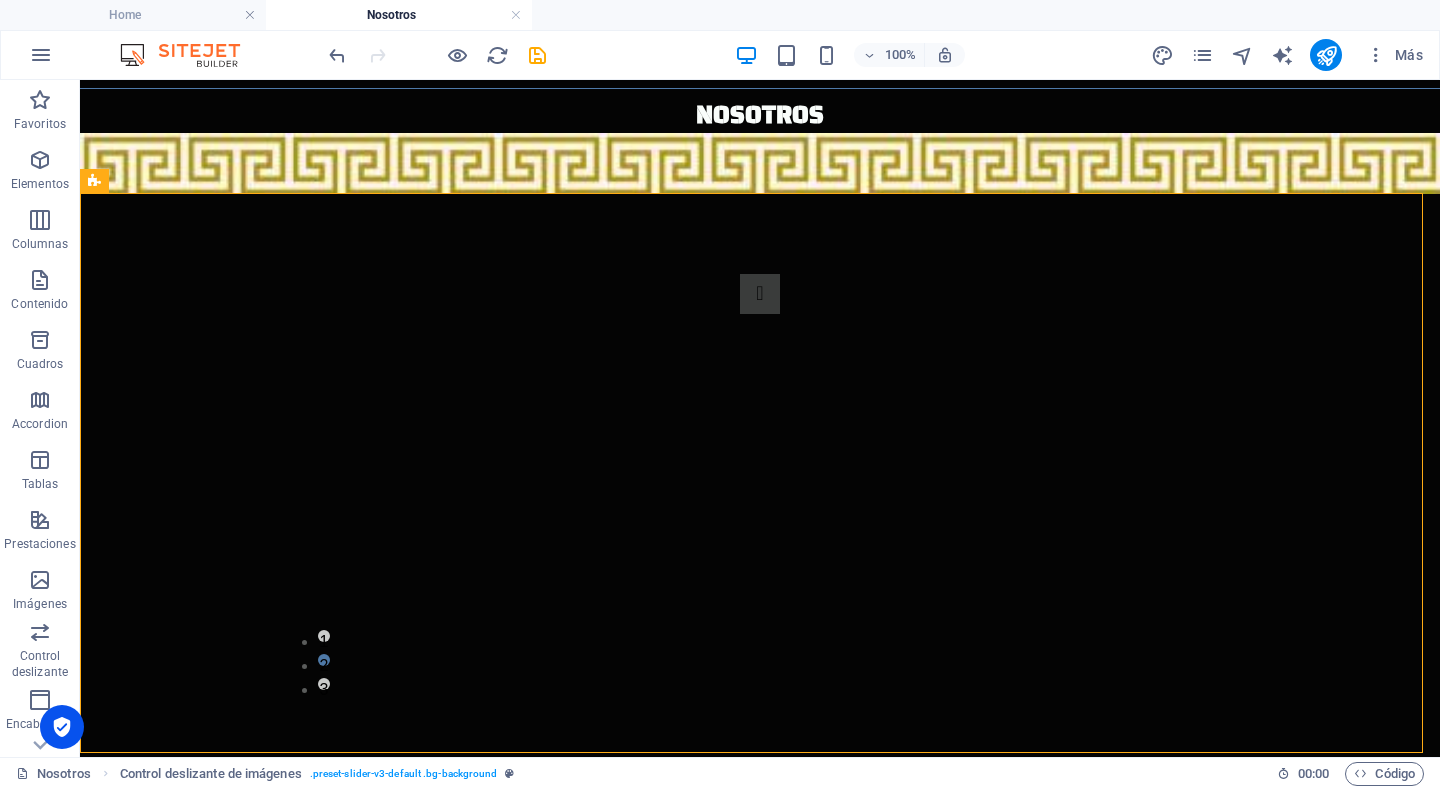 click on "Skip to main content
NOSOTROS 1 2 3 Suelta el contenido aquí o  Añadir elementos  Pegar portapapeles" at bounding box center (760, 568) 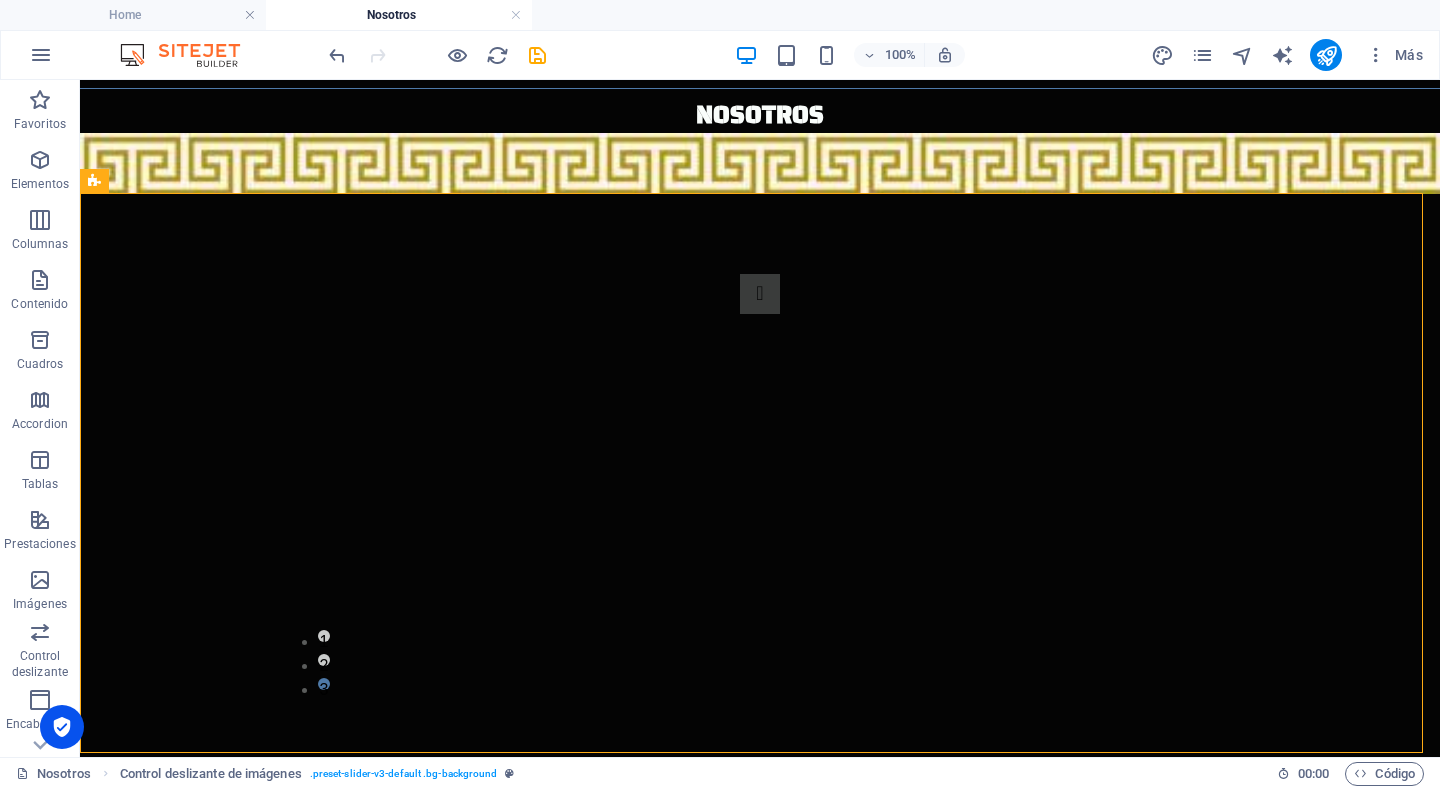 click on "Skip to main content
NOSOTROS 1 2 3 Suelta el contenido aquí o  Añadir elementos  Pegar portapapeles" at bounding box center [760, 568] 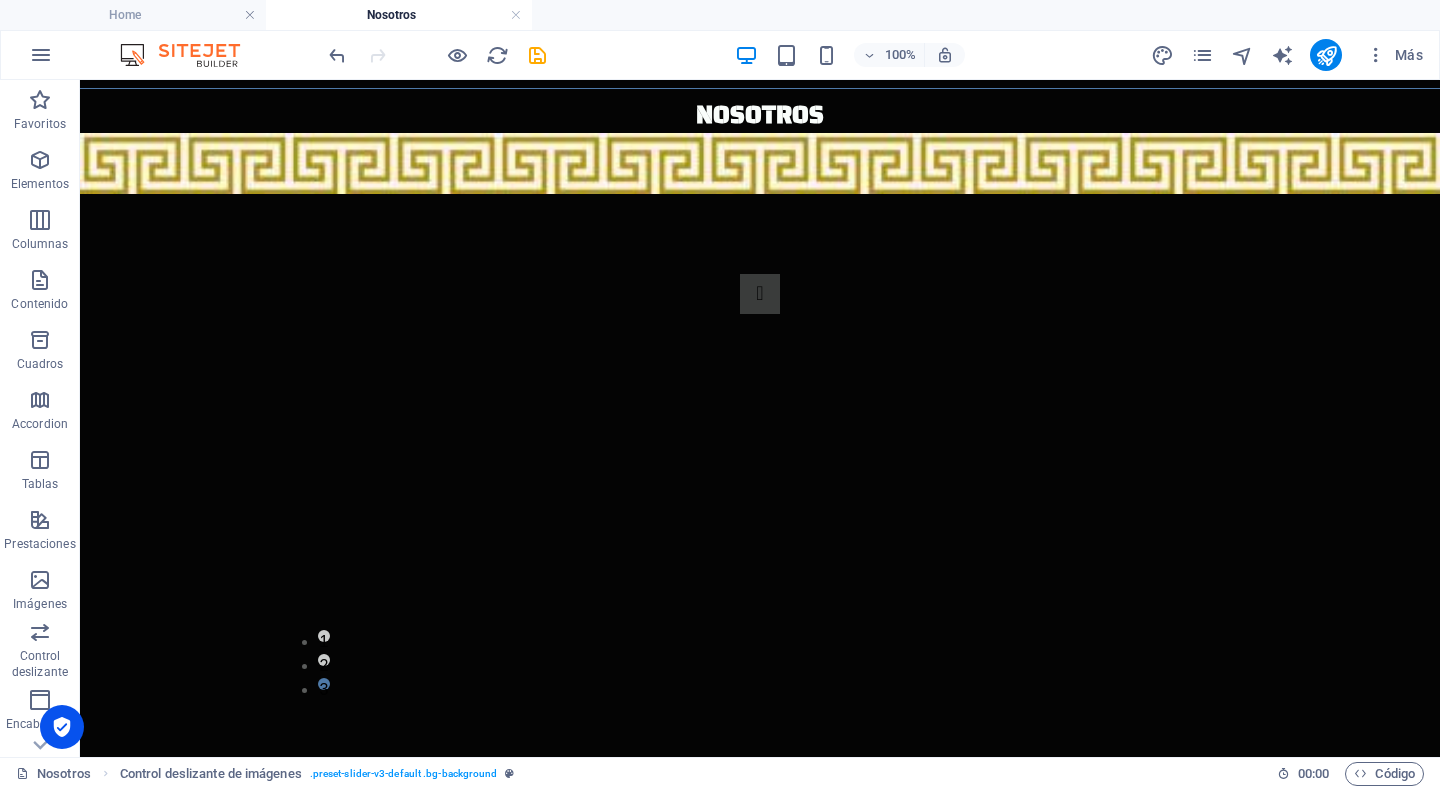 click on "NOSOTROS 1 2 3 Suelta el contenido aquí o  Añadir elementos  Pegar portapapeles" at bounding box center (760, 572) 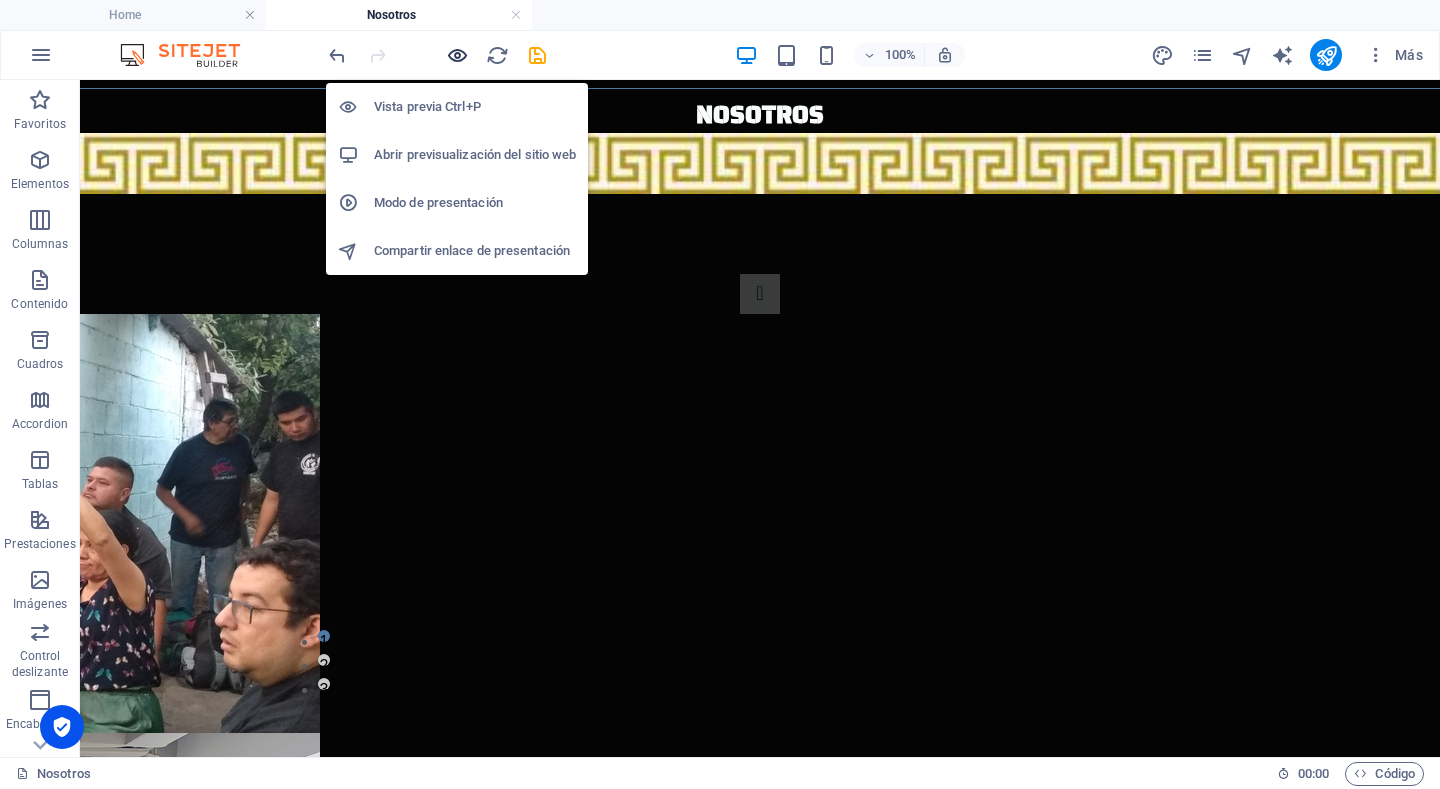 click at bounding box center (457, 55) 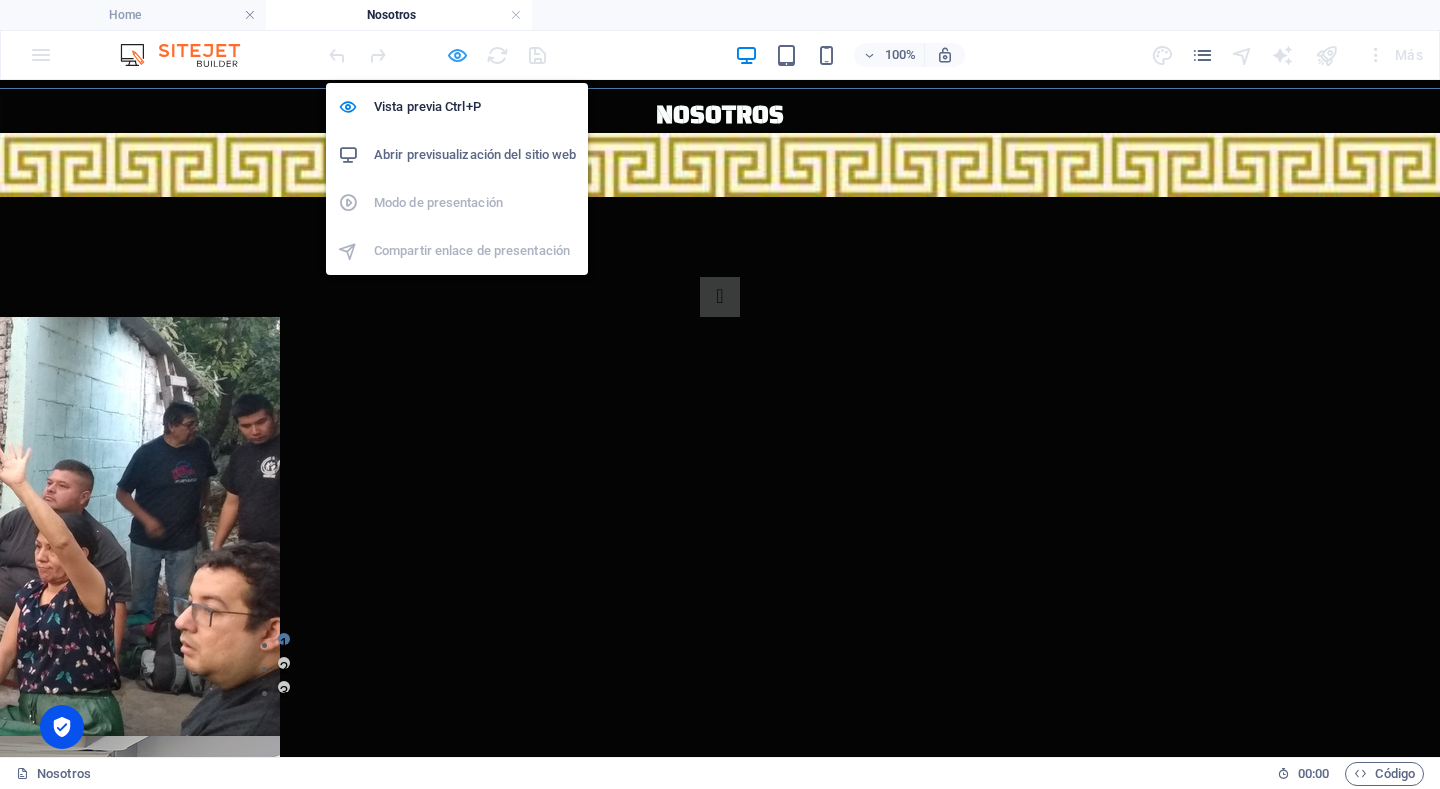 click at bounding box center (457, 55) 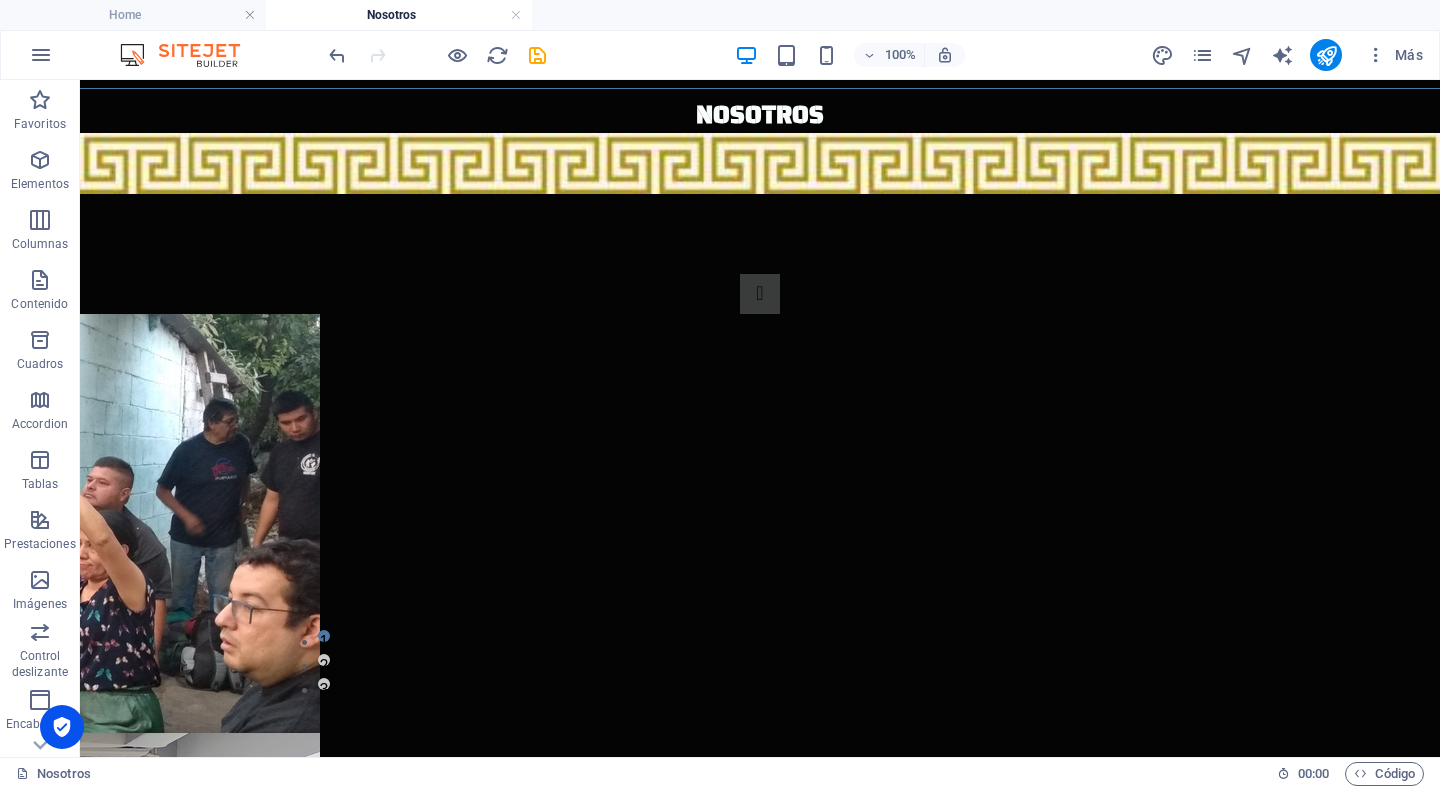 click on "Skip to main content
NOSOTROS 1 2 3 Suelta el contenido aquí o  Añadir elementos  Pegar portapapeles" at bounding box center (760, 568) 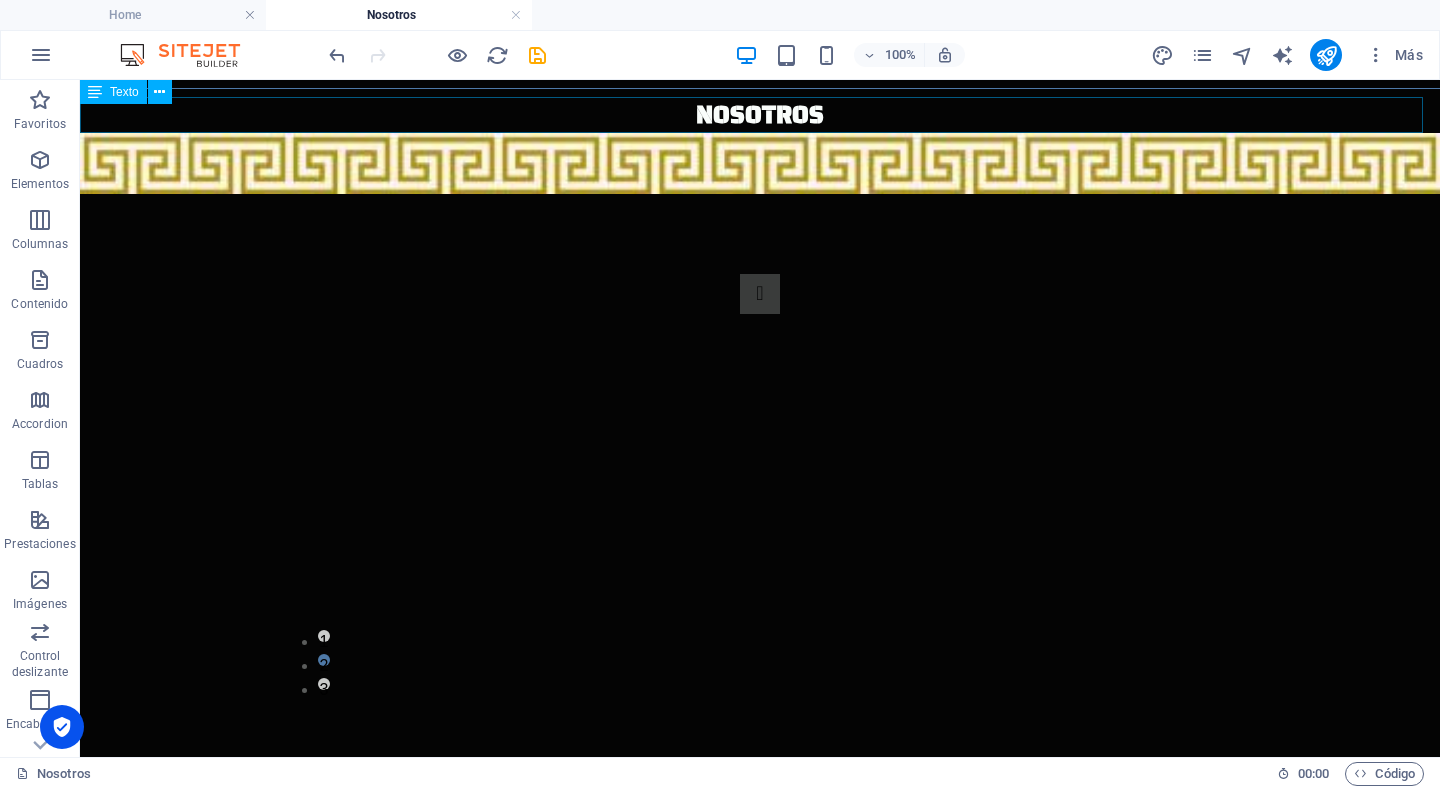 click on "NOSOTROS" at bounding box center (760, 115) 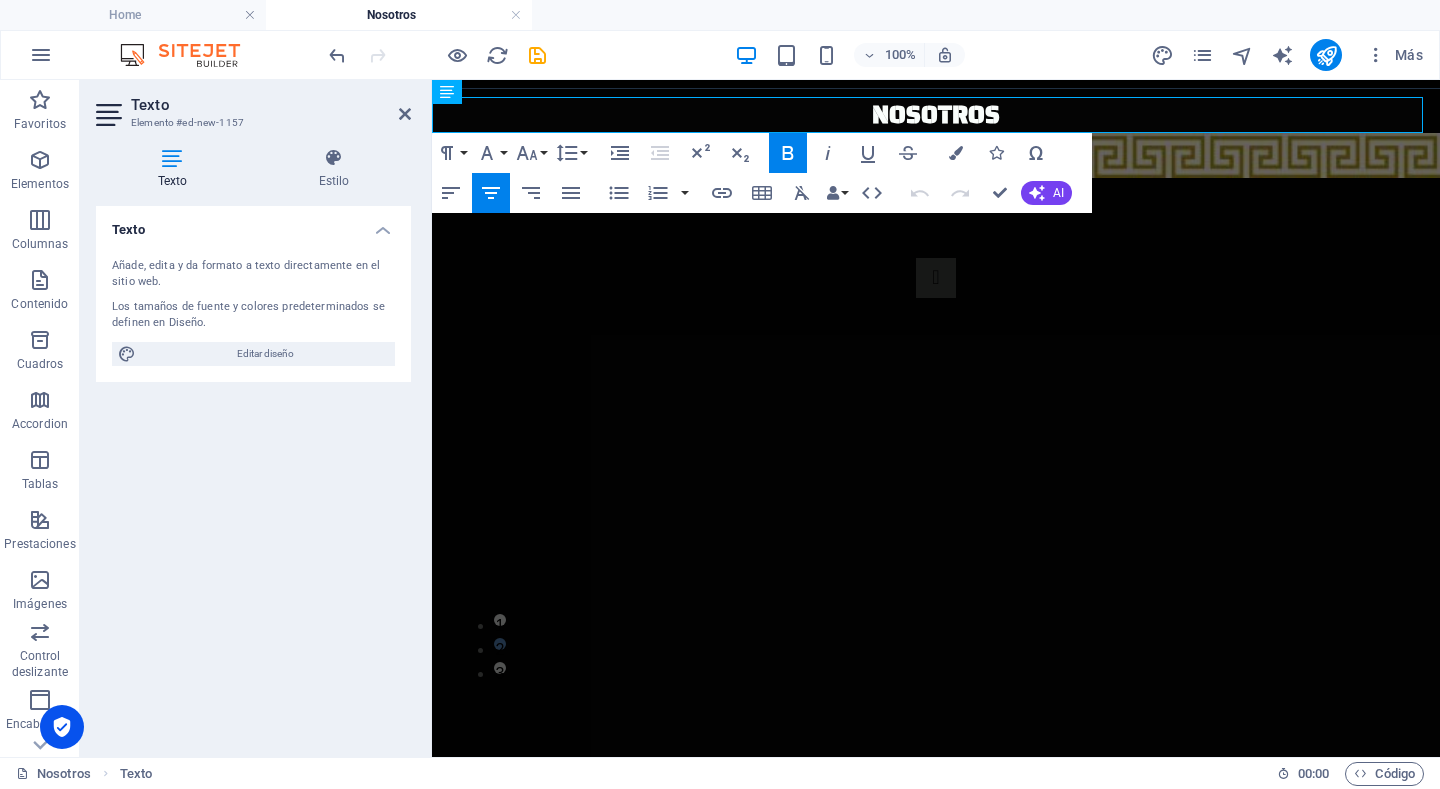 click on "Skip to main content
NOSOTROS 1 2 3 Suelta el contenido aquí o  Añadir elementos  Pegar portapapeles" at bounding box center [936, 560] 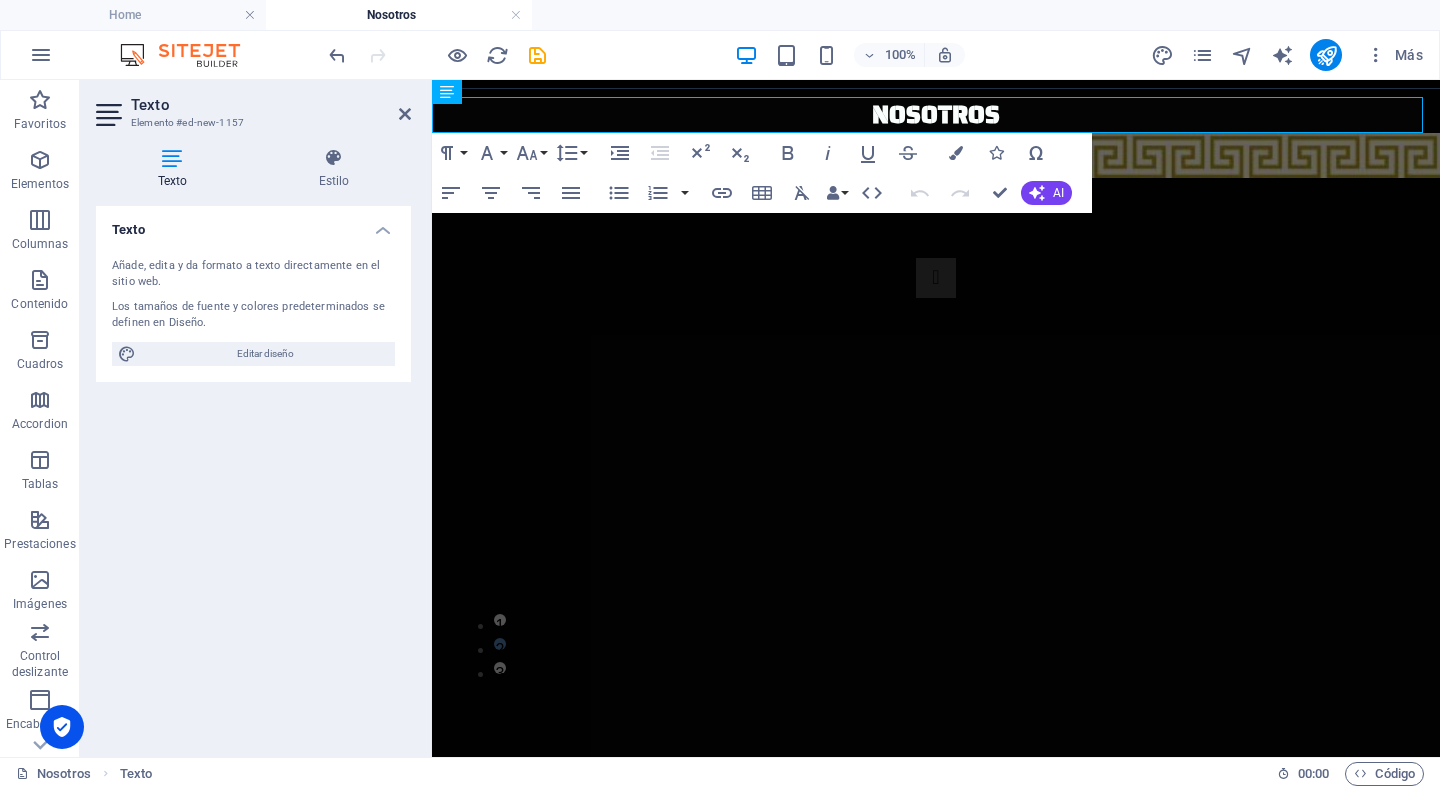 click on "Skip to main content
NOSOTROS 1 2 3 Suelta el contenido aquí o  Añadir elementos  Pegar portapapeles" at bounding box center (936, 560) 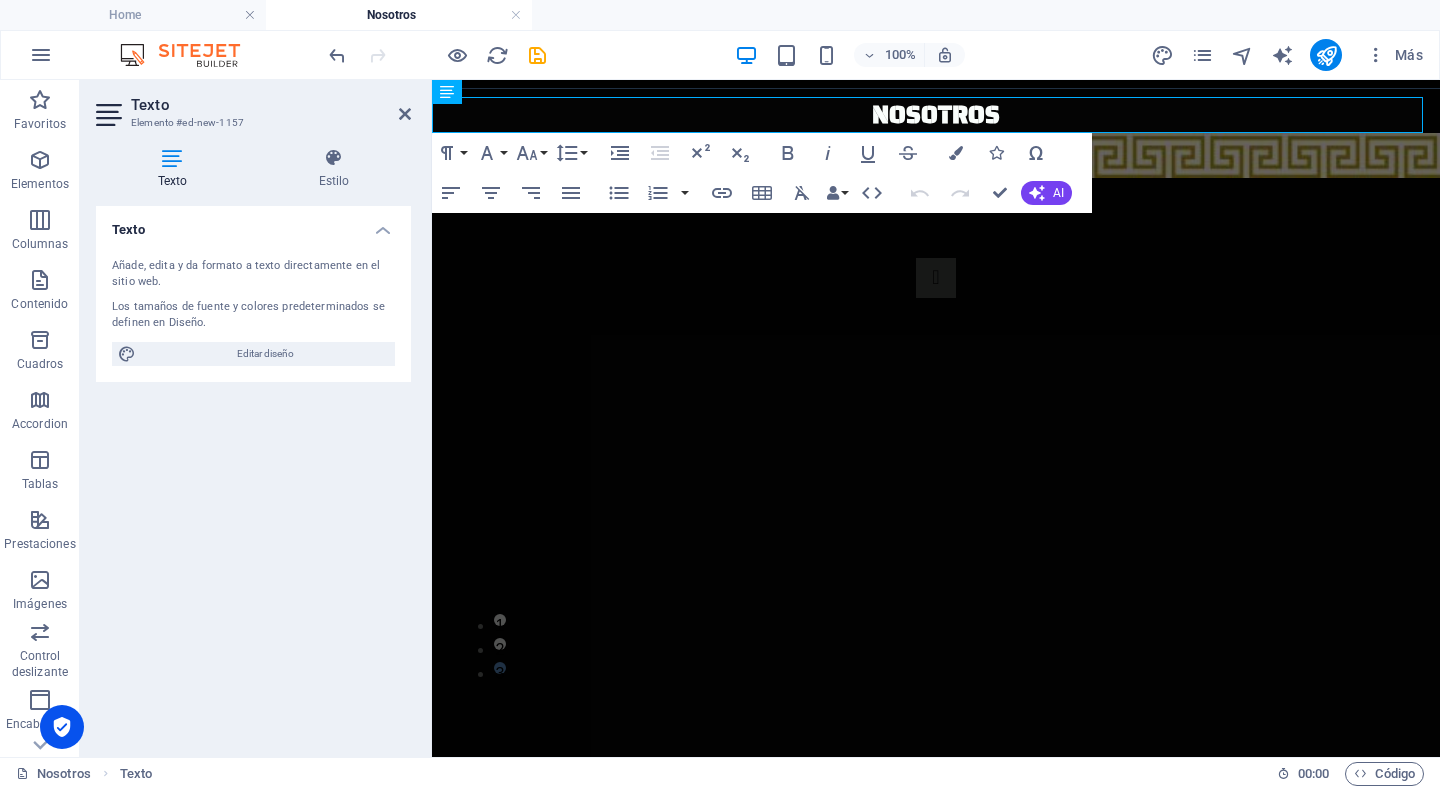 click on "Skip to main content
NOSOTROS 1 2 3 Suelta el contenido aquí o  Añadir elementos  Pegar portapapeles" at bounding box center [936, 560] 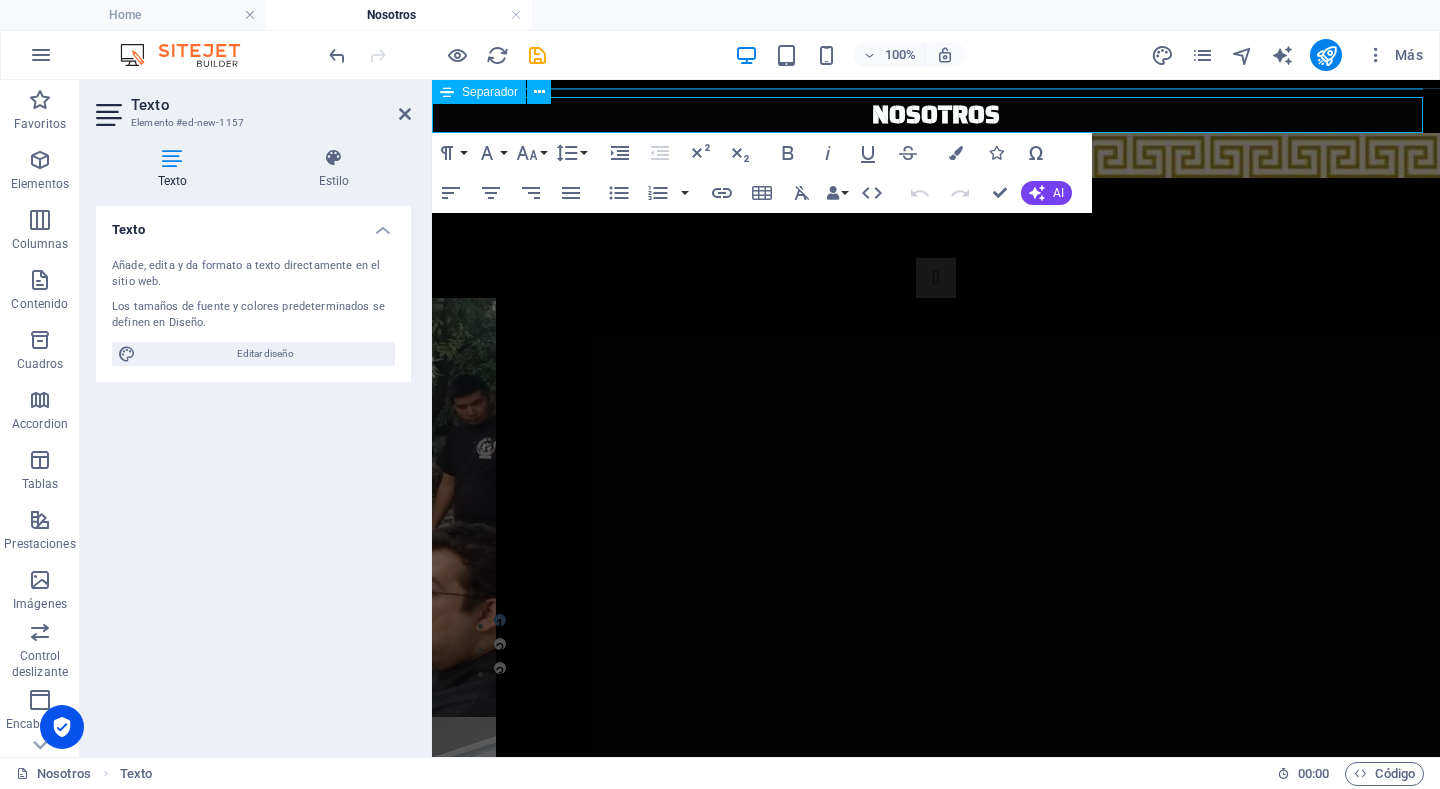 click at bounding box center [936, 88] 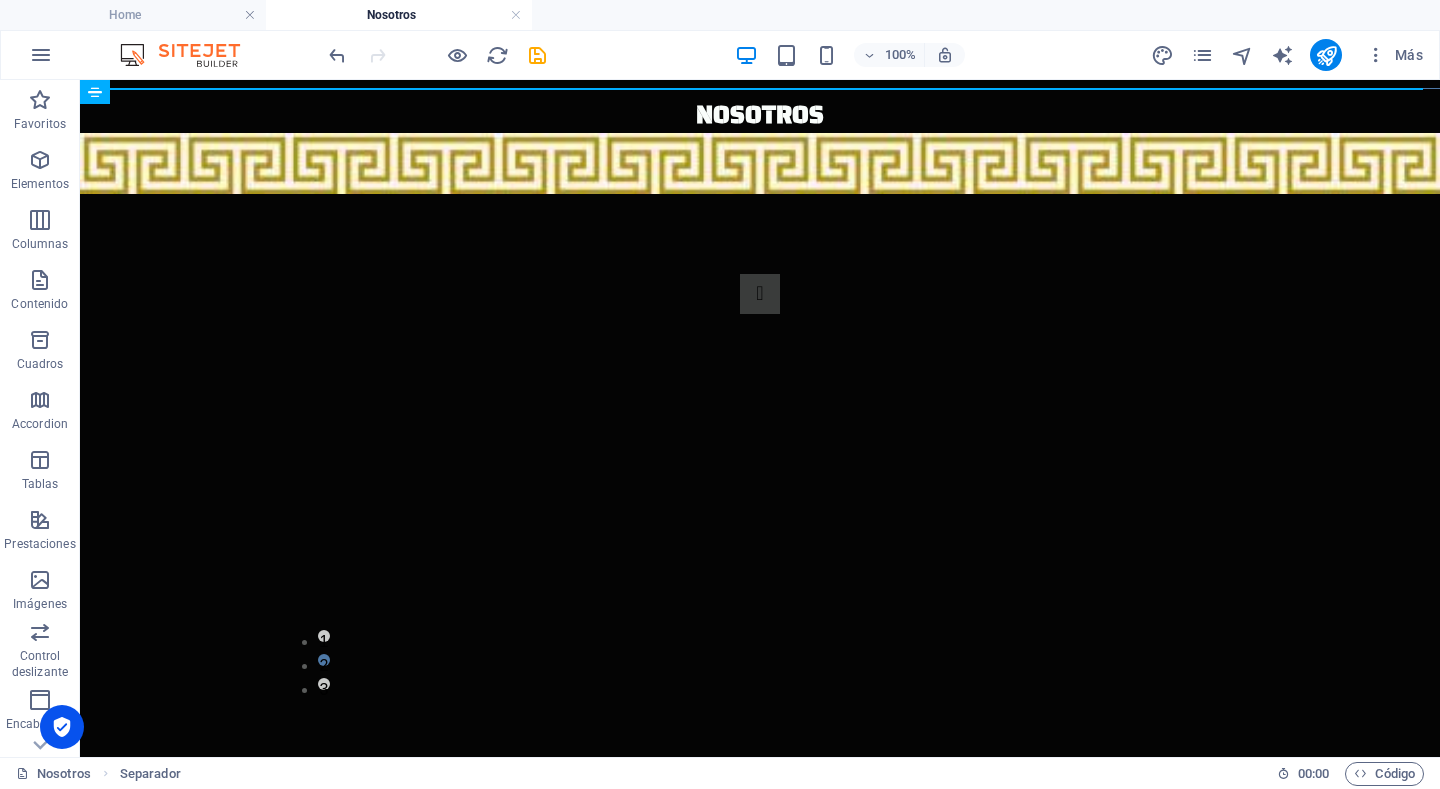 click on "Skip to main content
NOSOTROS 1 2 3 Suelta el contenido aquí o  Añadir elementos  Pegar portapapeles" at bounding box center [760, 568] 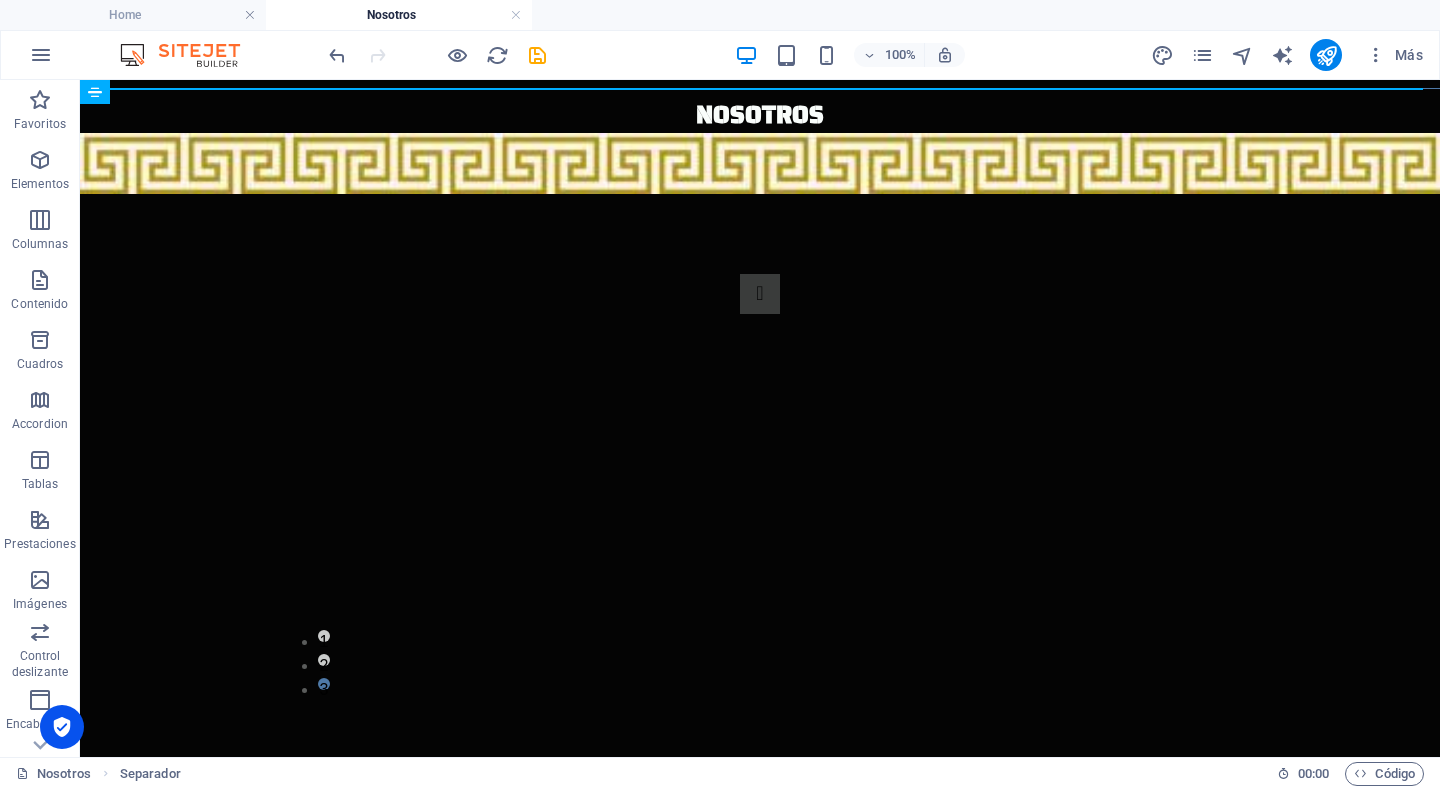 click on "Skip to main content
NOSOTROS 1 2 3 Suelta el contenido aquí o  Añadir elementos  Pegar portapapeles" at bounding box center [760, 568] 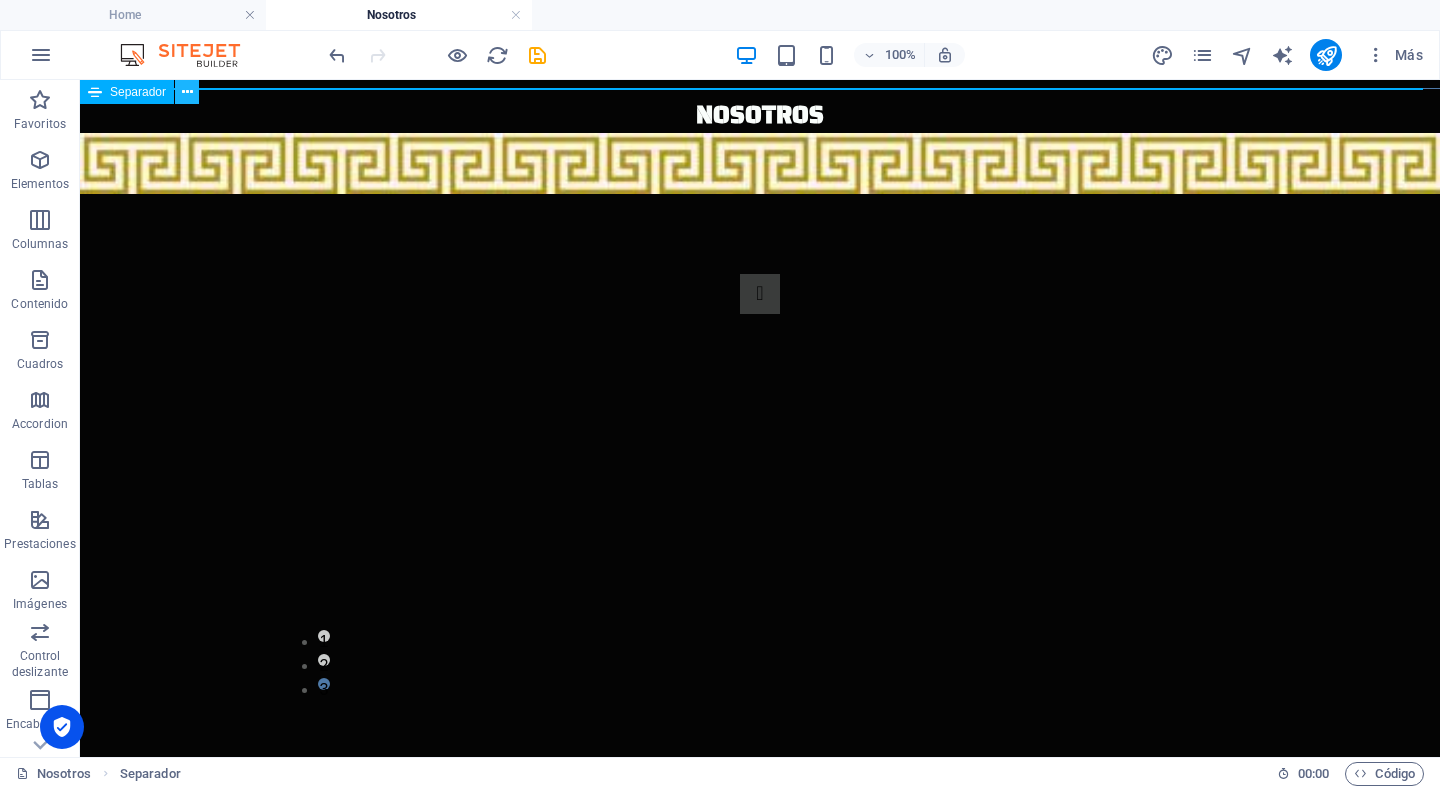 click at bounding box center [187, 92] 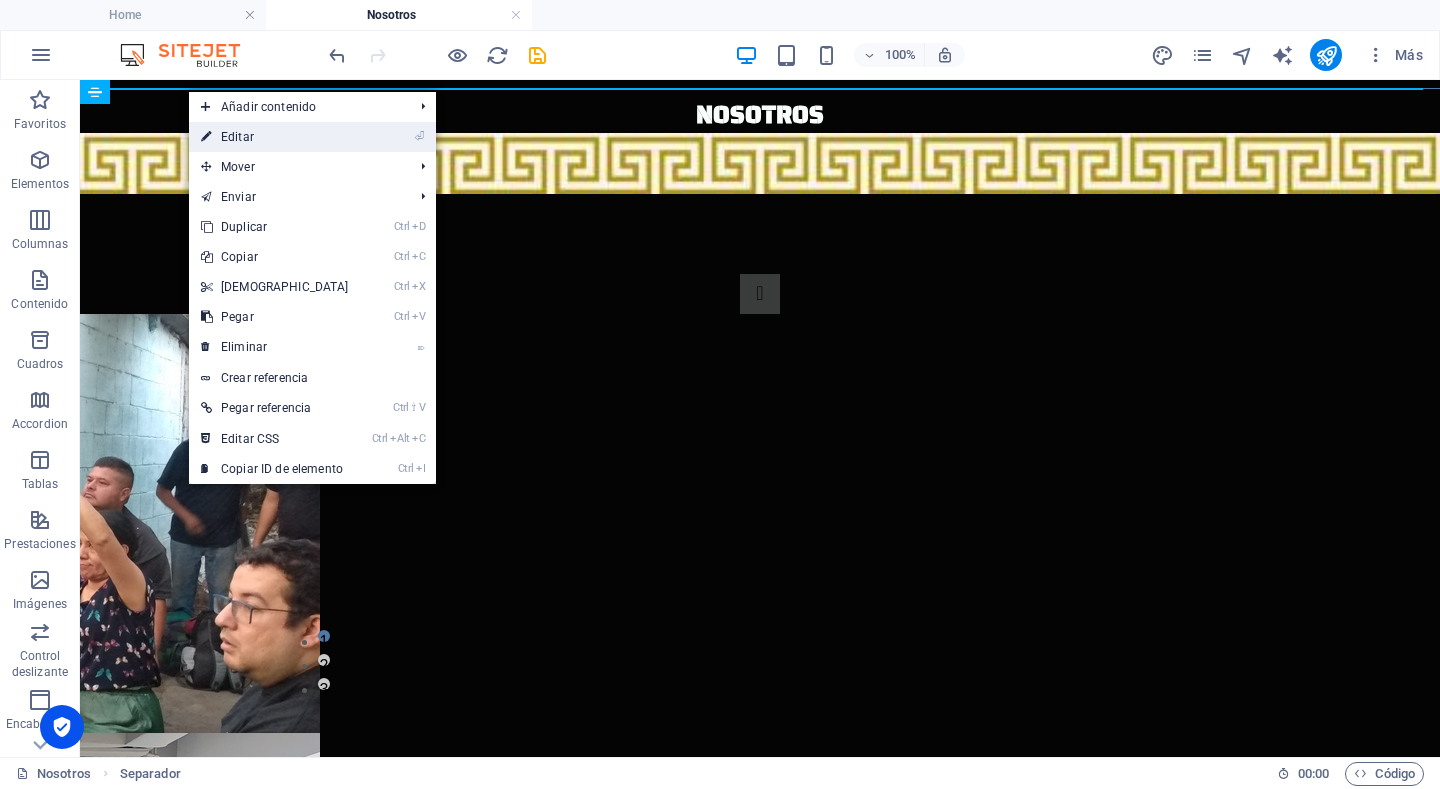 click on "⏎  Editar" at bounding box center [275, 137] 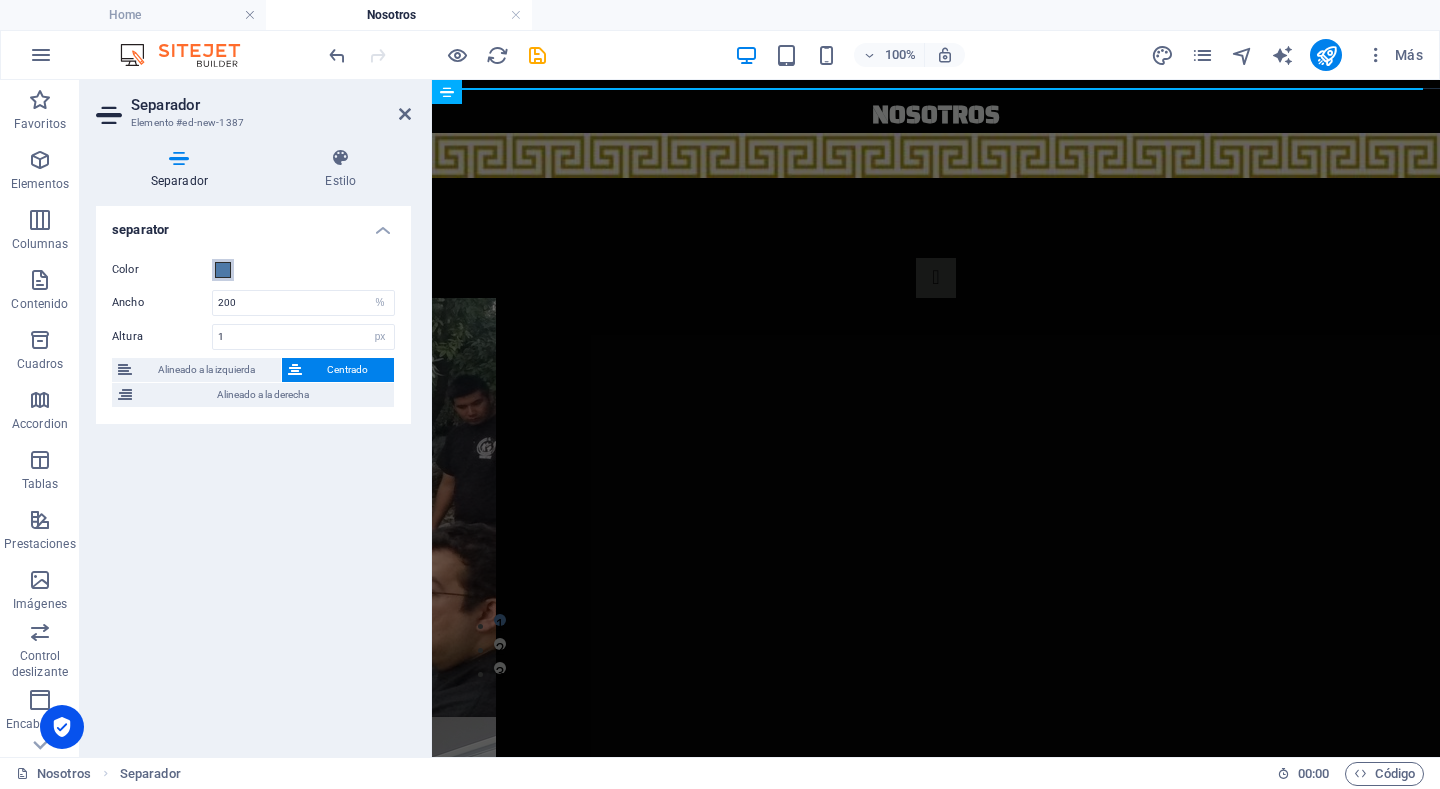click at bounding box center [223, 270] 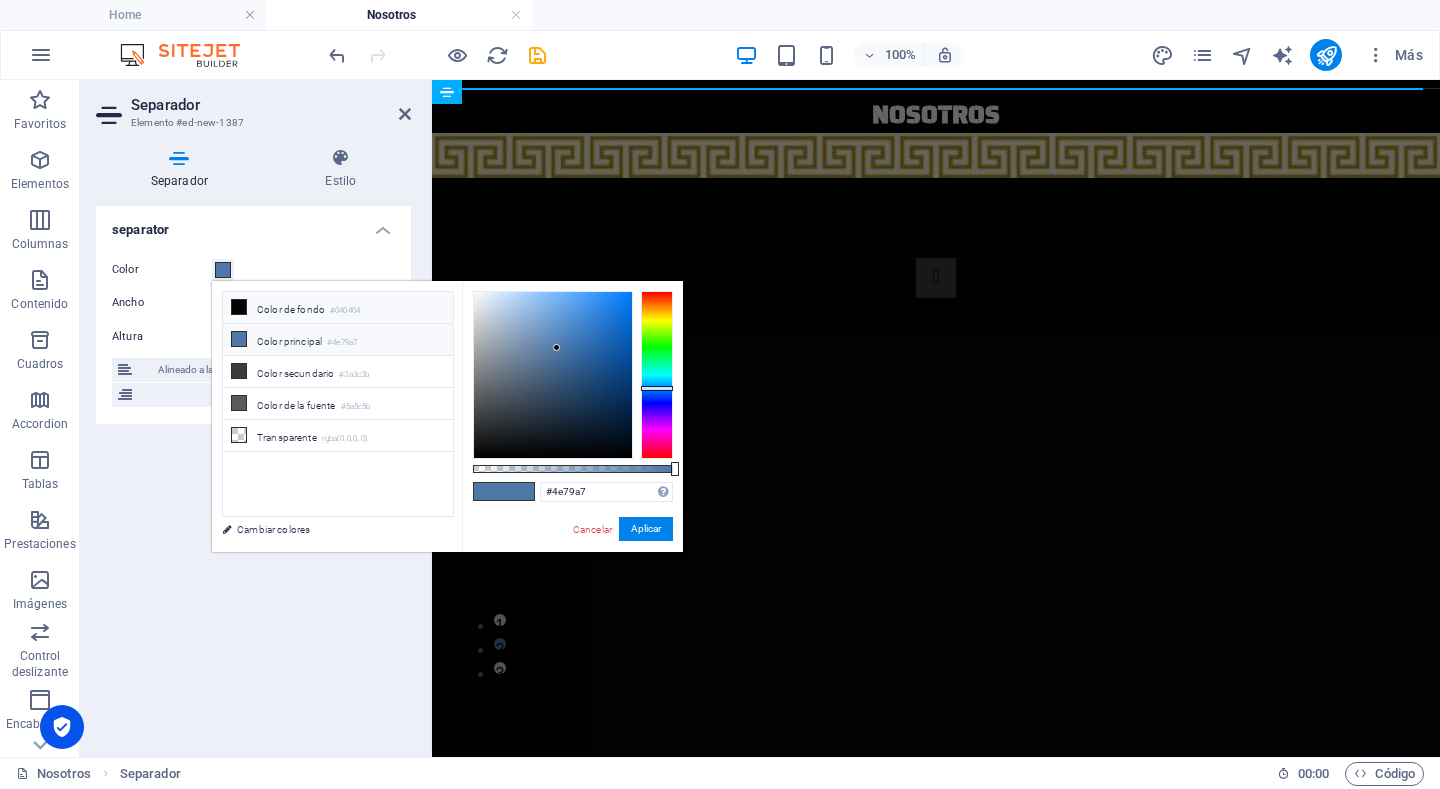click at bounding box center (239, 307) 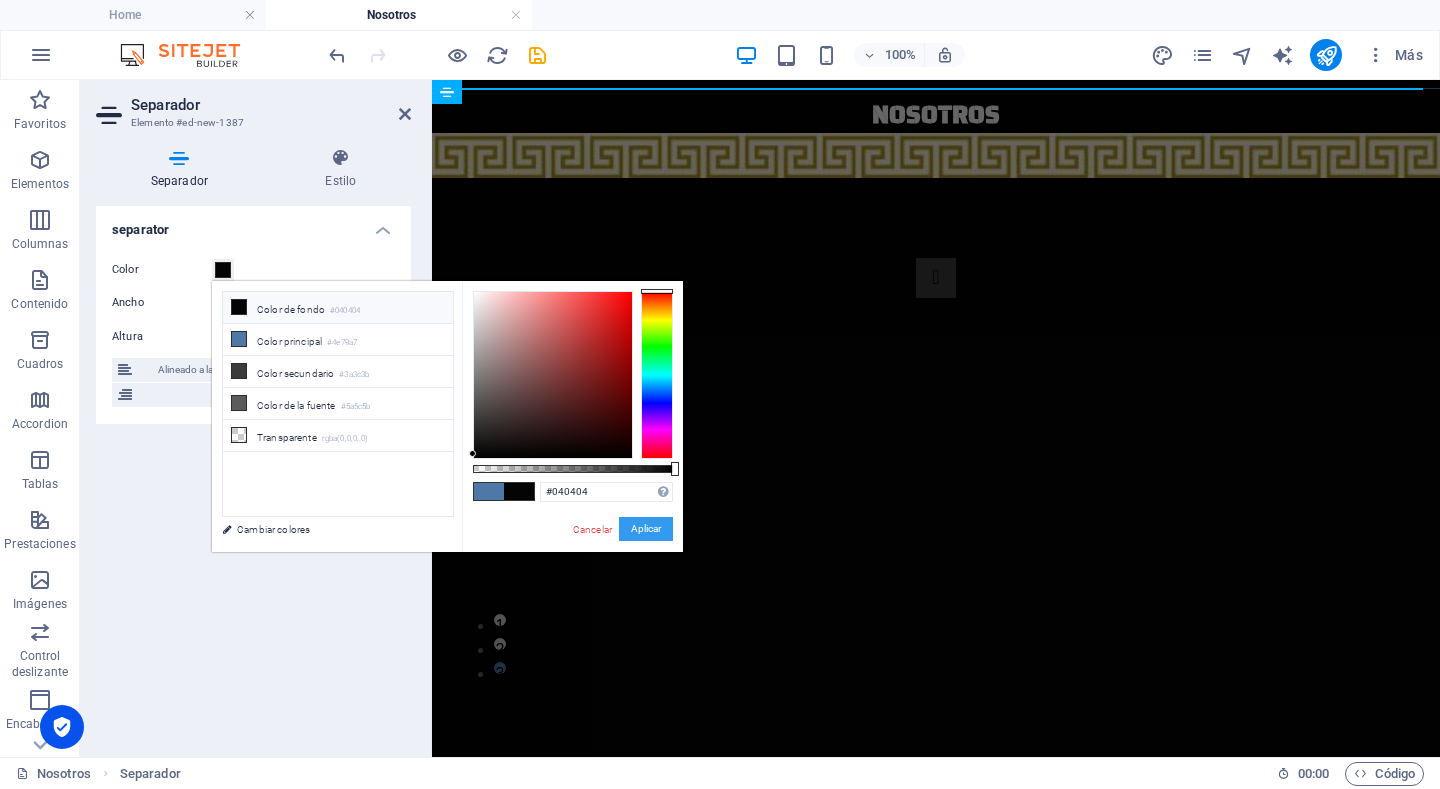 click on "Aplicar" at bounding box center [646, 529] 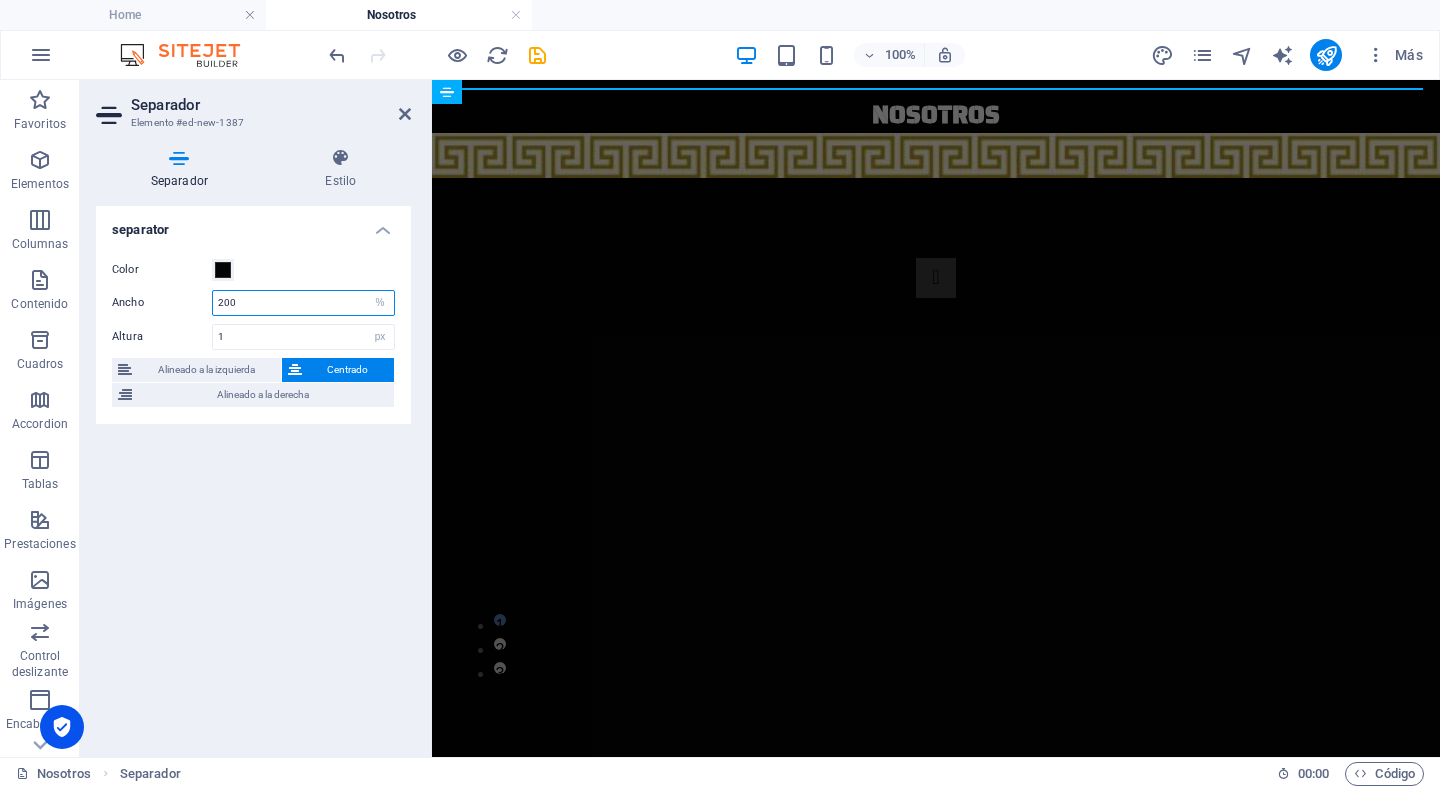 click on "200" at bounding box center [303, 303] 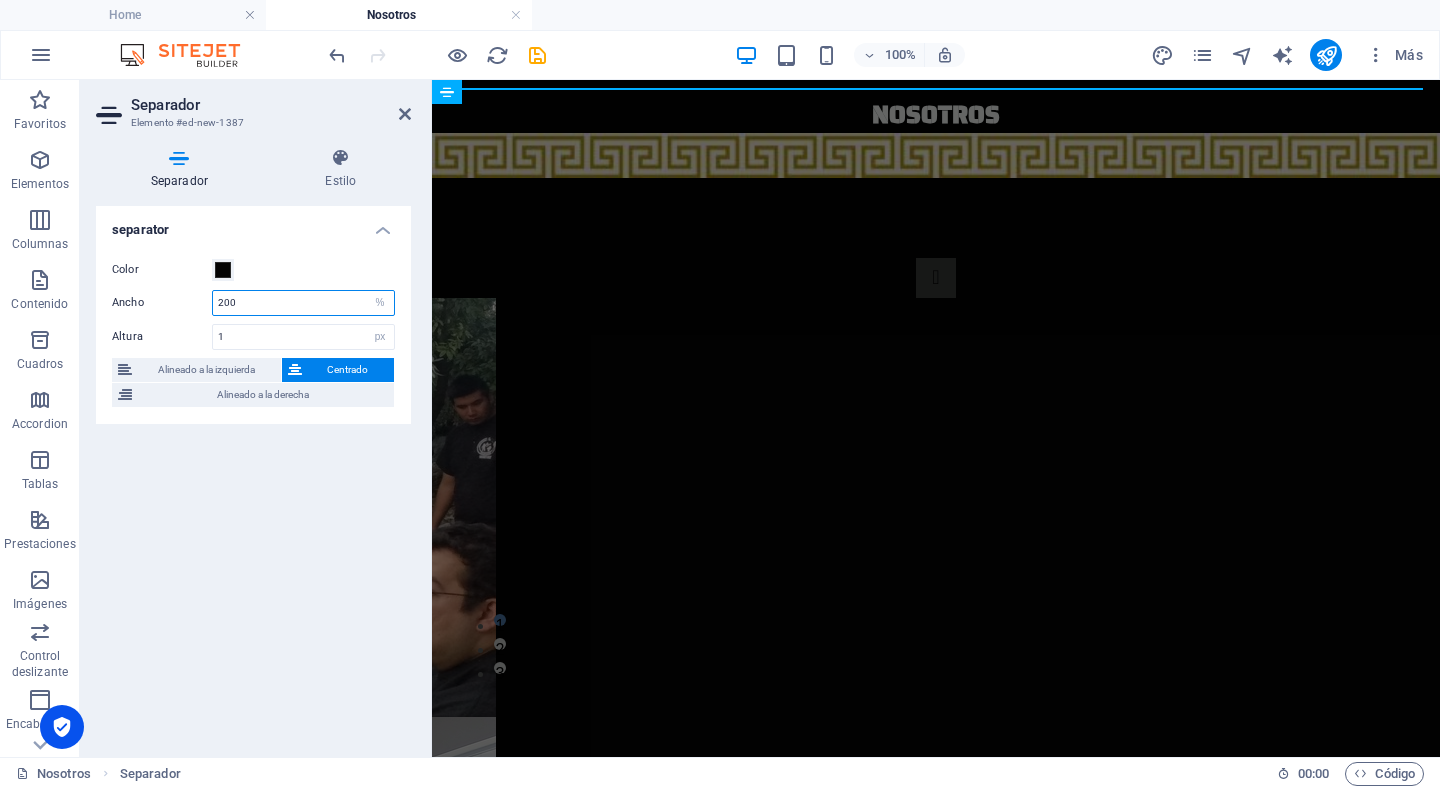 click on "200" at bounding box center (303, 303) 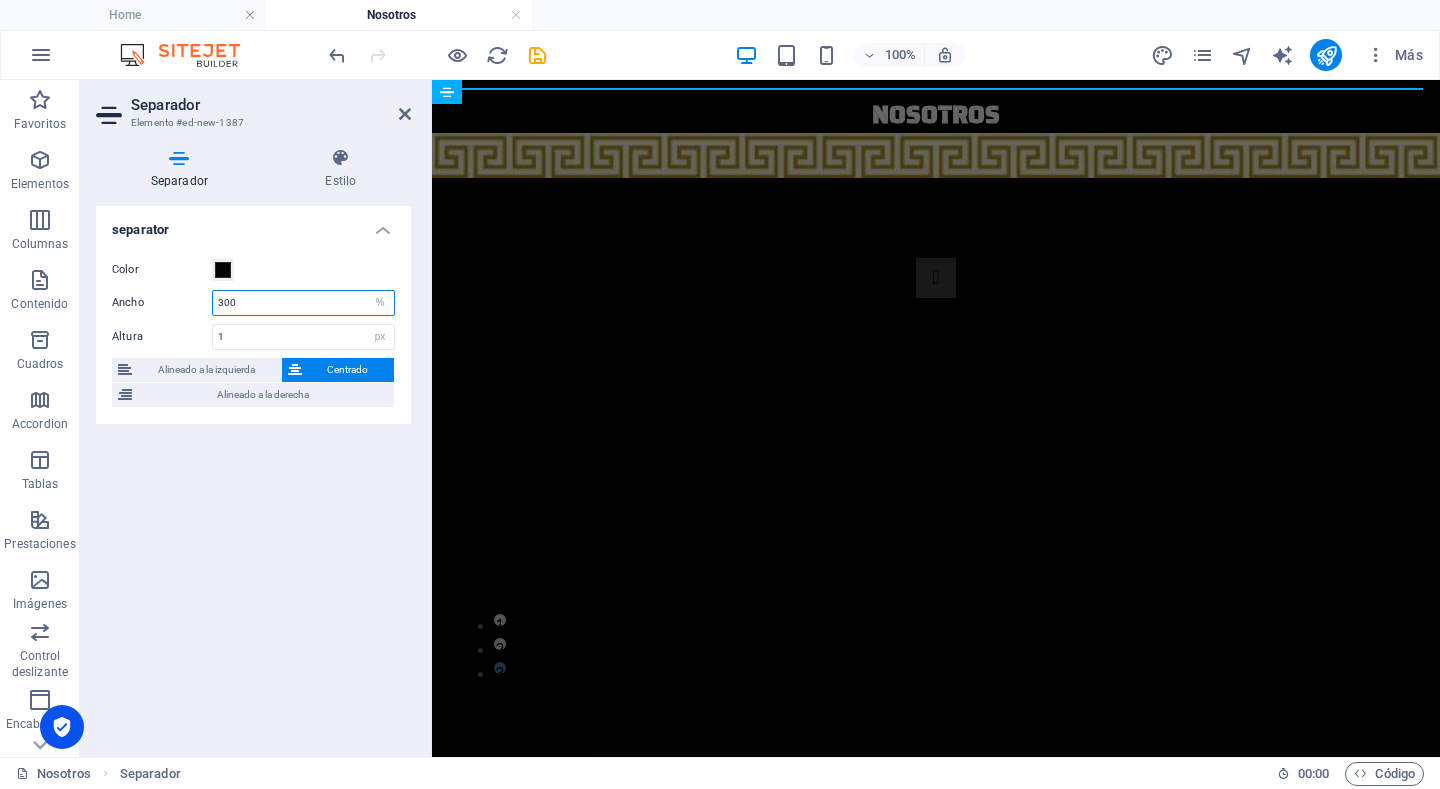 type on "300" 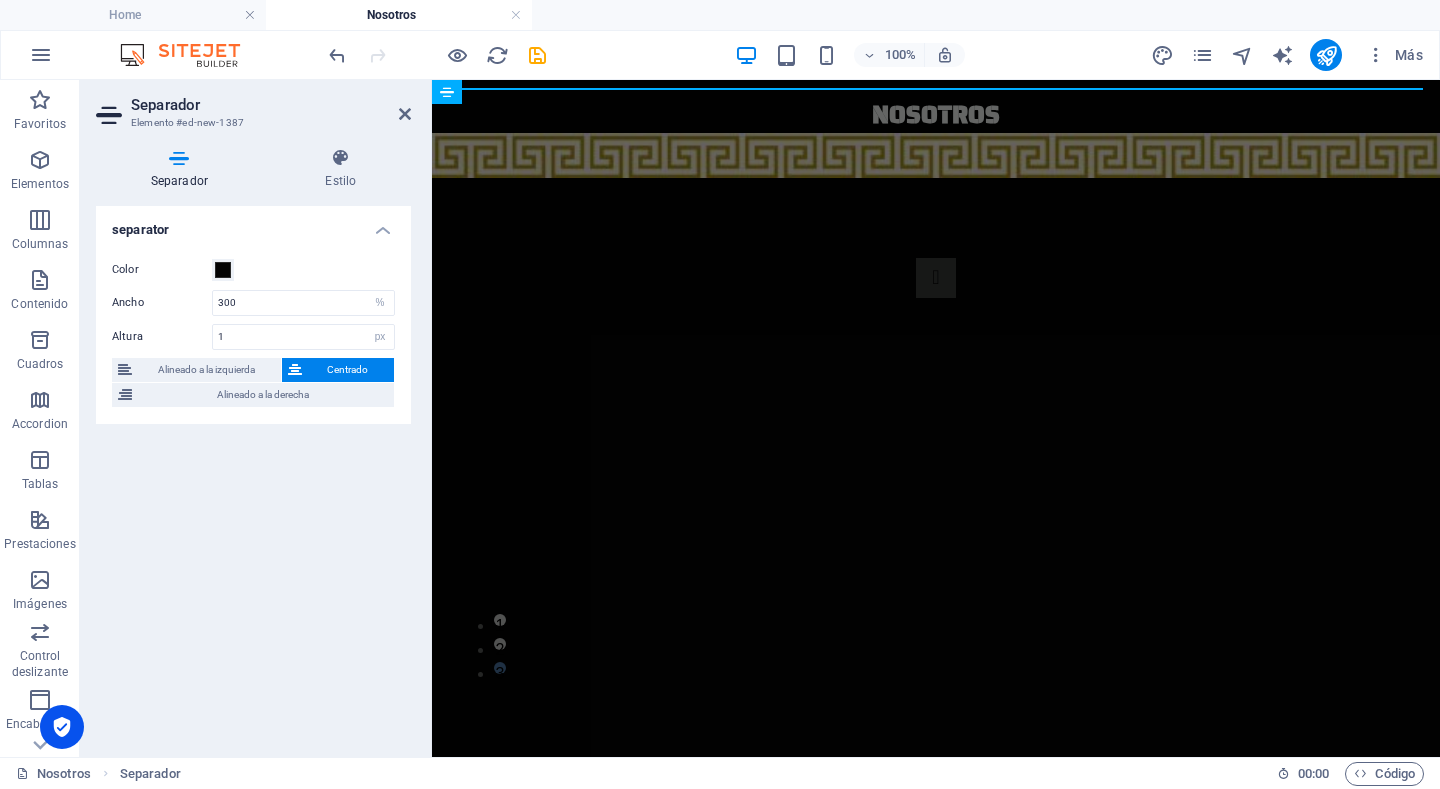 click on "separator Color Ancho 300 px rem % vh vw Altura 1 px rem vh vw Alineado a la izquierda Centrado Alineado a la derecha" at bounding box center [253, 473] 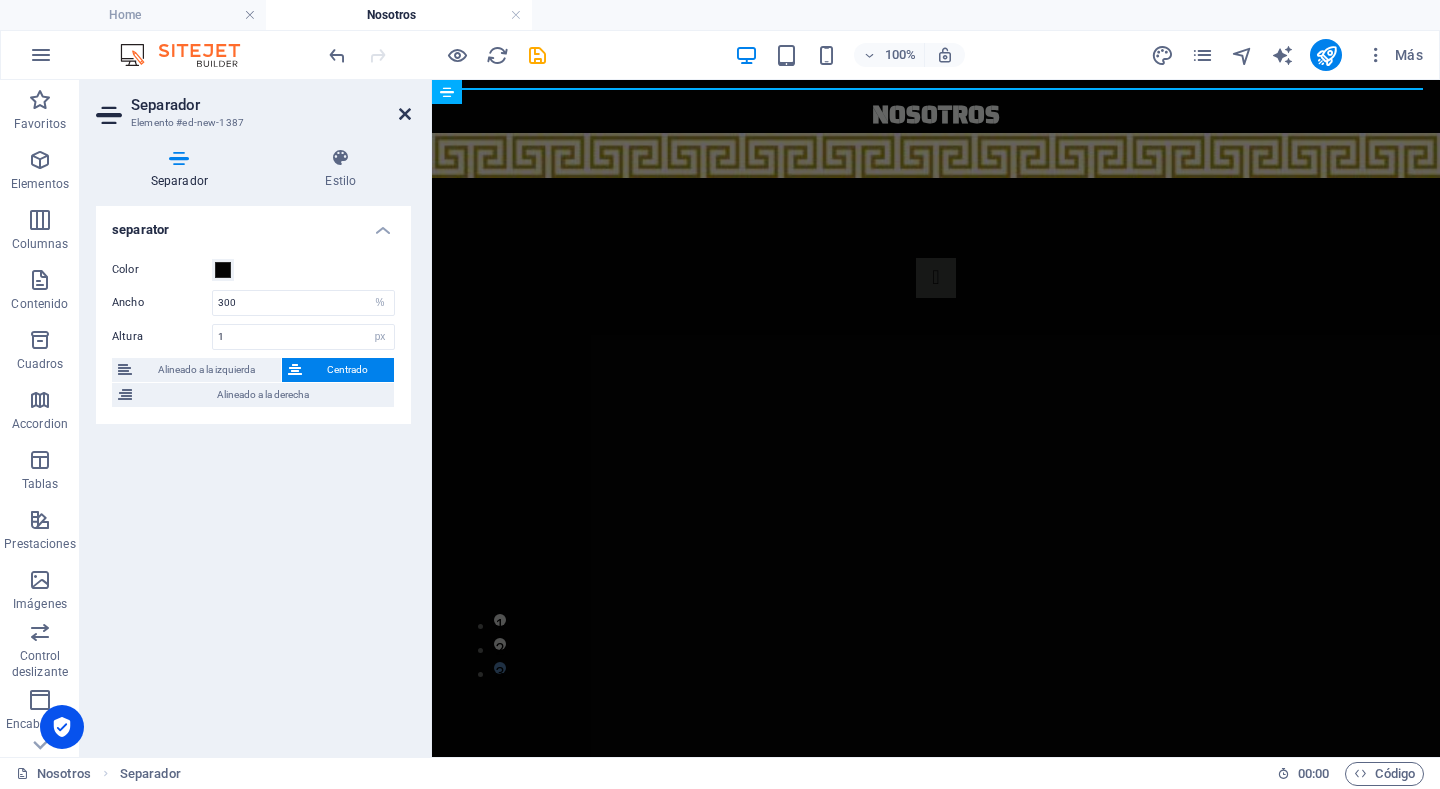 click at bounding box center (405, 114) 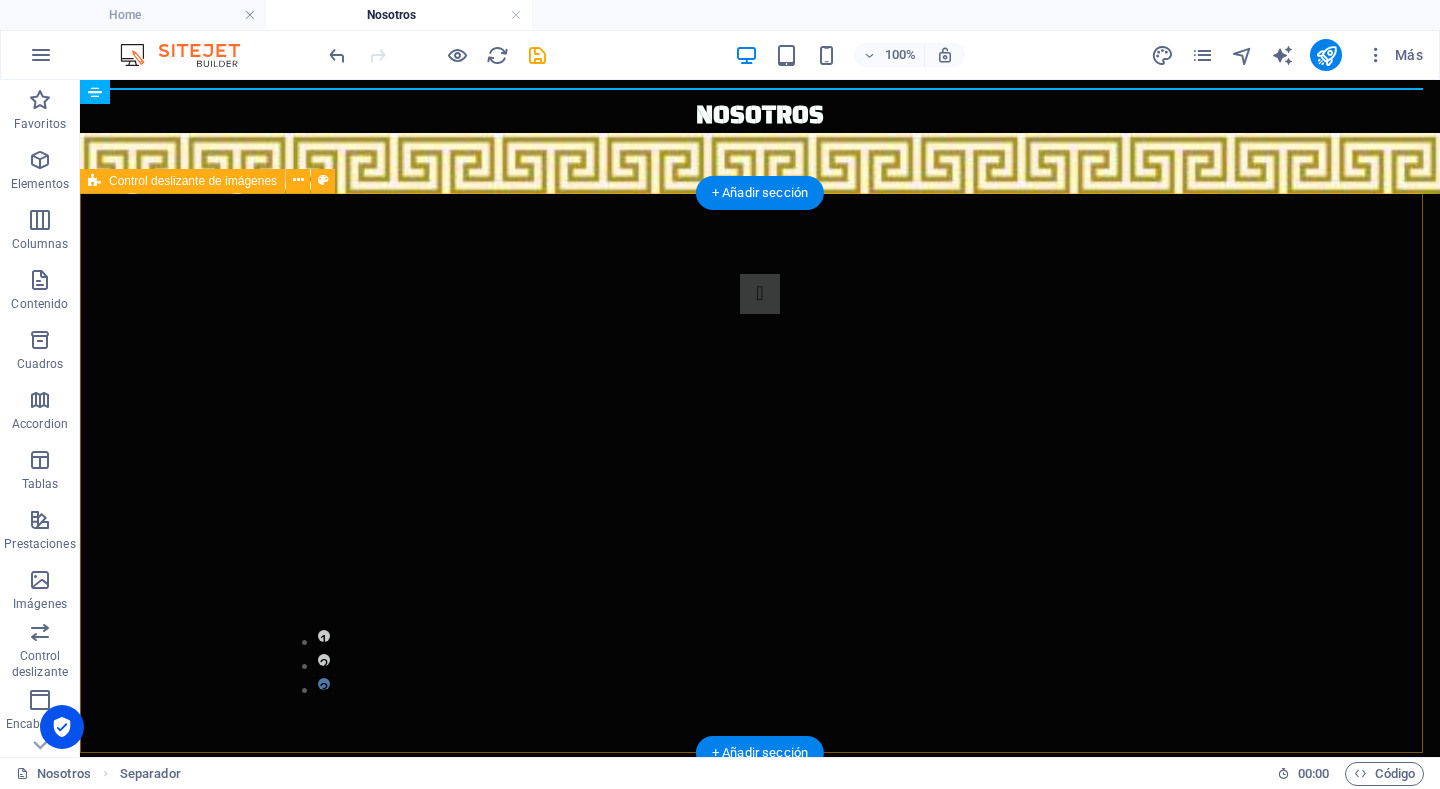 click on "1 2 3" at bounding box center (760, 474) 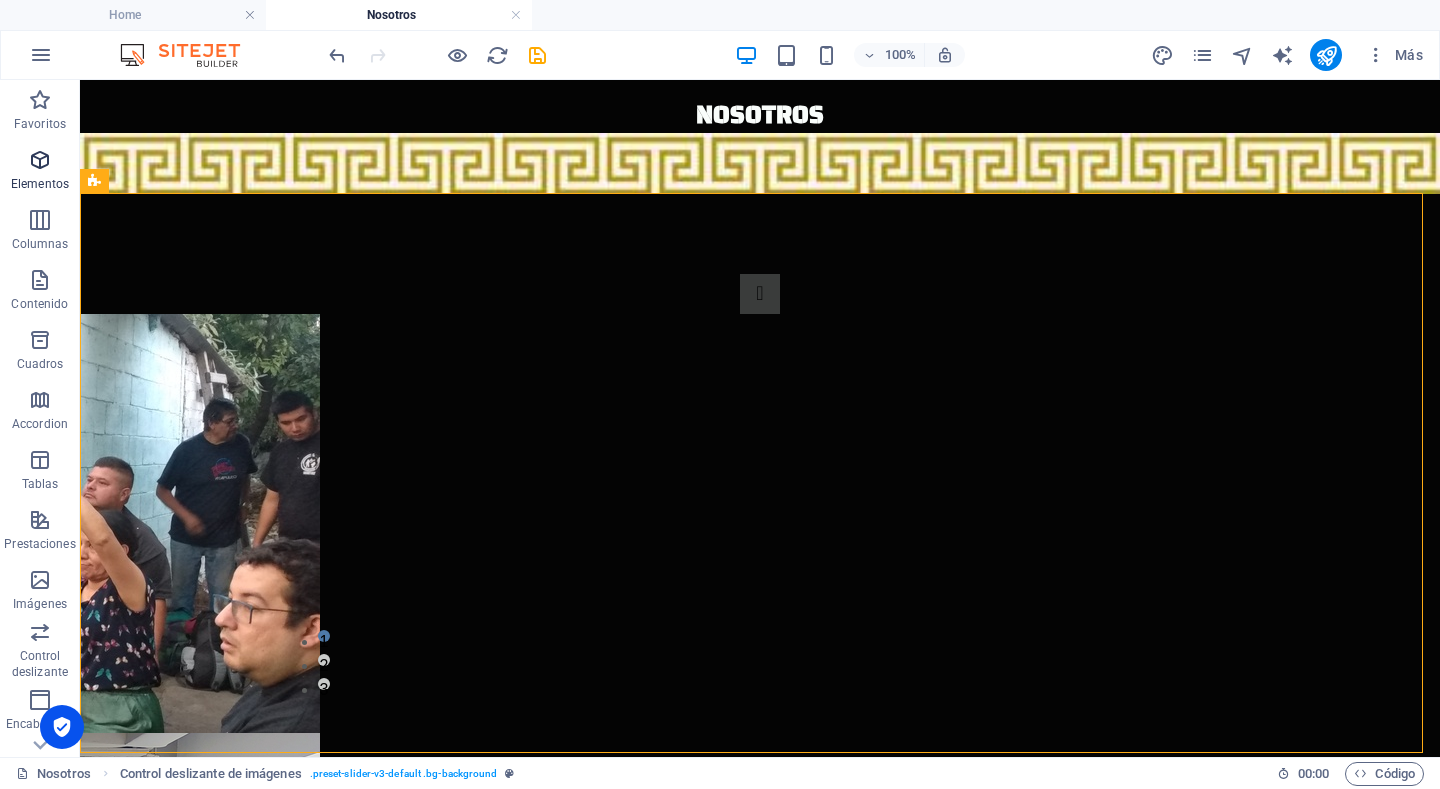 click at bounding box center [40, 160] 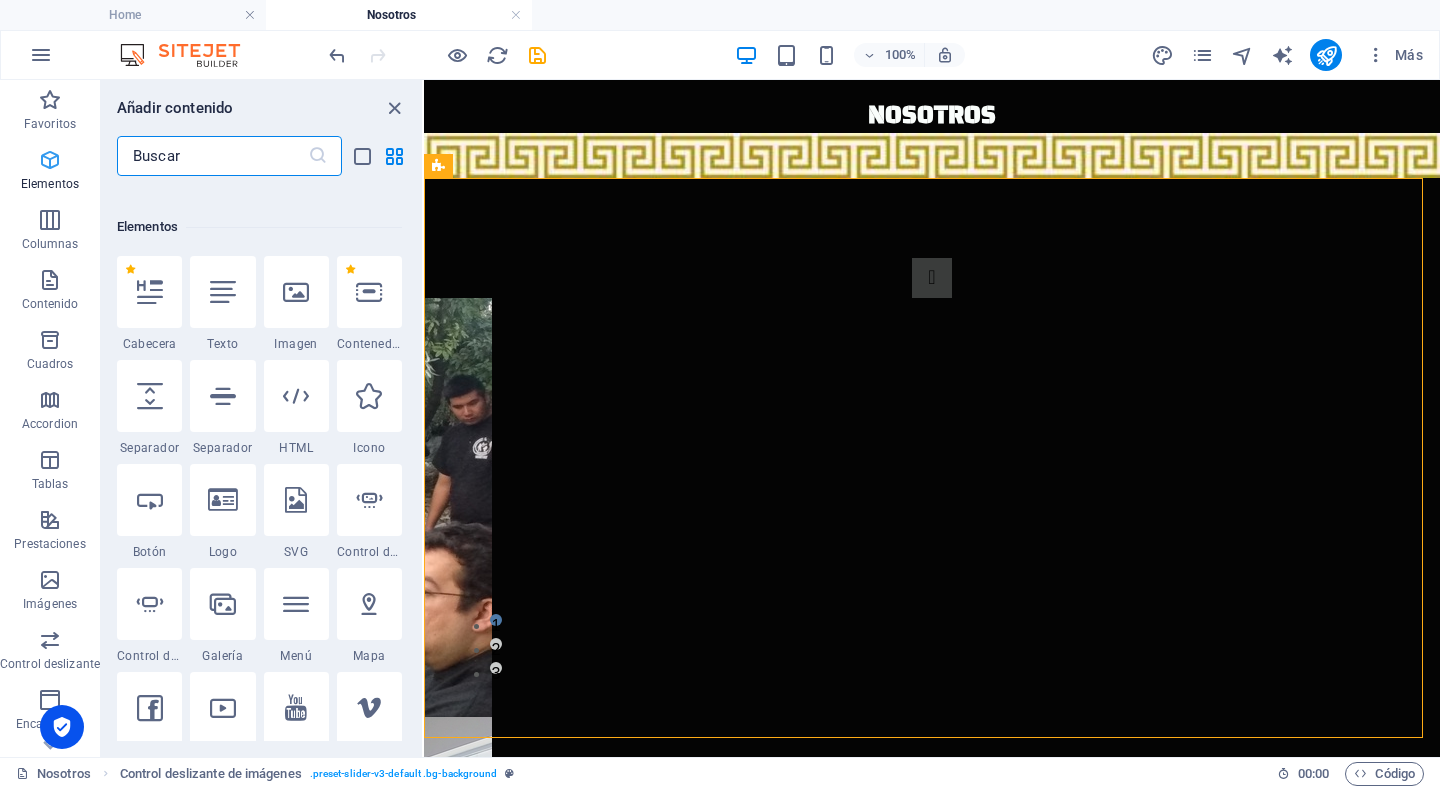 scroll, scrollTop: 377, scrollLeft: 0, axis: vertical 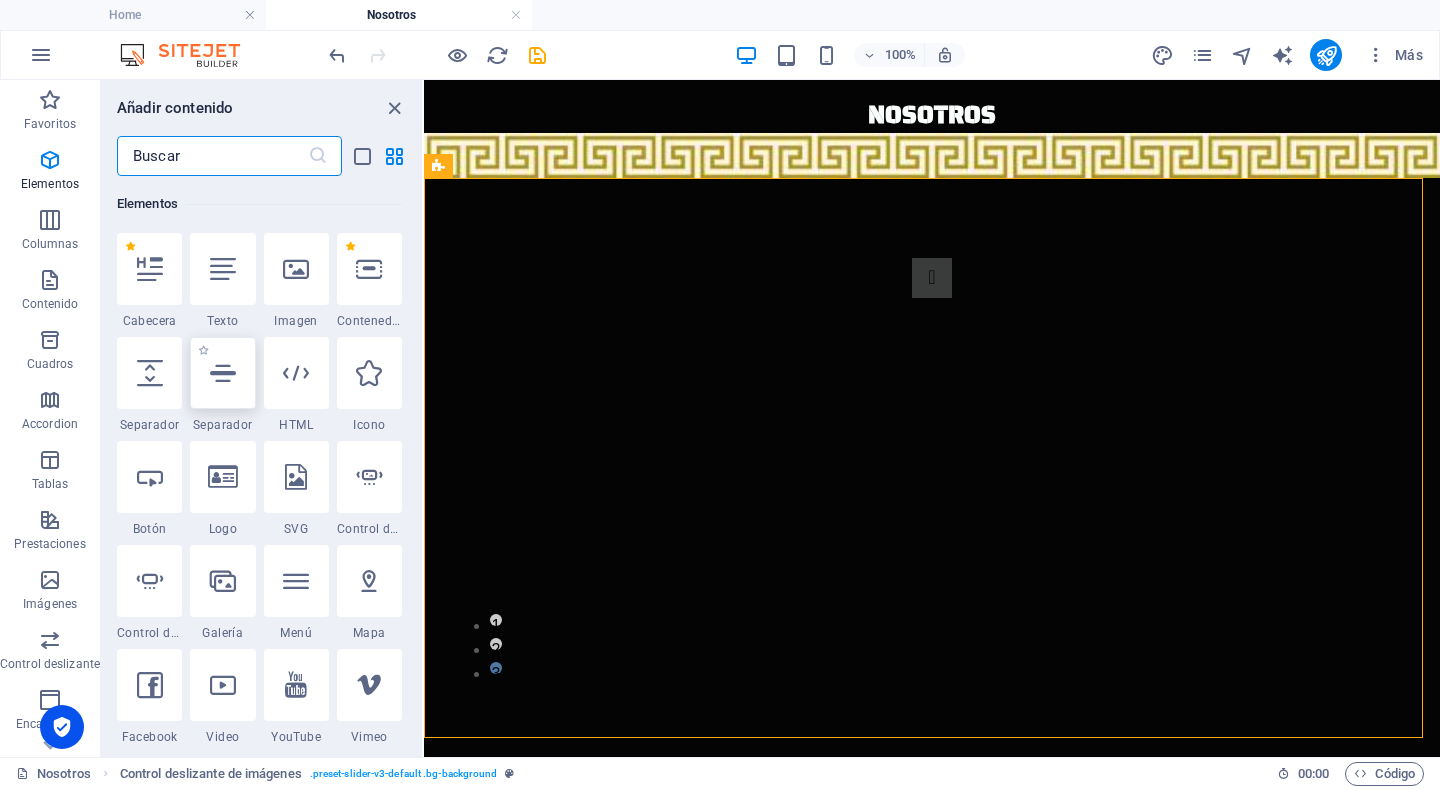 click at bounding box center (223, 373) 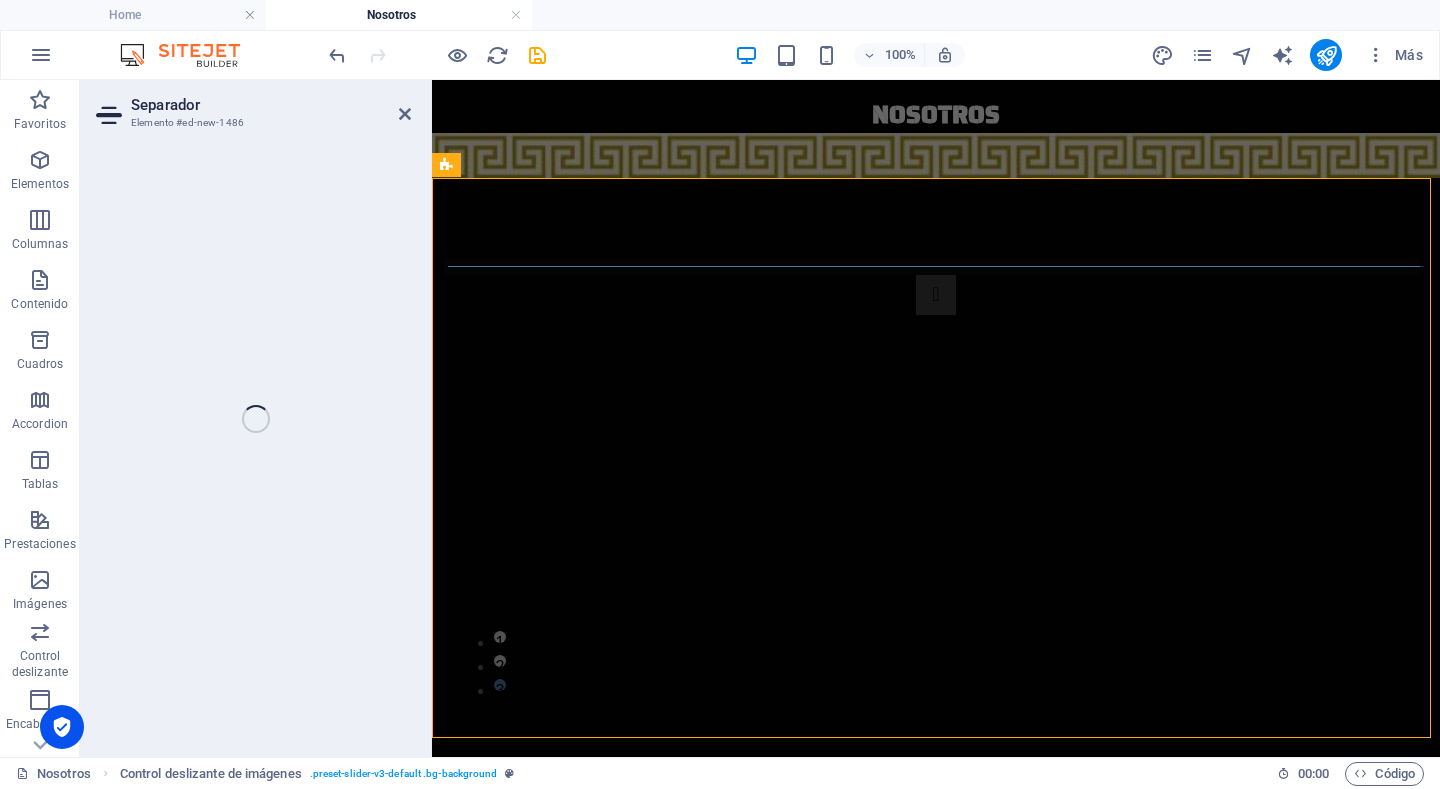 select on "%" 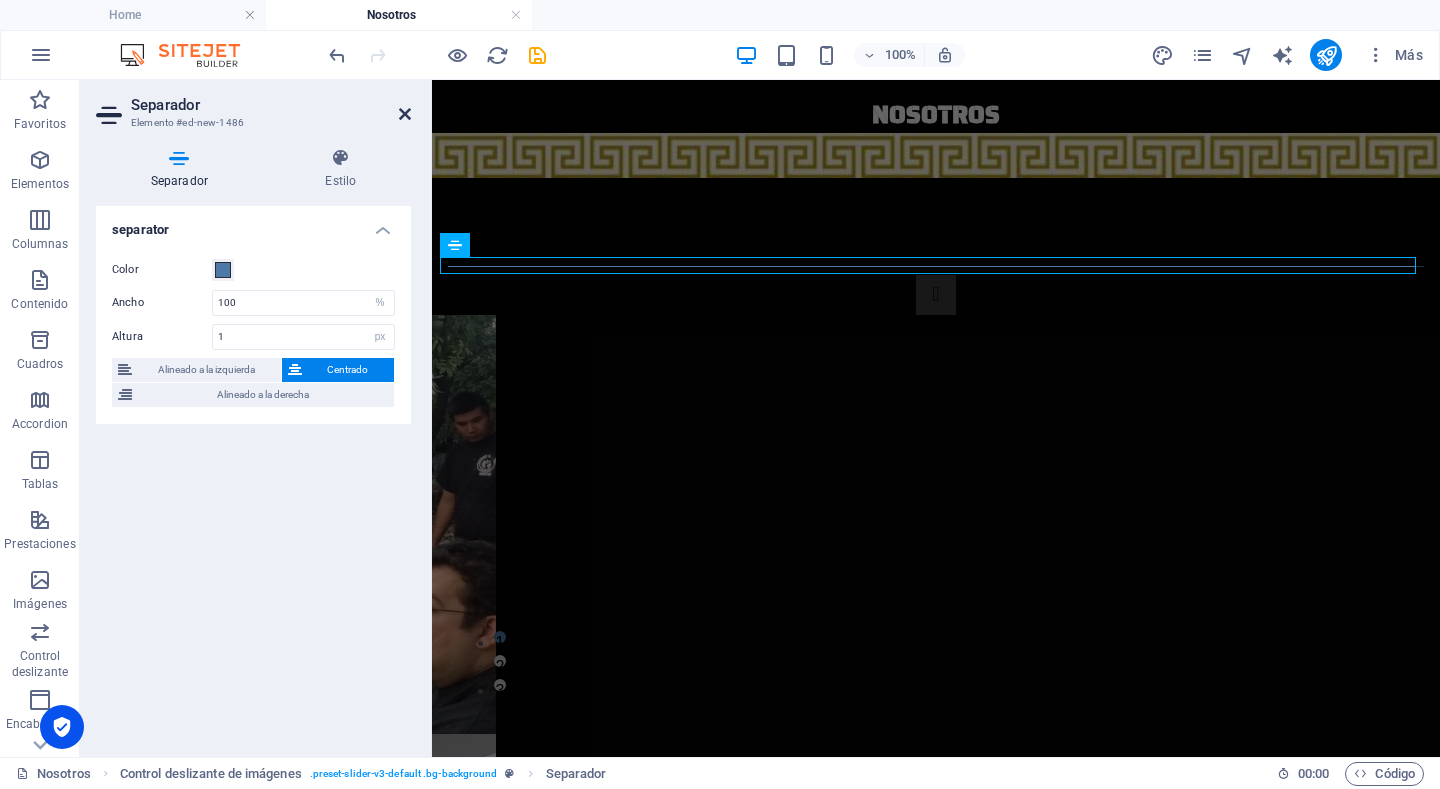 click at bounding box center (405, 114) 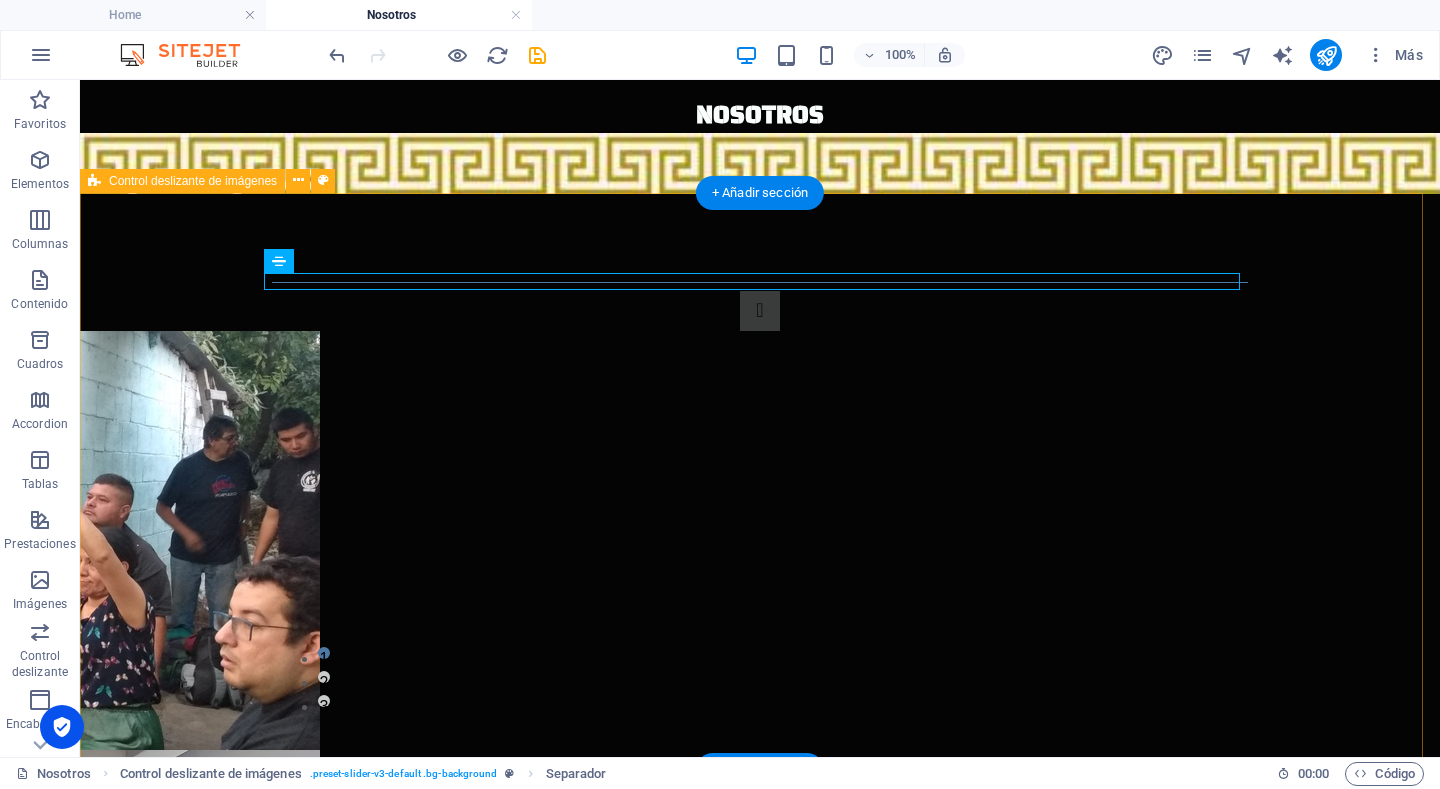 click on "1 2 3" at bounding box center [760, 482] 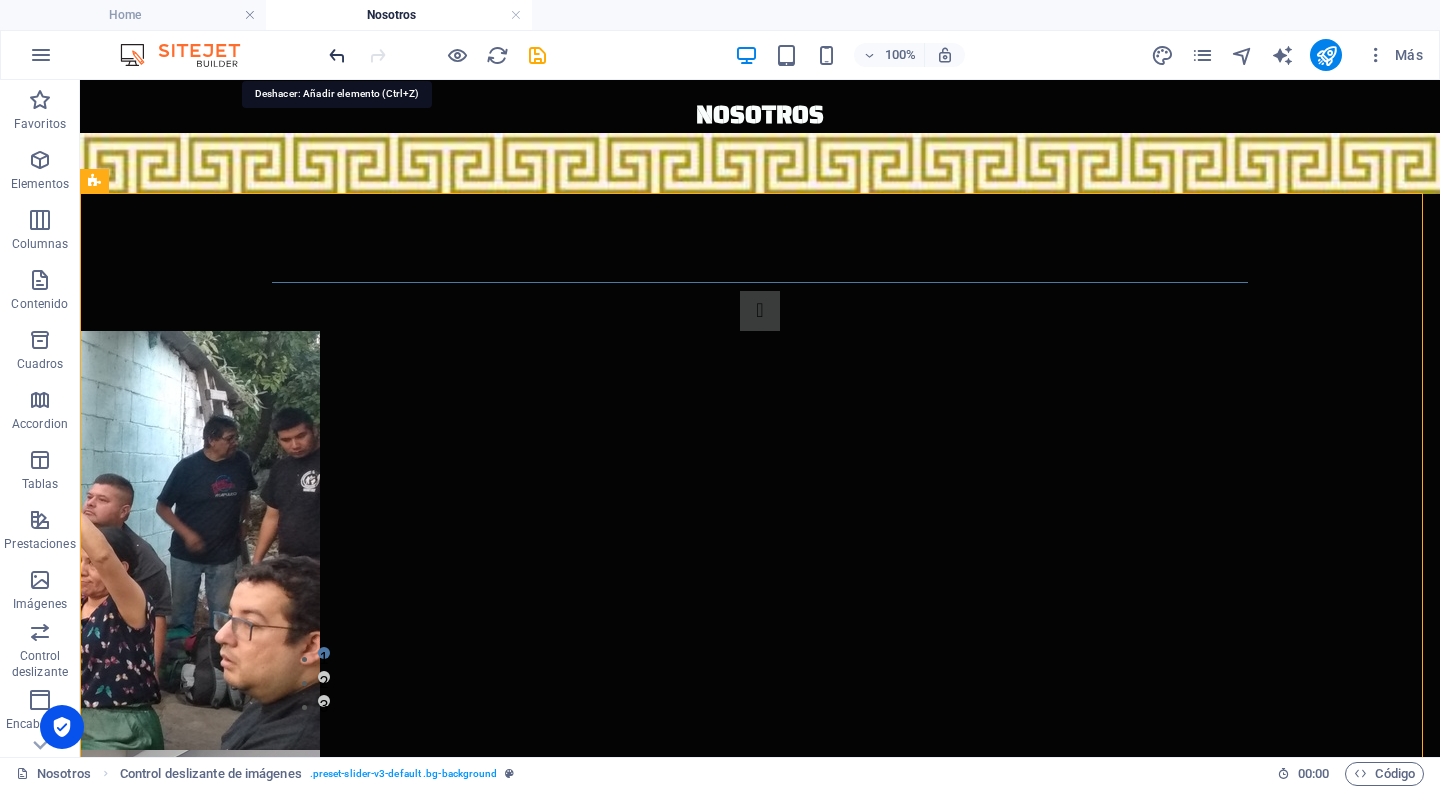 click at bounding box center (337, 55) 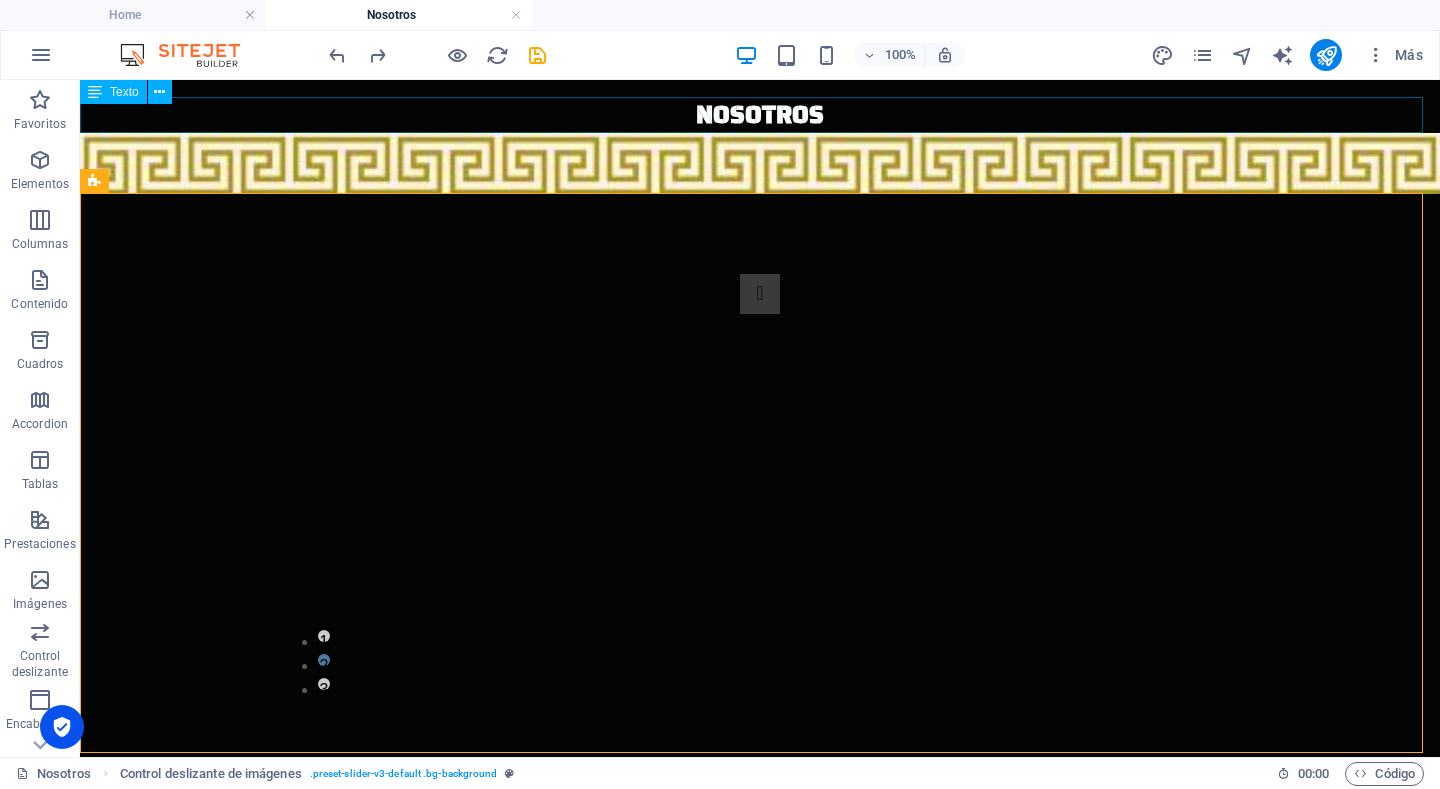 click on "NOSOTROS" at bounding box center (760, 115) 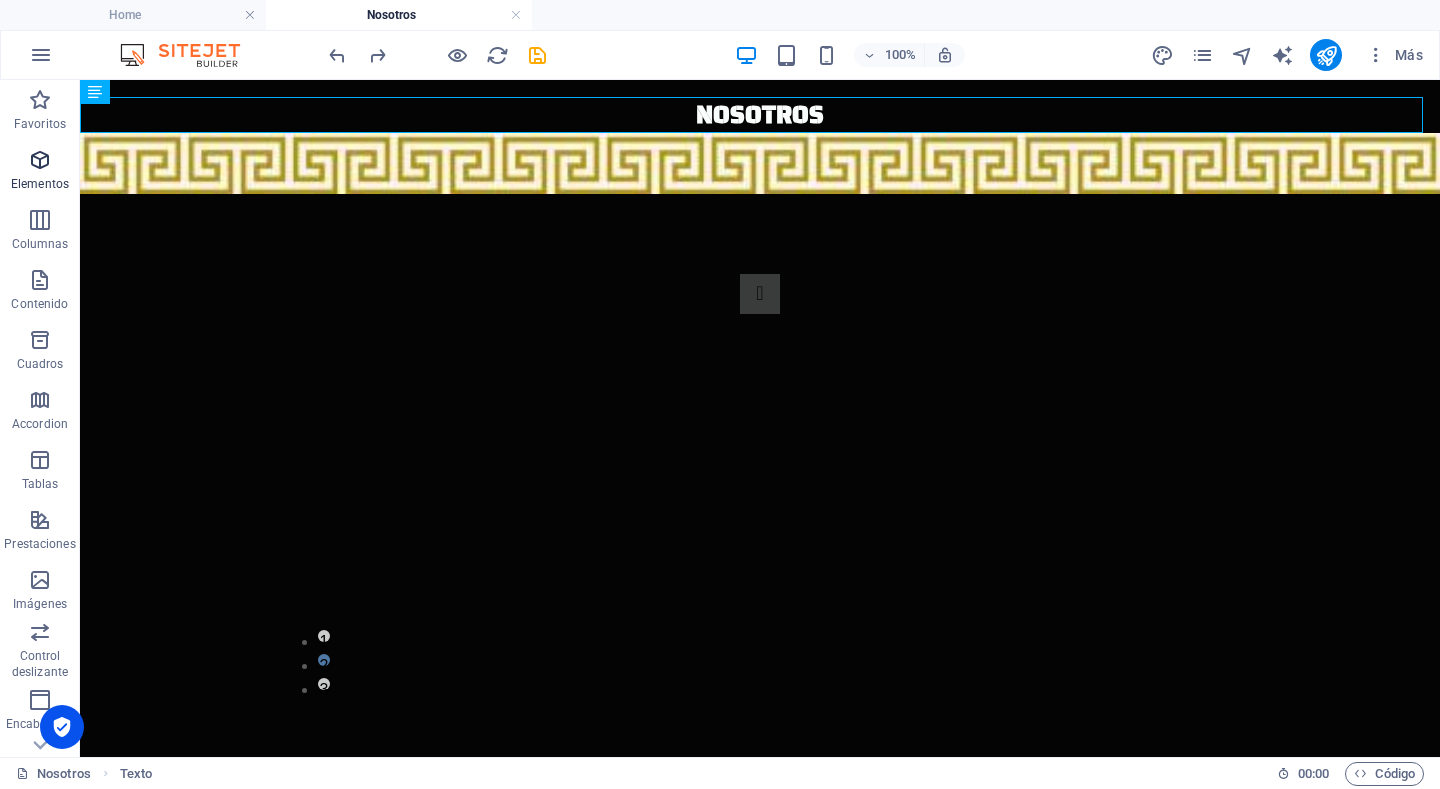 click at bounding box center (40, 160) 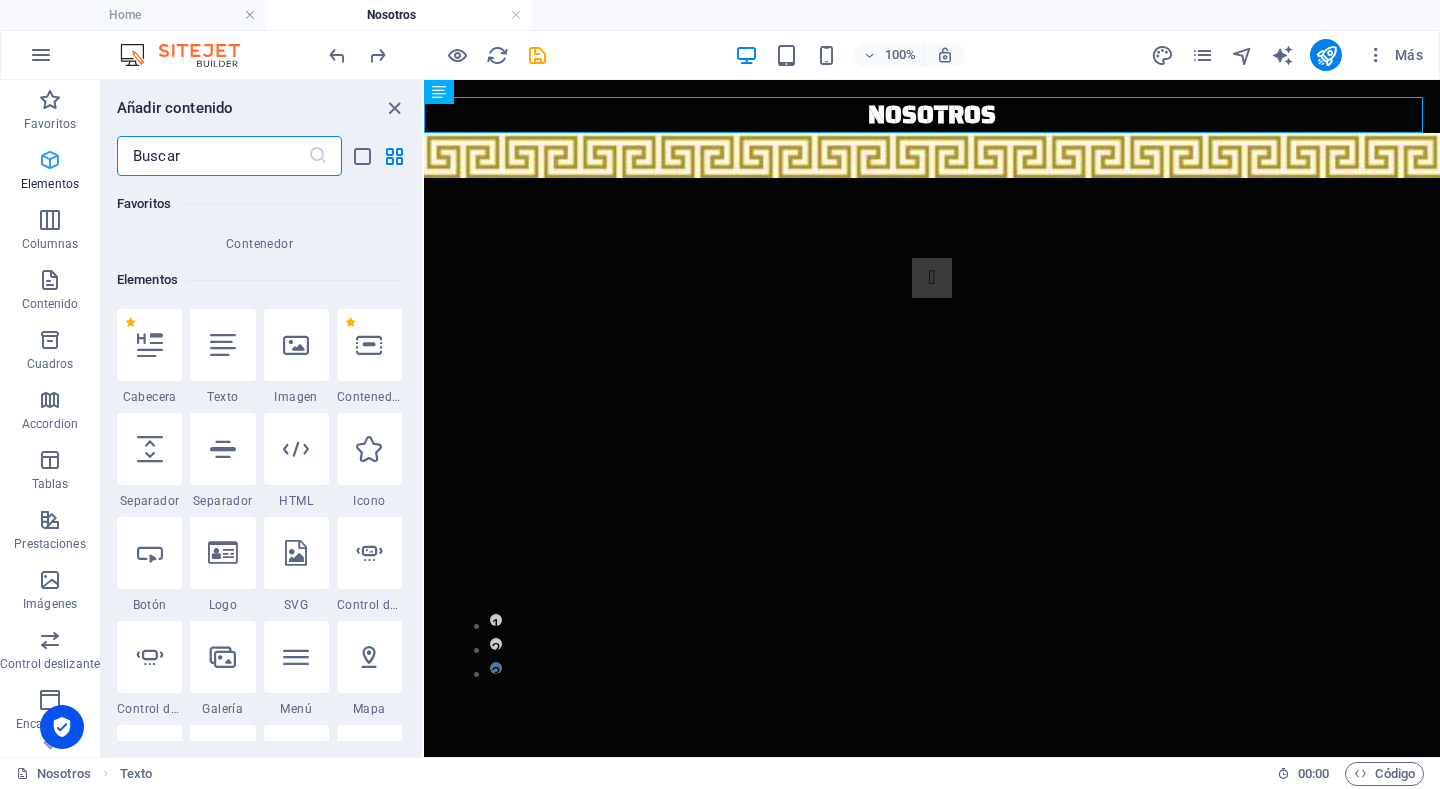 scroll, scrollTop: 377, scrollLeft: 0, axis: vertical 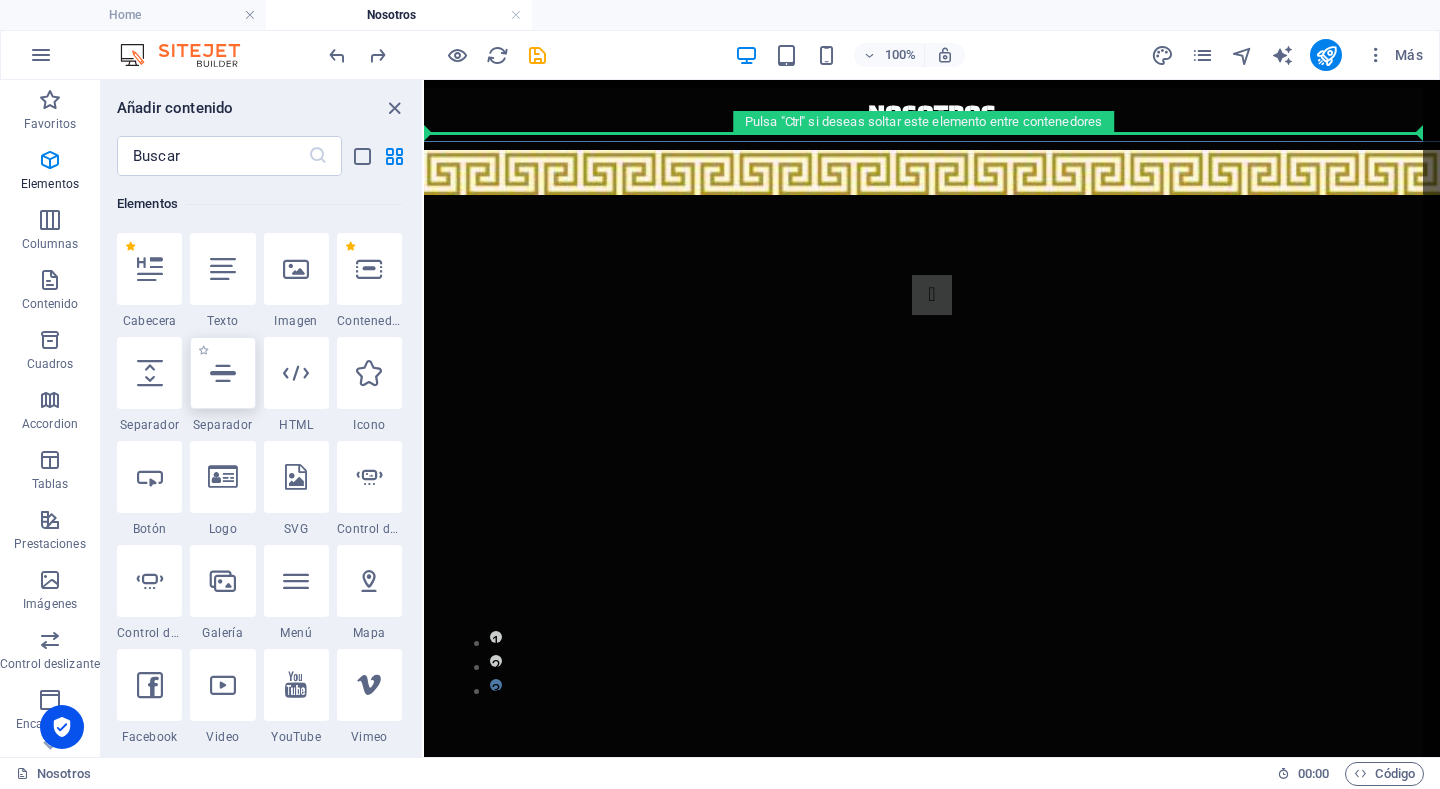 select on "%" 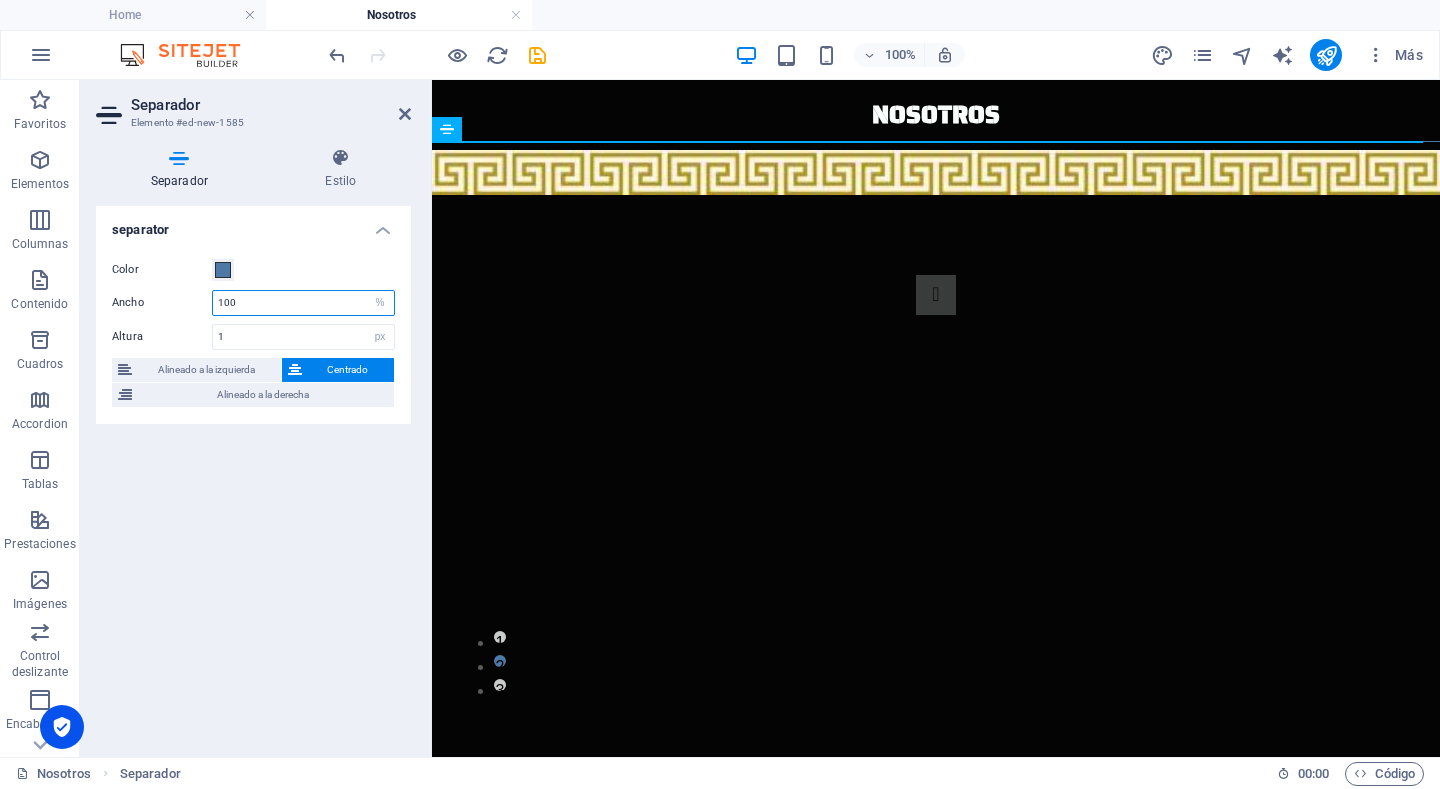 click on "100" at bounding box center [303, 303] 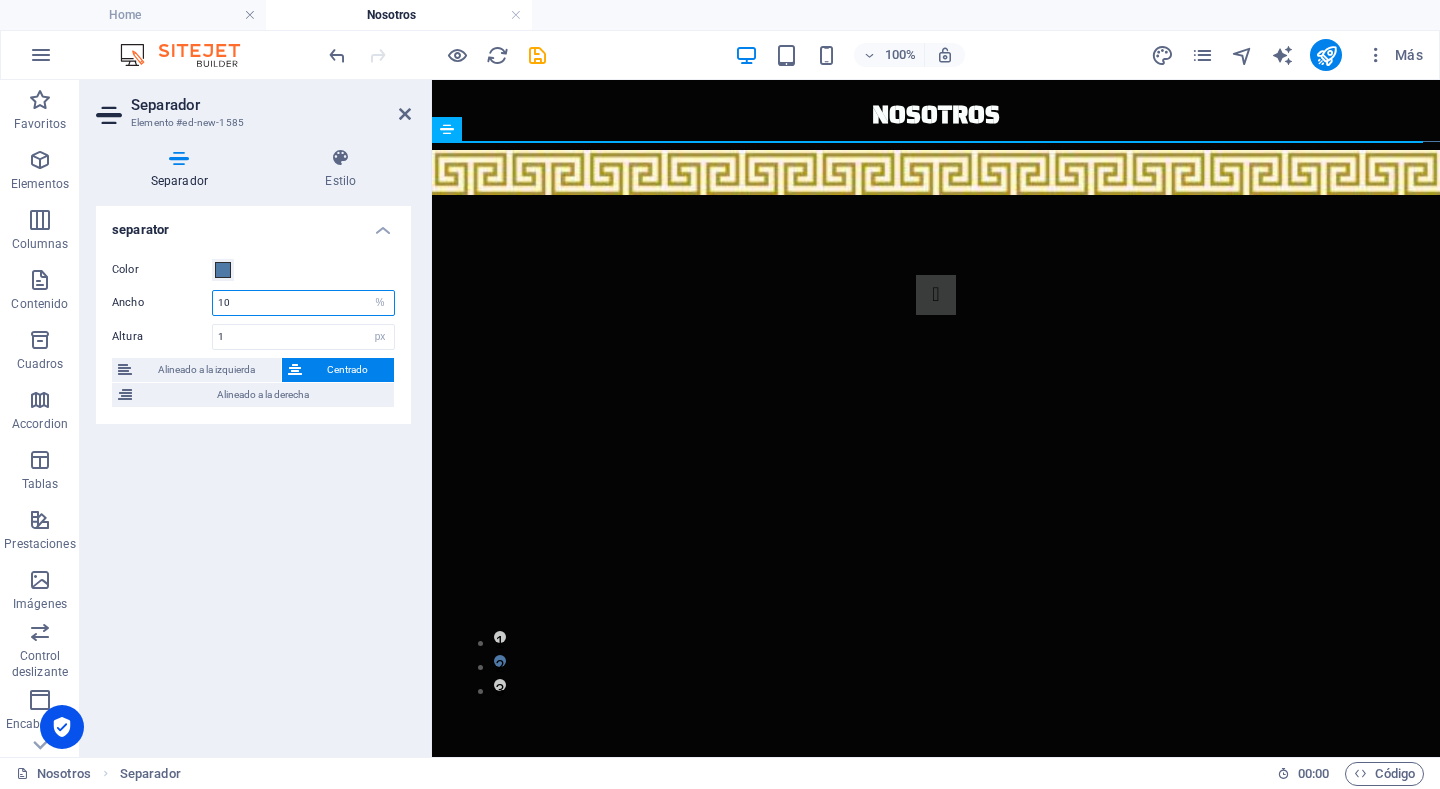 type on "1" 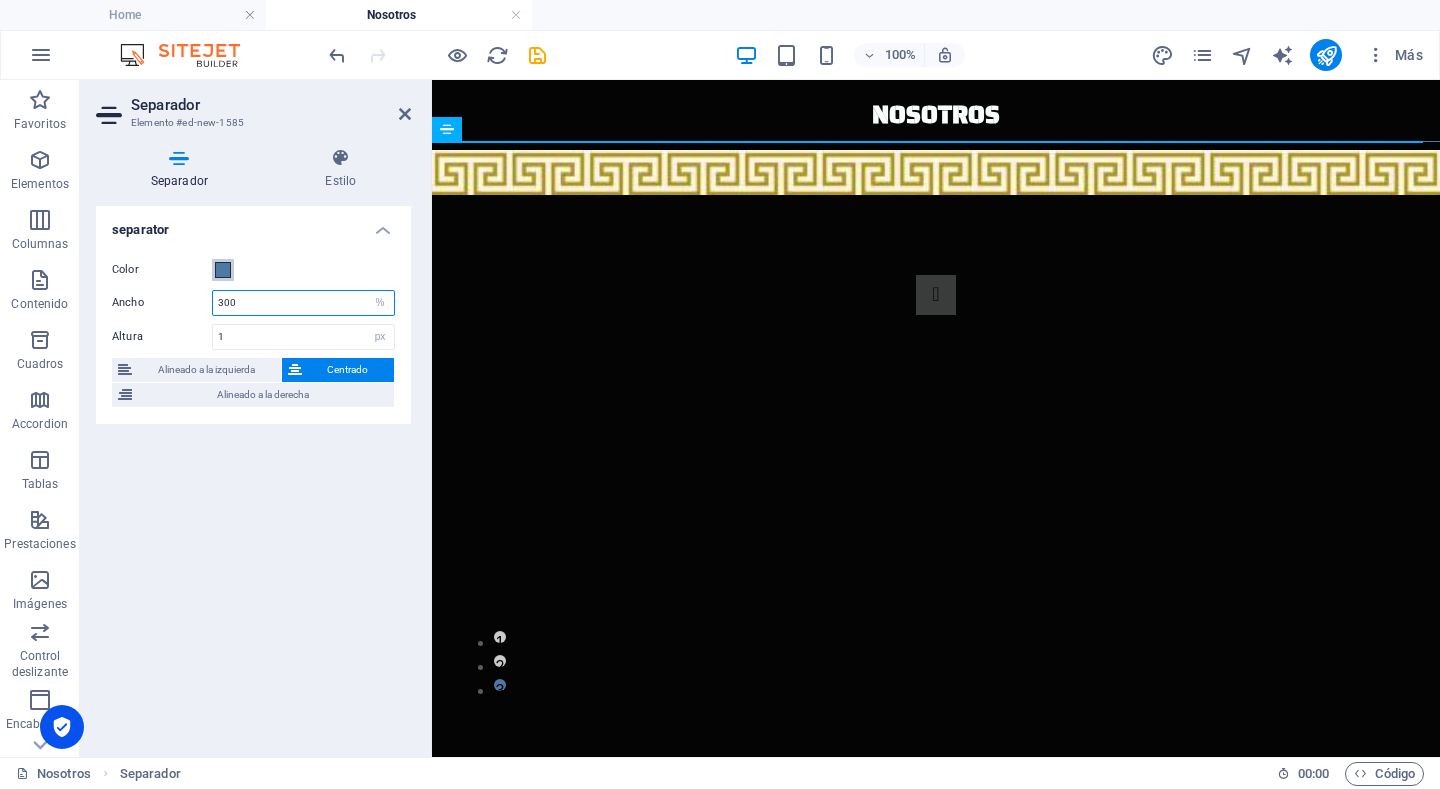 type on "300" 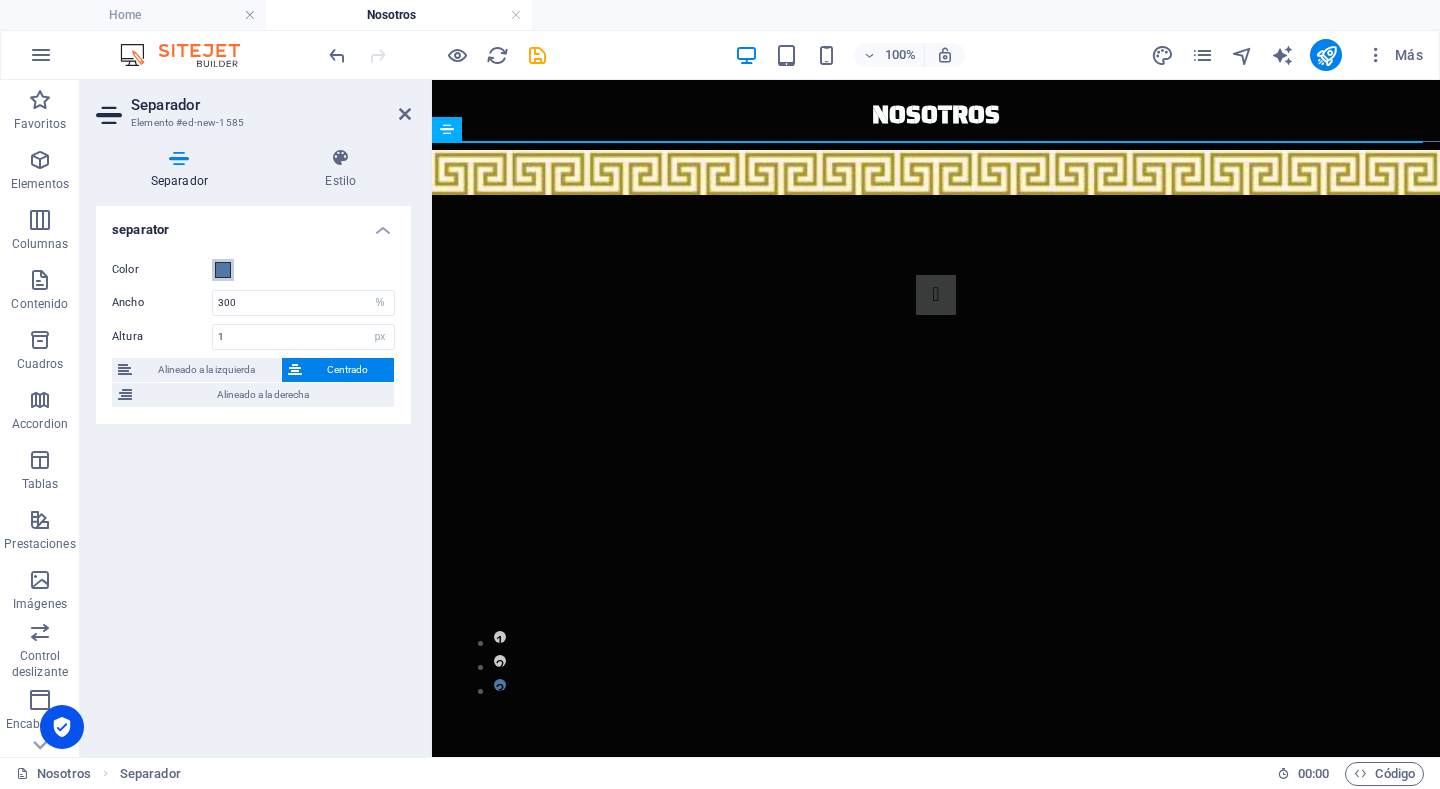 click on "Color" at bounding box center (223, 270) 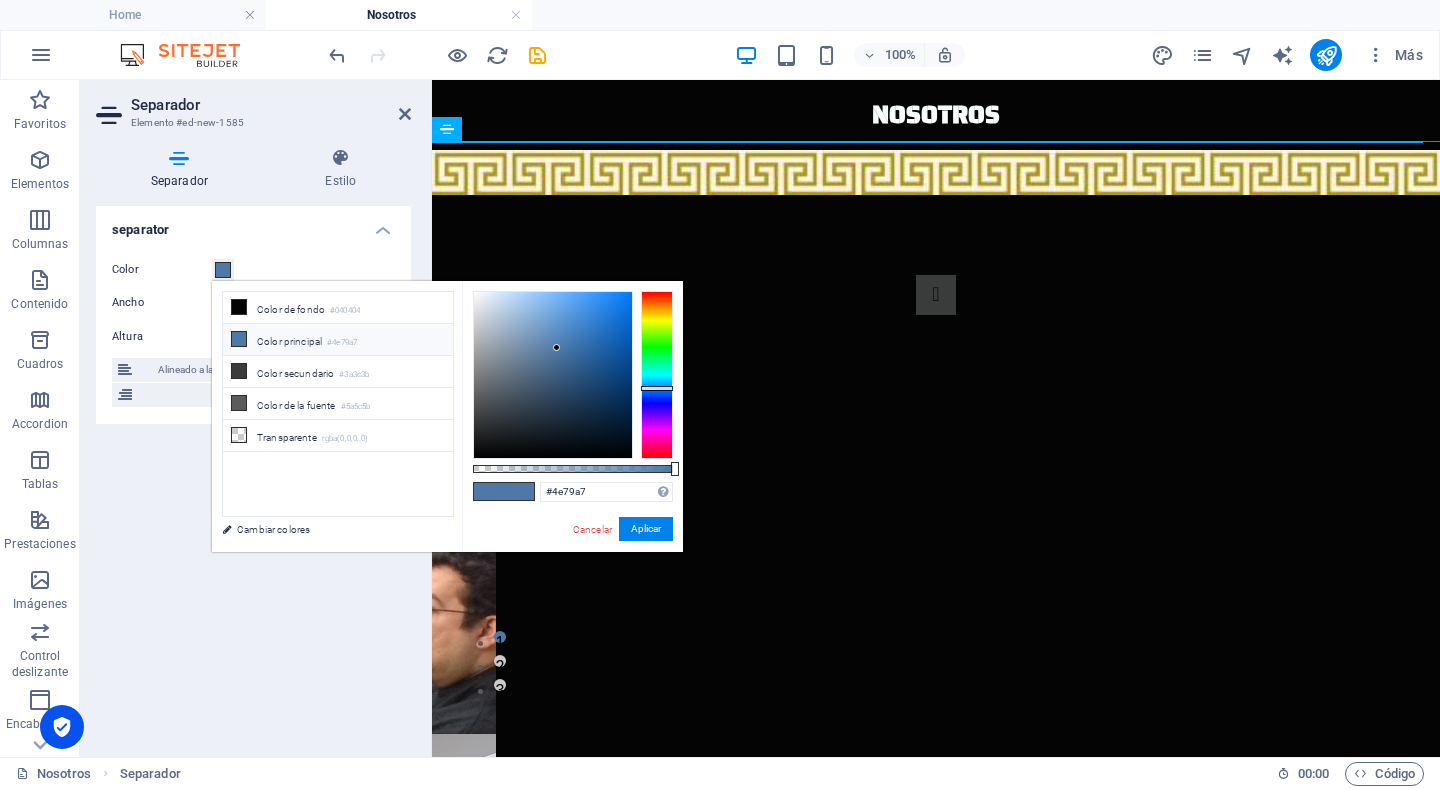 type on "#000204" 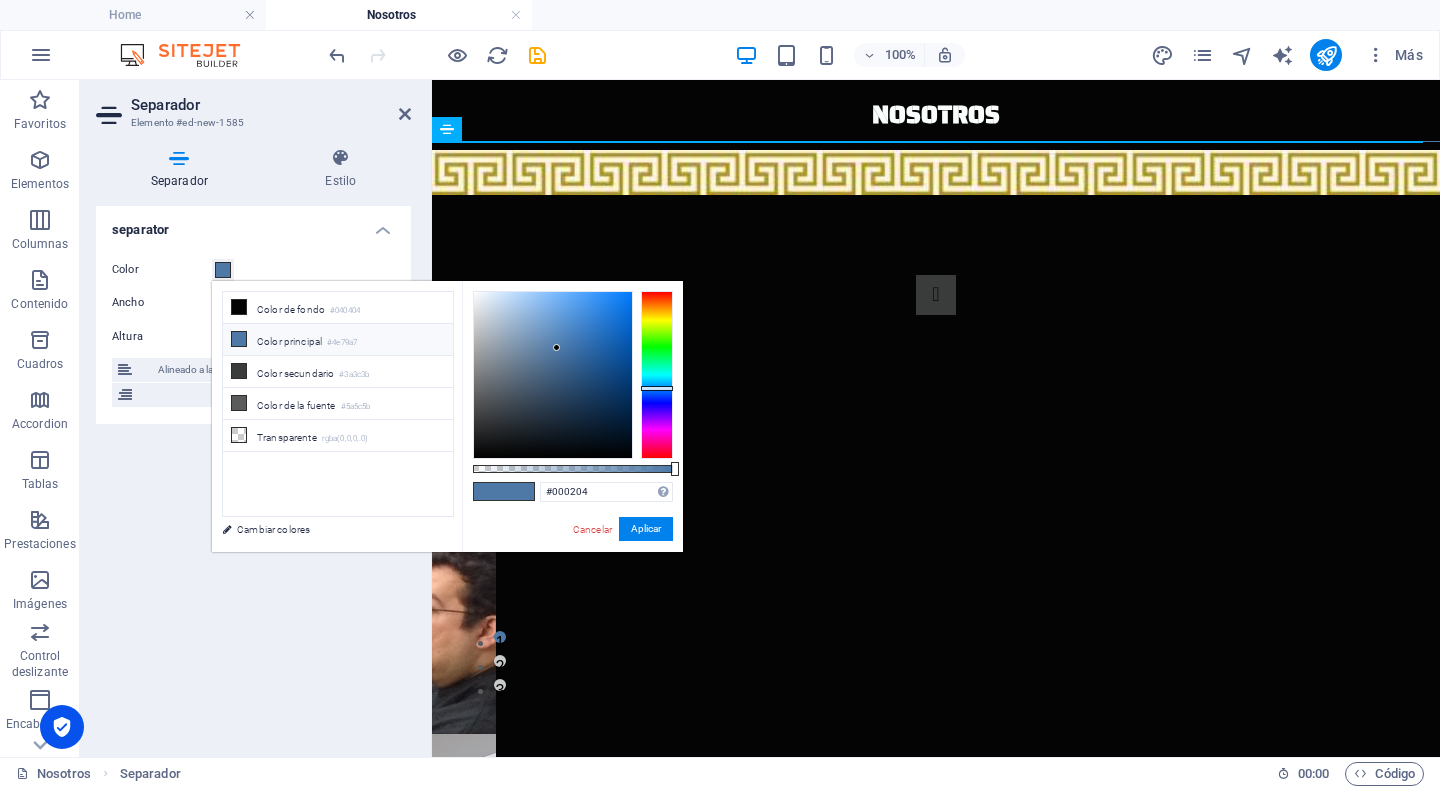 click at bounding box center [553, 375] 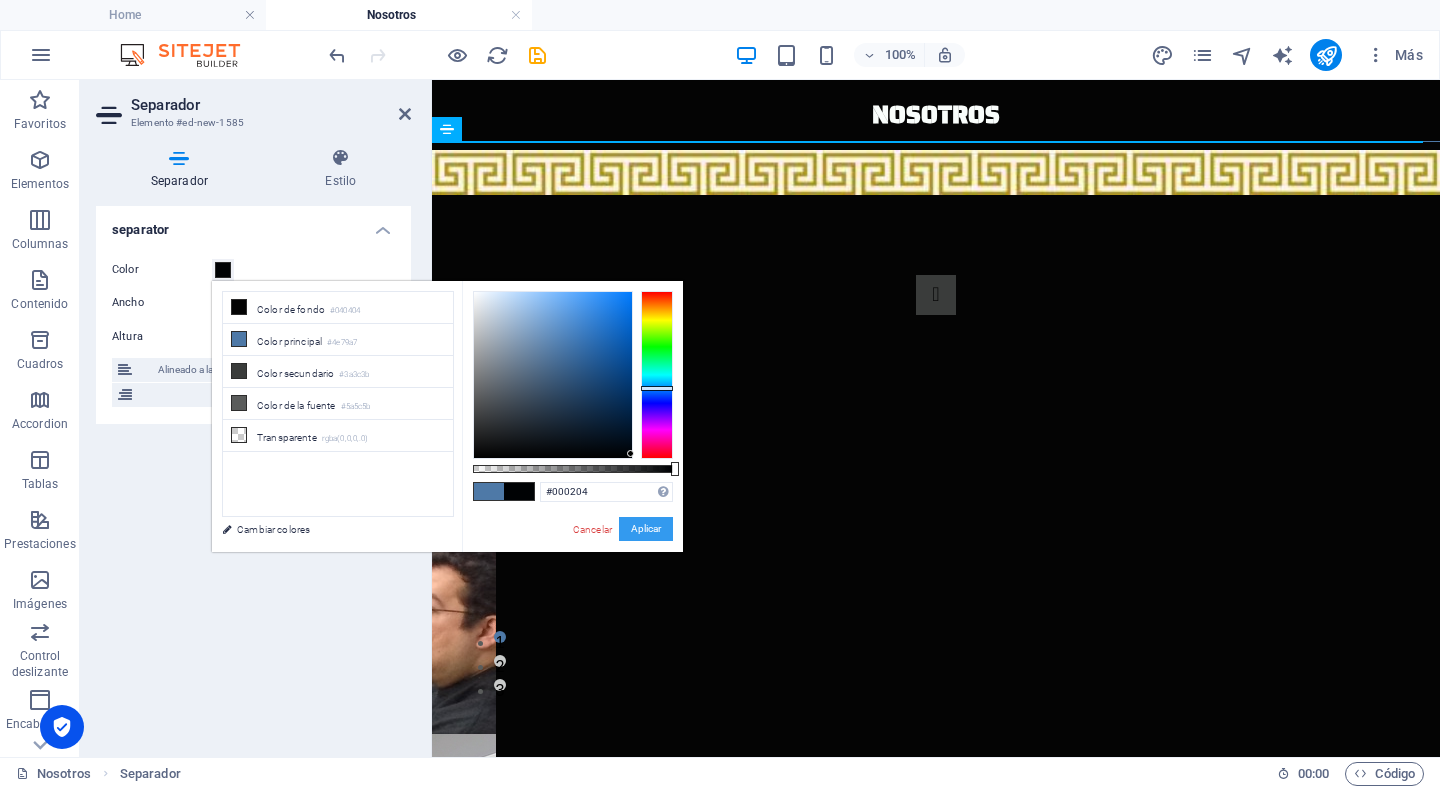 click on "Aplicar" at bounding box center (646, 529) 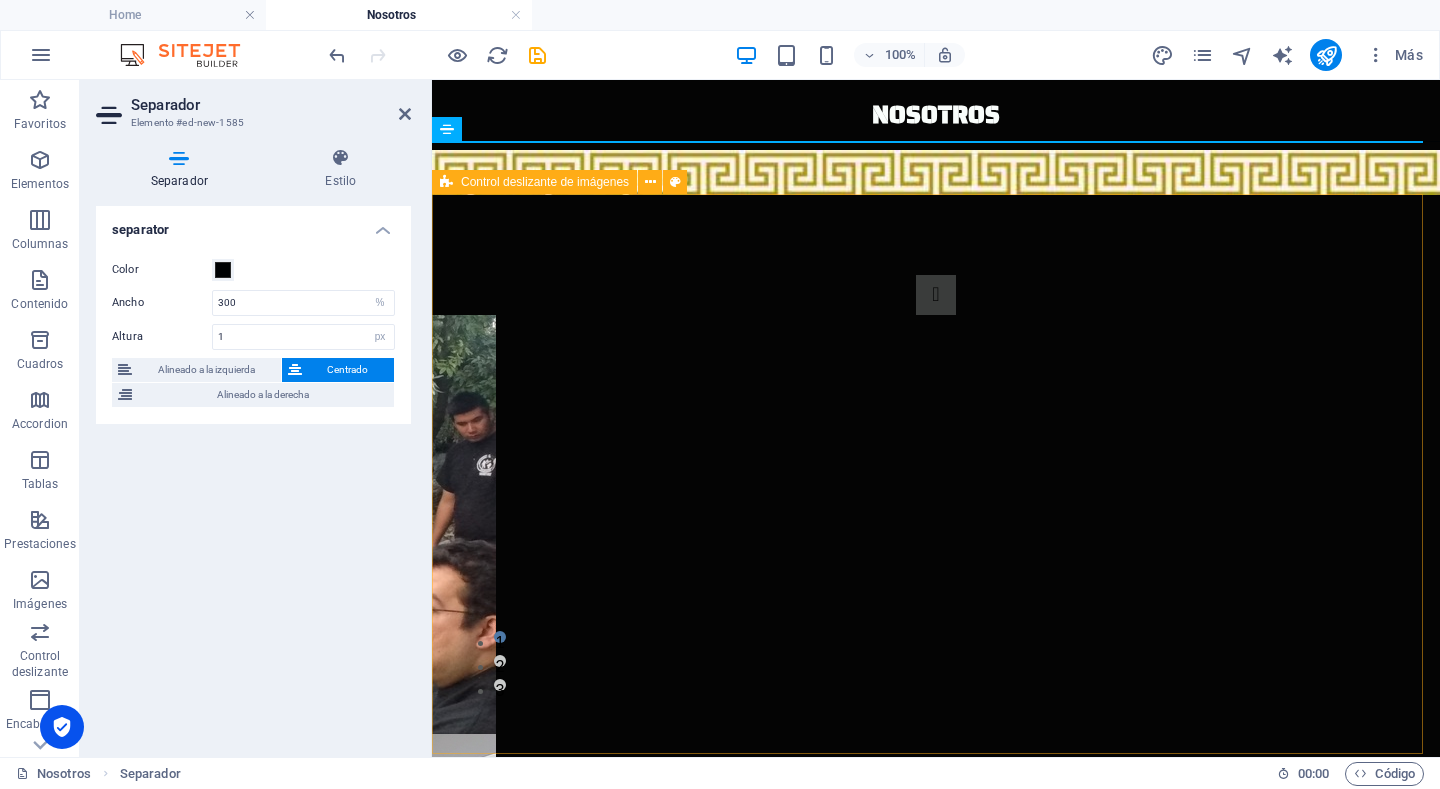 click on "1 2 3" at bounding box center (936, 475) 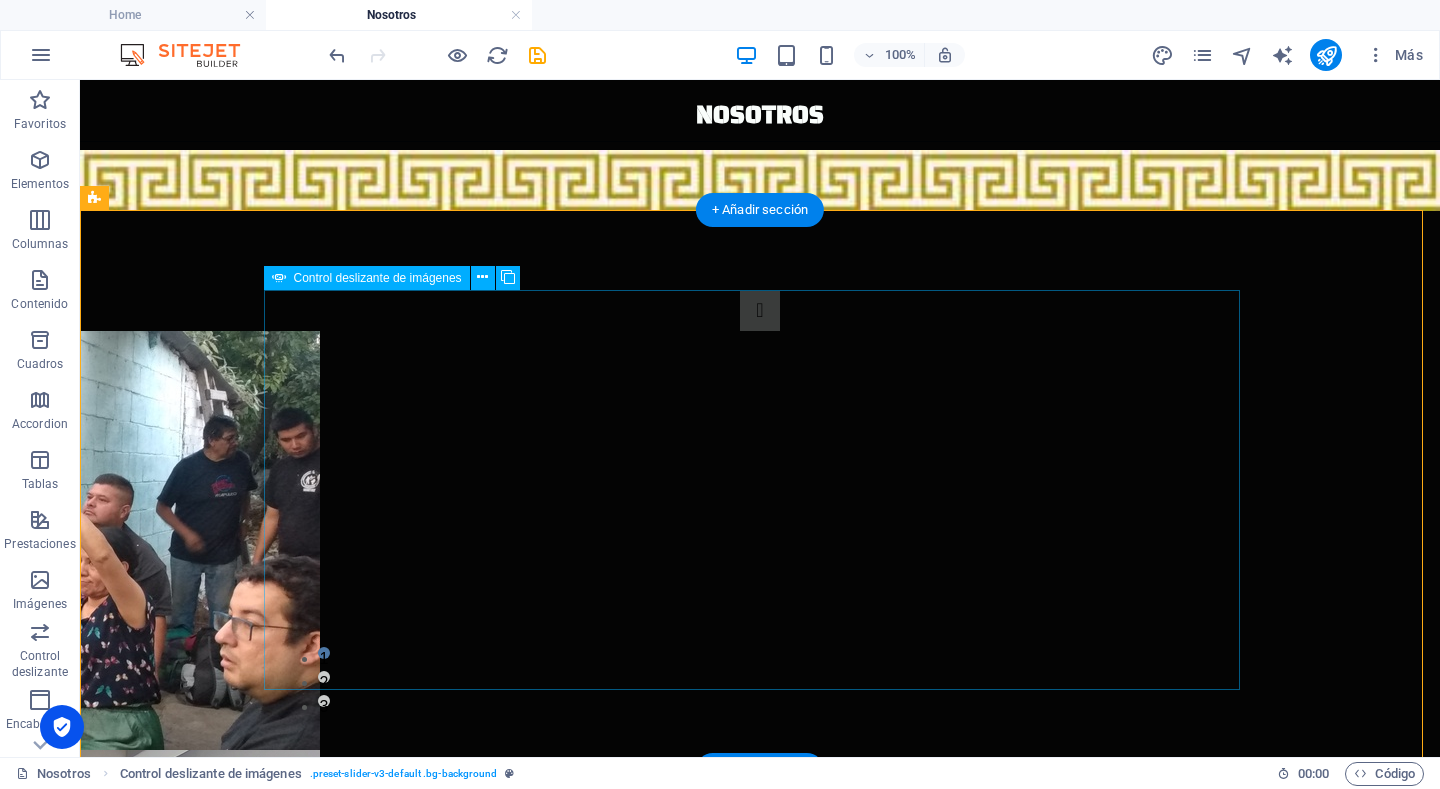 click at bounding box center (760, 3109) 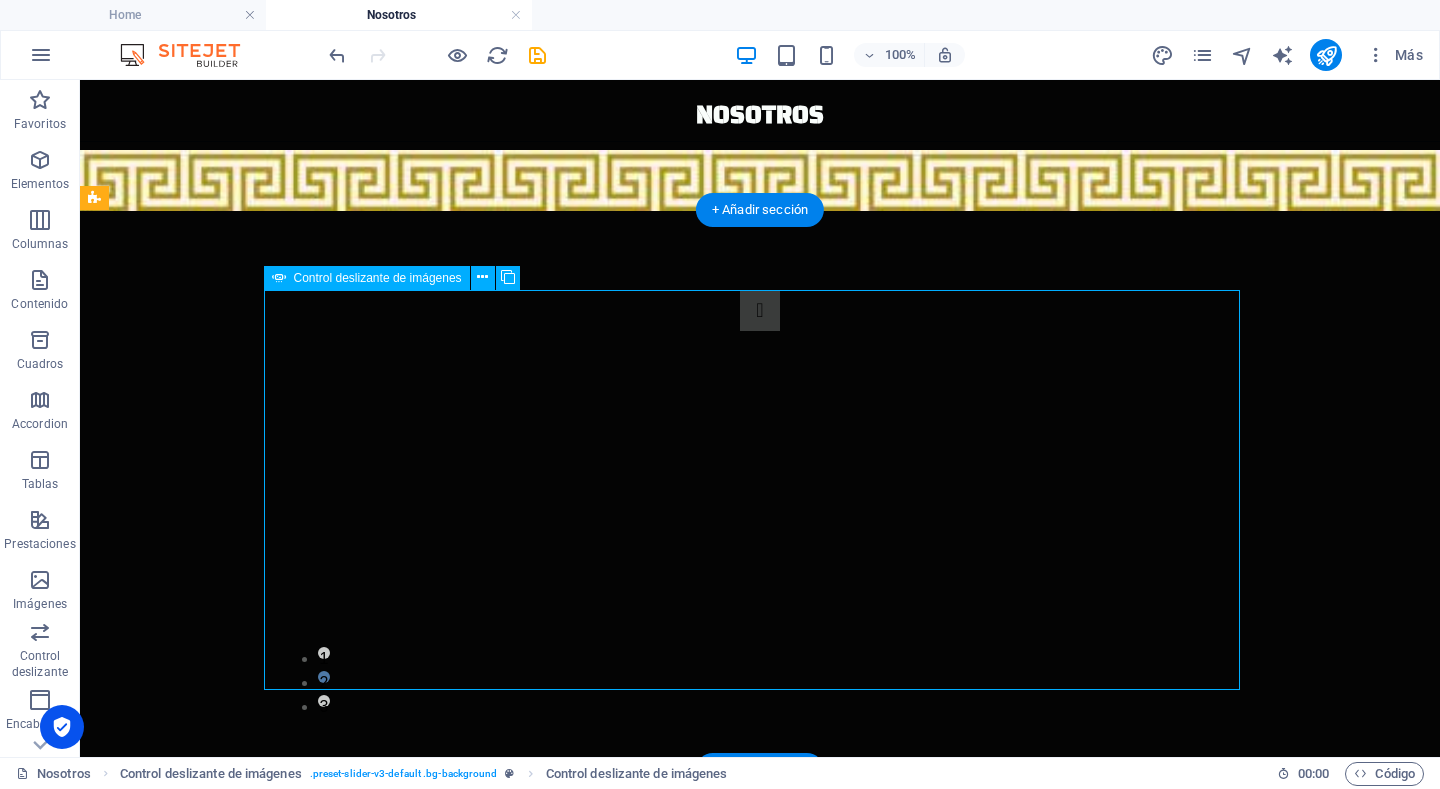 click at bounding box center (760, 3109) 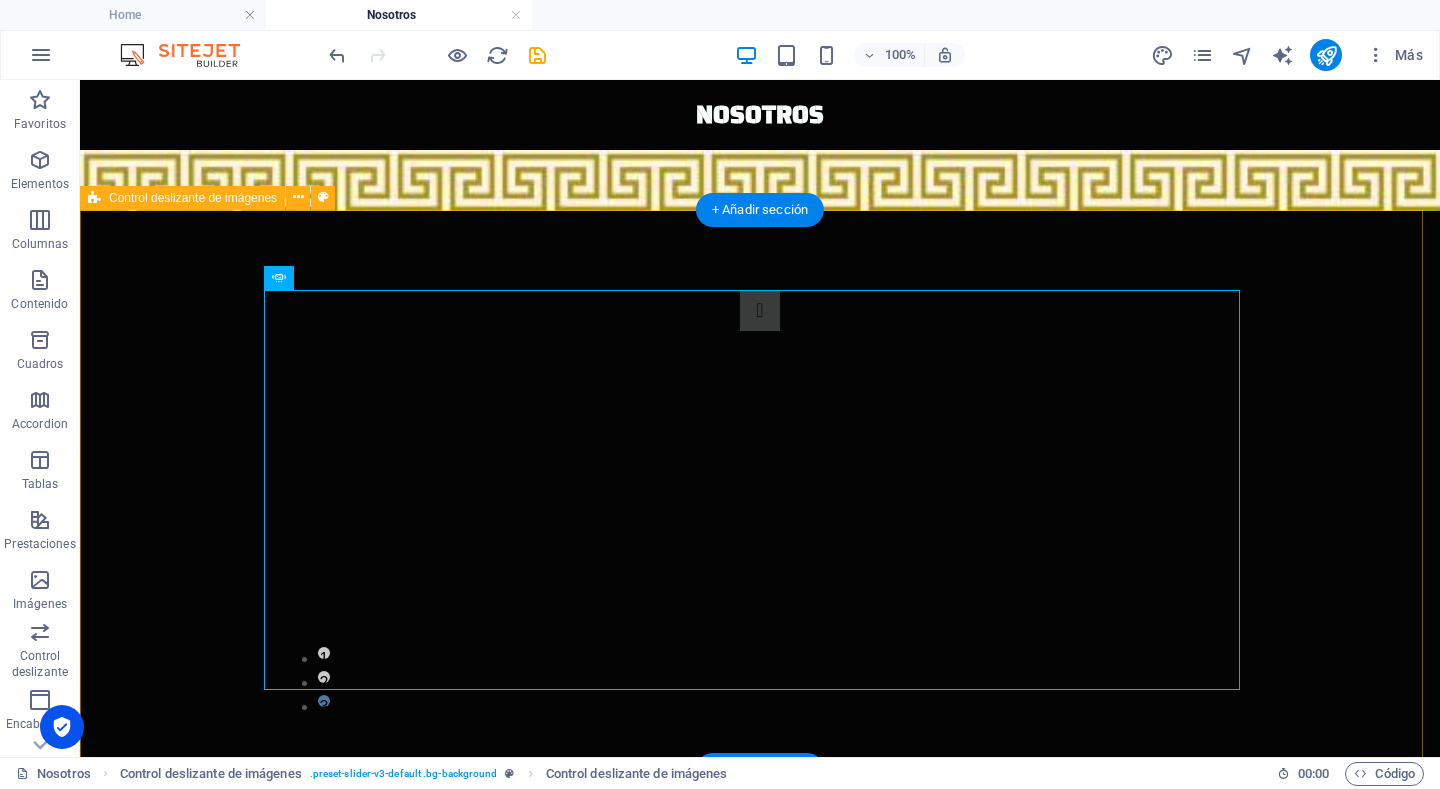 click on "1 2 3" at bounding box center [760, 491] 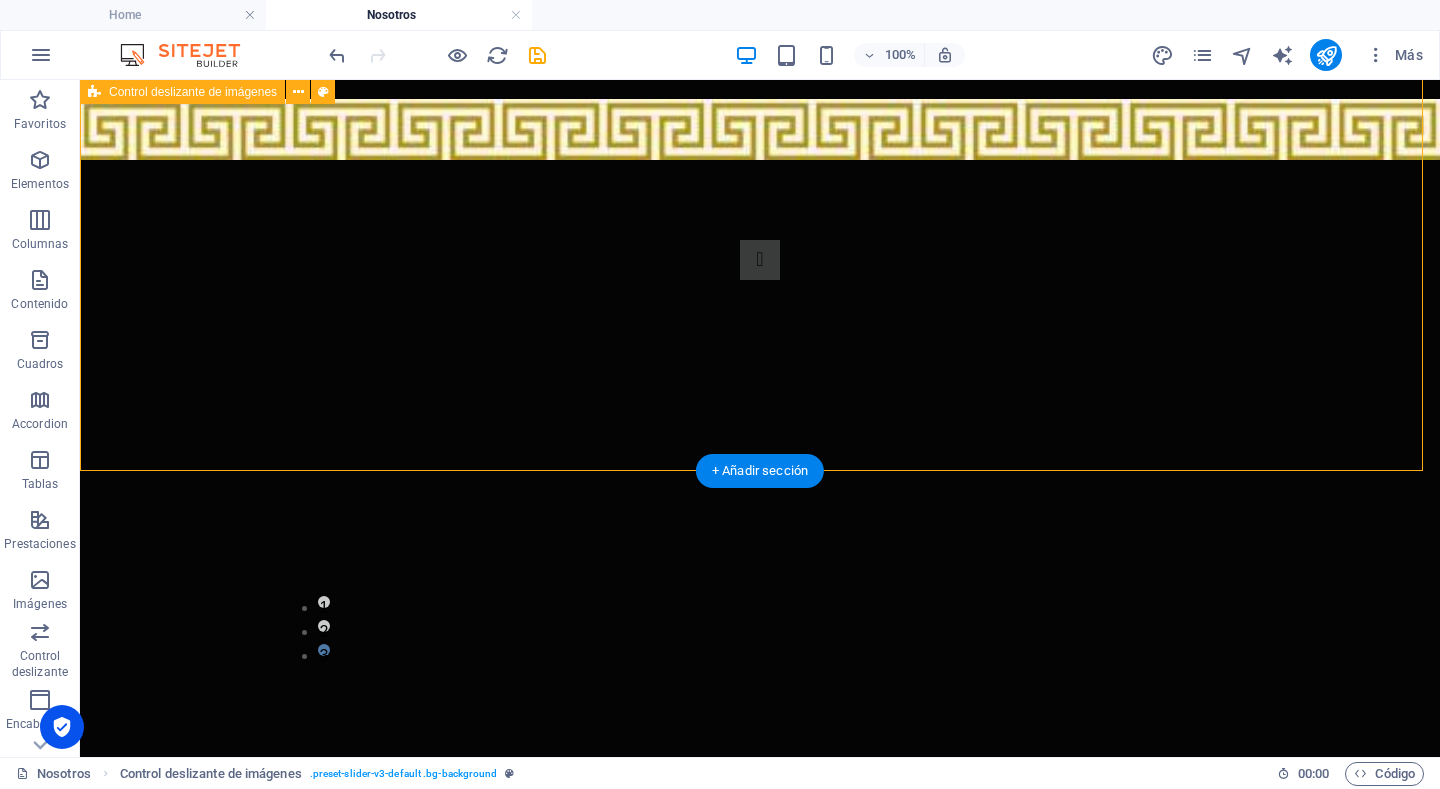 scroll, scrollTop: 0, scrollLeft: 0, axis: both 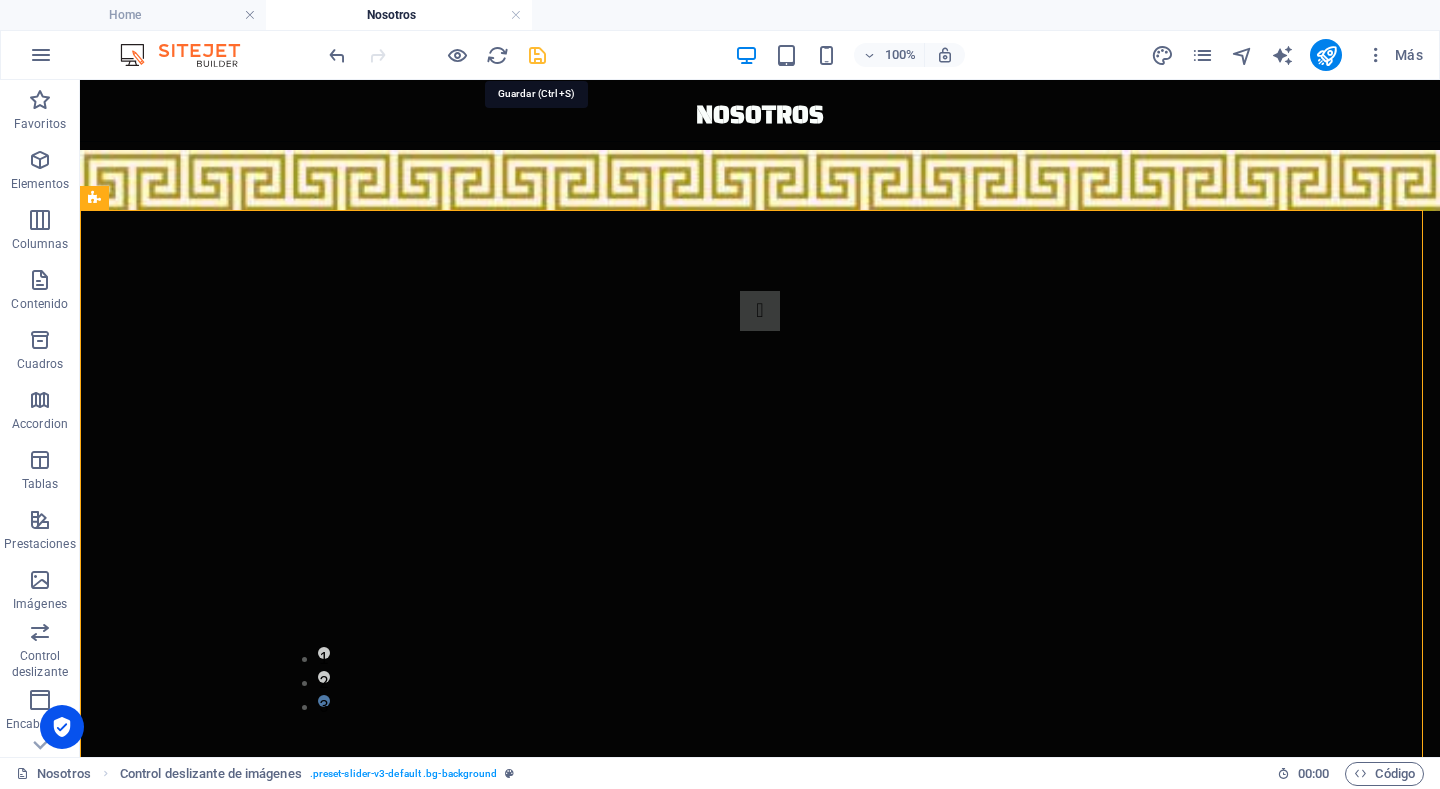 click at bounding box center (537, 55) 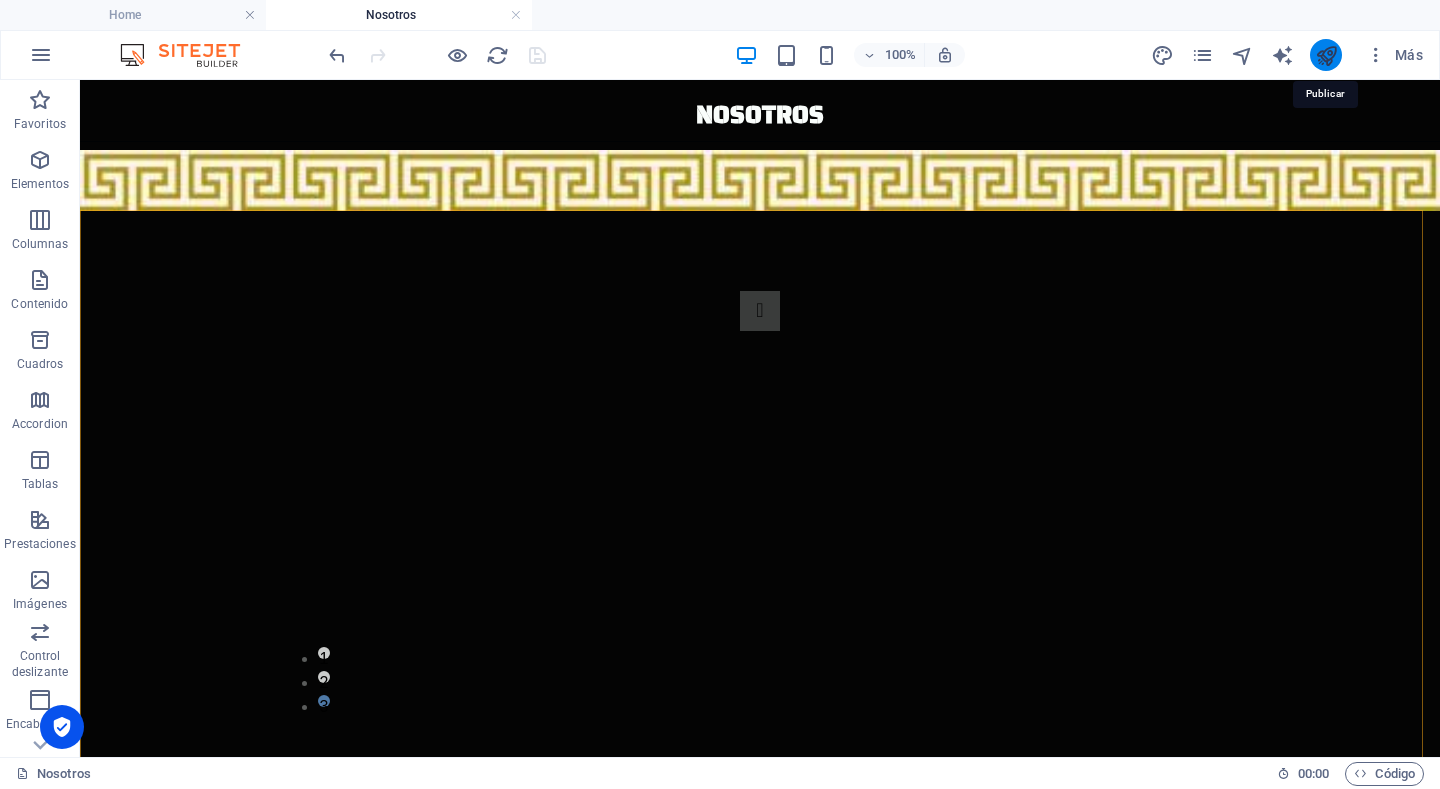 click at bounding box center [1326, 55] 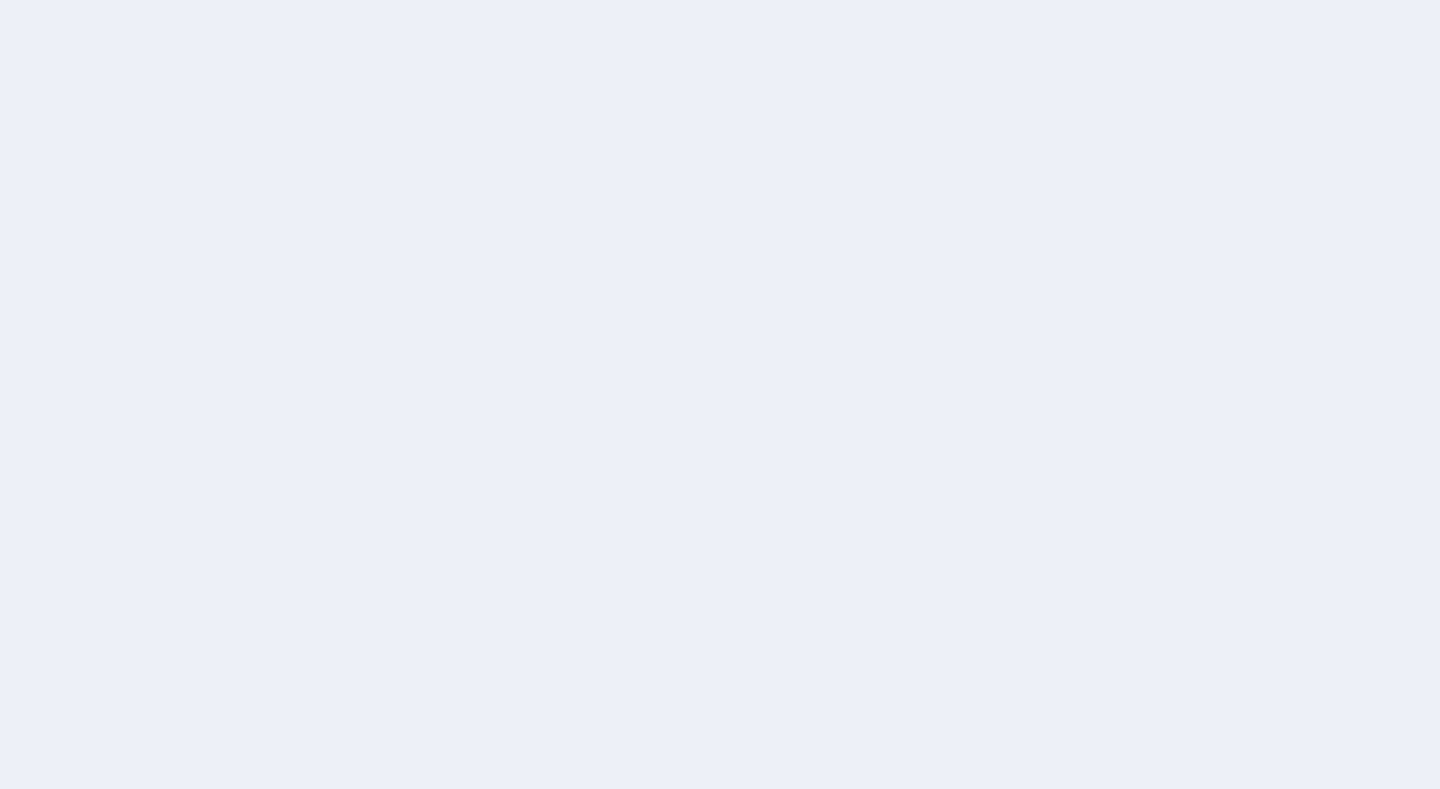 scroll, scrollTop: 0, scrollLeft: 0, axis: both 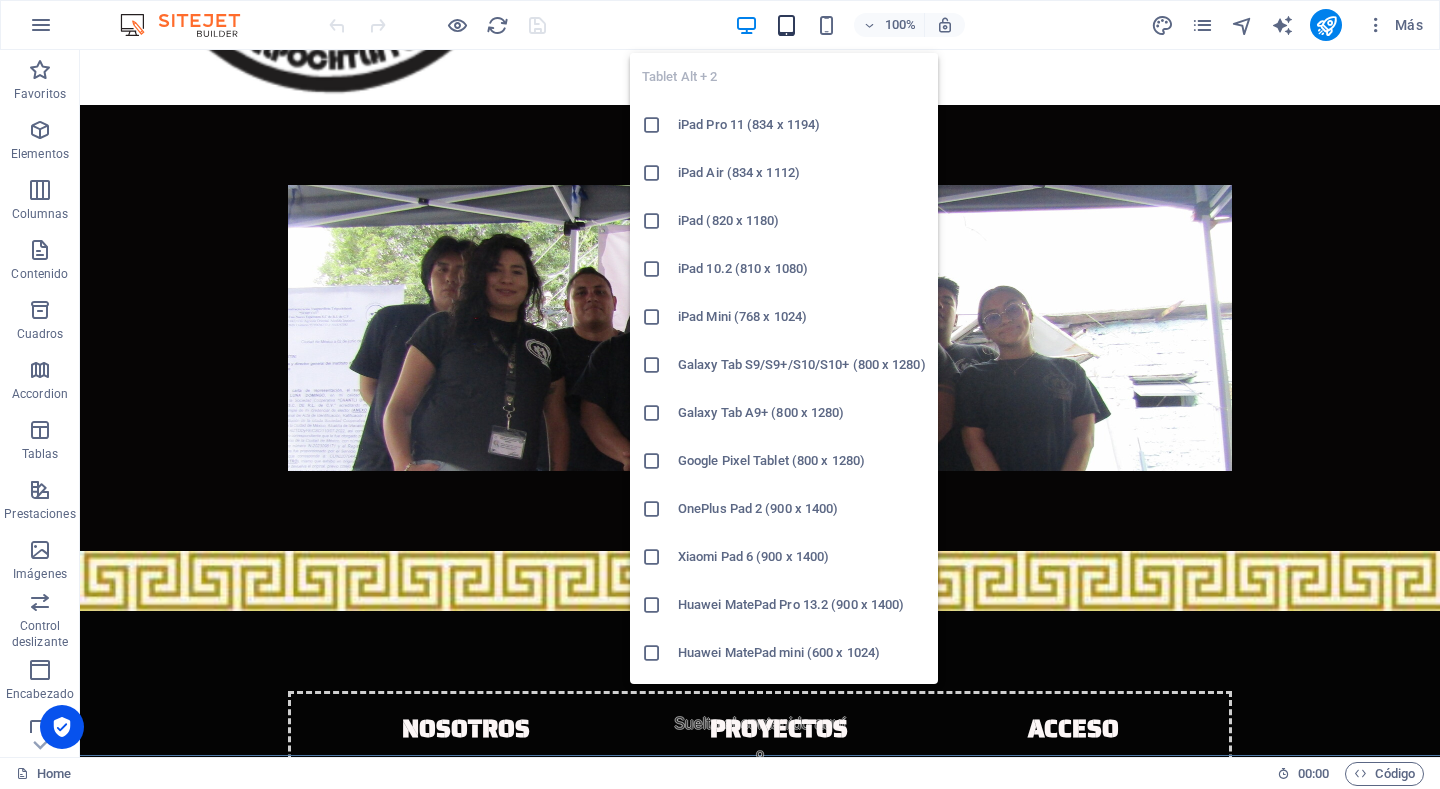 click at bounding box center (786, 25) 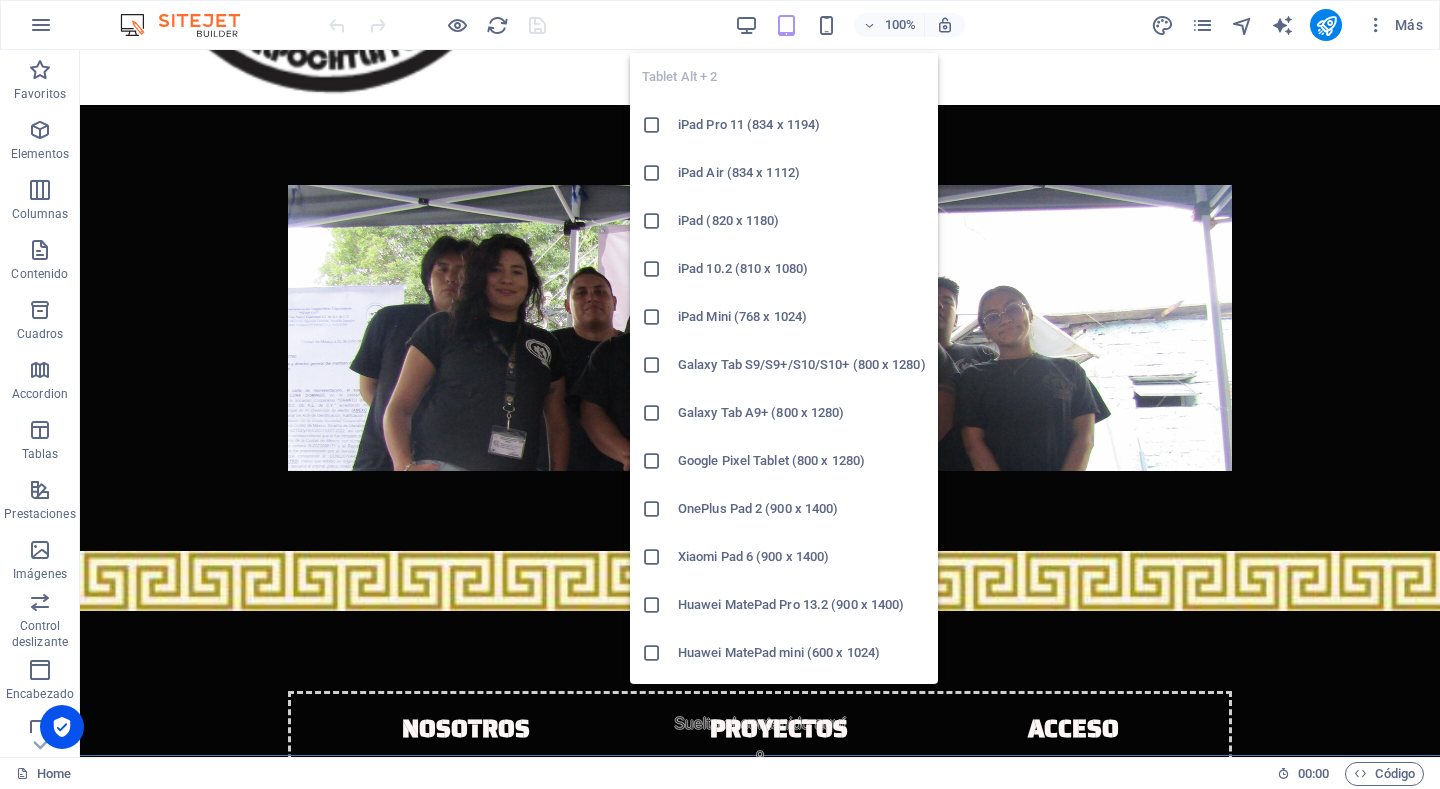 scroll, scrollTop: 89, scrollLeft: 0, axis: vertical 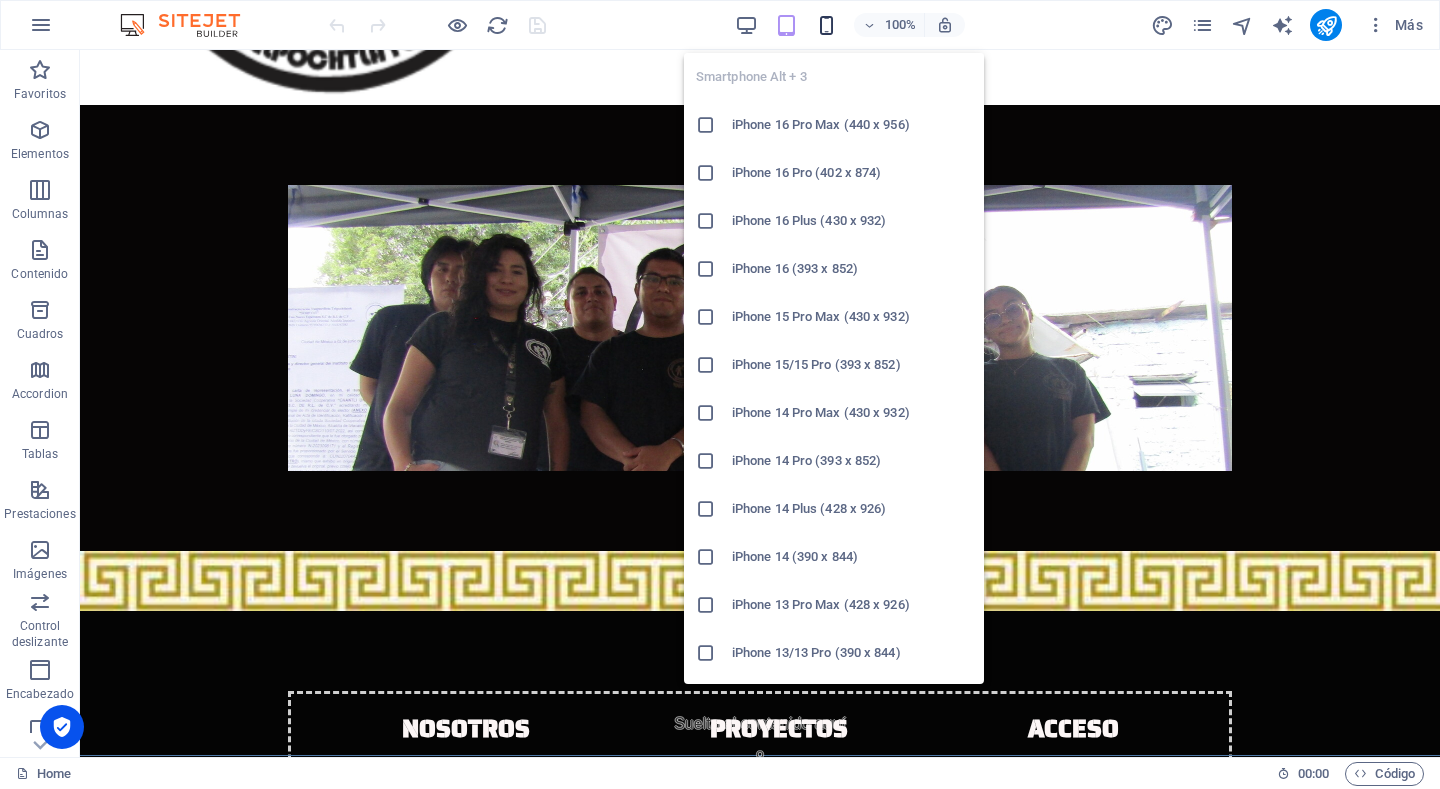 click at bounding box center (826, 25) 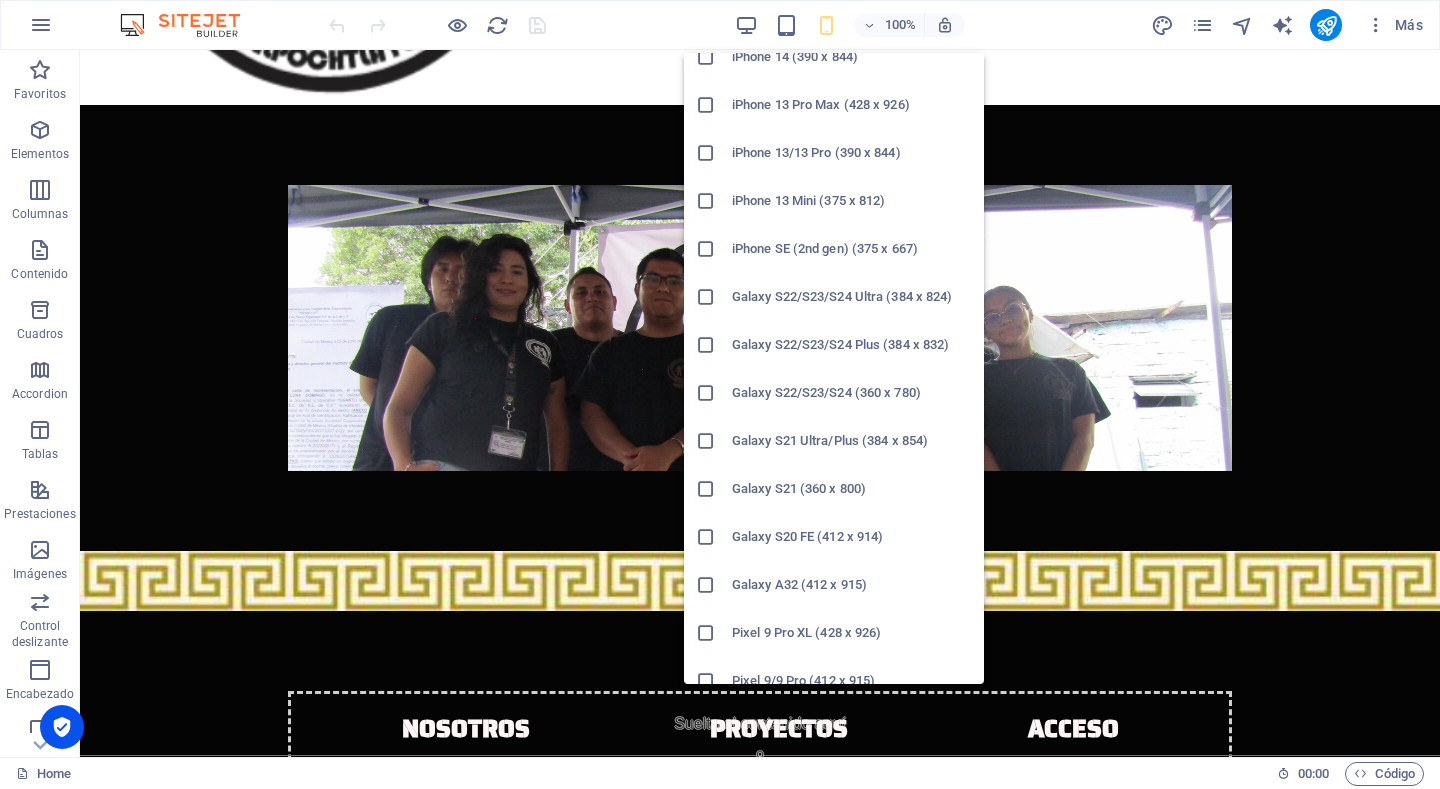 scroll, scrollTop: 953, scrollLeft: 0, axis: vertical 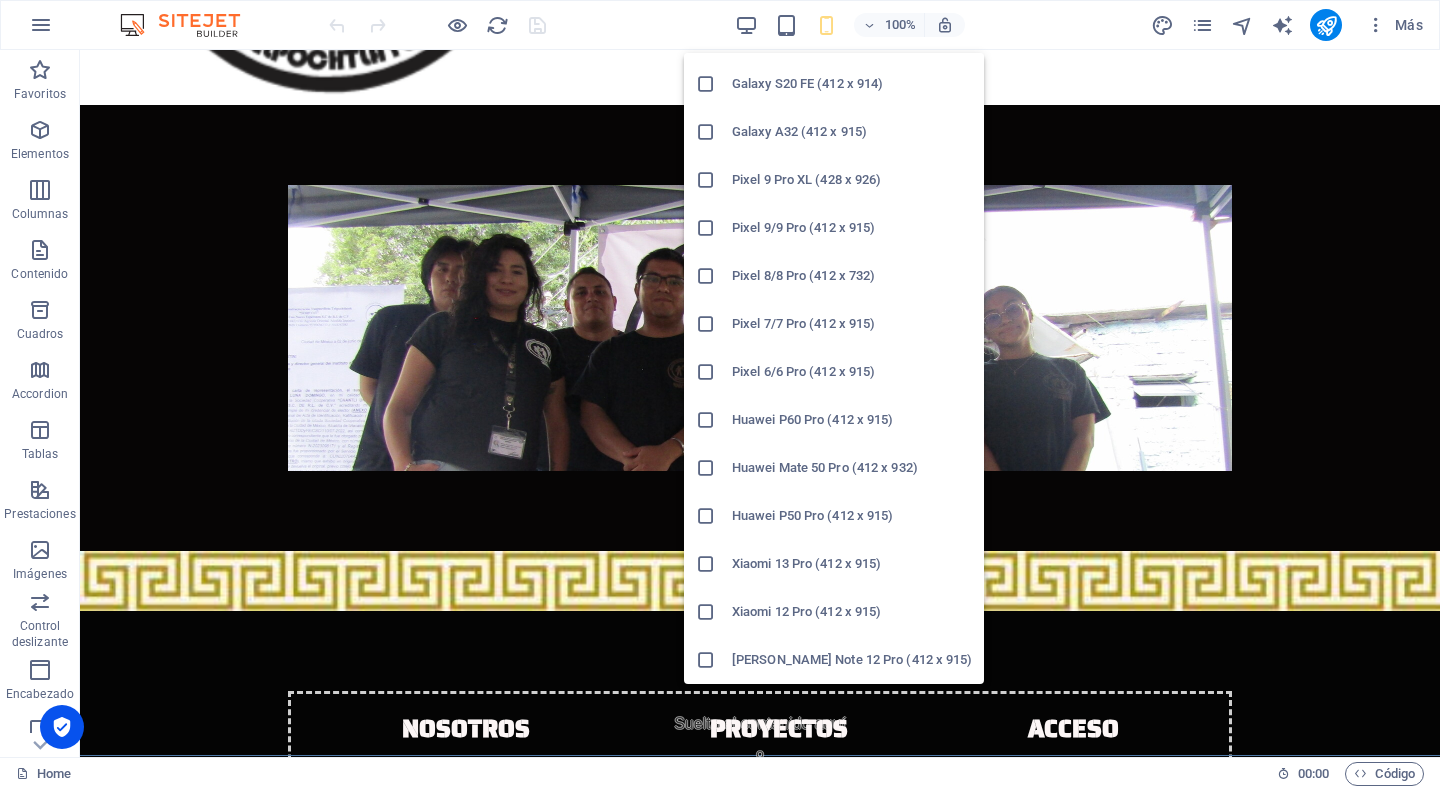 click on "Galaxy A32 (412 x 915)" at bounding box center [852, 132] 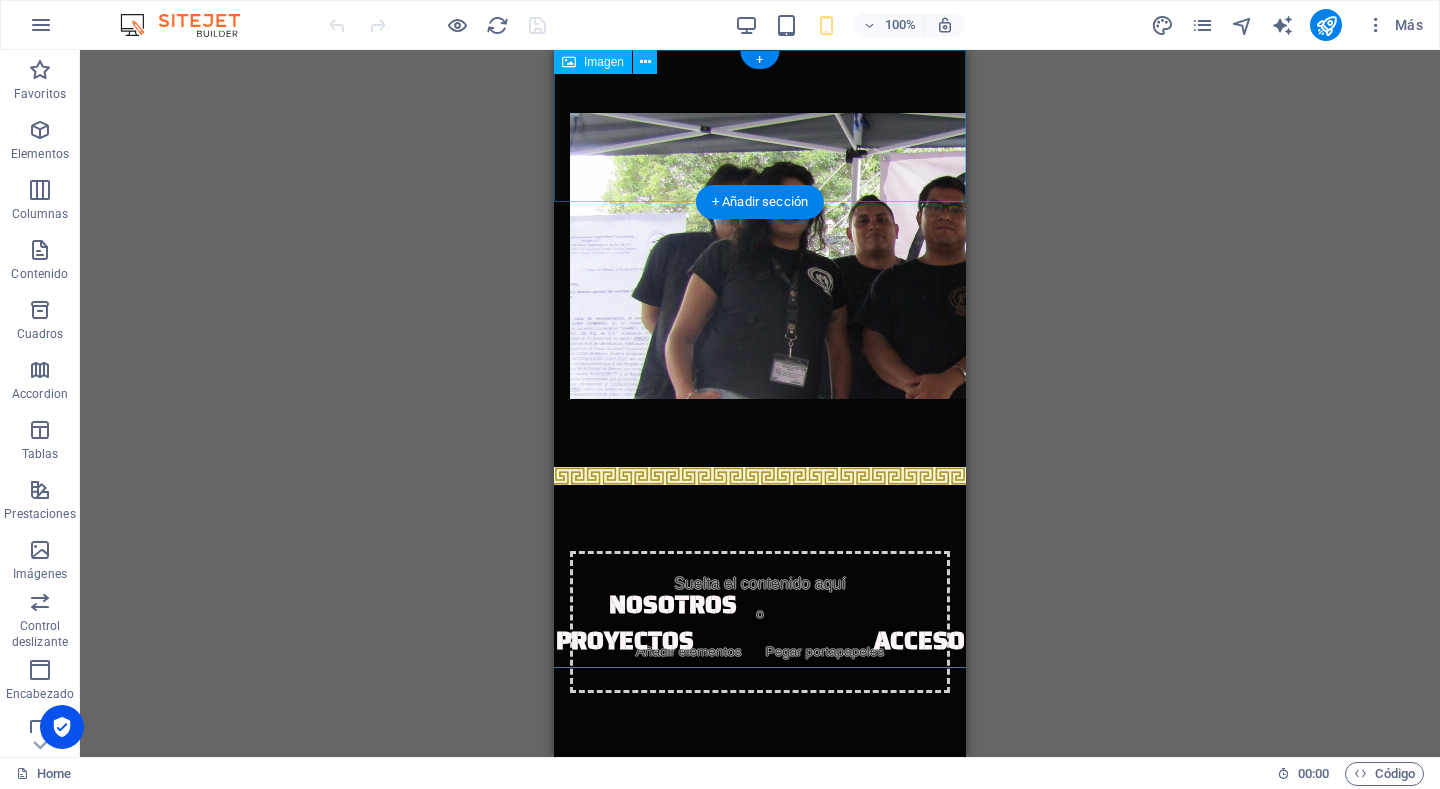 scroll, scrollTop: 0, scrollLeft: 0, axis: both 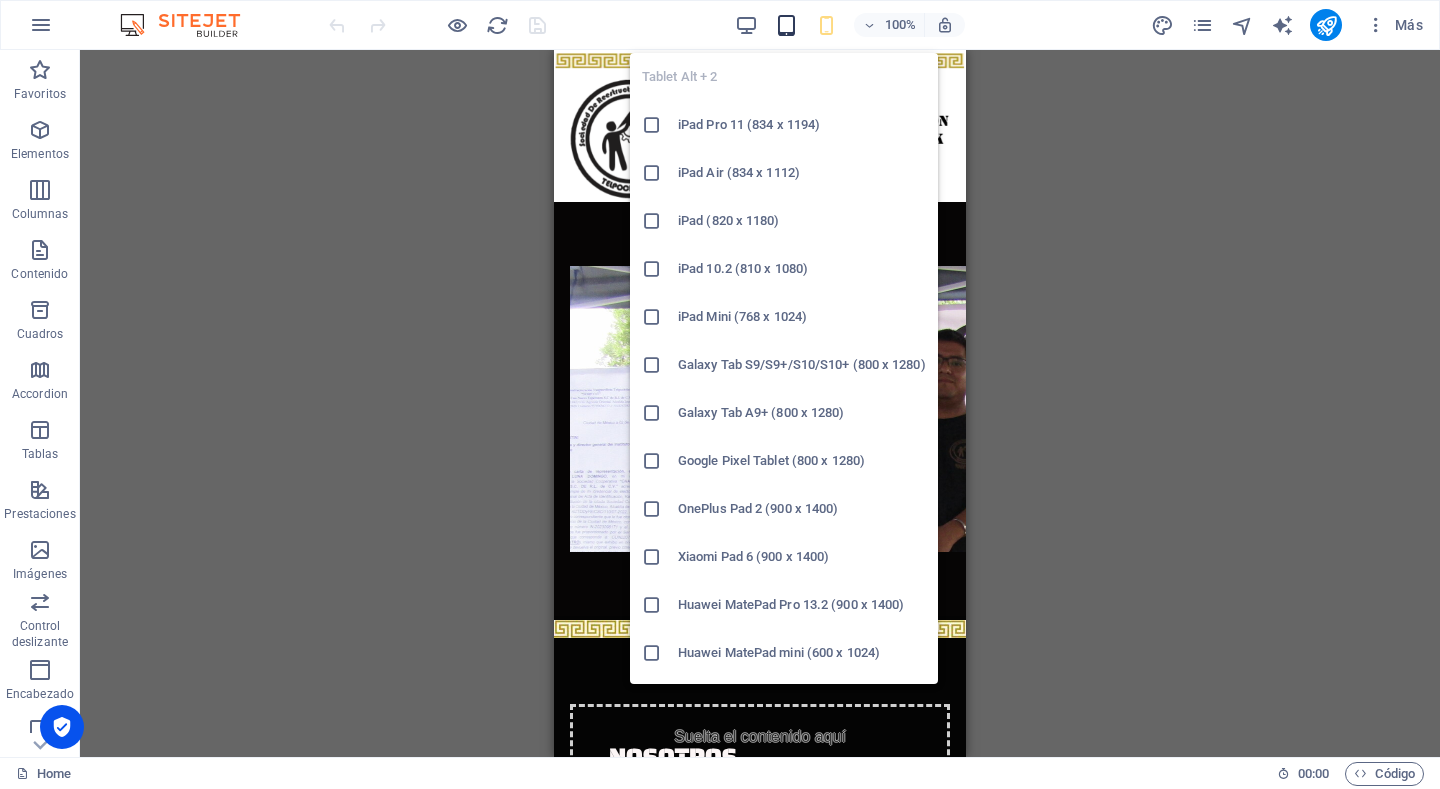 click at bounding box center (786, 25) 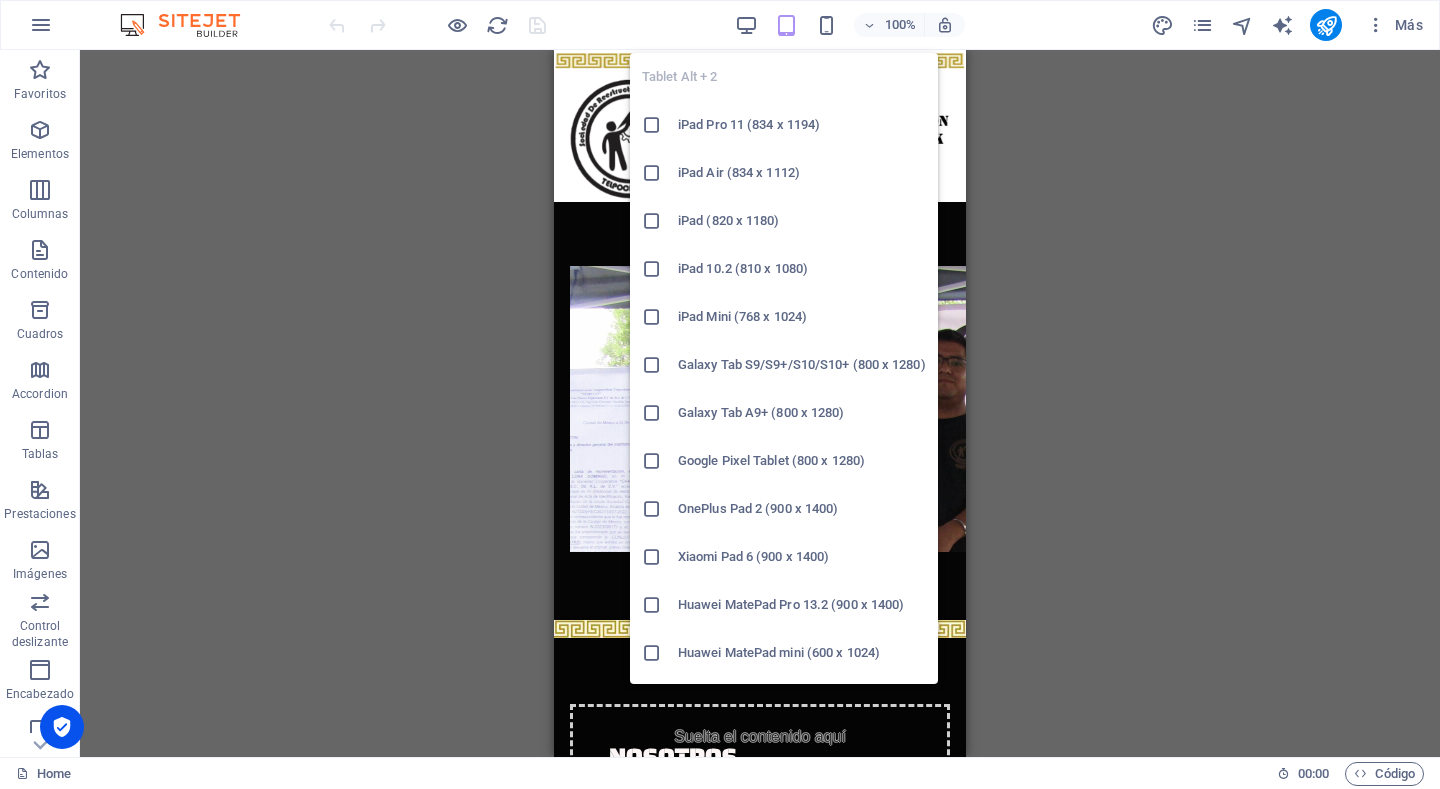click on "Galaxy Tab A9+ (800 x 1280)" at bounding box center (802, 413) 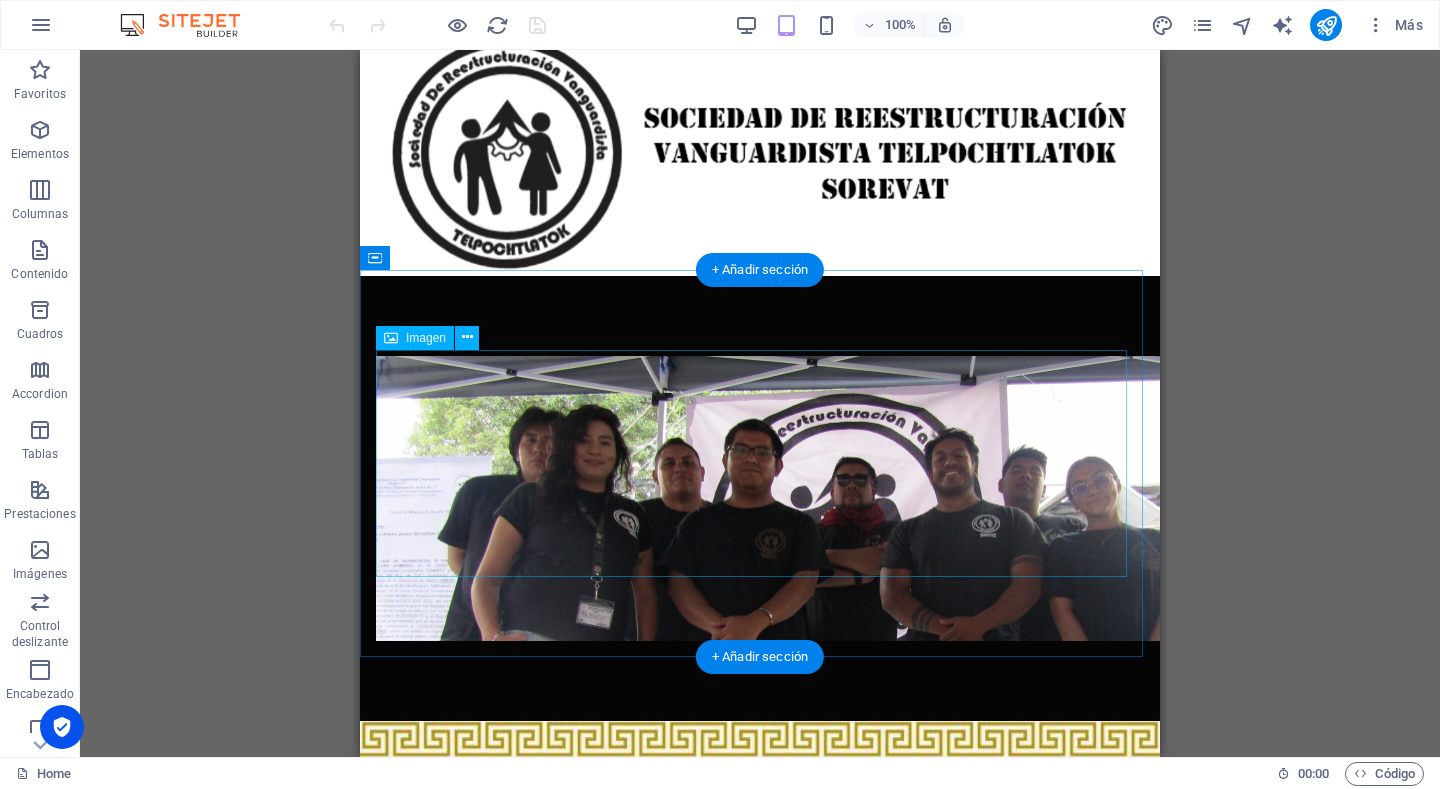 scroll, scrollTop: 0, scrollLeft: 0, axis: both 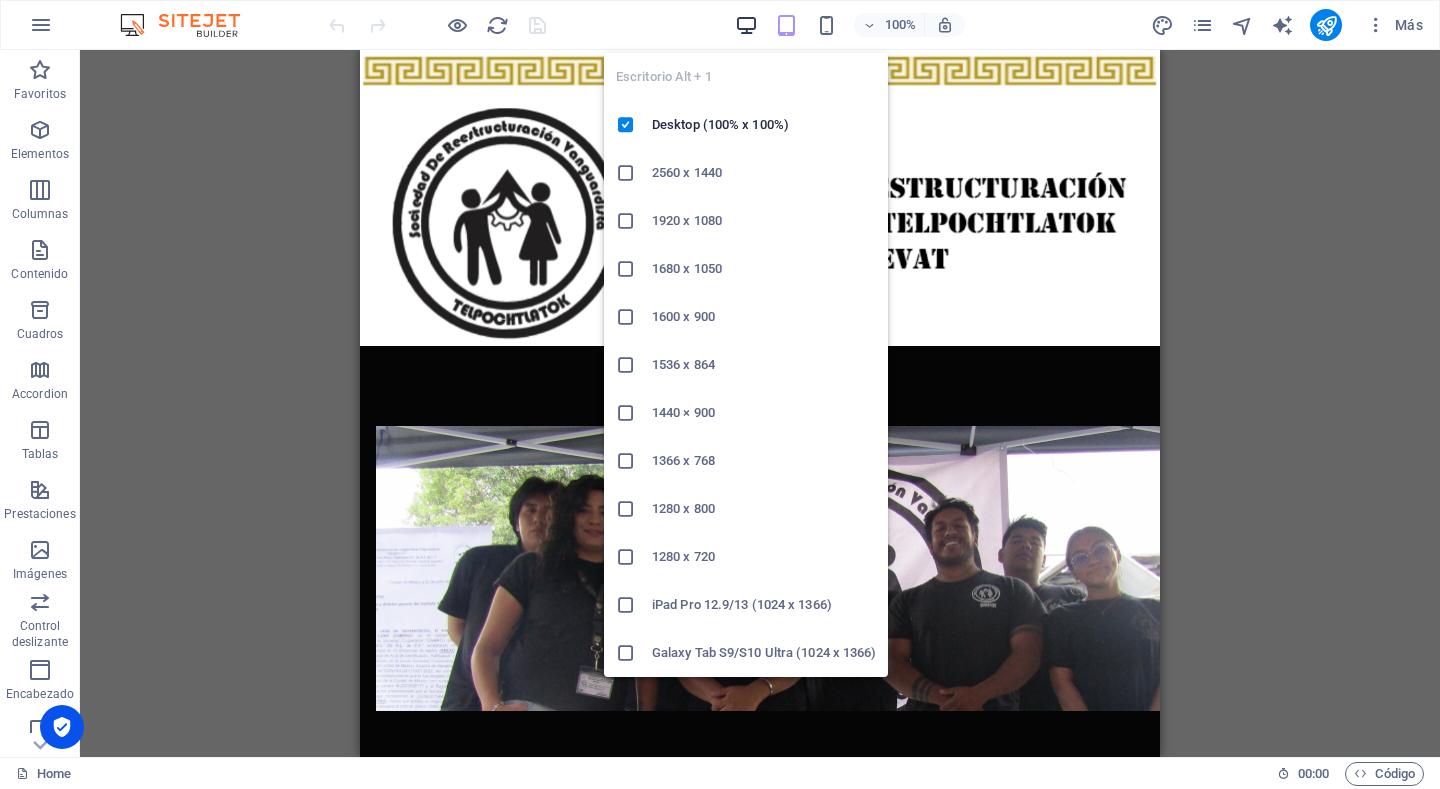 click at bounding box center [746, 25] 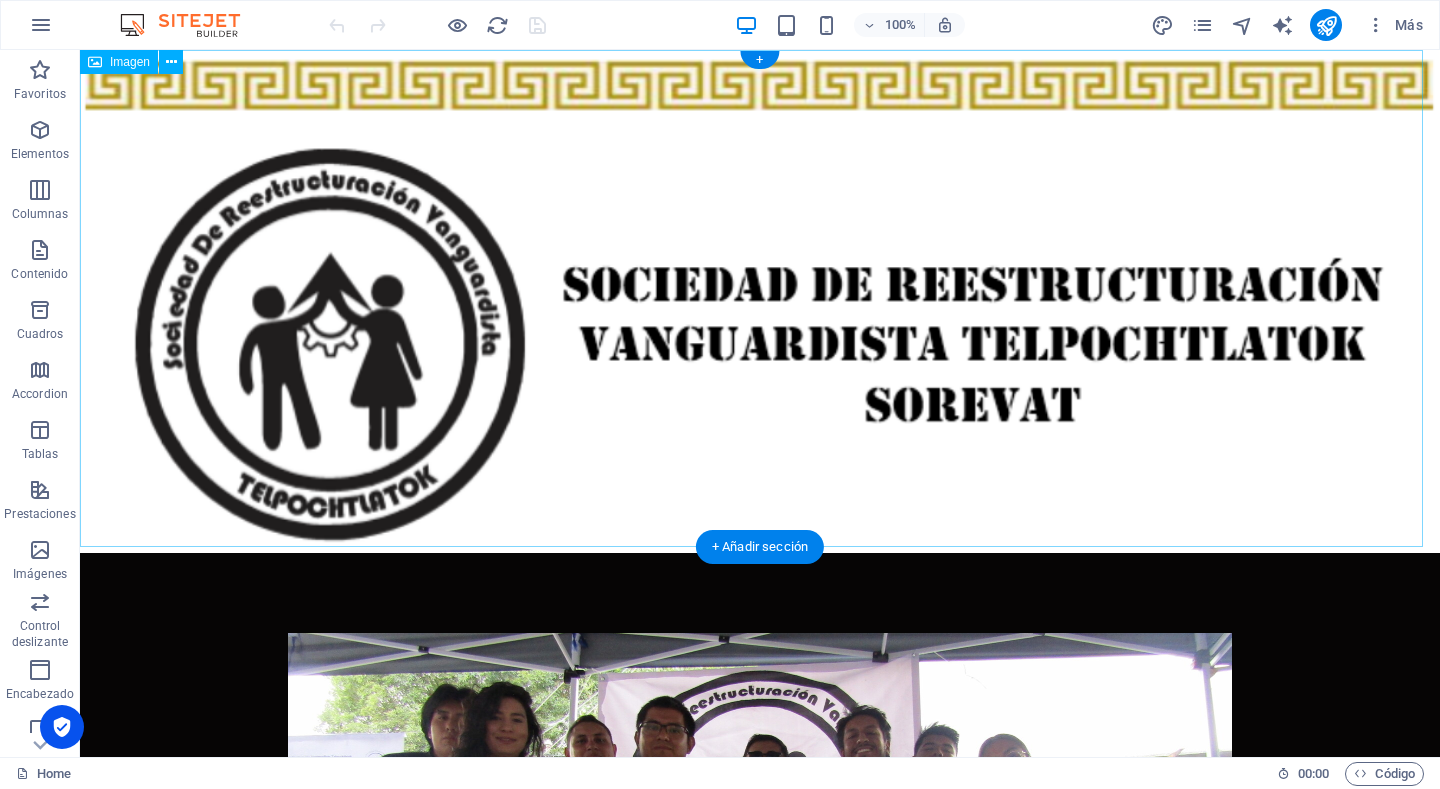 click at bounding box center [760, 301] 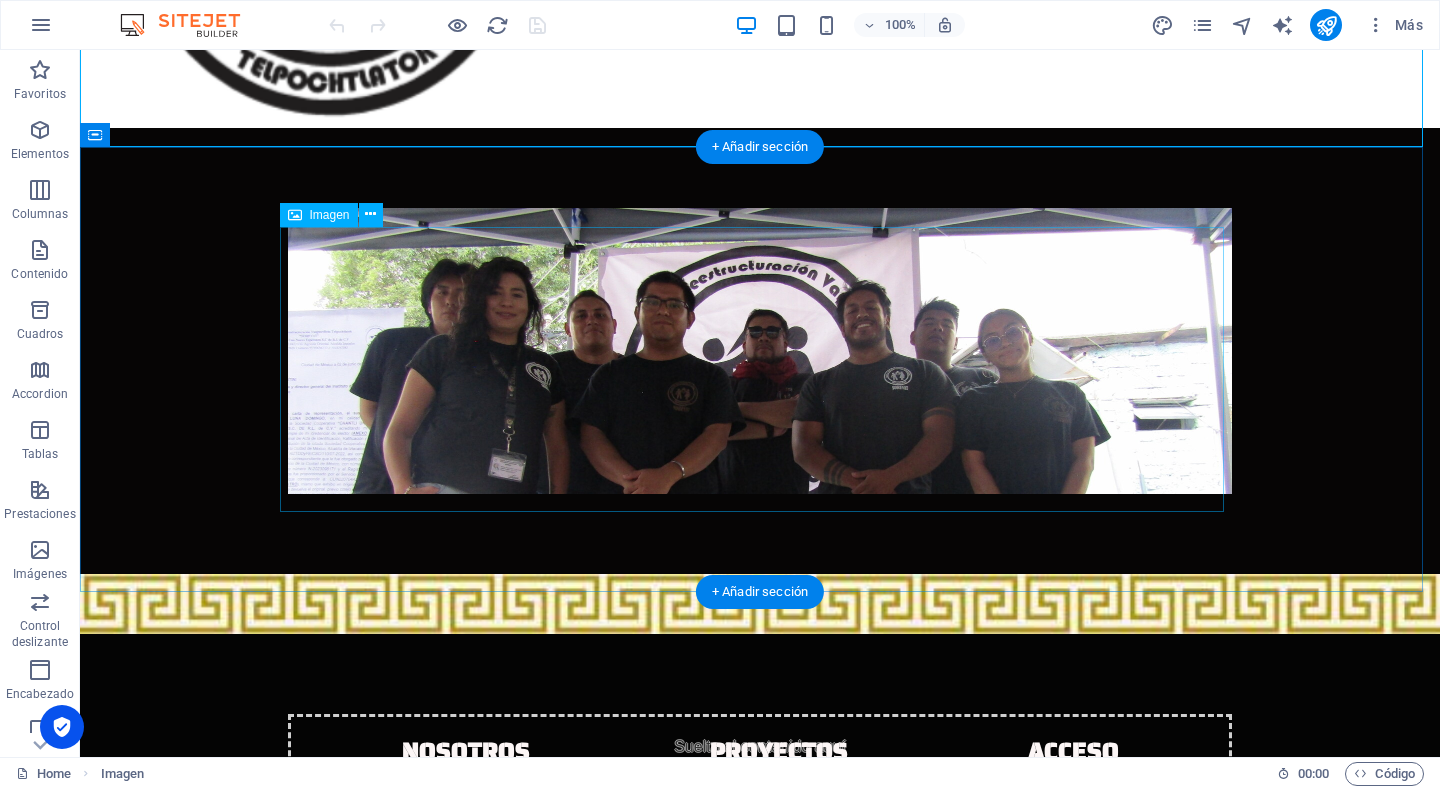 scroll, scrollTop: 448, scrollLeft: 0, axis: vertical 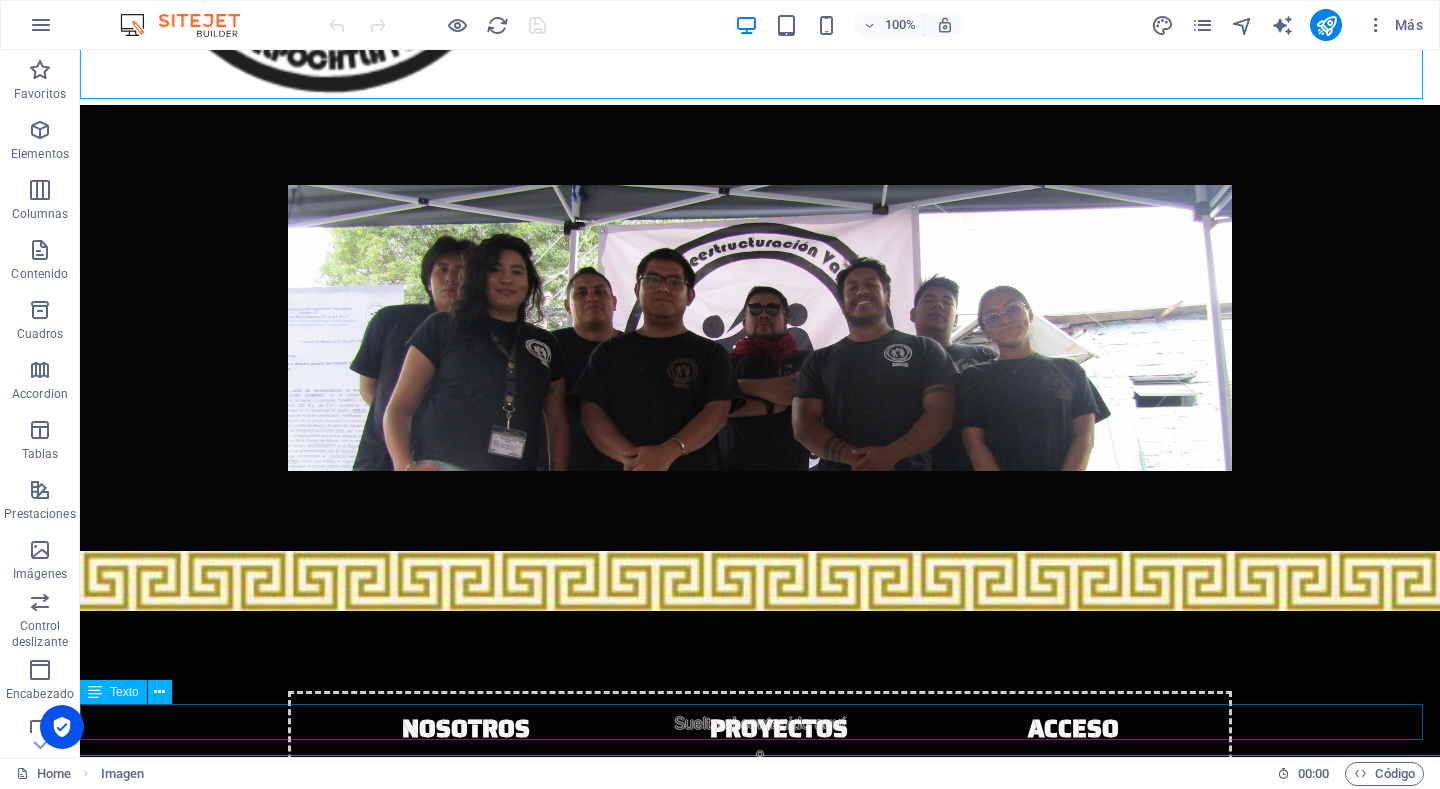 click on "NOSOTROS                                PROYECTOS                                ACCESO" at bounding box center (760, 729) 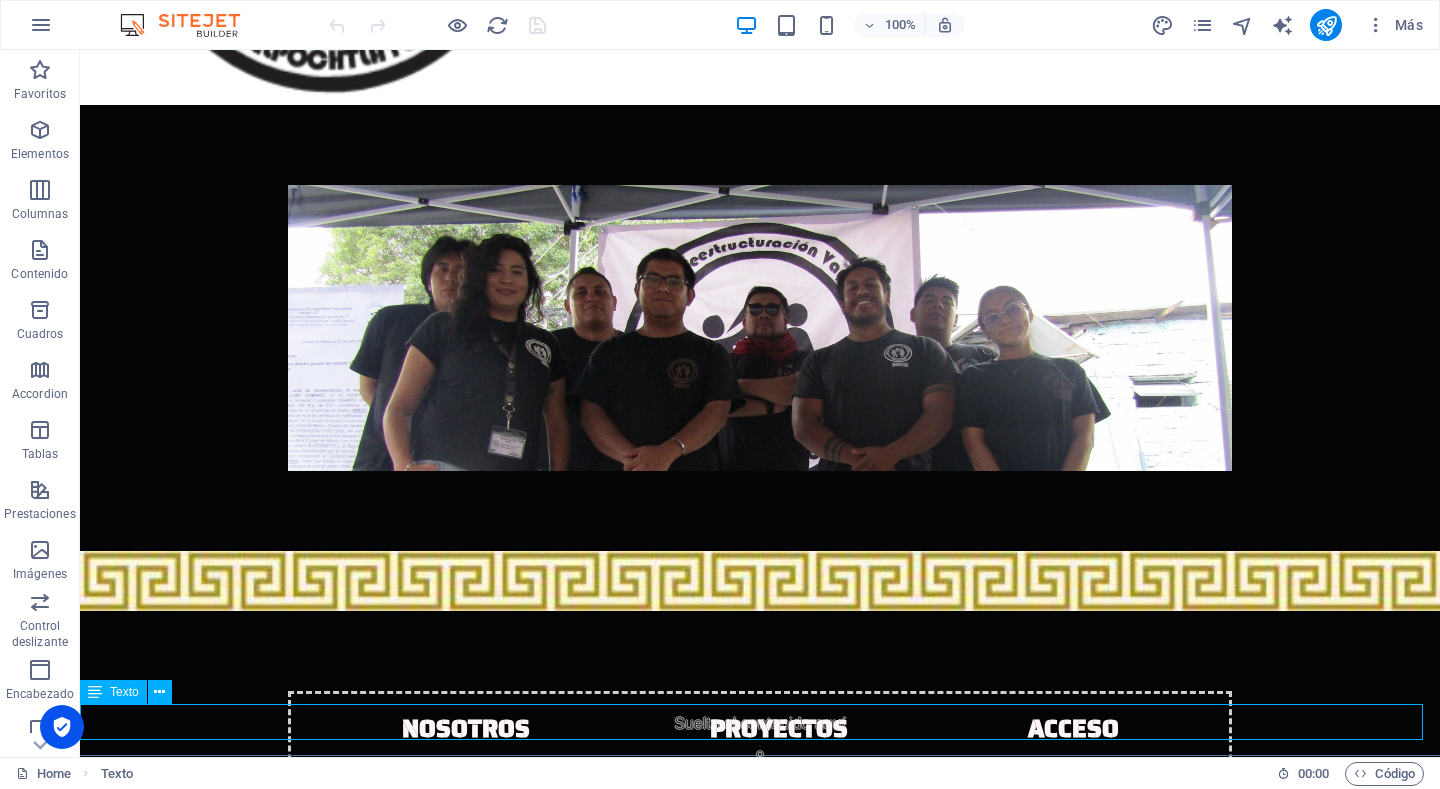 click on "NOSOTROS                                PROYECTOS                                ACCESO" at bounding box center [760, 729] 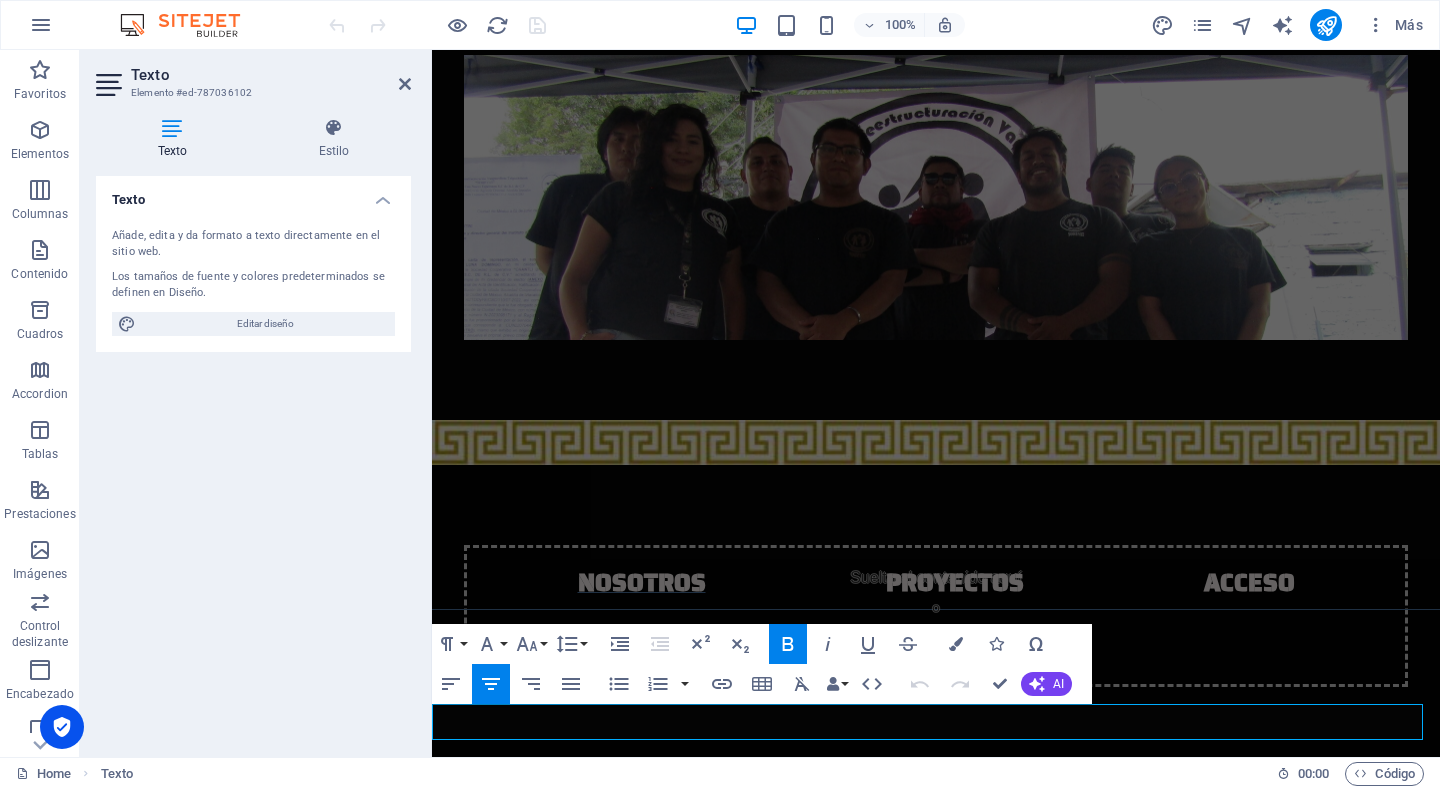 scroll, scrollTop: 302, scrollLeft: 0, axis: vertical 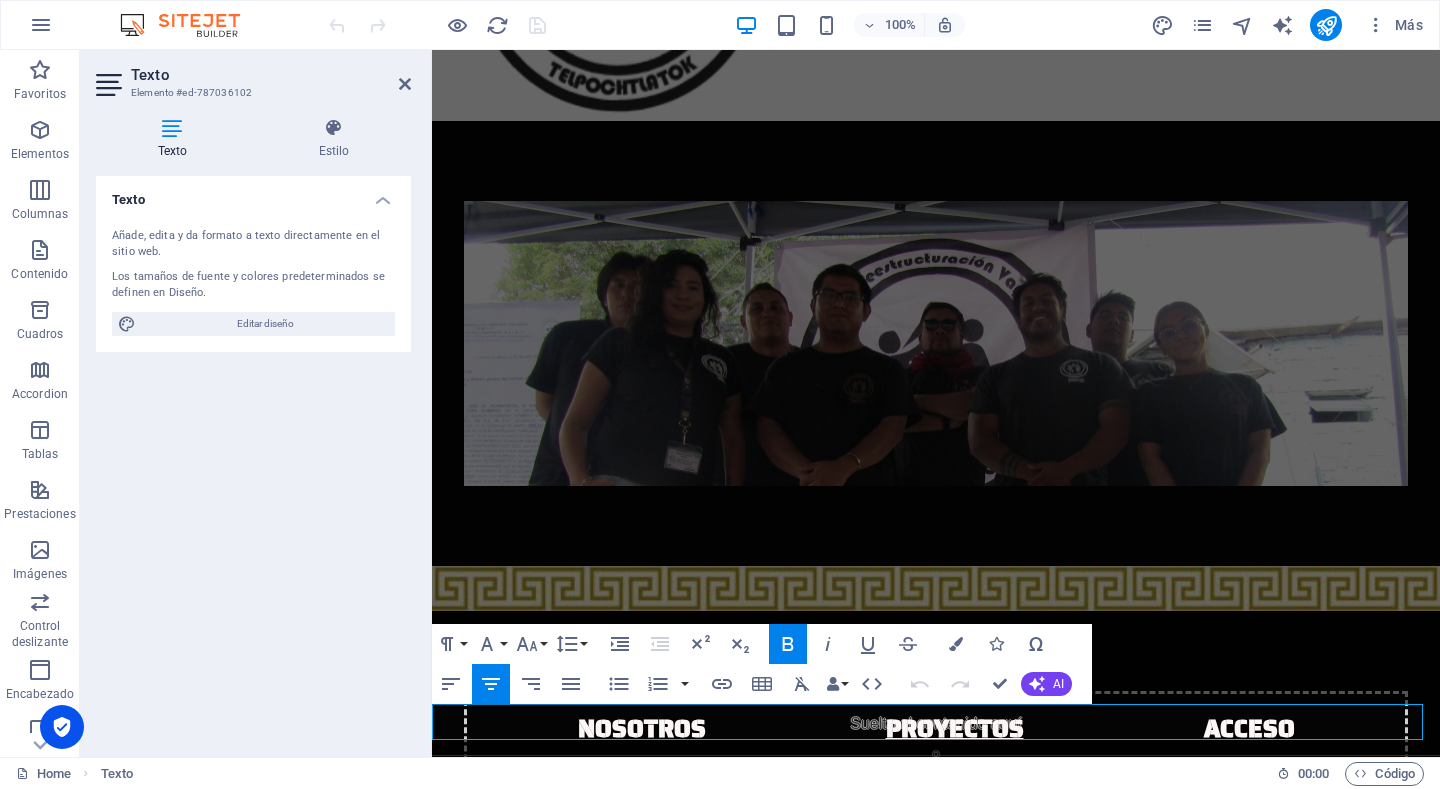 click on "PROYECTOS" at bounding box center [955, 729] 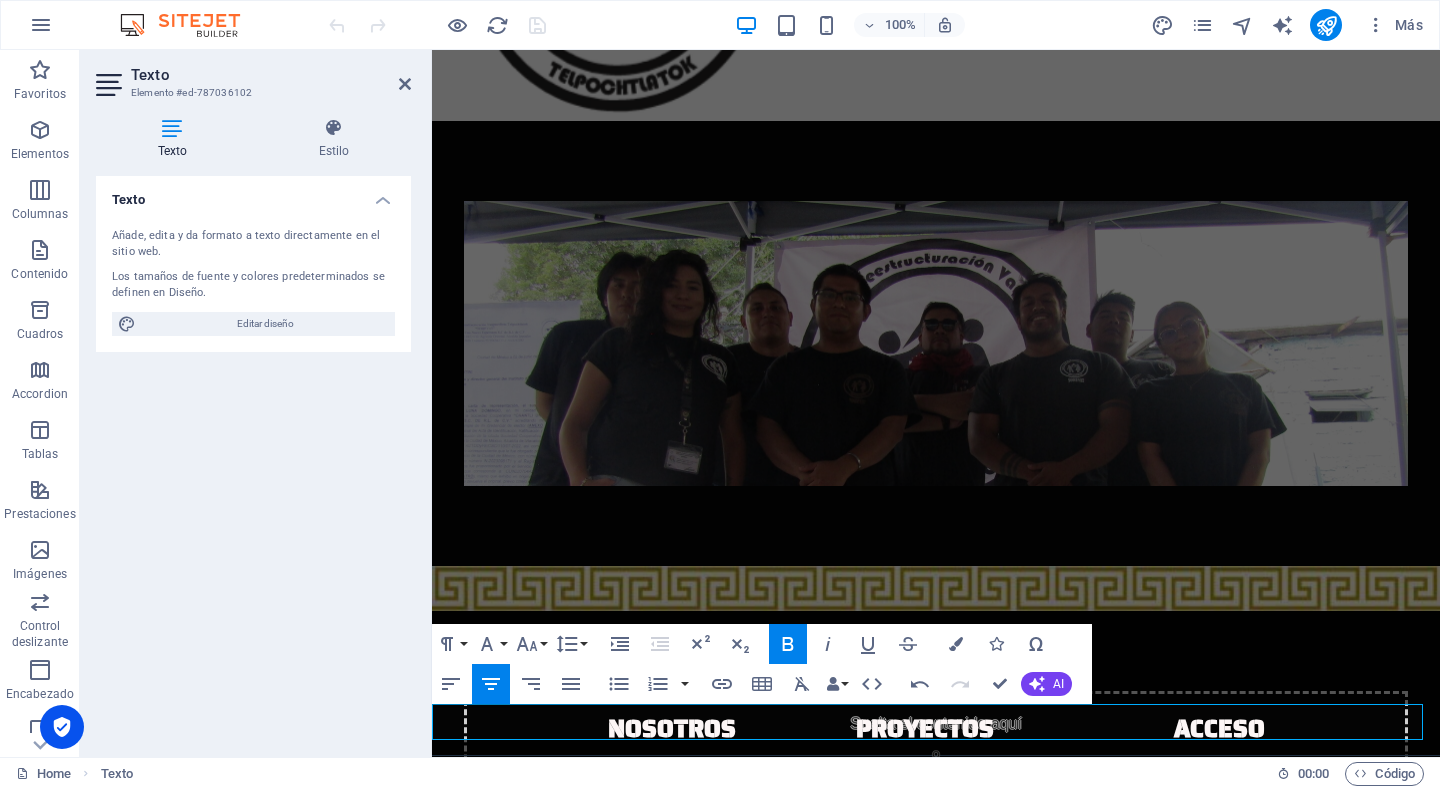 click at bounding box center (1084, 729) 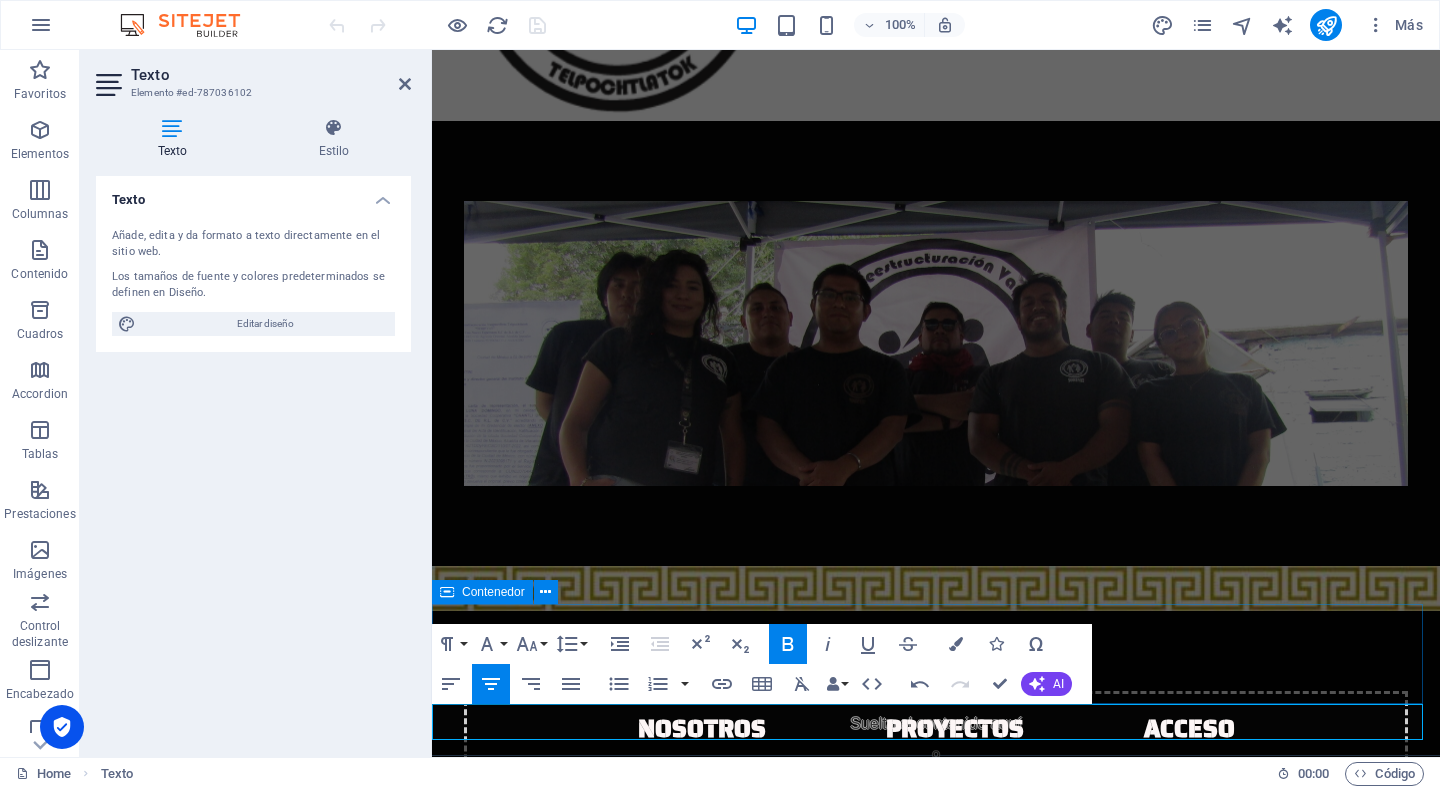 click on "Suelta el contenido aquí o  Añadir elementos  Pegar portapapeles" at bounding box center (936, 661) 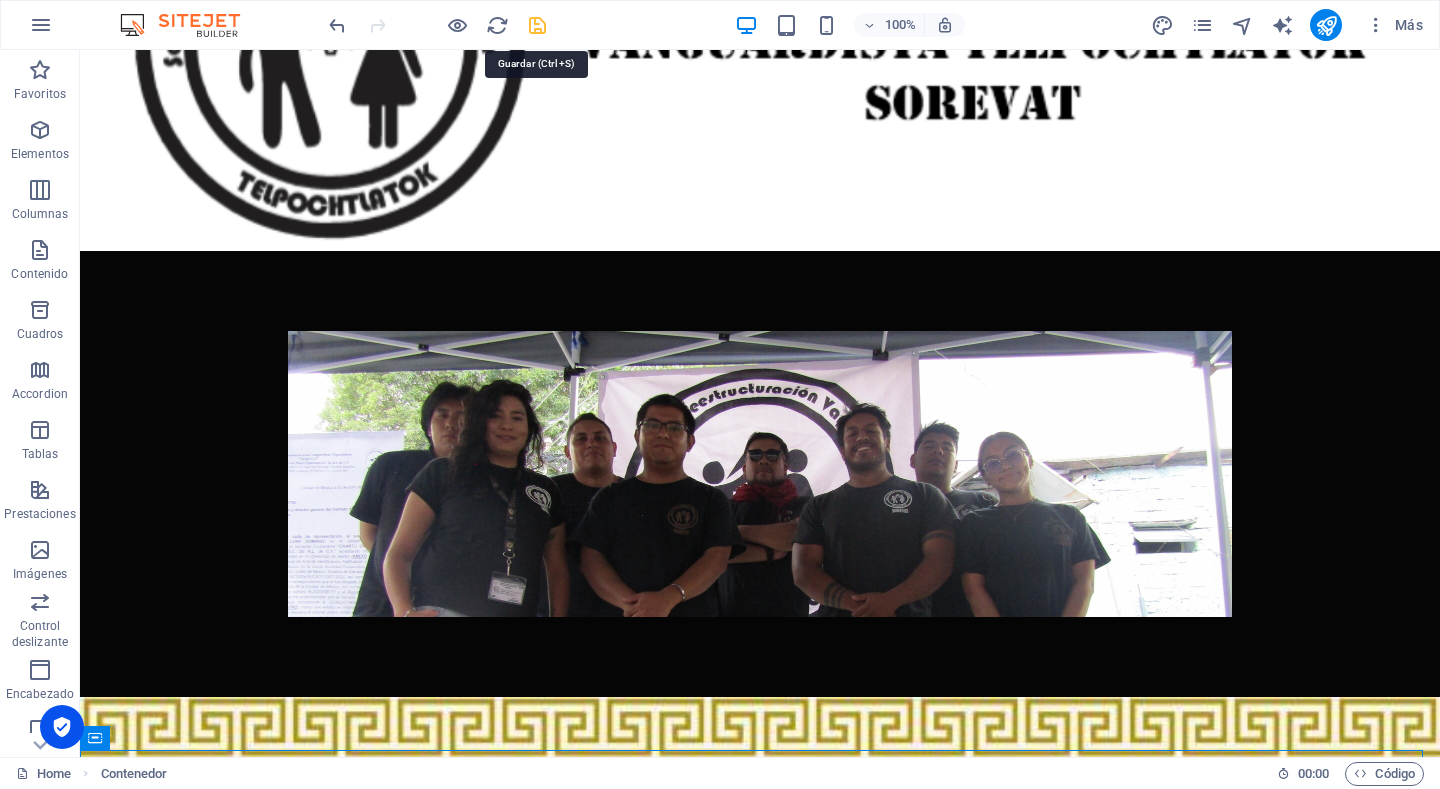 click at bounding box center [537, 25] 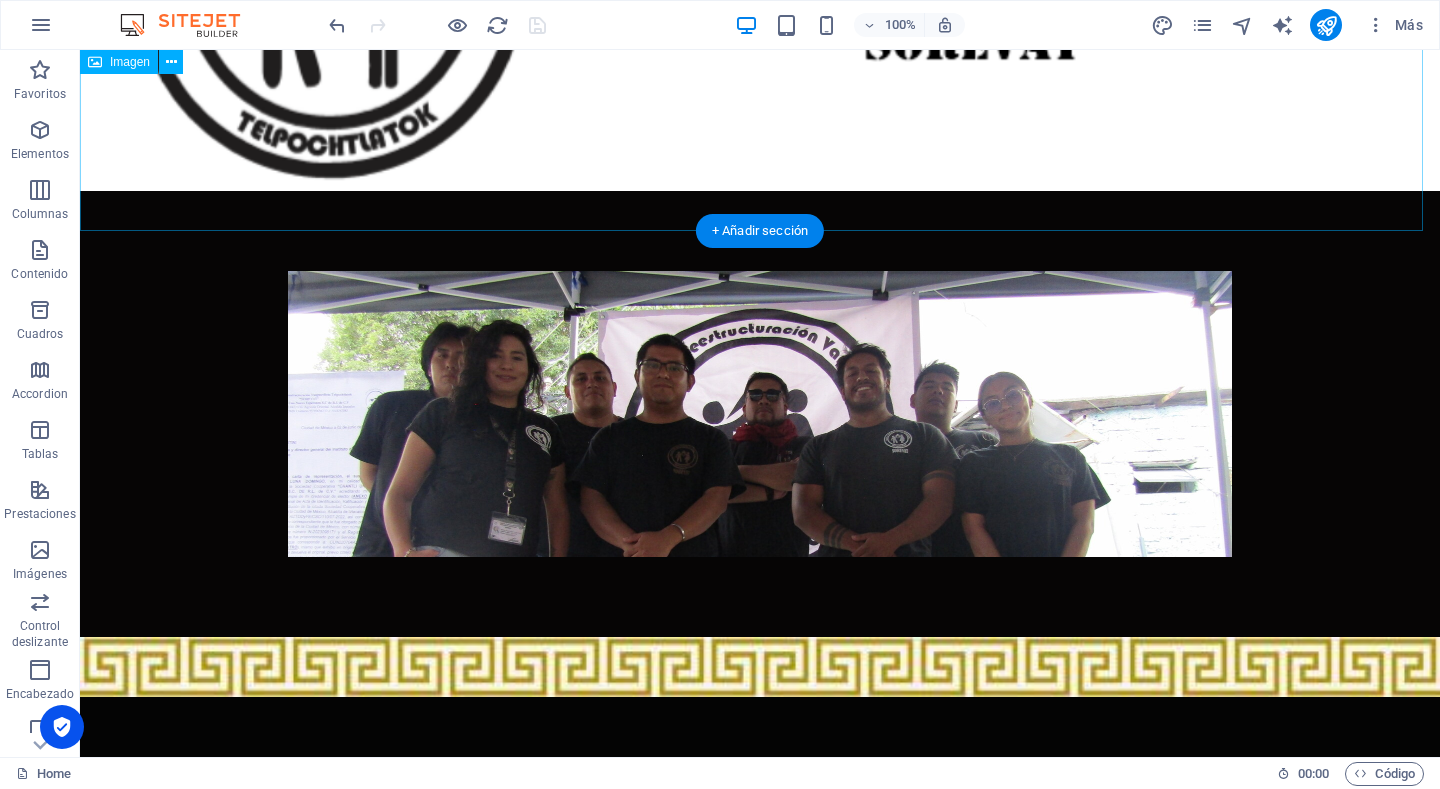 scroll, scrollTop: 448, scrollLeft: 0, axis: vertical 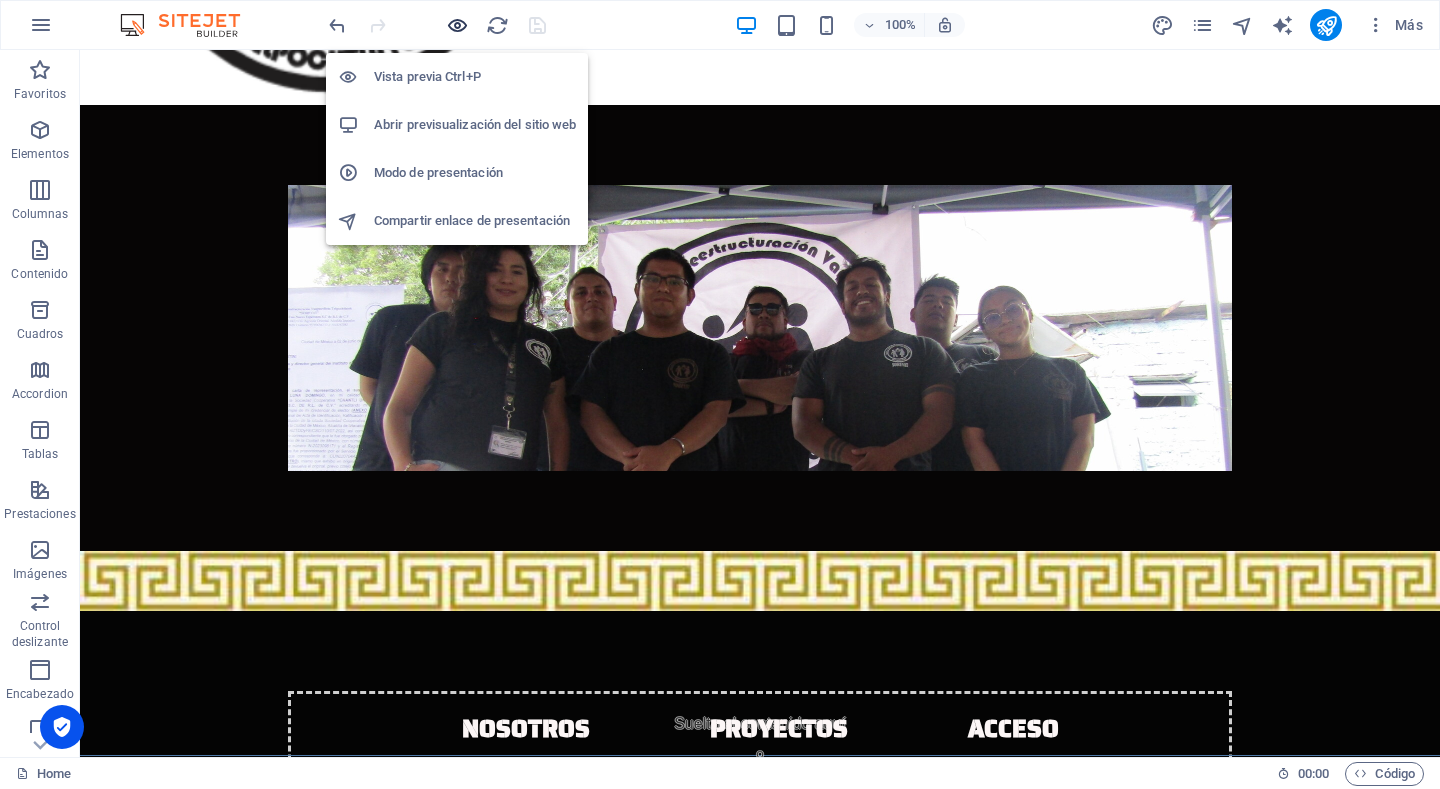 click at bounding box center [457, 25] 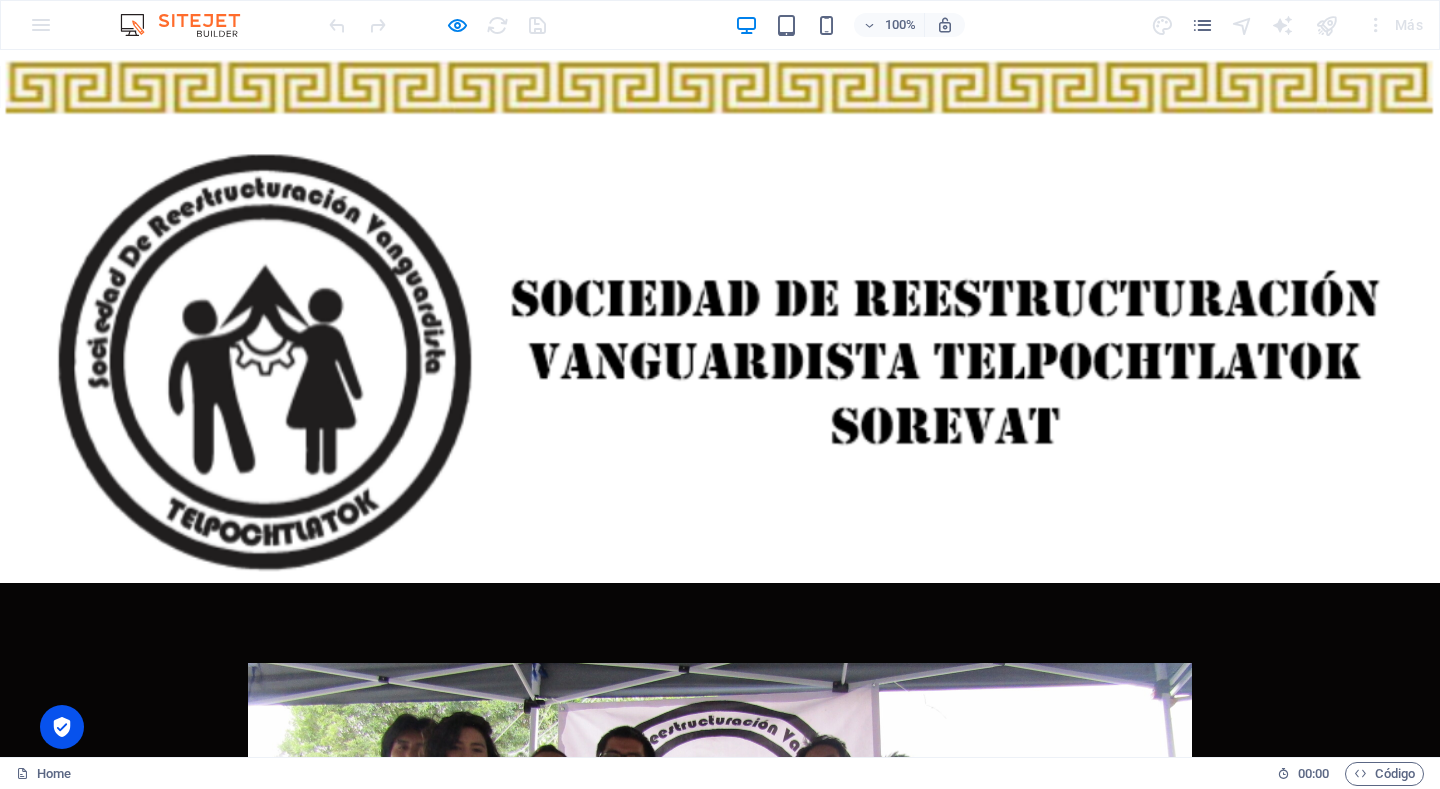 scroll, scrollTop: 481, scrollLeft: 0, axis: vertical 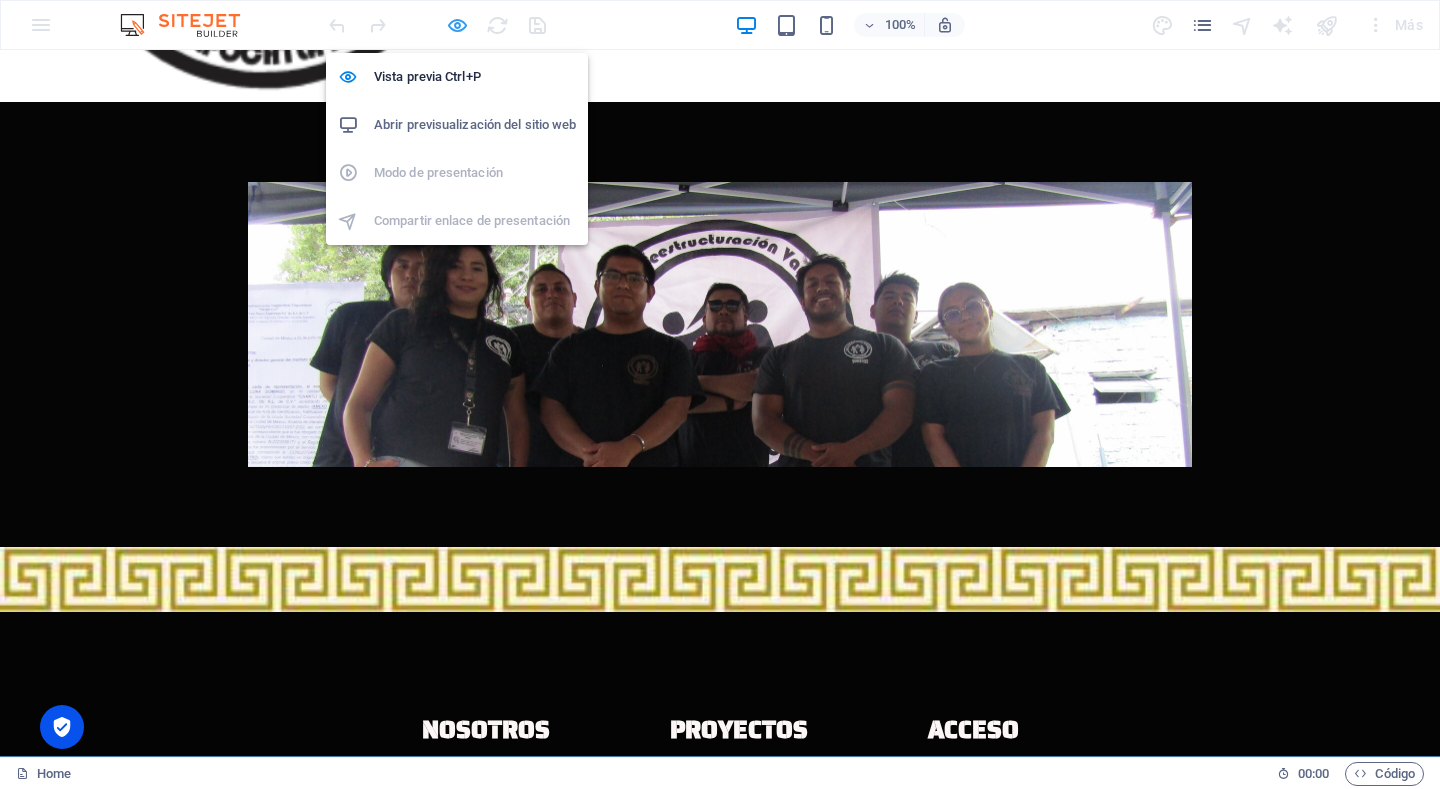 click at bounding box center (457, 25) 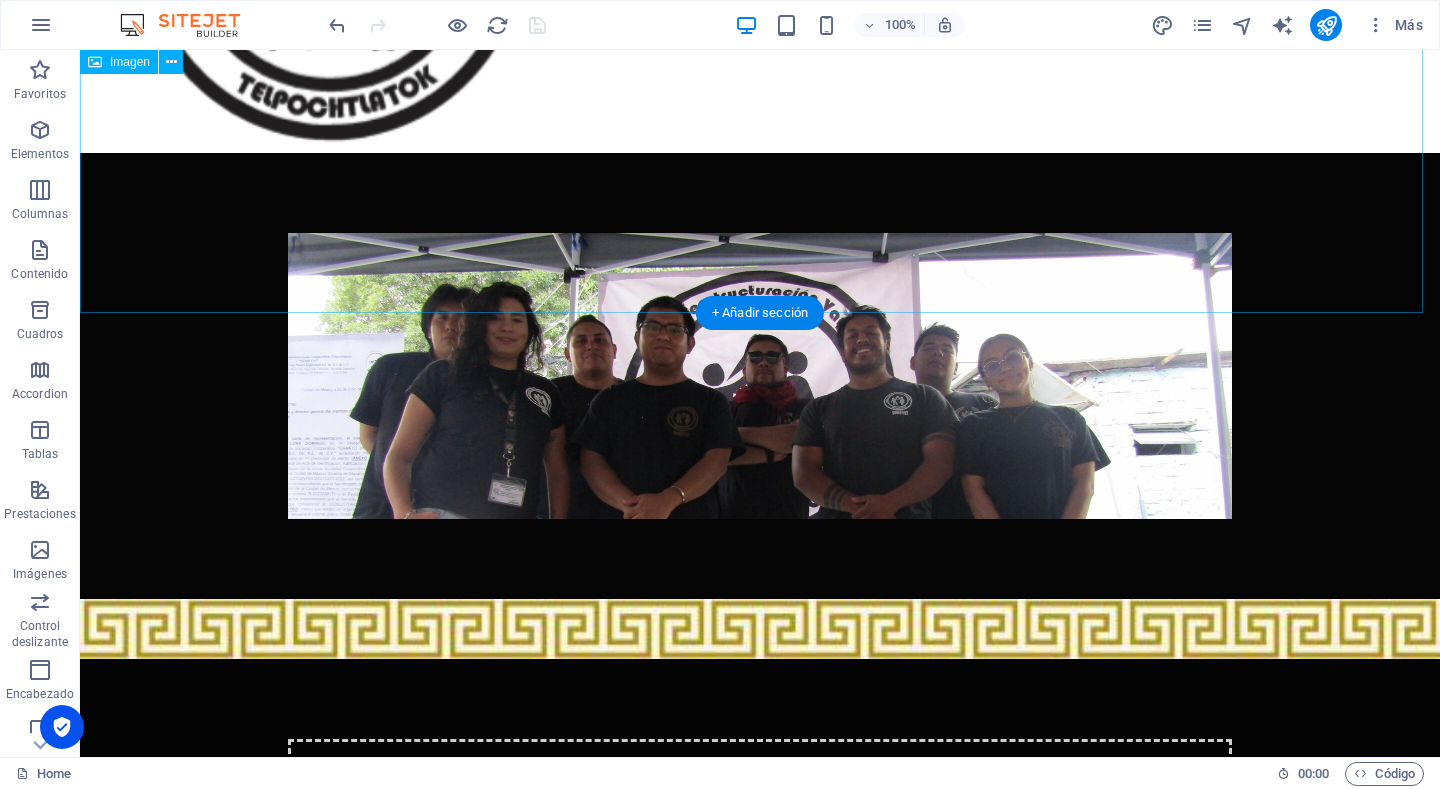scroll, scrollTop: 0, scrollLeft: 0, axis: both 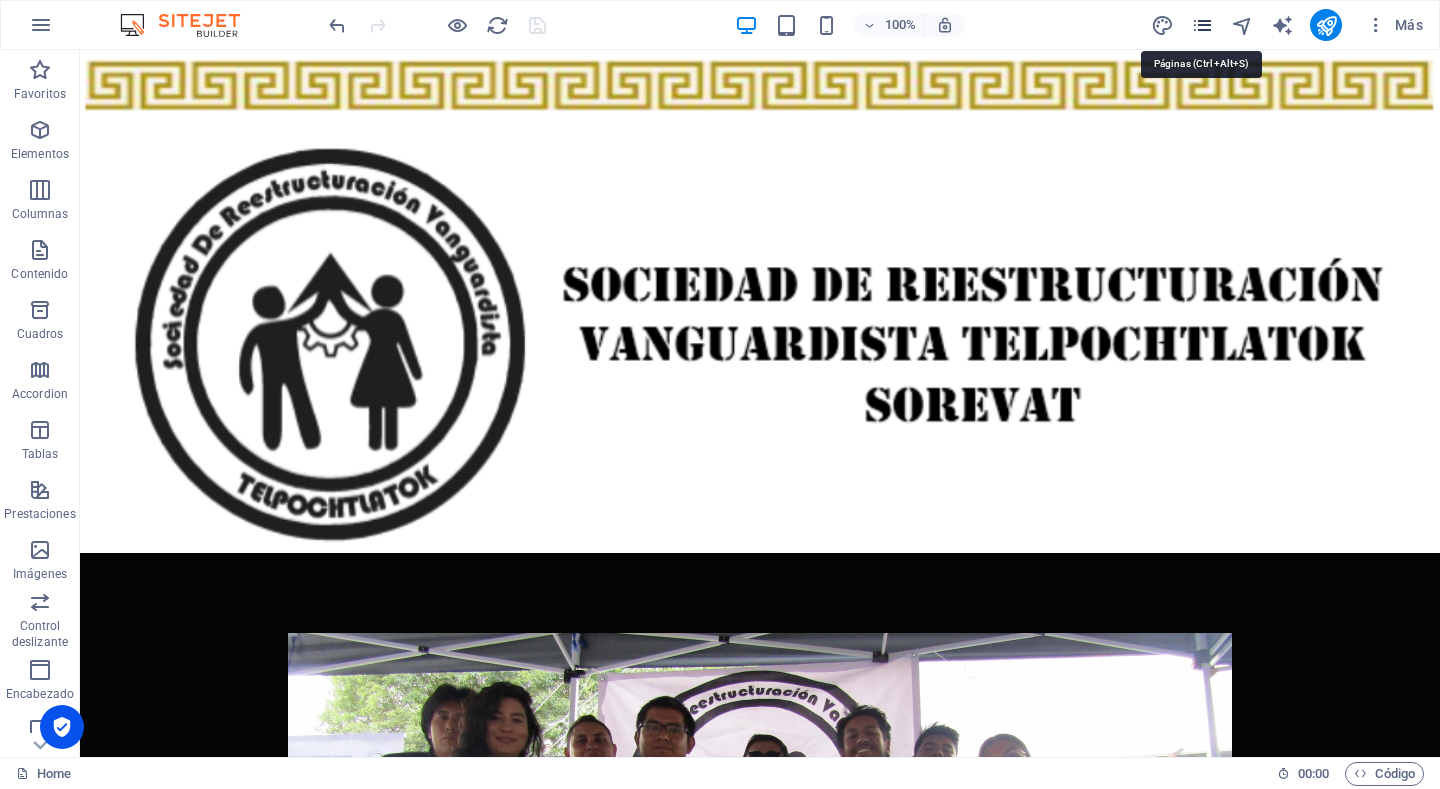click at bounding box center (1202, 25) 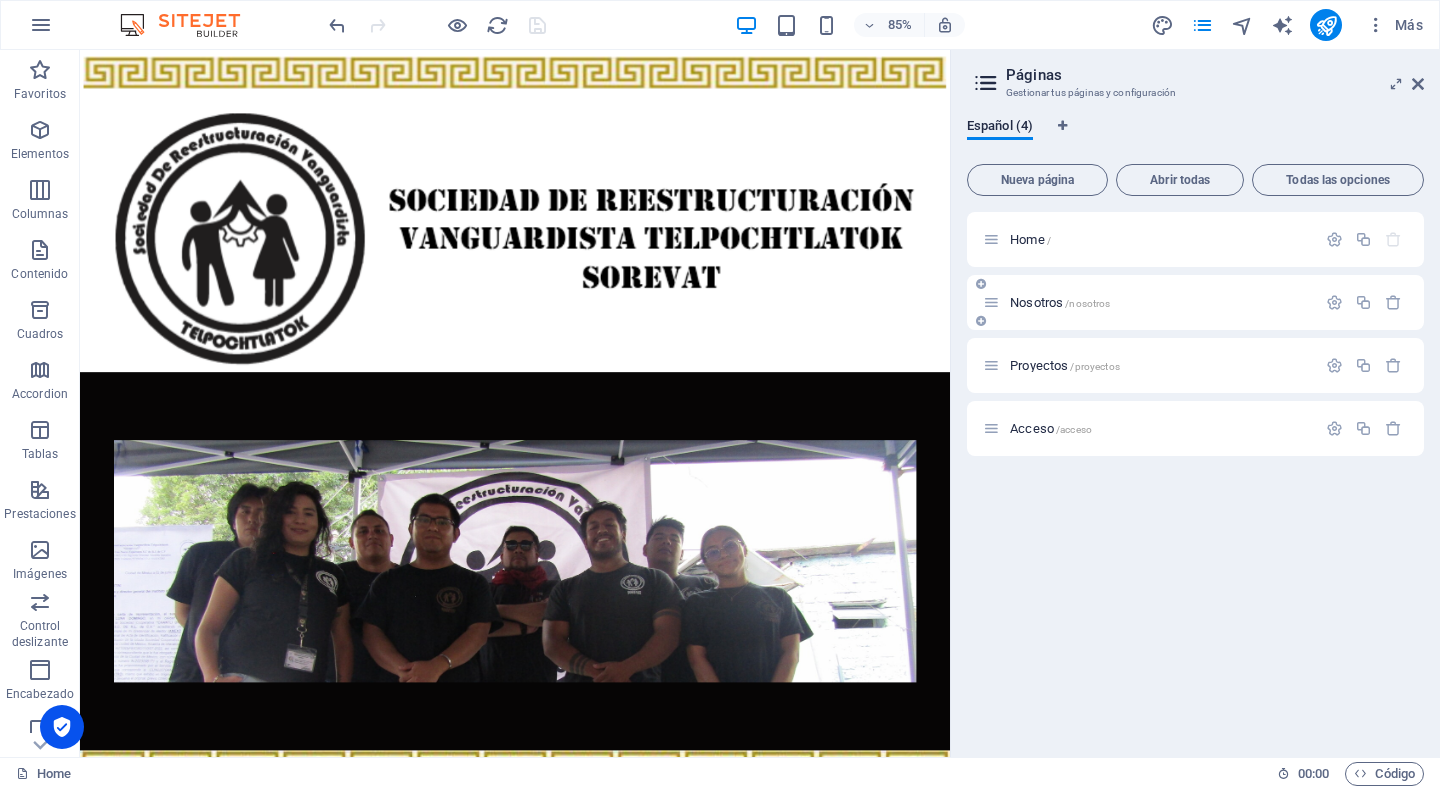 click on "Nosotros /nosotros" at bounding box center [1060, 302] 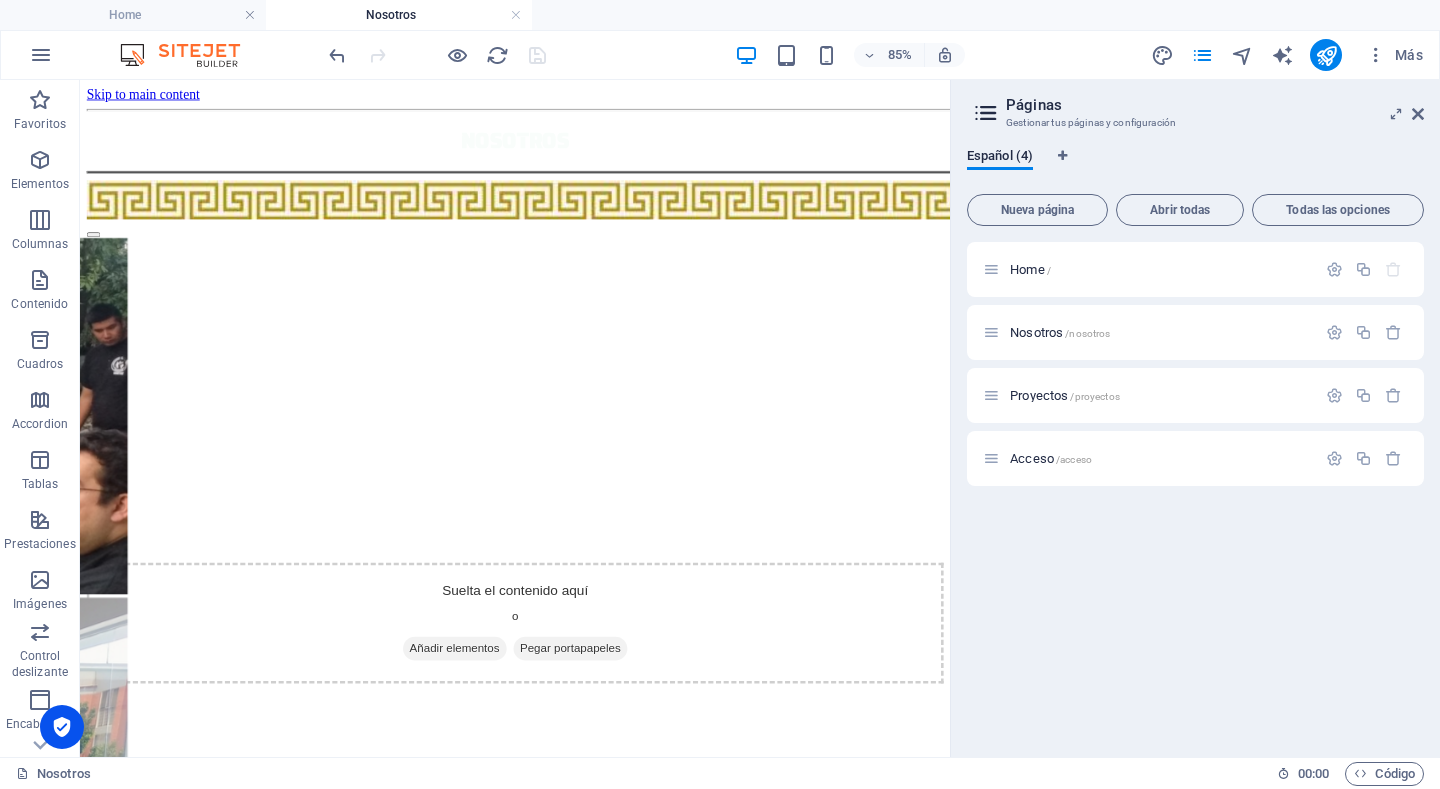 scroll, scrollTop: 0, scrollLeft: 0, axis: both 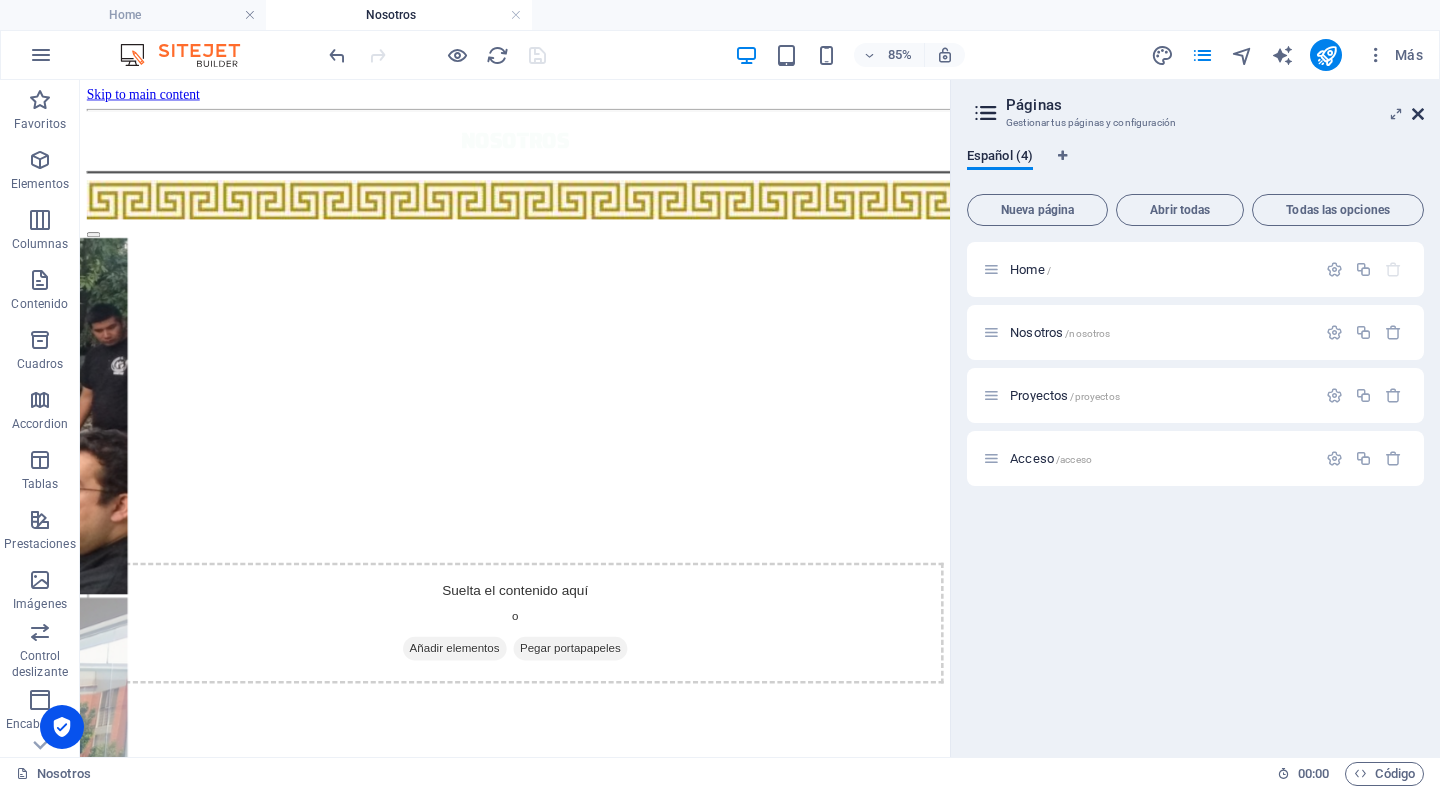 click at bounding box center (1418, 114) 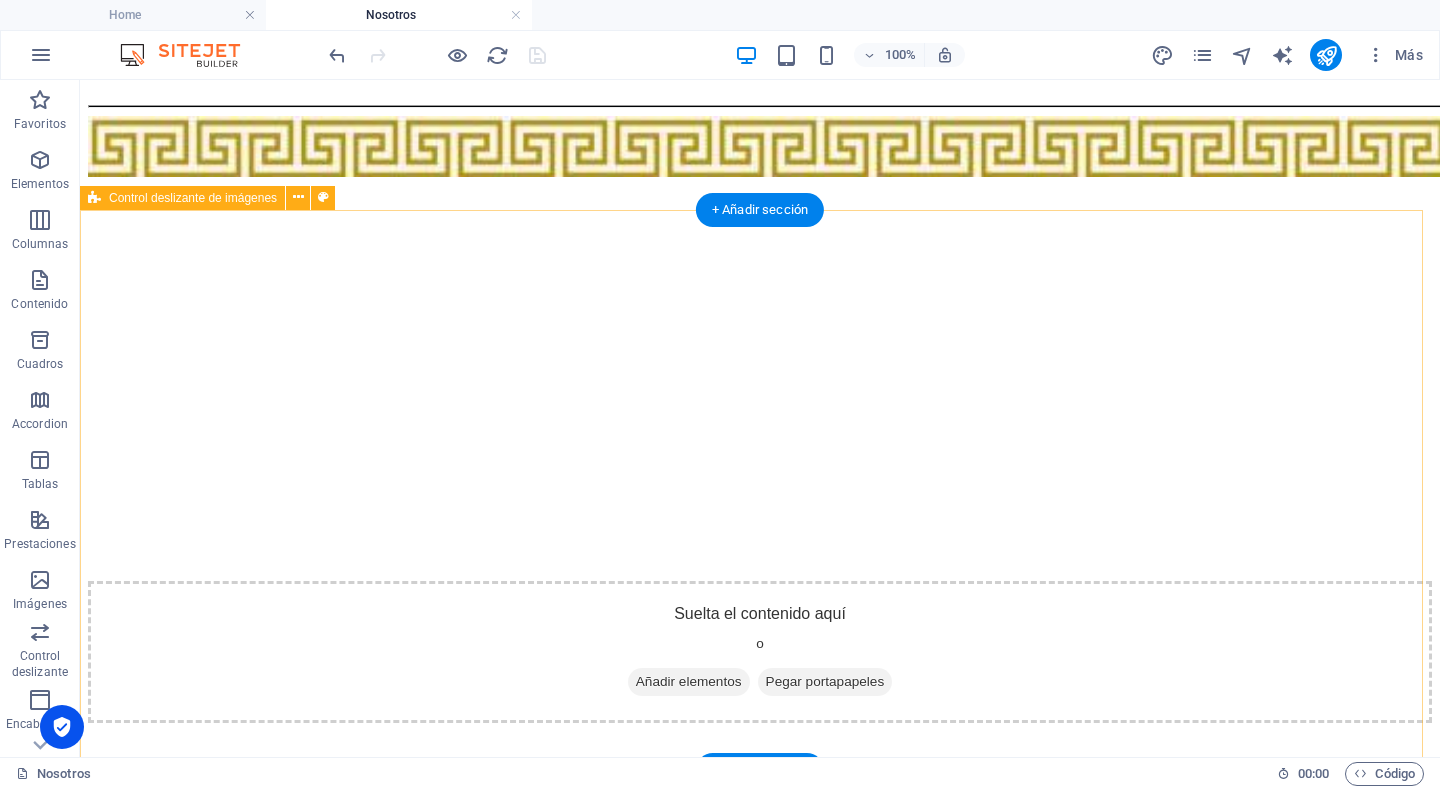 scroll, scrollTop: 332, scrollLeft: 0, axis: vertical 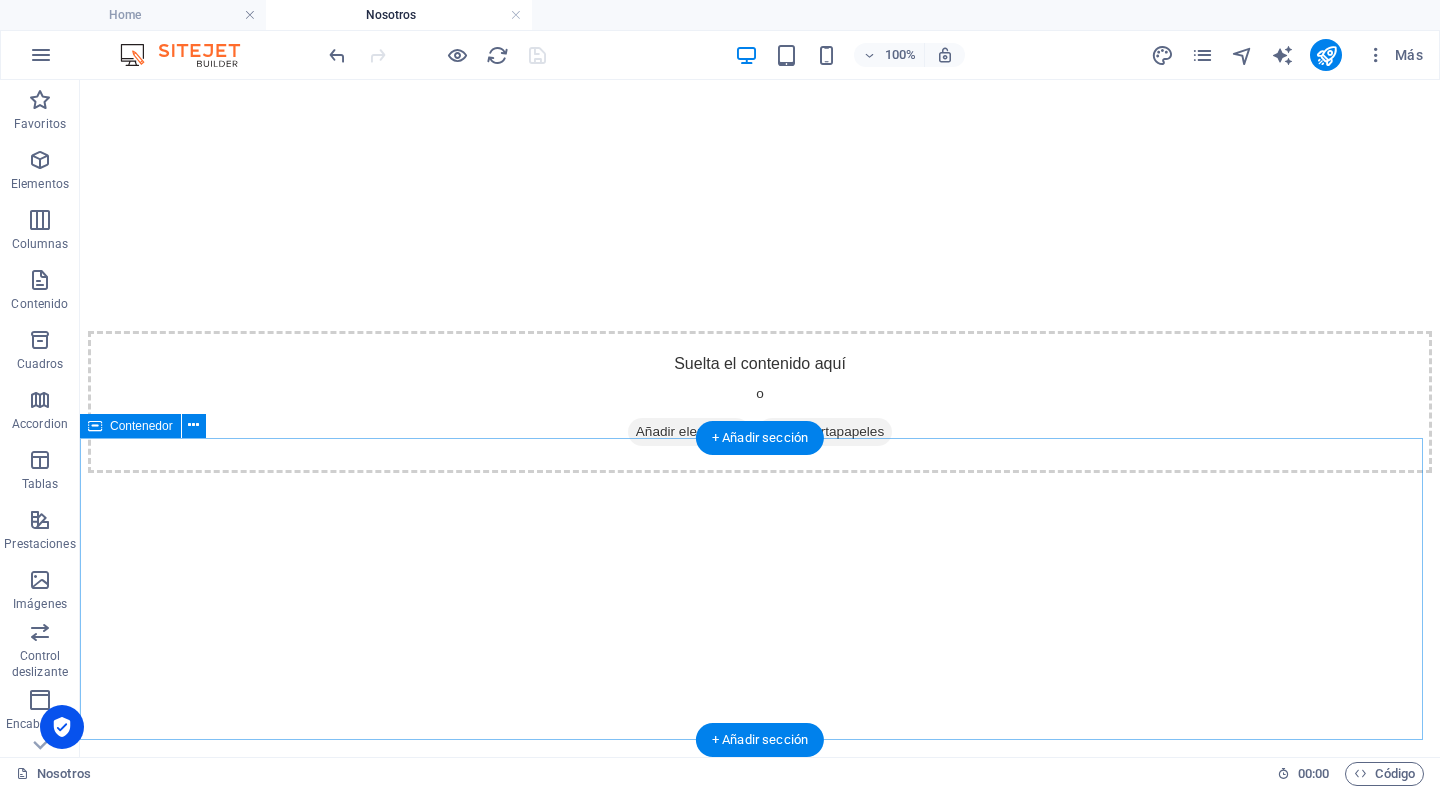 click on "Suelta el contenido aquí o  Añadir elementos  Pegar portapapeles" at bounding box center [760, 402] 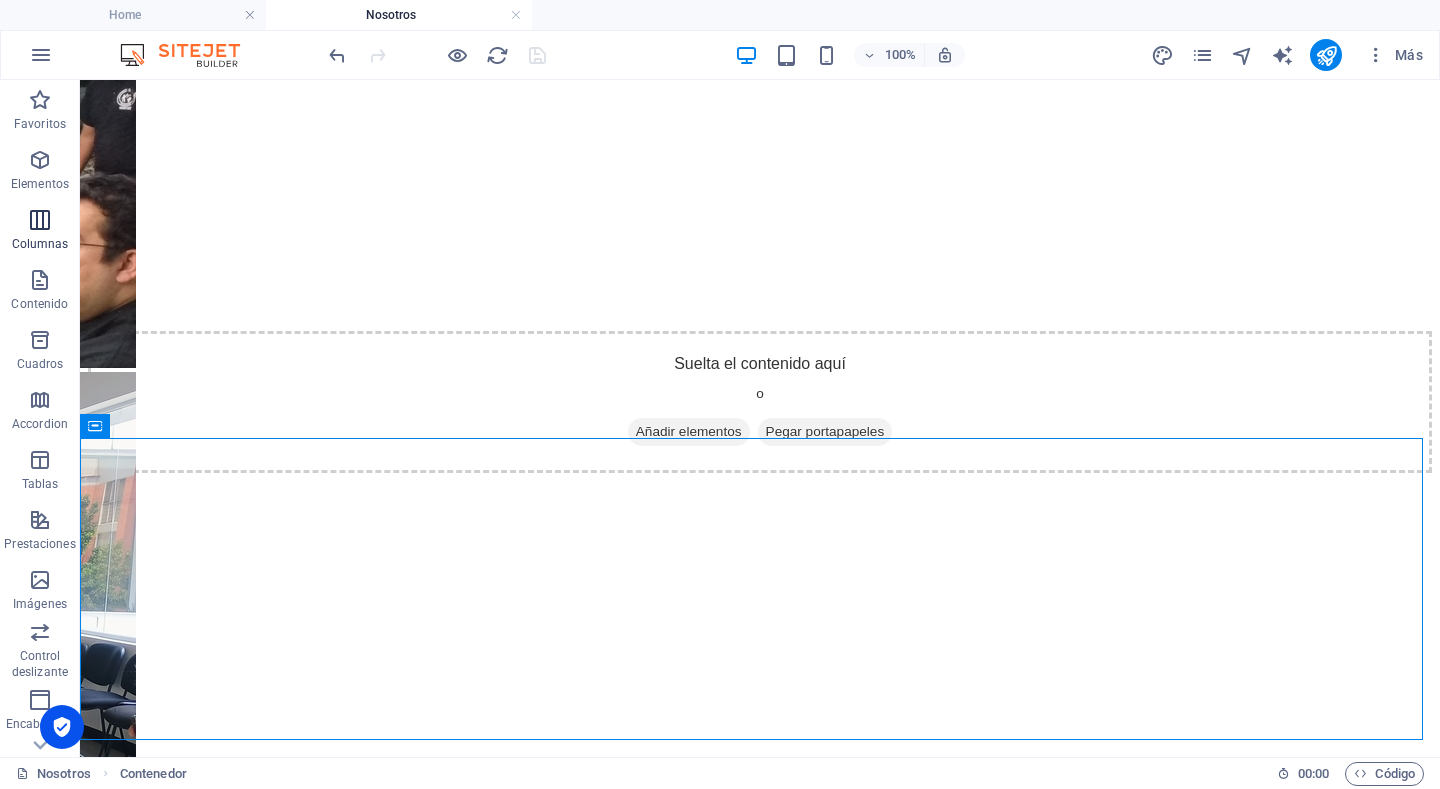 scroll, scrollTop: 223, scrollLeft: 0, axis: vertical 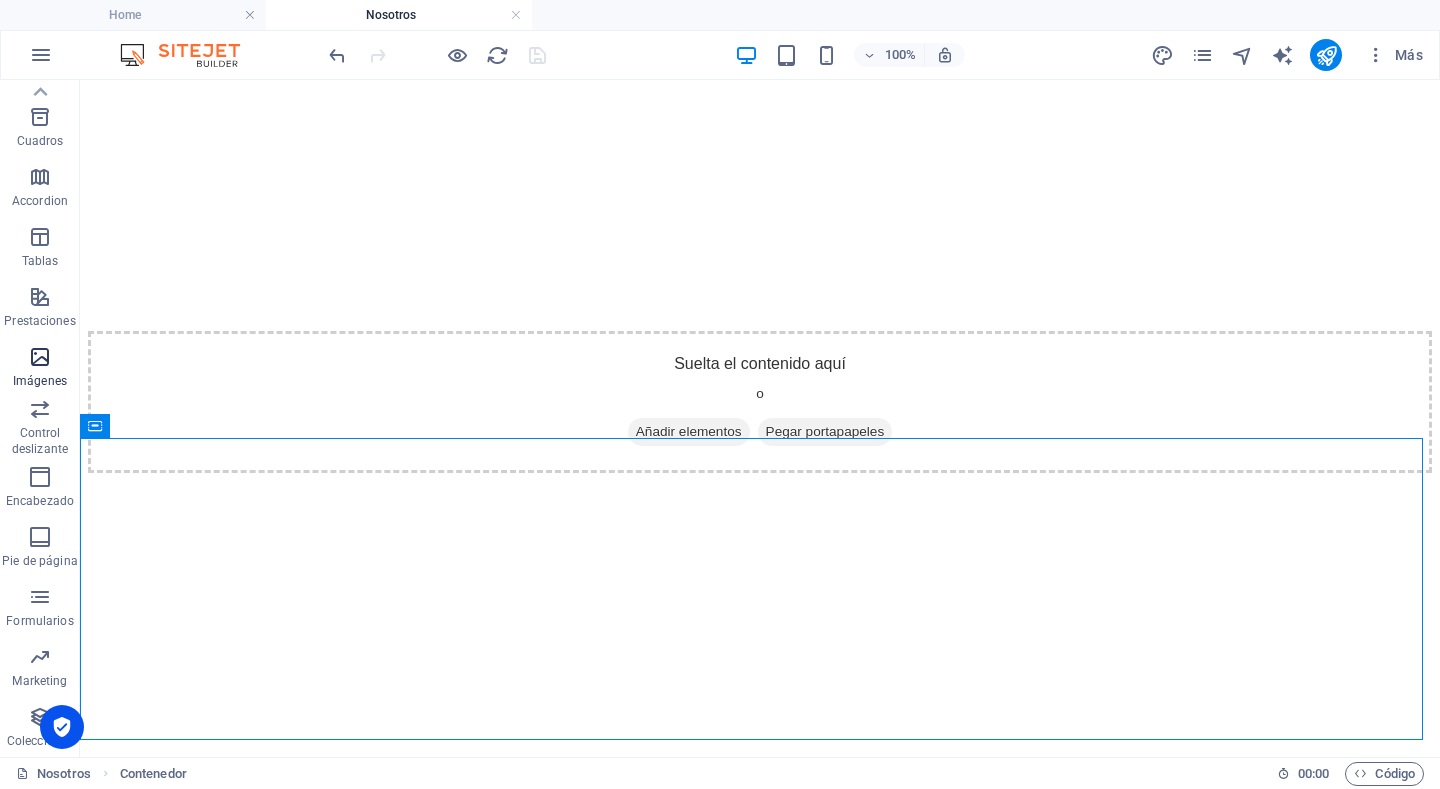 click at bounding box center (40, 357) 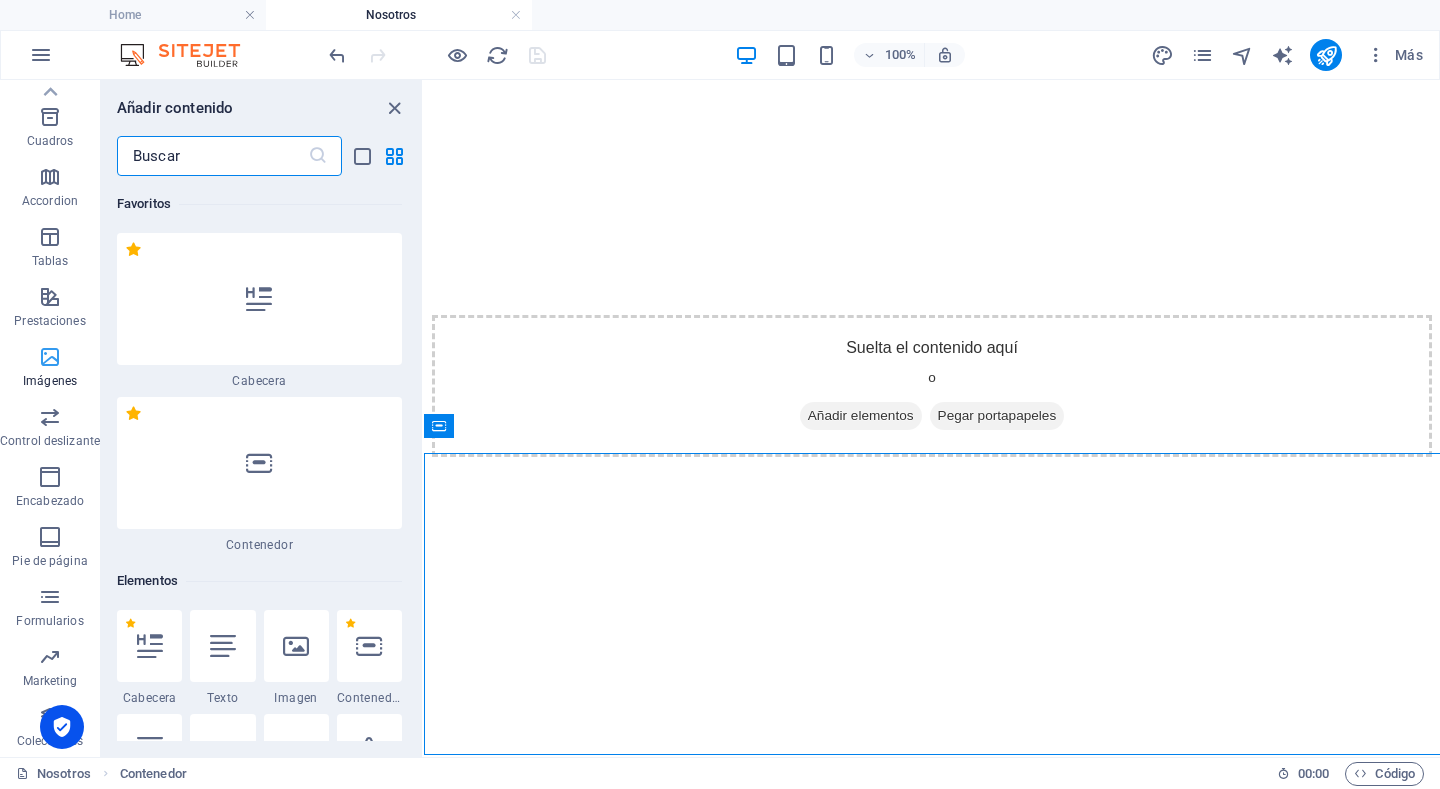 scroll, scrollTop: 317, scrollLeft: 0, axis: vertical 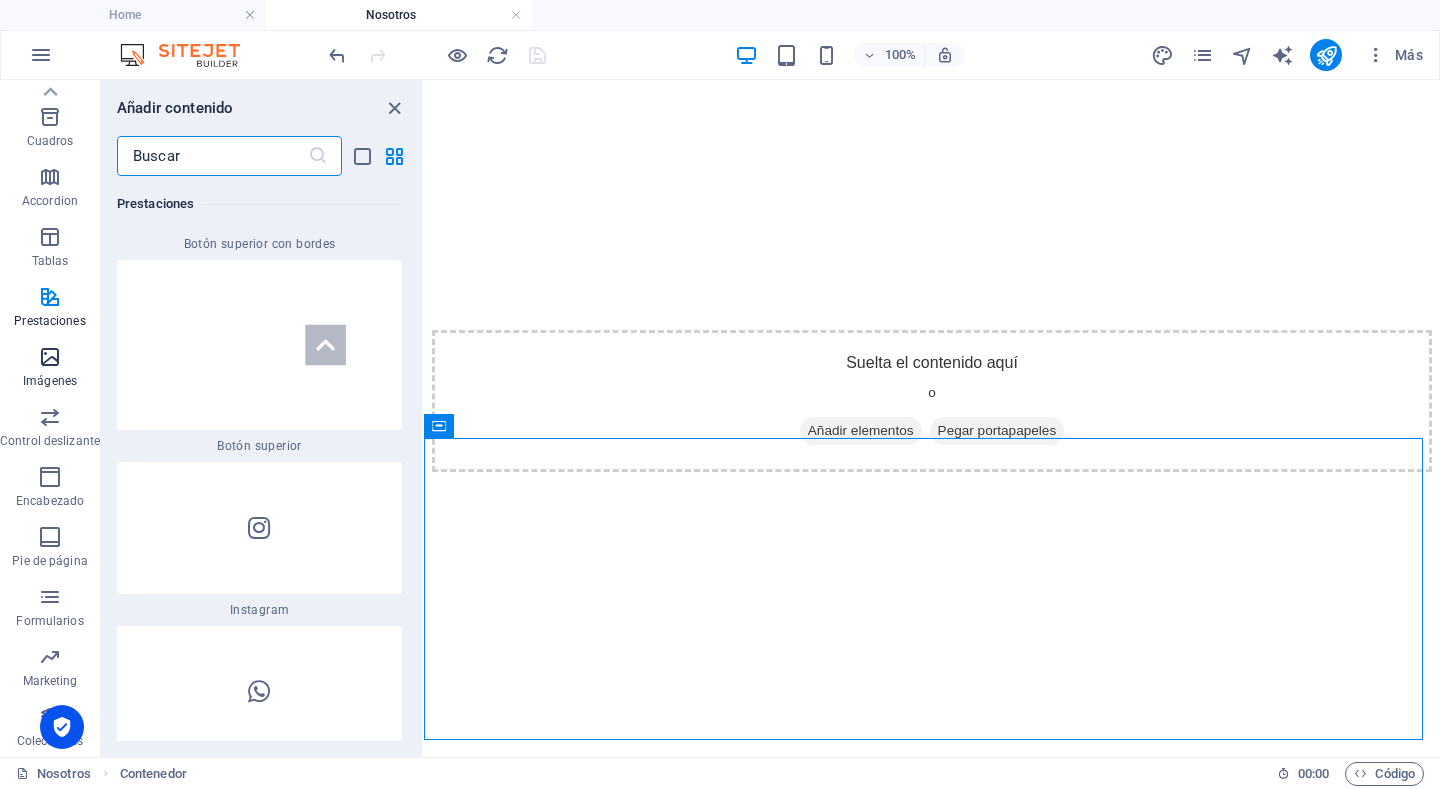 click on "Imágenes" at bounding box center [50, 381] 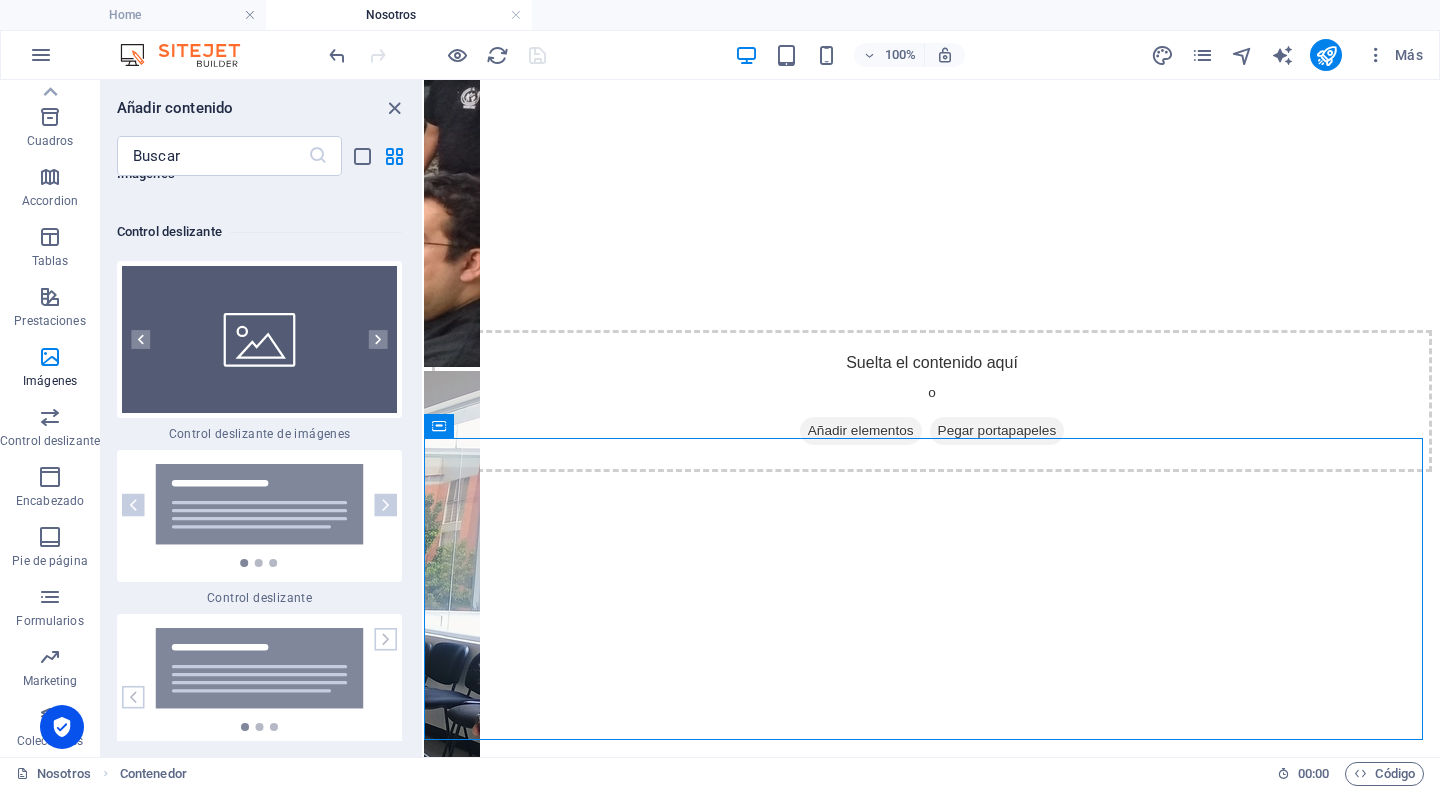 scroll, scrollTop: 22390, scrollLeft: 0, axis: vertical 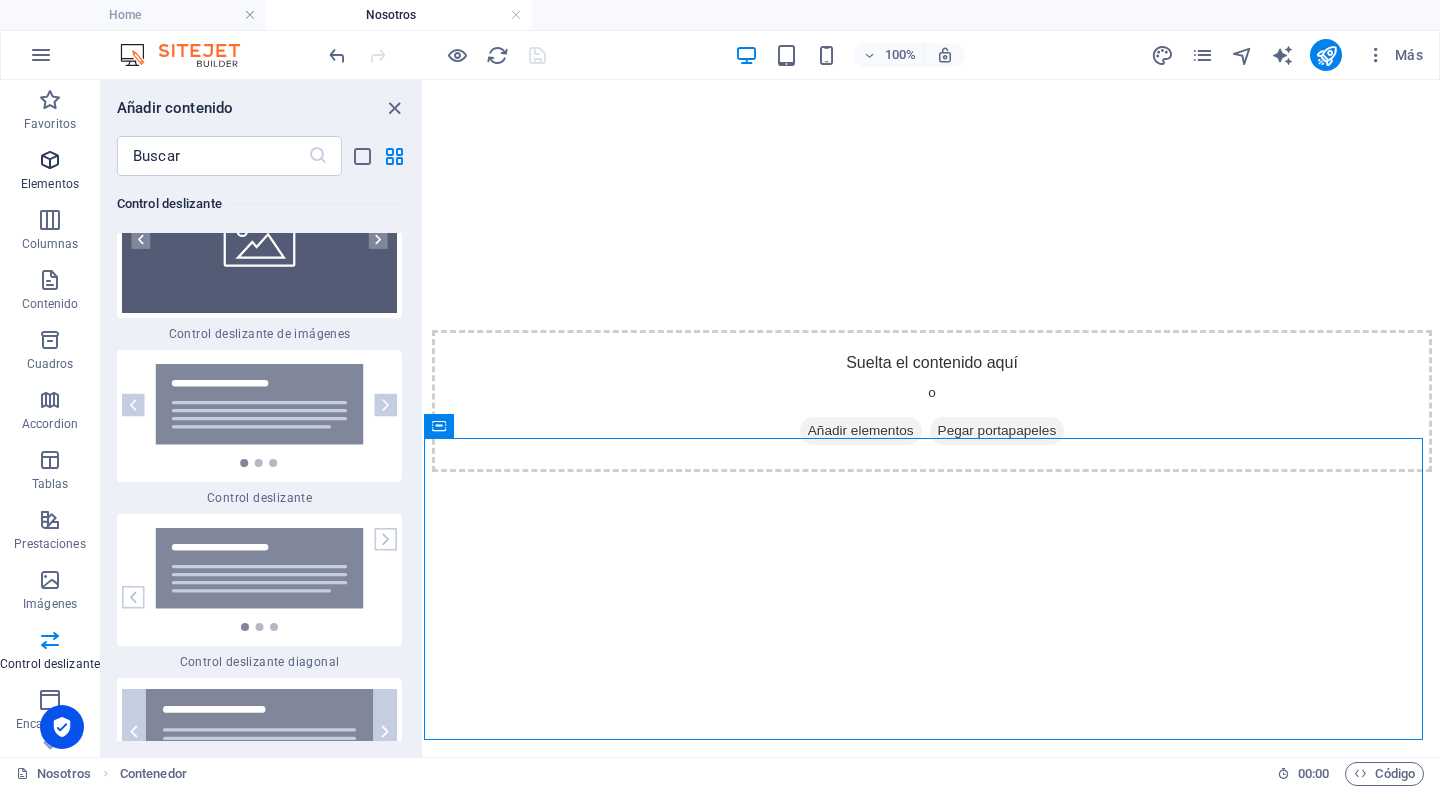 click on "Elementos" at bounding box center (50, 172) 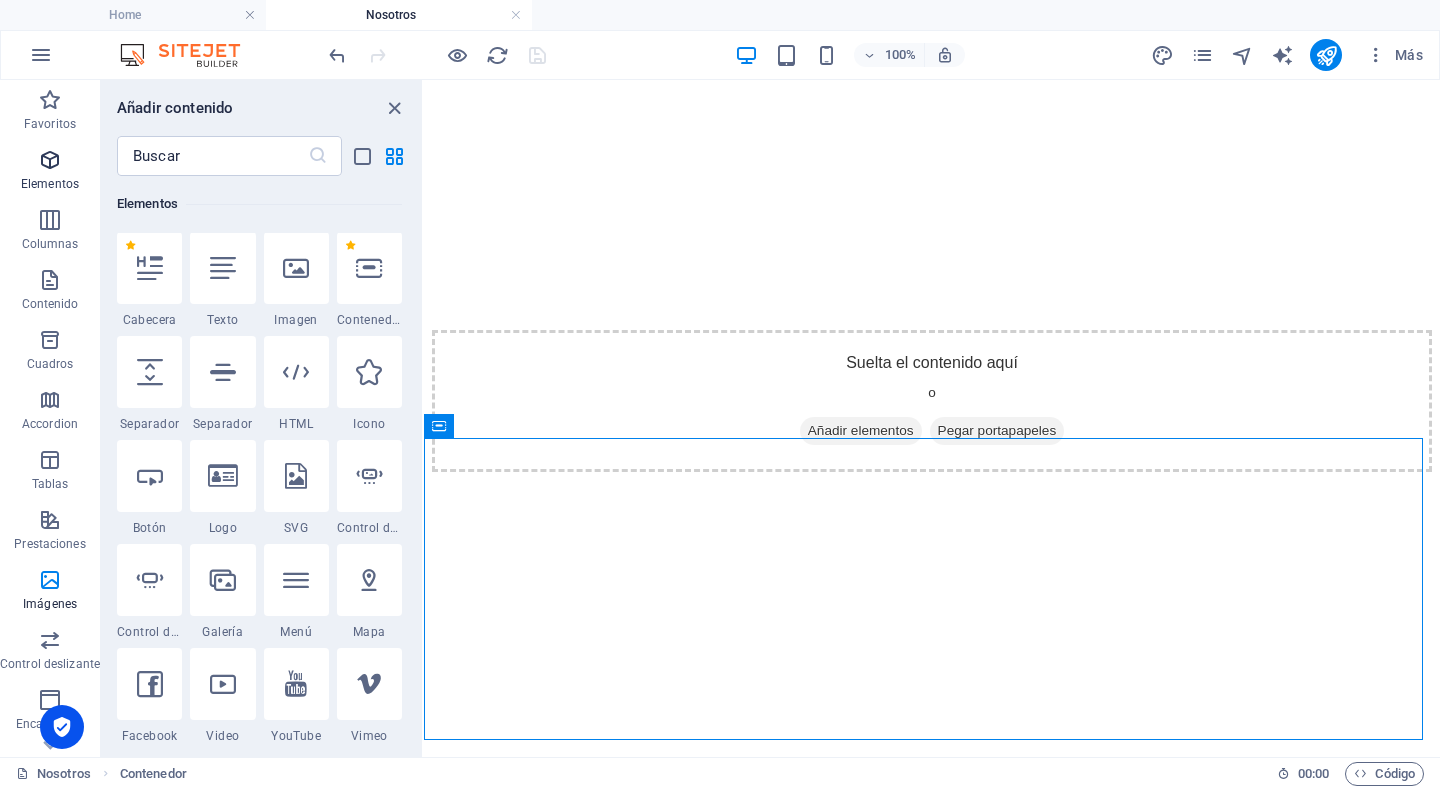 scroll, scrollTop: 377, scrollLeft: 0, axis: vertical 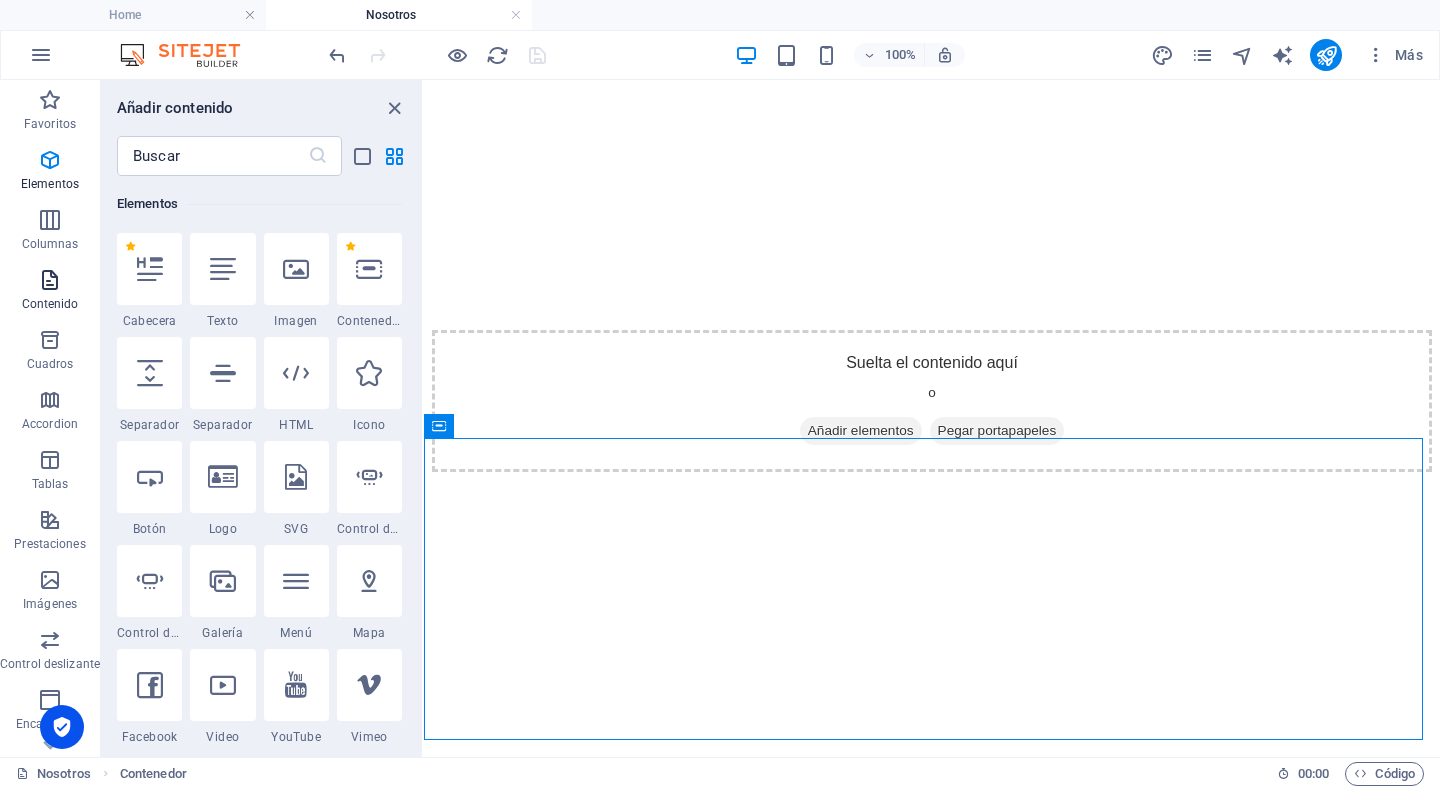 click at bounding box center (50, 280) 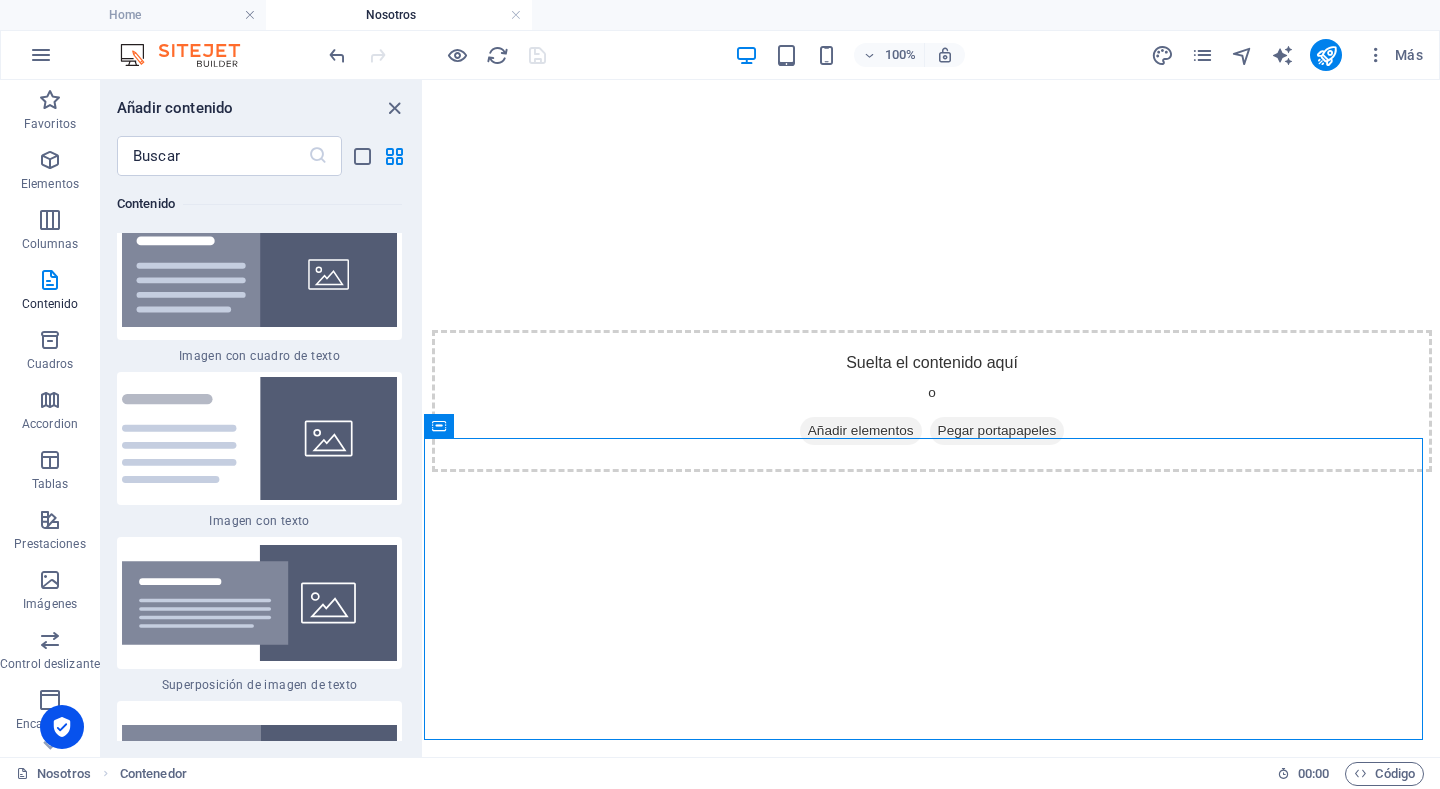 scroll, scrollTop: 7486, scrollLeft: 0, axis: vertical 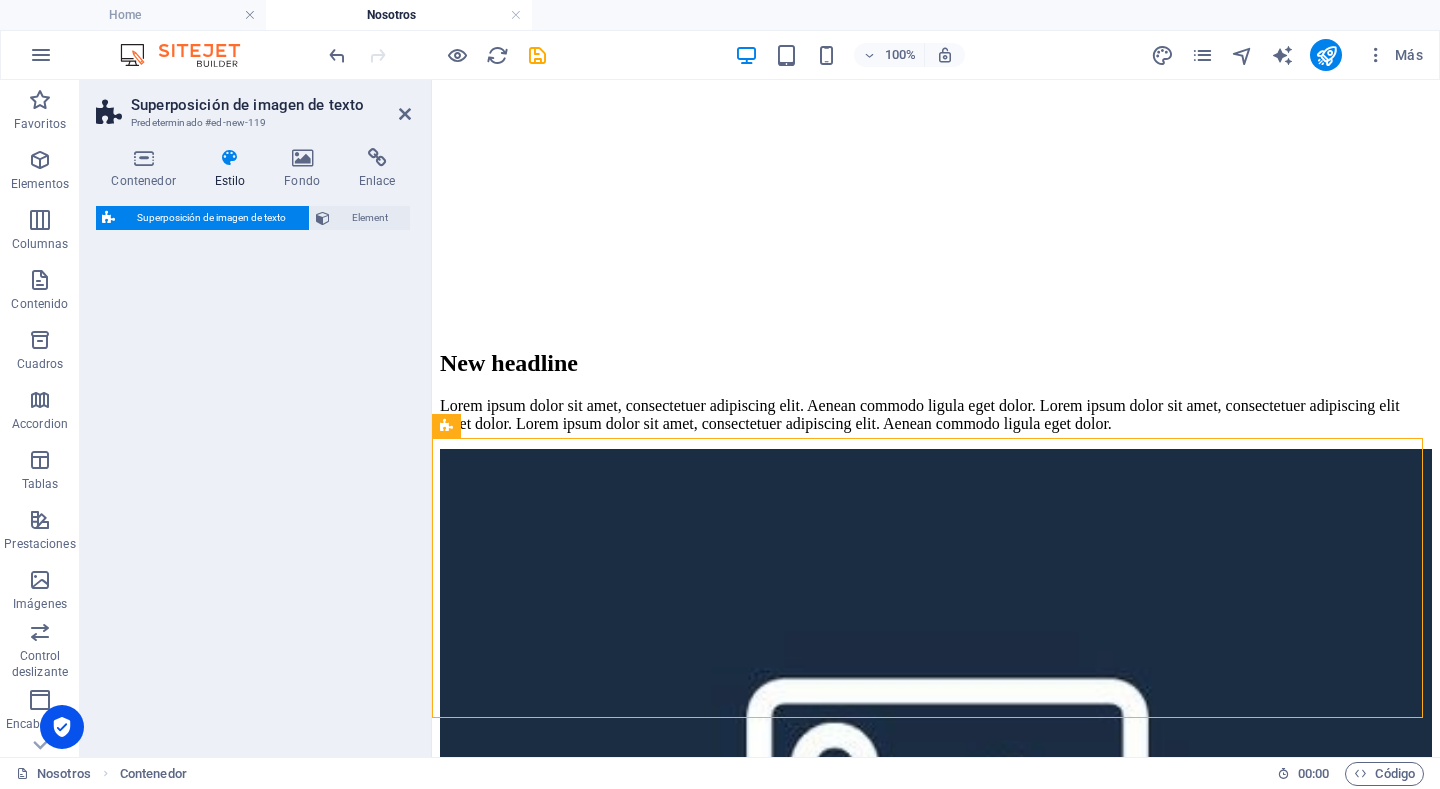 select on "rem" 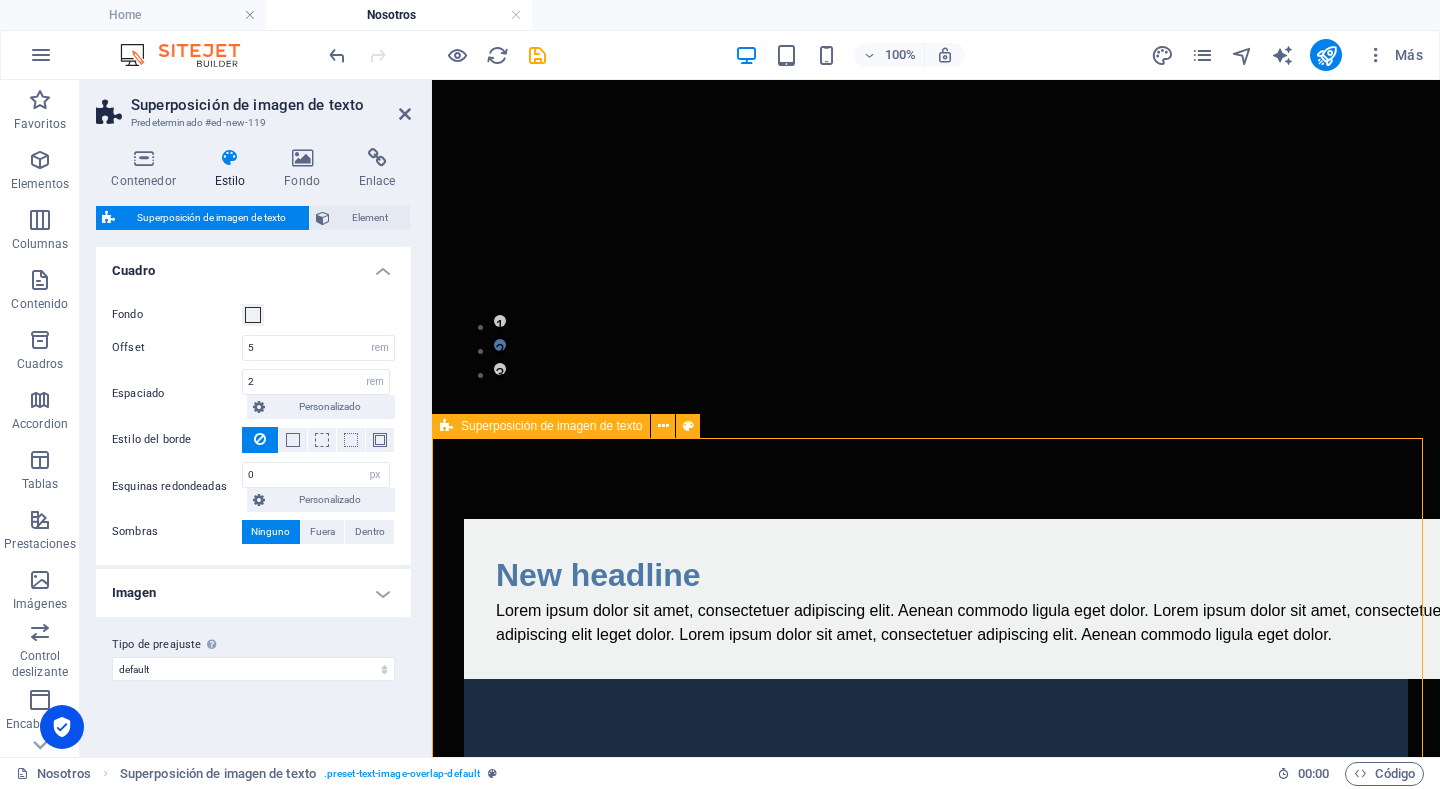 scroll, scrollTop: 516, scrollLeft: 0, axis: vertical 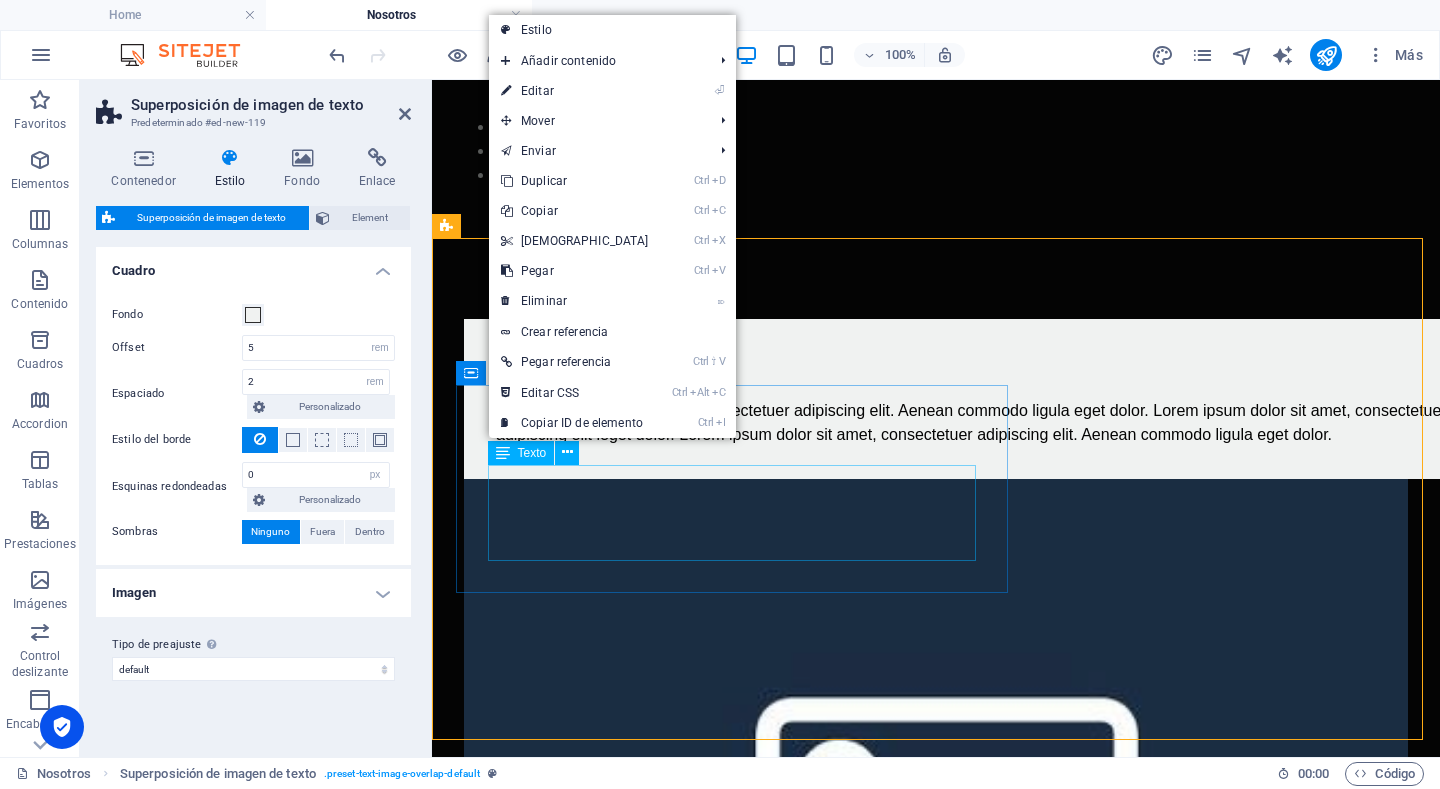 click on "Lorem ipsum dolor sit amet, consectetuer adipiscing elit. Aenean commodo ligula eget dolor. Lorem ipsum dolor sit amet, consectetuer adipiscing elit leget dolor. Lorem ipsum dolor sit amet, consectetuer adipiscing elit. Aenean commodo ligula eget dolor." at bounding box center (976, 423) 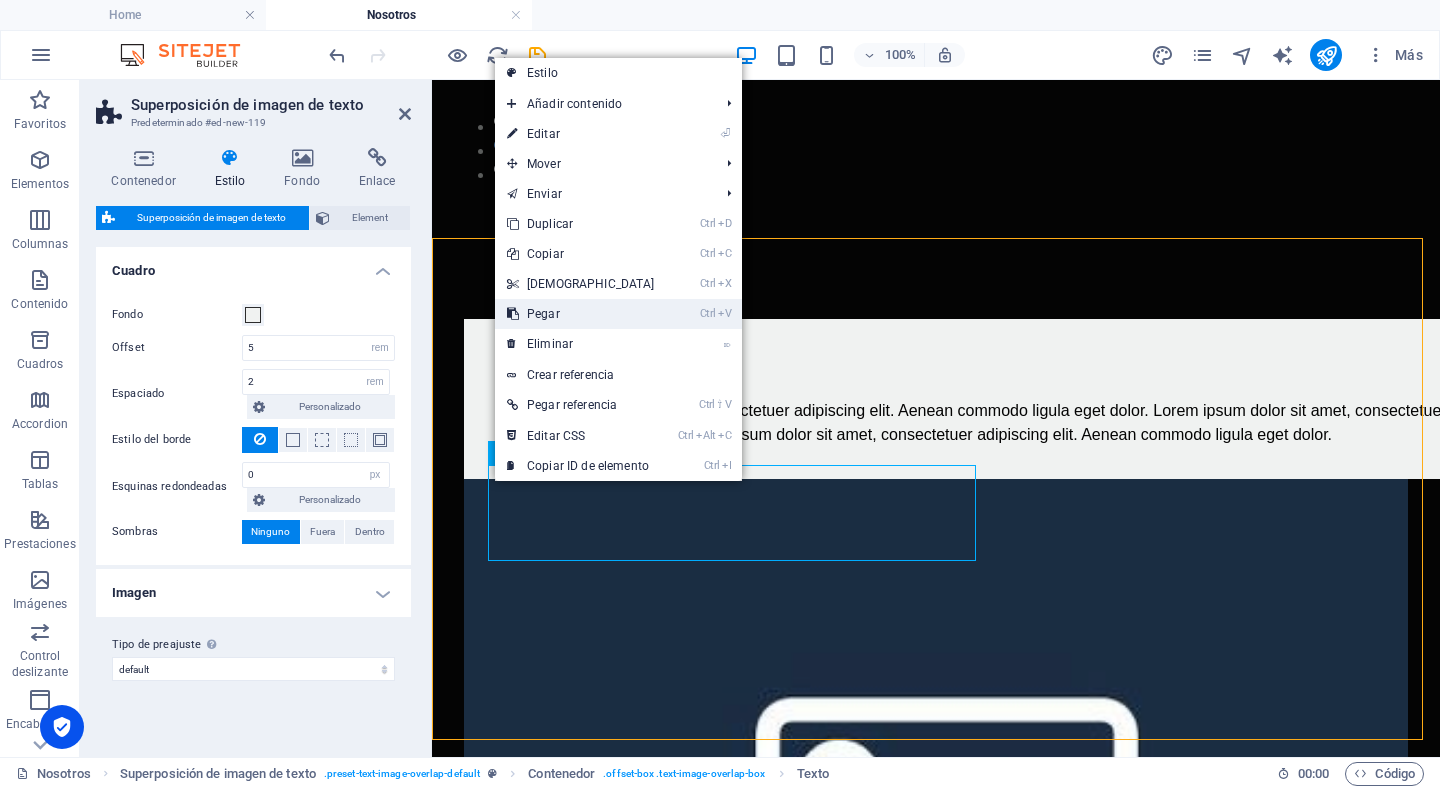 click on "Ctrl V  Pegar" at bounding box center [581, 314] 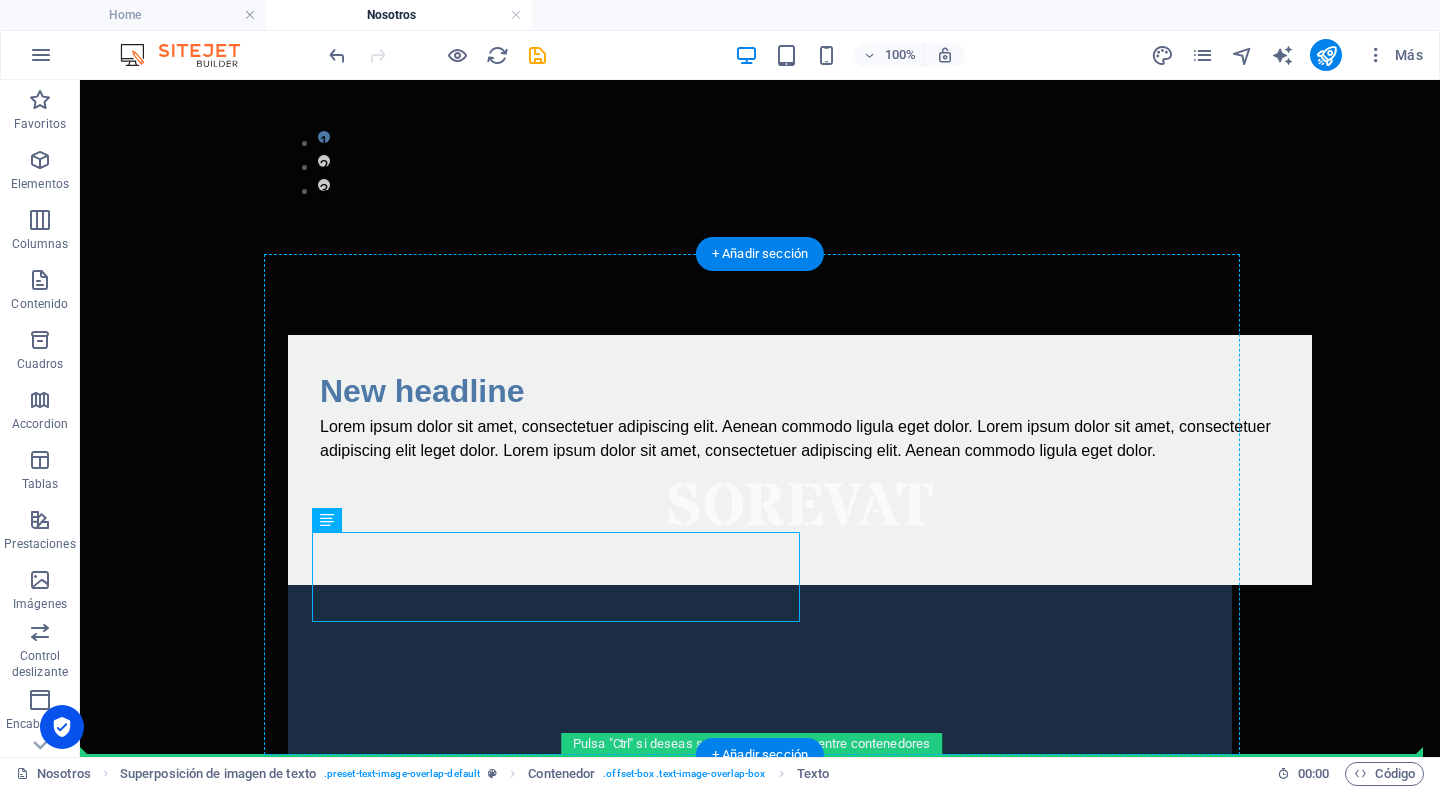 drag, startPoint x: 151, startPoint y: 526, endPoint x: 396, endPoint y: 441, distance: 259.32605 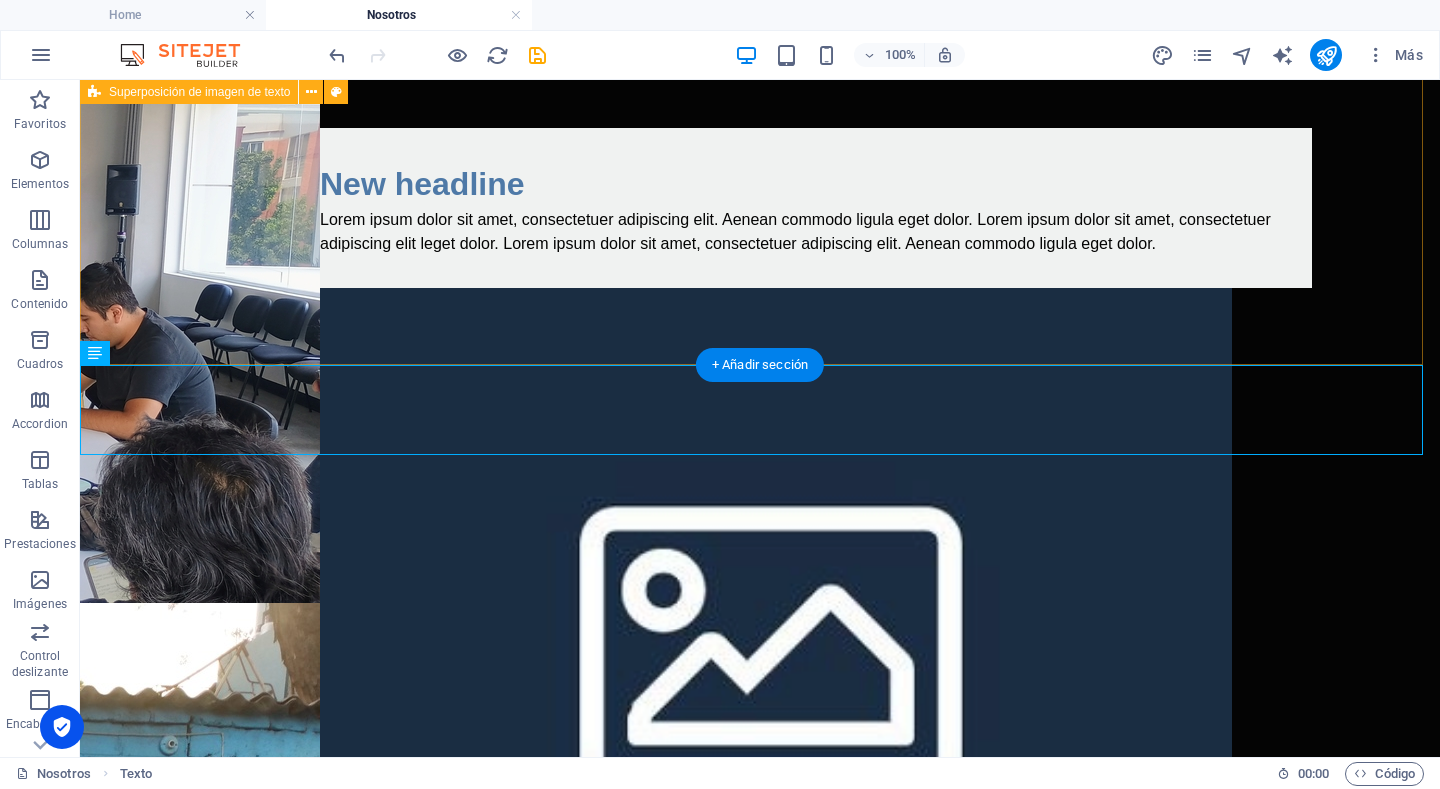 scroll, scrollTop: 506, scrollLeft: 0, axis: vertical 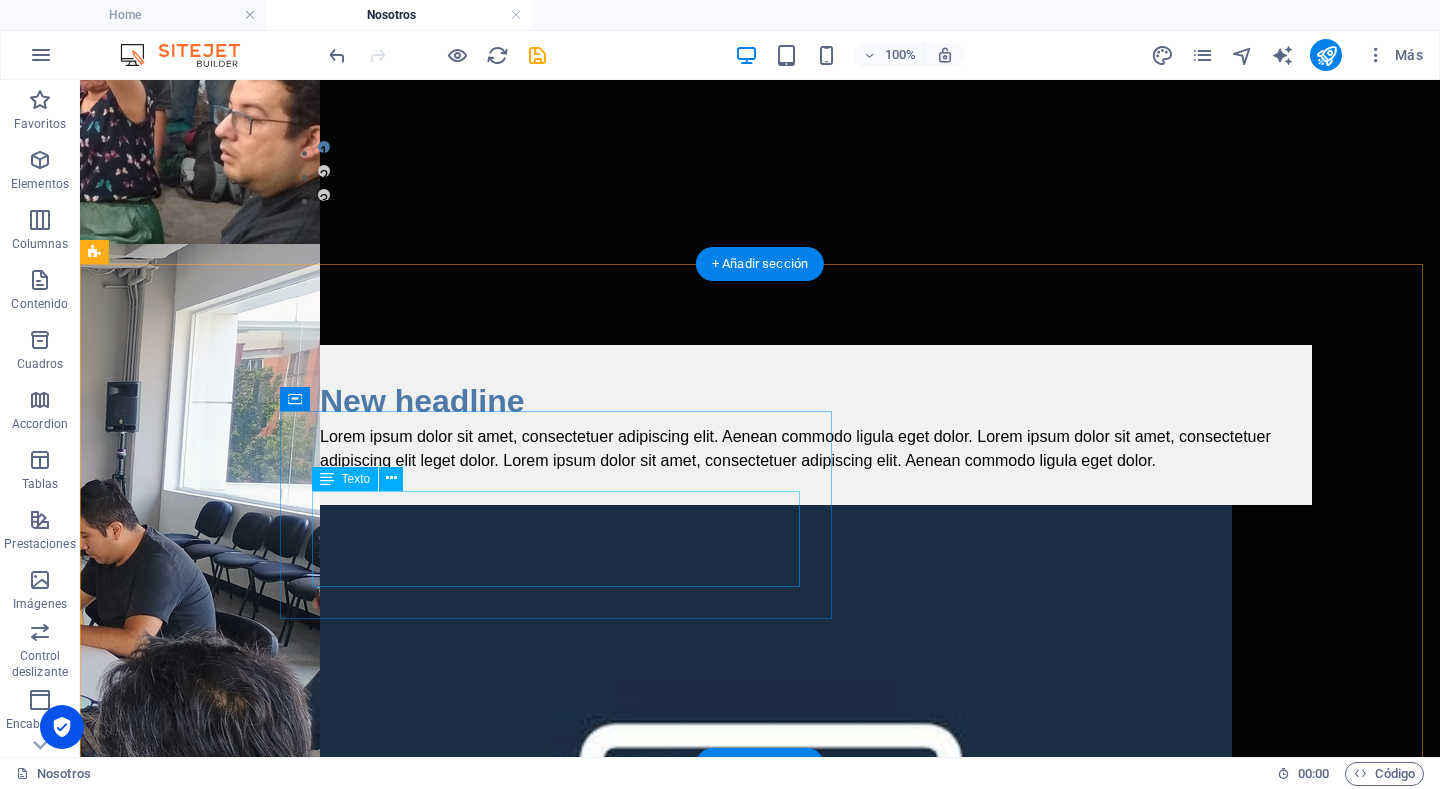 click on "Lorem ipsum dolor sit amet, consectetuer adipiscing elit. Aenean commodo ligula eget dolor. Lorem ipsum dolor sit amet, consectetuer adipiscing elit leget dolor. Lorem ipsum dolor sit amet, consectetuer adipiscing elit. Aenean commodo ligula eget dolor." at bounding box center [800, 449] 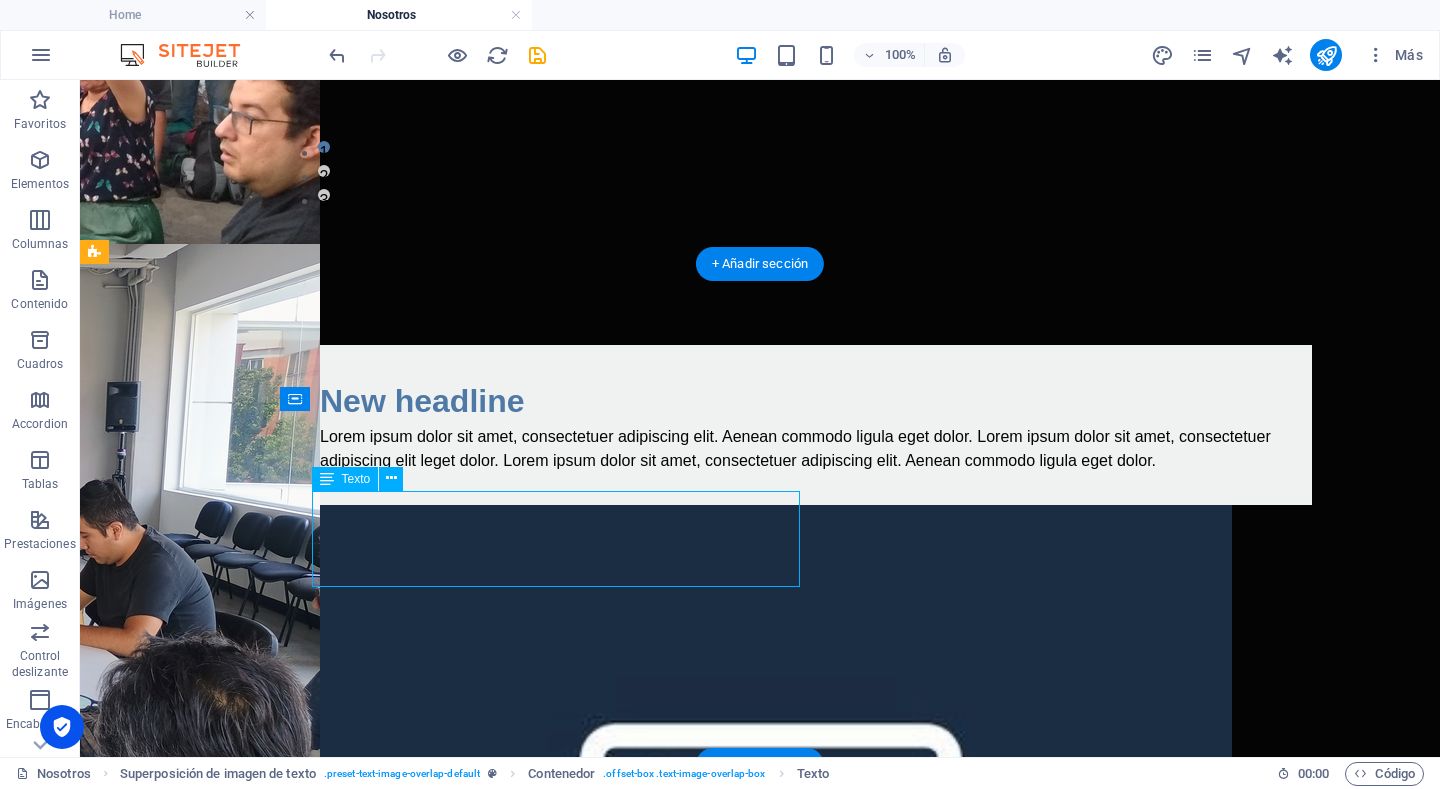 click on "Lorem ipsum dolor sit amet, consectetuer adipiscing elit. Aenean commodo ligula eget dolor. Lorem ipsum dolor sit amet, consectetuer adipiscing elit leget dolor. Lorem ipsum dolor sit amet, consectetuer adipiscing elit. Aenean commodo ligula eget dolor." at bounding box center (800, 449) 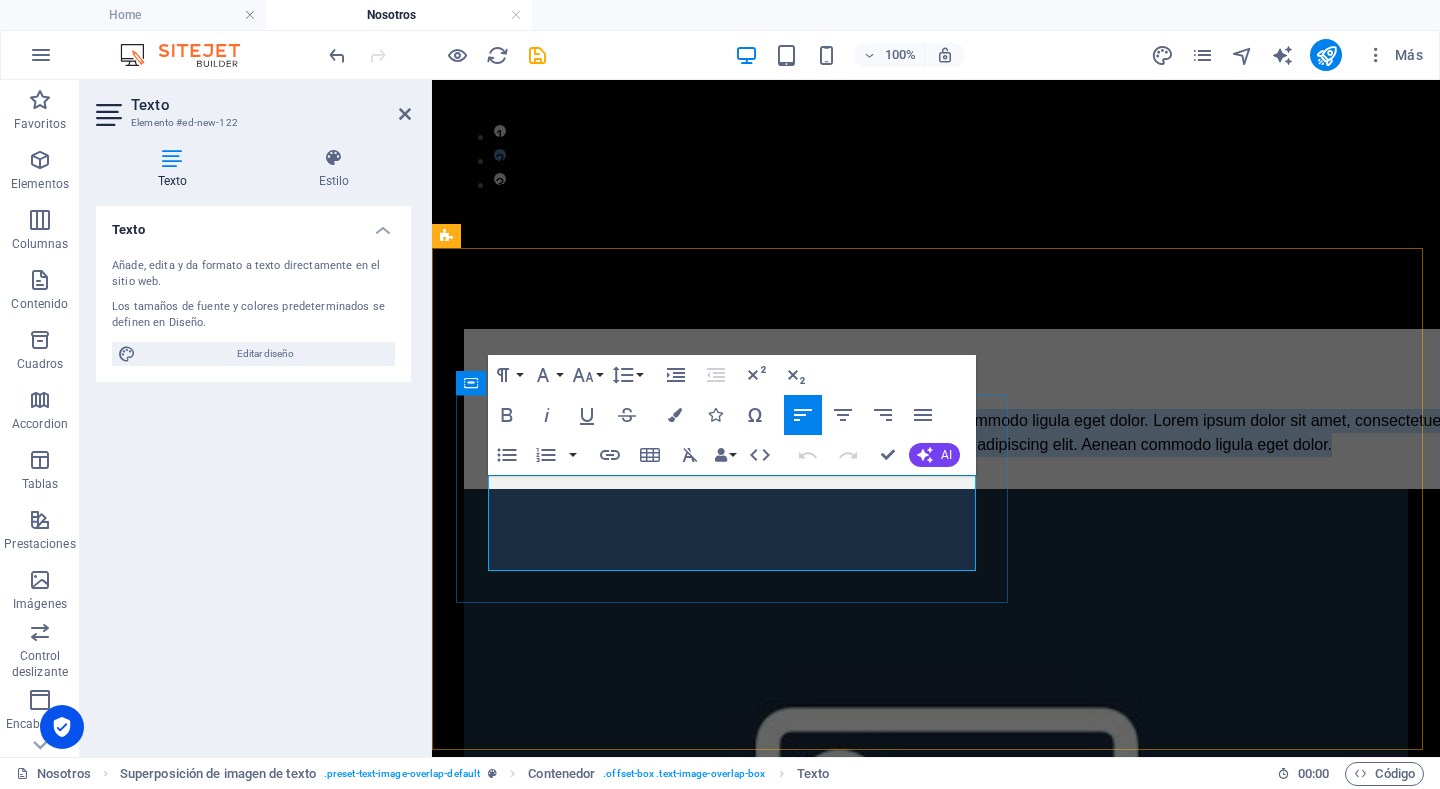 drag, startPoint x: 938, startPoint y: 559, endPoint x: 489, endPoint y: 477, distance: 456.42633 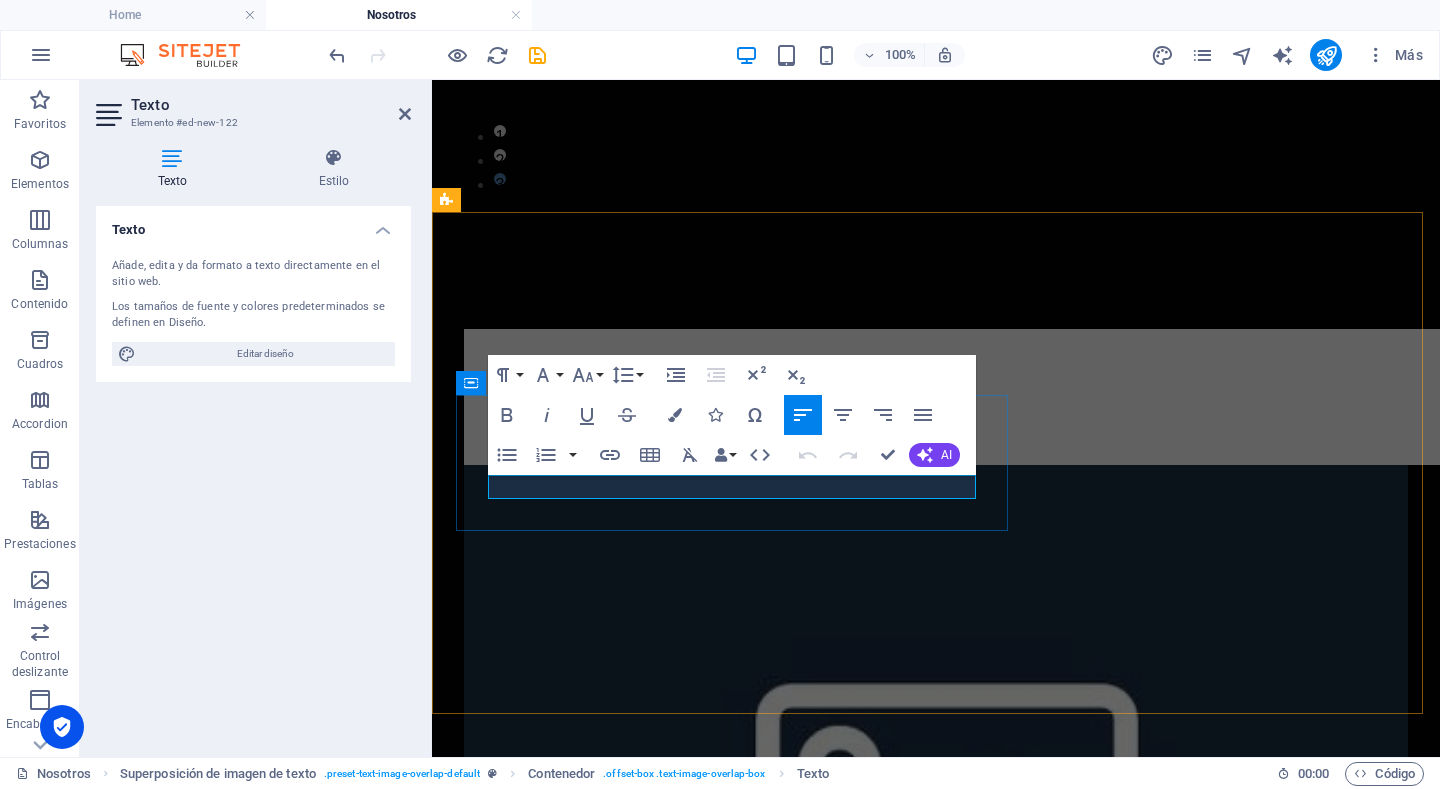 scroll, scrollTop: 542, scrollLeft: 0, axis: vertical 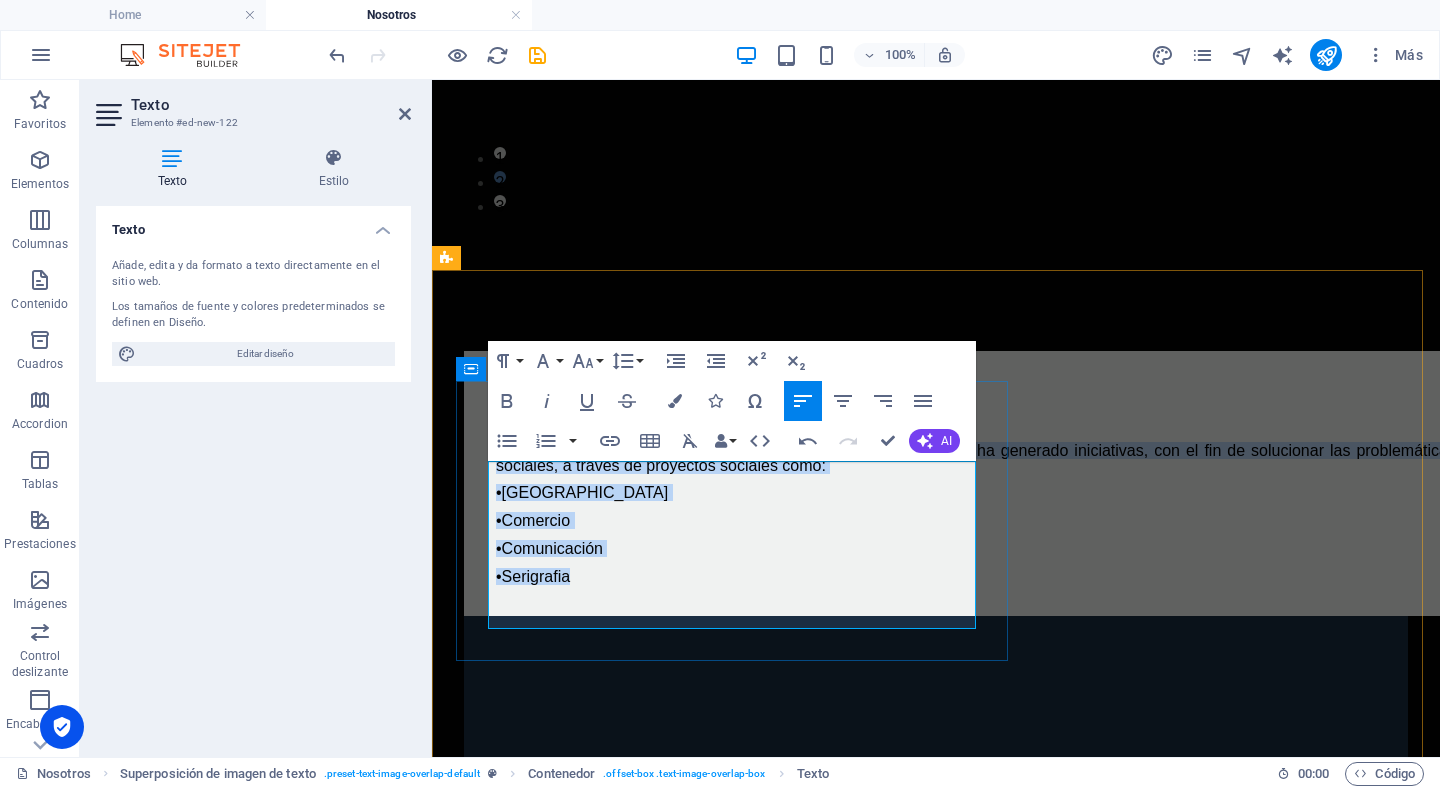 drag, startPoint x: 488, startPoint y: 480, endPoint x: 928, endPoint y: 608, distance: 458.2401 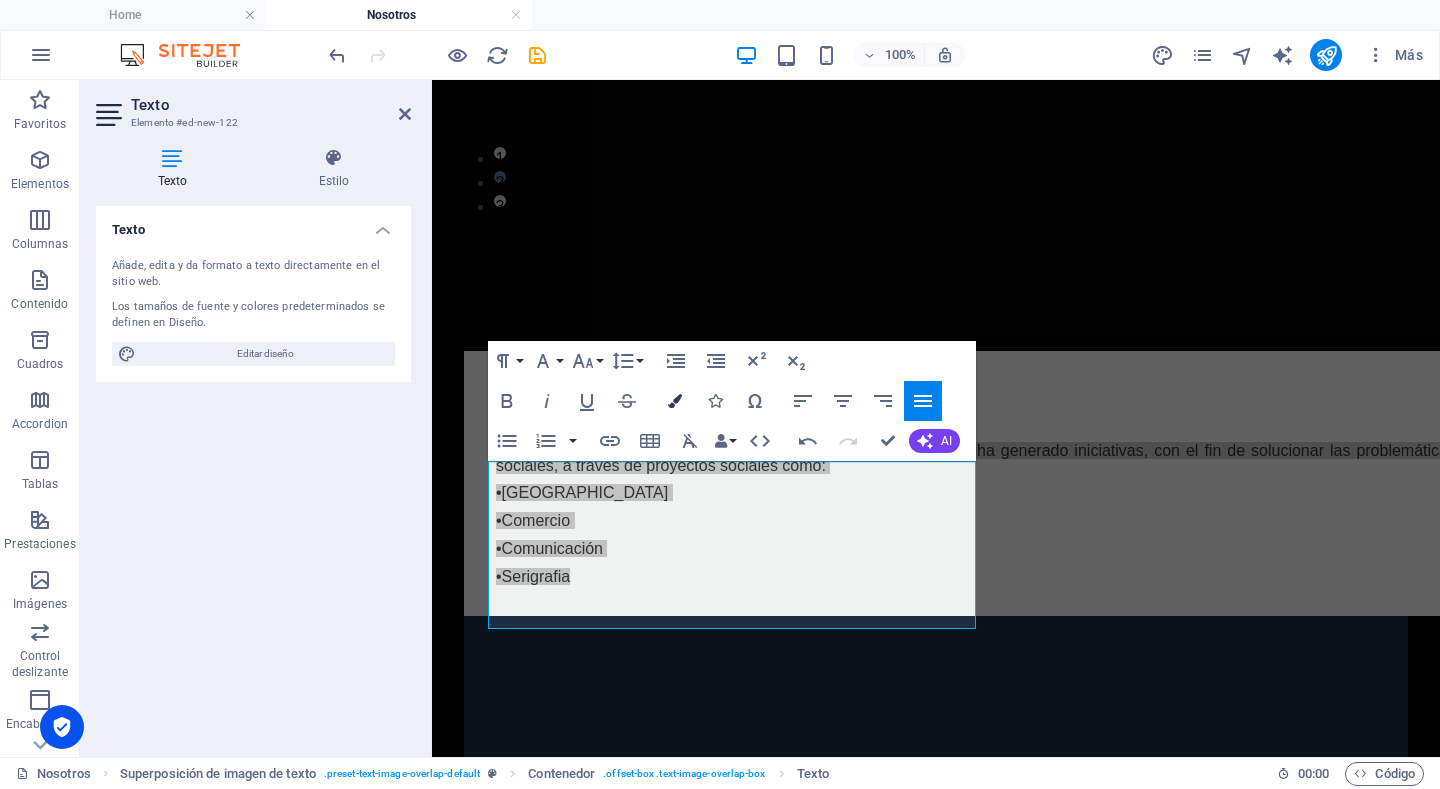 click at bounding box center [675, 401] 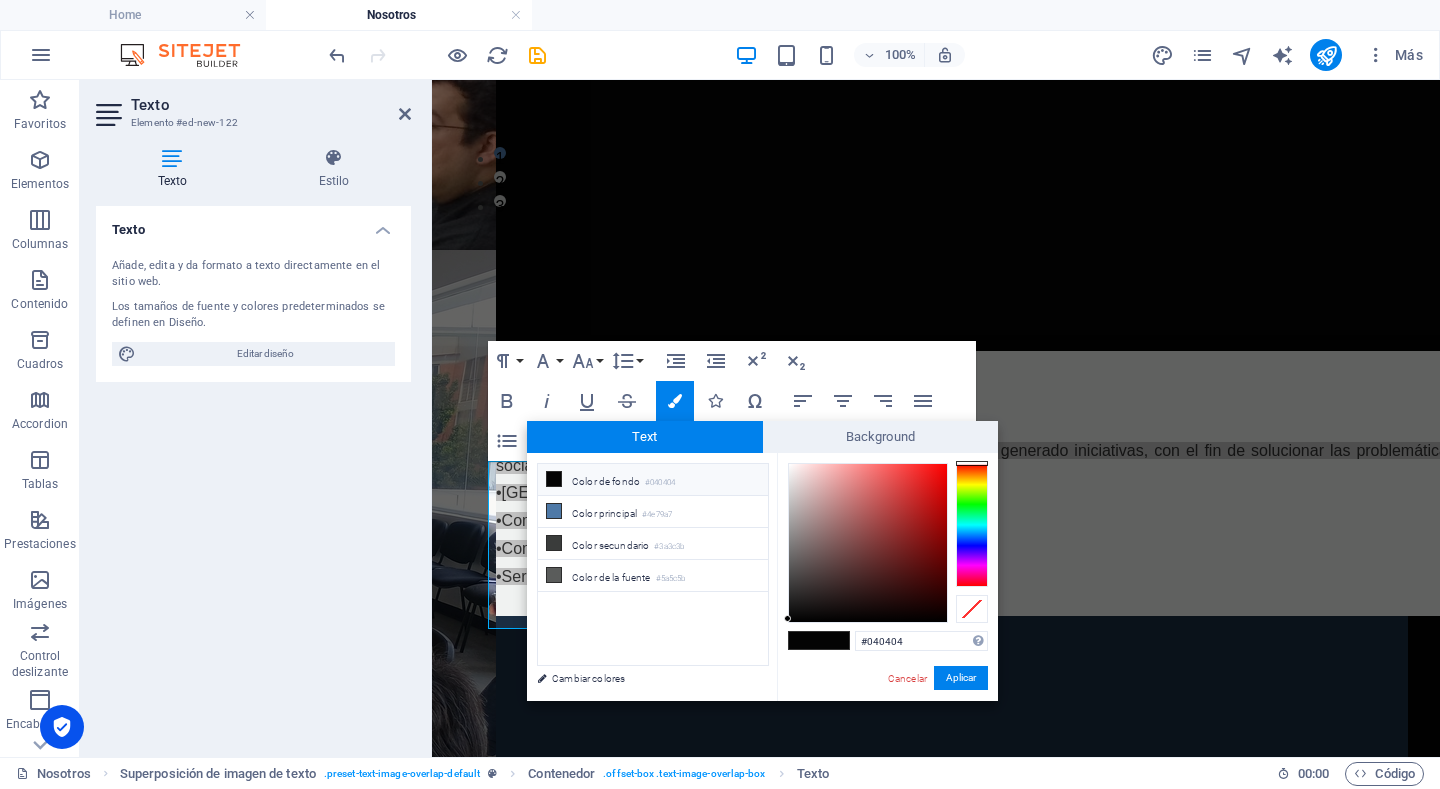 type on "#fbf4f4" 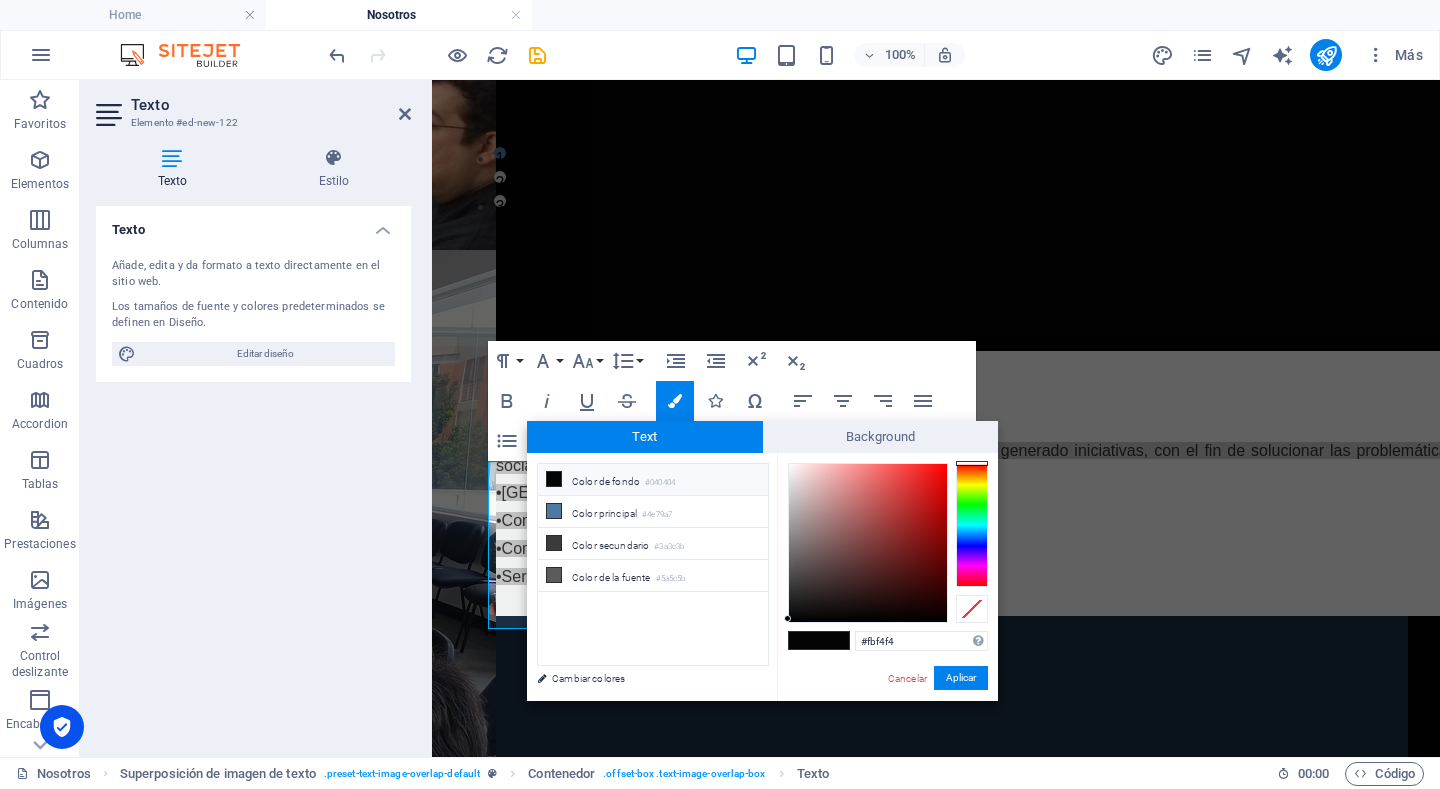 click at bounding box center (868, 543) 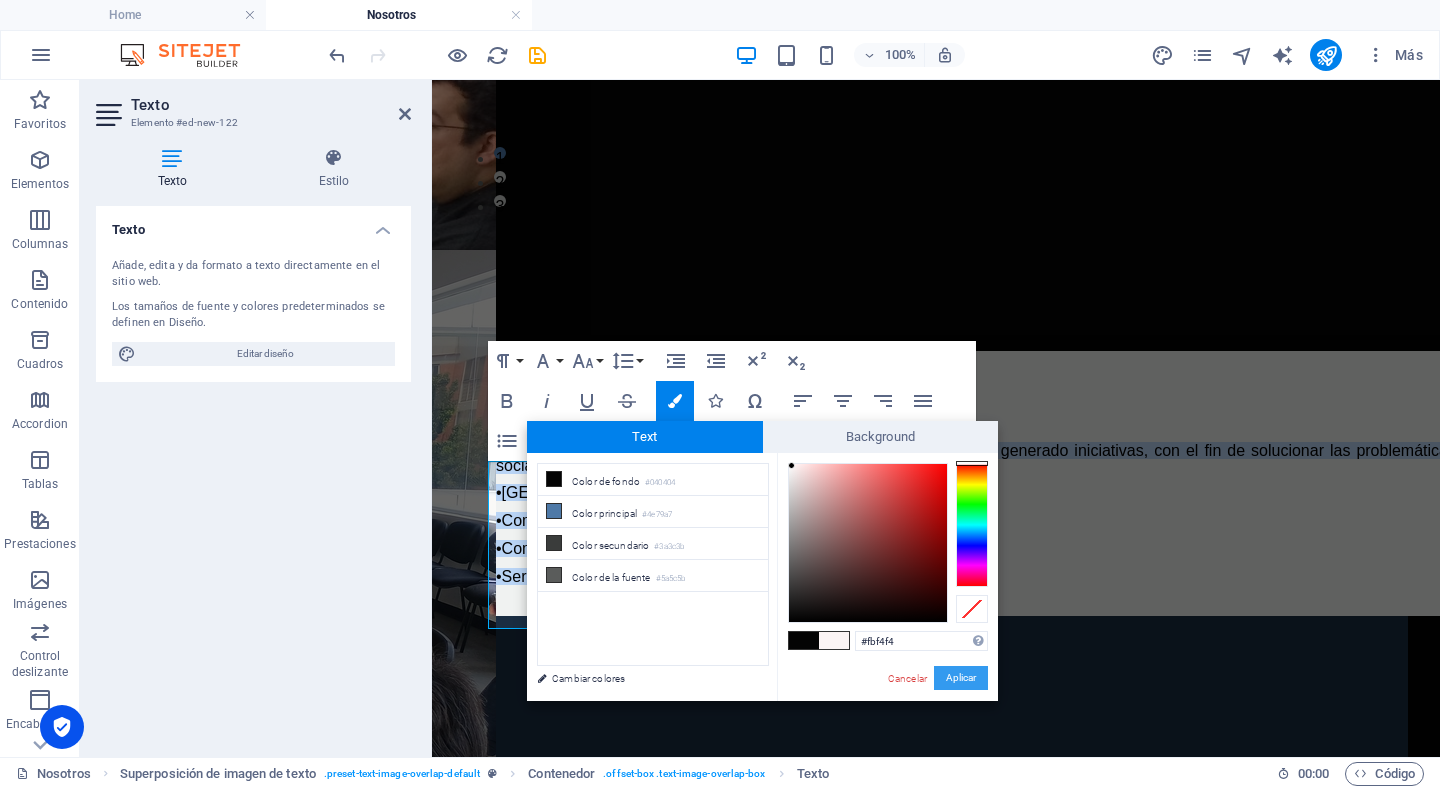 click on "Aplicar" at bounding box center [961, 678] 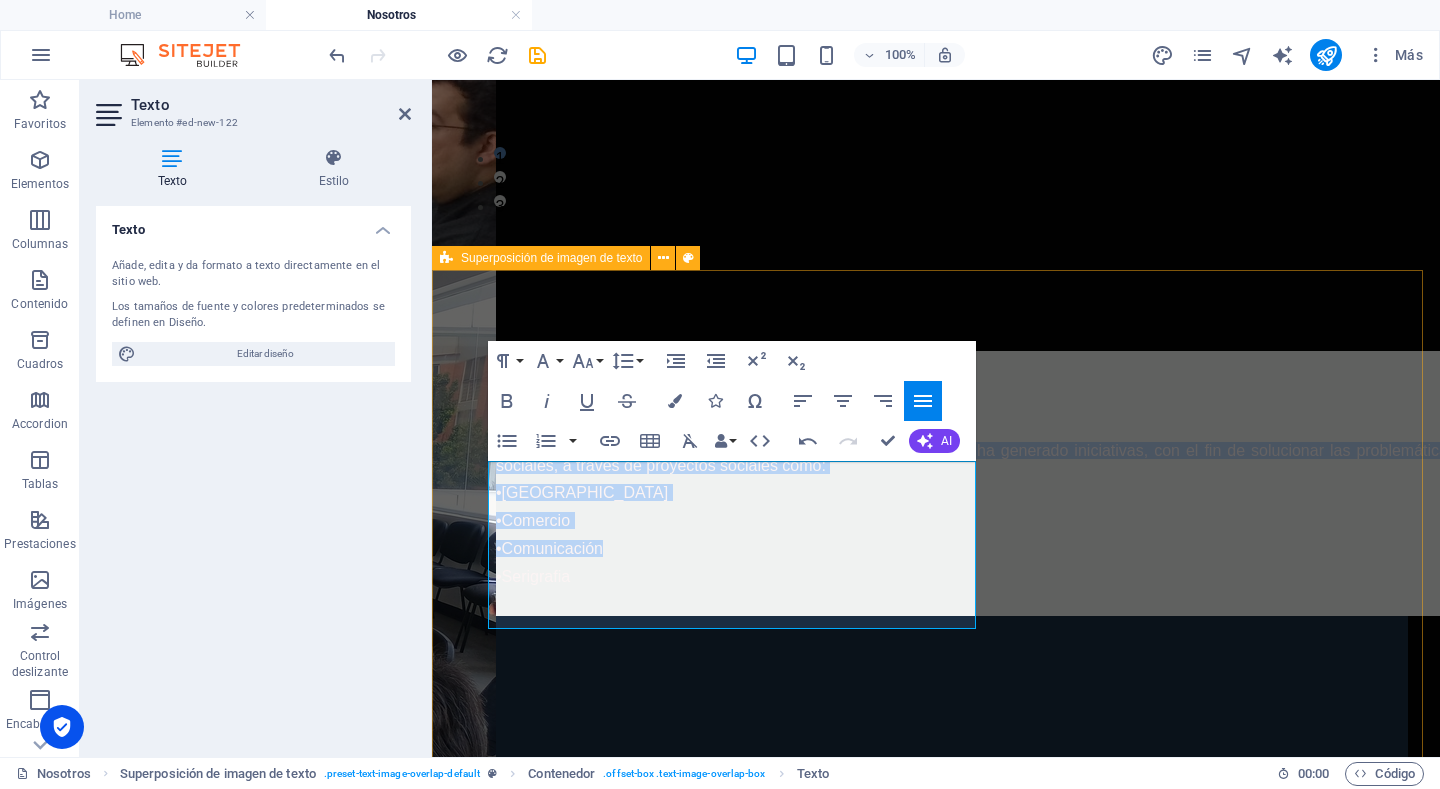 click on "New headline Somo una organización de jóvenes que, con el paso de los años ha generado iniciativas, con el fin de solucionar las problemáticas sociales, a través de proyectos sociales como: •Vivienda •Comercio •Comunicación •Serigrafia" at bounding box center [936, 825] 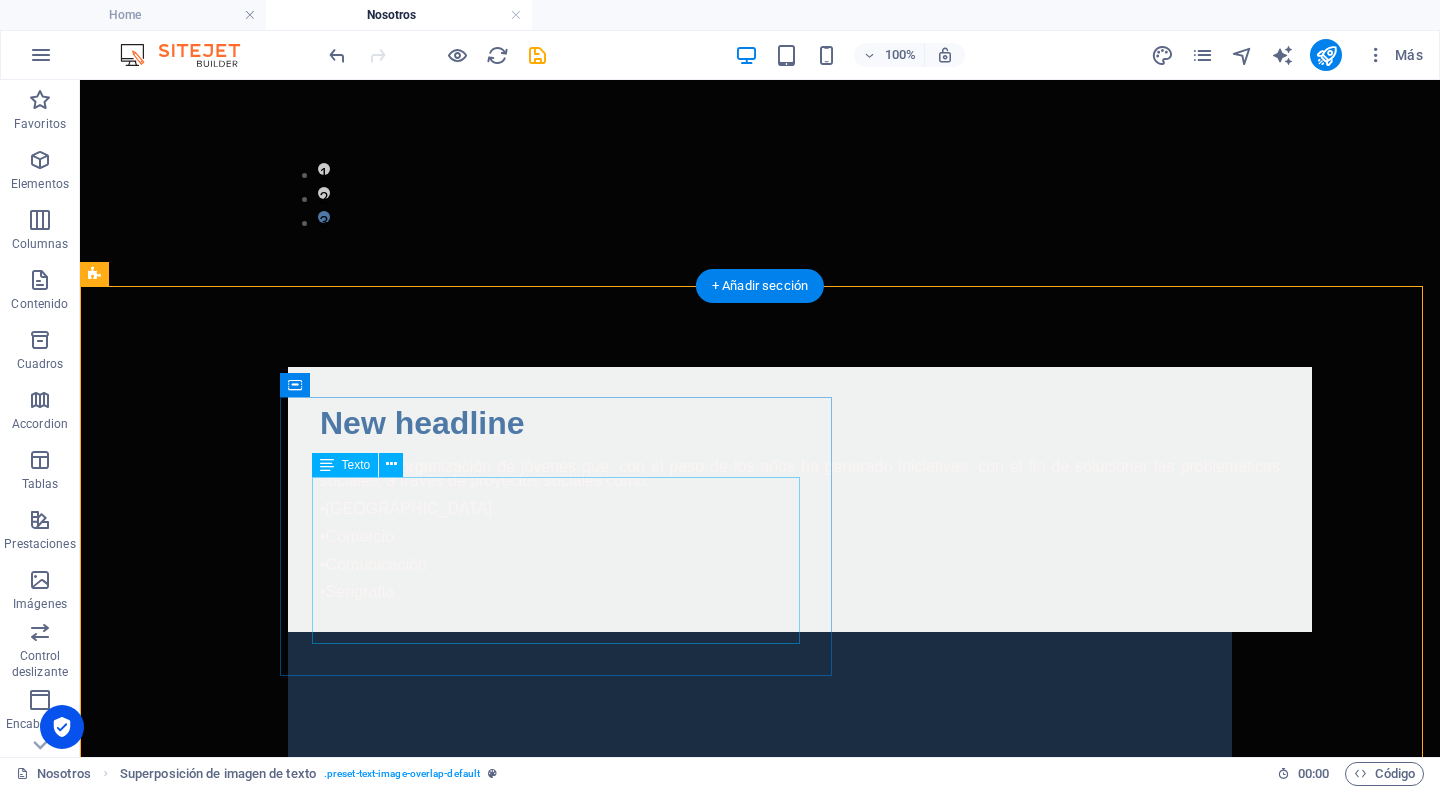 click on "Somo una organización de jóvenes que, con el paso de los años ha generado iniciativas, con el fin de solucionar las problemáticas sociales, a través de proyectos sociales como: •Vivienda •Comercio •Comunicación •Serigrafia" at bounding box center (800, 530) 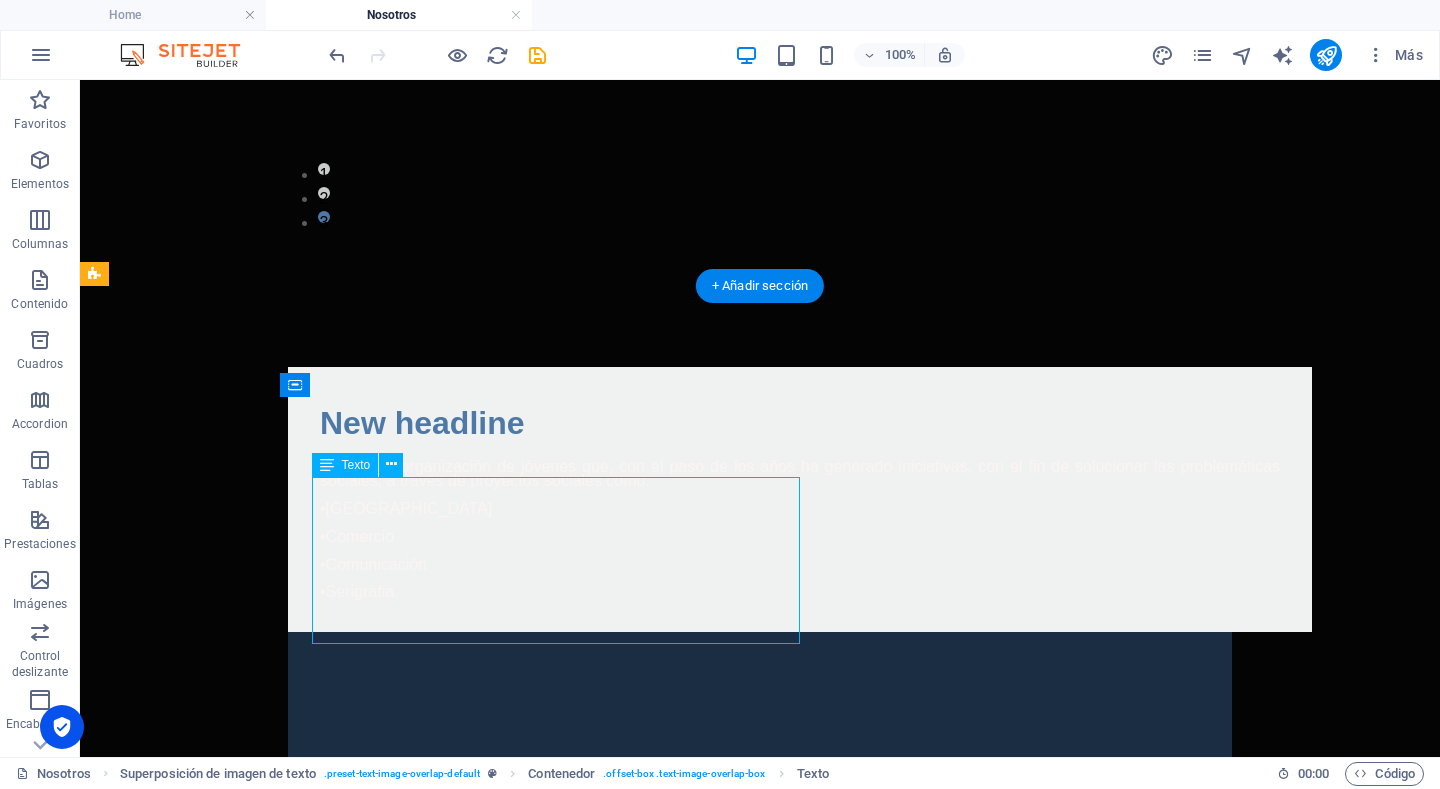 click on "Somo una organización de jóvenes que, con el paso de los años ha generado iniciativas, con el fin de solucionar las problemáticas sociales, a través de proyectos sociales como: •Vivienda •Comercio •Comunicación •Serigrafia" at bounding box center (800, 530) 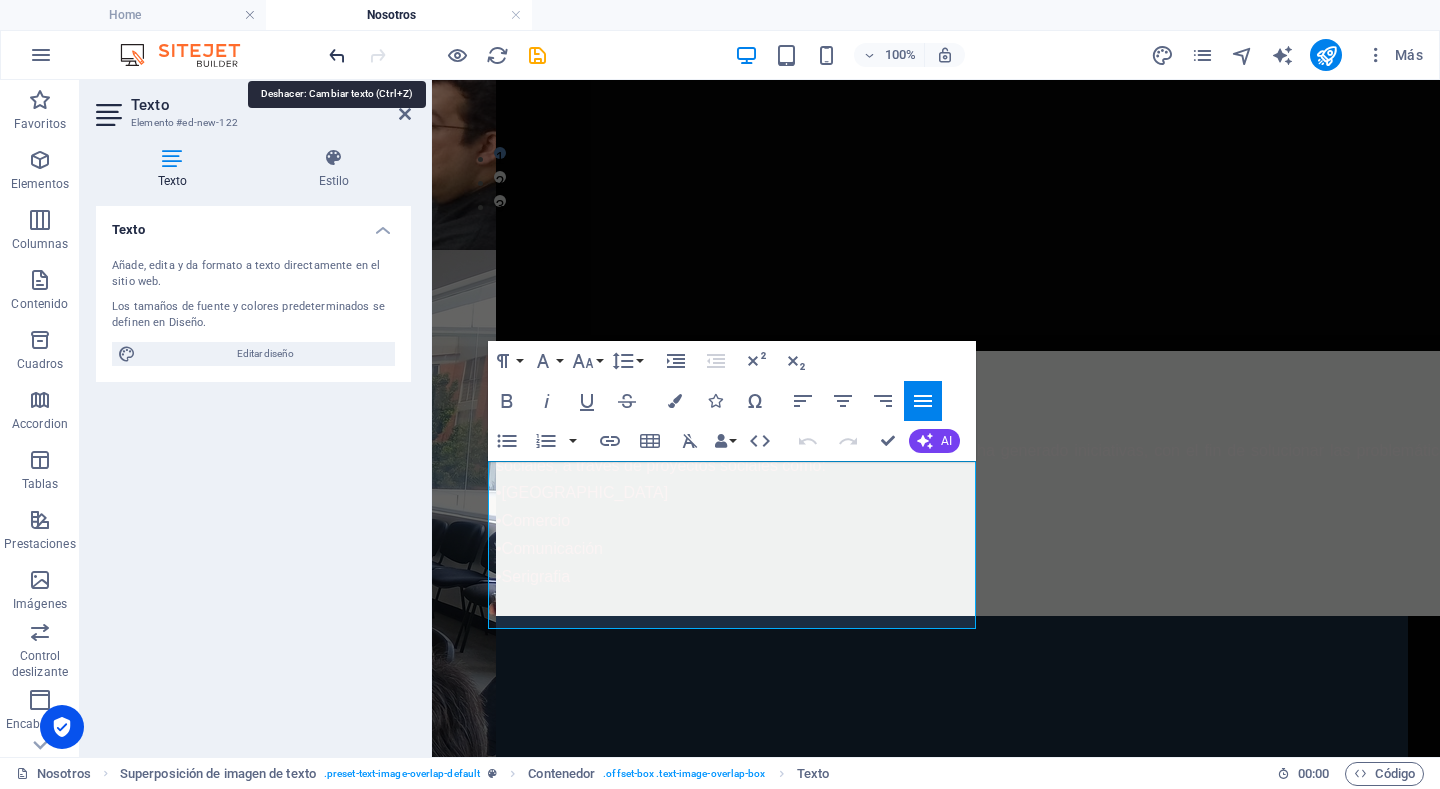 click at bounding box center (337, 55) 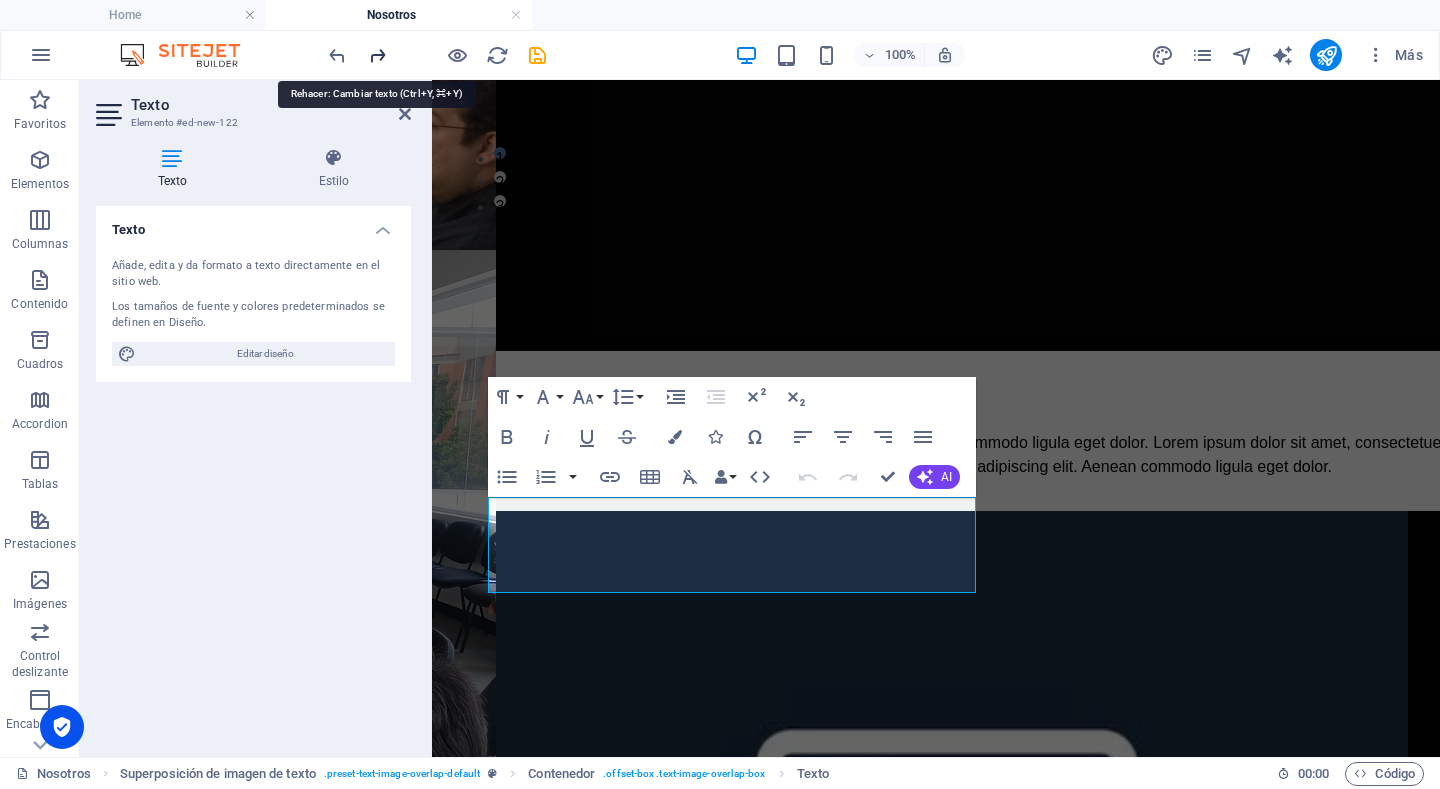 click at bounding box center [377, 55] 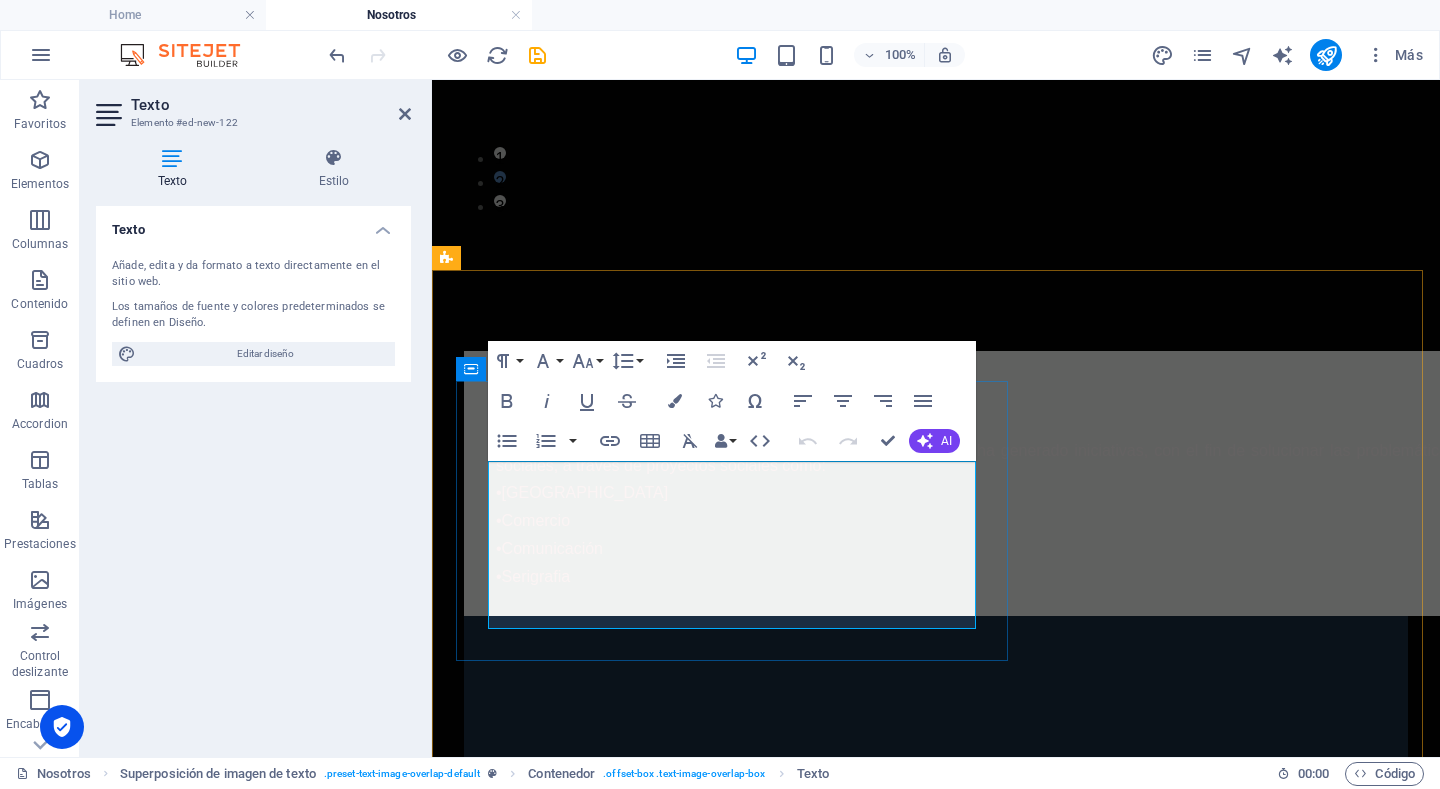 click on "Somo una organización de jóvenes que, con el paso de los años ha generado iniciativas, con el fin de solucionar las problemáticas sociales, a través de proyectos sociales como: •Vivienda •Comercio •Comunicación •Serigrafia" at bounding box center (976, 514) 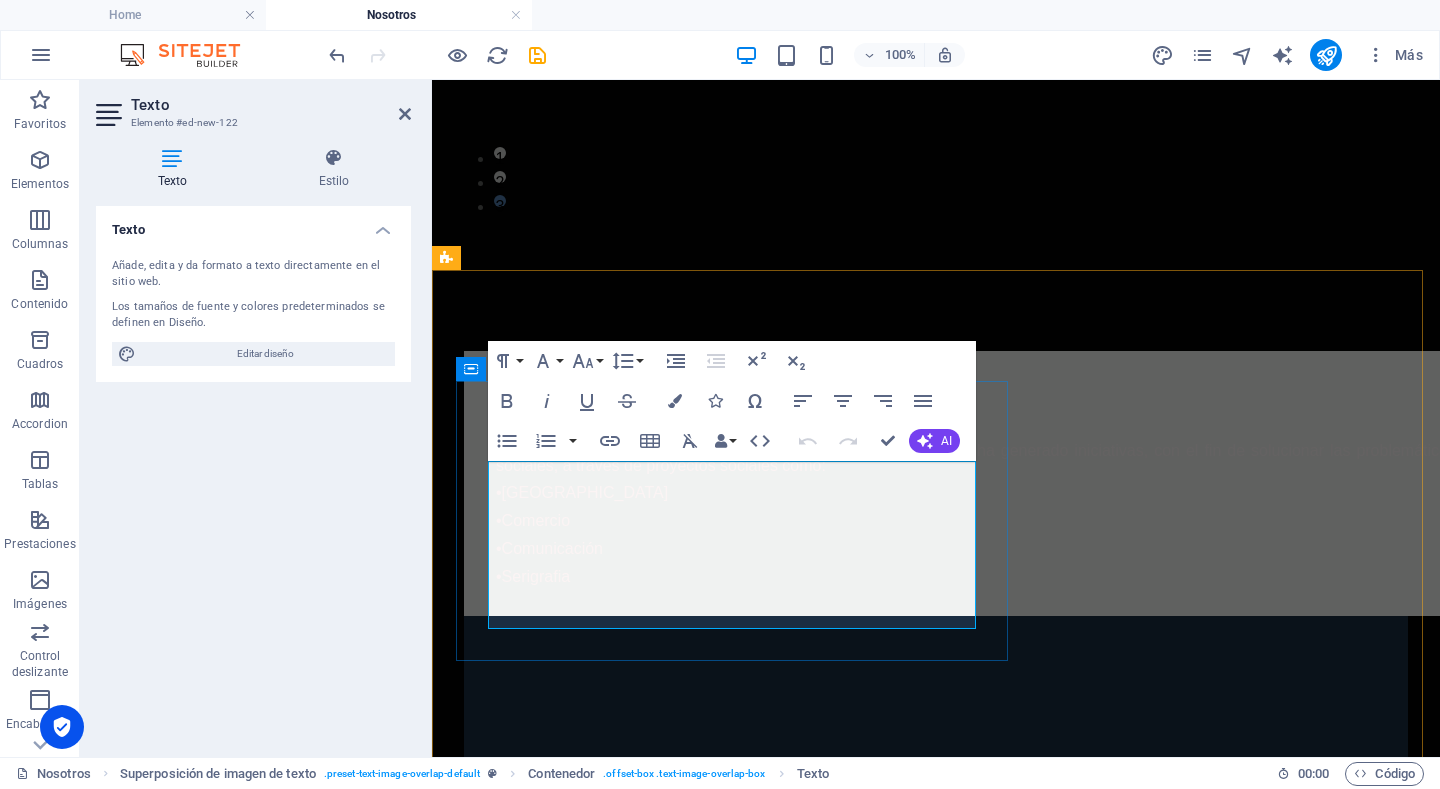 click on "Somo una organización de jóvenes que, con el paso de los años ha generado iniciativas, con el fin de solucionar las problemáticas sociales, a través de proyectos sociales como: •Vivienda •Comercio •Comunicación •Serigrafia" at bounding box center (976, 514) 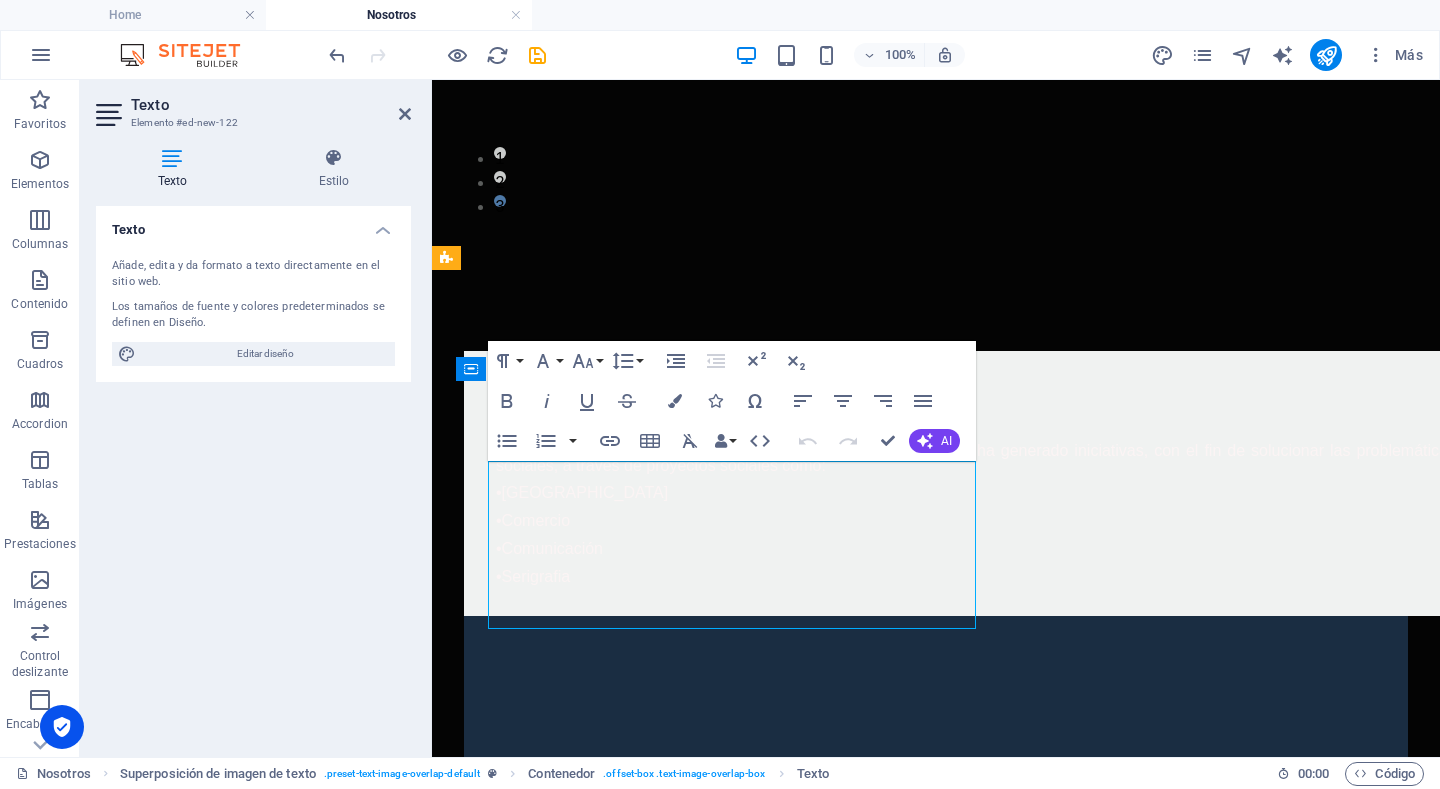 drag, startPoint x: 813, startPoint y: 599, endPoint x: 602, endPoint y: 550, distance: 216.61487 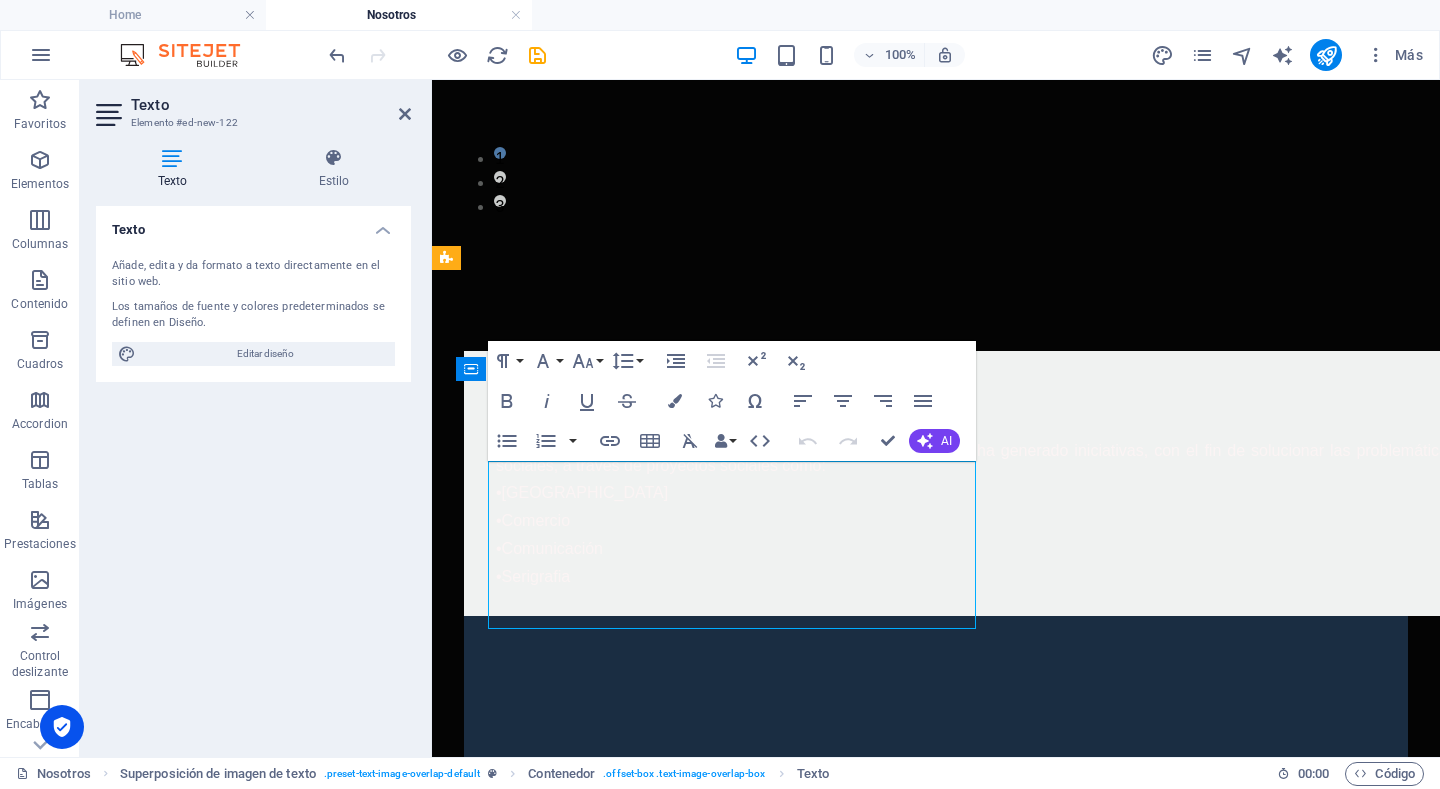 click on "Somo una organización de jóvenes que, con el paso de los años ha generado iniciativas, con el fin de solucionar las problemáticas sociales, a través de proyectos sociales como: •Vivienda •Comercio •Comunicación •Serigrafia" at bounding box center [976, 514] 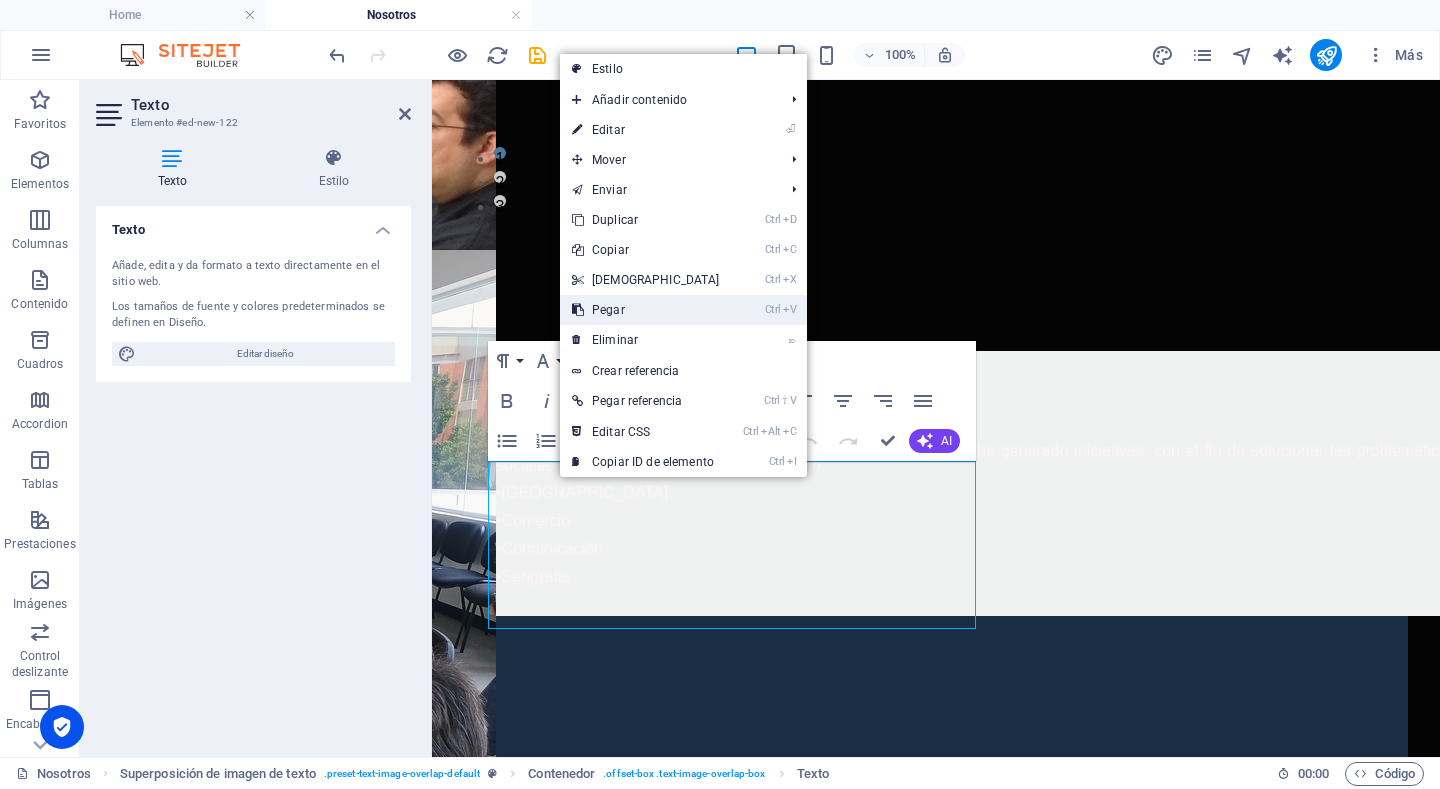 click on "Ctrl V  Pegar" at bounding box center [646, 310] 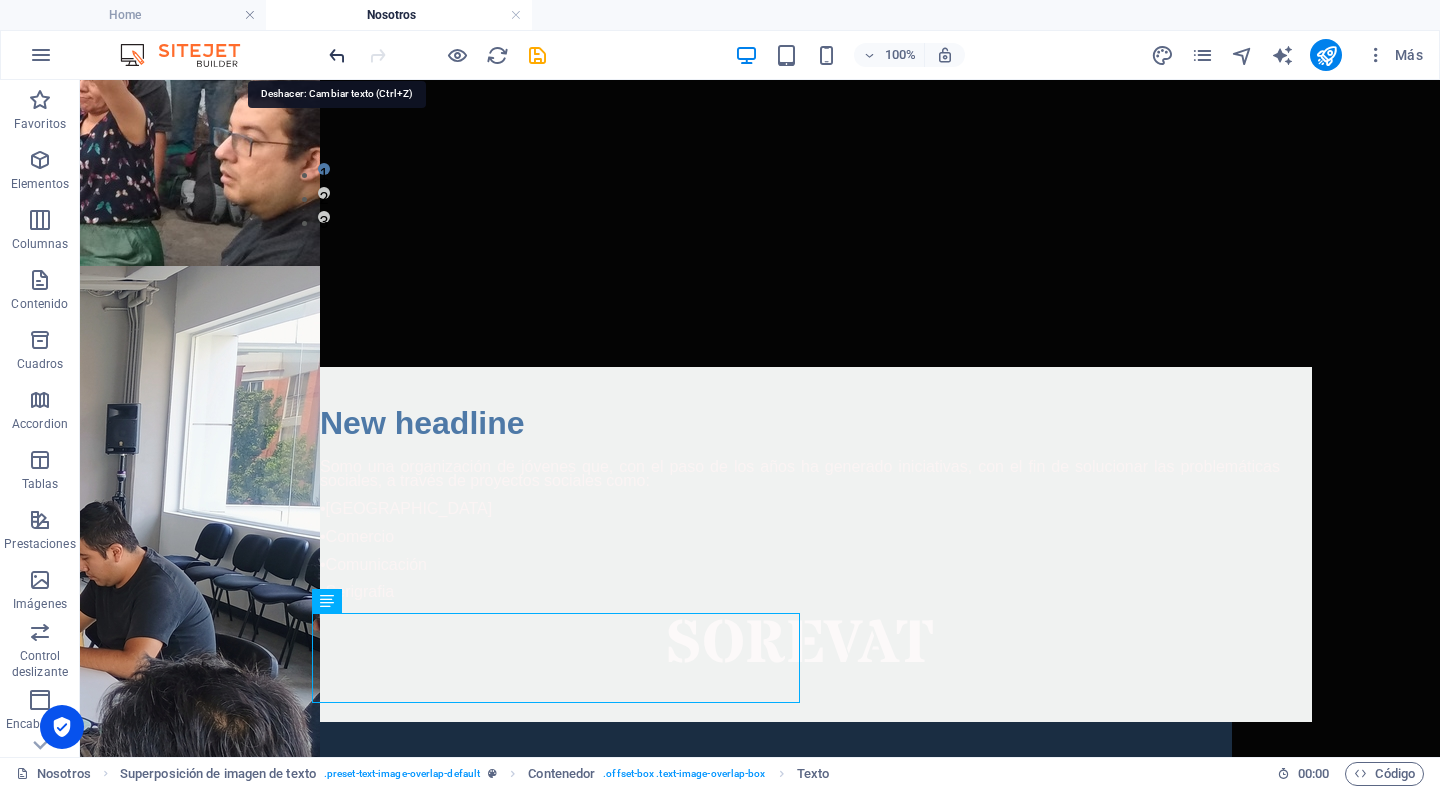click at bounding box center [337, 55] 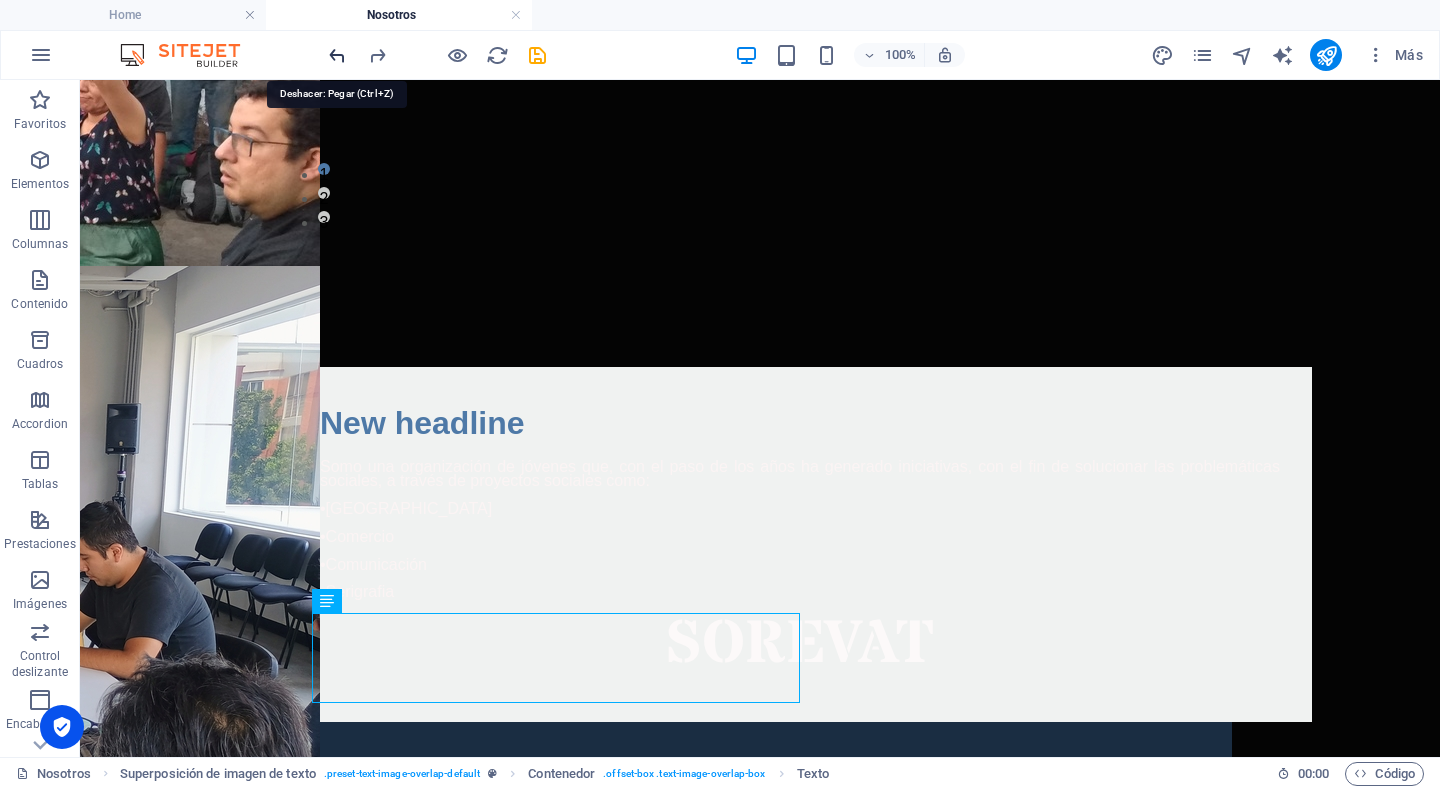 click at bounding box center [337, 55] 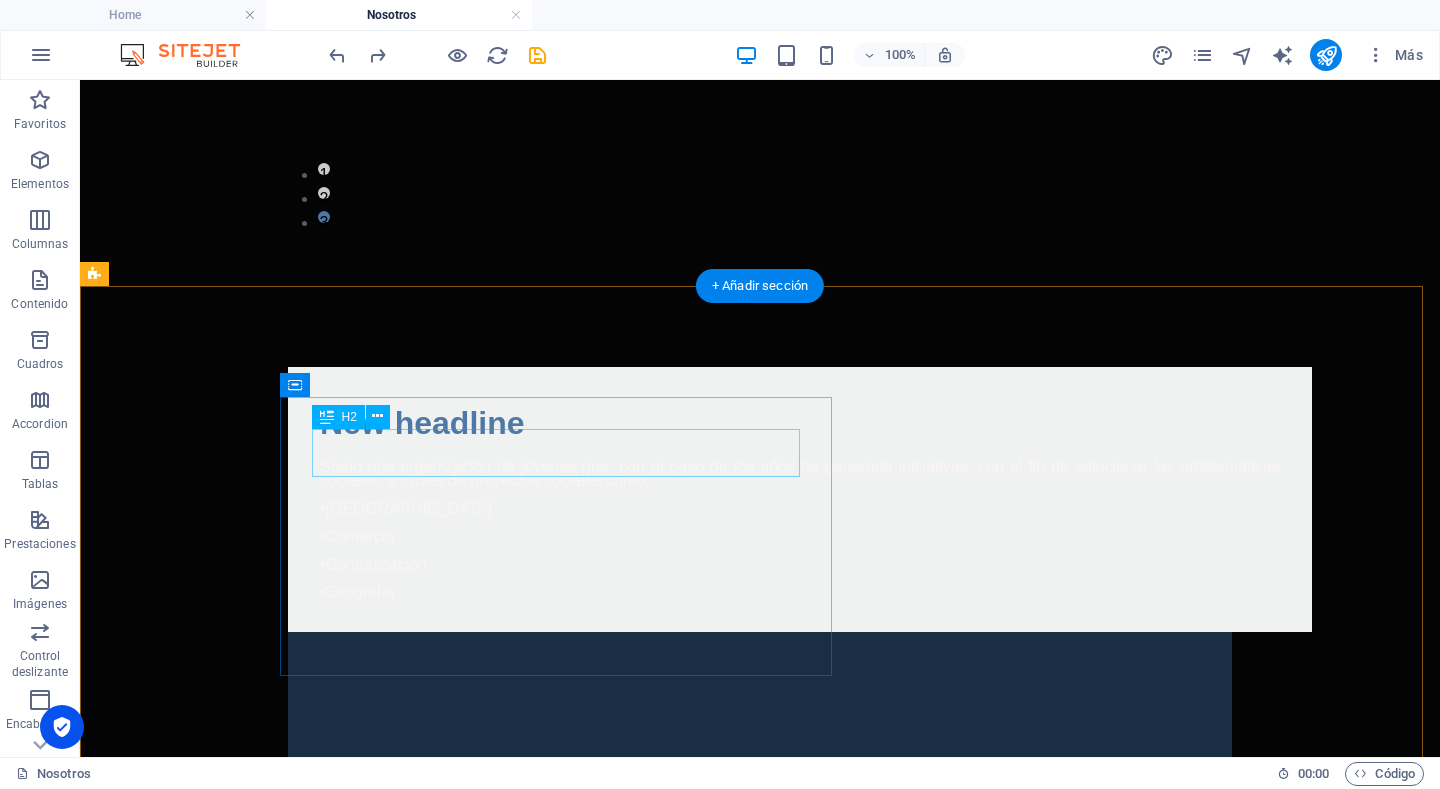 click on "New headline" at bounding box center [800, 423] 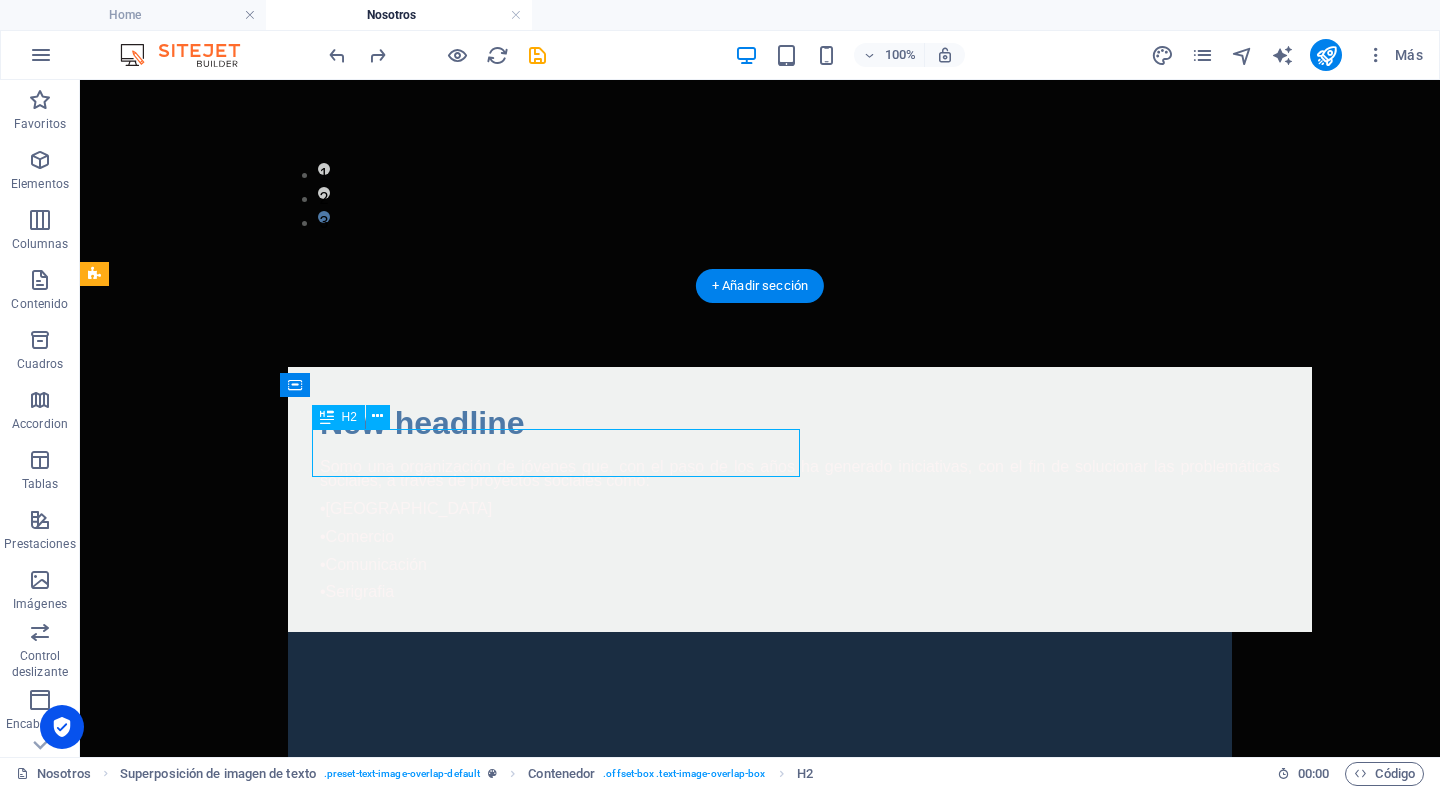 click on "New headline" at bounding box center [800, 423] 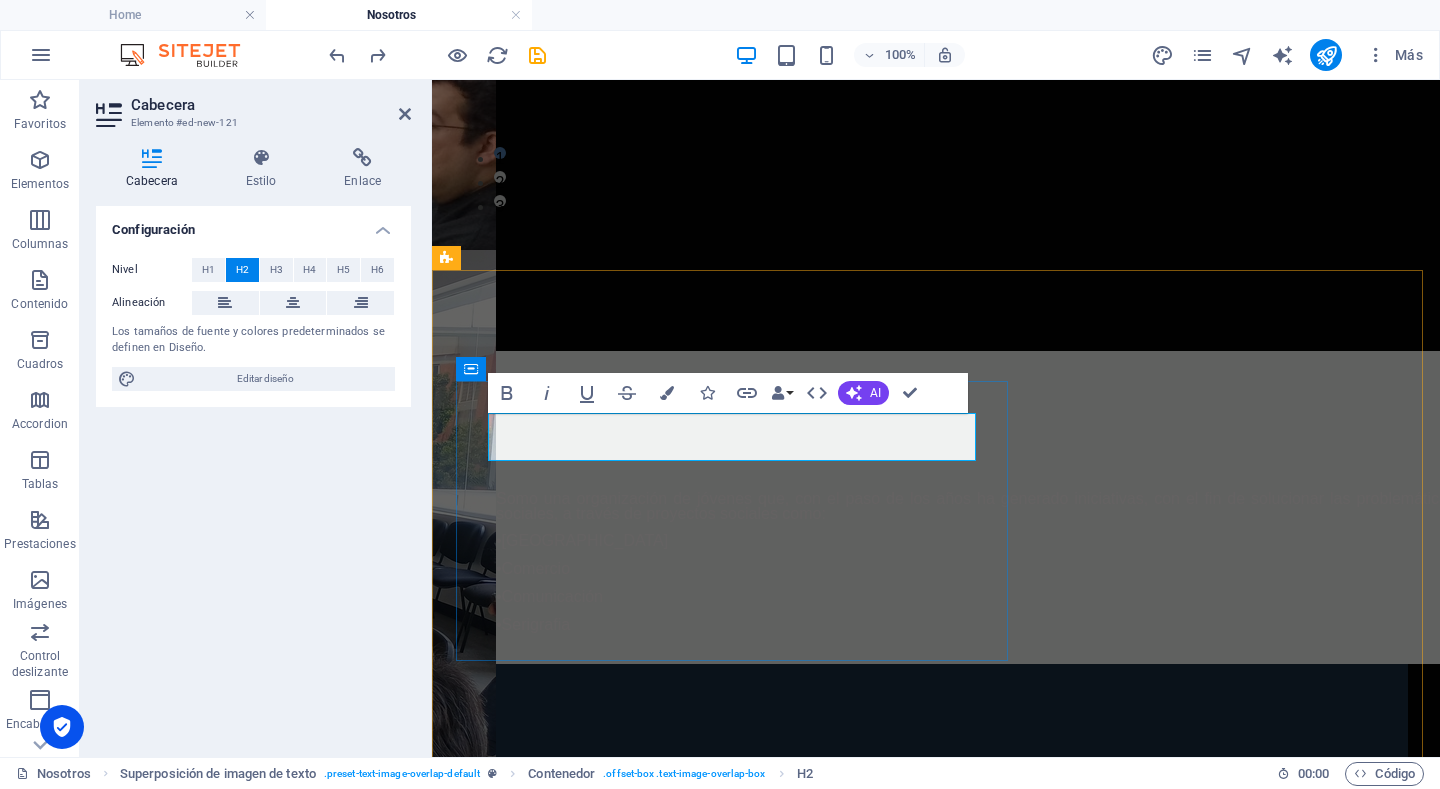 scroll, scrollTop: 460, scrollLeft: 0, axis: vertical 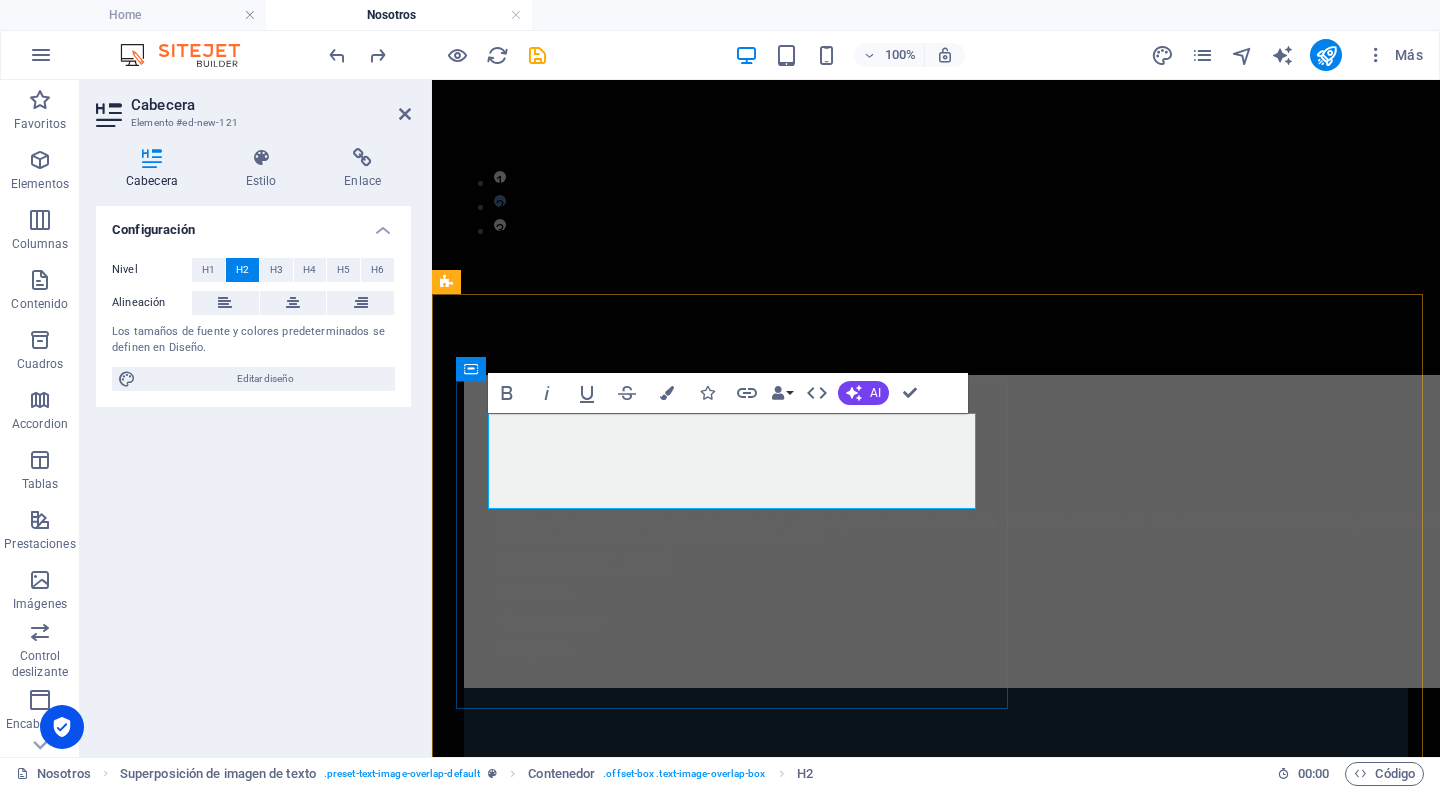 type 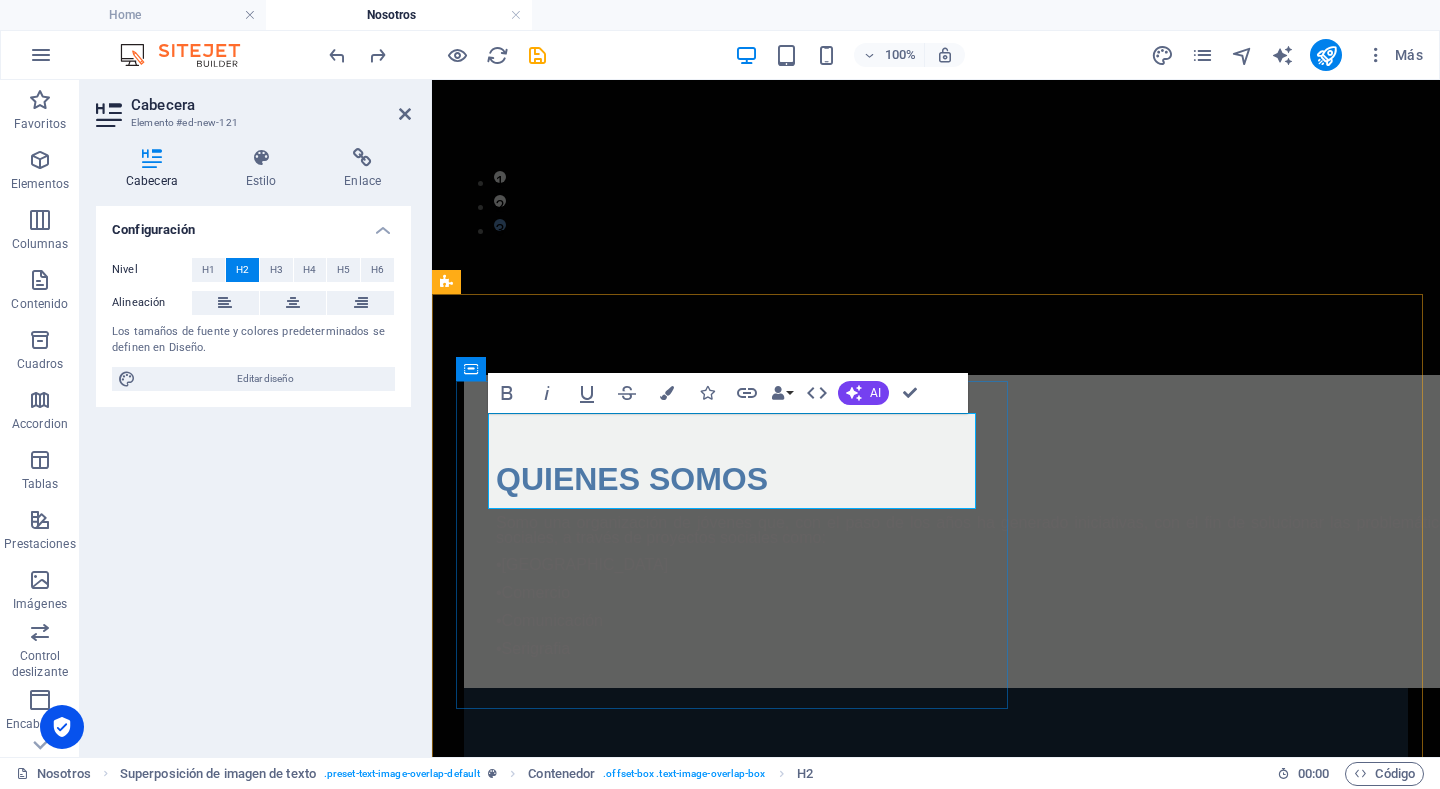 drag, startPoint x: 727, startPoint y: 437, endPoint x: 512, endPoint y: 446, distance: 215.1883 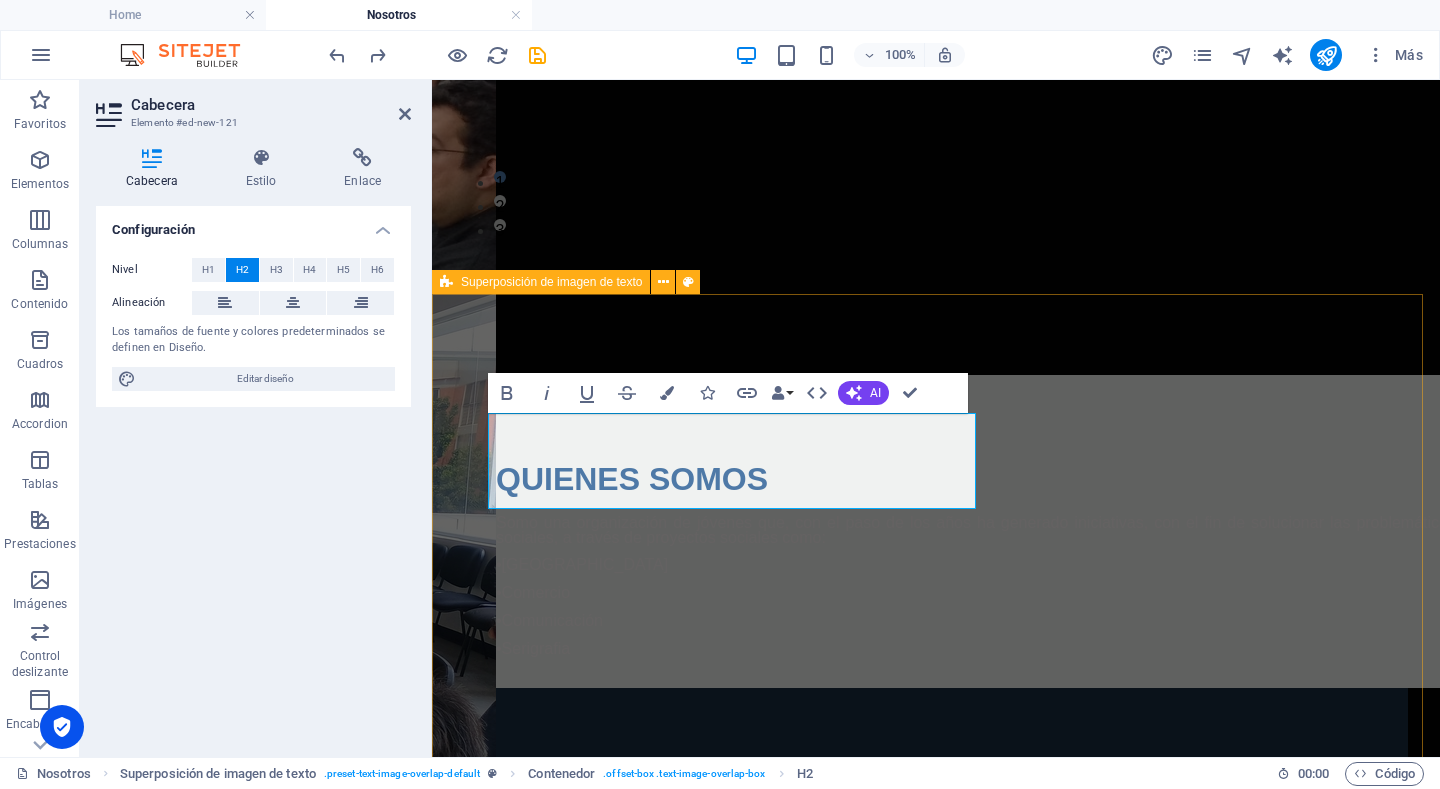 click on "‌QUIENES SOMOS Somo una organización de jóvenes que, con el paso de los años ha generado iniciativas, con el fin de solucionar las problemáticas sociales, a través de proyectos sociales como: •Vivienda •Comercio •Comunicación •Serigrafia" at bounding box center (936, 873) 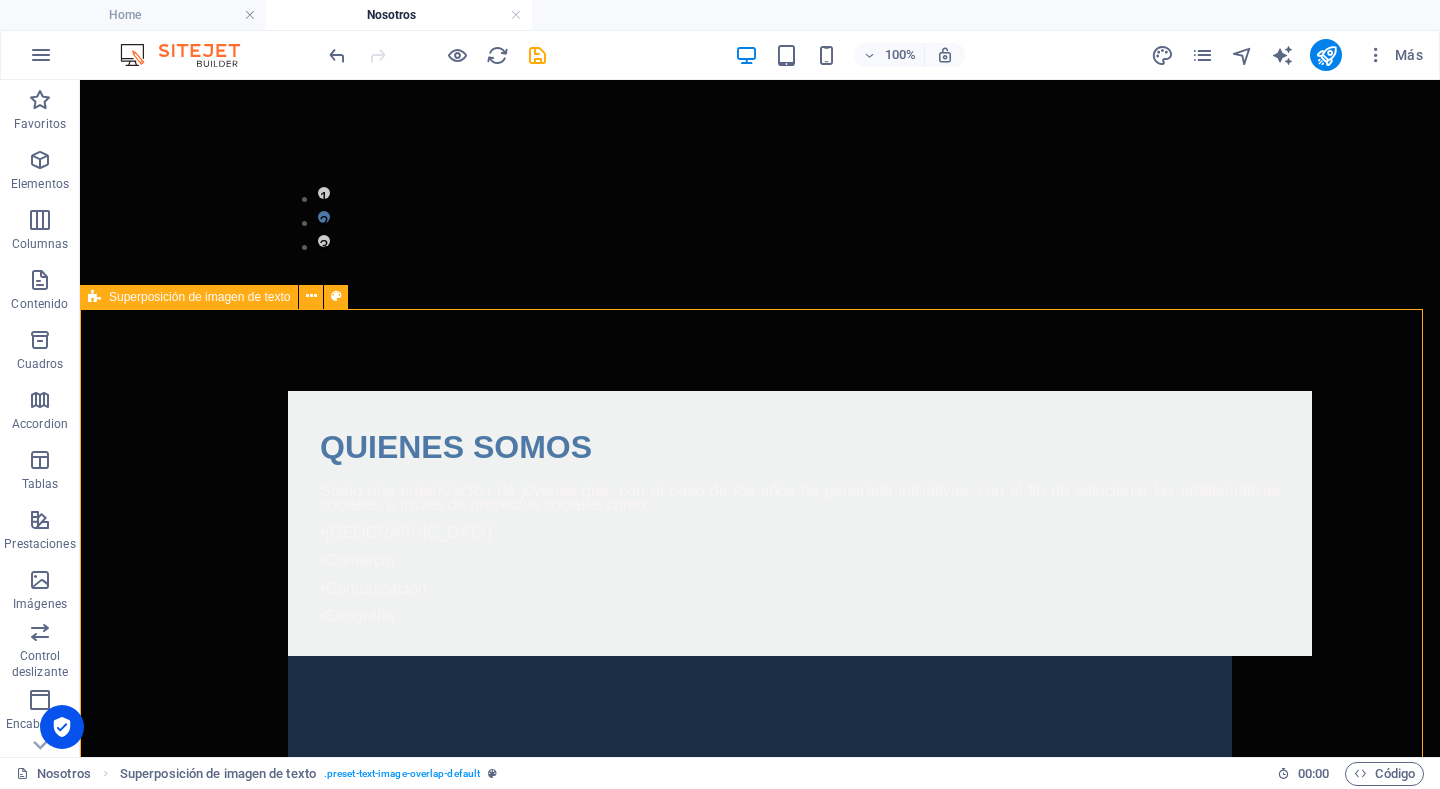 scroll, scrollTop: 461, scrollLeft: 0, axis: vertical 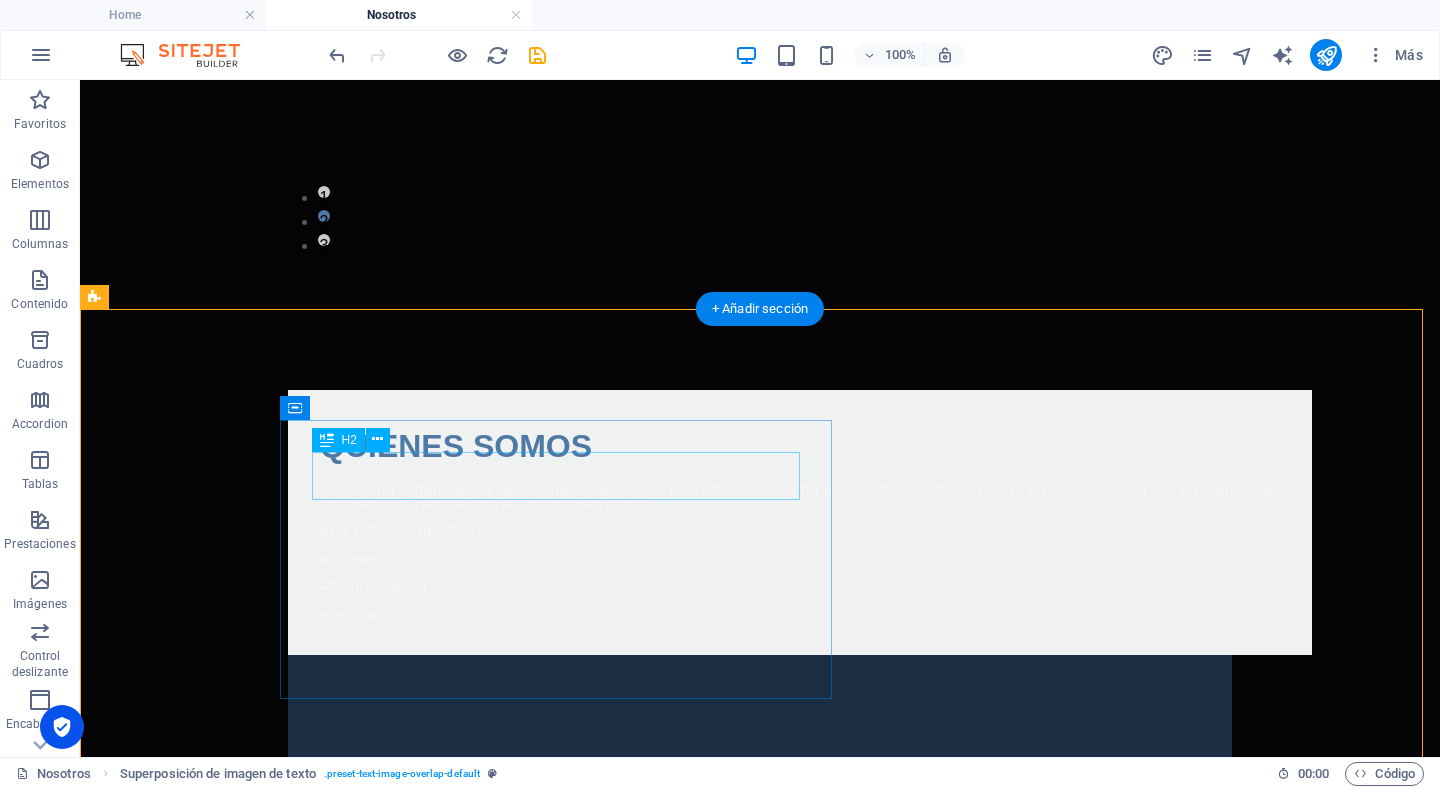 click on "QUIENES SOMOS" at bounding box center (800, 446) 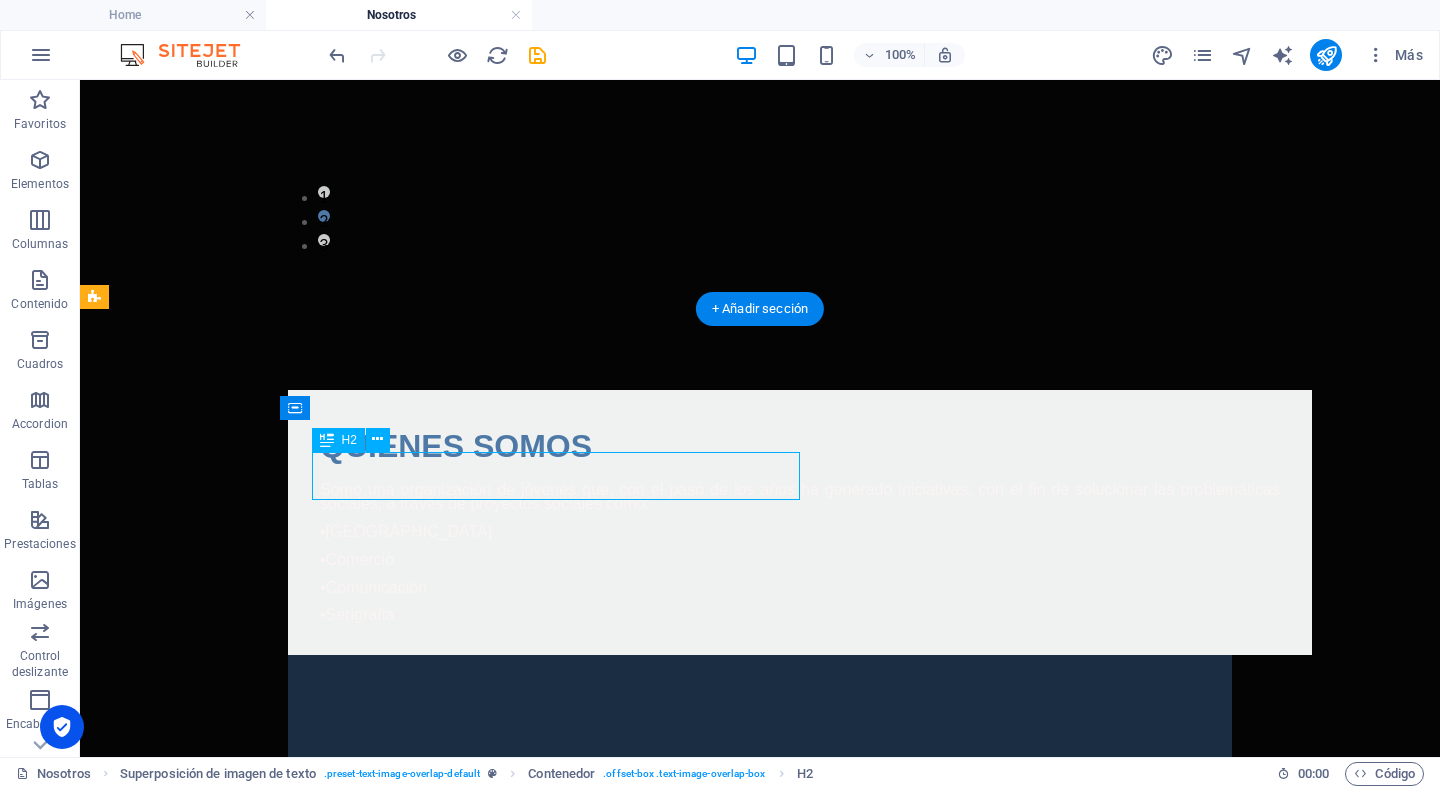 click on "QUIENES SOMOS" at bounding box center (800, 446) 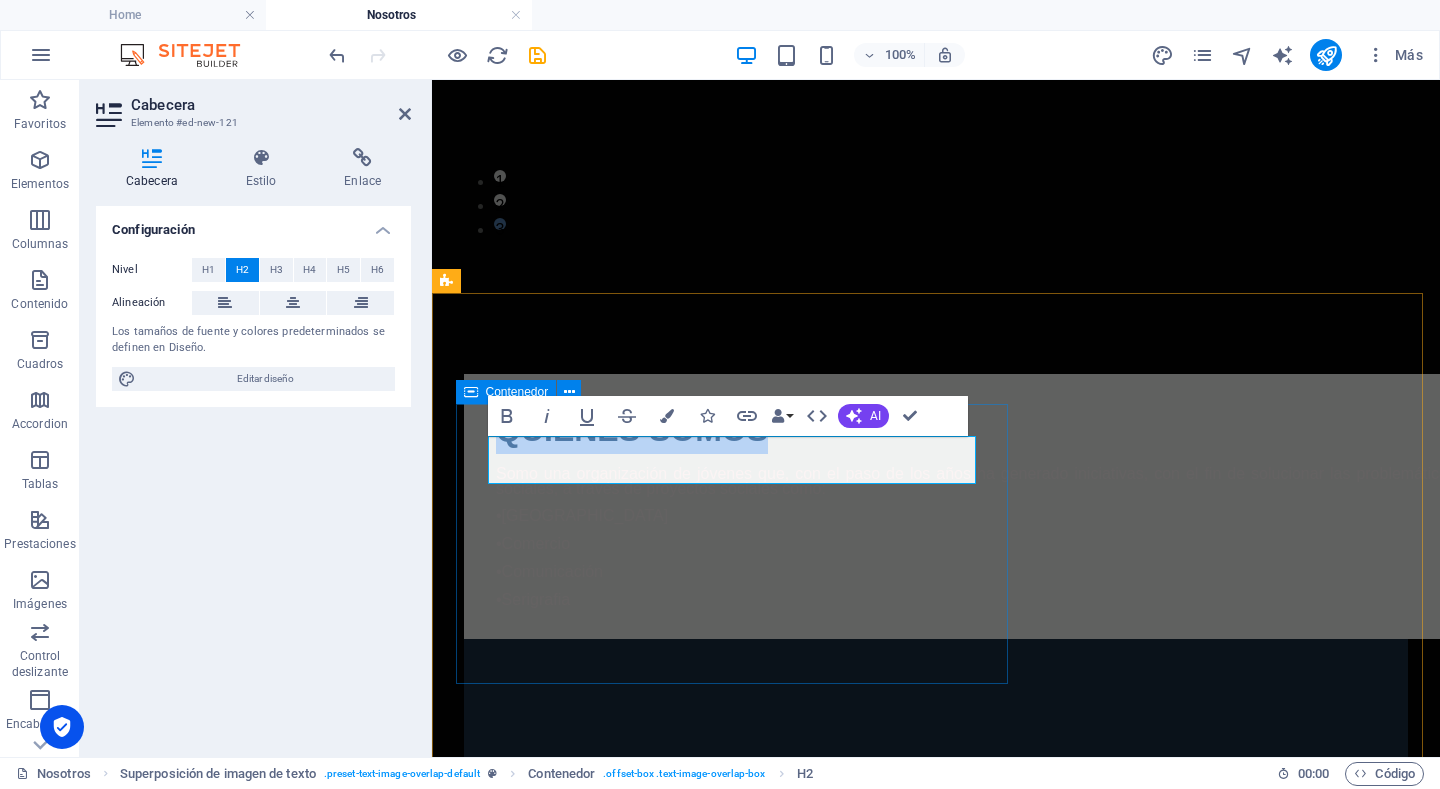 drag, startPoint x: 771, startPoint y: 453, endPoint x: 476, endPoint y: 460, distance: 295.08304 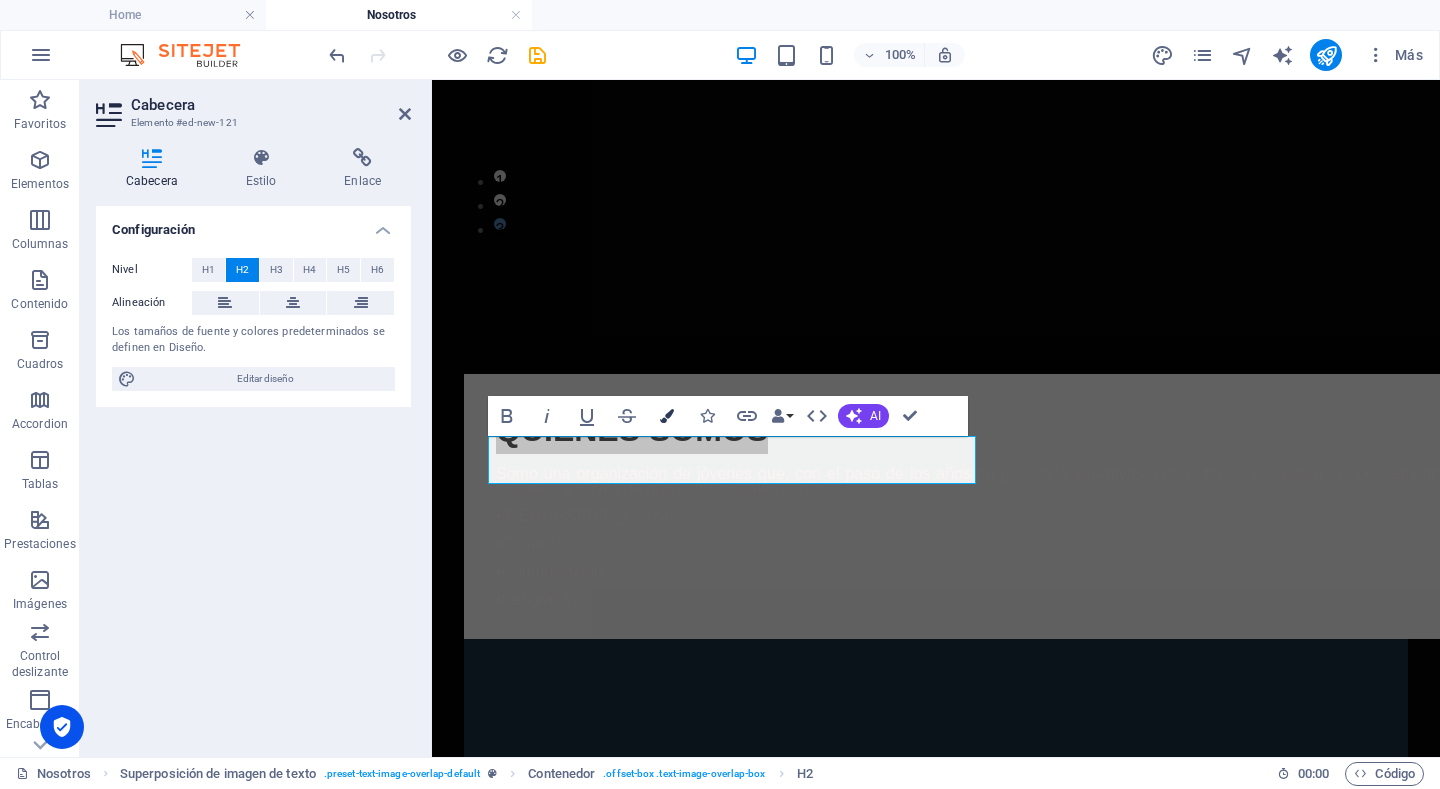click on "Colors" at bounding box center [667, 416] 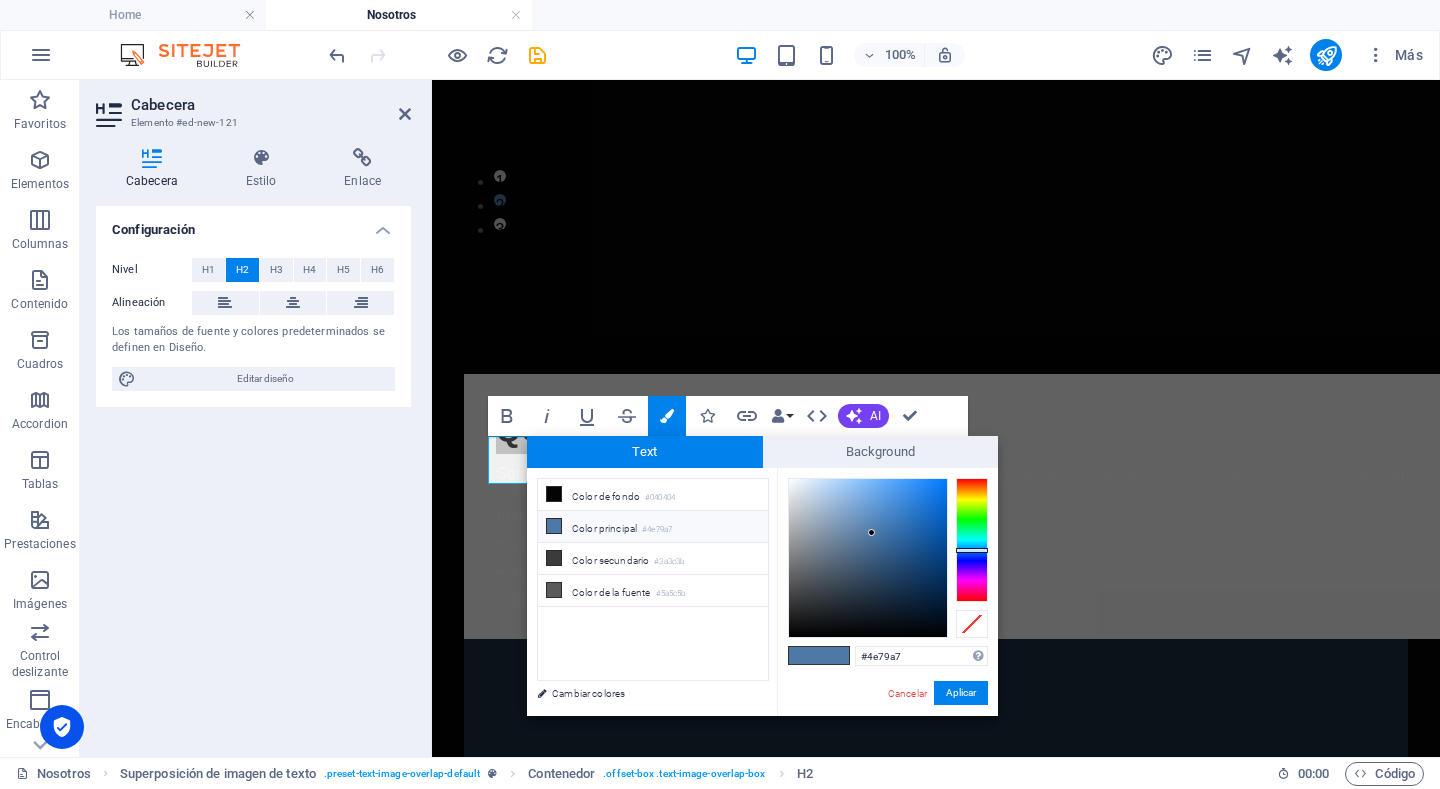type on "#00050a" 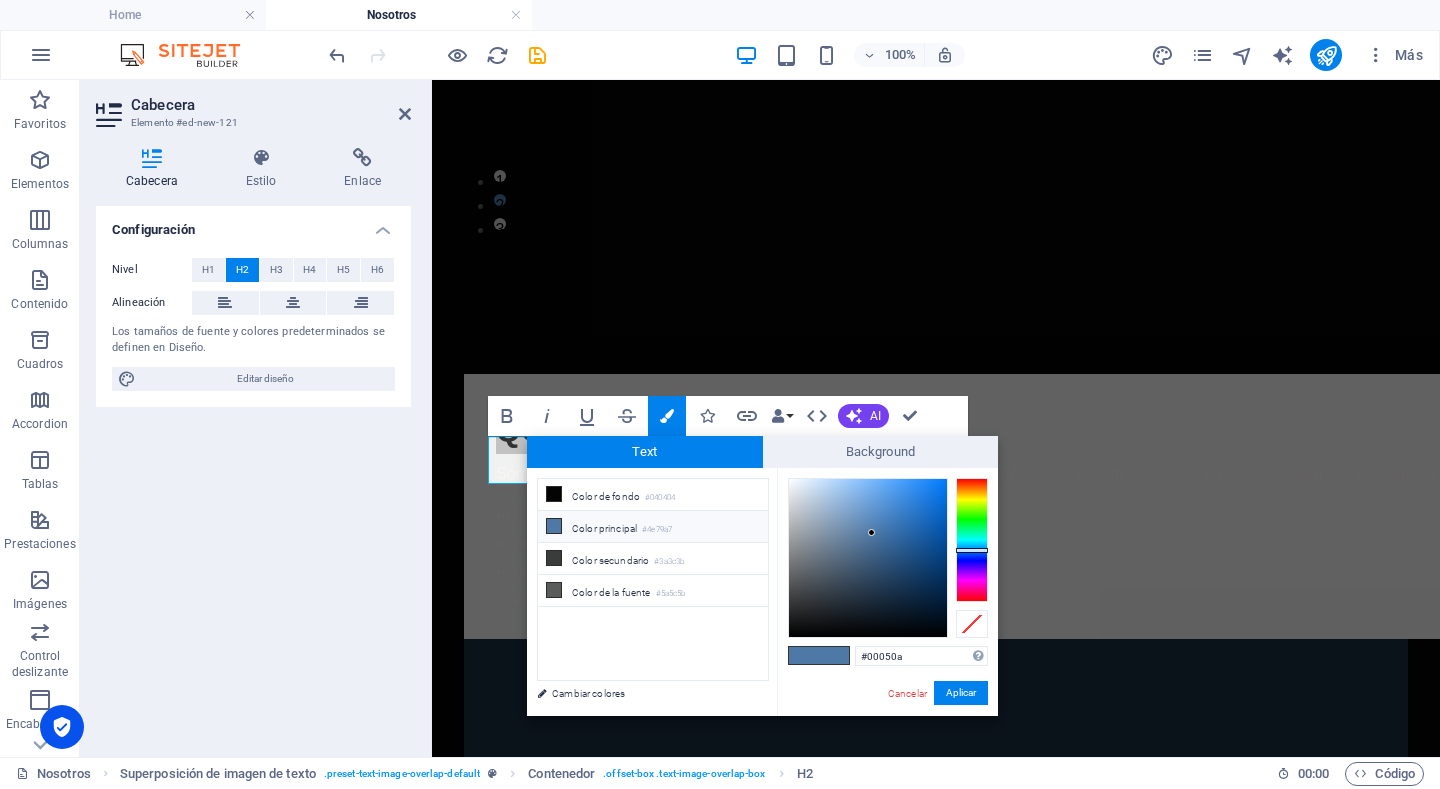 click at bounding box center [868, 558] 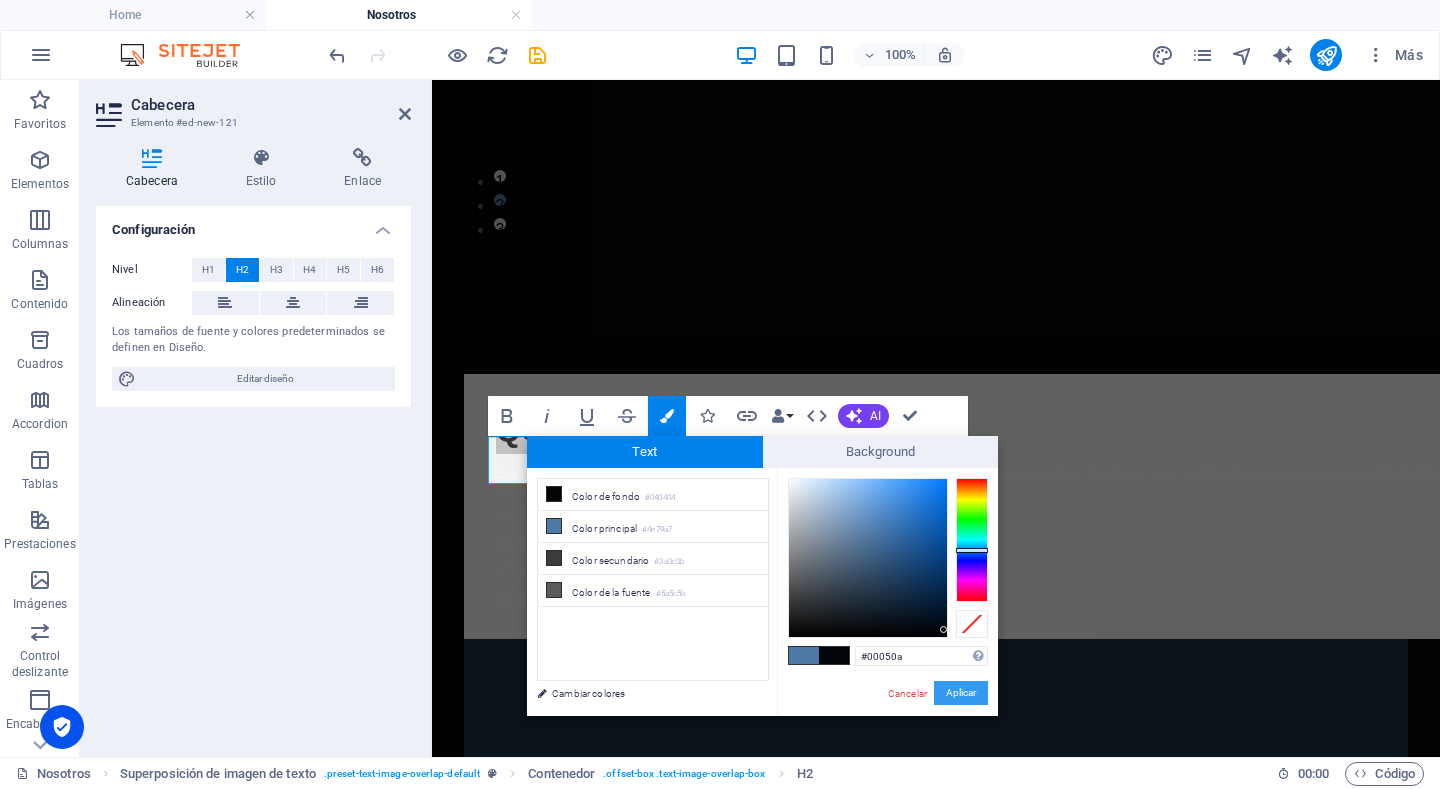 click on "Aplicar" at bounding box center (961, 693) 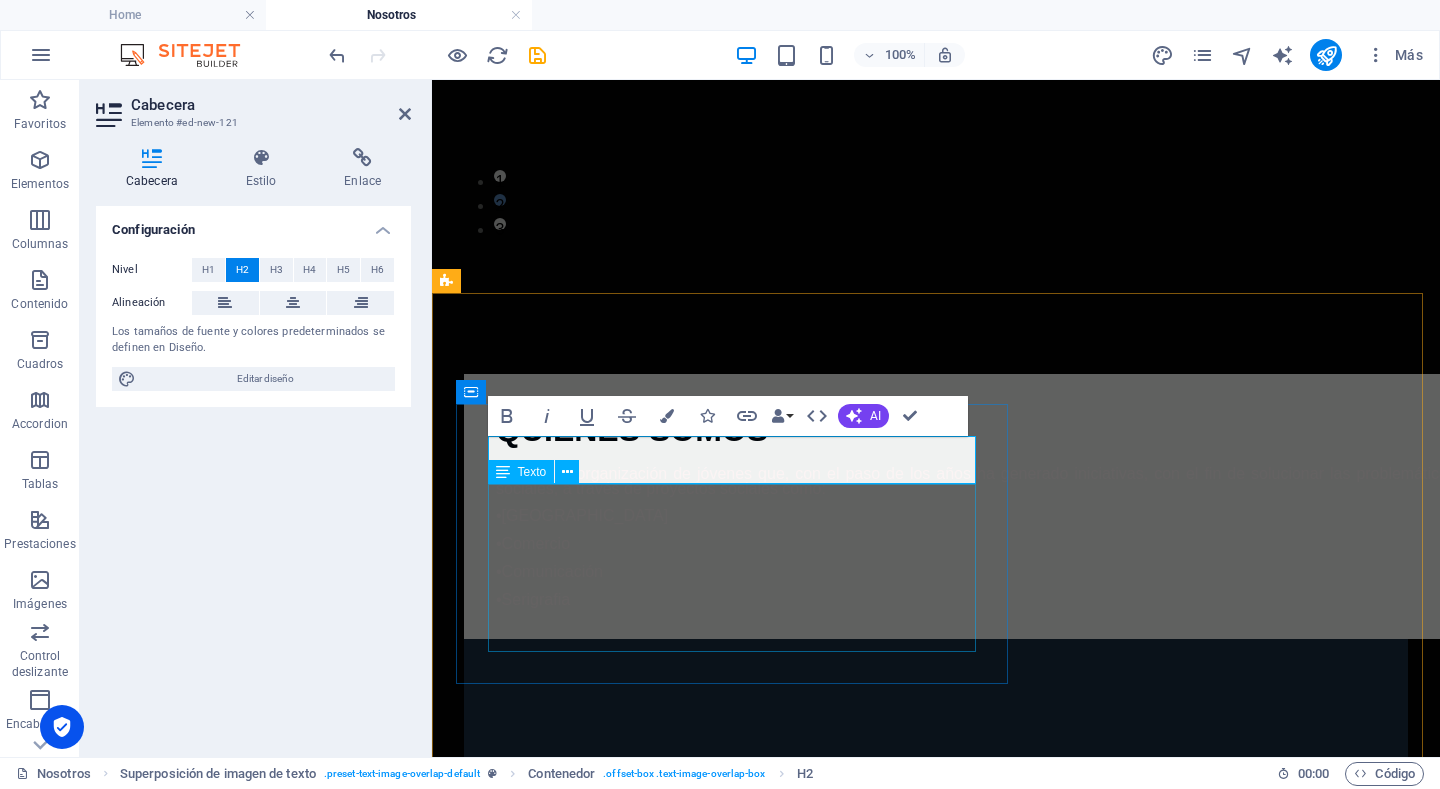 click on "Somo una organización de jóvenes que, con el paso de los años ha generado iniciativas, con el fin de solucionar las problemáticas sociales, a través de proyectos sociales como: •Vivienda •Comercio •Comunicación •Serigrafia" at bounding box center (976, 537) 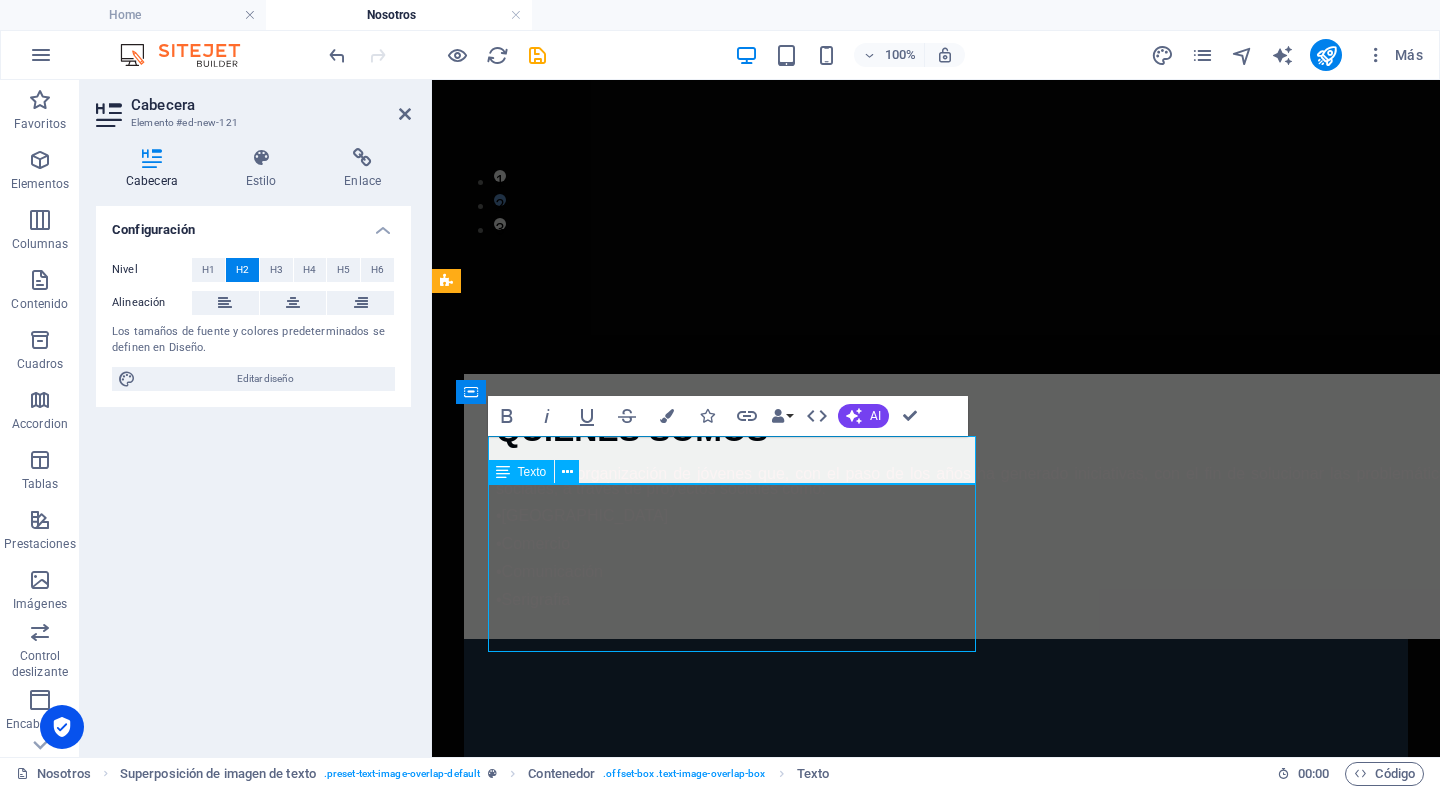 click on "Somo una organización de jóvenes que, con el paso de los años ha generado iniciativas, con el fin de solucionar las problemáticas sociales, a través de proyectos sociales como: •Vivienda •Comercio •Comunicación •Serigrafia" at bounding box center [976, 537] 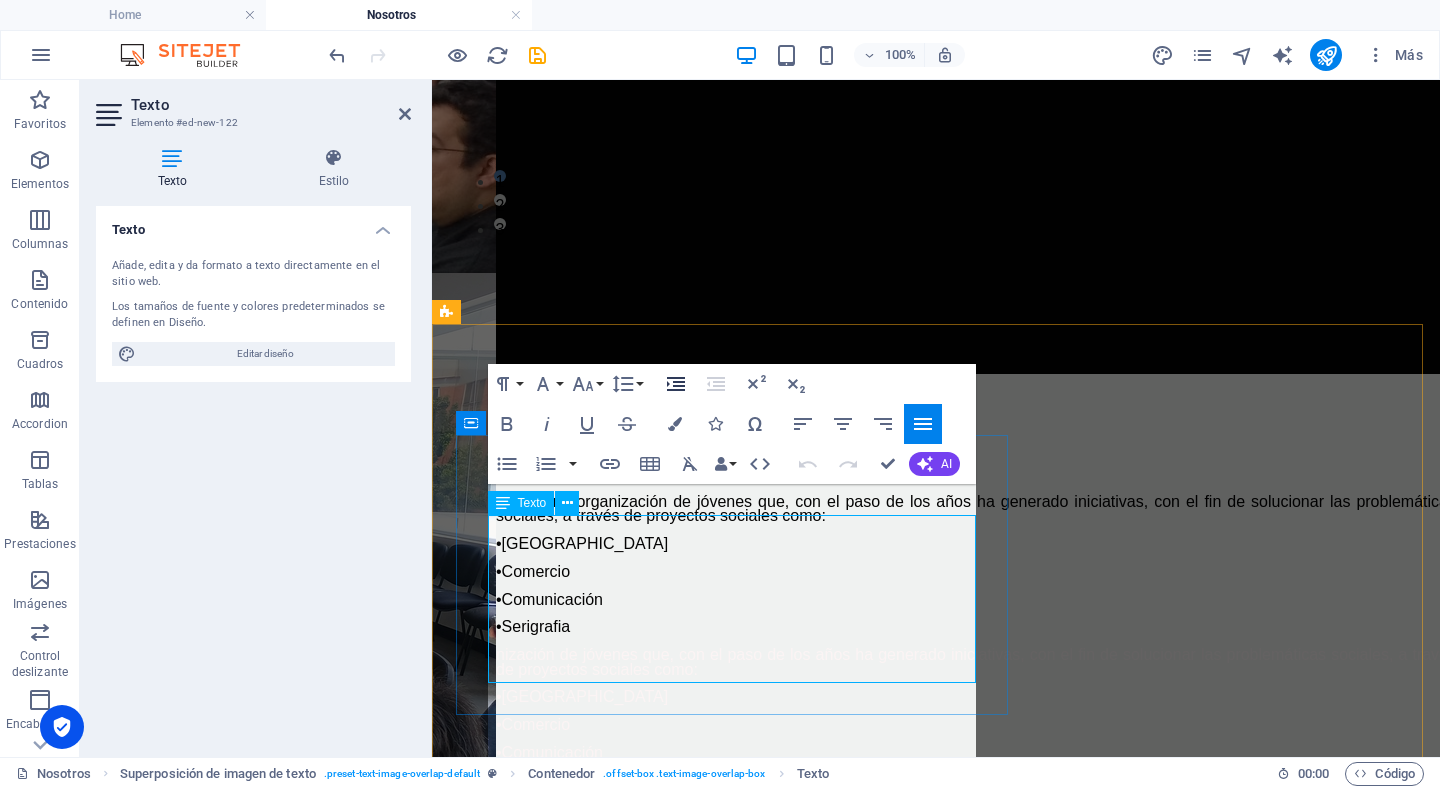 scroll, scrollTop: 430, scrollLeft: 0, axis: vertical 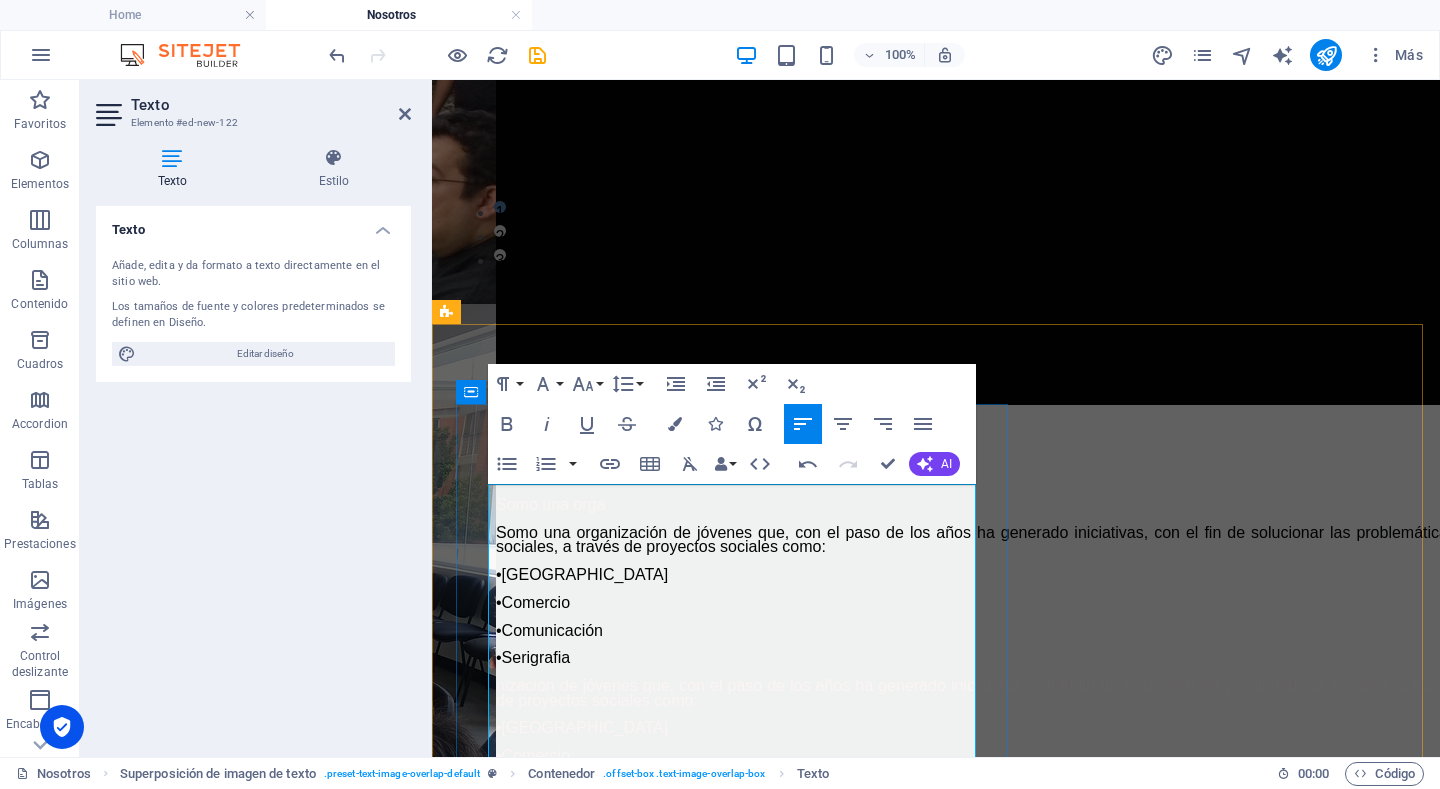 click on "Somo una orga Somo una organización de jóvenes que, con el paso de los años ha generado iniciativas, con el fin de solucionar las problemáticas sociales, a través de proyectos sociales como: •Vivienda •Comercio •Comunicación •Serigrafia nización de jóvenes que, con el paso de los años ha generado iniciativas, con el fin de solucionar las problemáticas sociales, a través de proyectos sociales como: •Vivienda •Comercio •Comunicación •Serigrafia" at bounding box center (976, 658) 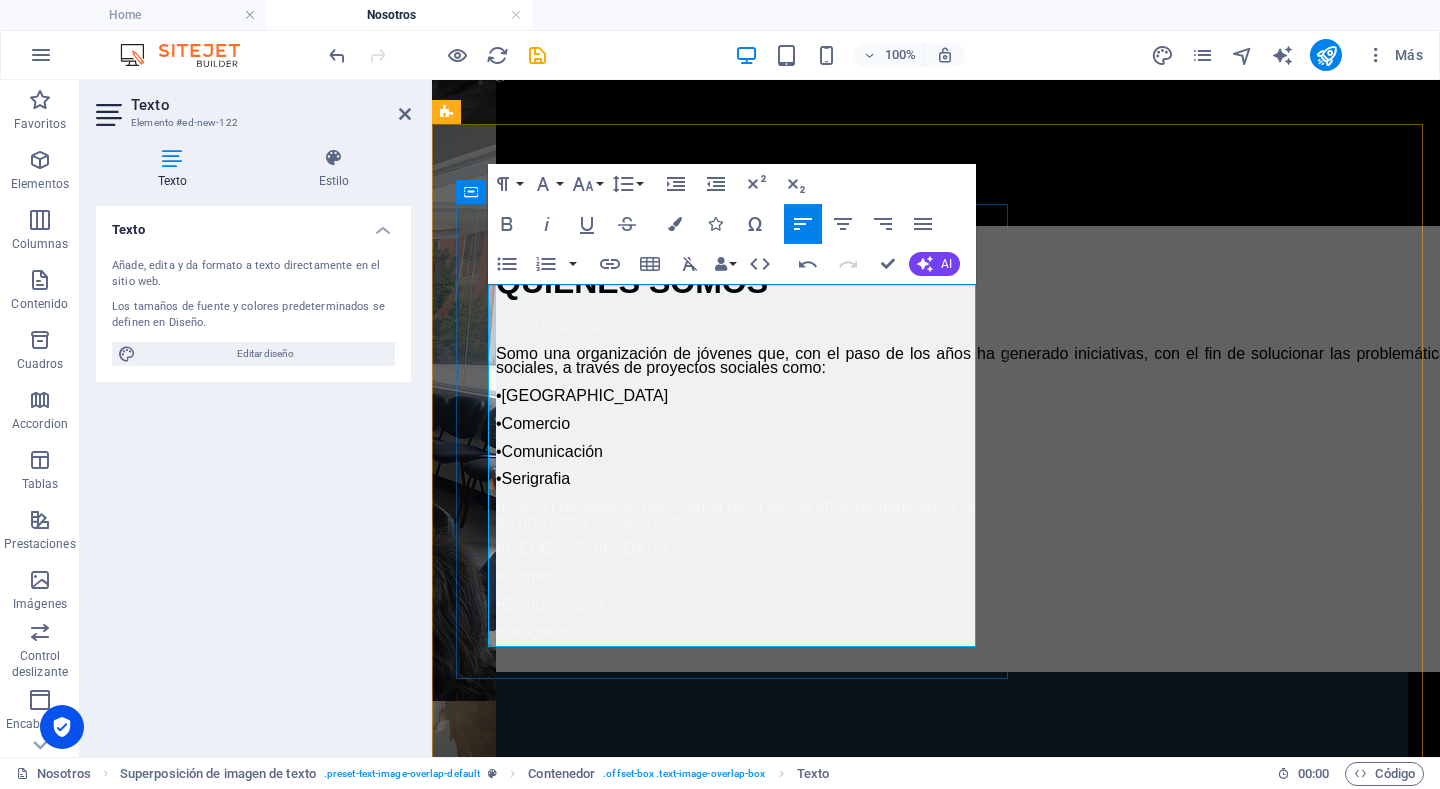 scroll, scrollTop: 630, scrollLeft: 0, axis: vertical 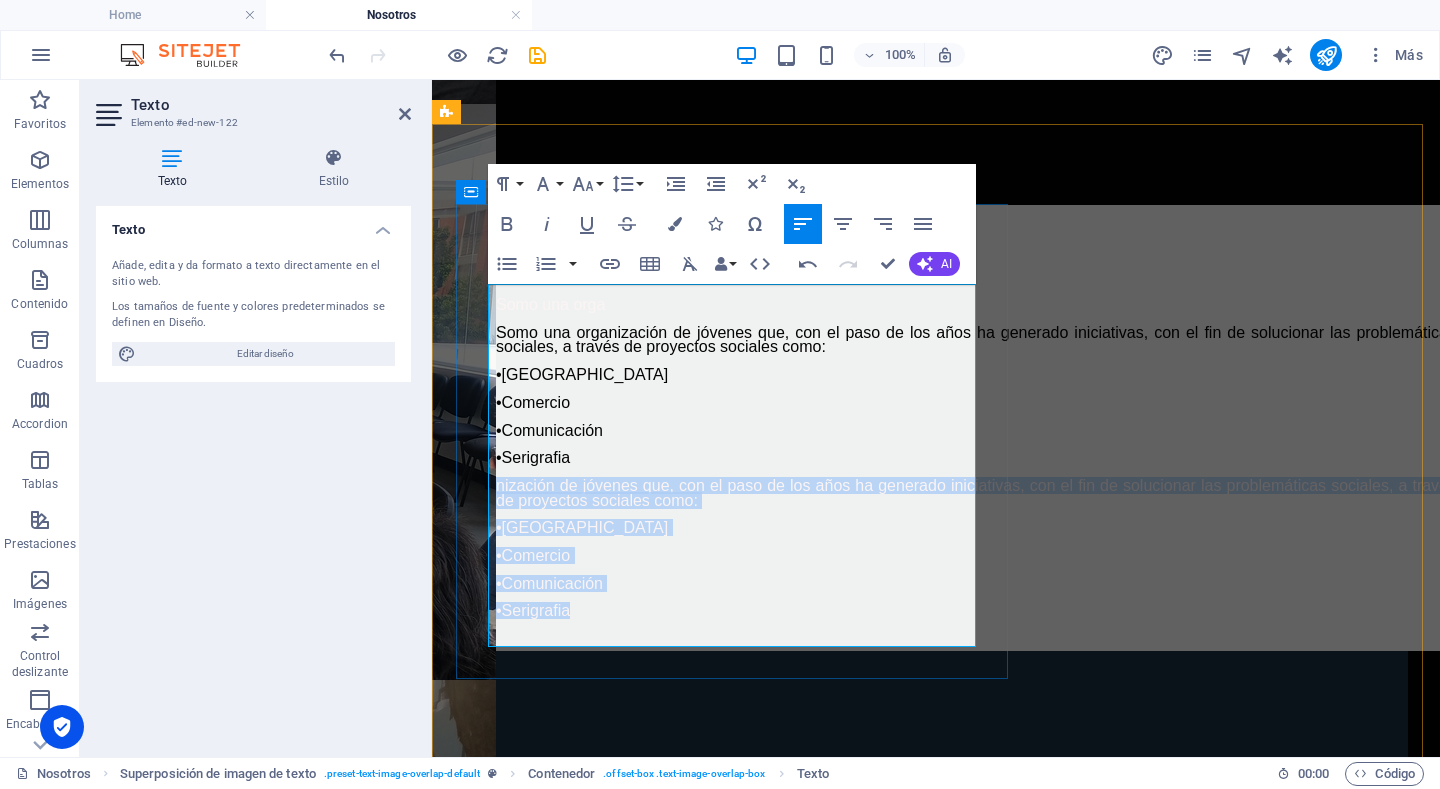 drag, startPoint x: 880, startPoint y: 620, endPoint x: 488, endPoint y: 497, distance: 410.84424 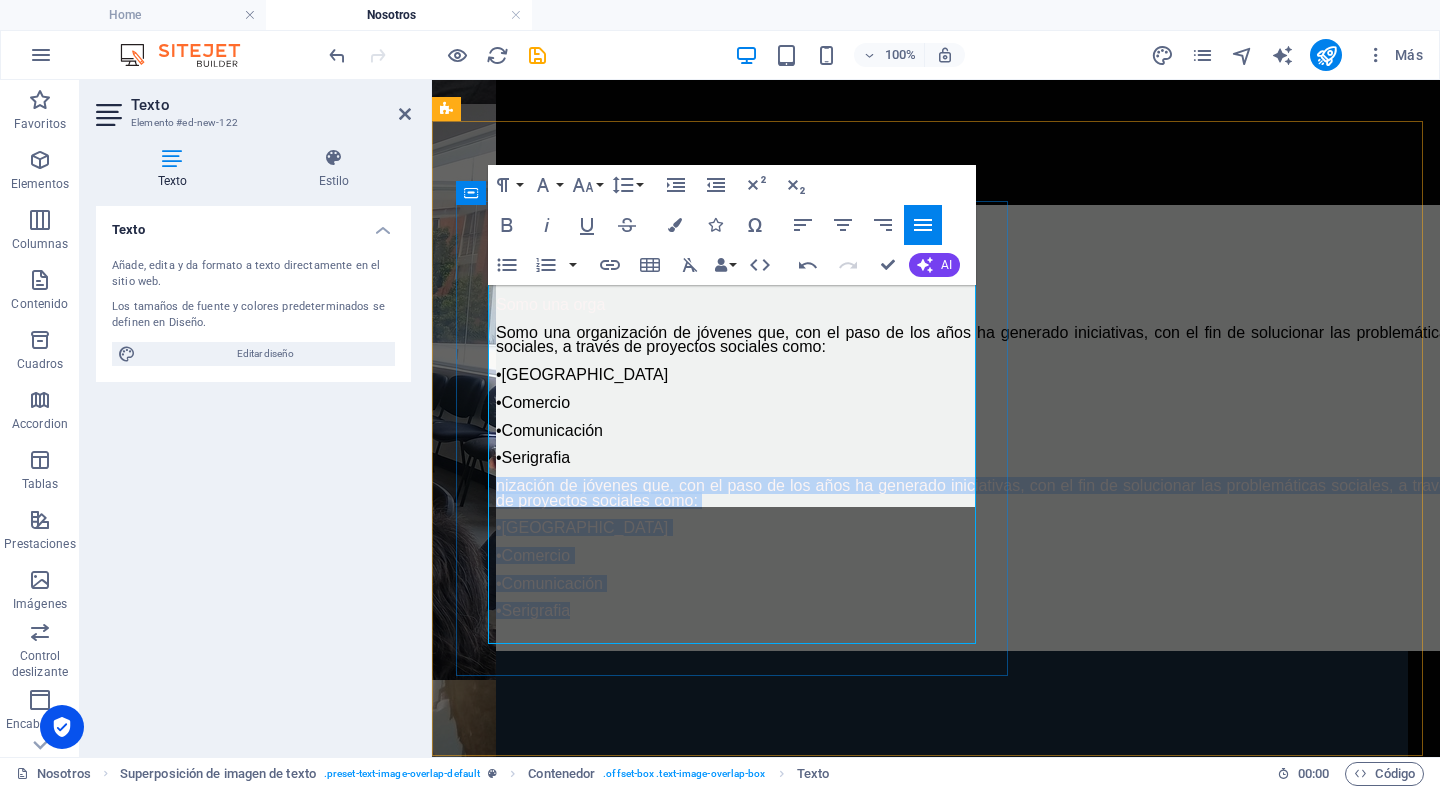scroll, scrollTop: 633, scrollLeft: 0, axis: vertical 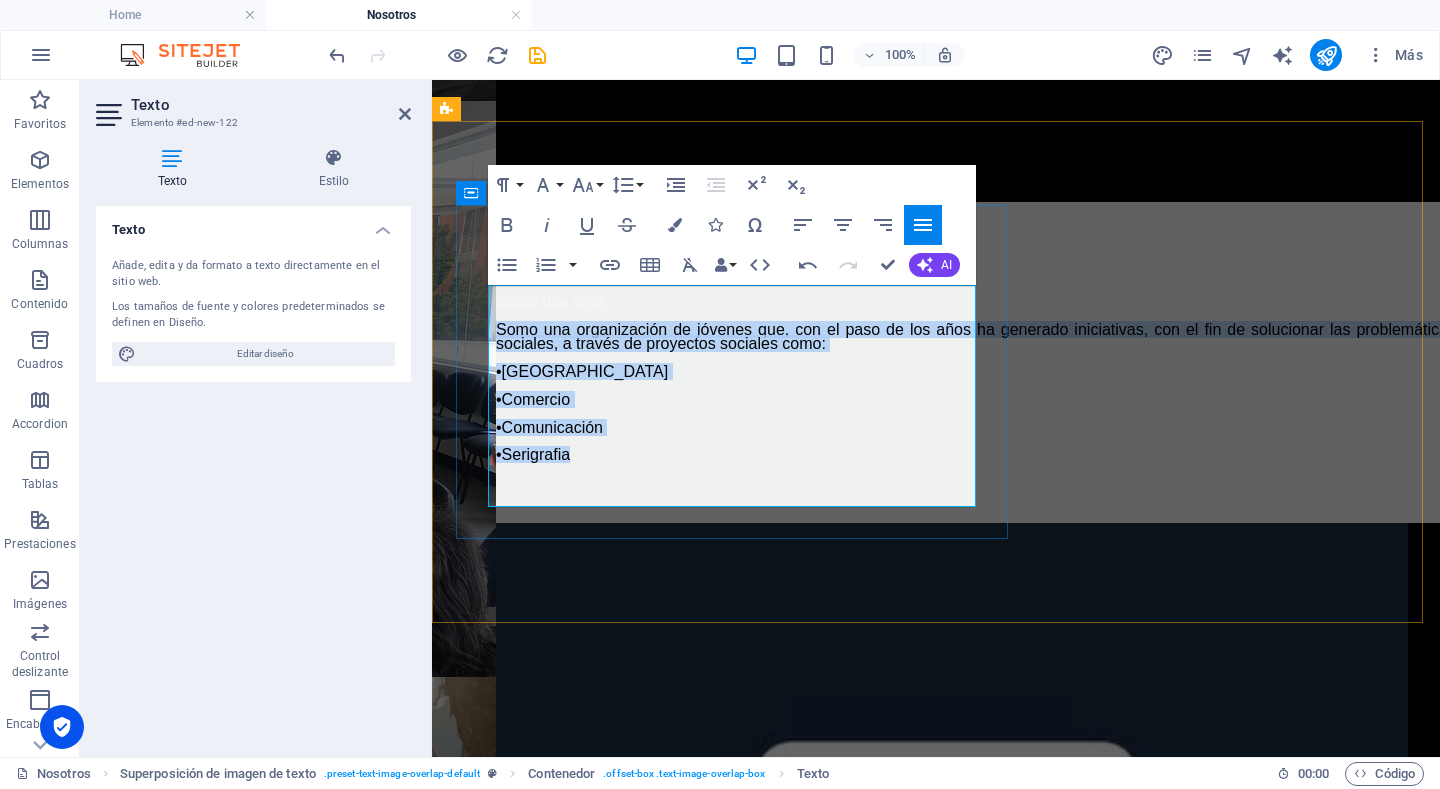 drag, startPoint x: 489, startPoint y: 329, endPoint x: 949, endPoint y: 471, distance: 481.41873 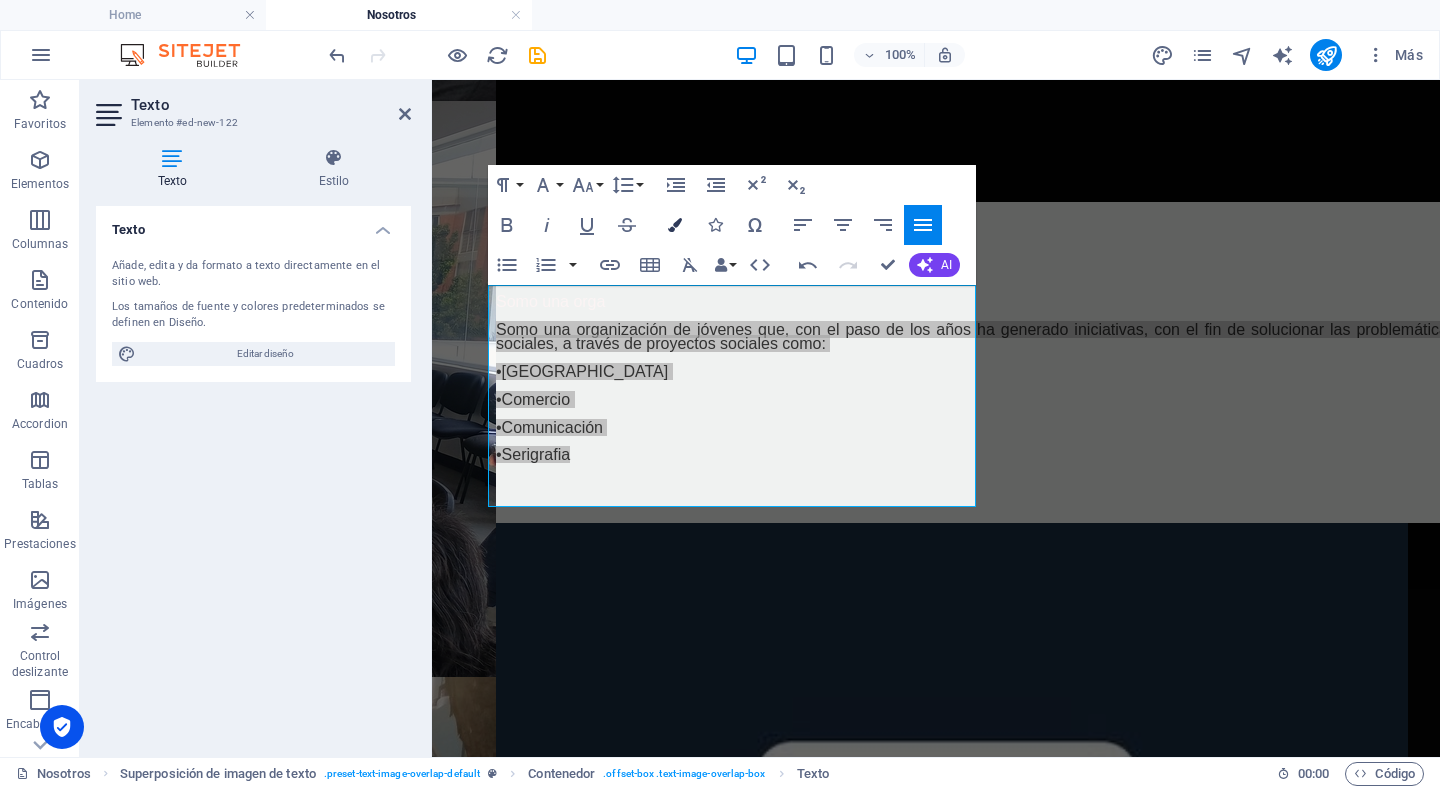 click on "Colors" at bounding box center [675, 225] 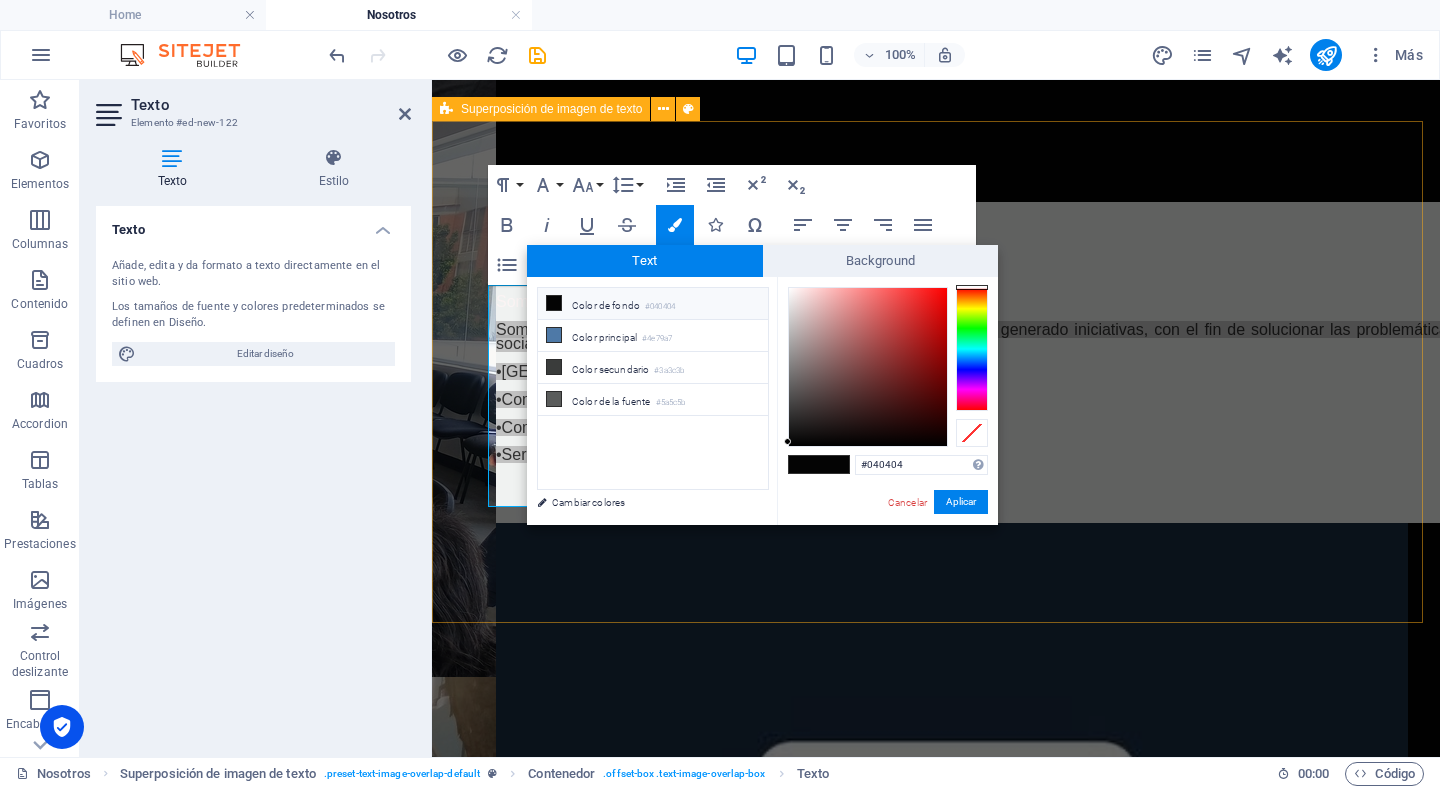 click on "QUIENES SOMOS Somo una orga ​ Somo una organización de jóvenes que, con el paso de los años ha generado iniciativas, con el fin de solucionar las problemáticas sociales, a través de proyectos sociales como: •Vivienda •Comercio •Comunicación •Serigrafia ​" at bounding box center [936, 704] 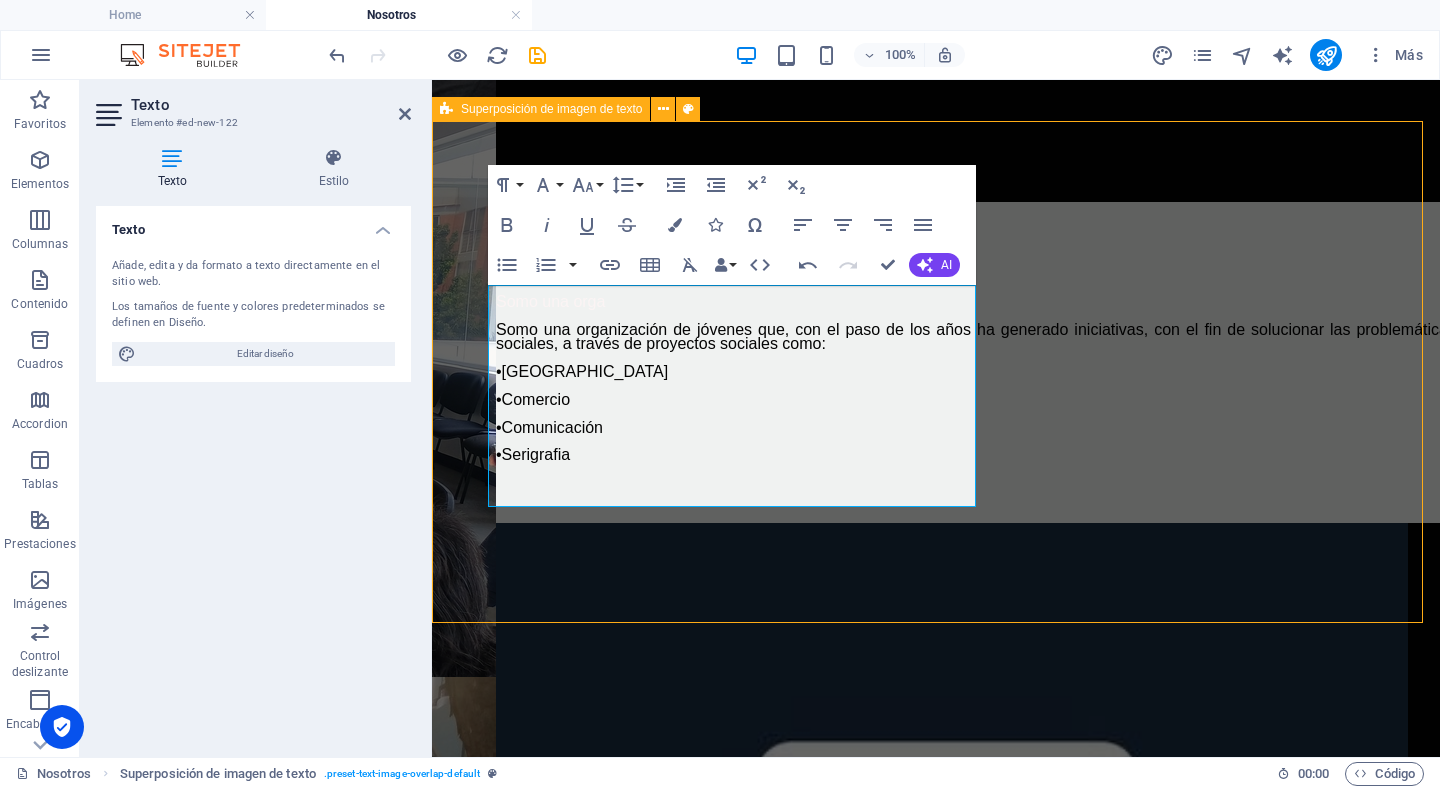 scroll, scrollTop: 649, scrollLeft: 0, axis: vertical 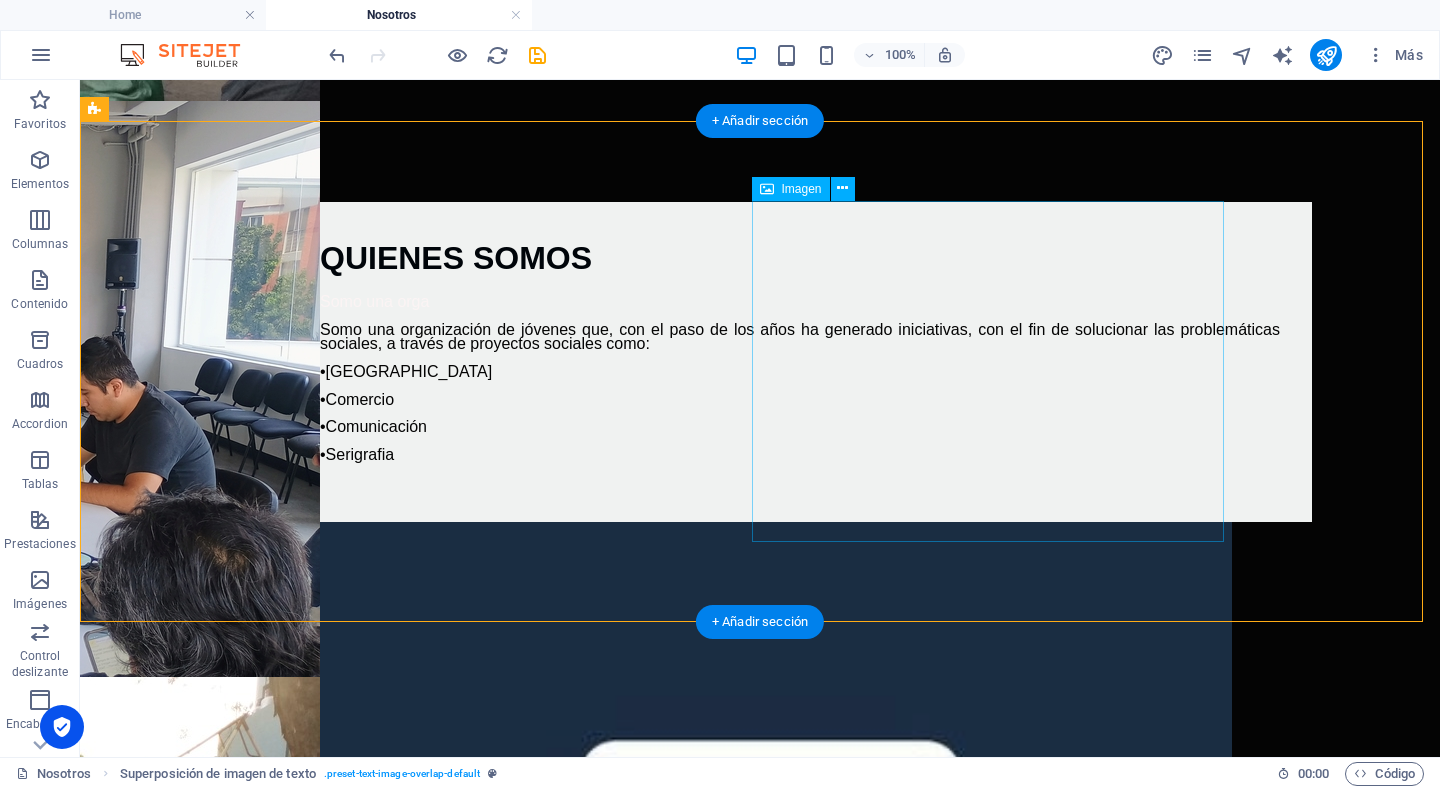 click at bounding box center [760, 863] 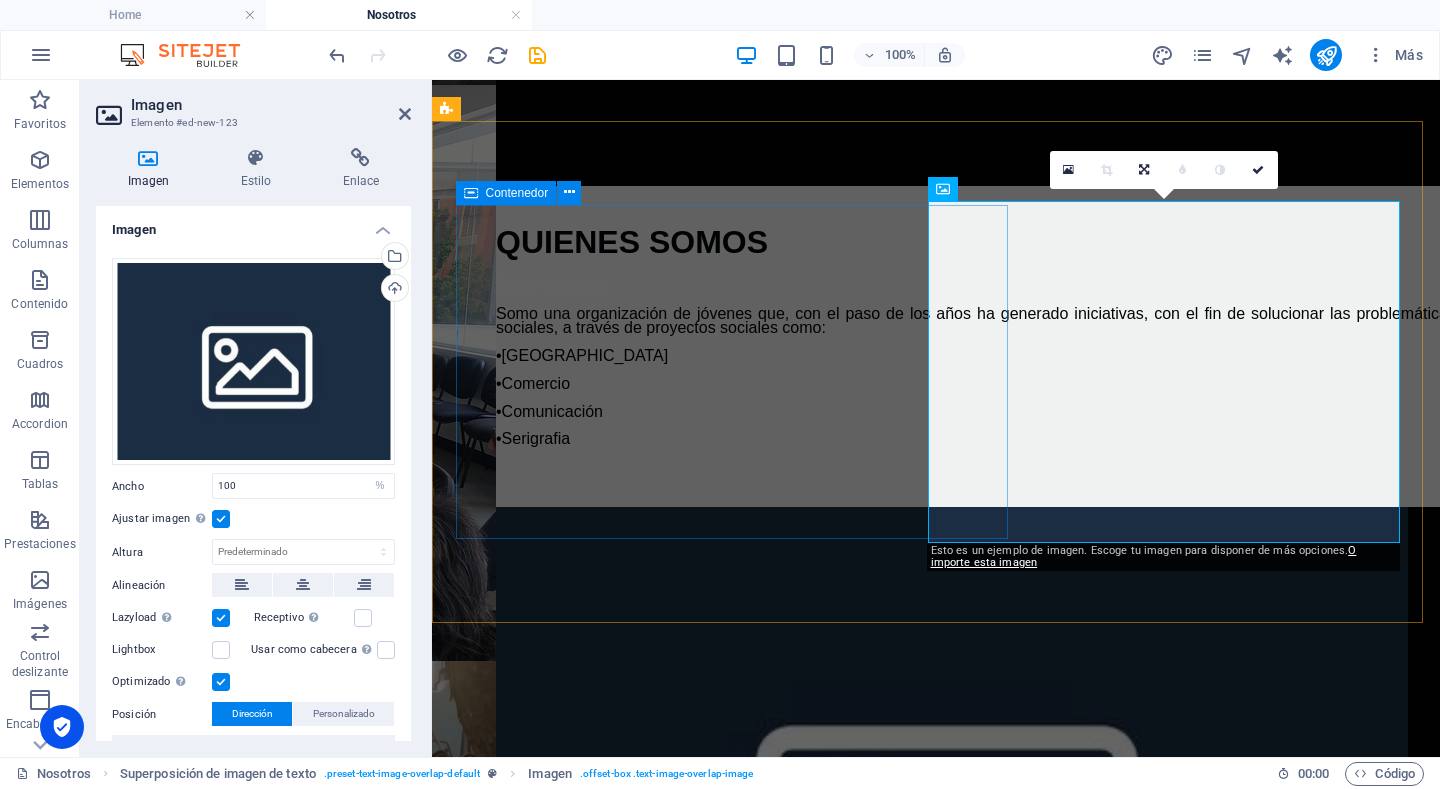 scroll, scrollTop: 633, scrollLeft: 0, axis: vertical 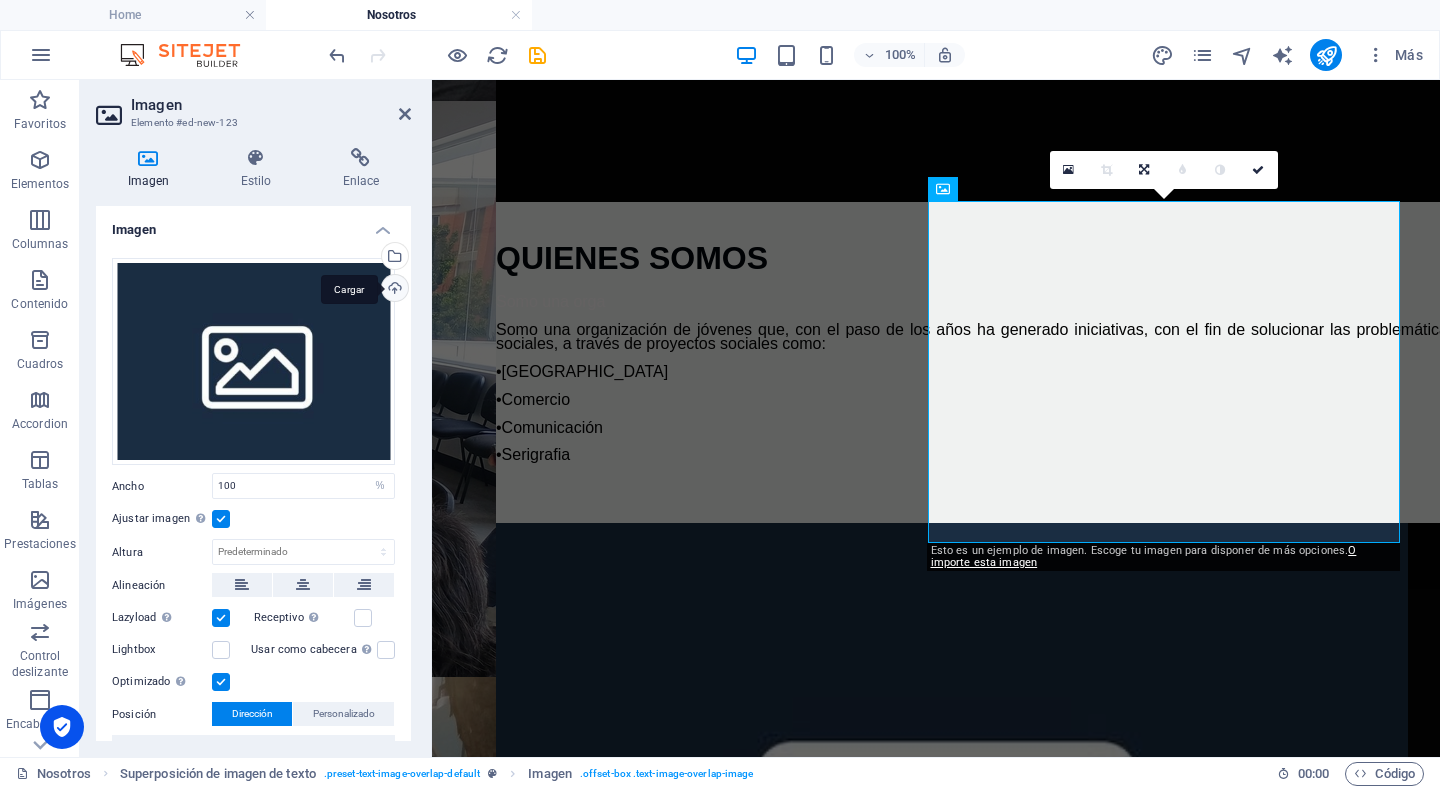 click on "Cargar" at bounding box center (393, 290) 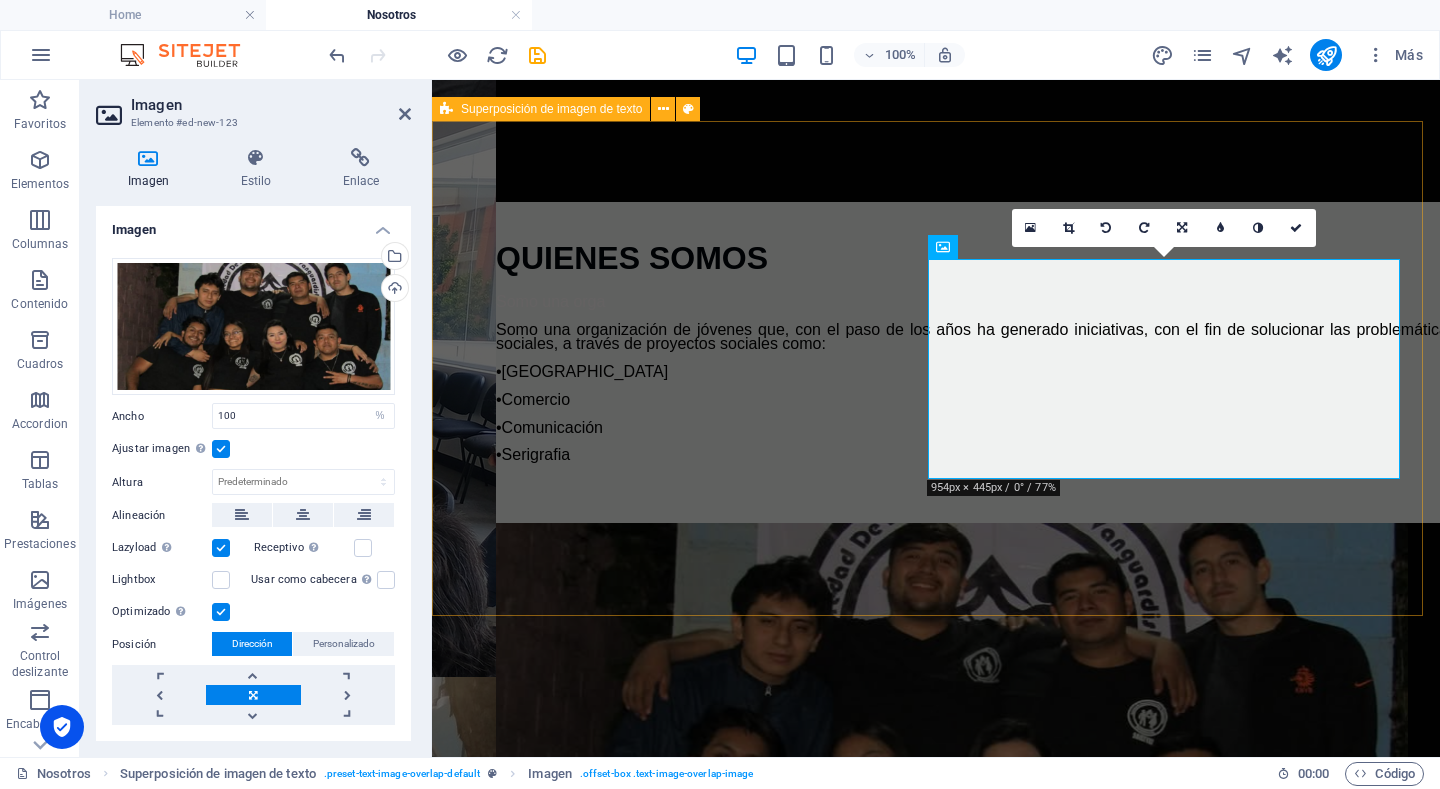 click on "QUIENES SOMOS Somo una orga Somo una organización de jóvenes que, con el paso de los años ha generado iniciativas, con el fin de solucionar las problemáticas sociales, a través de proyectos sociales como: •Vivienda •Comercio •Comunicación •Serigrafia" at bounding box center (936, 582) 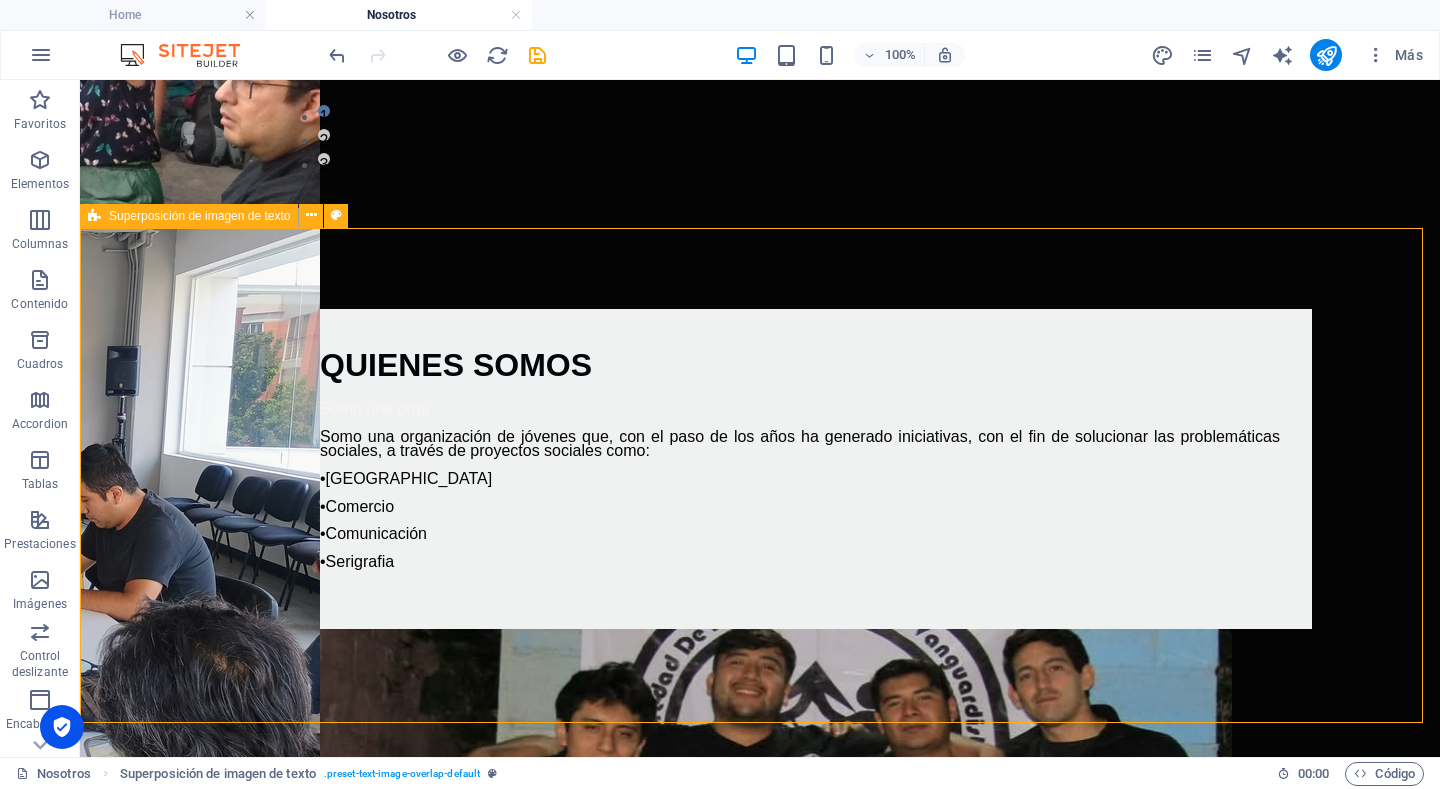 scroll, scrollTop: 549, scrollLeft: 0, axis: vertical 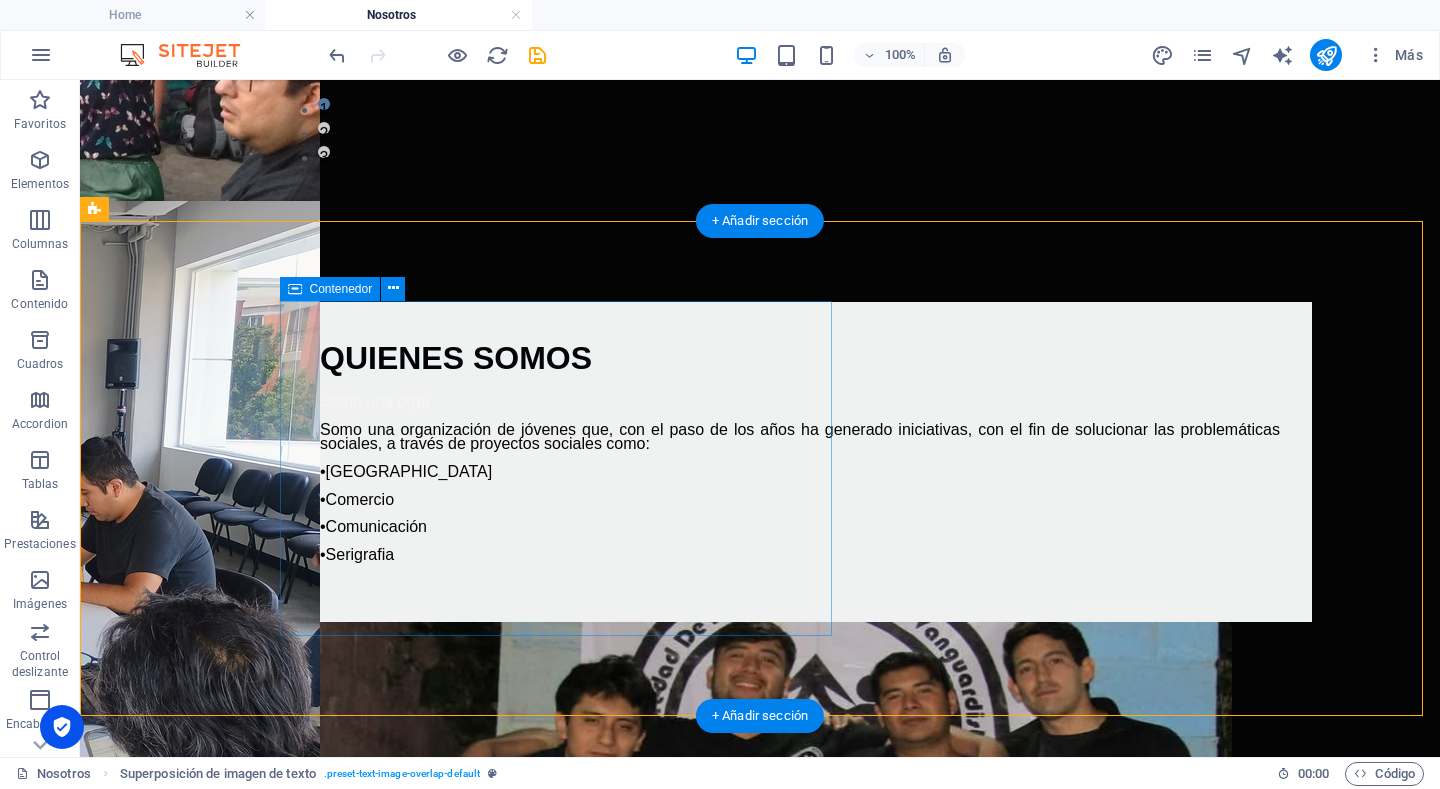 click on "QUIENES SOMOS Somo una orga Somo una organización de jóvenes que, con el paso de los años ha generado iniciativas, con el fin de solucionar las problemáticas sociales, a través de proyectos sociales como: •Vivienda •Comercio •Comunicación •Serigrafia" at bounding box center [800, 462] 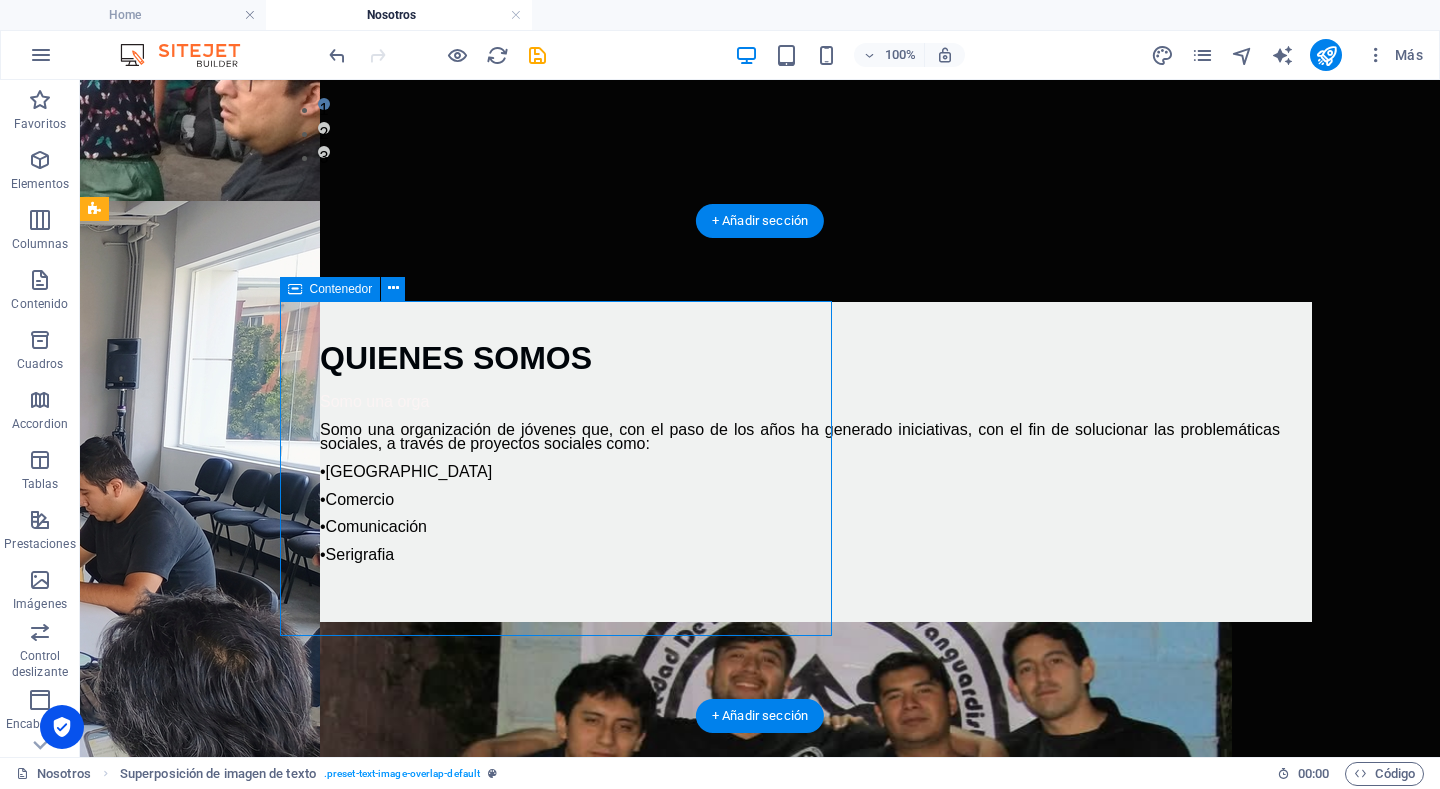 click on "QUIENES SOMOS Somo una orga Somo una organización de jóvenes que, con el paso de los años ha generado iniciativas, con el fin de solucionar las problemáticas sociales, a través de proyectos sociales como: •Vivienda •Comercio •Comunicación •Serigrafia" at bounding box center [800, 462] 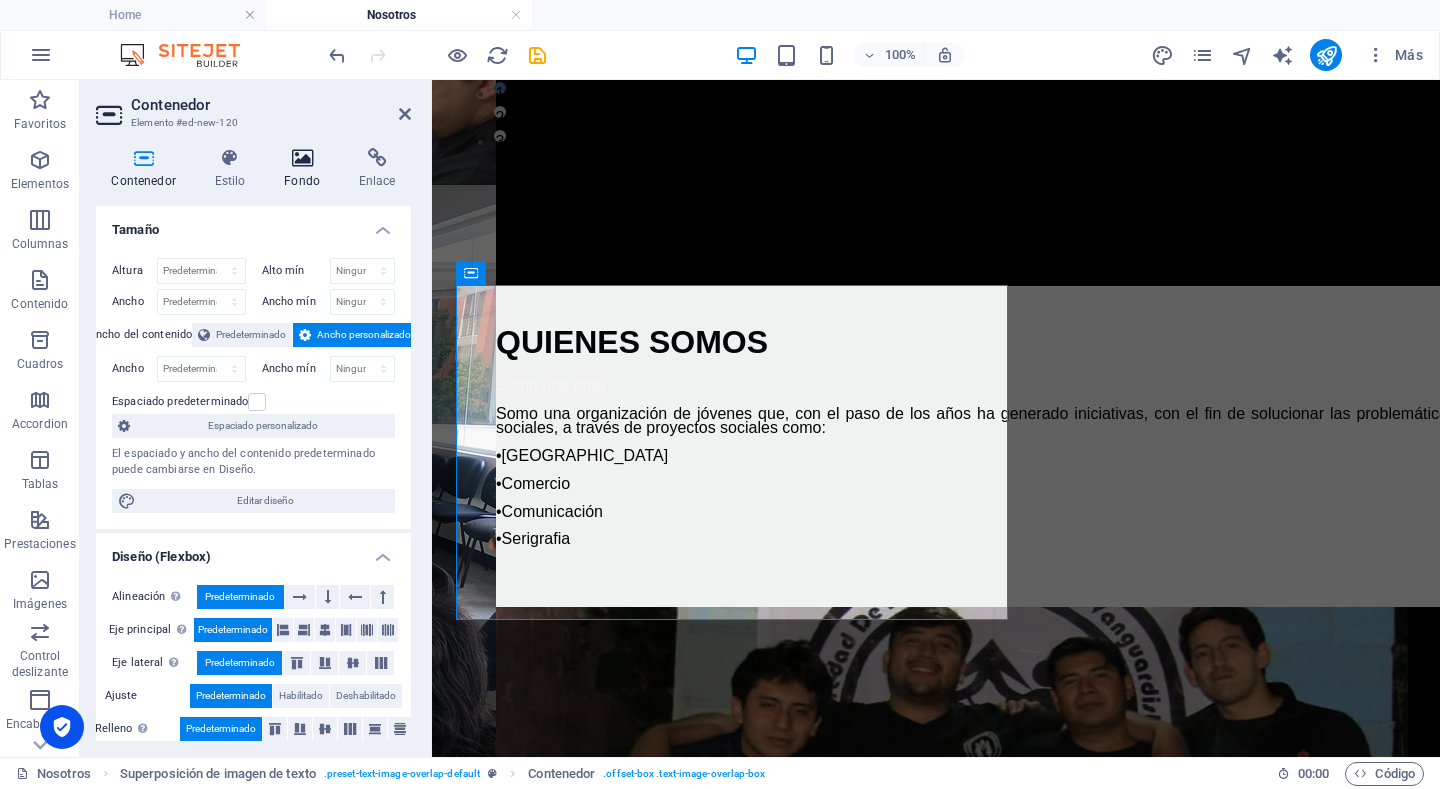 click on "Fondo" at bounding box center (306, 169) 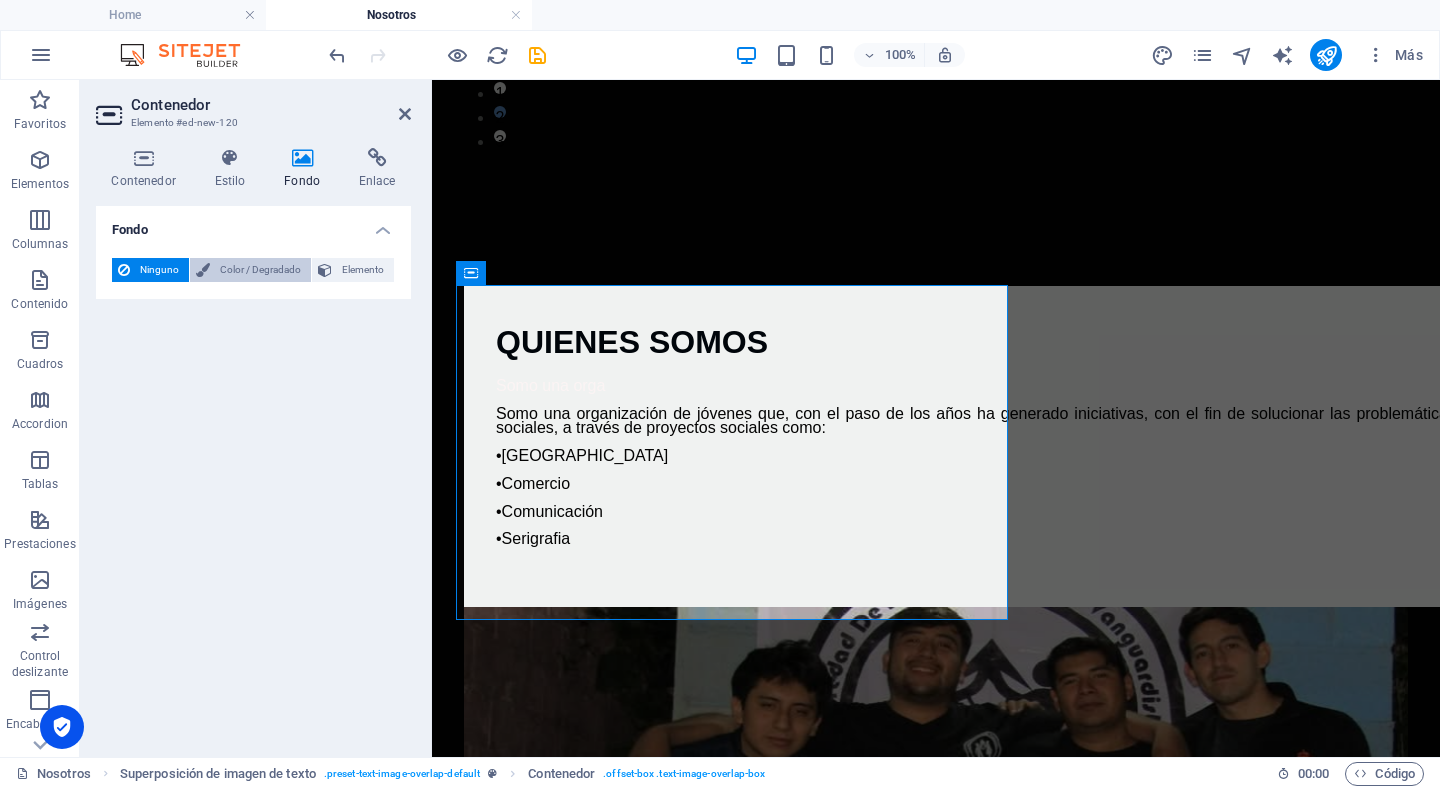 click on "Color / Degradado" at bounding box center (260, 270) 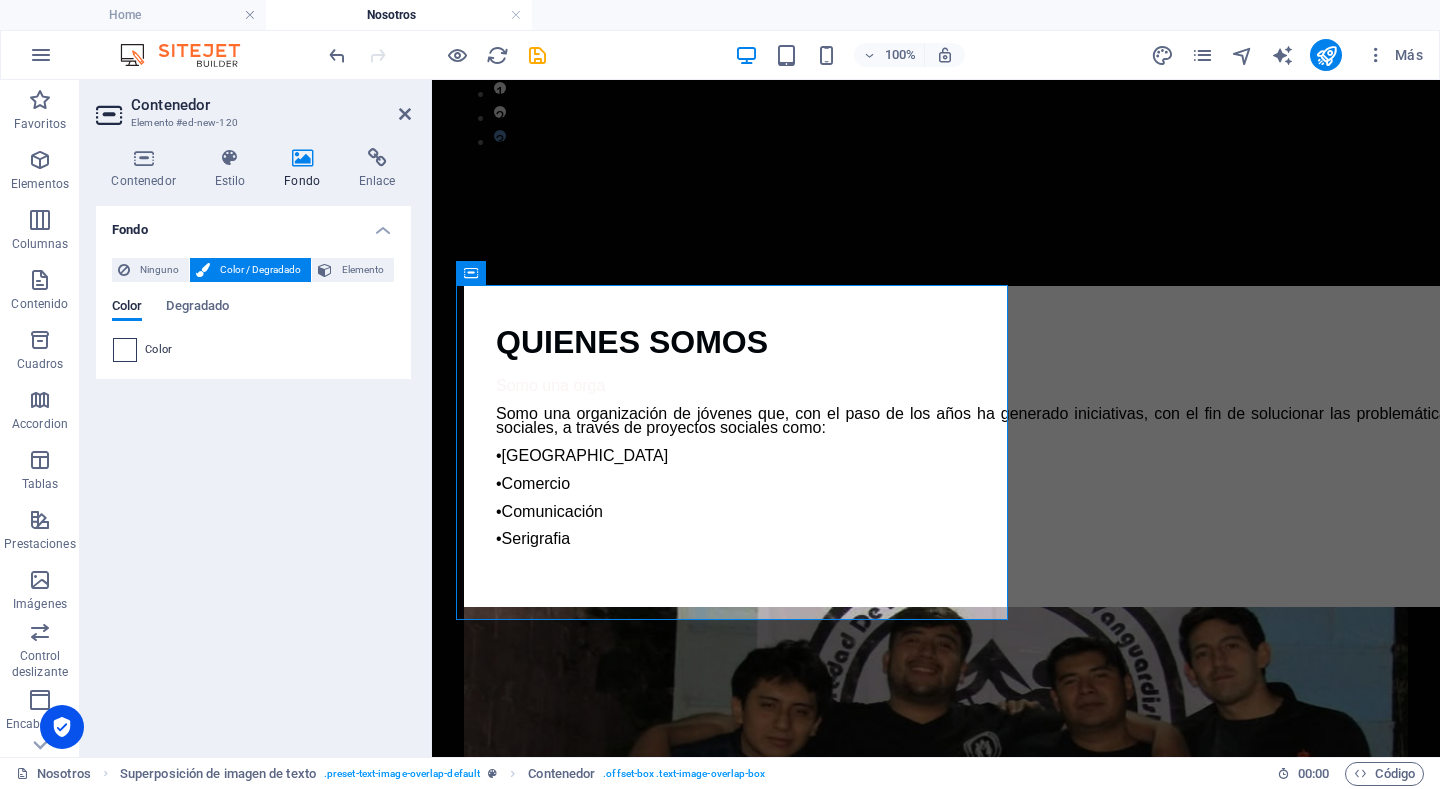 click at bounding box center [125, 350] 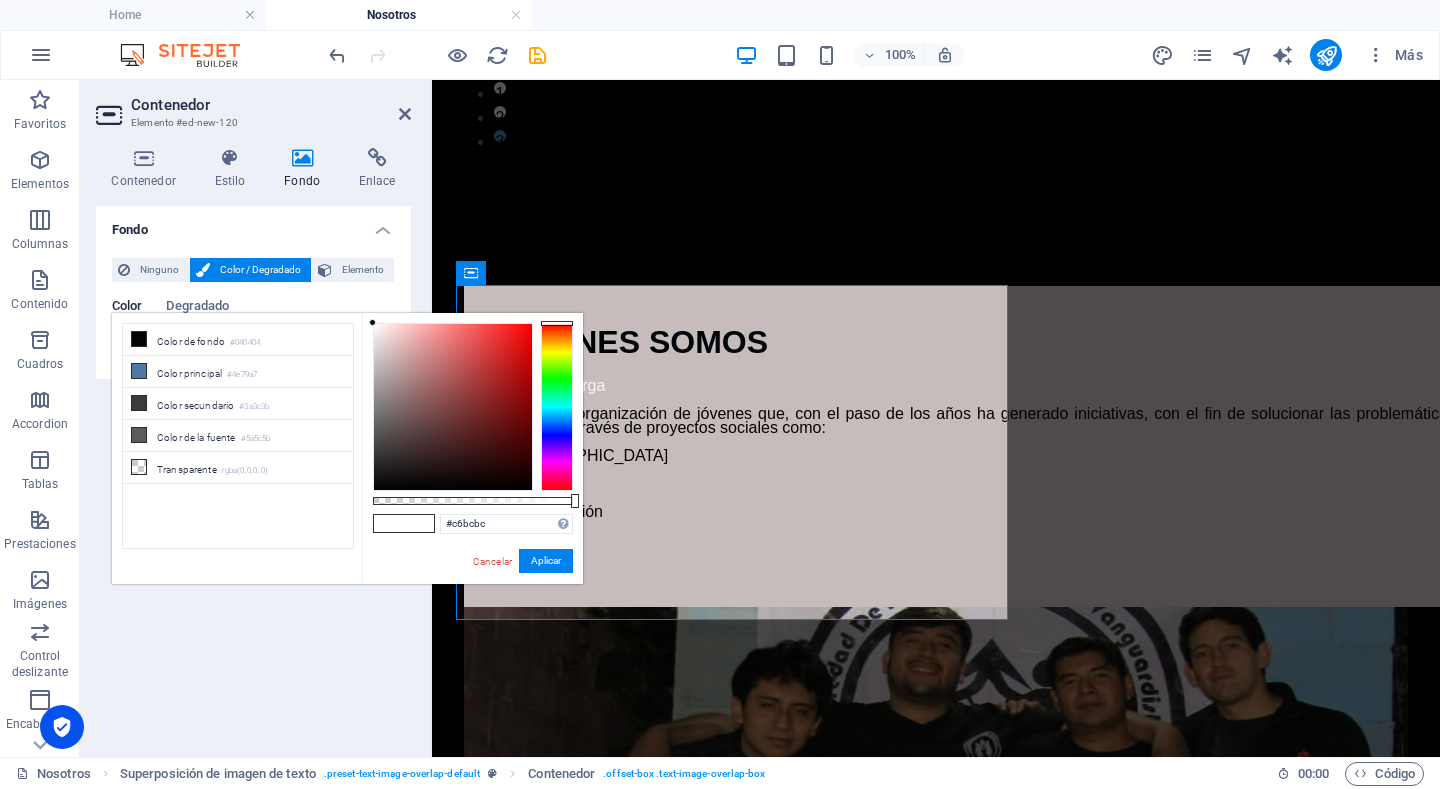 click at bounding box center (453, 407) 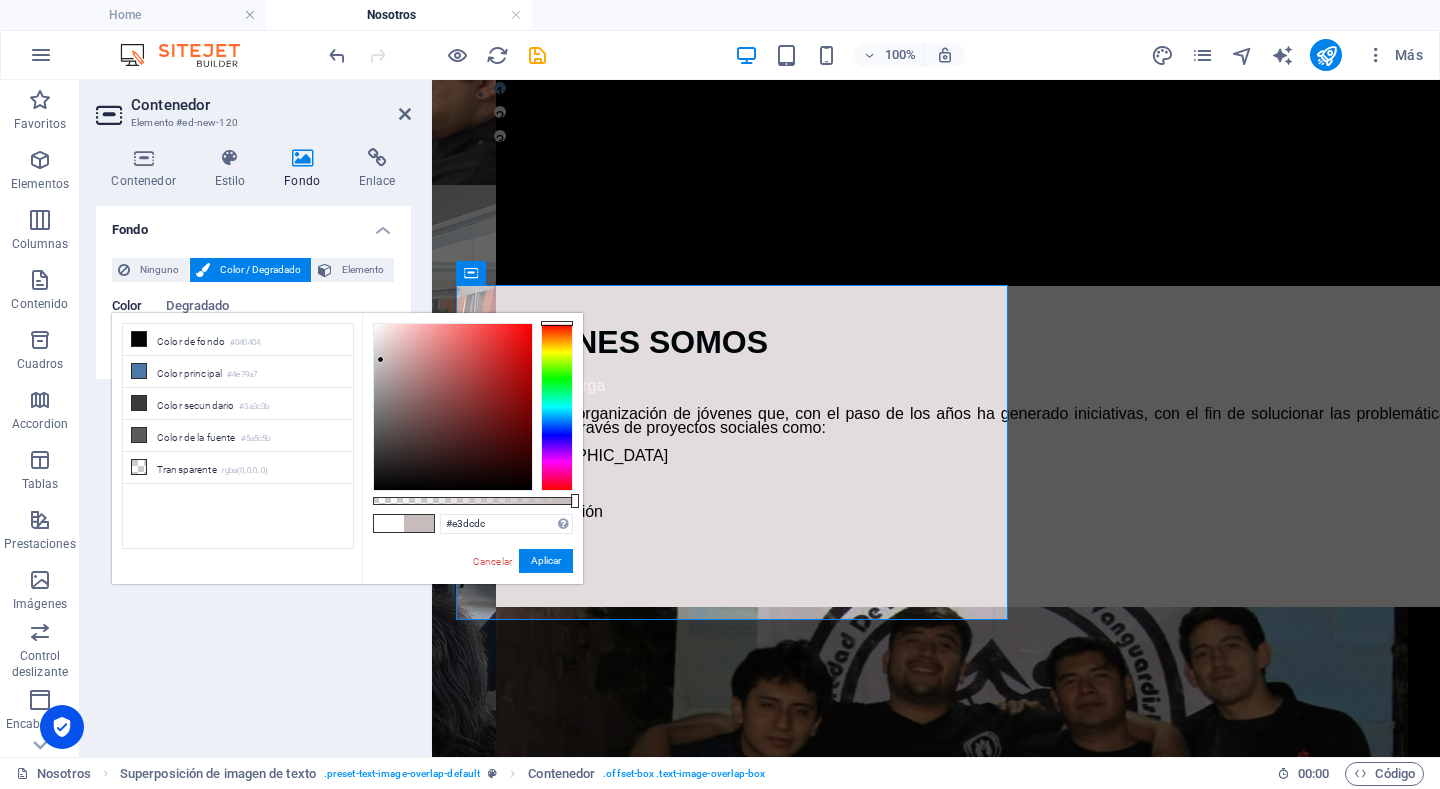 click at bounding box center (453, 407) 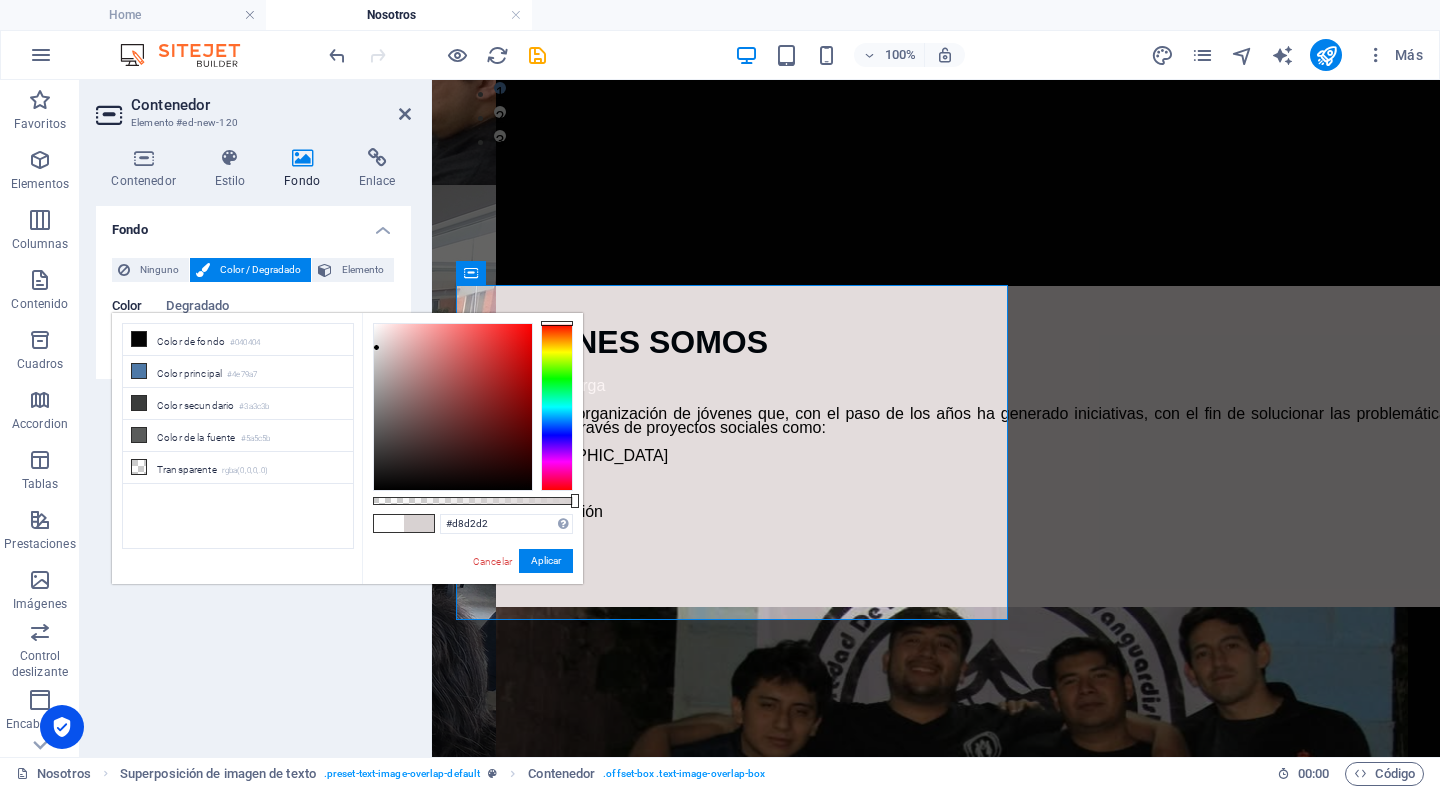 click at bounding box center (453, 407) 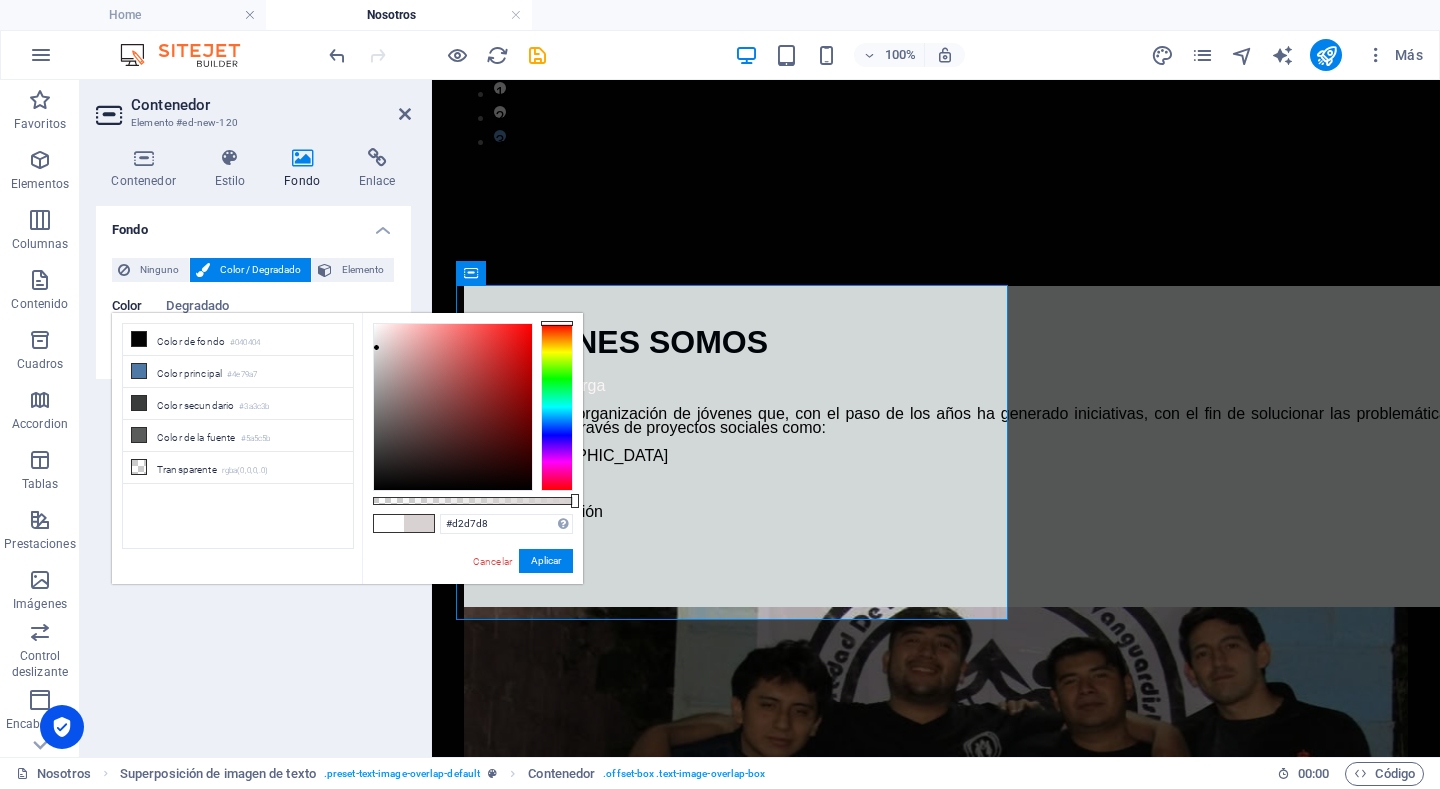 click at bounding box center (557, 407) 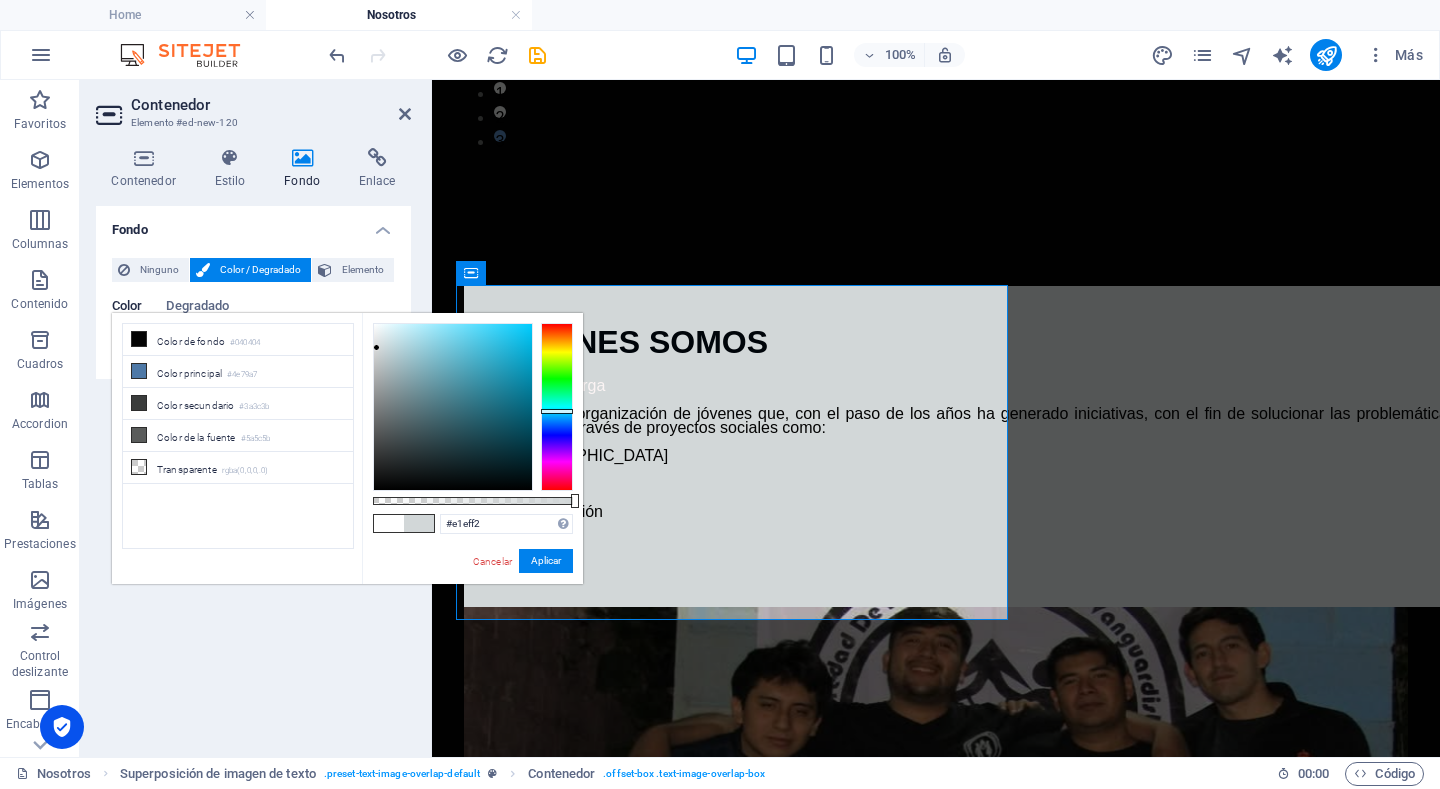 click at bounding box center [453, 407] 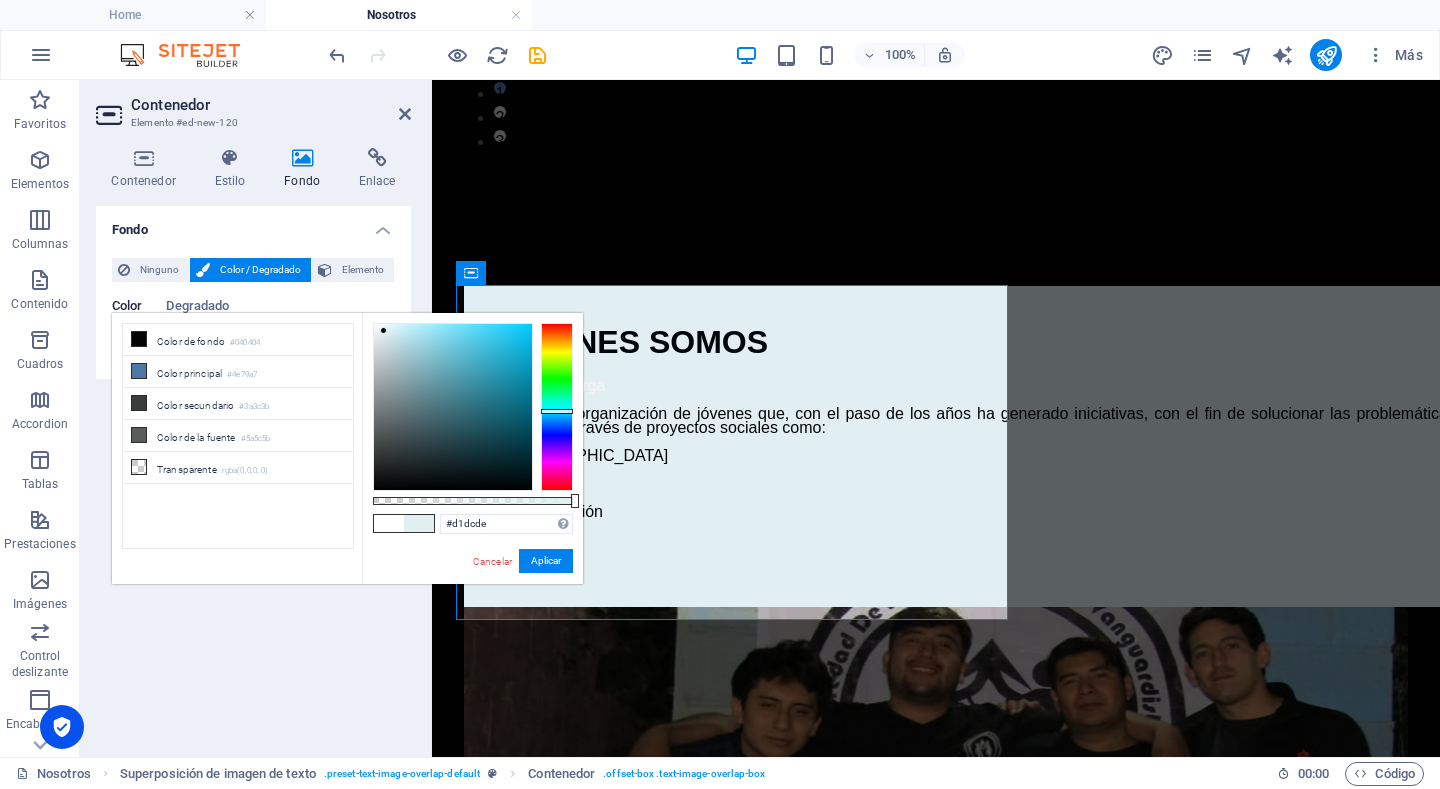 click at bounding box center (453, 407) 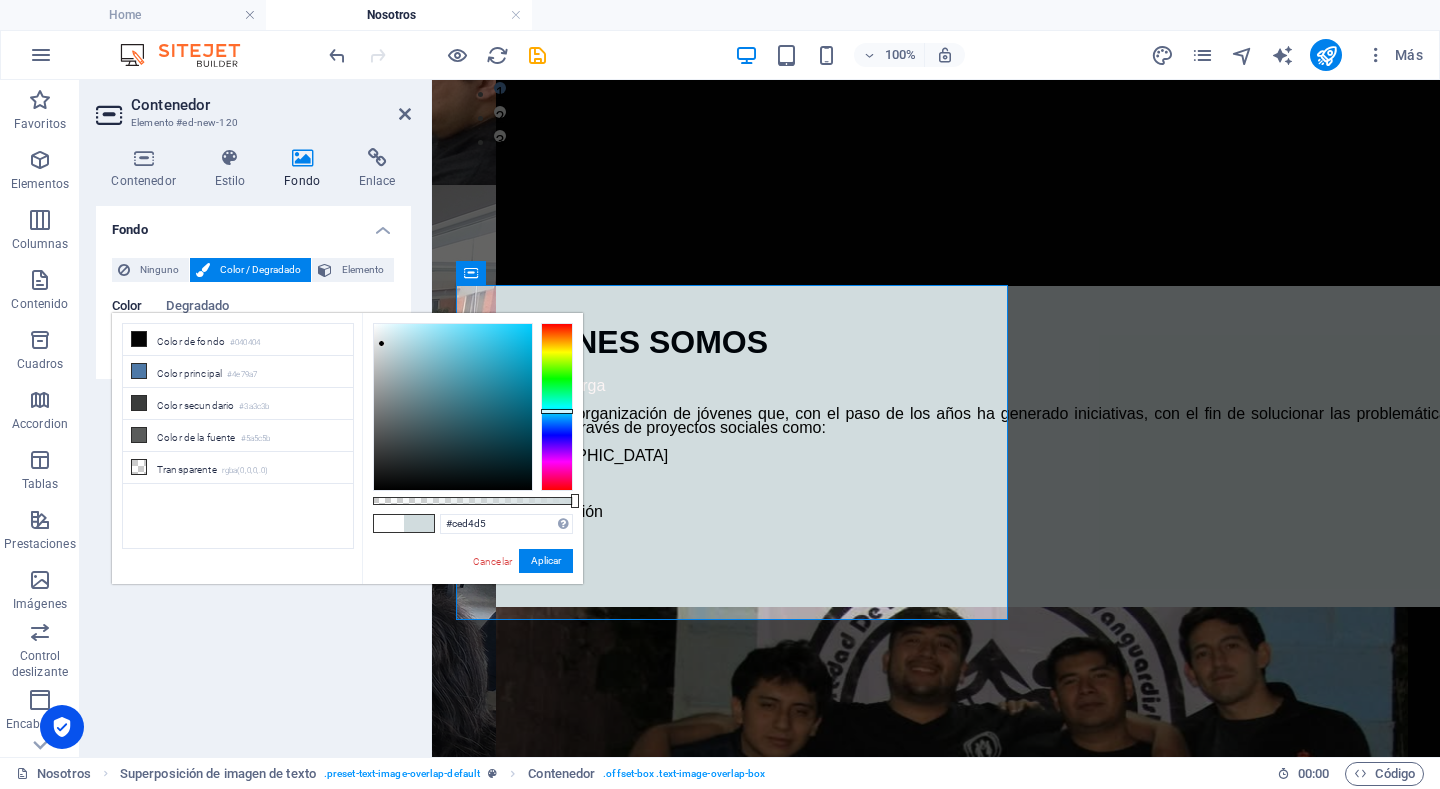 click at bounding box center (453, 407) 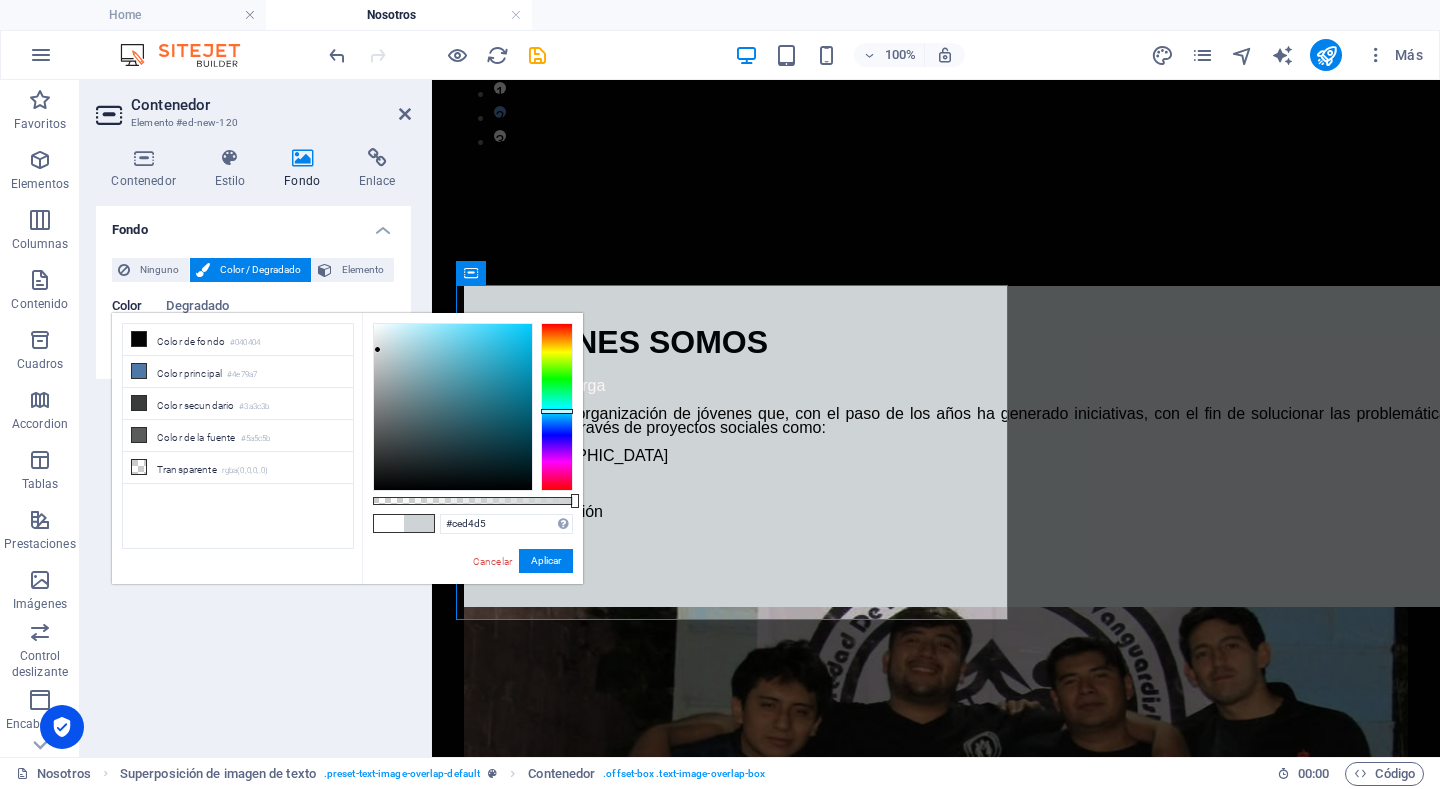 type on "#c8cbcc" 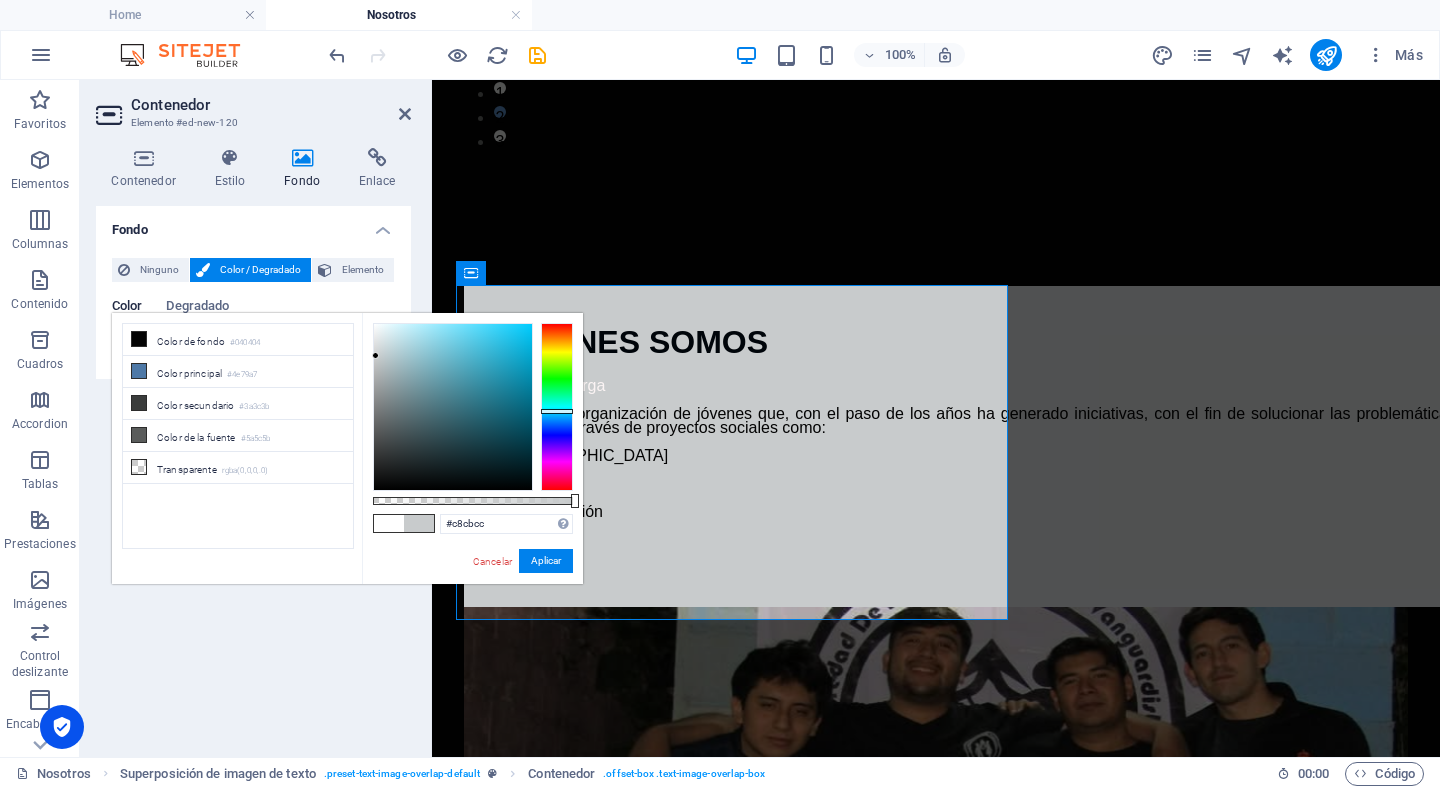 click at bounding box center [453, 407] 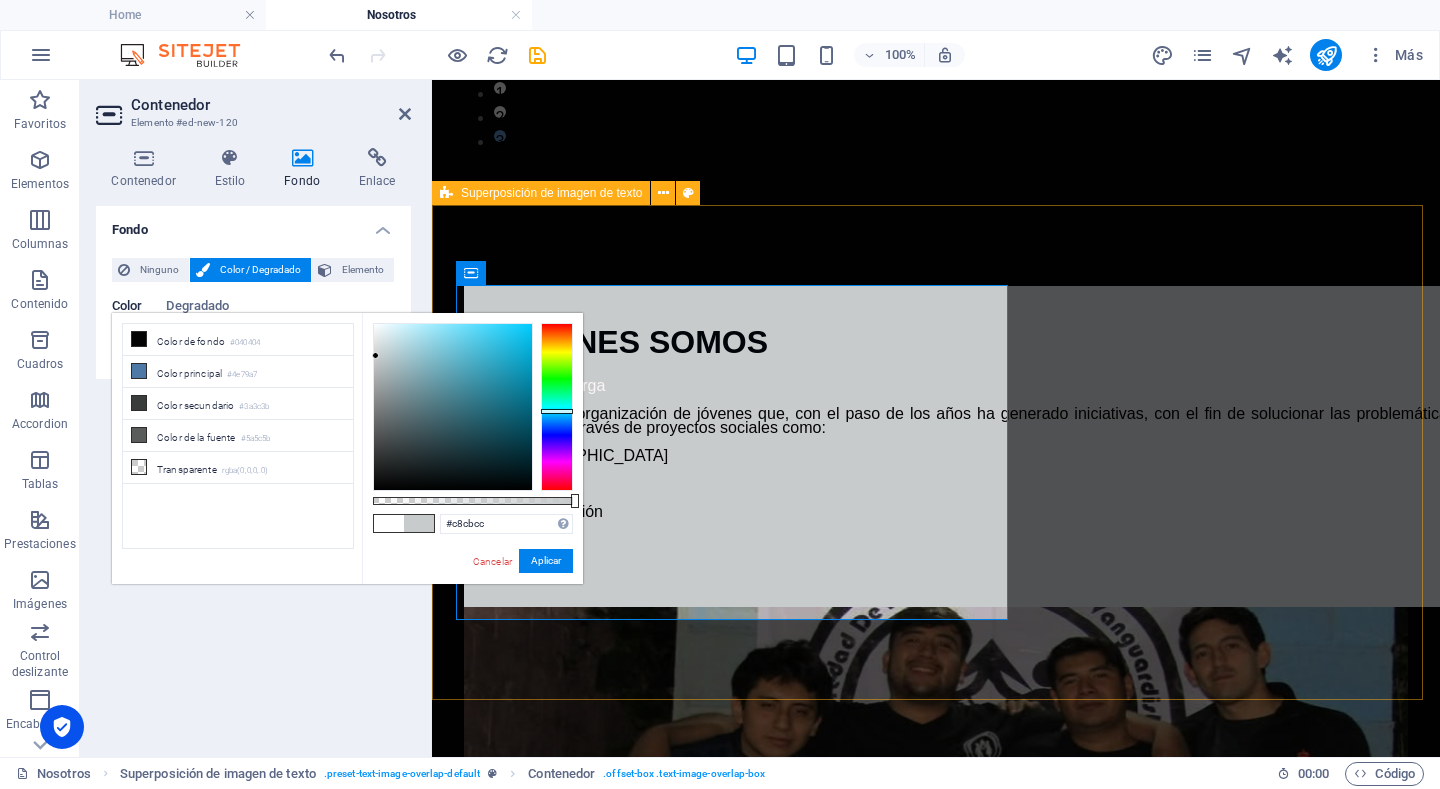 click on "QUIENES SOMOS Somo una orga Somo una organización de jóvenes que, con el paso de los años ha generado iniciativas, con el fin de solucionar las problemáticas sociales, a través de proyectos sociales como: •Vivienda •Comercio •Comunicación •Serigrafia" at bounding box center [936, 666] 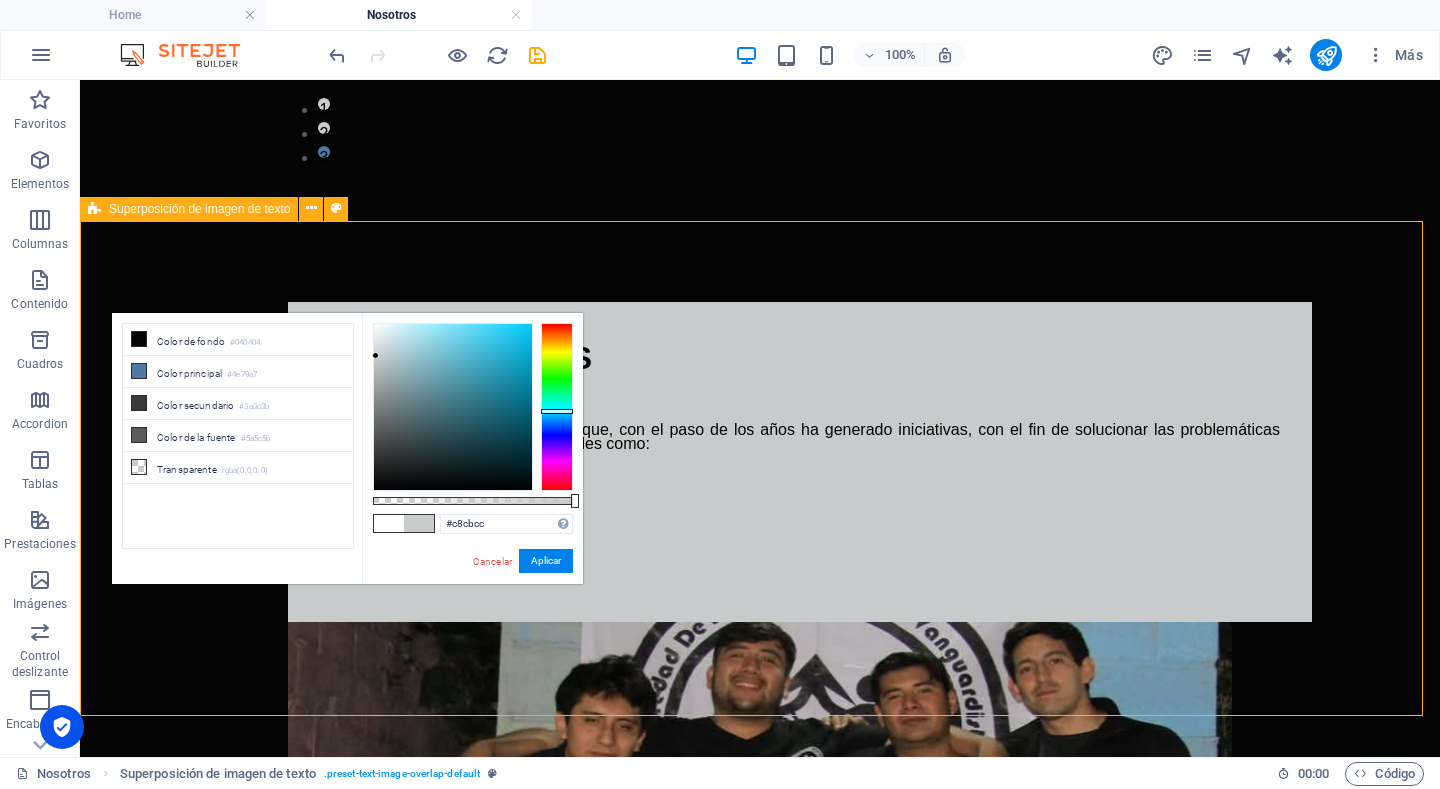 click on "QUIENES SOMOS Somo una orga Somo una organización de jóvenes que, con el paso de los años ha generado iniciativas, con el fin de solucionar las problemáticas sociales, a través de proyectos sociales como: •Vivienda •Comercio •Comunicación •Serigrafia" at bounding box center (760, 682) 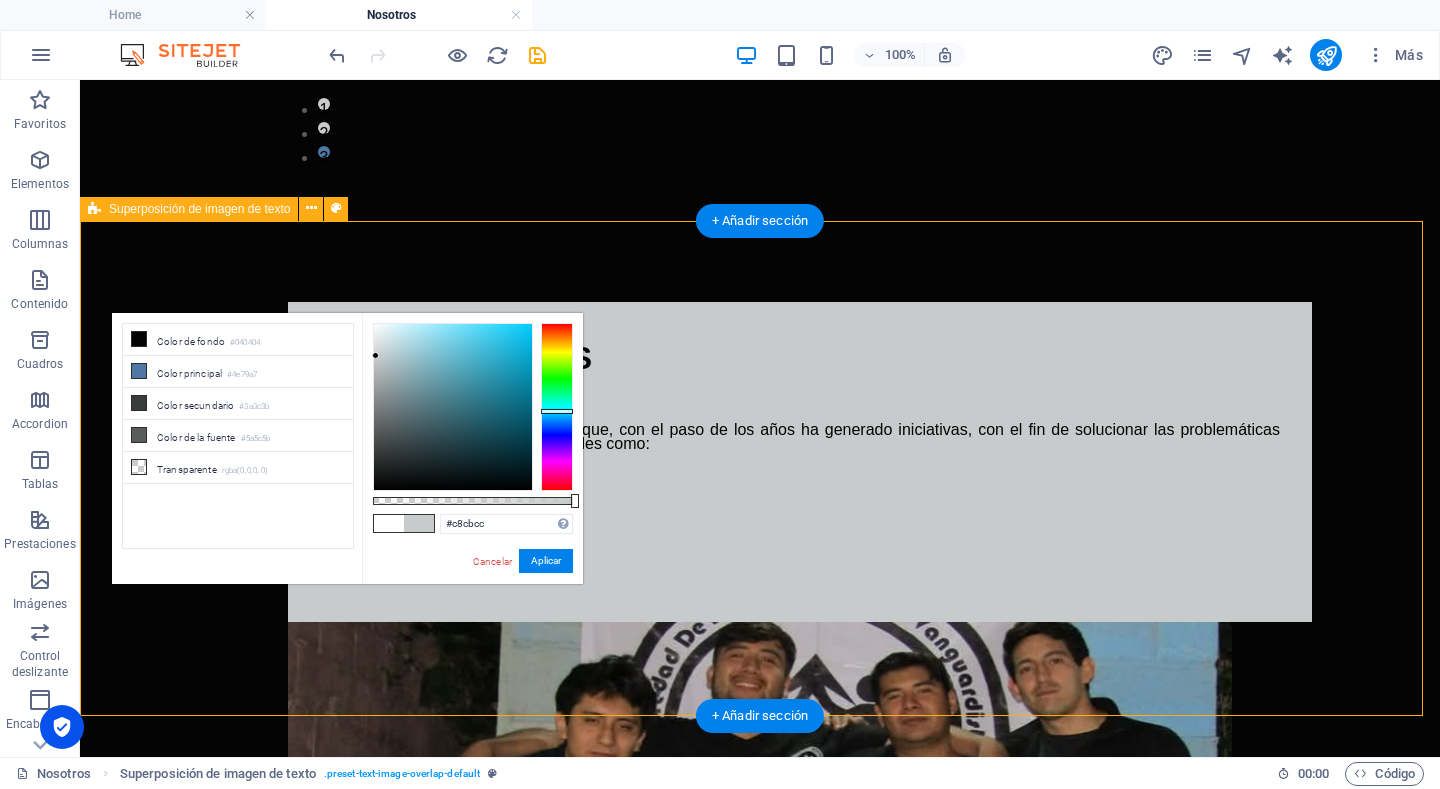 click on "QUIENES SOMOS Somo una orga Somo una organización de jóvenes que, con el paso de los años ha generado iniciativas, con el fin de solucionar las problemáticas sociales, a través de proyectos sociales como: •Vivienda •Comercio •Comunicación •Serigrafia" at bounding box center [760, 682] 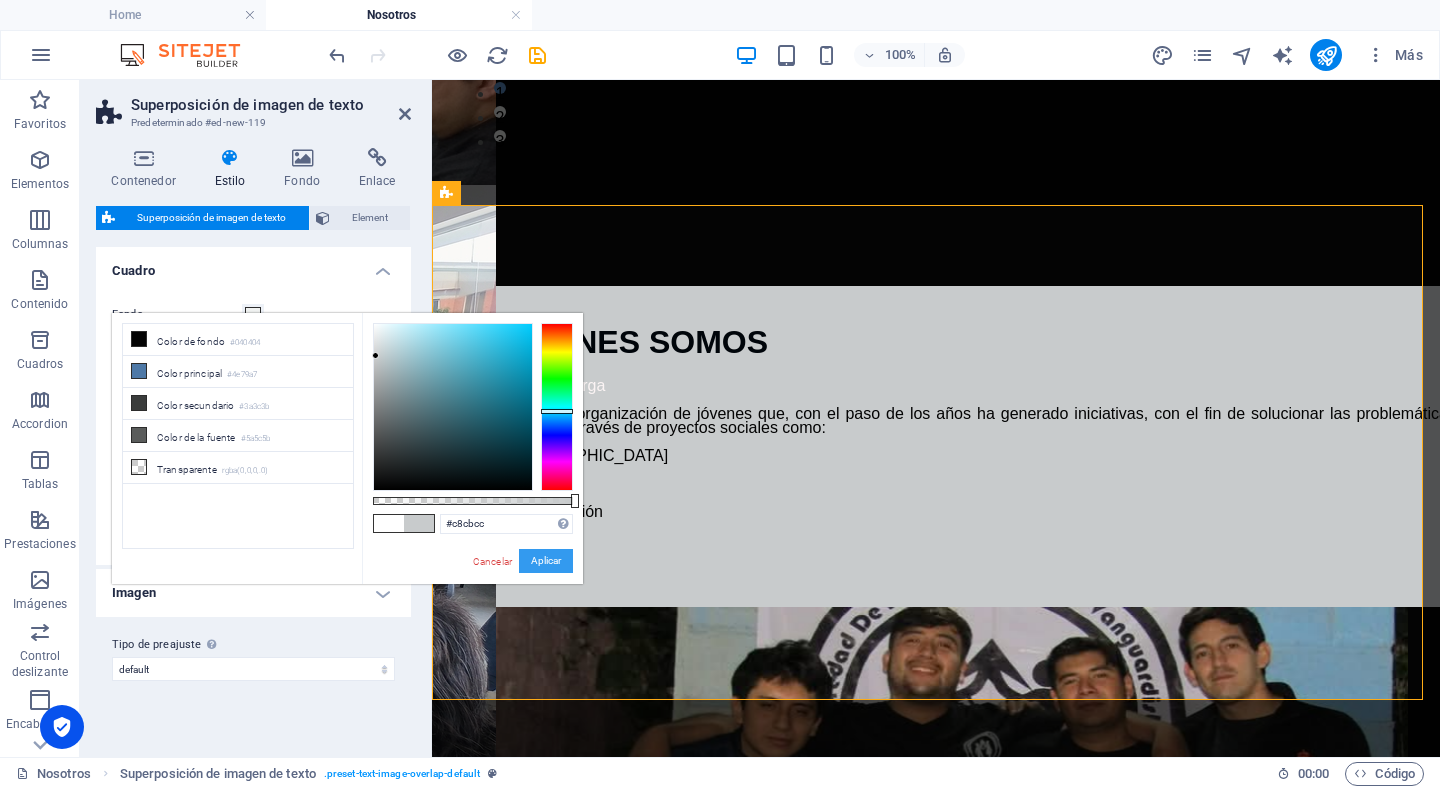 click on "Aplicar" at bounding box center [546, 561] 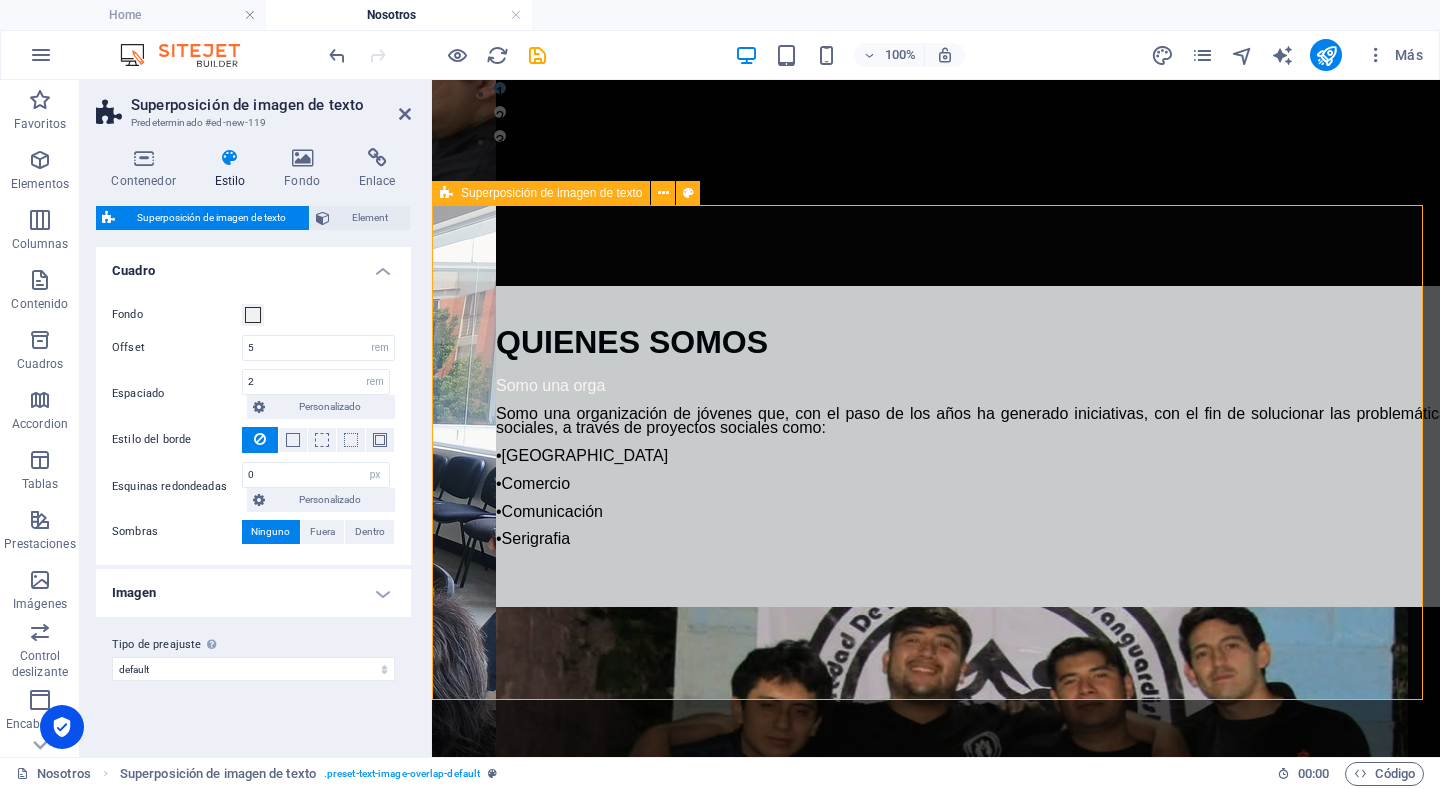 click on "QUIENES SOMOS Somo una orga Somo una organización de jóvenes que, con el paso de los años ha generado iniciativas, con el fin de solucionar las problemáticas sociales, a través de proyectos sociales como: •Vivienda •Comercio •Comunicación •Serigrafia" at bounding box center [936, 666] 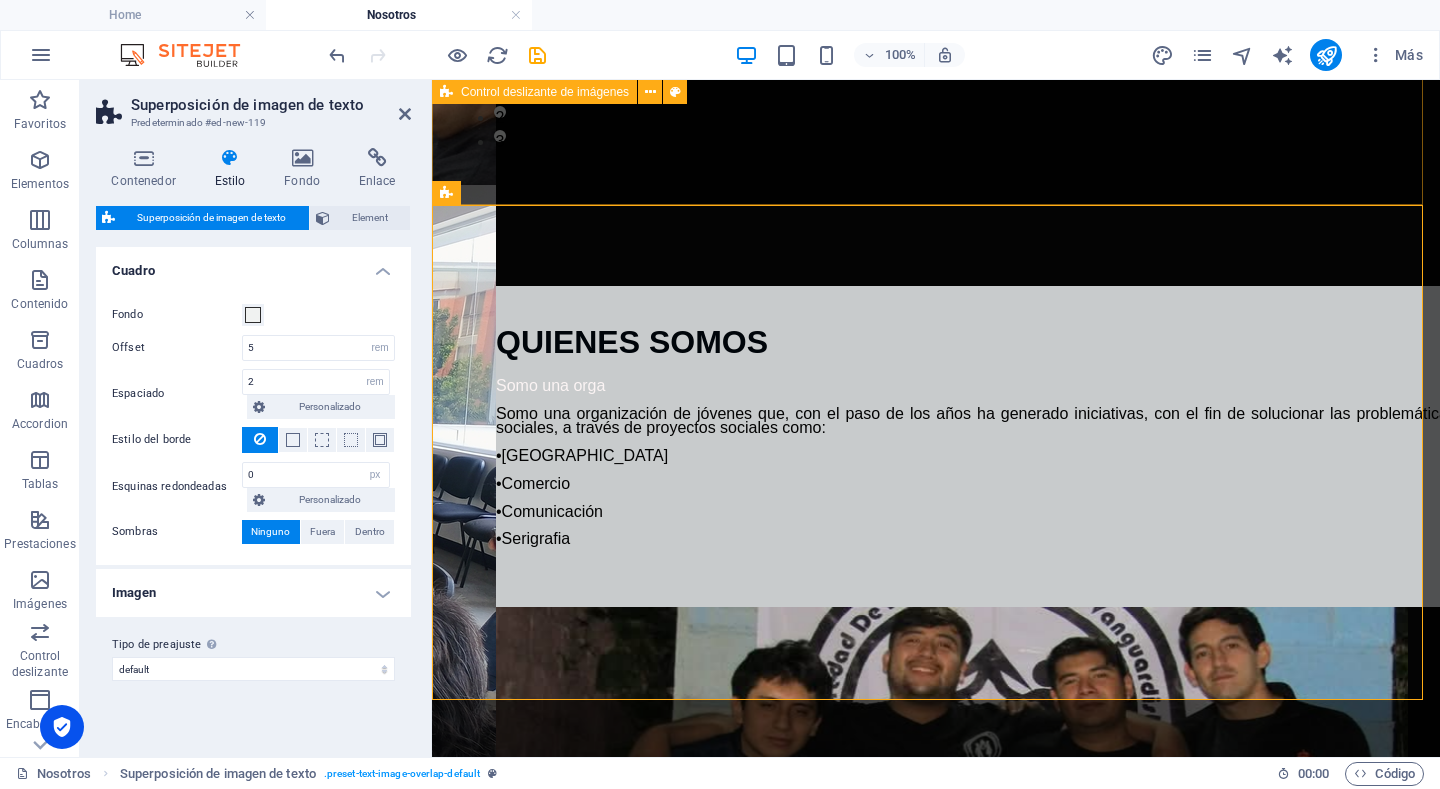 click on "1 2 3" at bounding box center [936, -74] 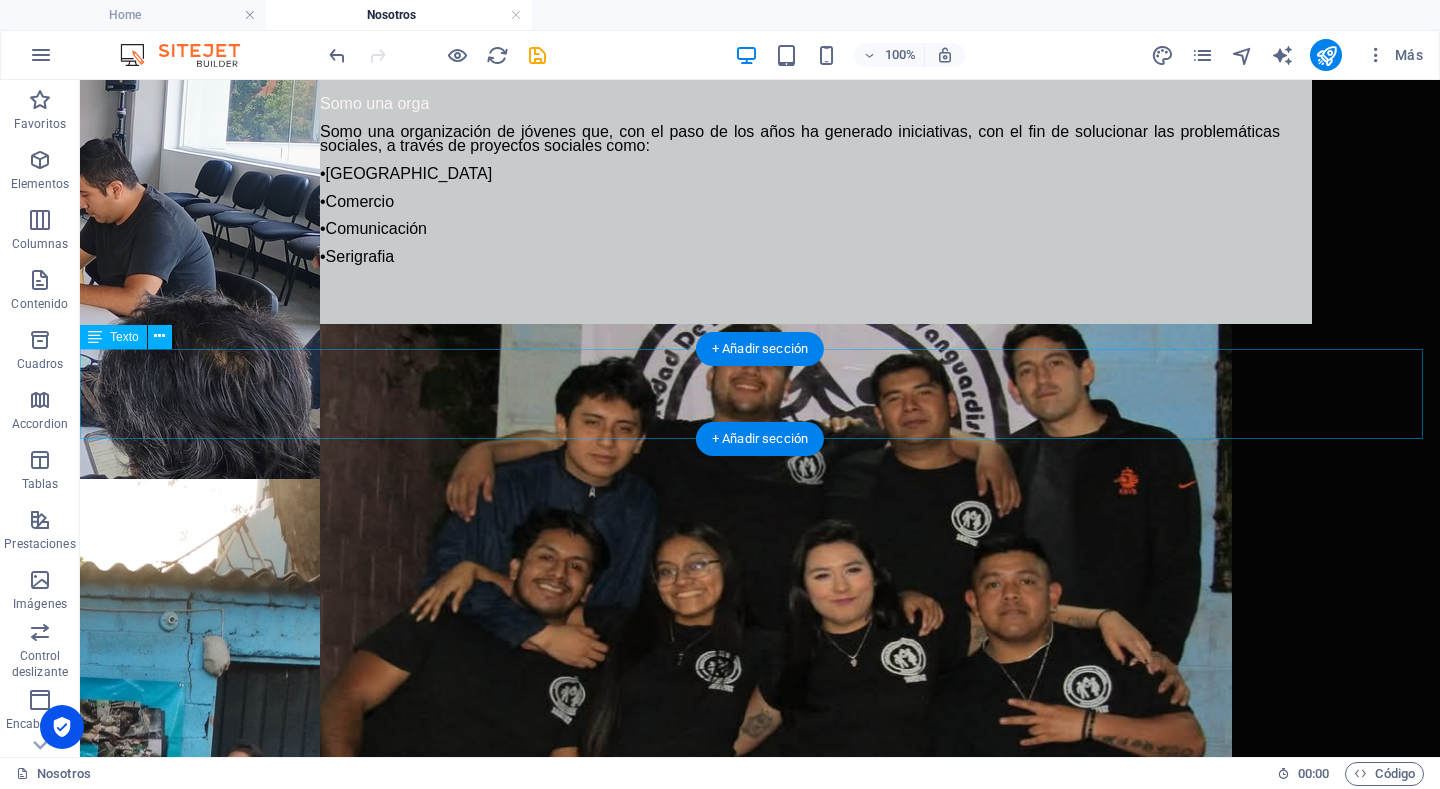 scroll, scrollTop: 917, scrollLeft: 0, axis: vertical 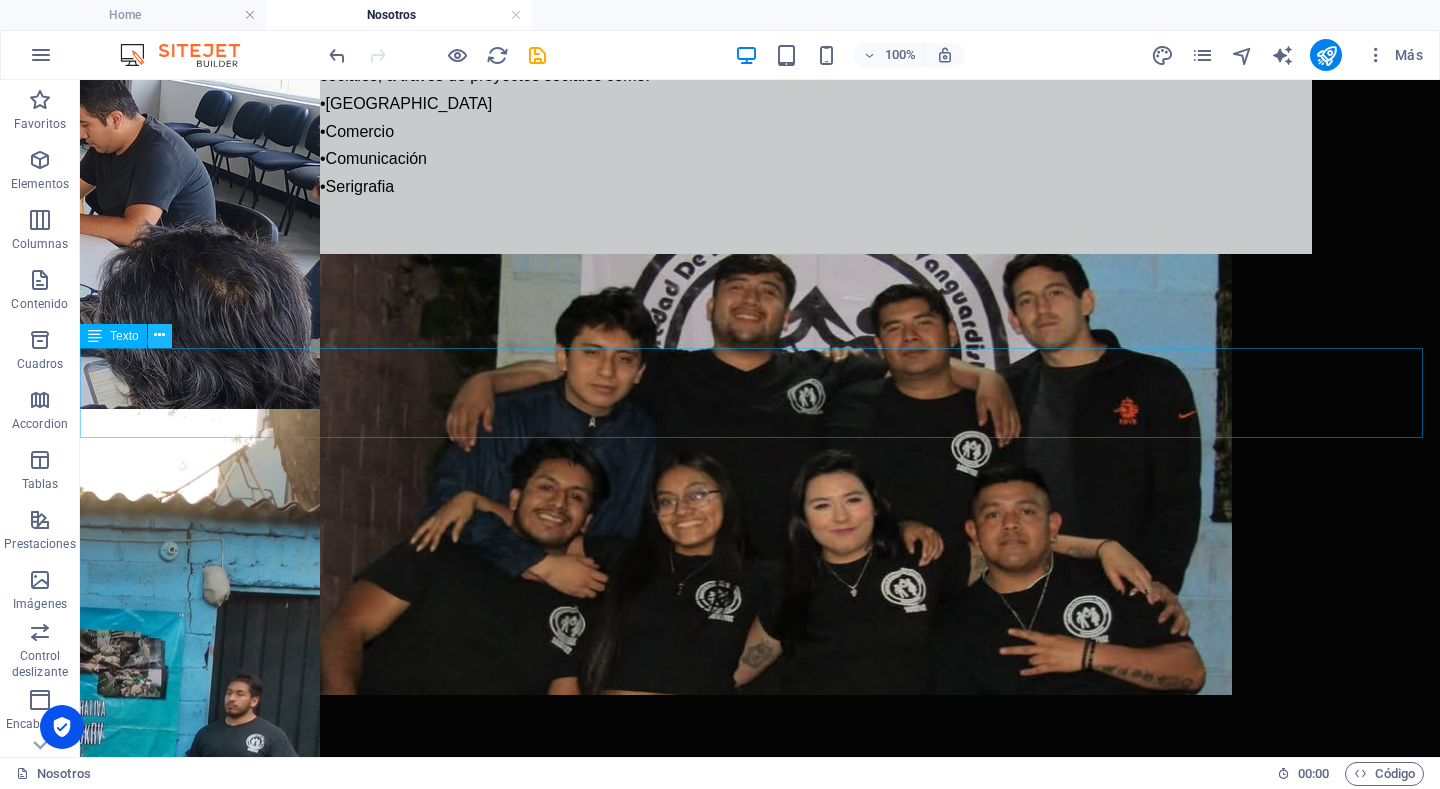 click at bounding box center (159, 335) 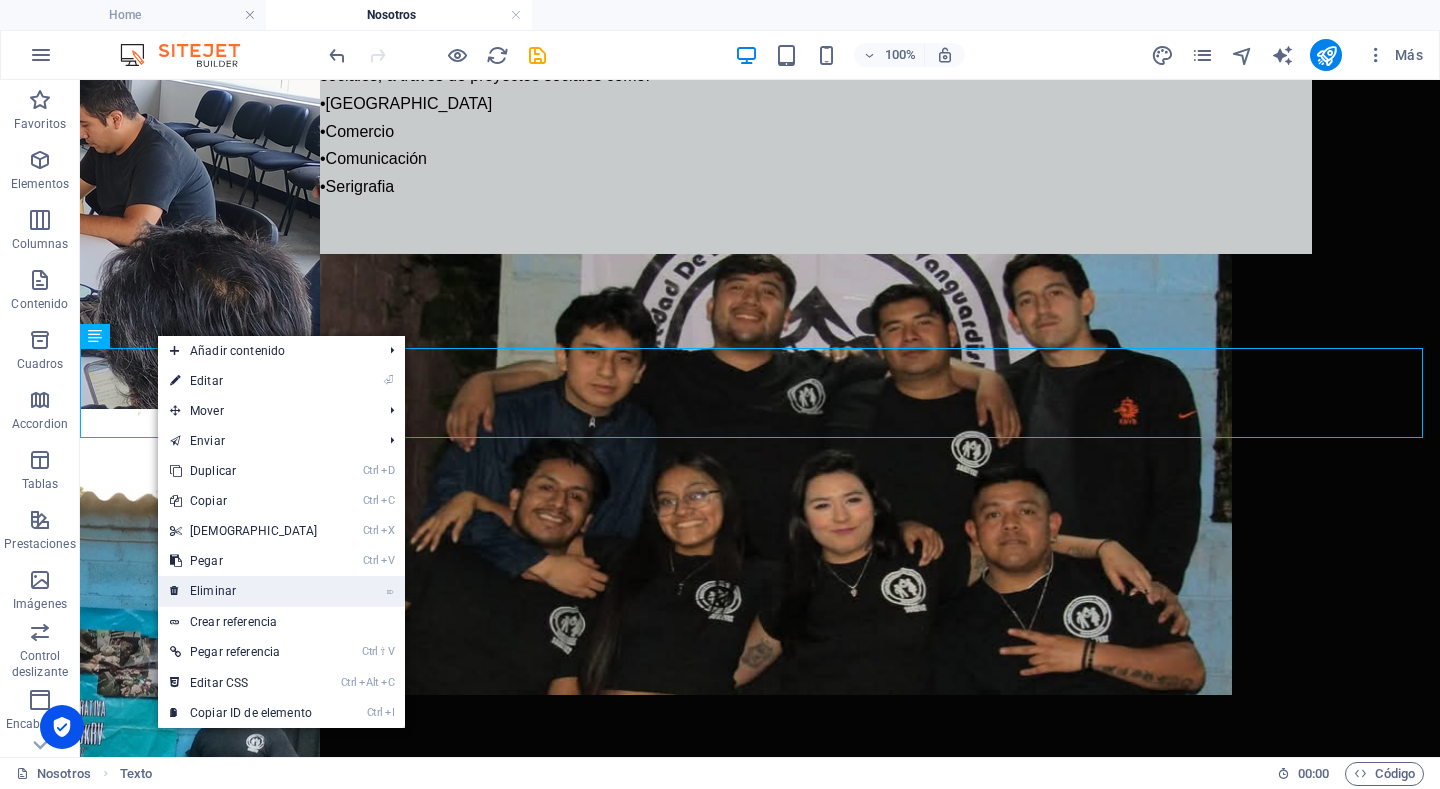 click on "⌦  Eliminar" at bounding box center (244, 591) 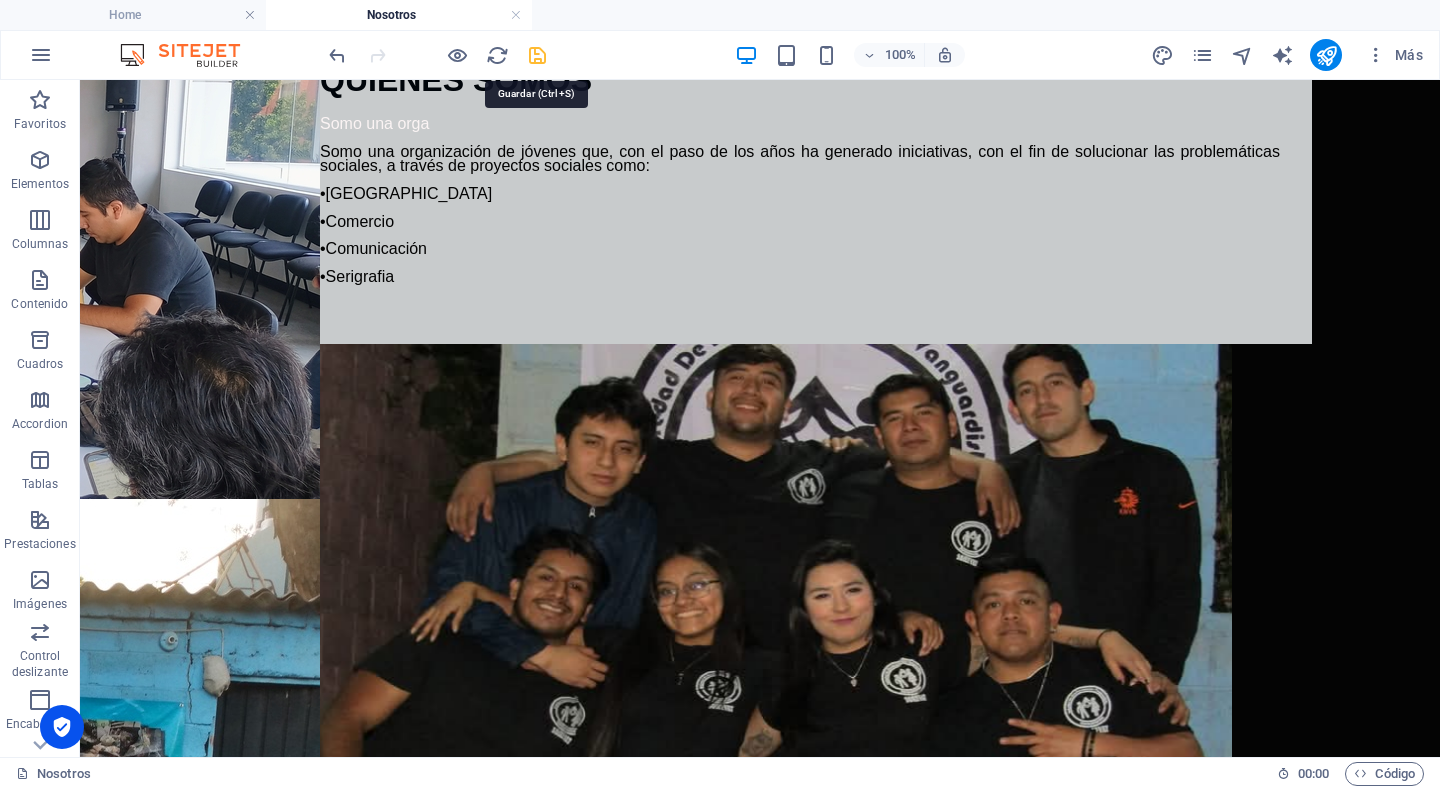 click at bounding box center [537, 55] 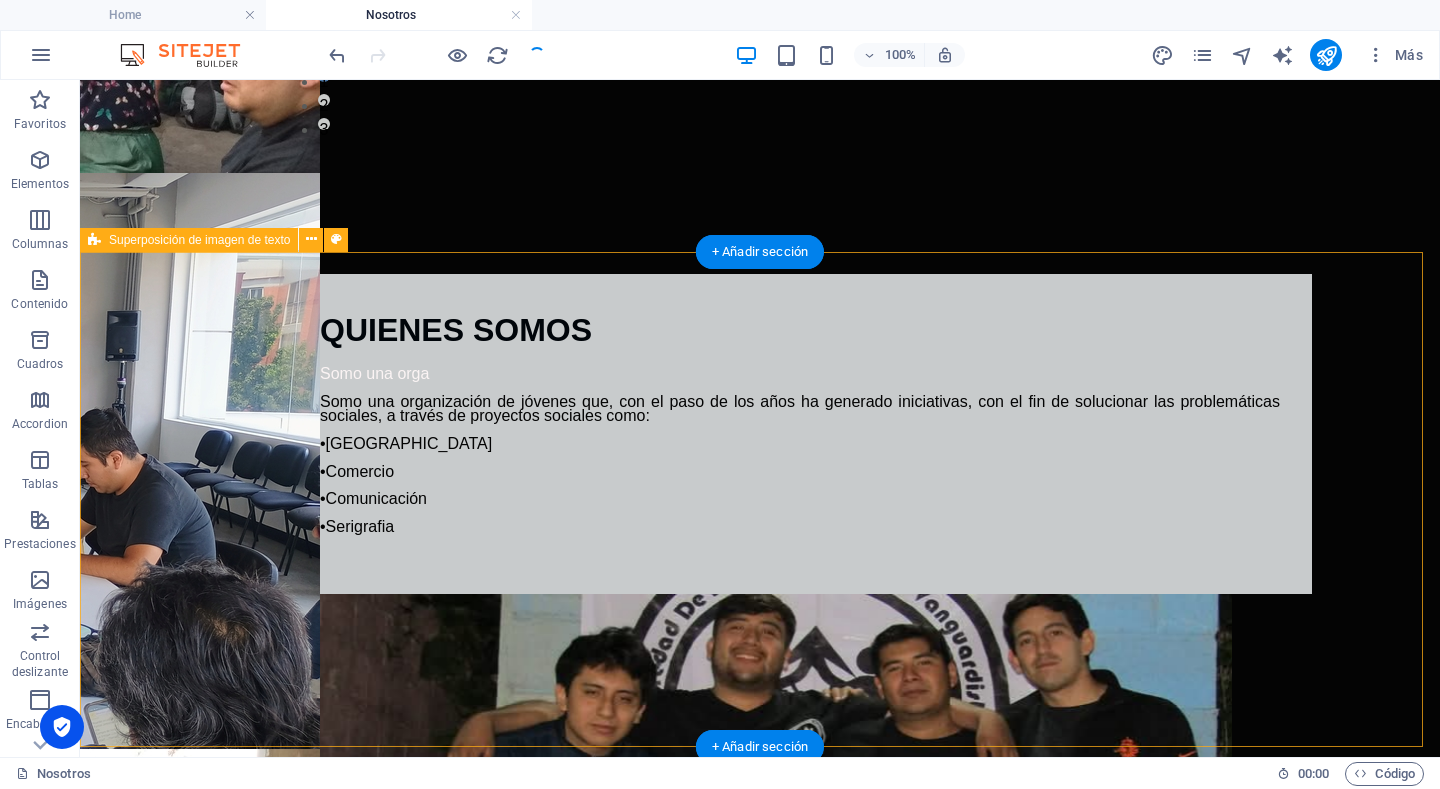 scroll, scrollTop: 627, scrollLeft: 0, axis: vertical 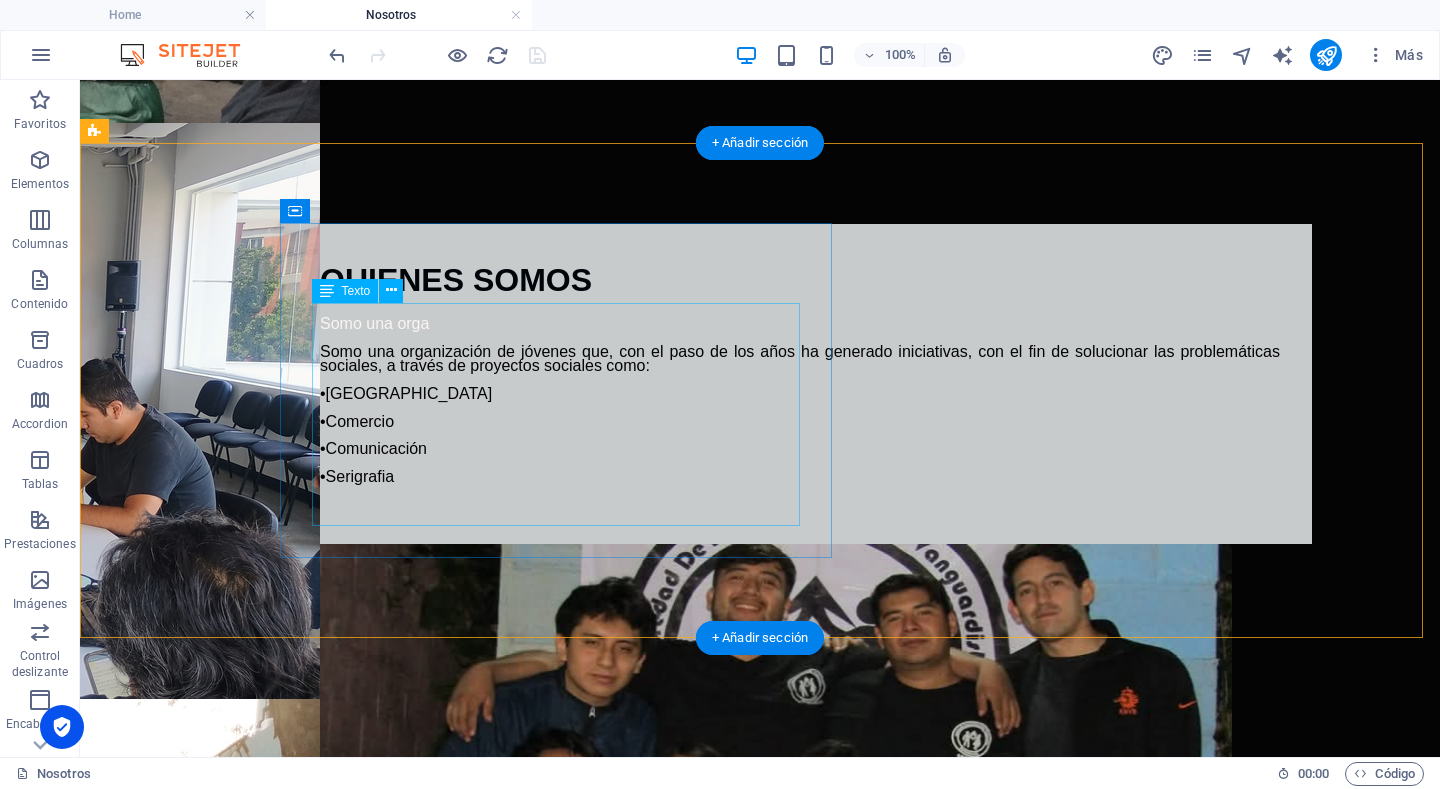 click on "Somo una orga Somo una organización de jóvenes que, con el paso de los años ha generado iniciativas, con el fin de solucionar las problemáticas sociales, a través de proyectos sociales como: •Vivienda •Comercio •Comunicación •Serigrafia" at bounding box center [800, 414] 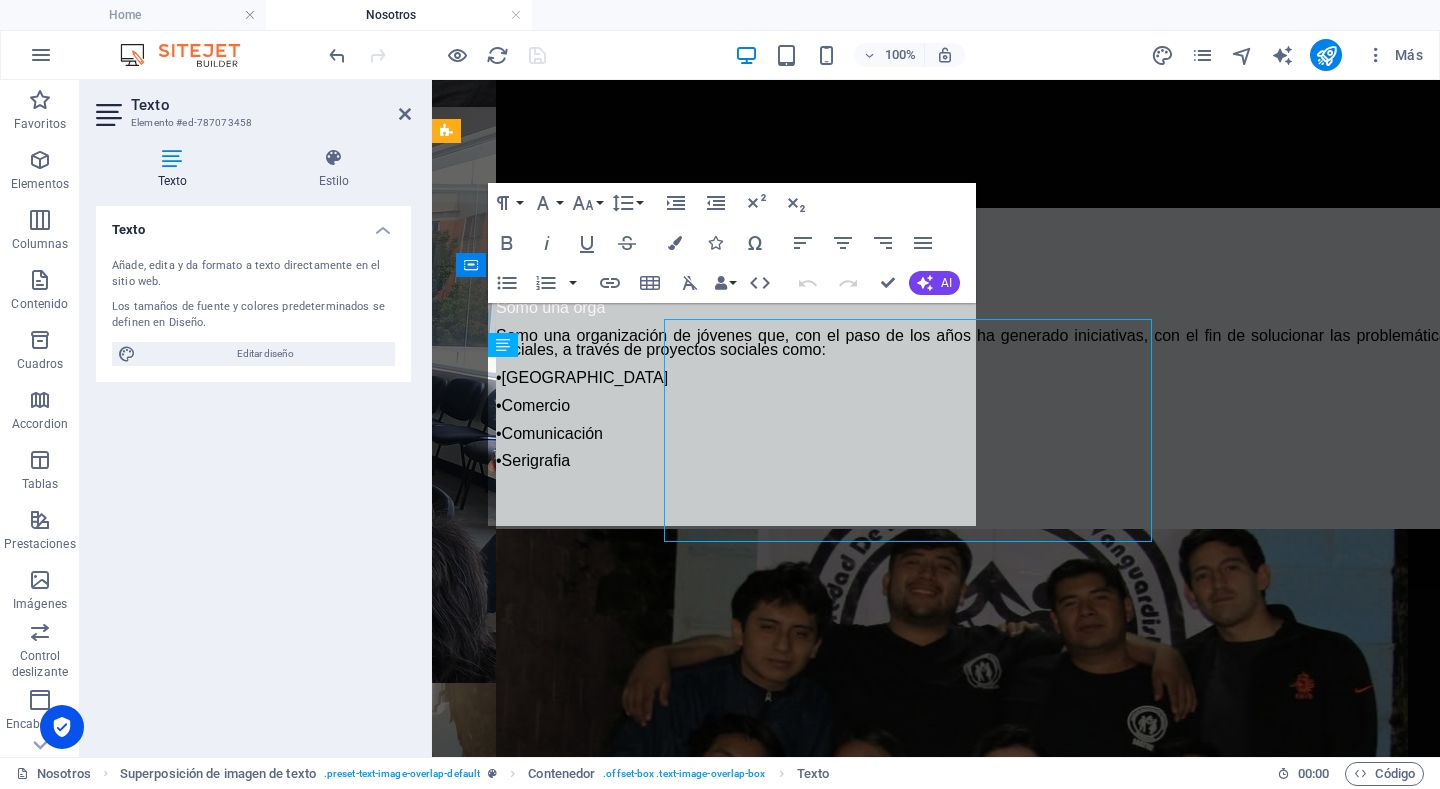 scroll, scrollTop: 611, scrollLeft: 0, axis: vertical 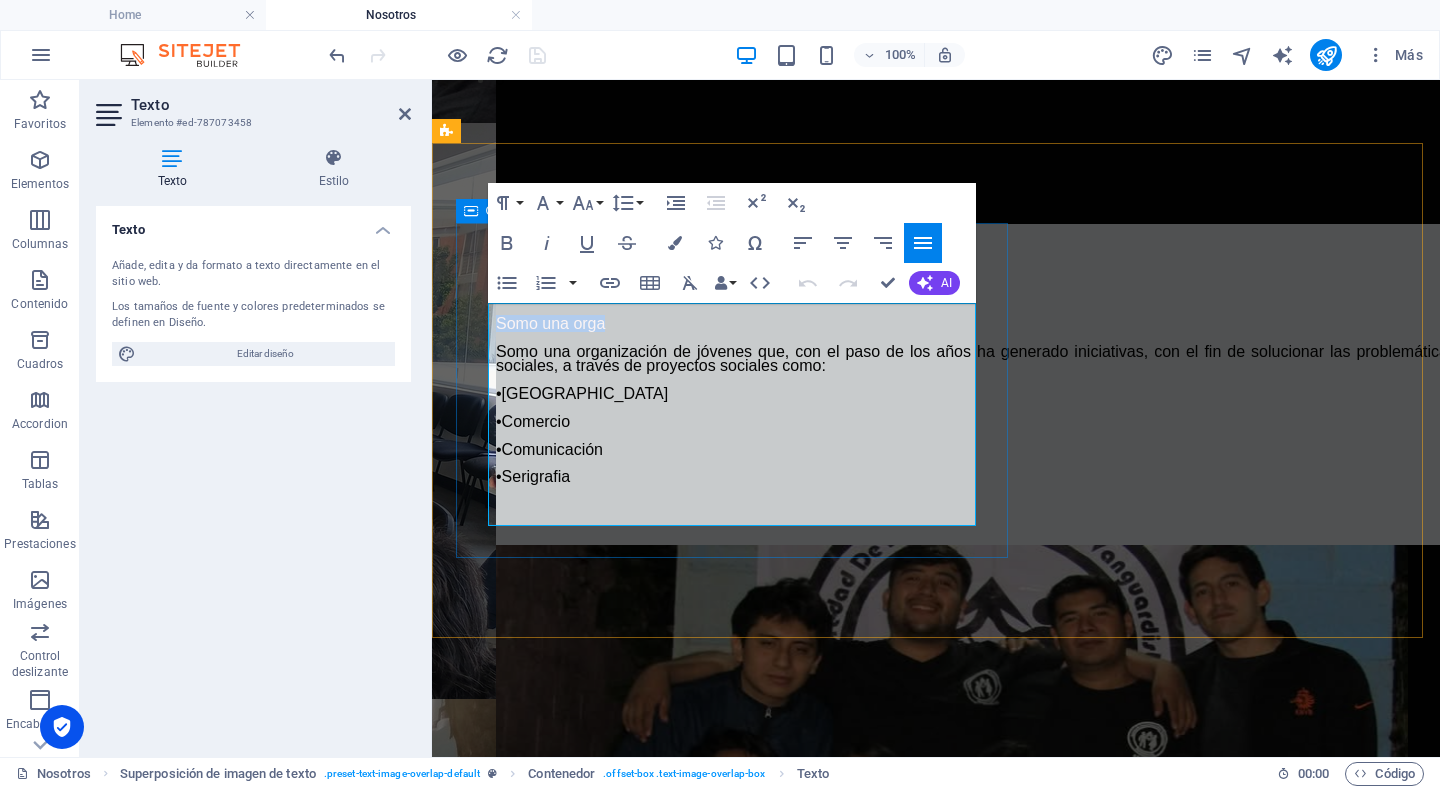 drag, startPoint x: 607, startPoint y: 325, endPoint x: 470, endPoint y: 328, distance: 137.03284 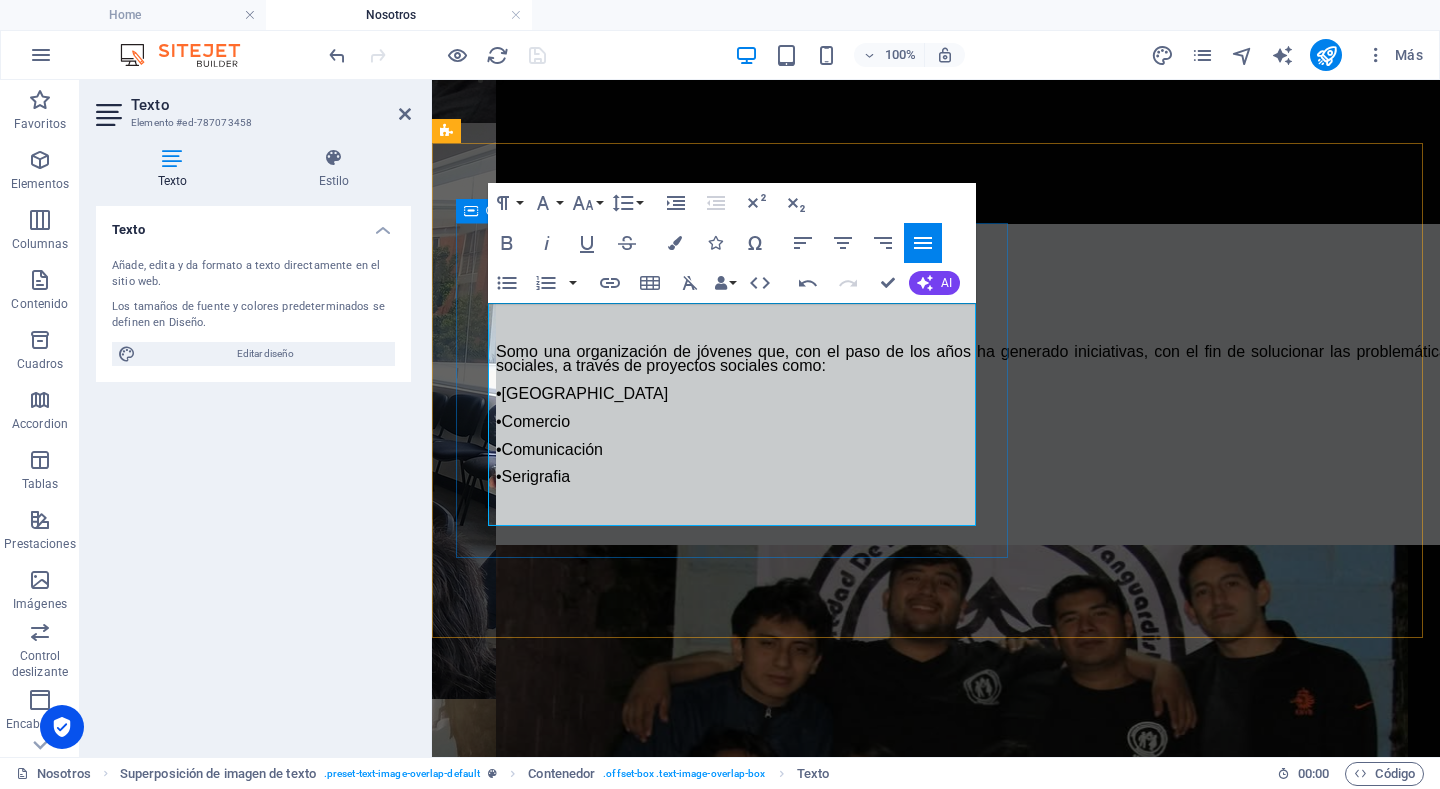 click at bounding box center [976, 324] 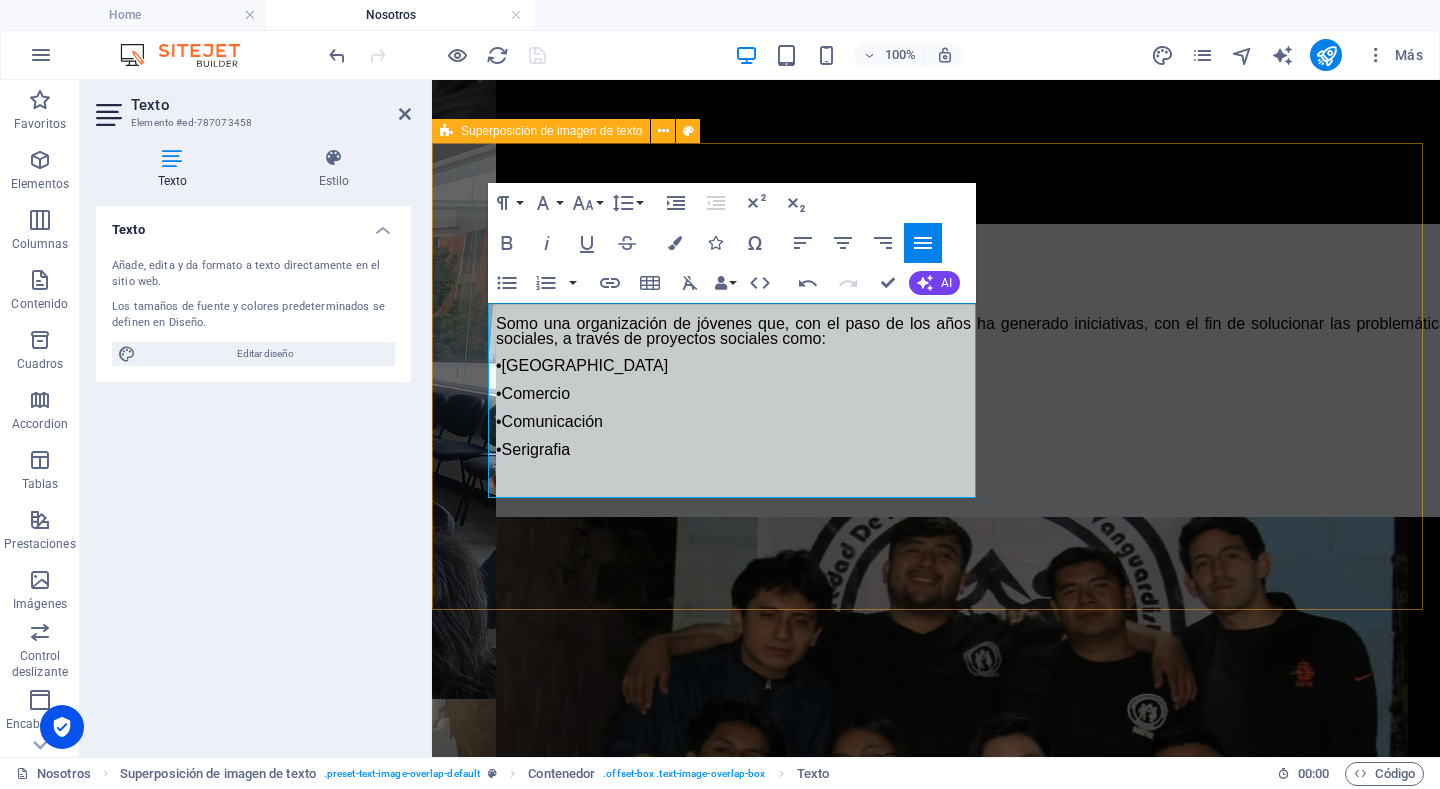 click on "QUIENES SOMOS Somo una organización de jóvenes que, con el paso de los años ha generado iniciativas, con el fin de solucionar las problemáticas sociales, a través de proyectos sociales como: •Vivienda •Comercio •Comunicación •Serigrafia" at bounding box center [936, 590] 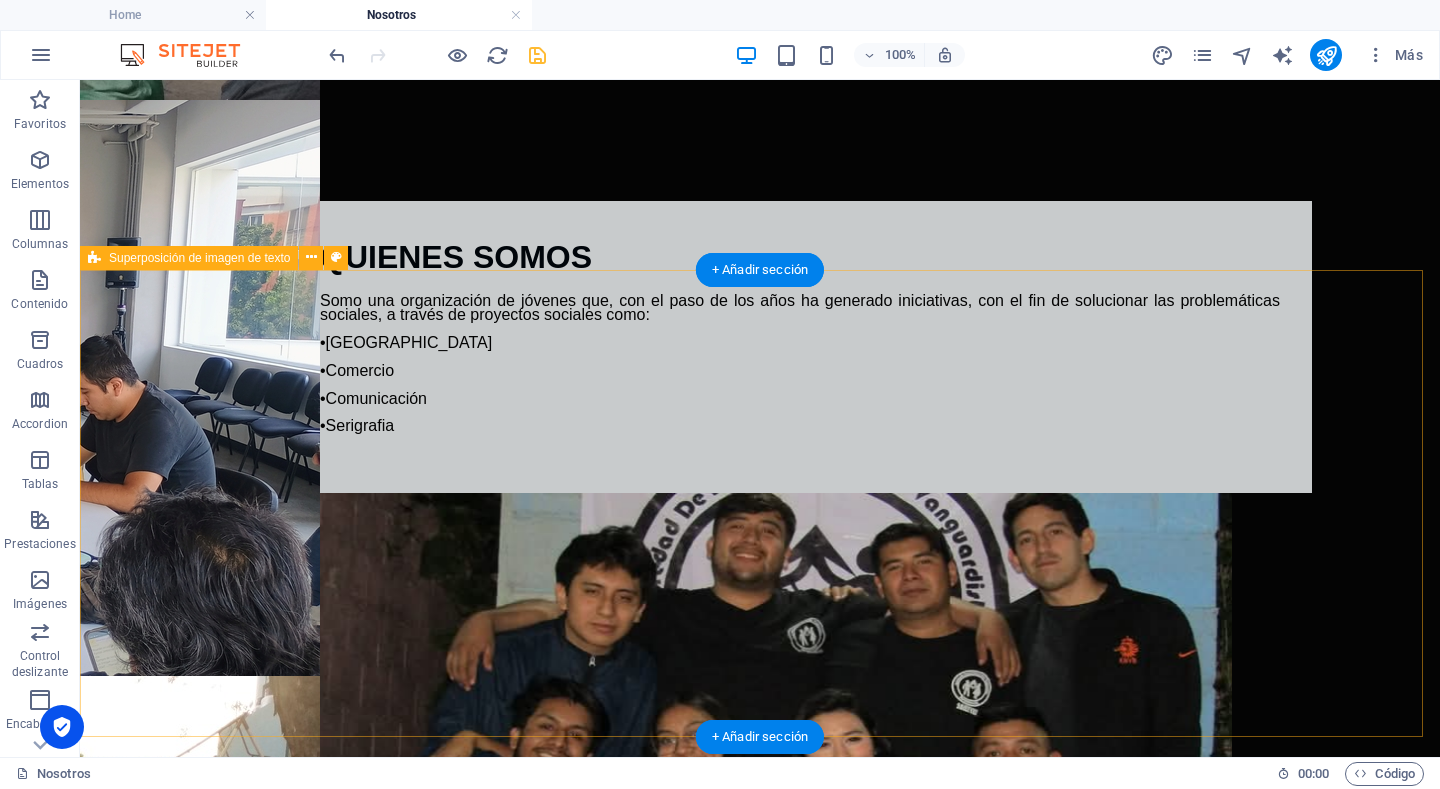 scroll, scrollTop: 799, scrollLeft: 0, axis: vertical 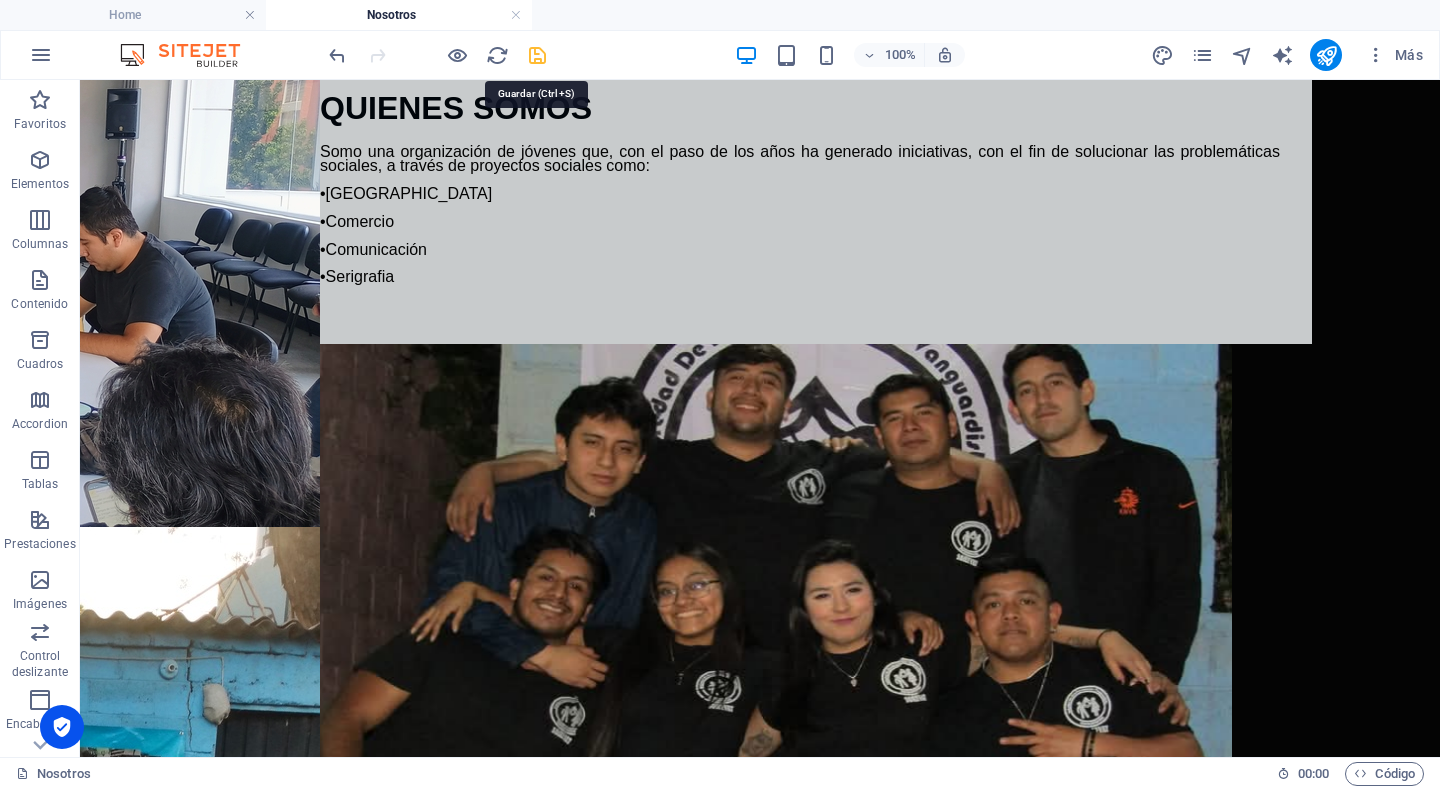 click at bounding box center [537, 55] 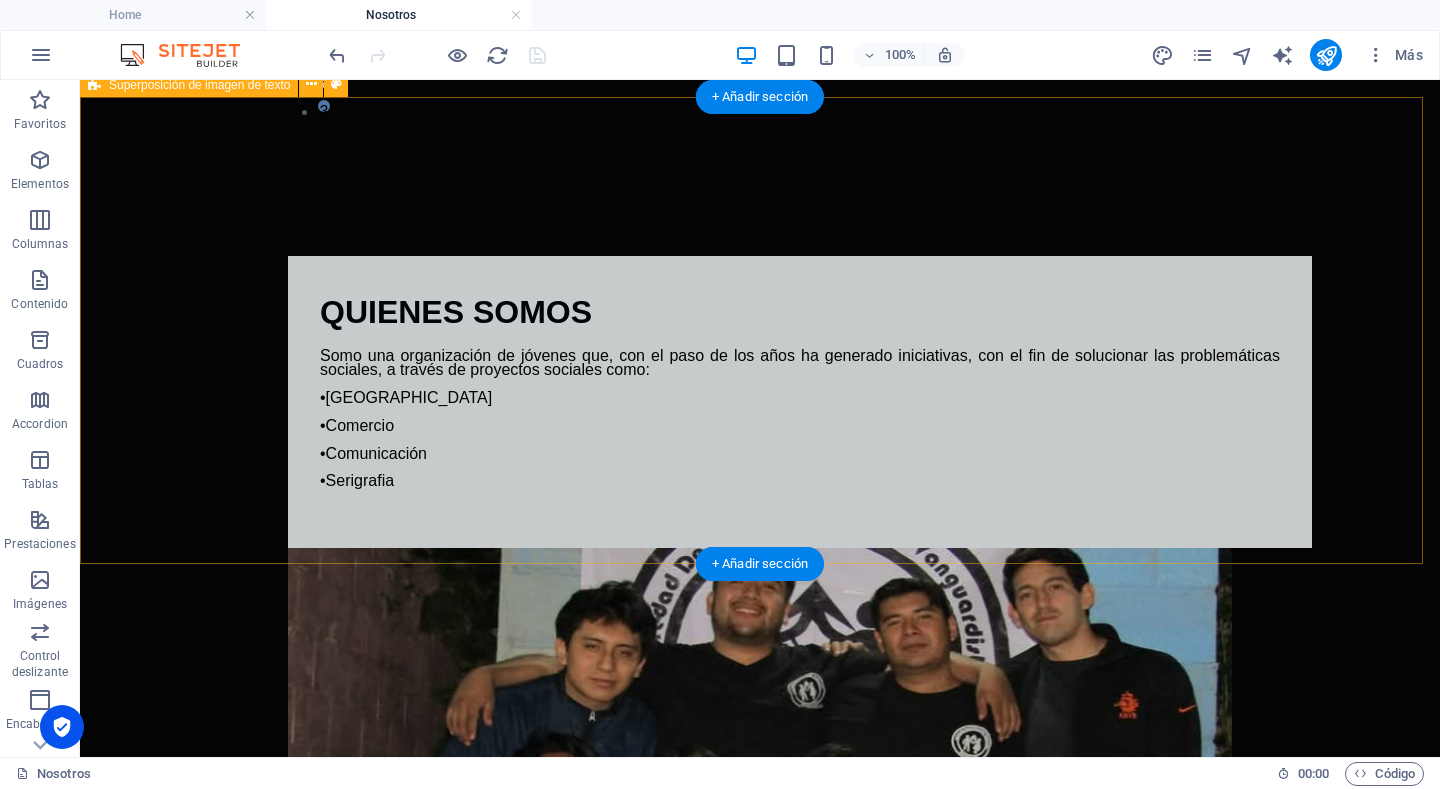 scroll, scrollTop: 799, scrollLeft: 0, axis: vertical 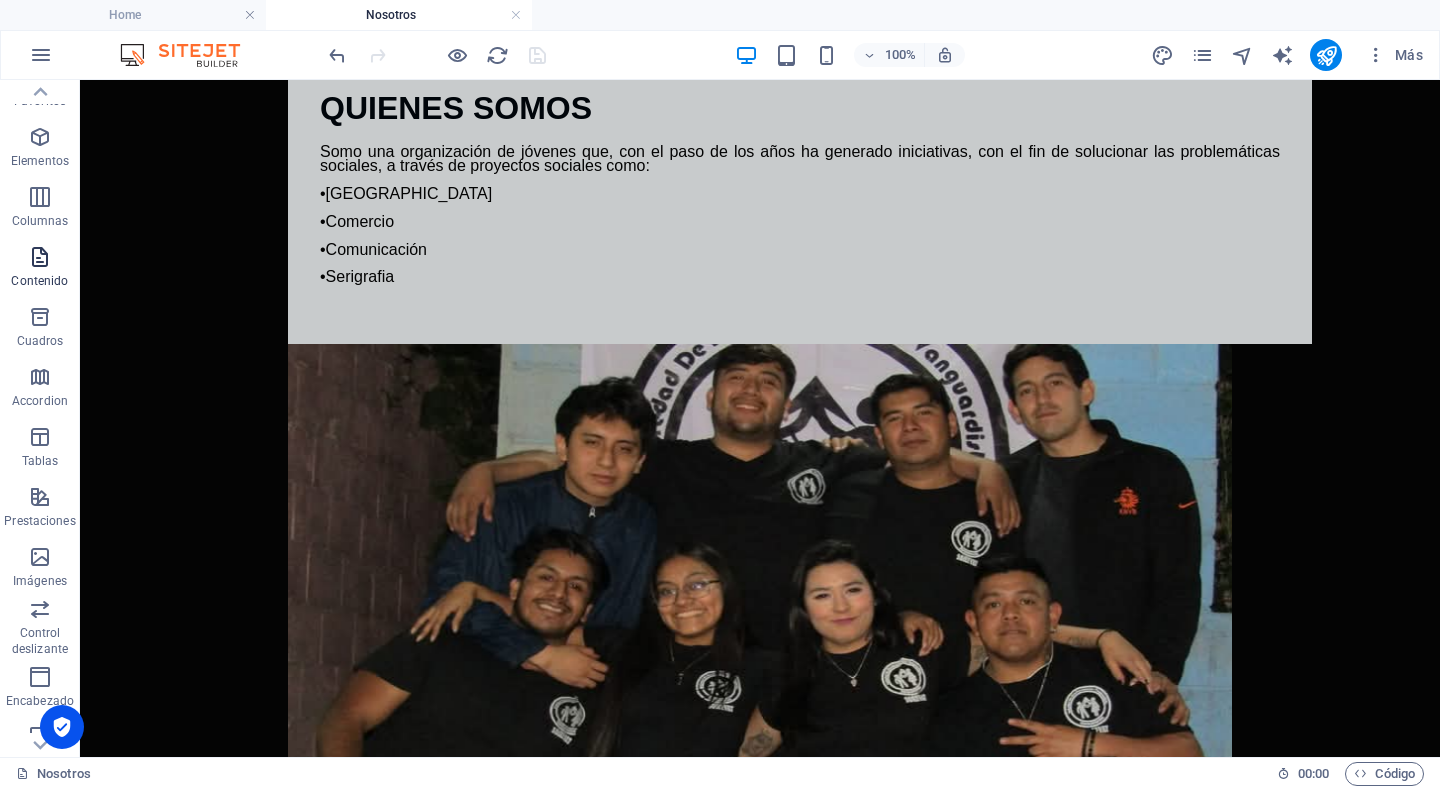 click at bounding box center [40, 257] 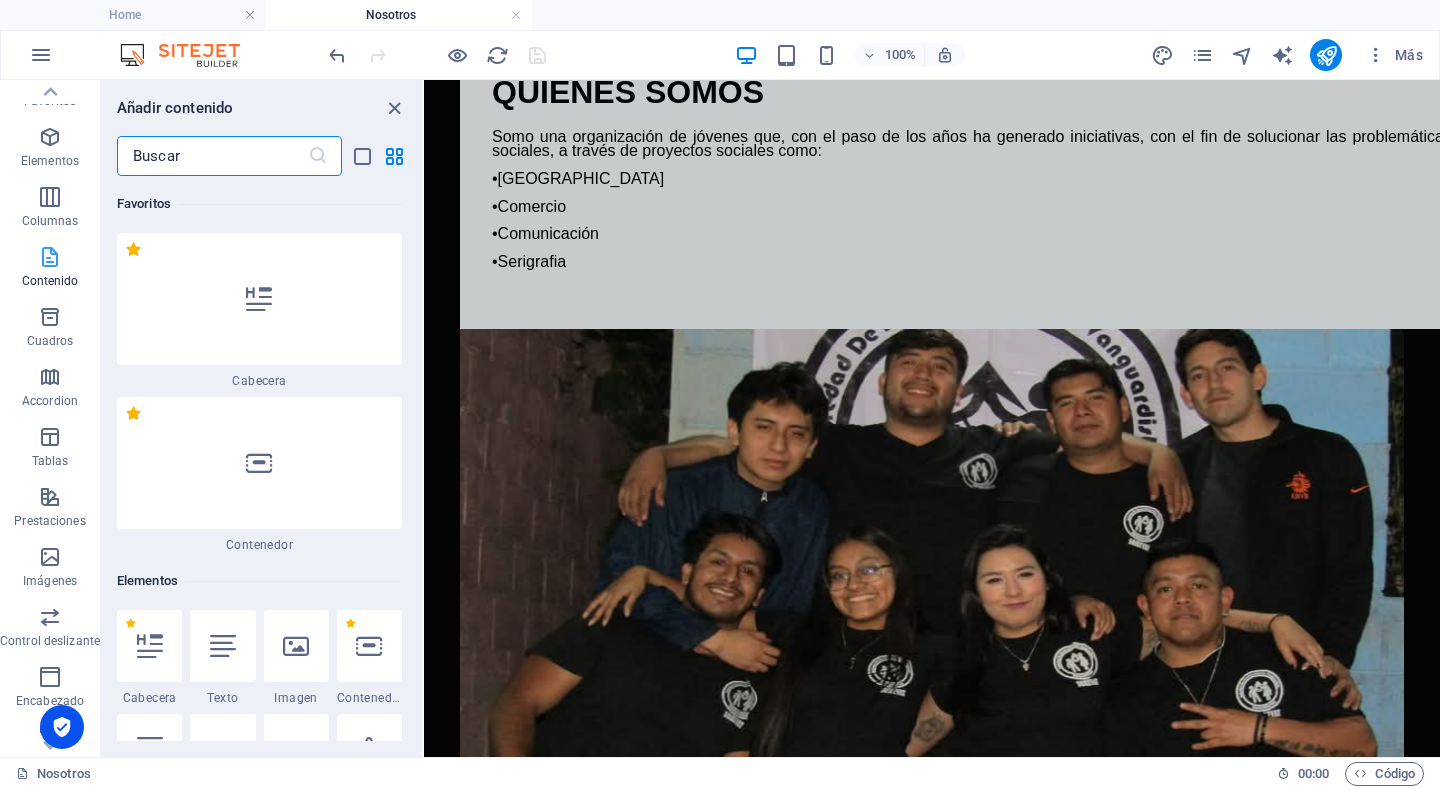 scroll, scrollTop: 784, scrollLeft: 0, axis: vertical 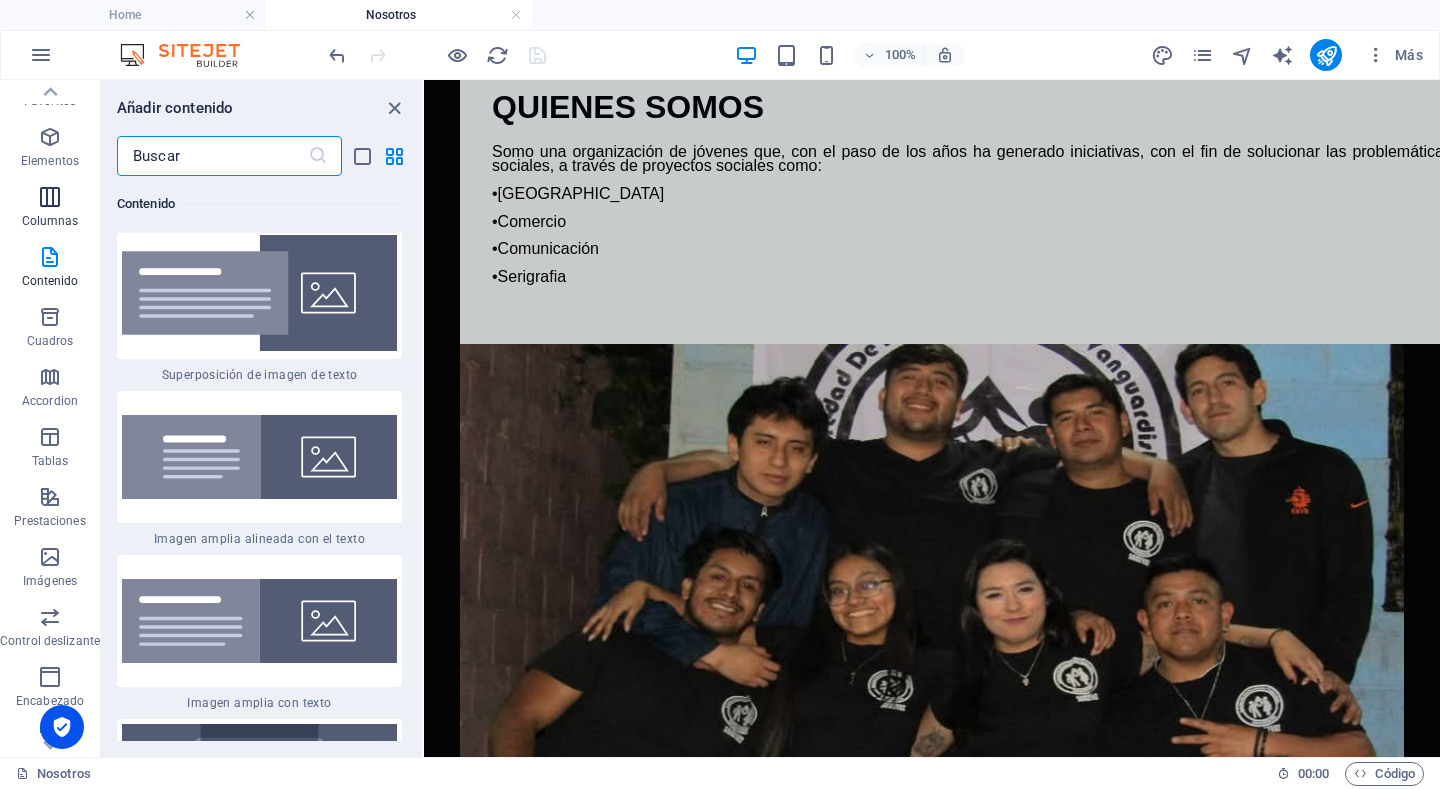click at bounding box center (50, 197) 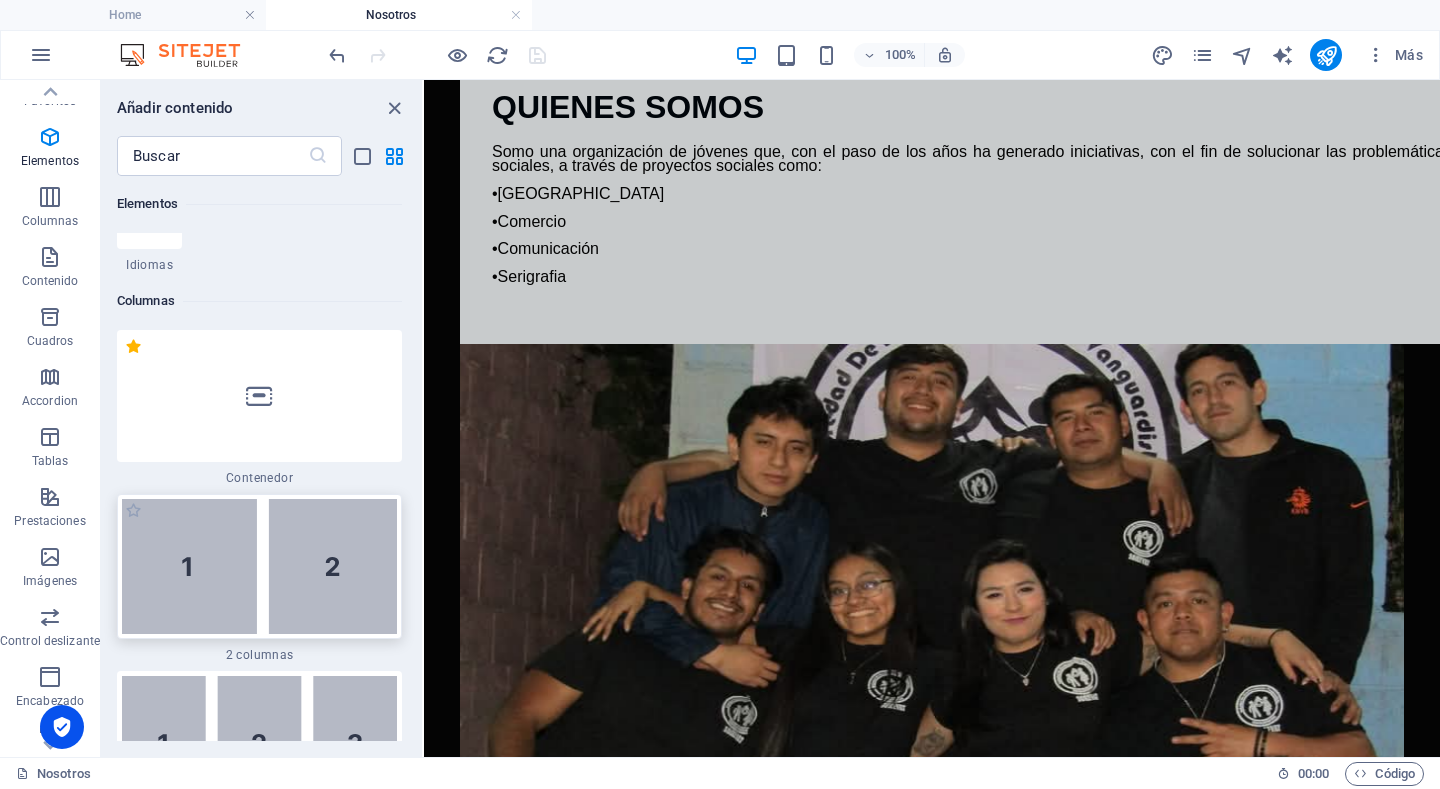 scroll, scrollTop: 1054, scrollLeft: 0, axis: vertical 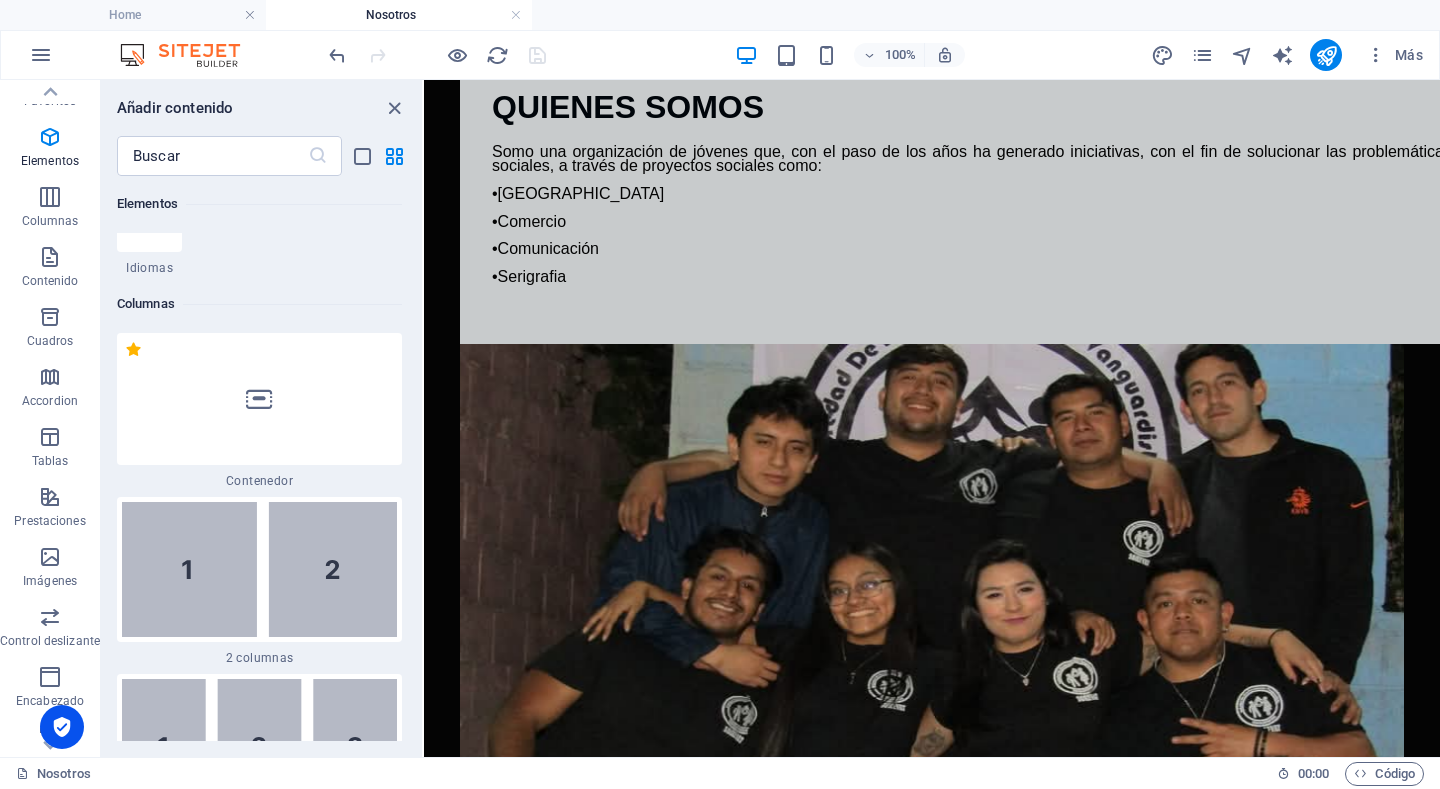 drag, startPoint x: 332, startPoint y: 286, endPoint x: 408, endPoint y: 260, distance: 80.32434 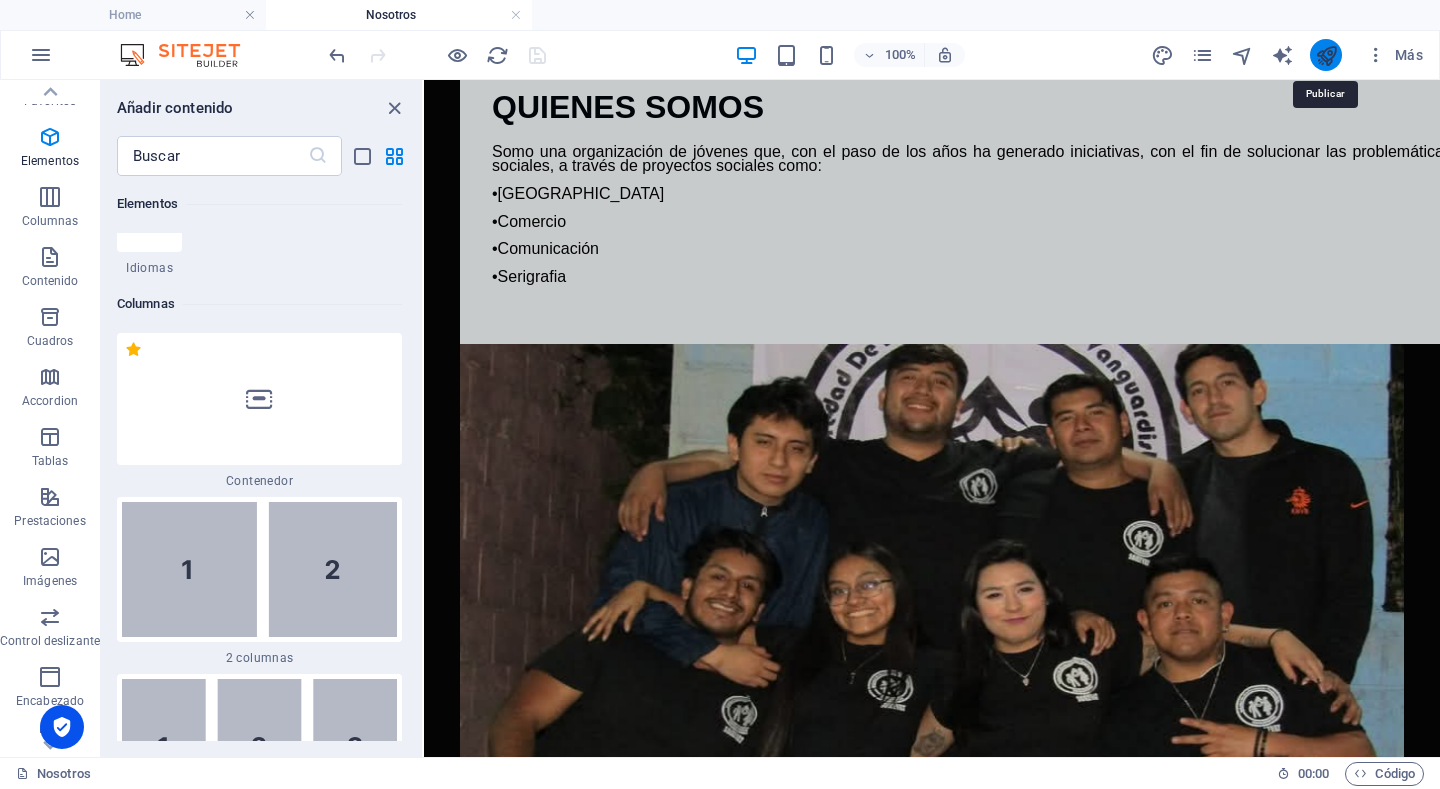 click at bounding box center [1326, 55] 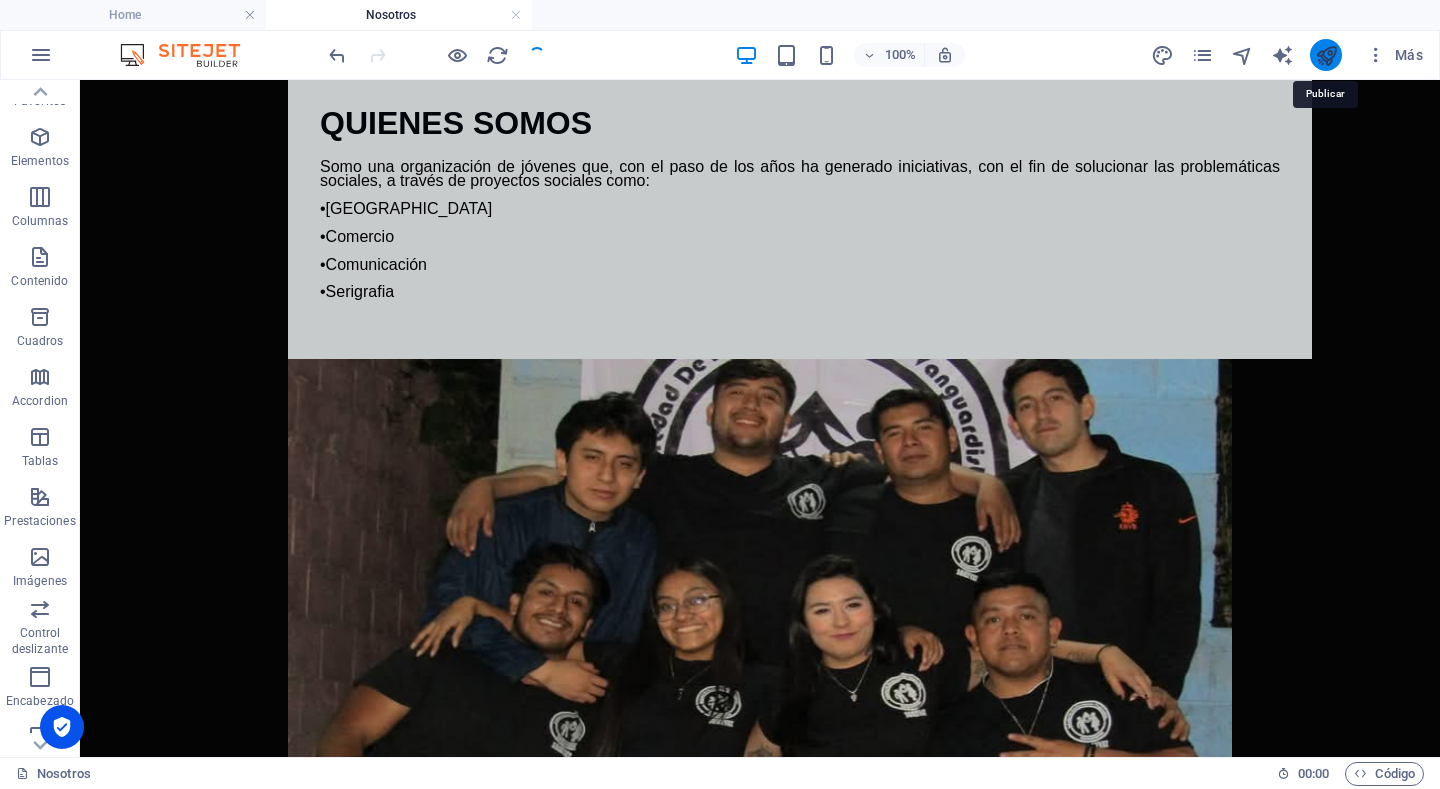 scroll, scrollTop: 799, scrollLeft: 0, axis: vertical 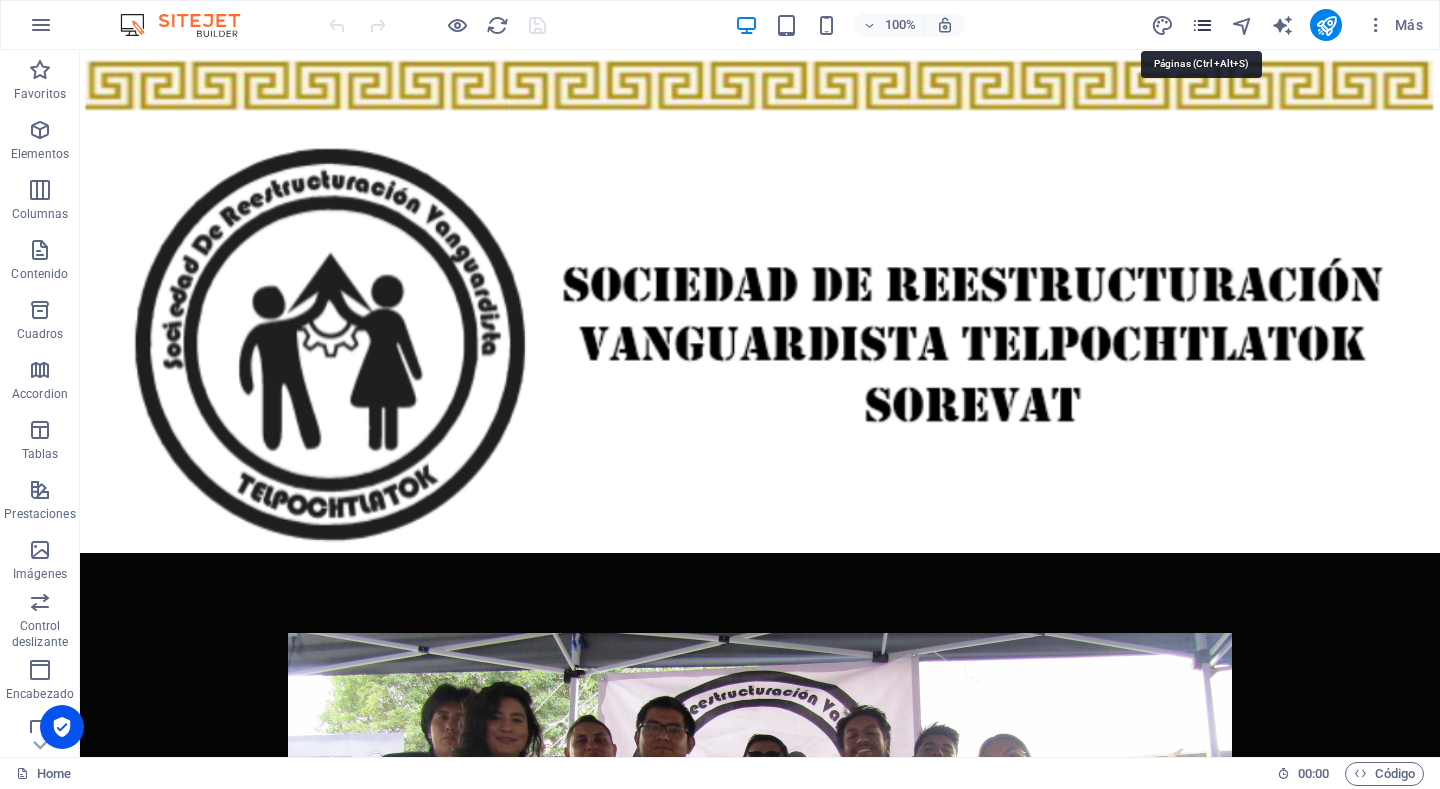 click at bounding box center (1202, 25) 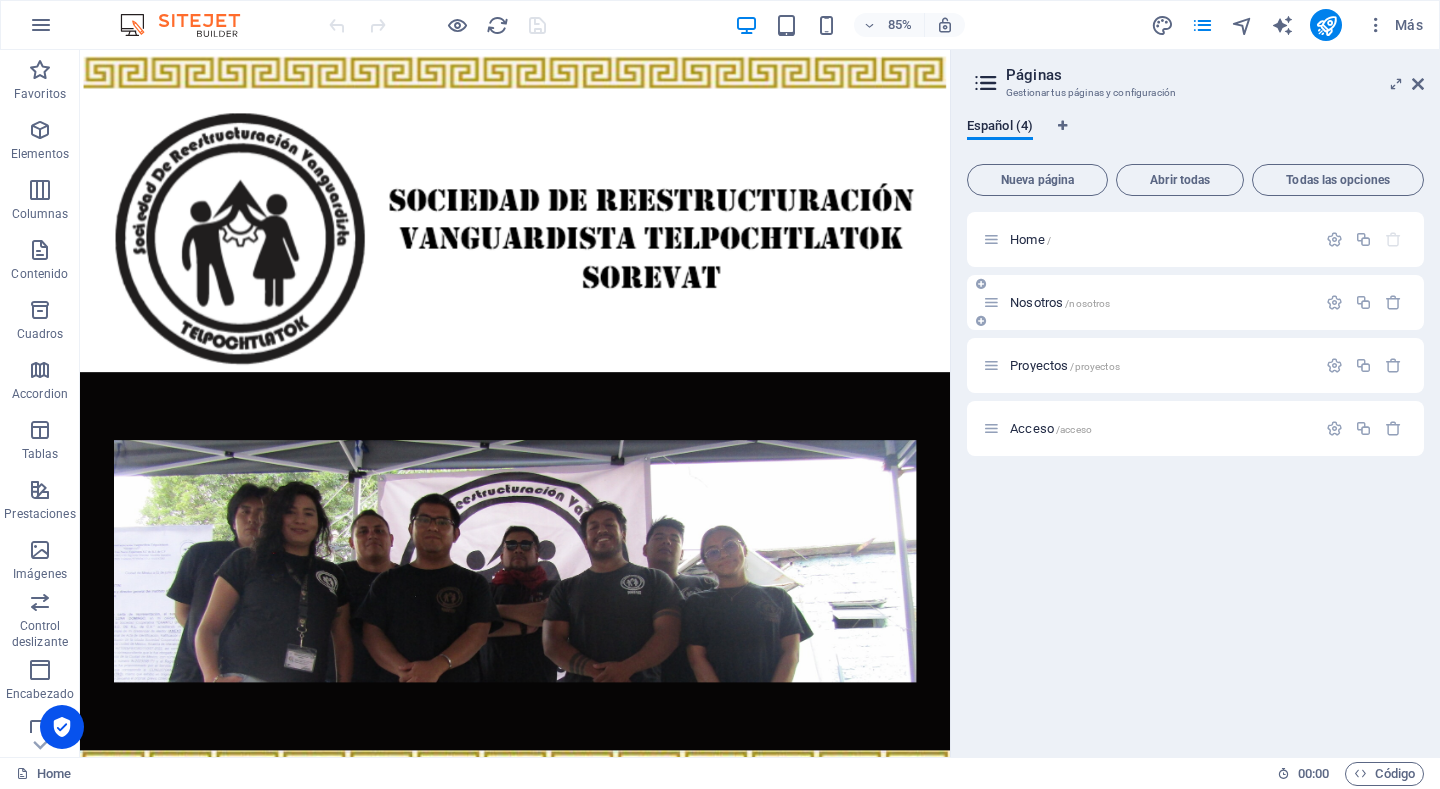 click on "Nosotros /nosotros" at bounding box center (1060, 302) 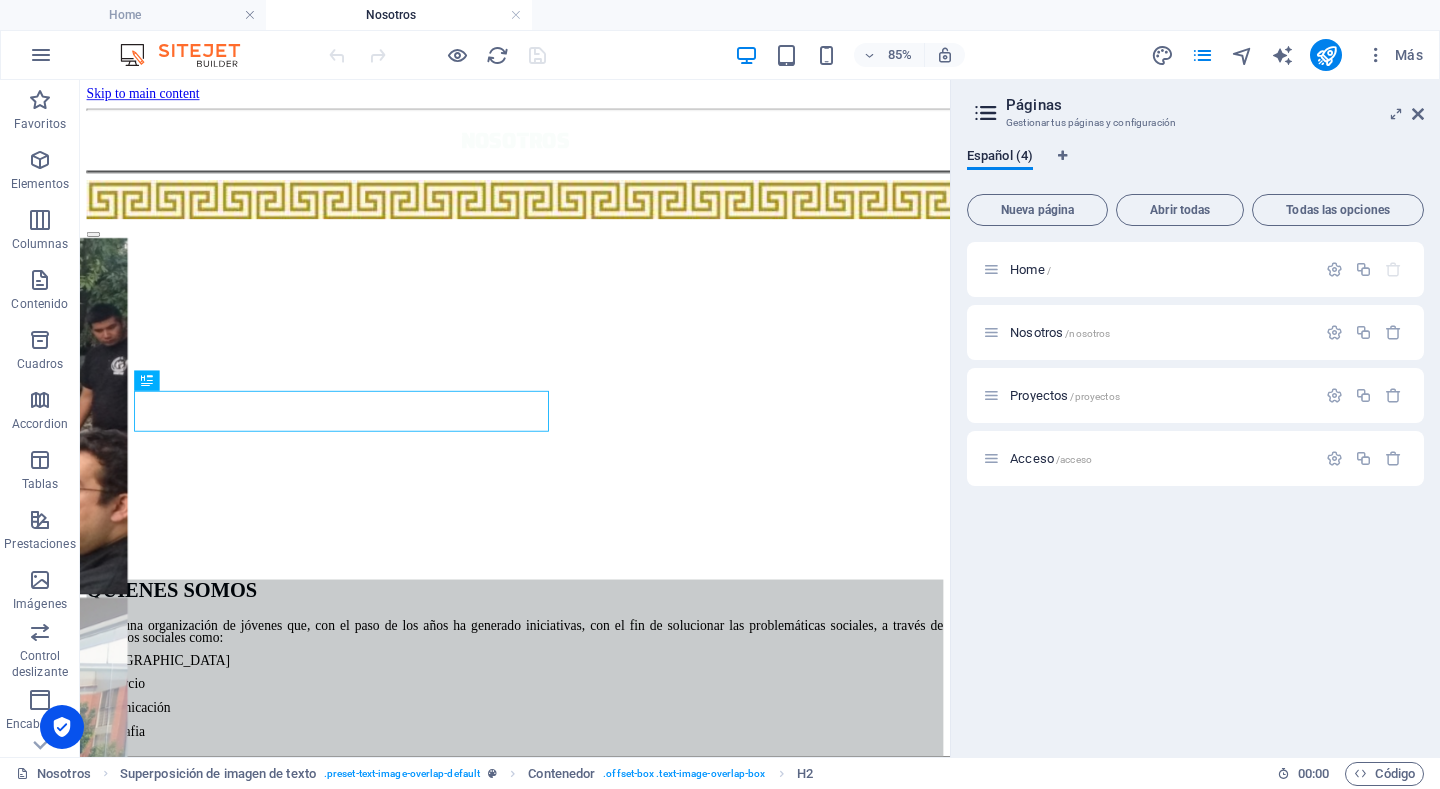 scroll, scrollTop: 421, scrollLeft: 0, axis: vertical 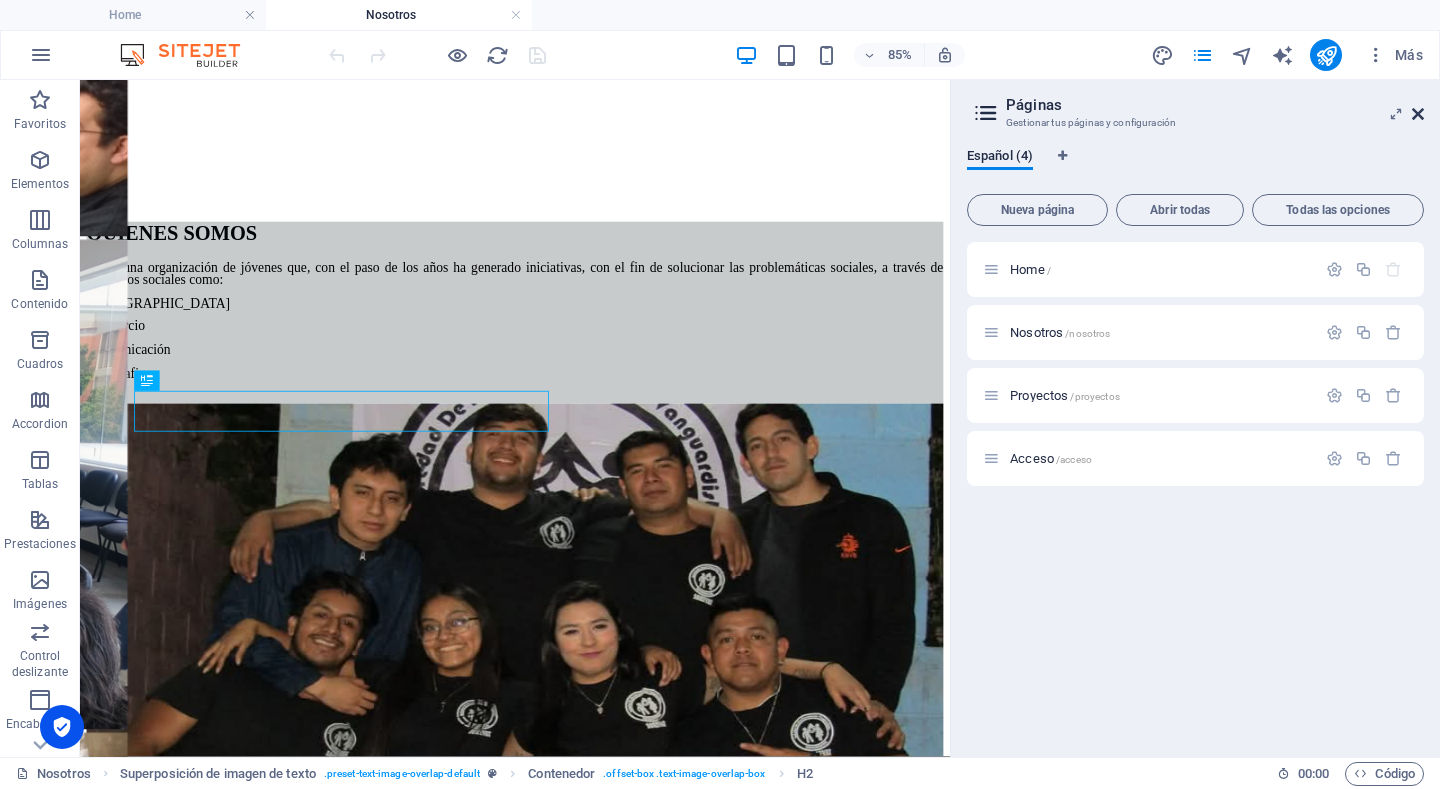 click at bounding box center [1418, 114] 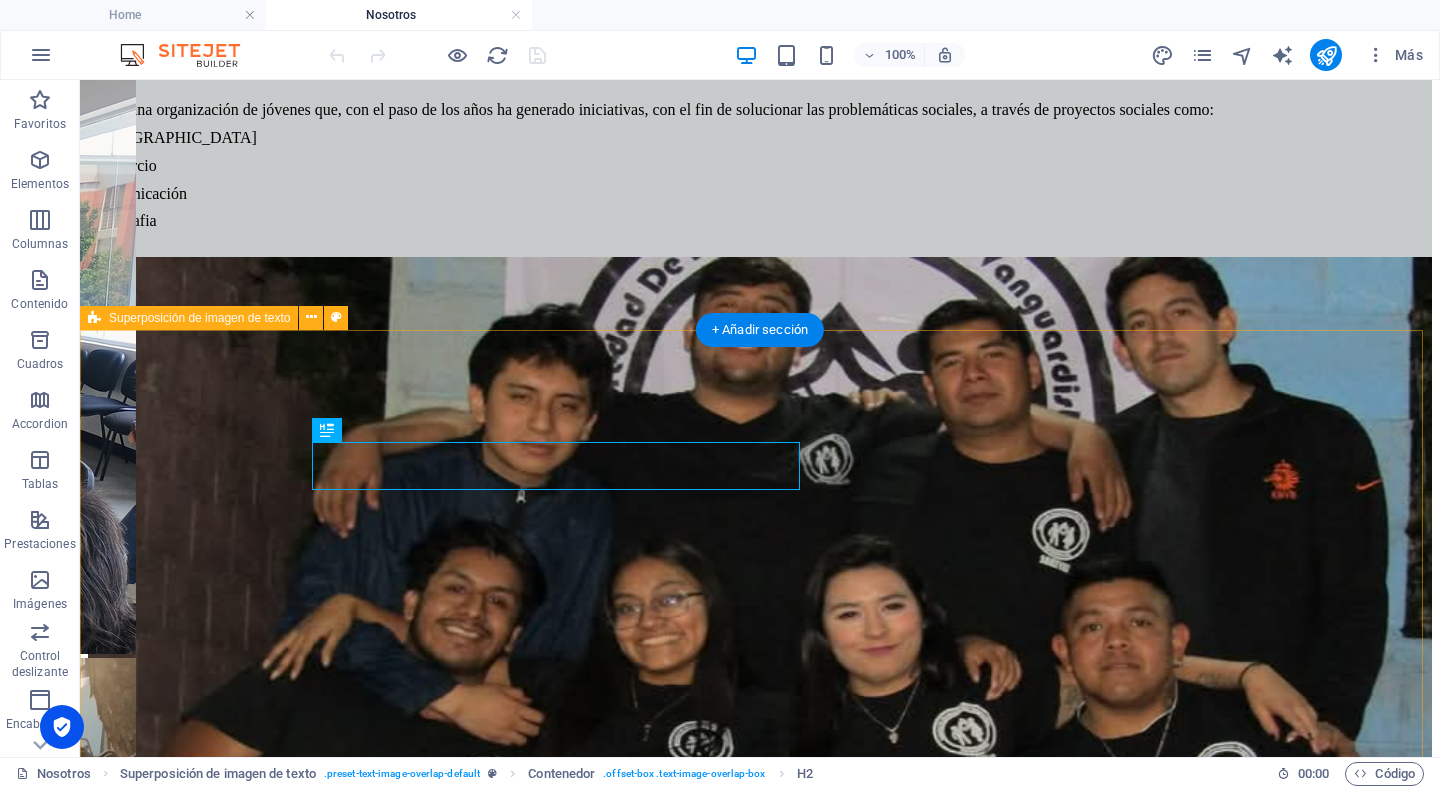 scroll, scrollTop: 799, scrollLeft: 0, axis: vertical 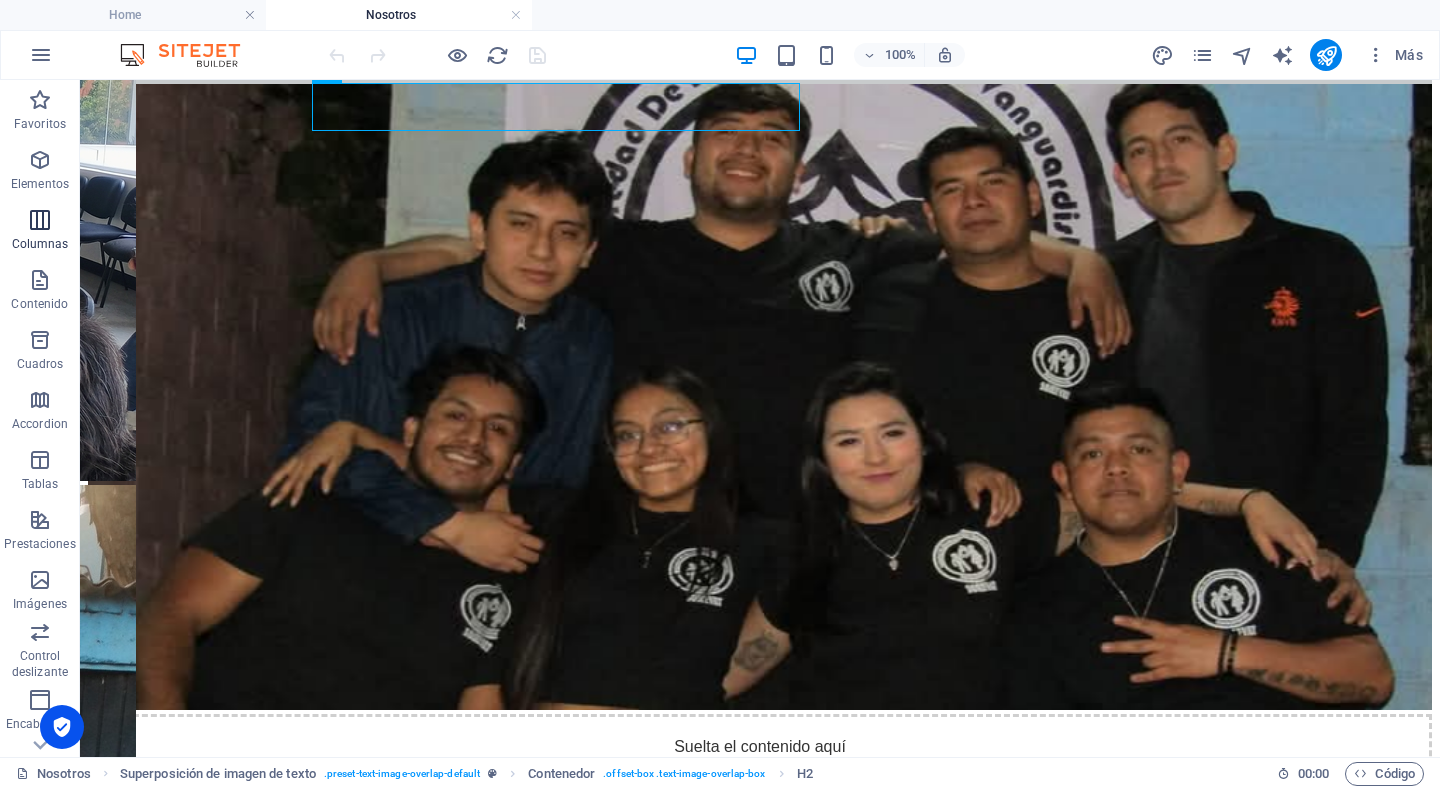click on "Columnas" at bounding box center [40, 232] 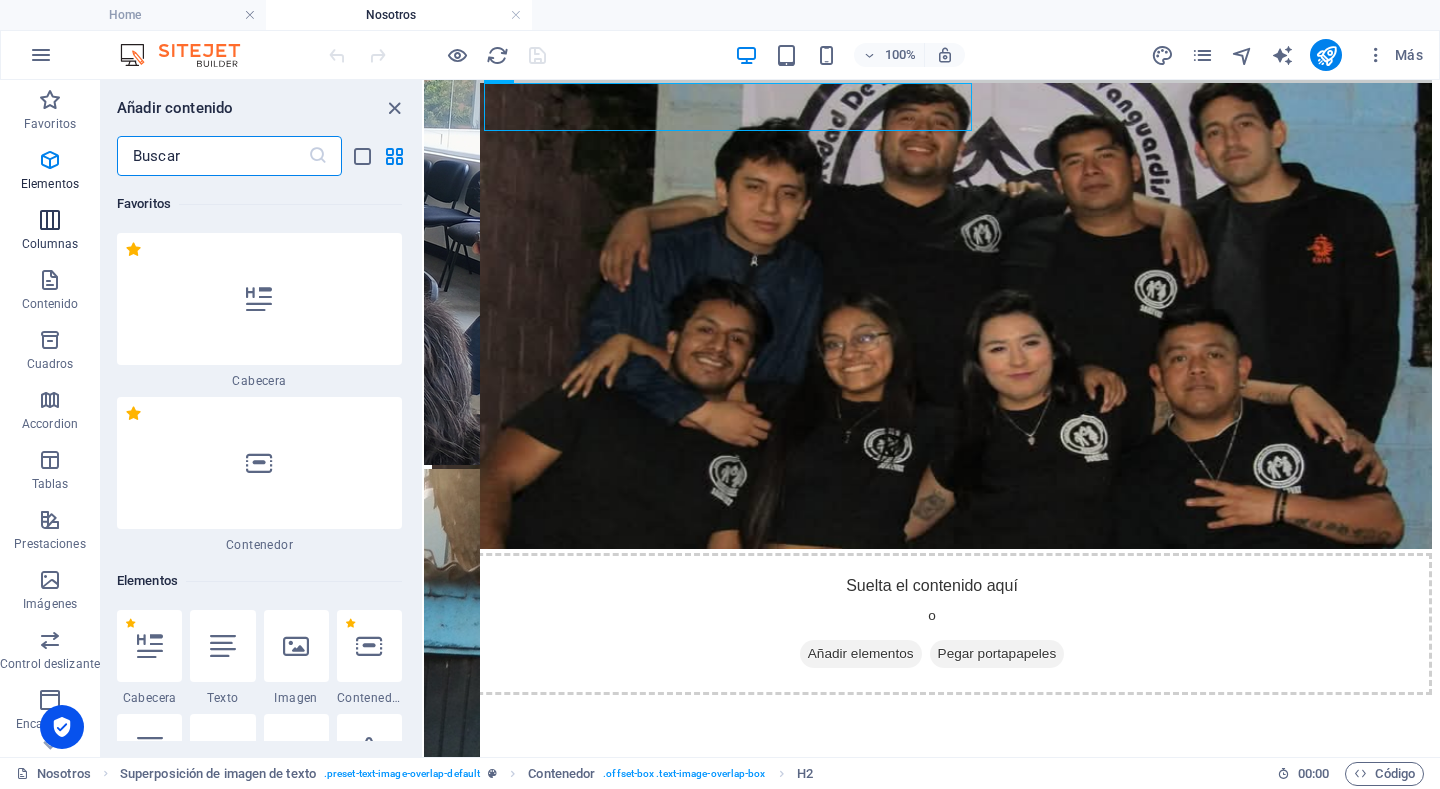 scroll, scrollTop: 784, scrollLeft: 0, axis: vertical 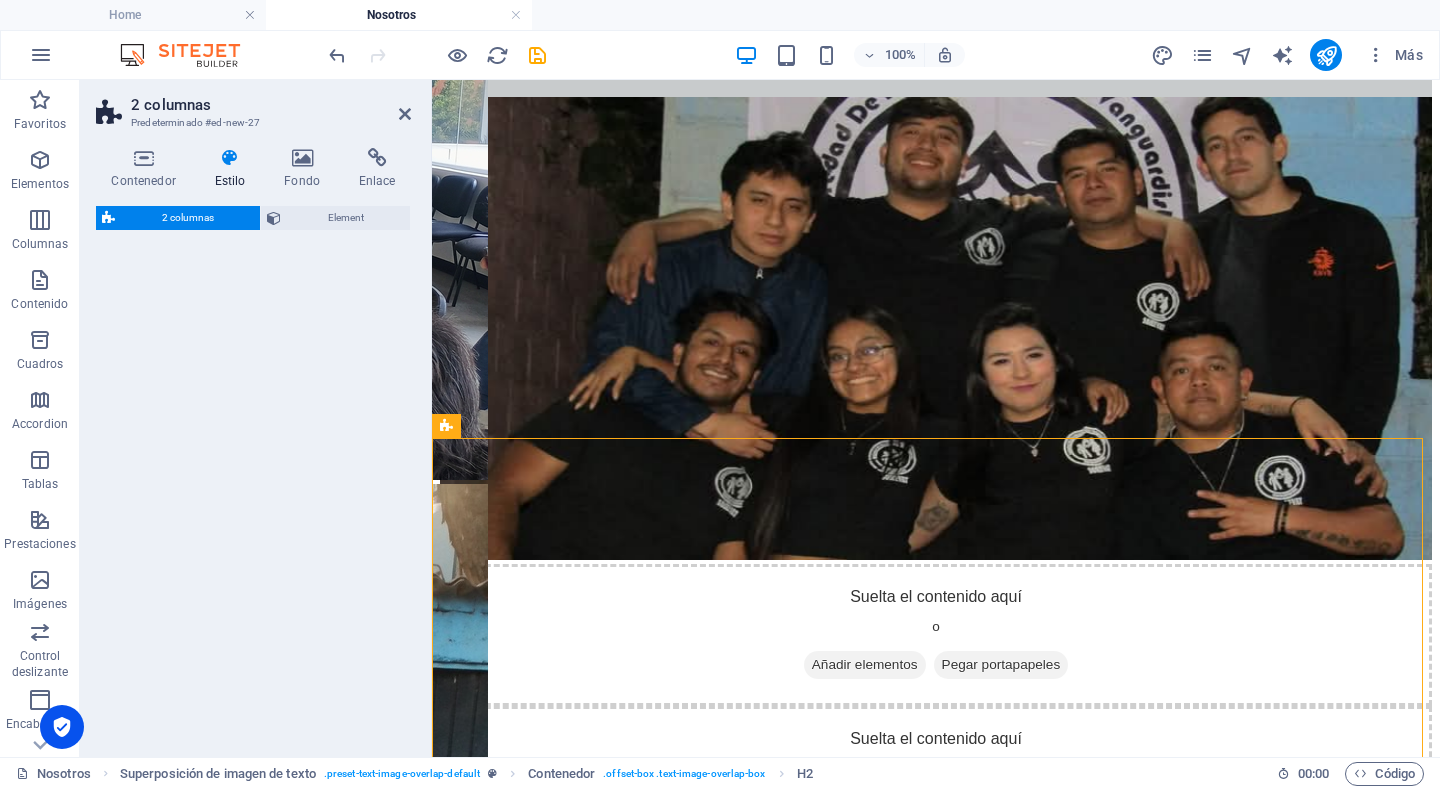 select on "rem" 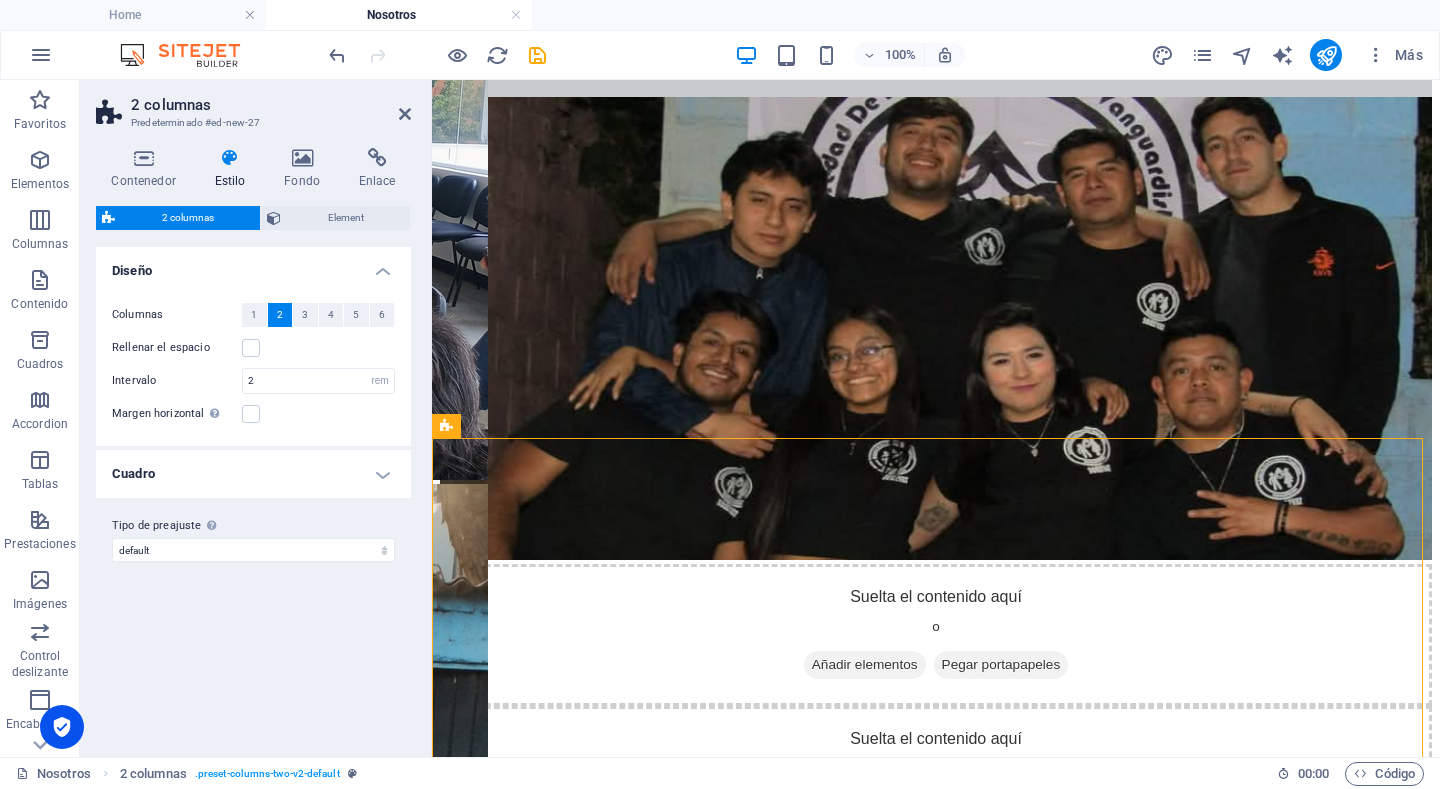 scroll, scrollTop: 783, scrollLeft: 0, axis: vertical 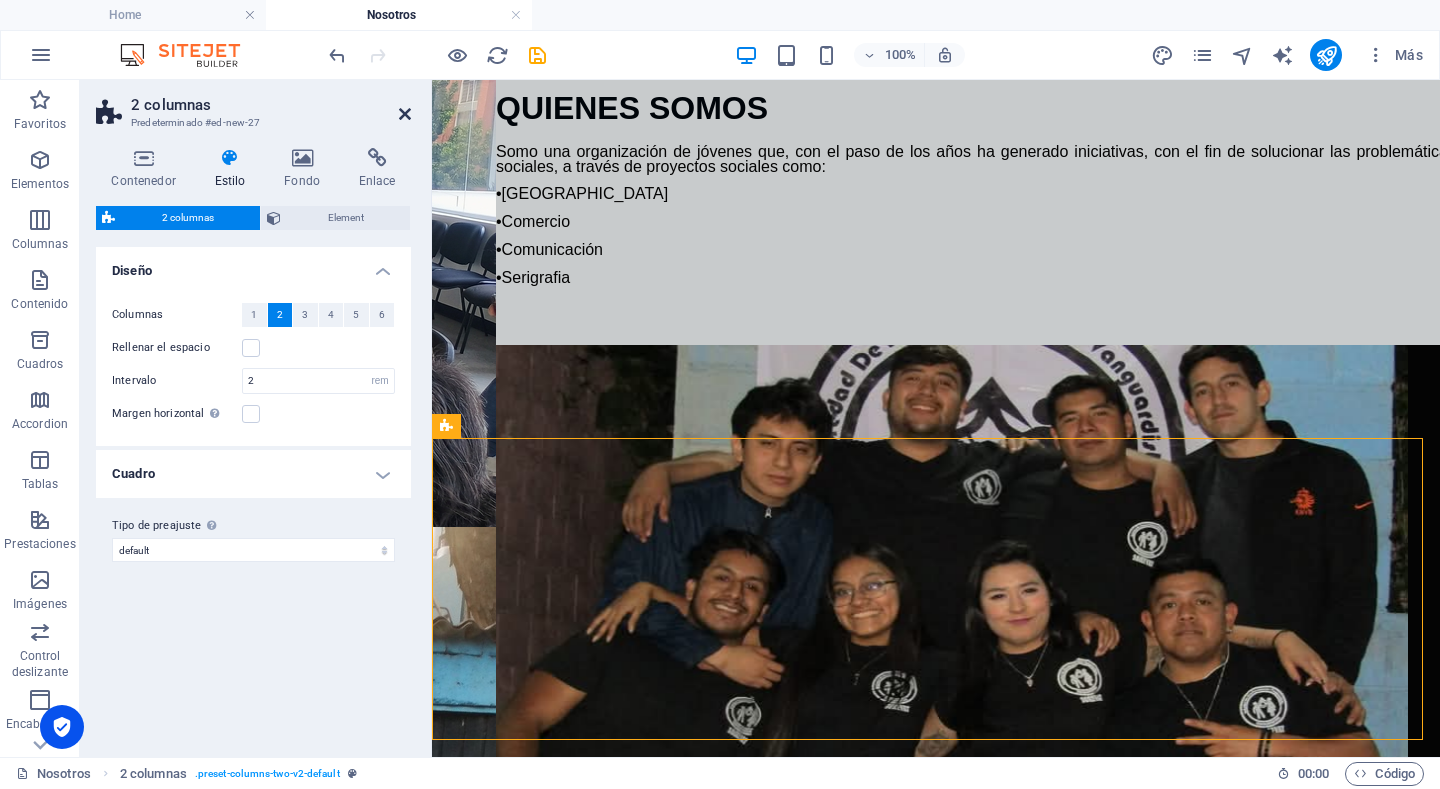 click at bounding box center (405, 114) 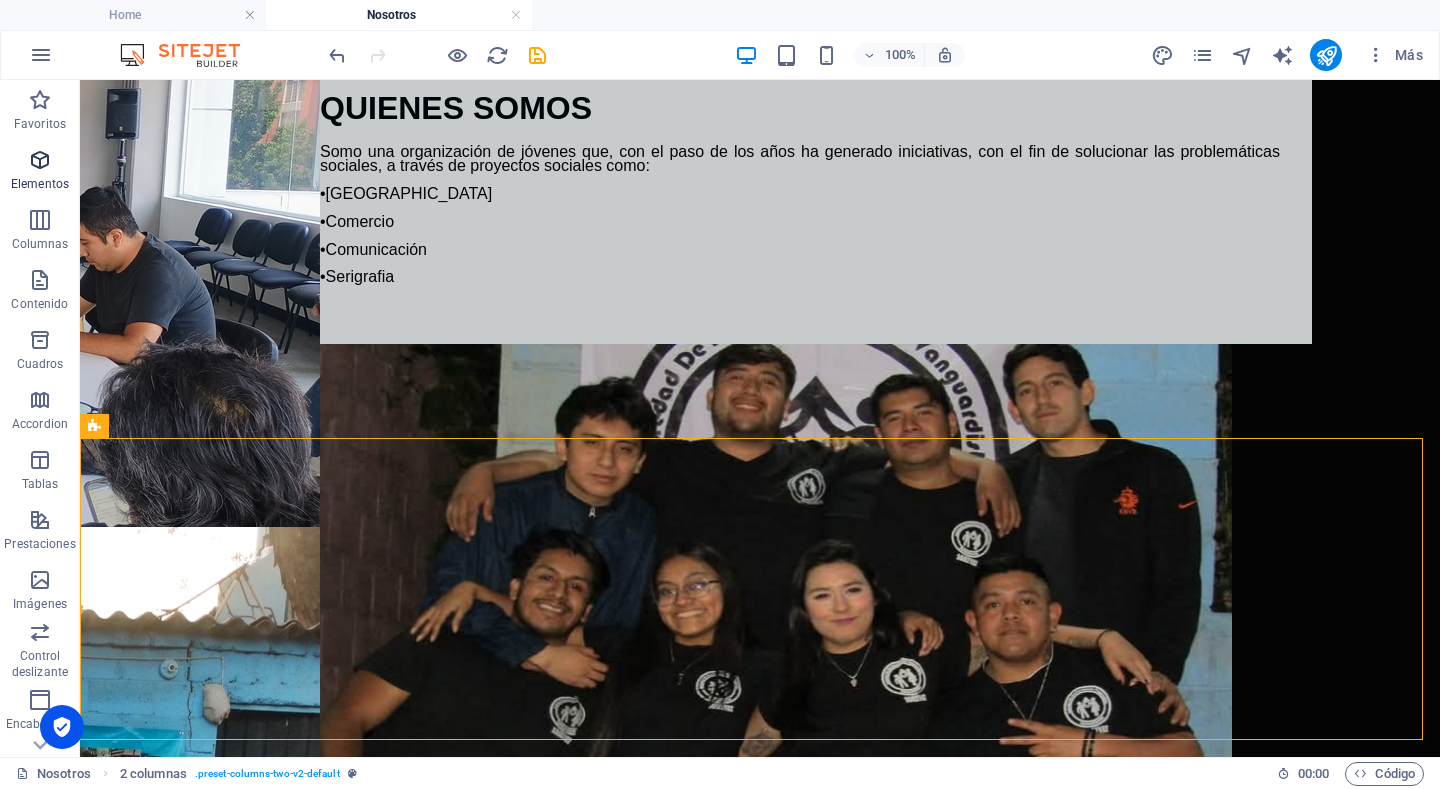 click on "Elementos" at bounding box center (40, 184) 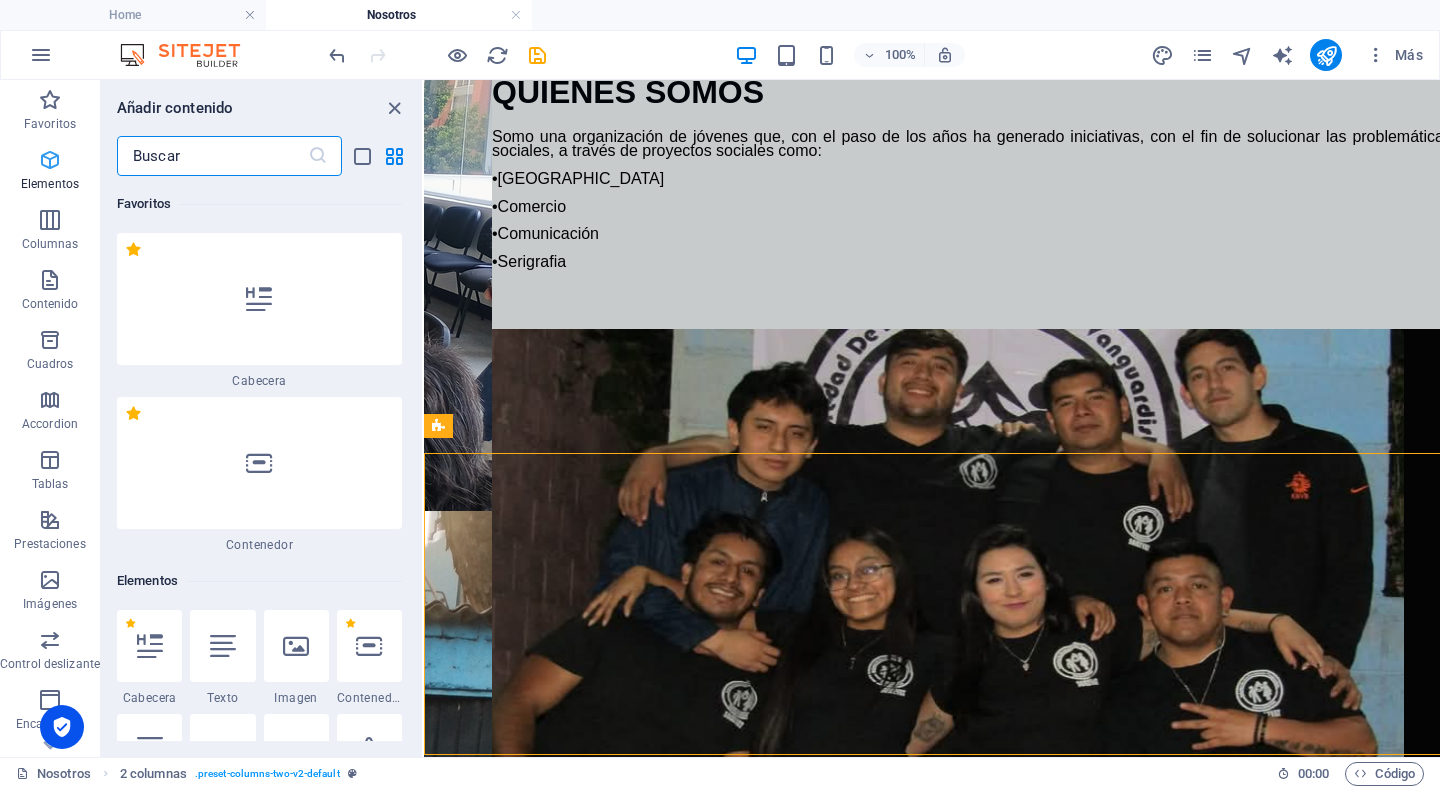 scroll, scrollTop: 784, scrollLeft: 0, axis: vertical 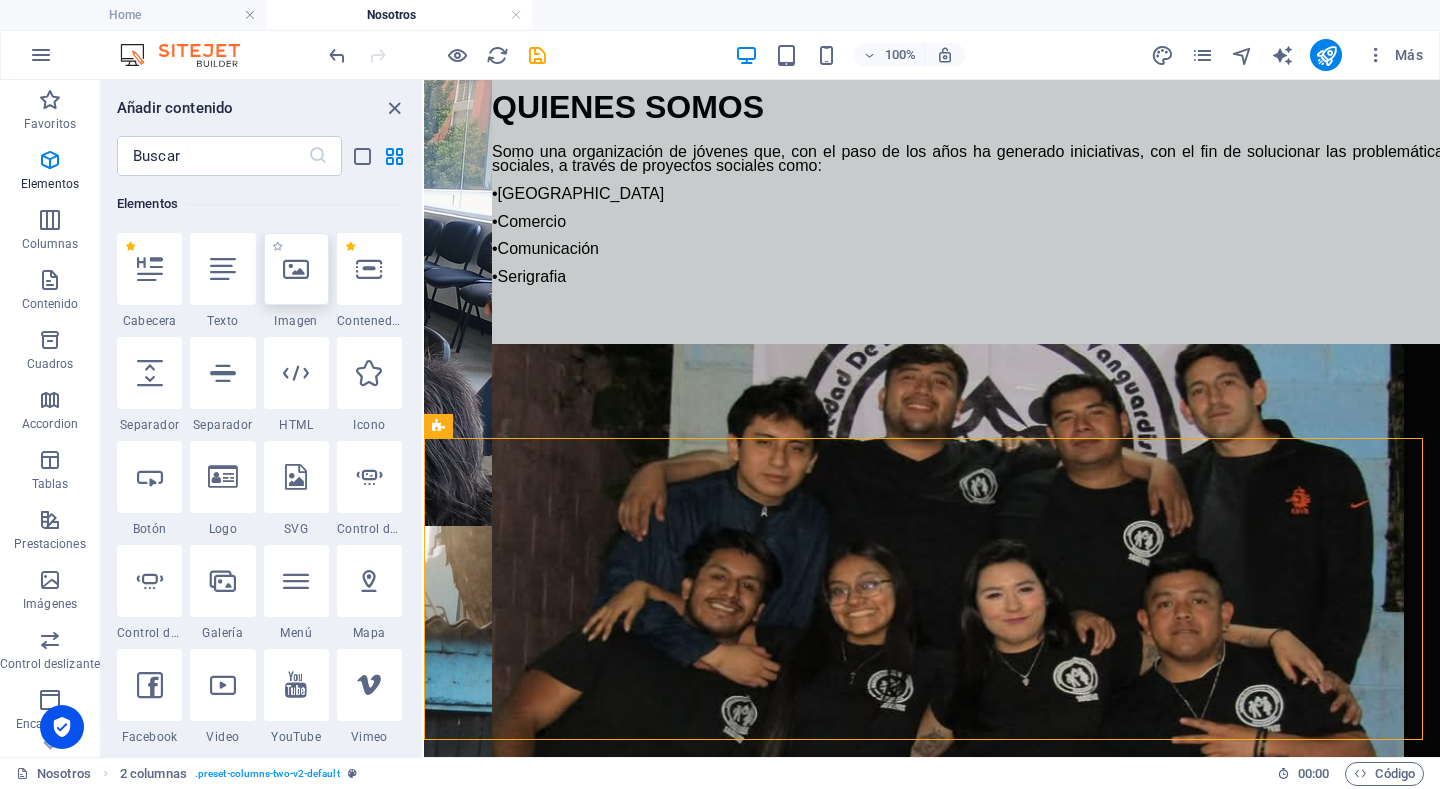click at bounding box center [296, 269] 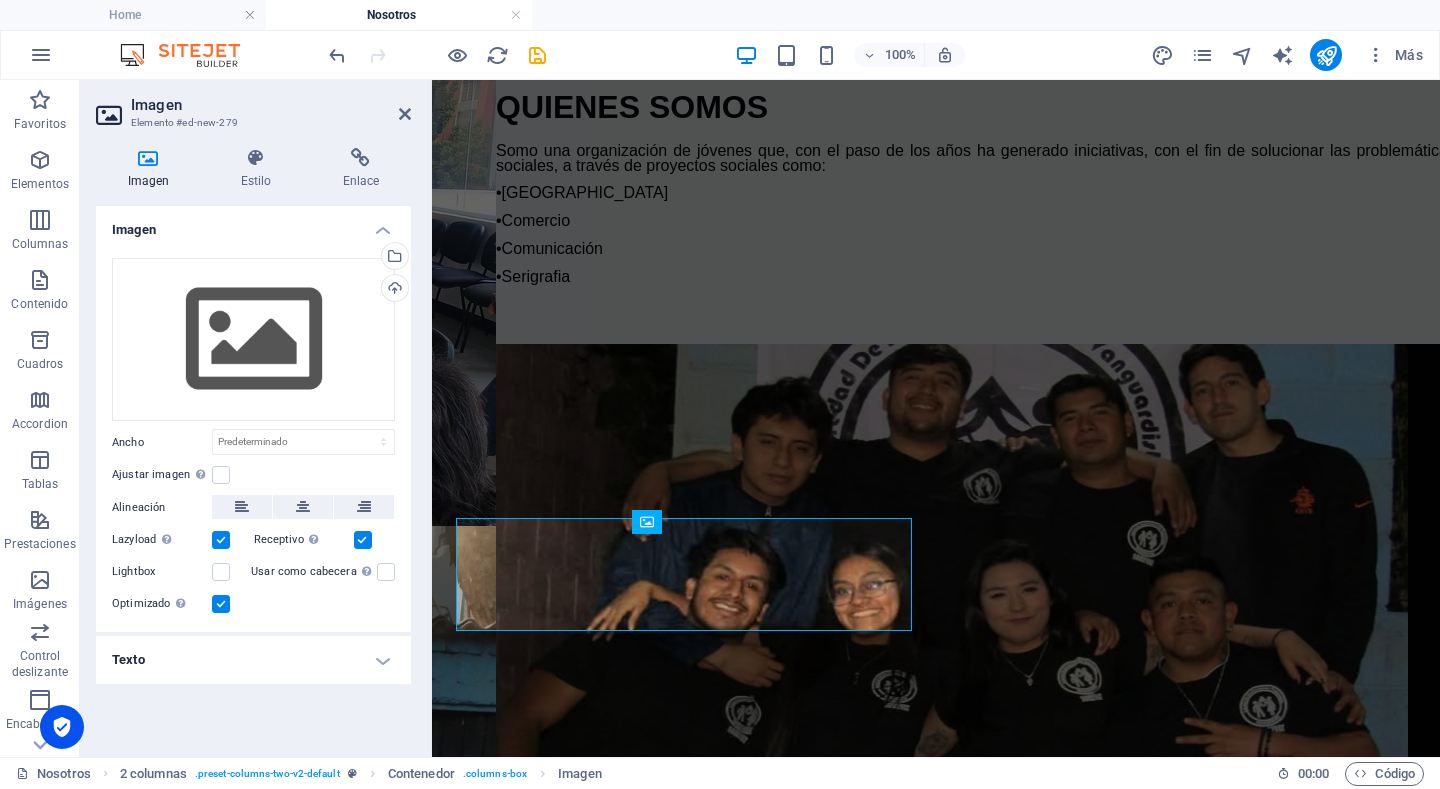 scroll, scrollTop: 783, scrollLeft: 0, axis: vertical 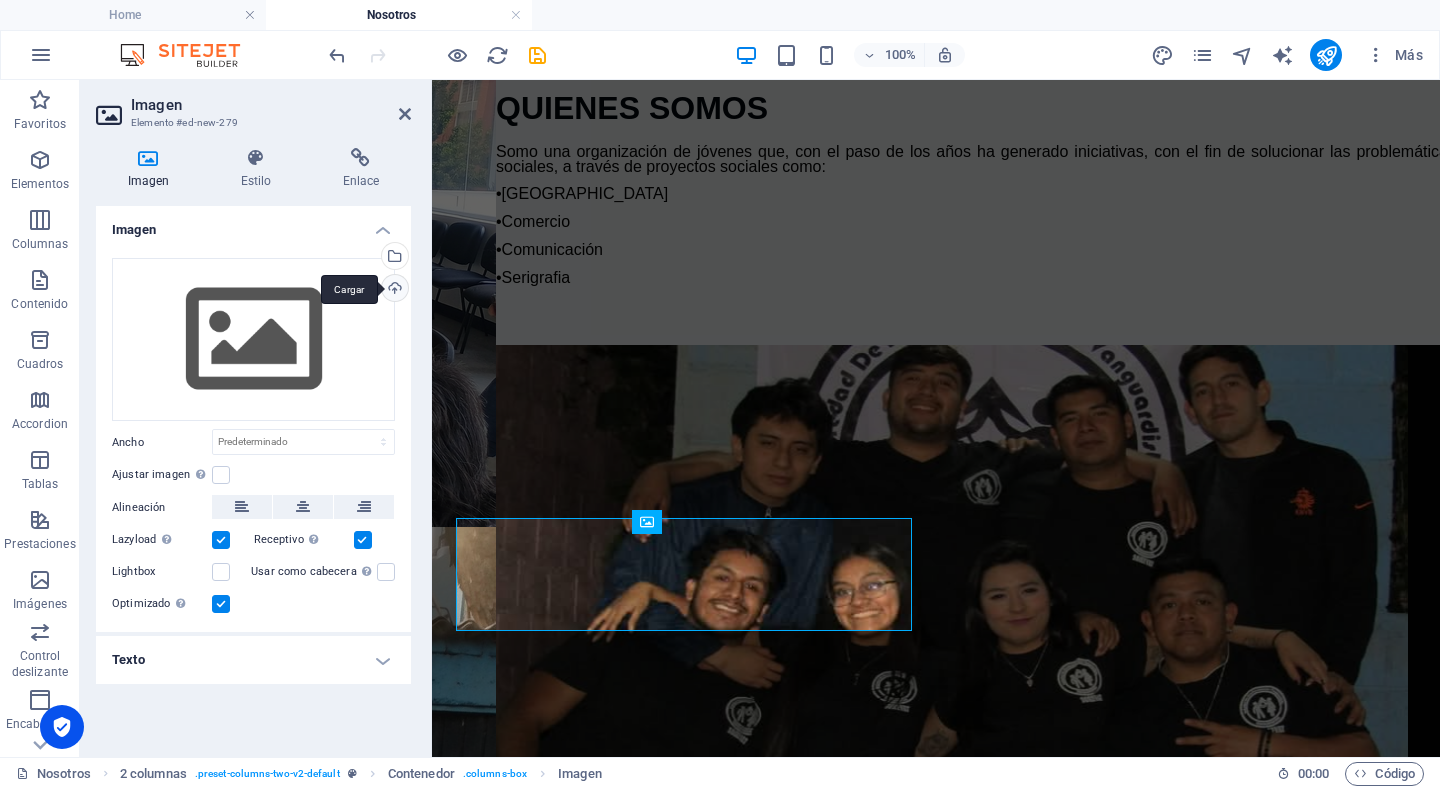 click on "Cargar" at bounding box center (393, 290) 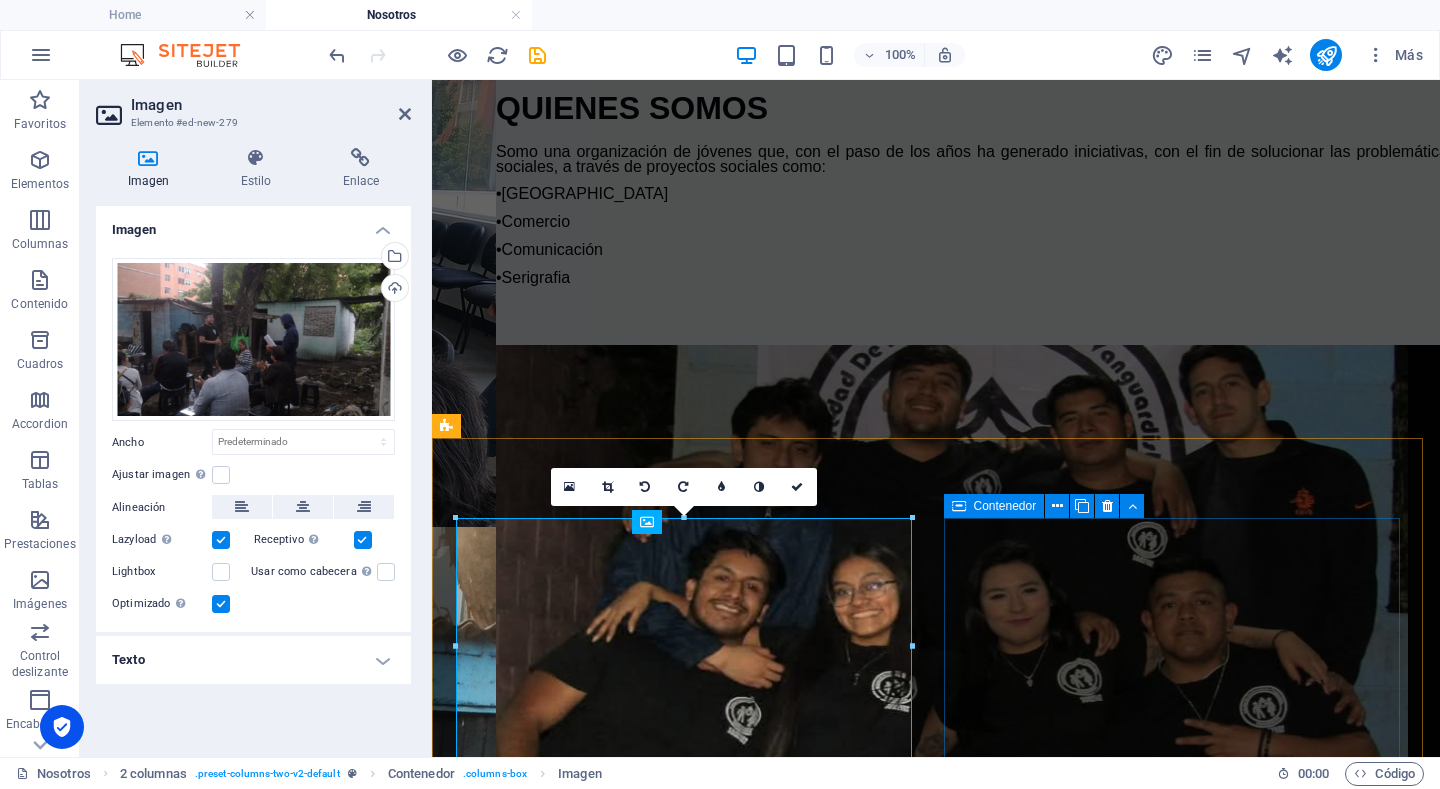 click on "Suelta el contenido aquí o  Añadir elementos  Pegar portapapeles" at bounding box center (676, 1599) 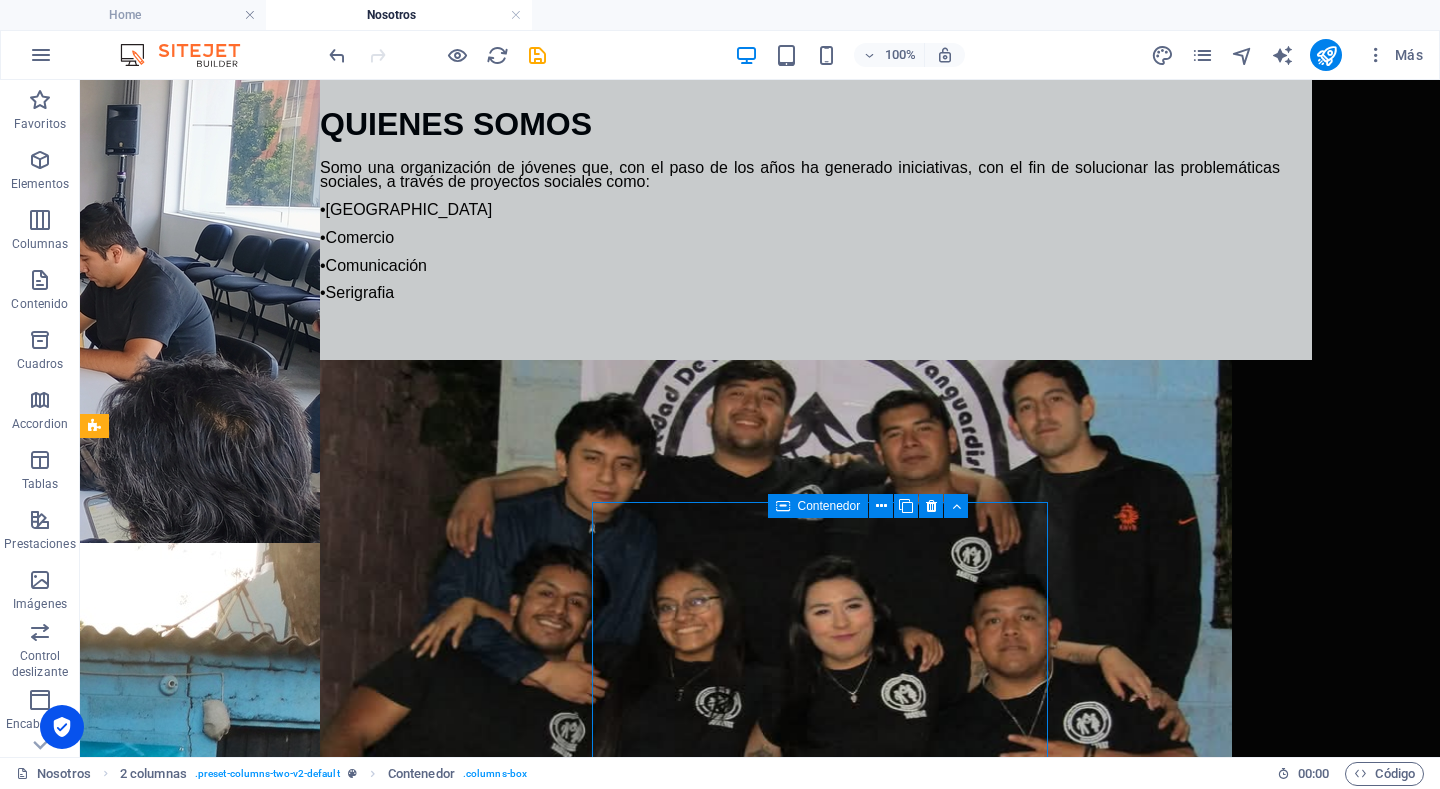 scroll, scrollTop: 799, scrollLeft: 0, axis: vertical 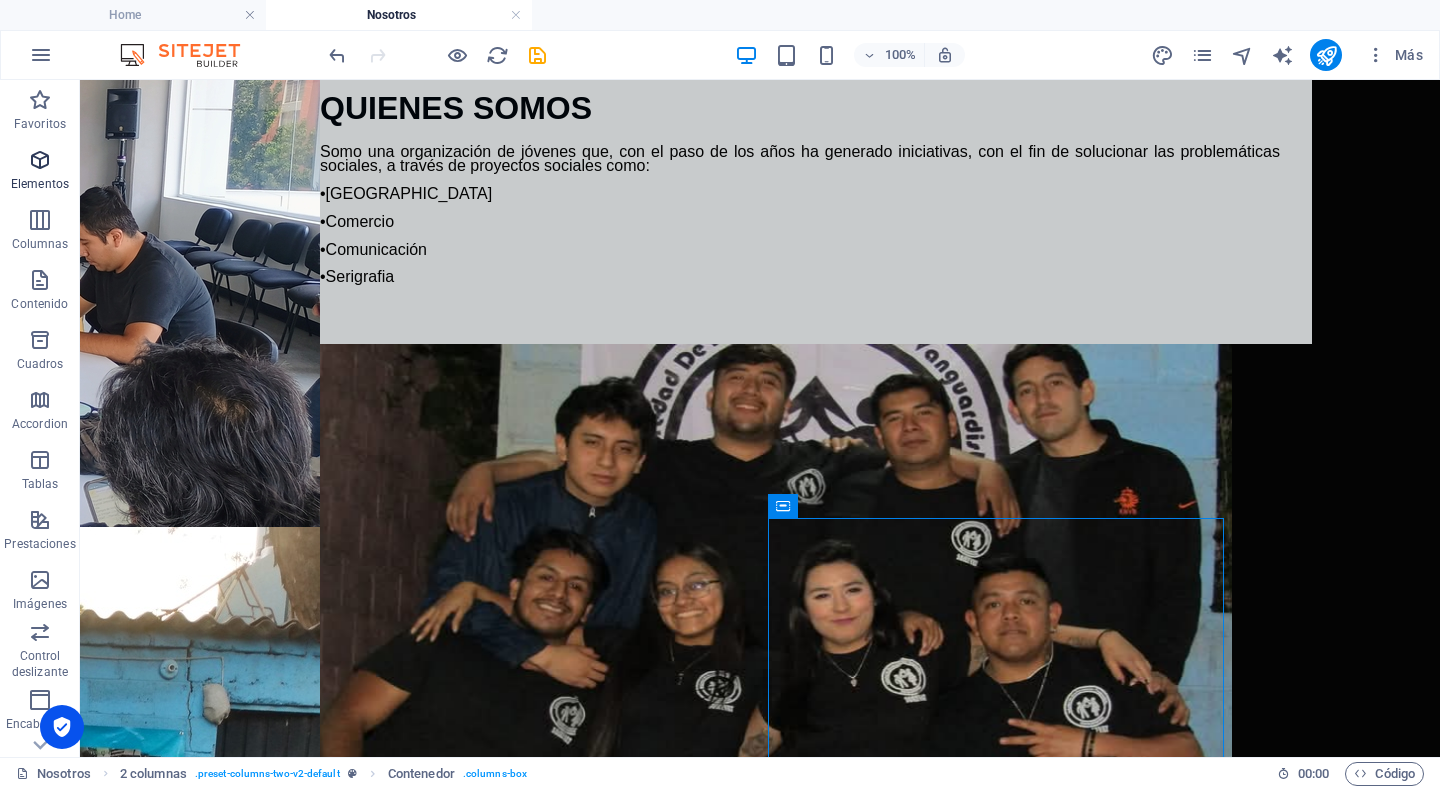 click at bounding box center (40, 160) 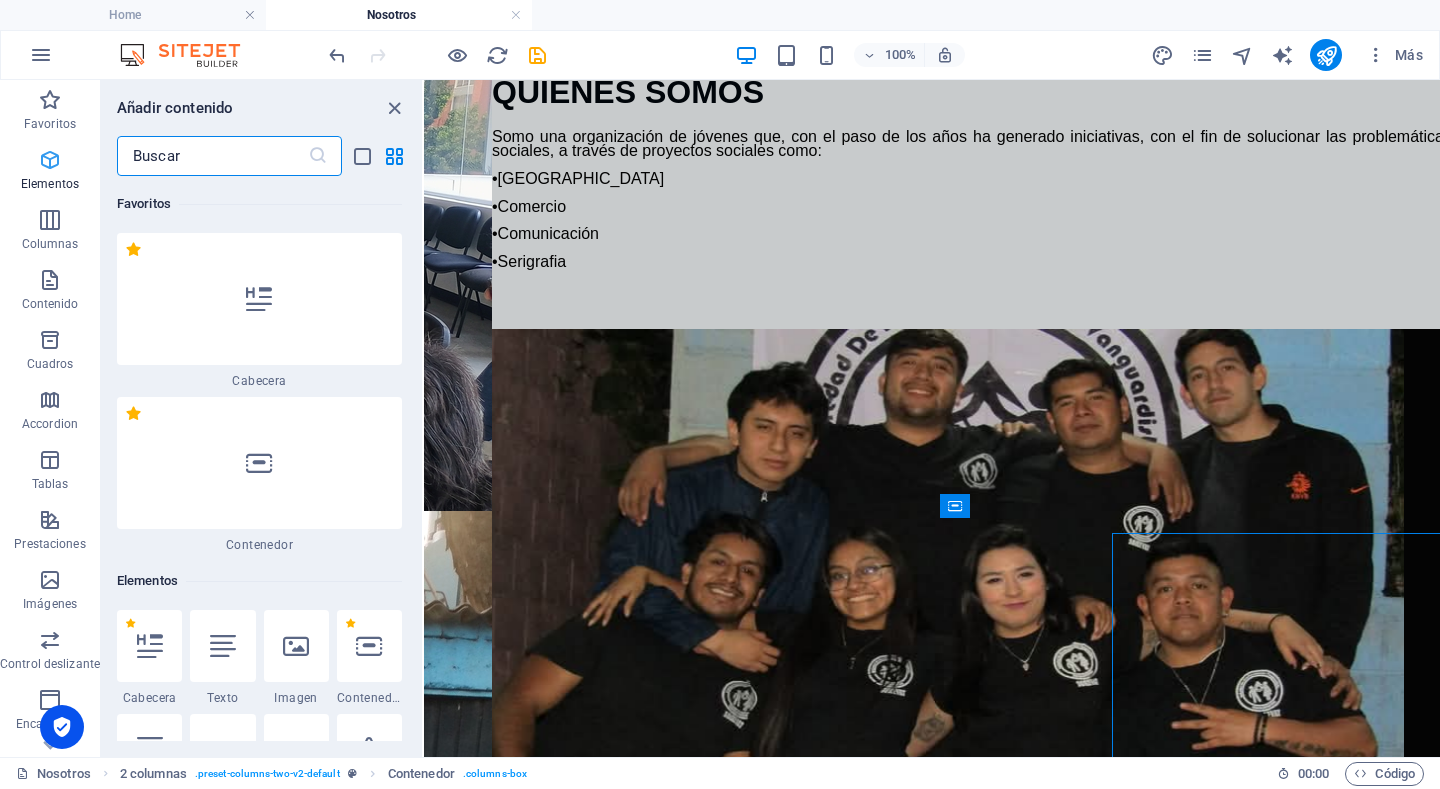 scroll, scrollTop: 784, scrollLeft: 0, axis: vertical 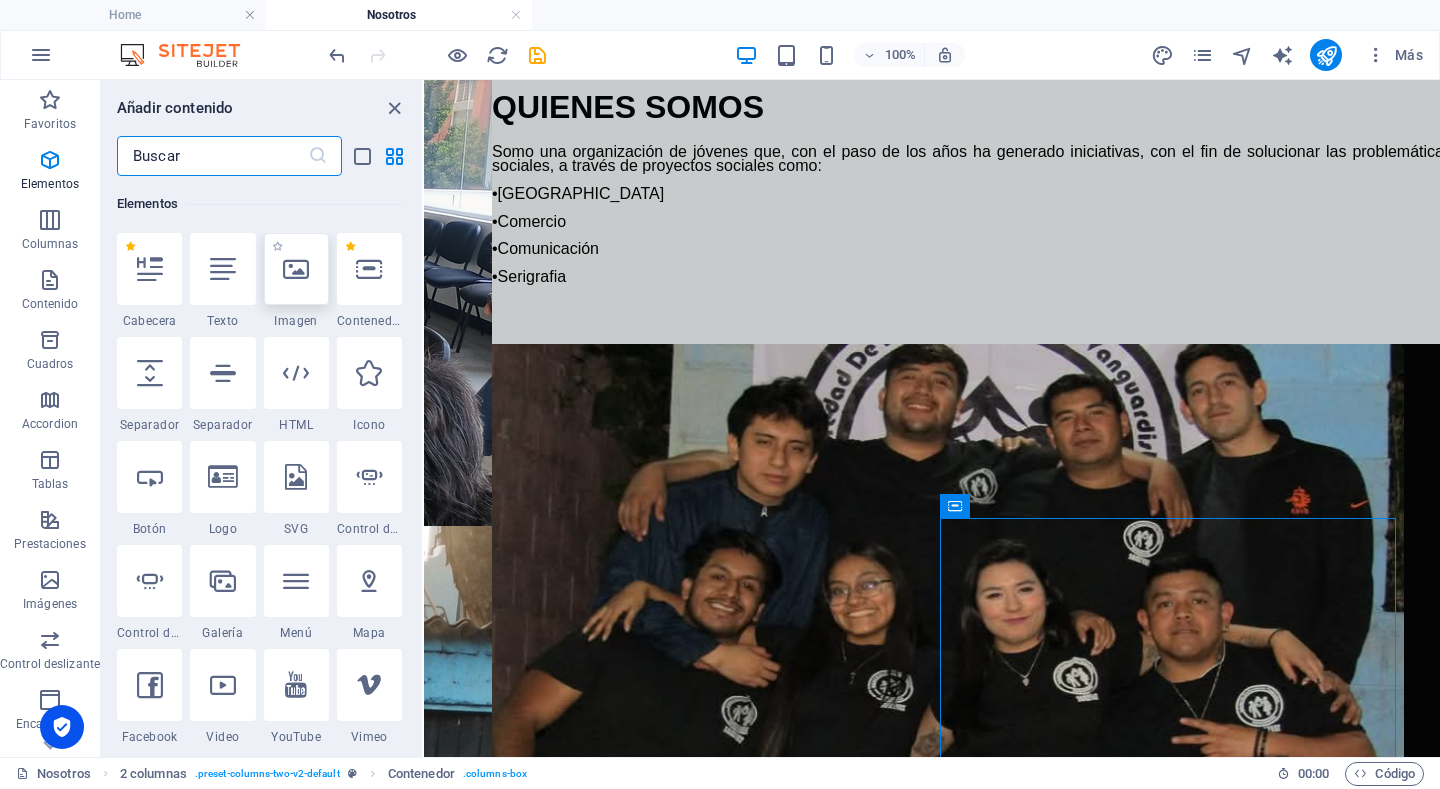 click at bounding box center [296, 269] 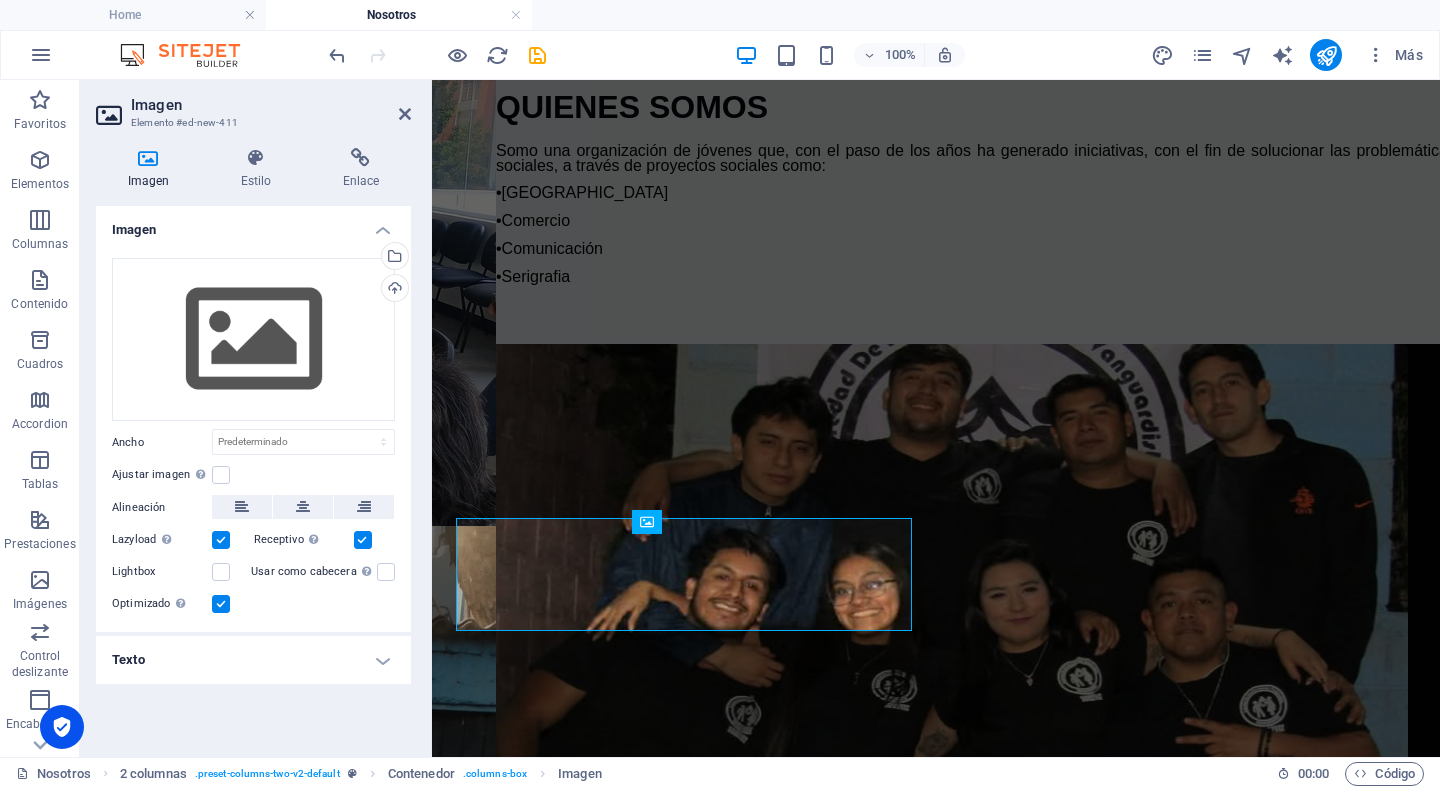 scroll, scrollTop: 783, scrollLeft: 0, axis: vertical 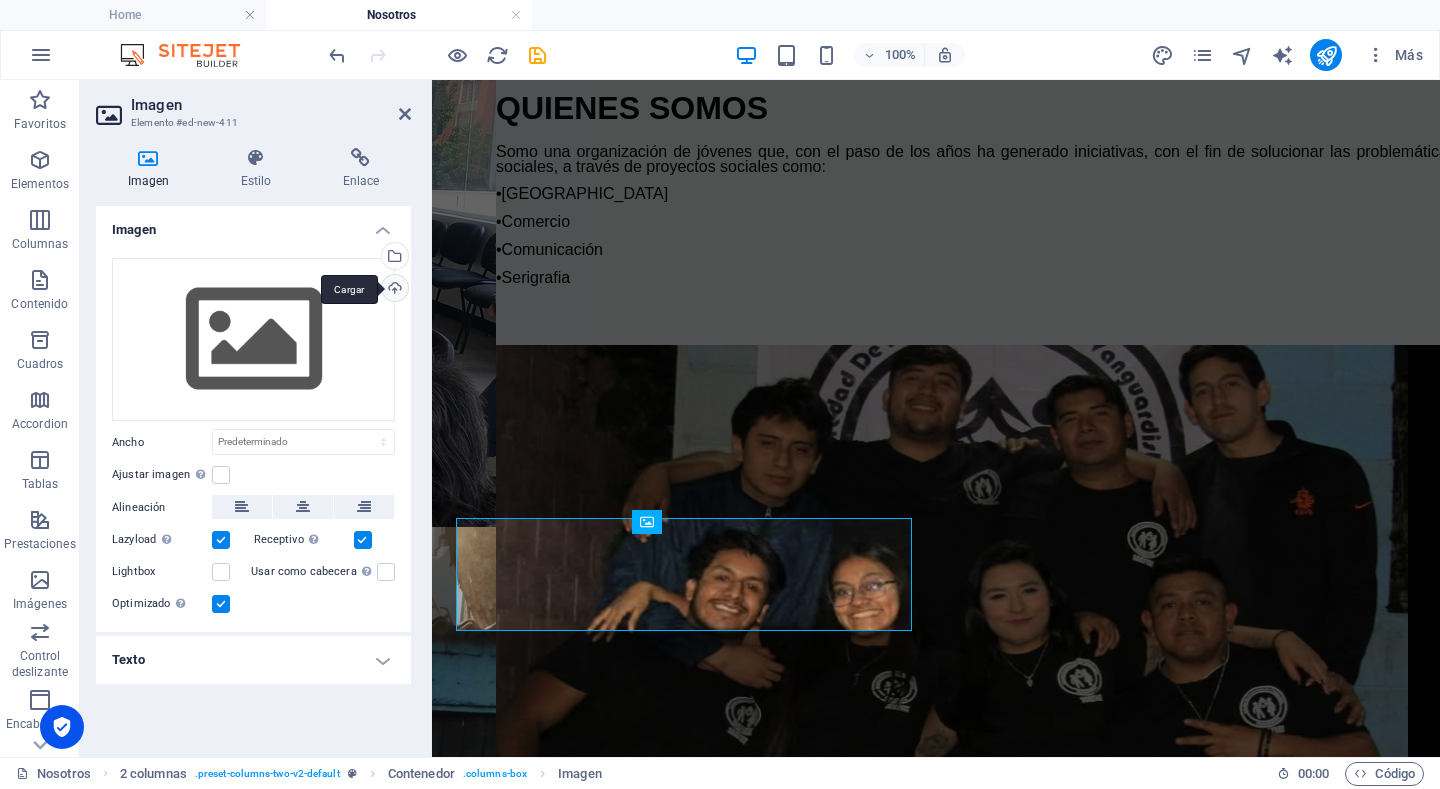 click on "Cargar" at bounding box center (393, 290) 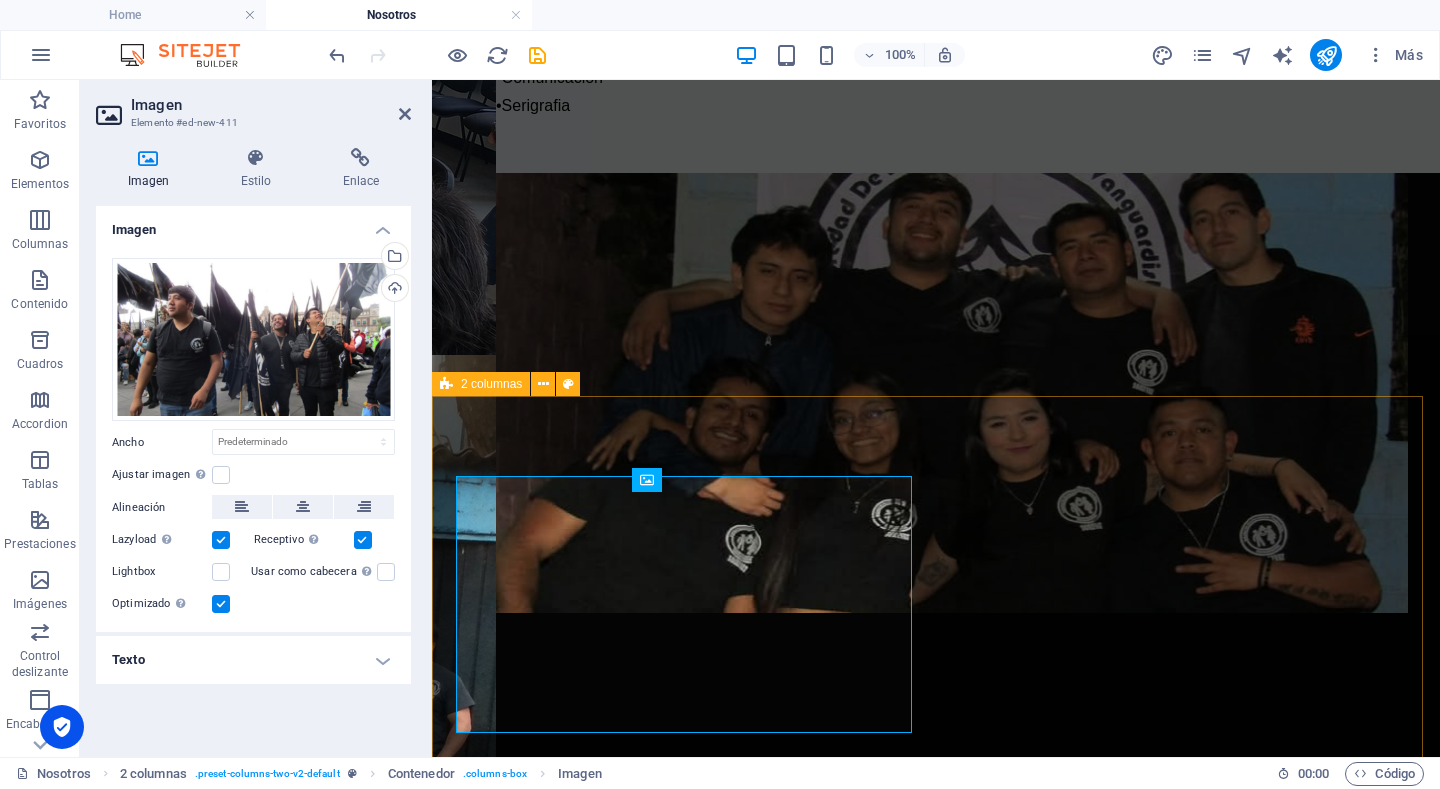 scroll, scrollTop: 983, scrollLeft: 0, axis: vertical 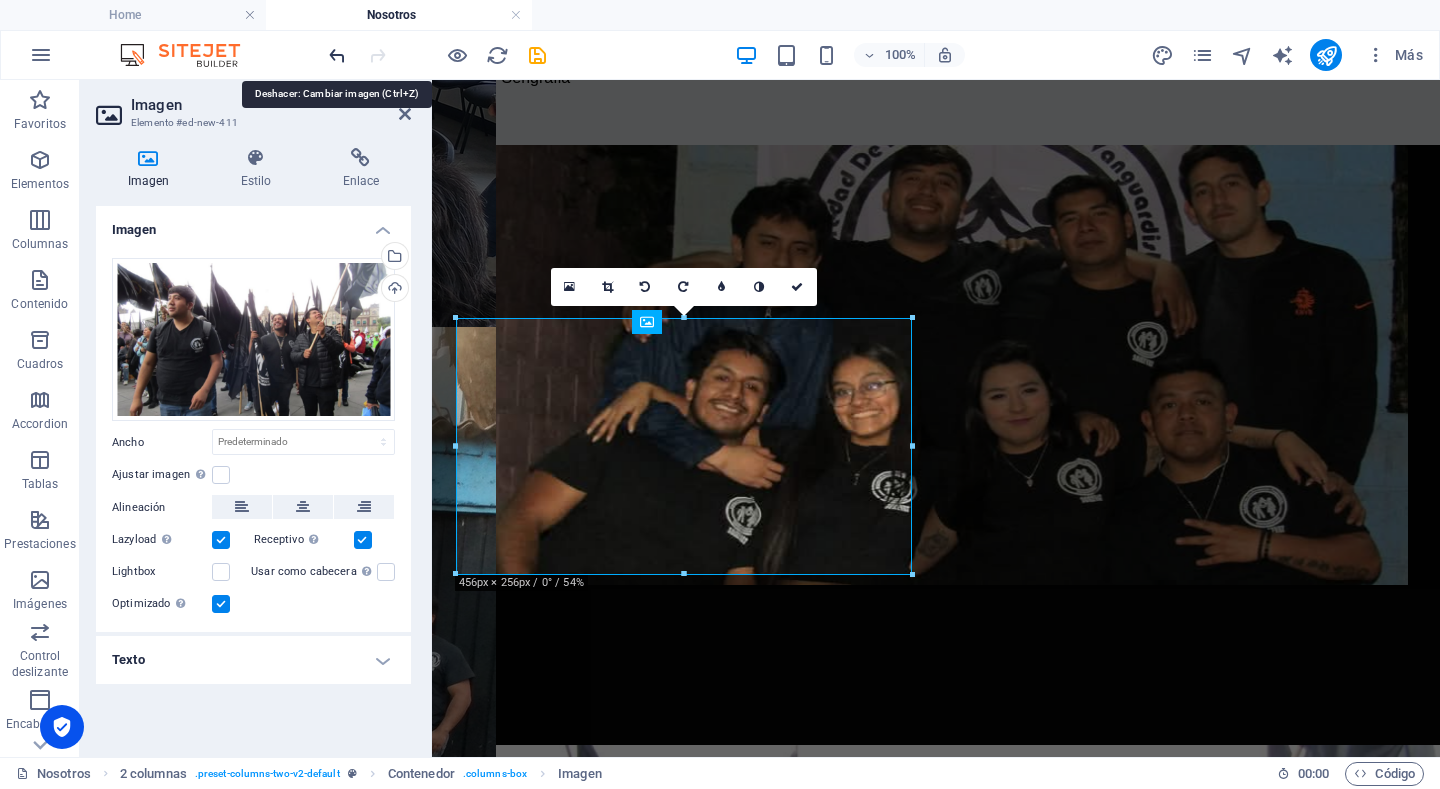 click at bounding box center [337, 55] 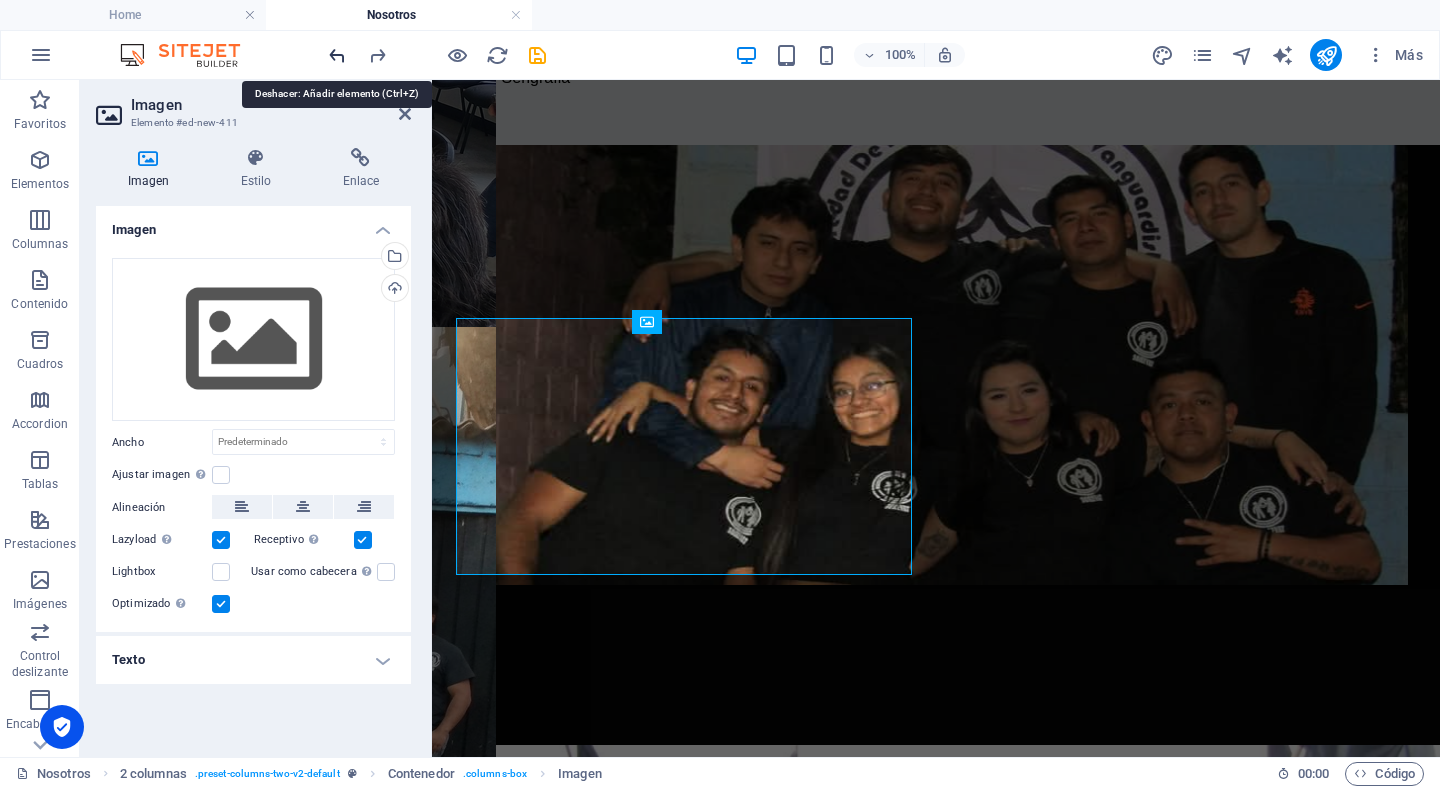 click at bounding box center [337, 55] 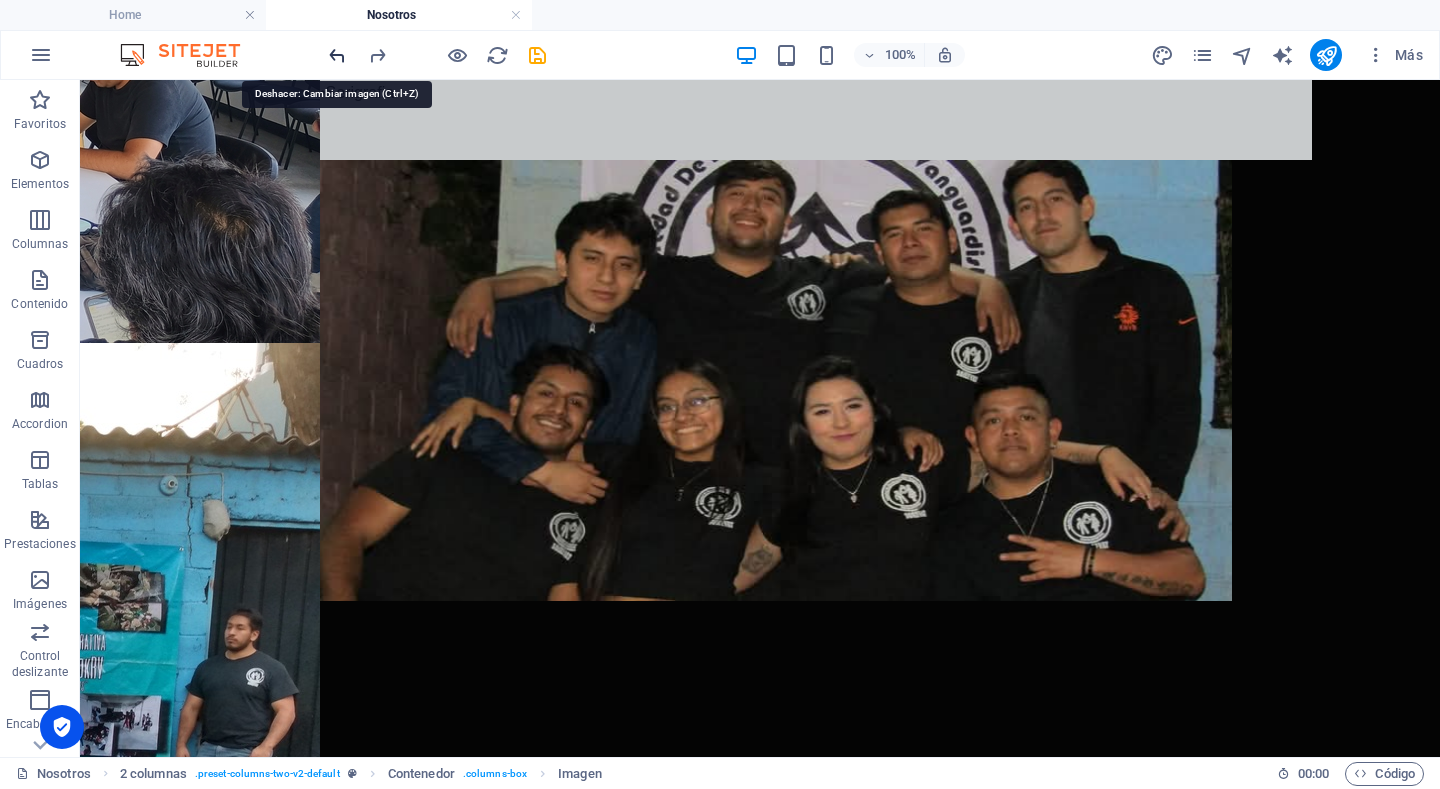 scroll, scrollTop: 999, scrollLeft: 0, axis: vertical 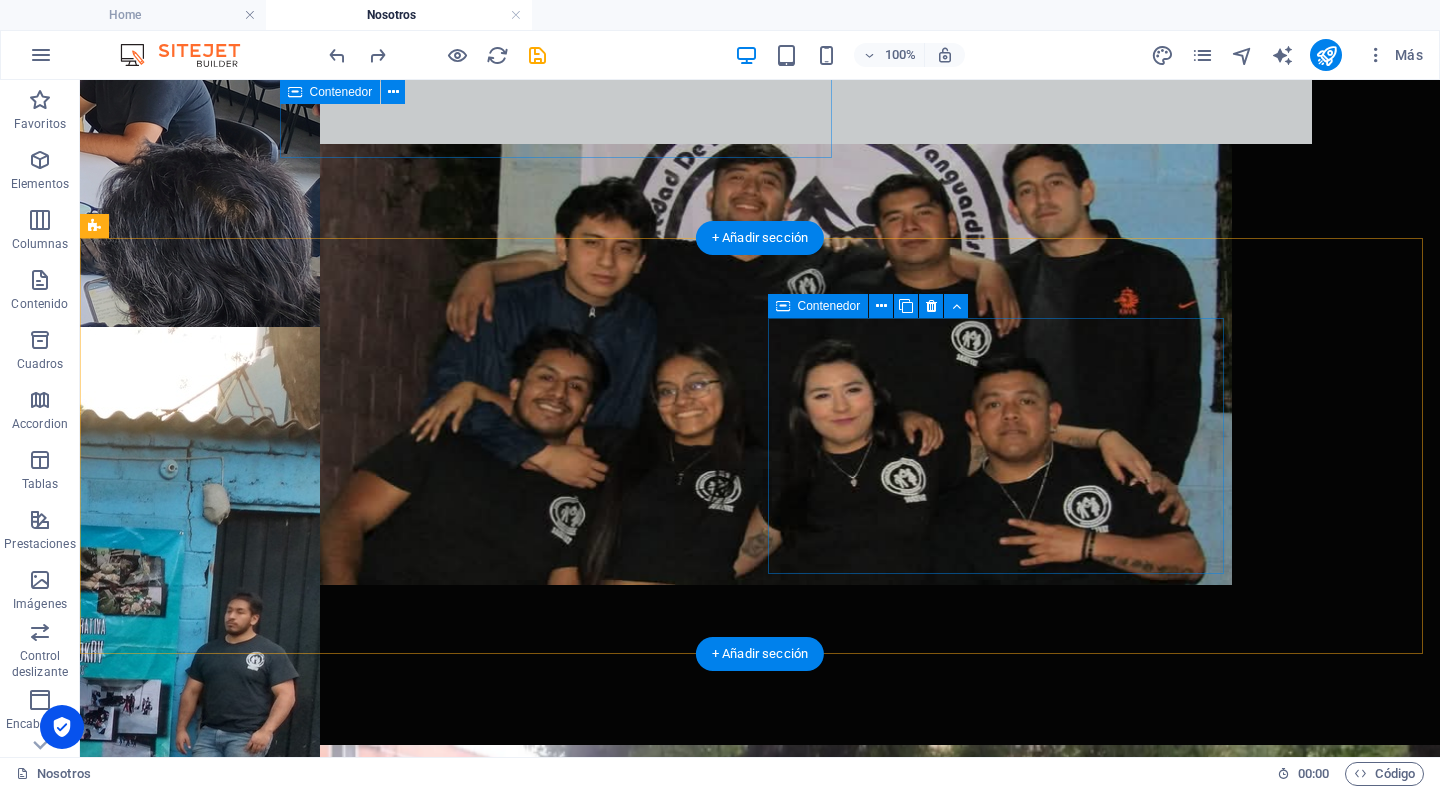 click on "Añadir elementos" at bounding box center (253, 1627) 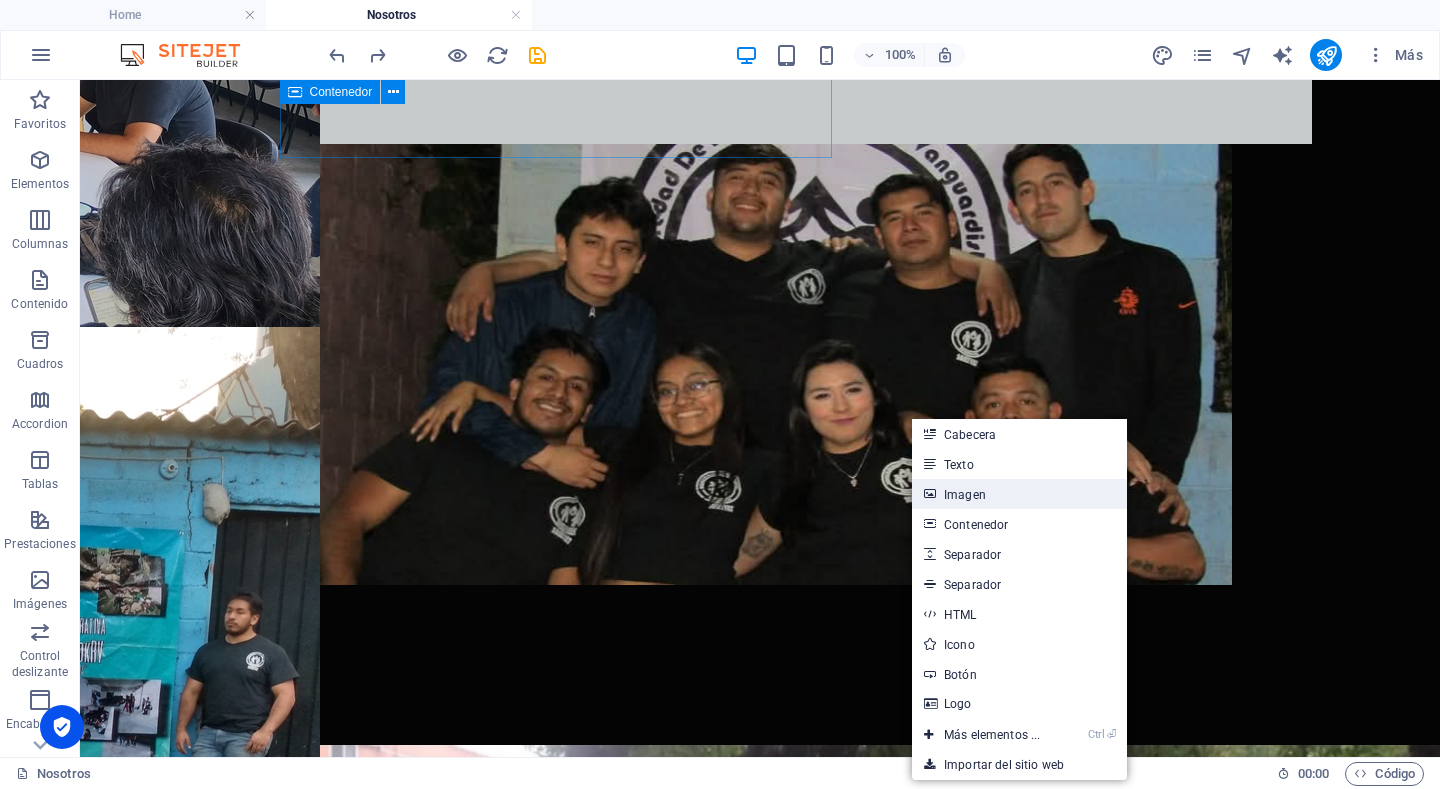 click on "Imagen" at bounding box center [1019, 494] 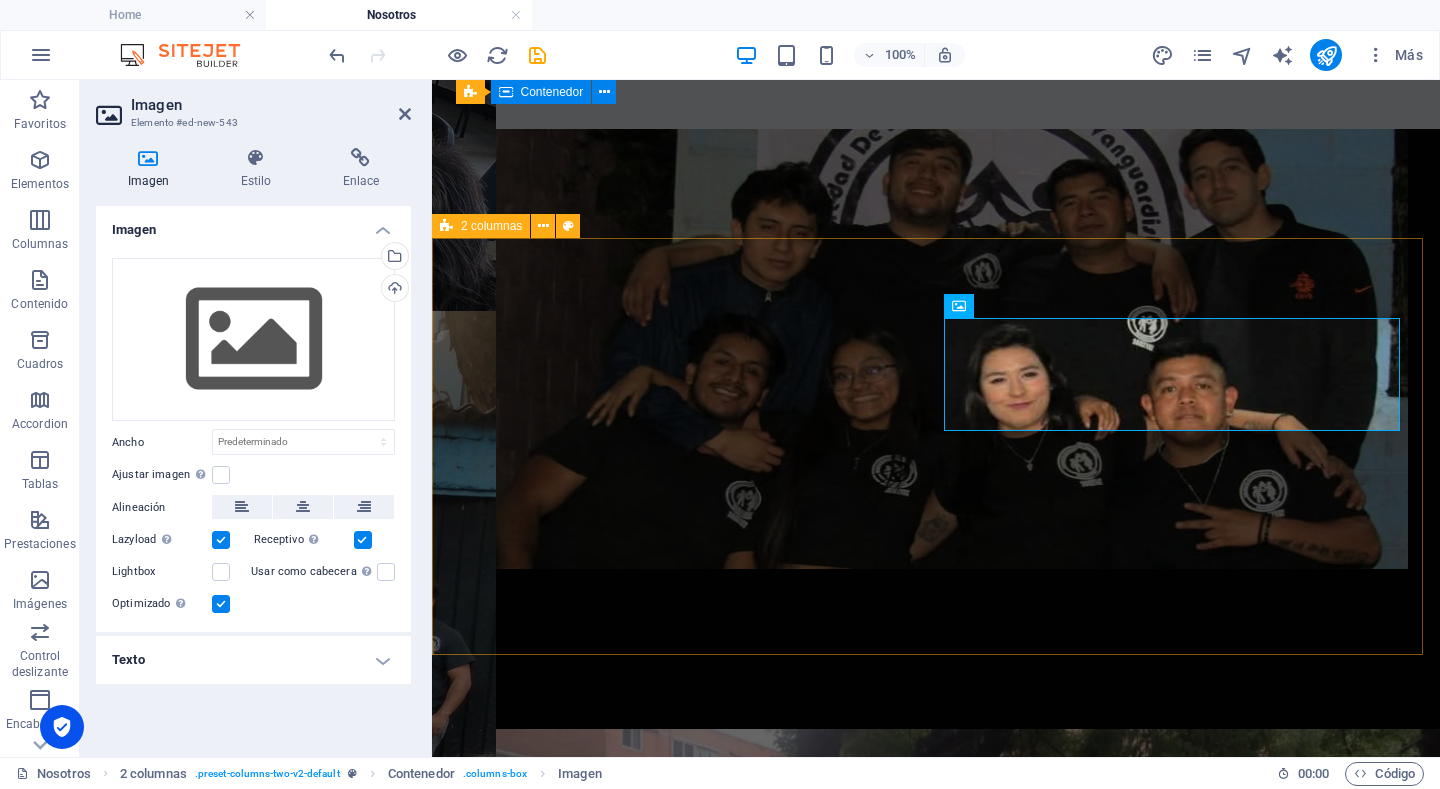 scroll, scrollTop: 983, scrollLeft: 0, axis: vertical 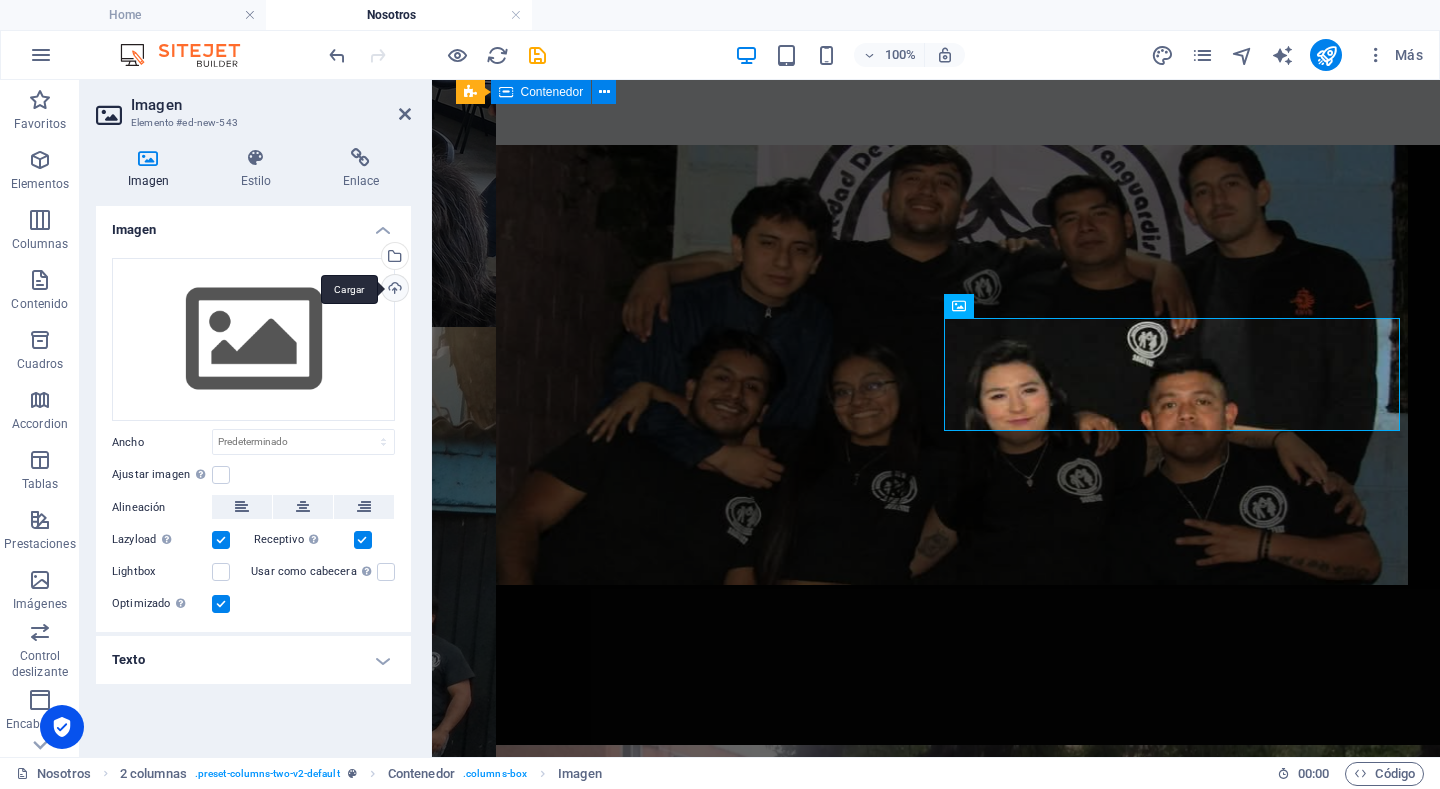 click on "Cargar" at bounding box center (393, 290) 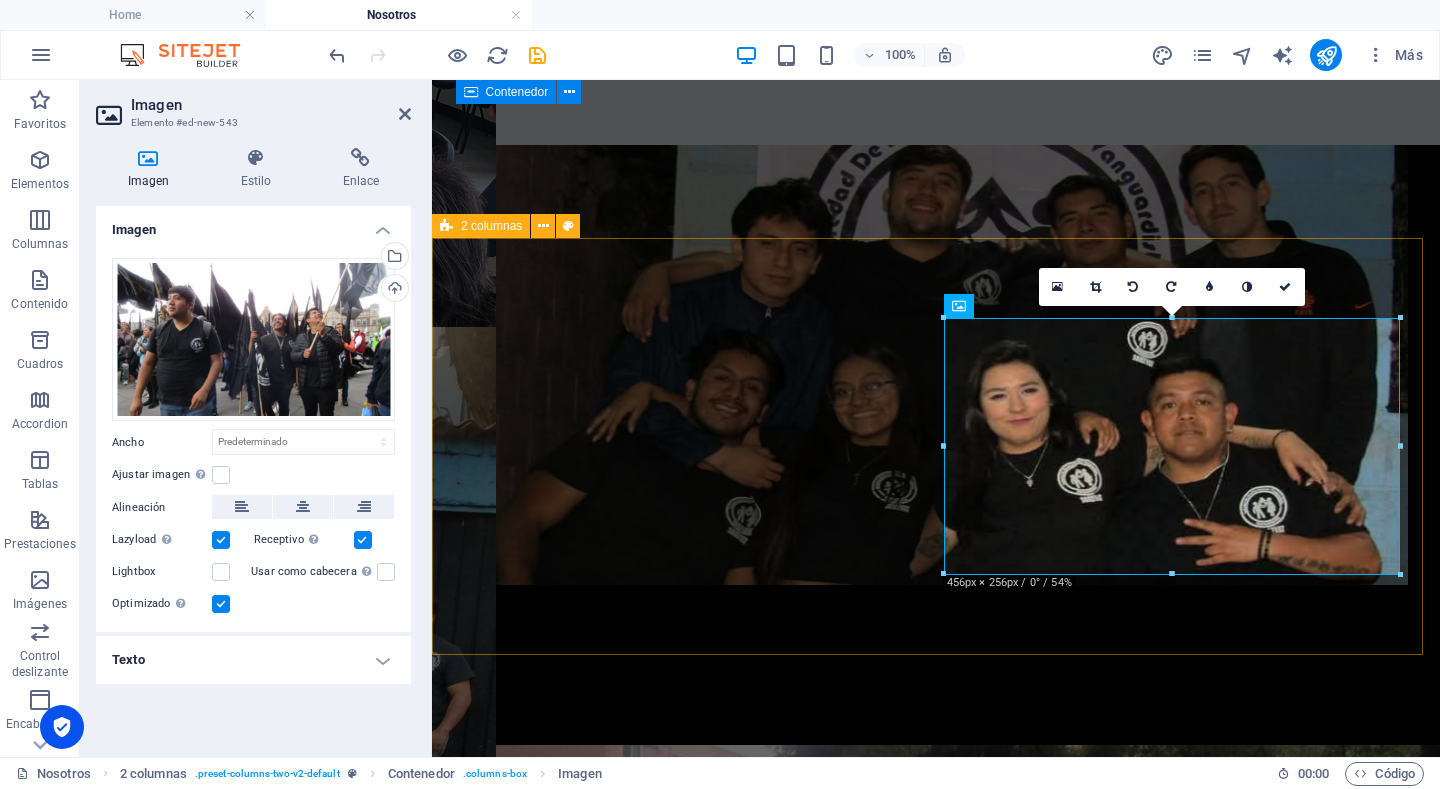 click at bounding box center [936, 1320] 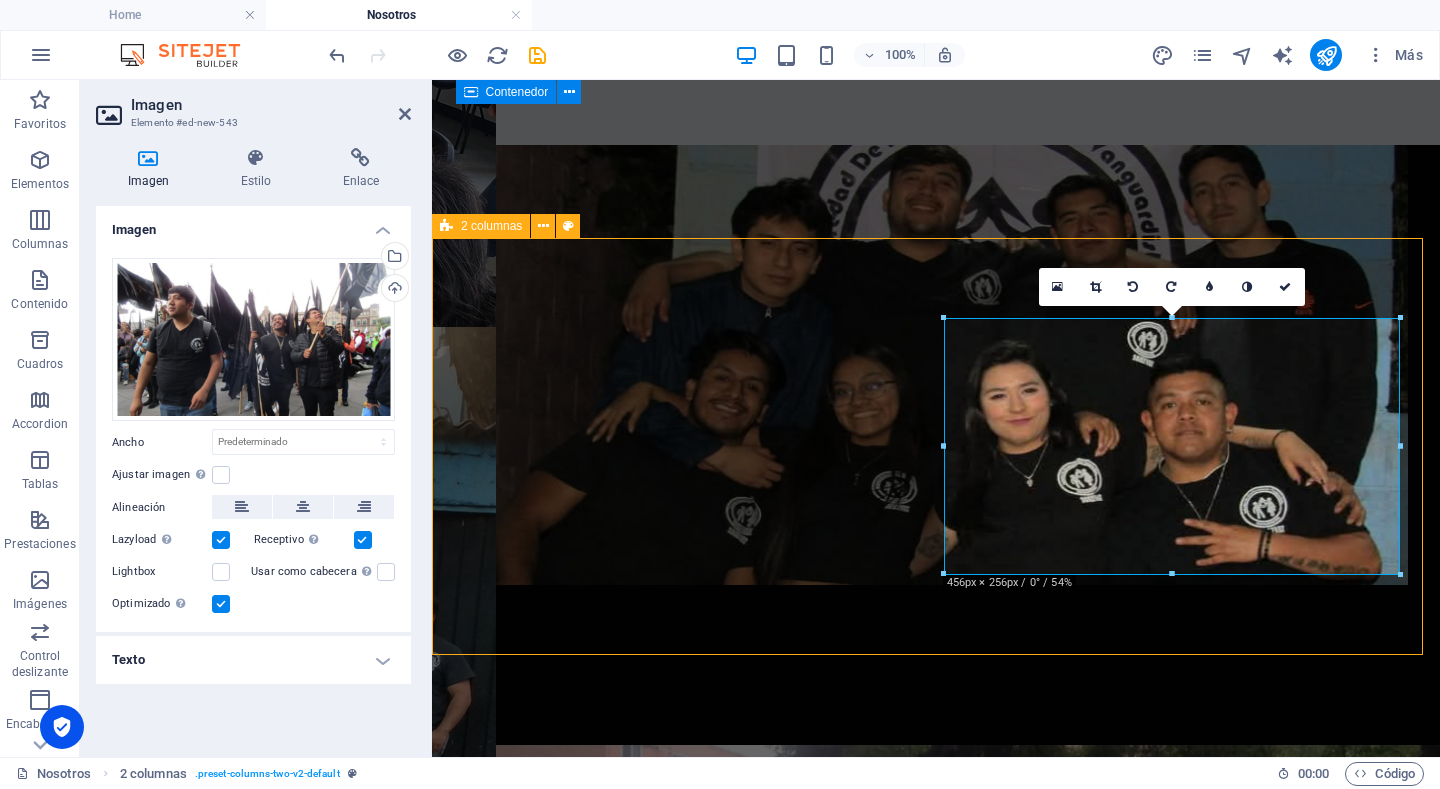 scroll, scrollTop: 999, scrollLeft: 0, axis: vertical 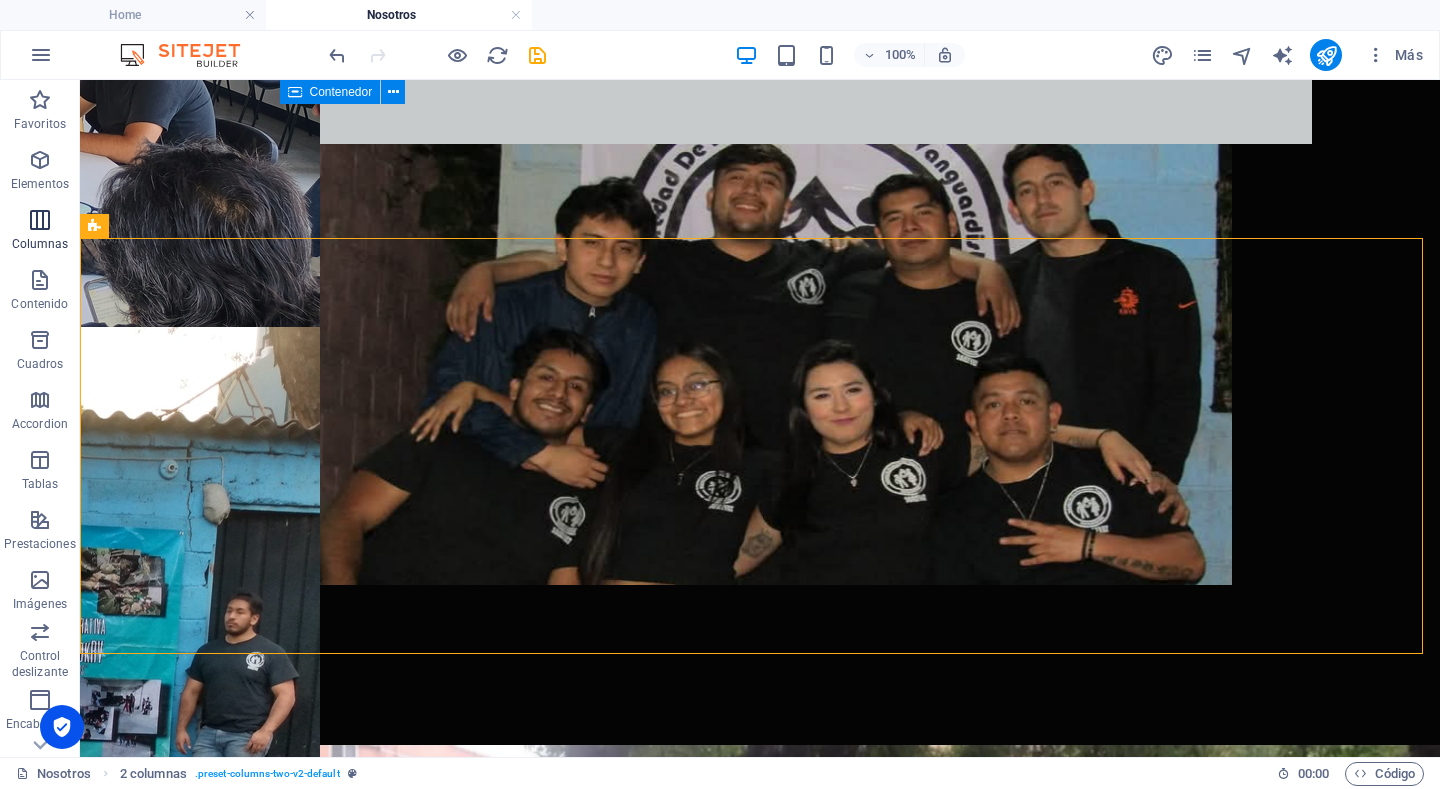click at bounding box center (40, 220) 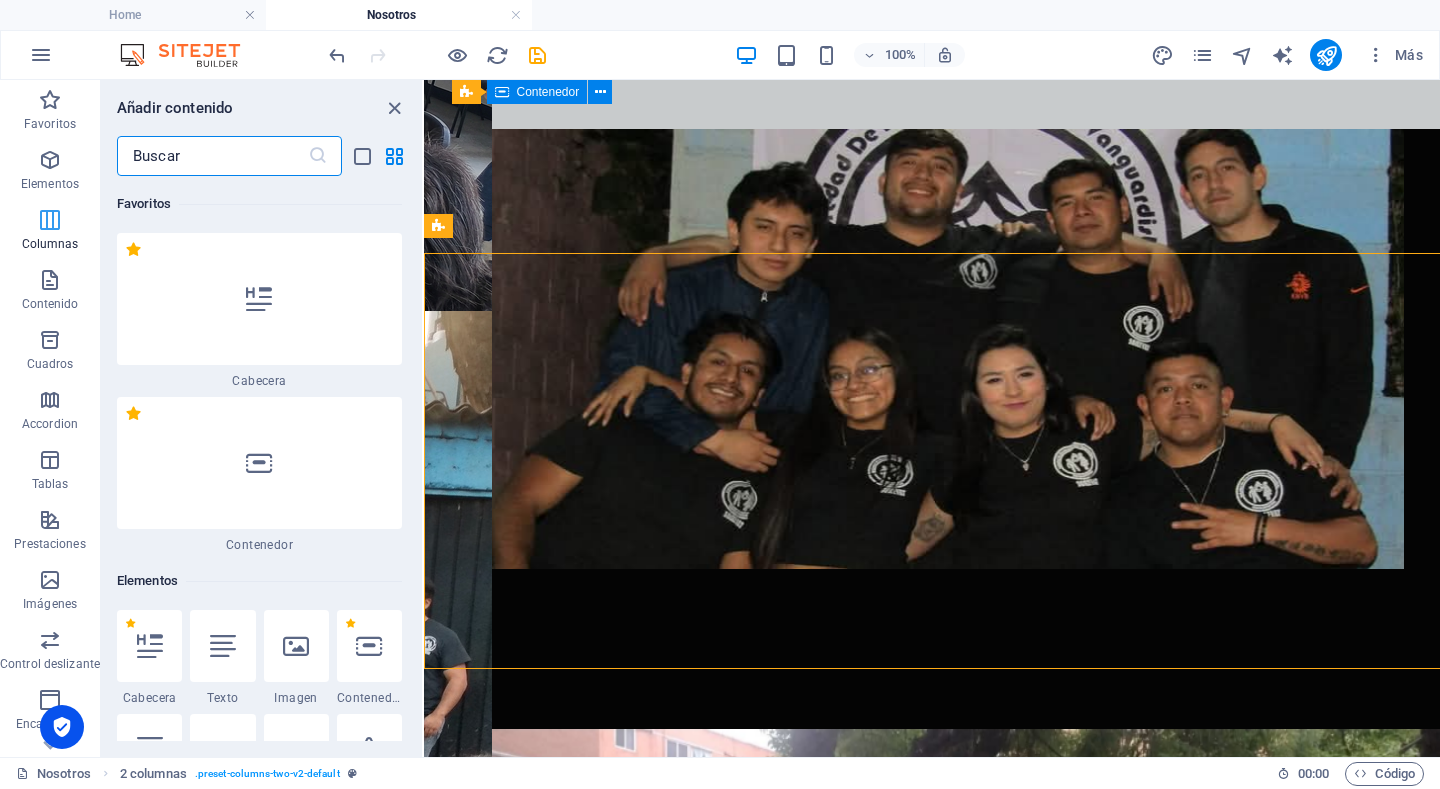scroll, scrollTop: 984, scrollLeft: 0, axis: vertical 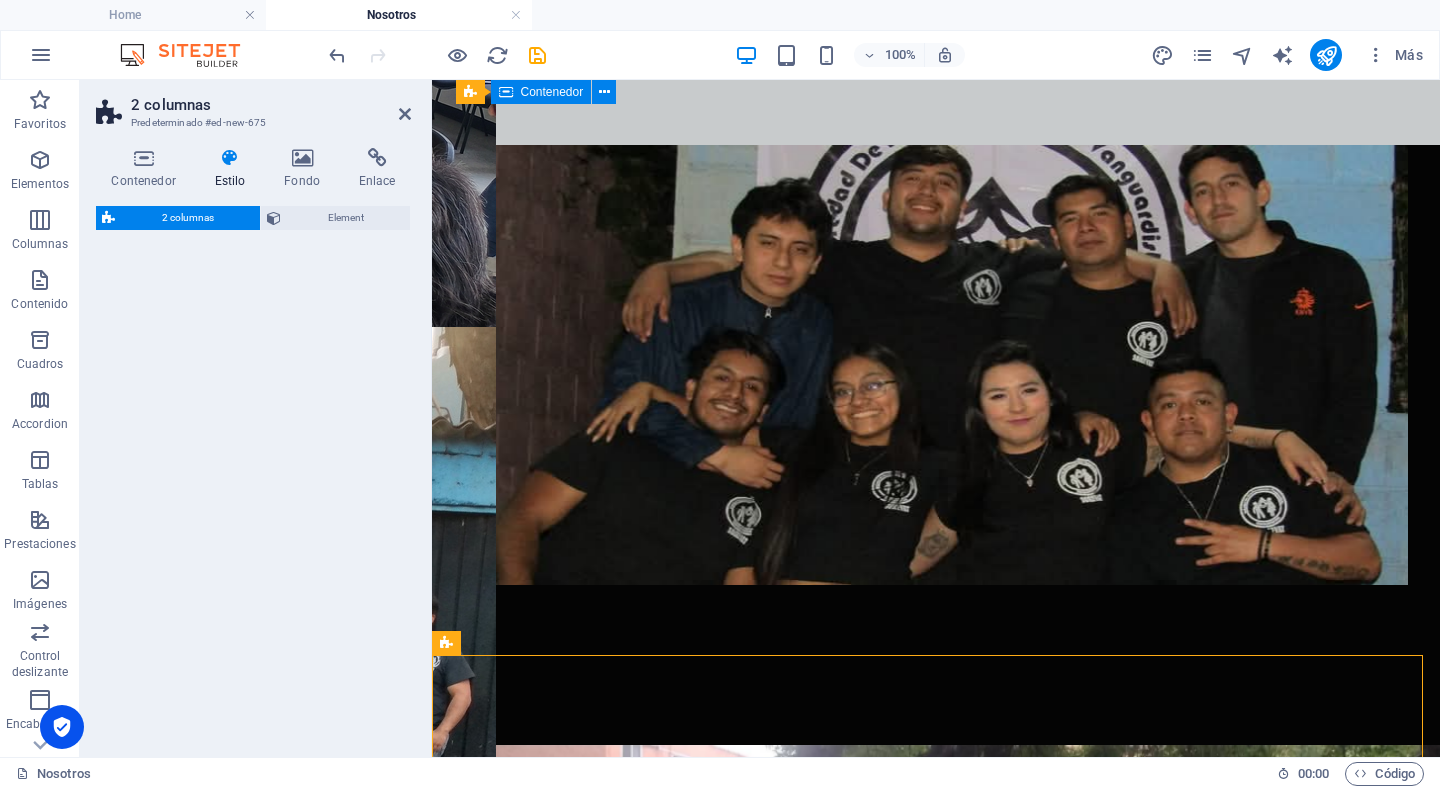 select on "rem" 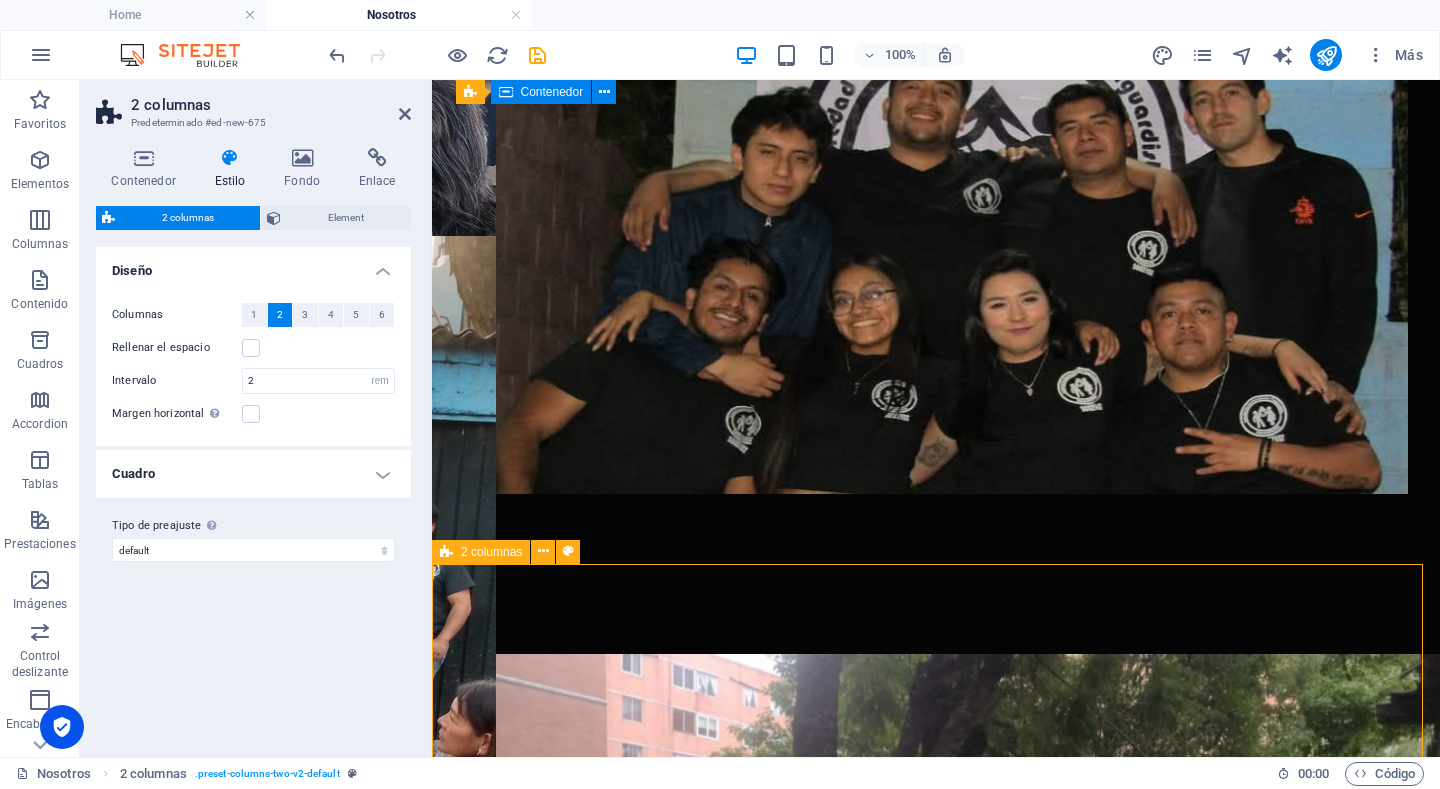 scroll, scrollTop: 1283, scrollLeft: 0, axis: vertical 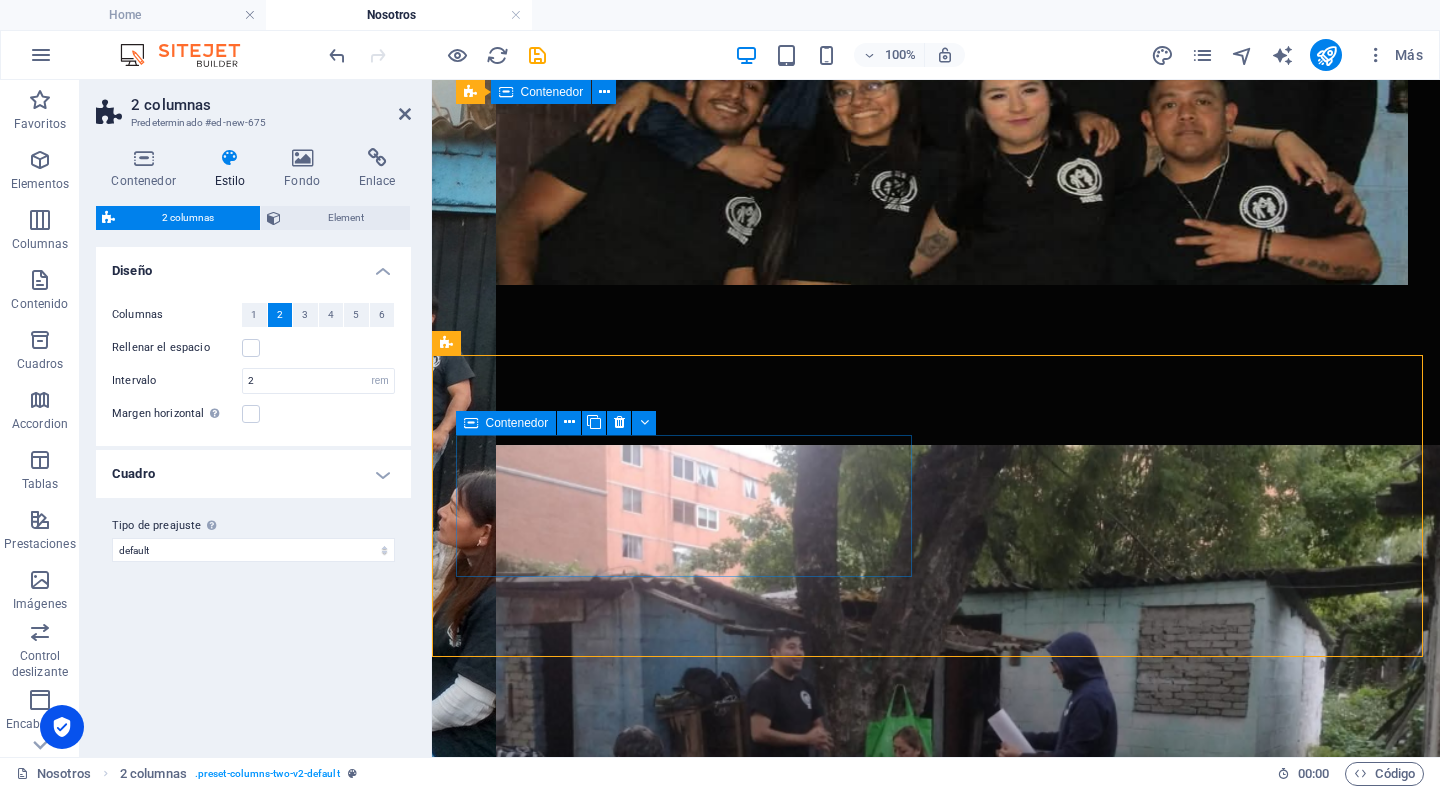 click on "Suelta el contenido aquí o  Añadir elementos  Pegar portapapeles" at bounding box center [676, 1826] 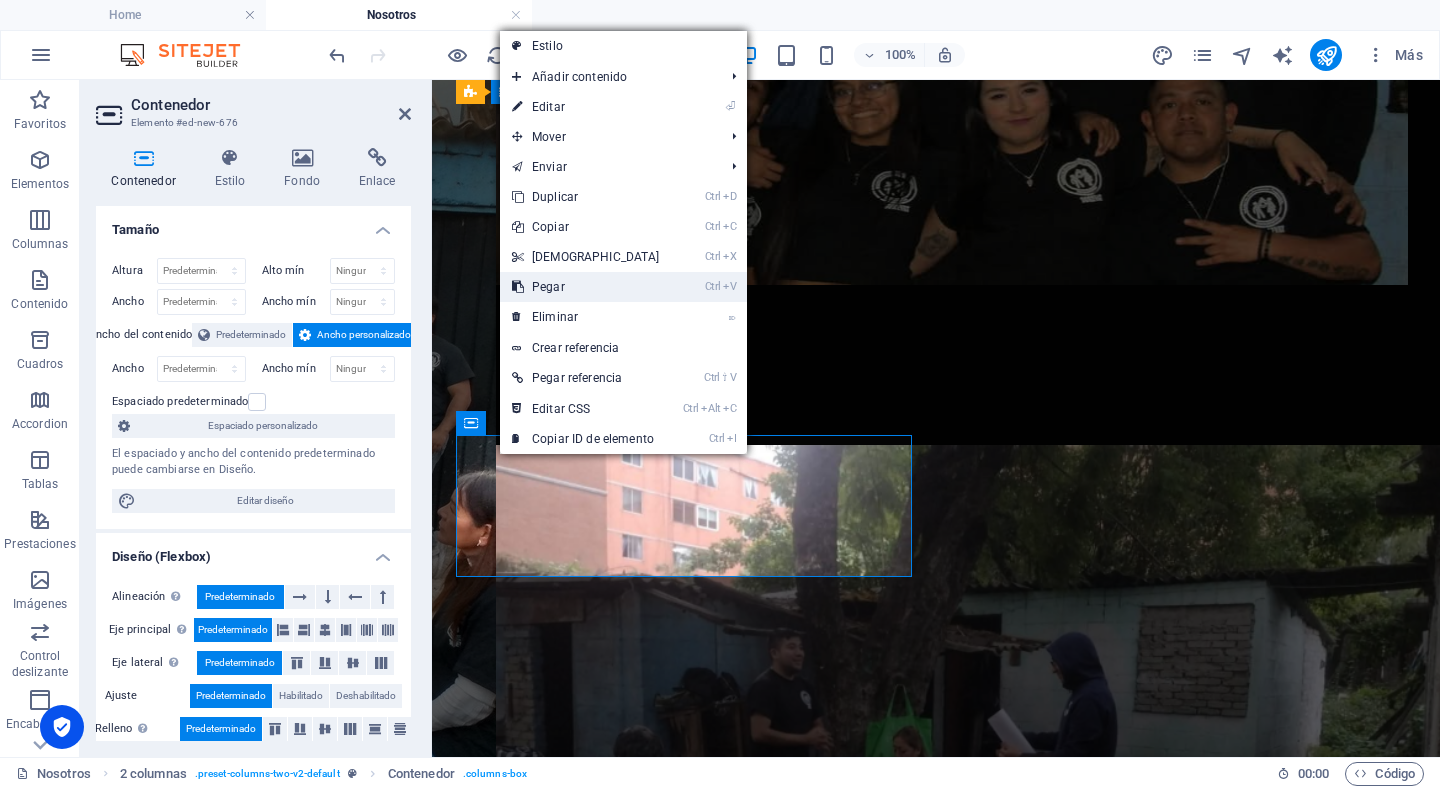 click on "Ctrl V  Pegar" at bounding box center [586, 287] 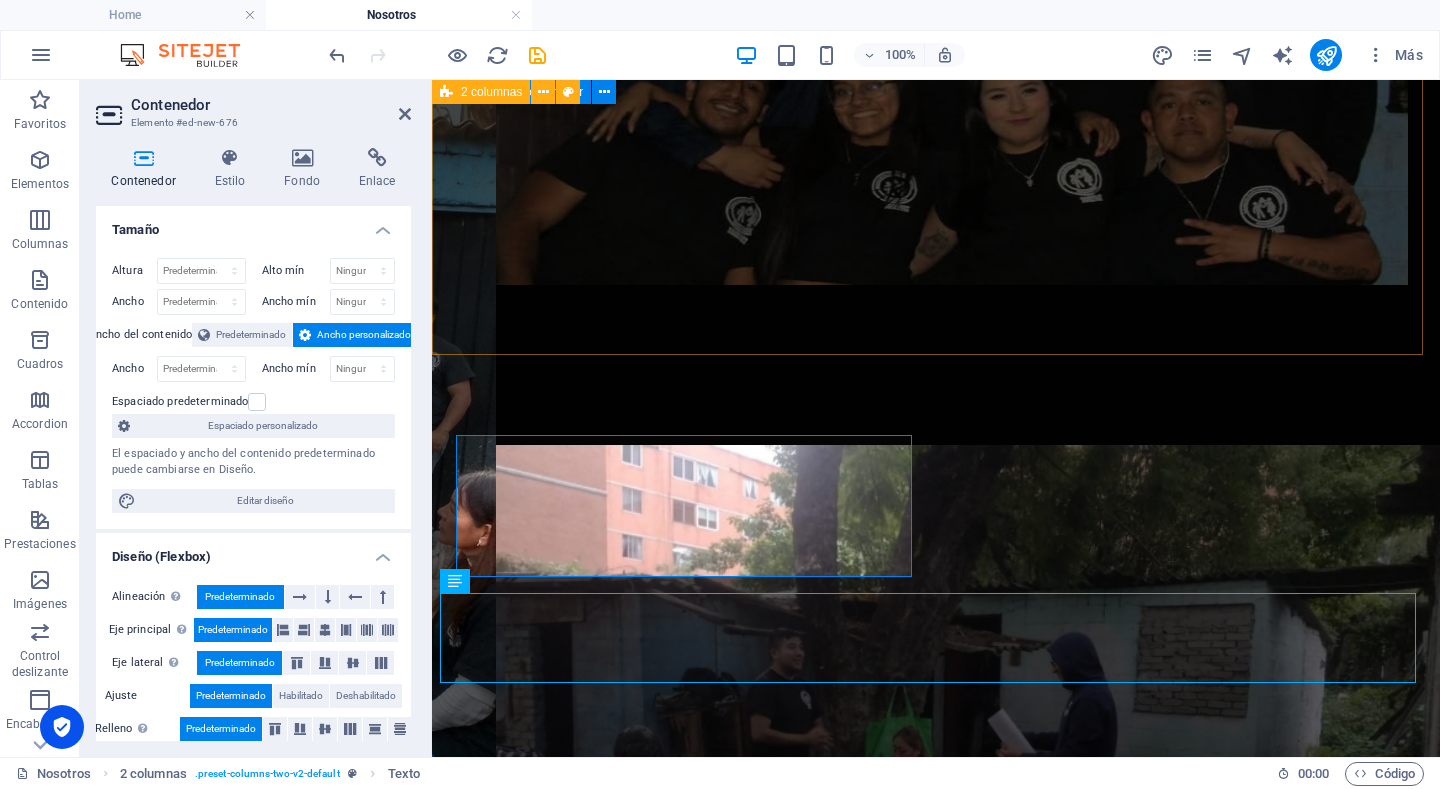 scroll, scrollTop: 1299, scrollLeft: 0, axis: vertical 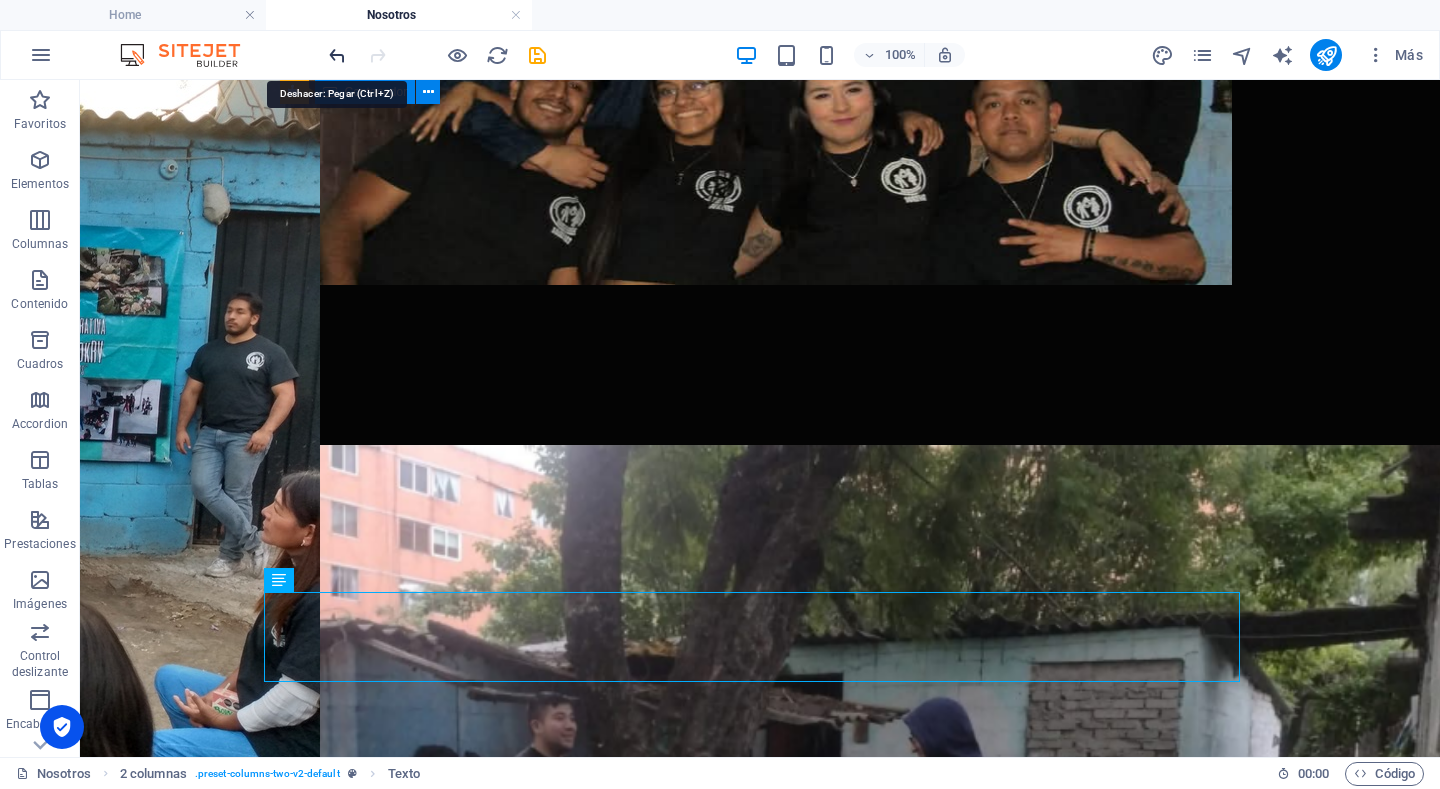 click at bounding box center (337, 55) 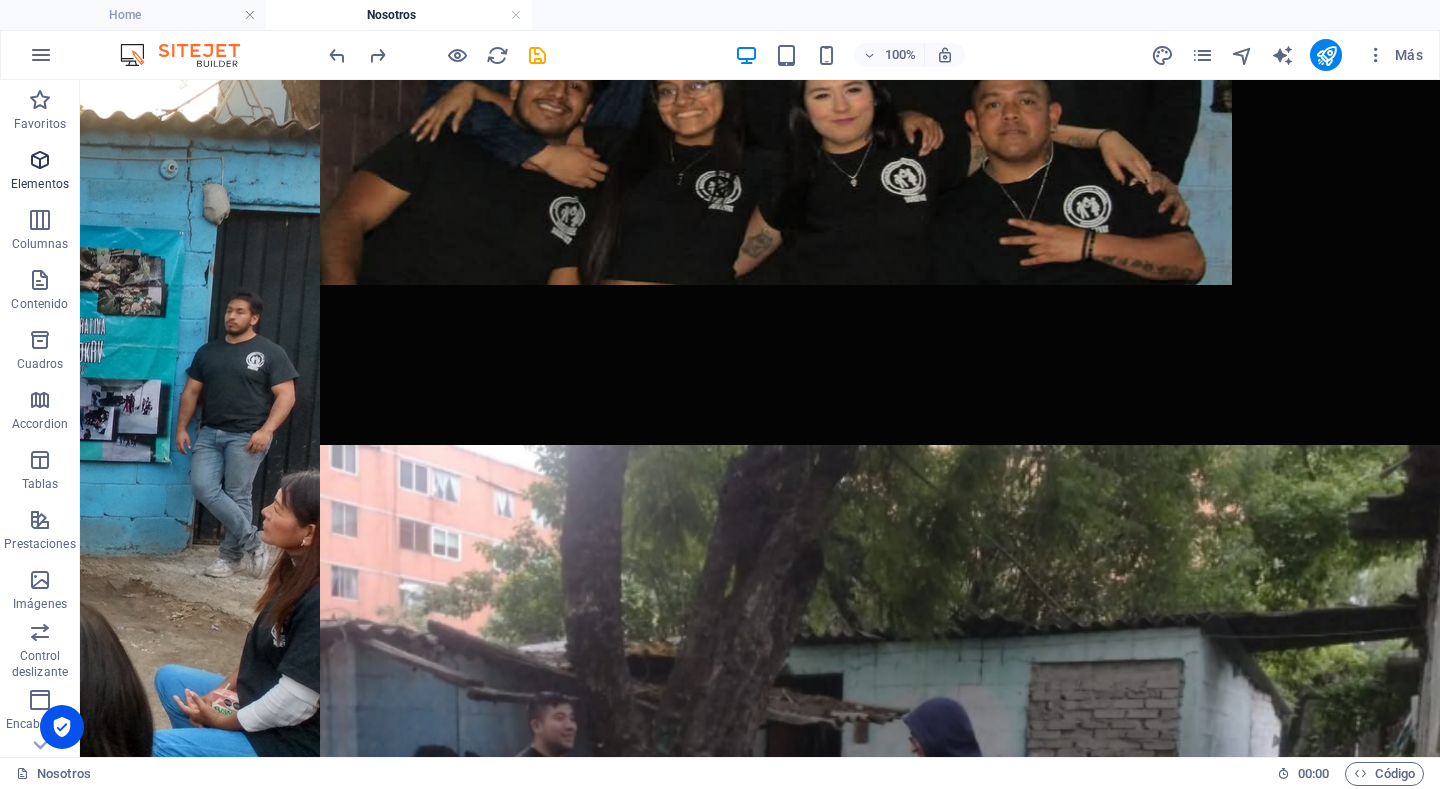 click at bounding box center (40, 160) 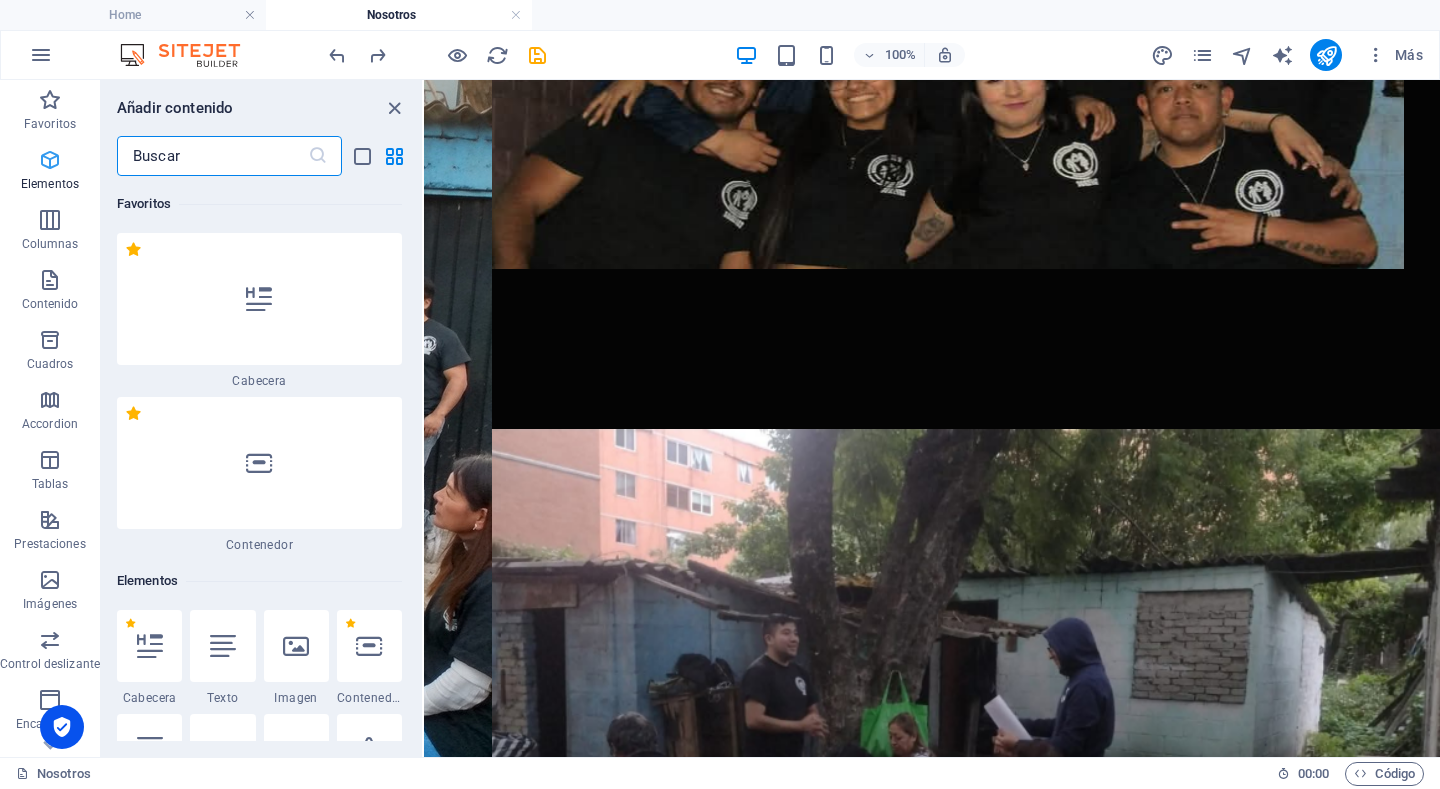 scroll, scrollTop: 1284, scrollLeft: 0, axis: vertical 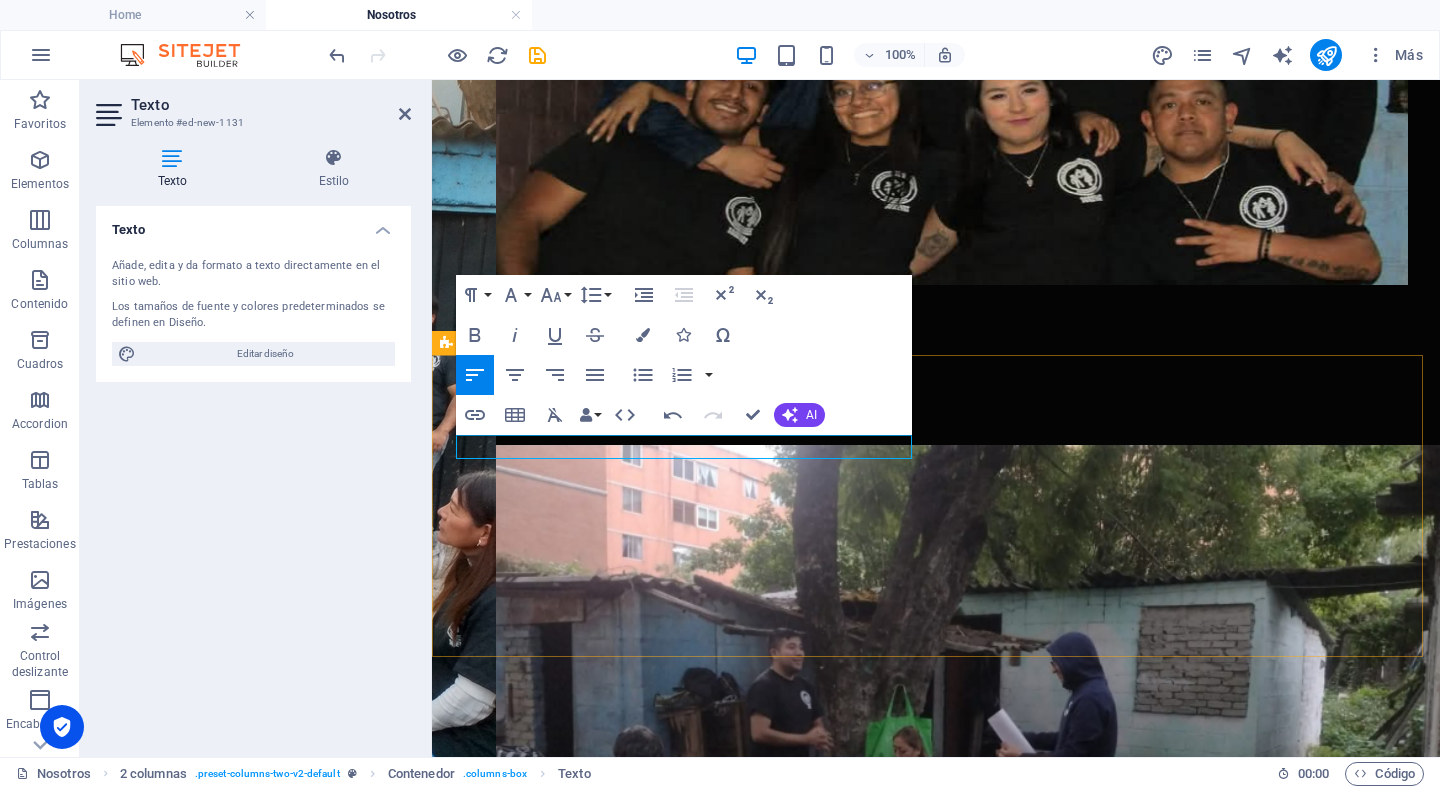 drag, startPoint x: 672, startPoint y: 438, endPoint x: 451, endPoint y: 440, distance: 221.00905 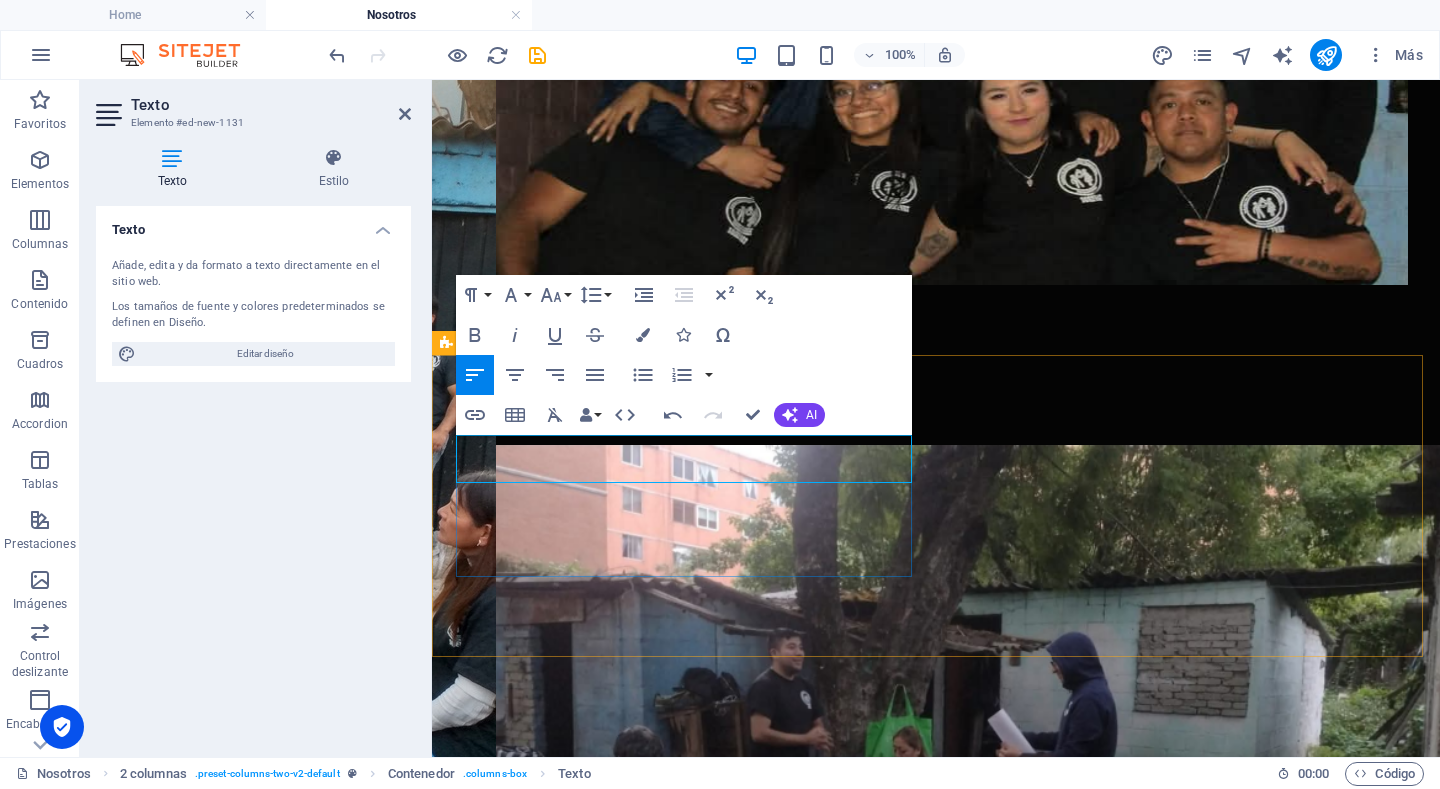 click at bounding box center [676, 1791] 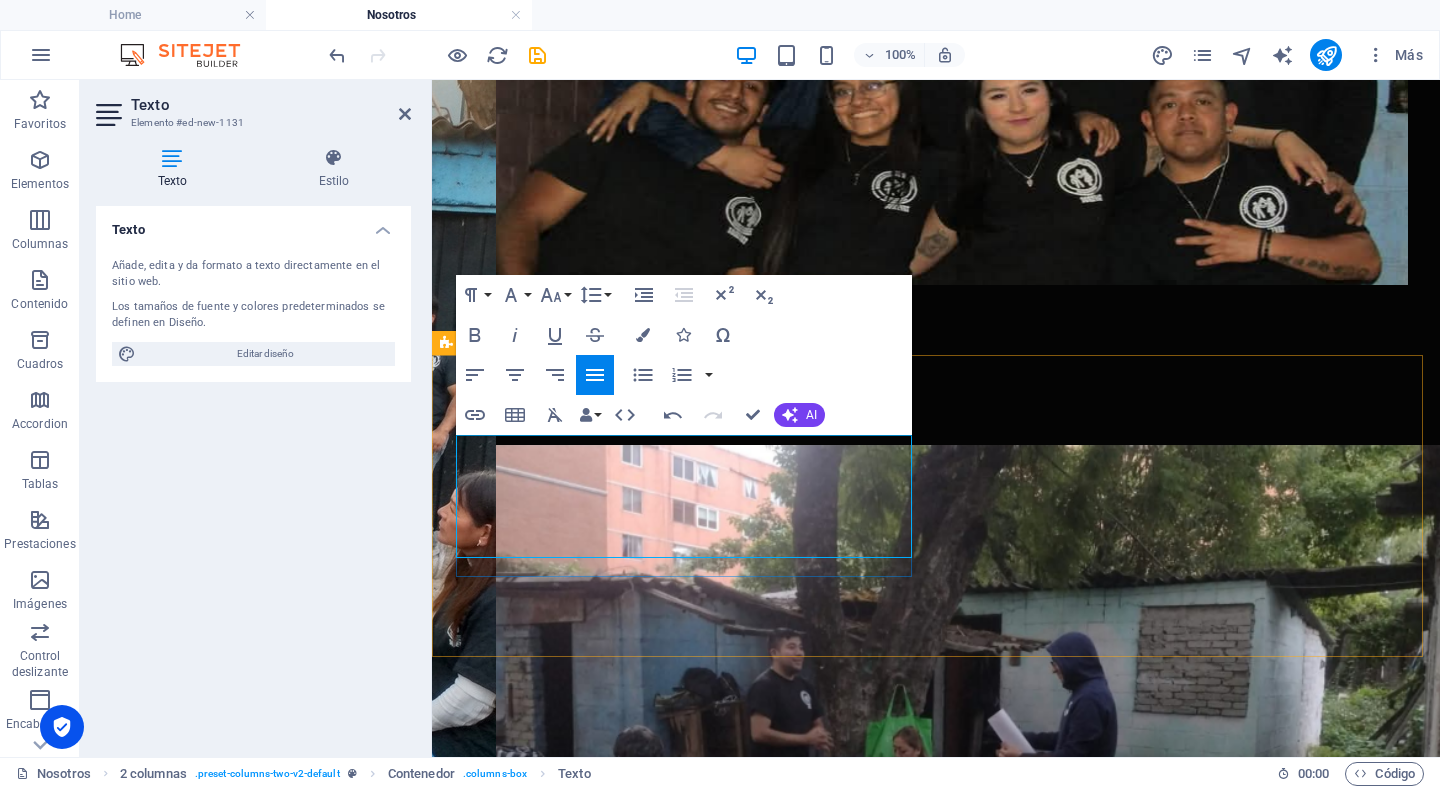 click on "M I S I O N" at bounding box center (676, 1767) 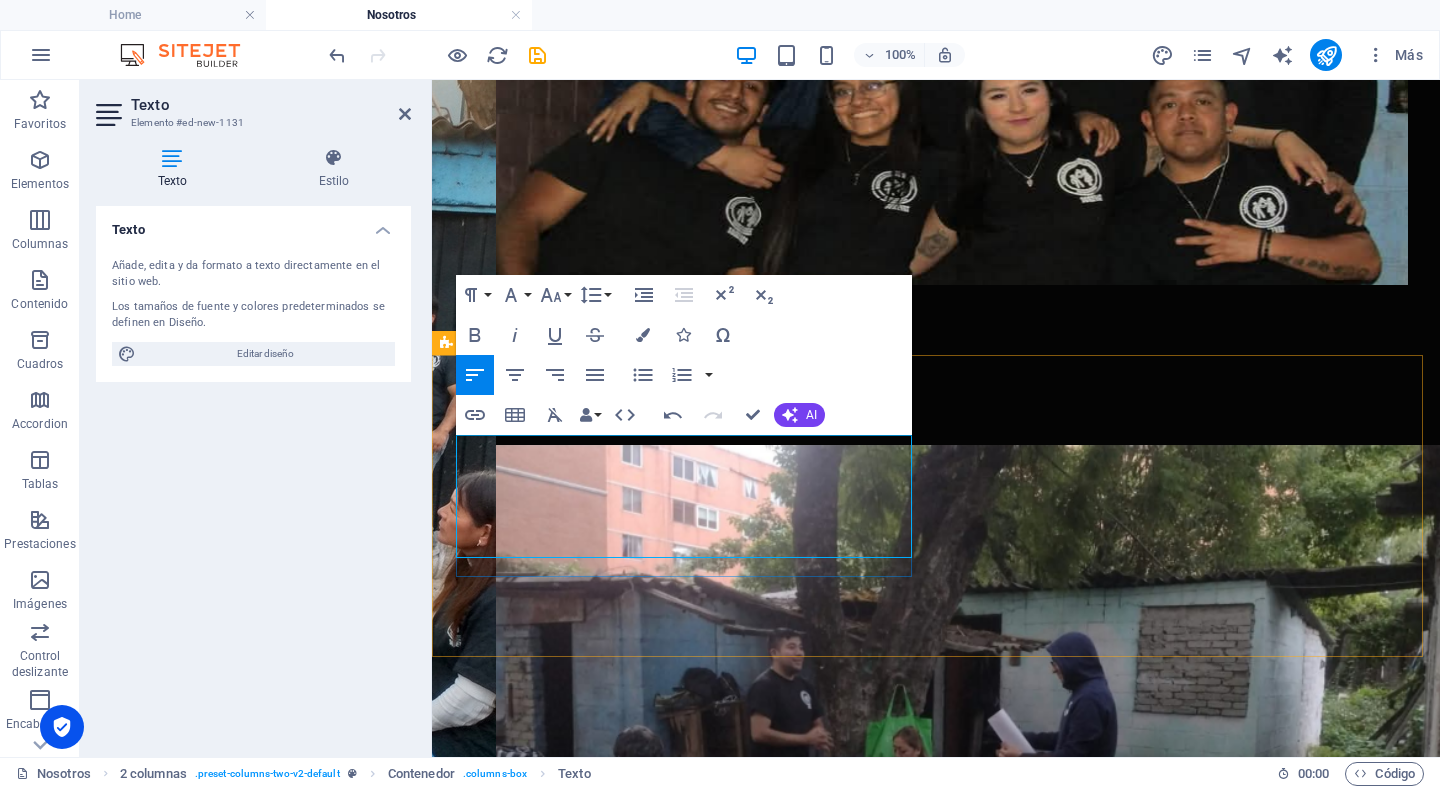 click on "Ser una empresa social y solidaria que funja como lucha frente a la solución de obtención de vivienda digna, de modo que sea accesible para cualquier persona física de la población [DEMOGRAPHIC_DATA] que se encuentre ante cualquier situación de vulnerabilidad sin distinción de credo, orientación sexual o clase social." at bounding box center [676, 1835] 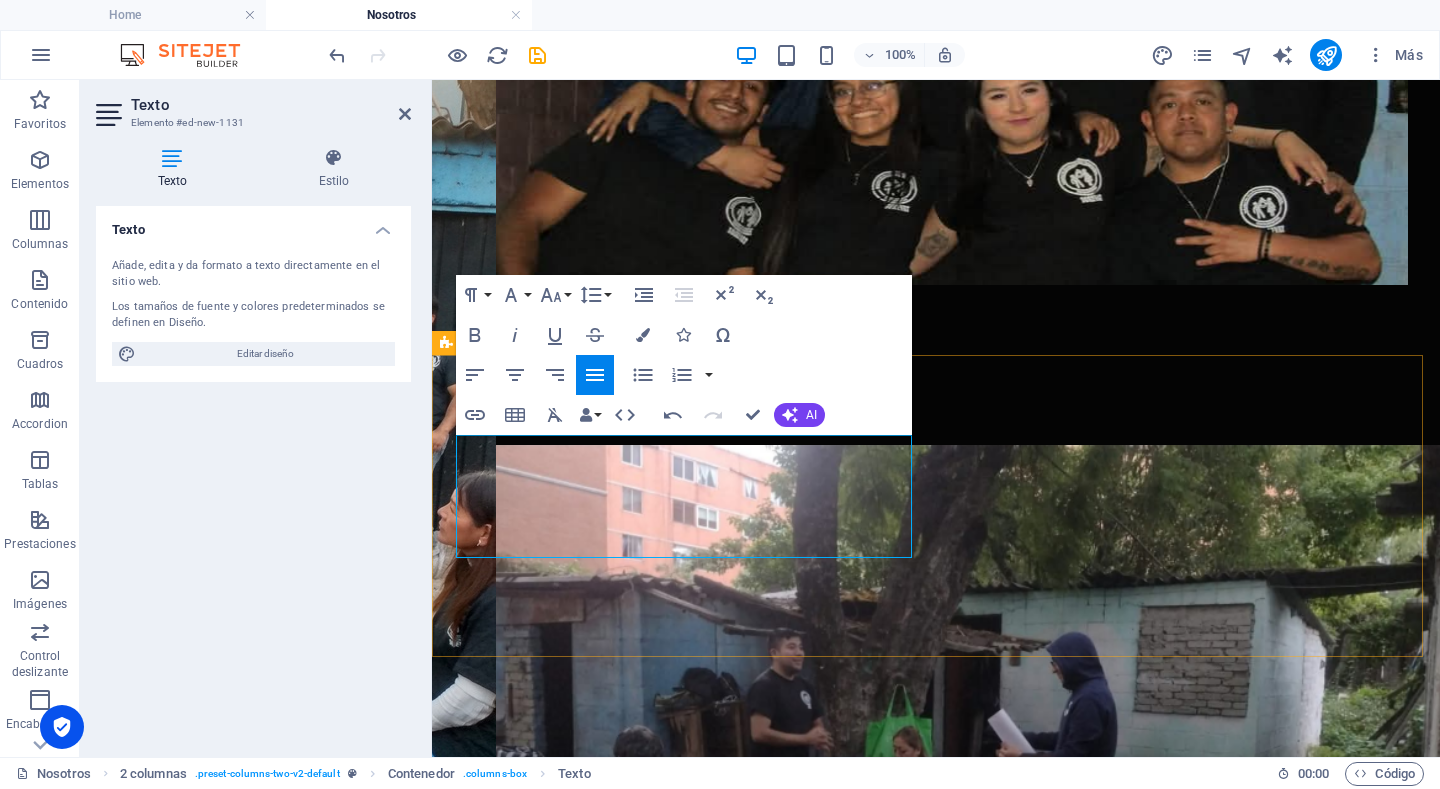 click on "M I S I O N Ser una empresa social y solidaria que funja como lucha frente a la solución de obtención de vivienda digna, de modo que sea accesible para cualquier persona física de la población mexicana que se encuentre ante cualquier situación de vulnerabilidad sin distinción de credo, orientación sexual o clase social. Suelta el contenido aquí o  Añadir elementos  Pegar portapapeles" at bounding box center (936, 1896) 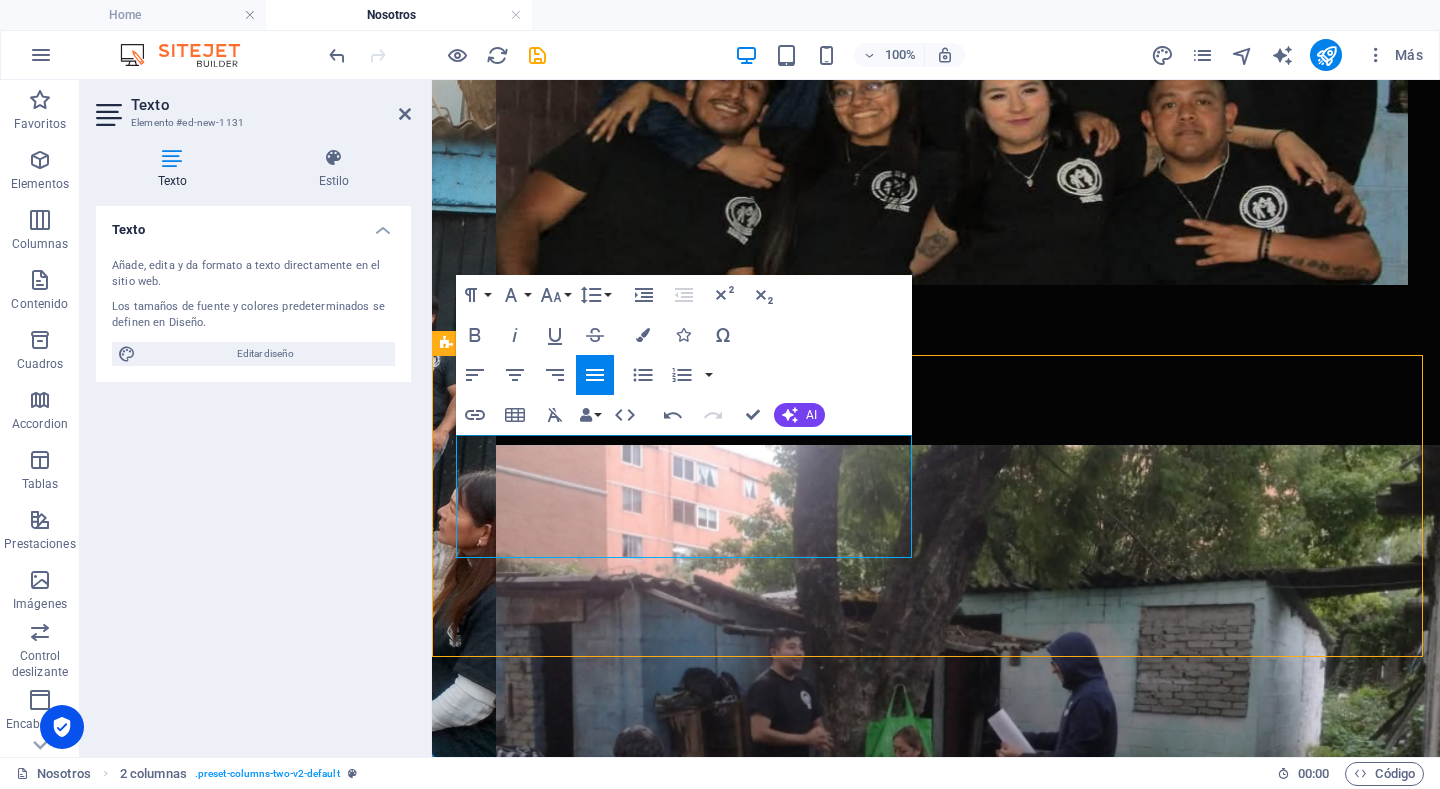 scroll, scrollTop: 1298, scrollLeft: 0, axis: vertical 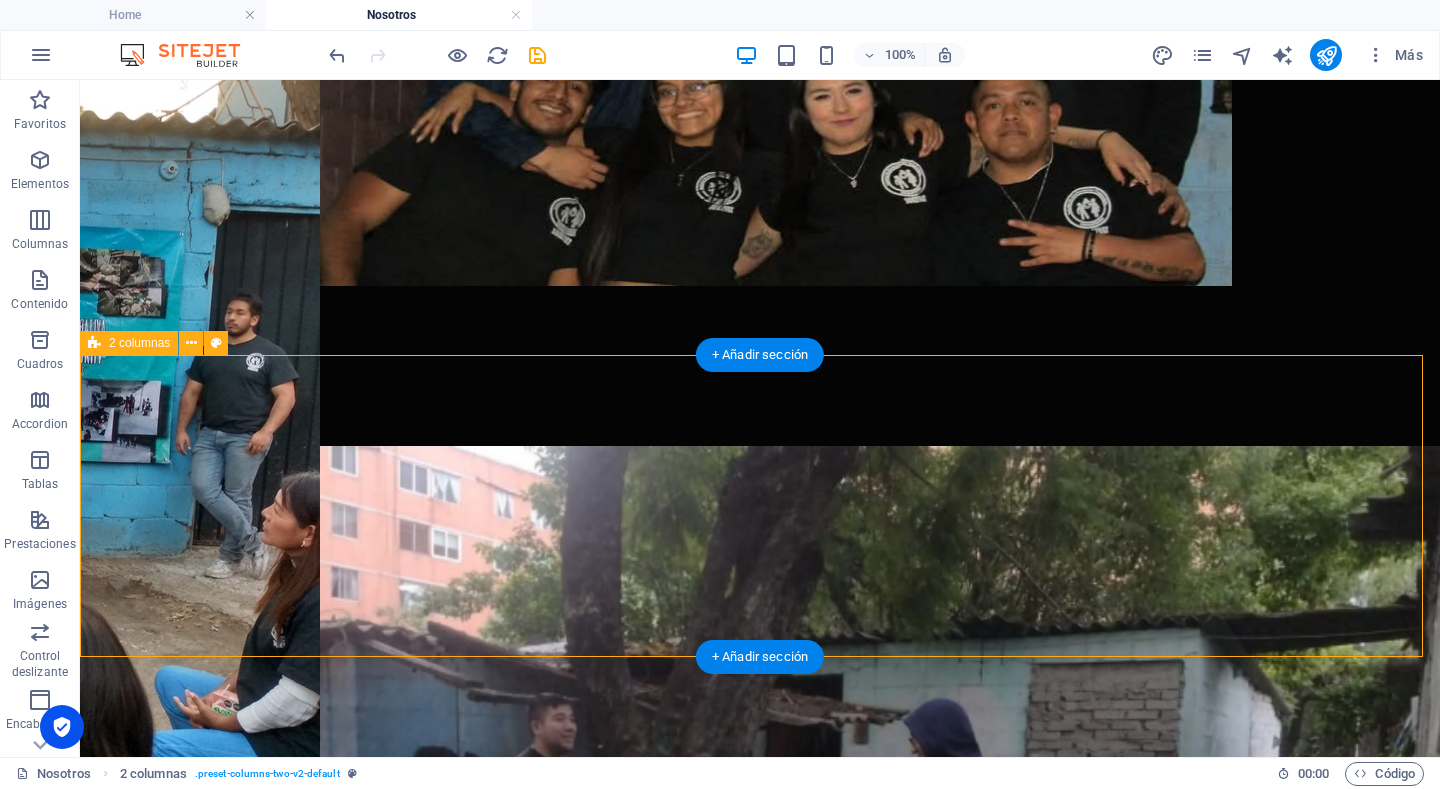 click on "M I S I O N Ser una empresa social y solidaria que funja como lucha frente a la solución de obtención de vivienda digna, de modo que sea accesible para cualquier persona física de la población mexicana que se encuentre ante cualquier situación de vulnerabilidad sin distinción de credo, orientación sexual o clase social. Suelta el contenido aquí o  Añadir elementos  Pegar portapapeles" at bounding box center (760, 2292) 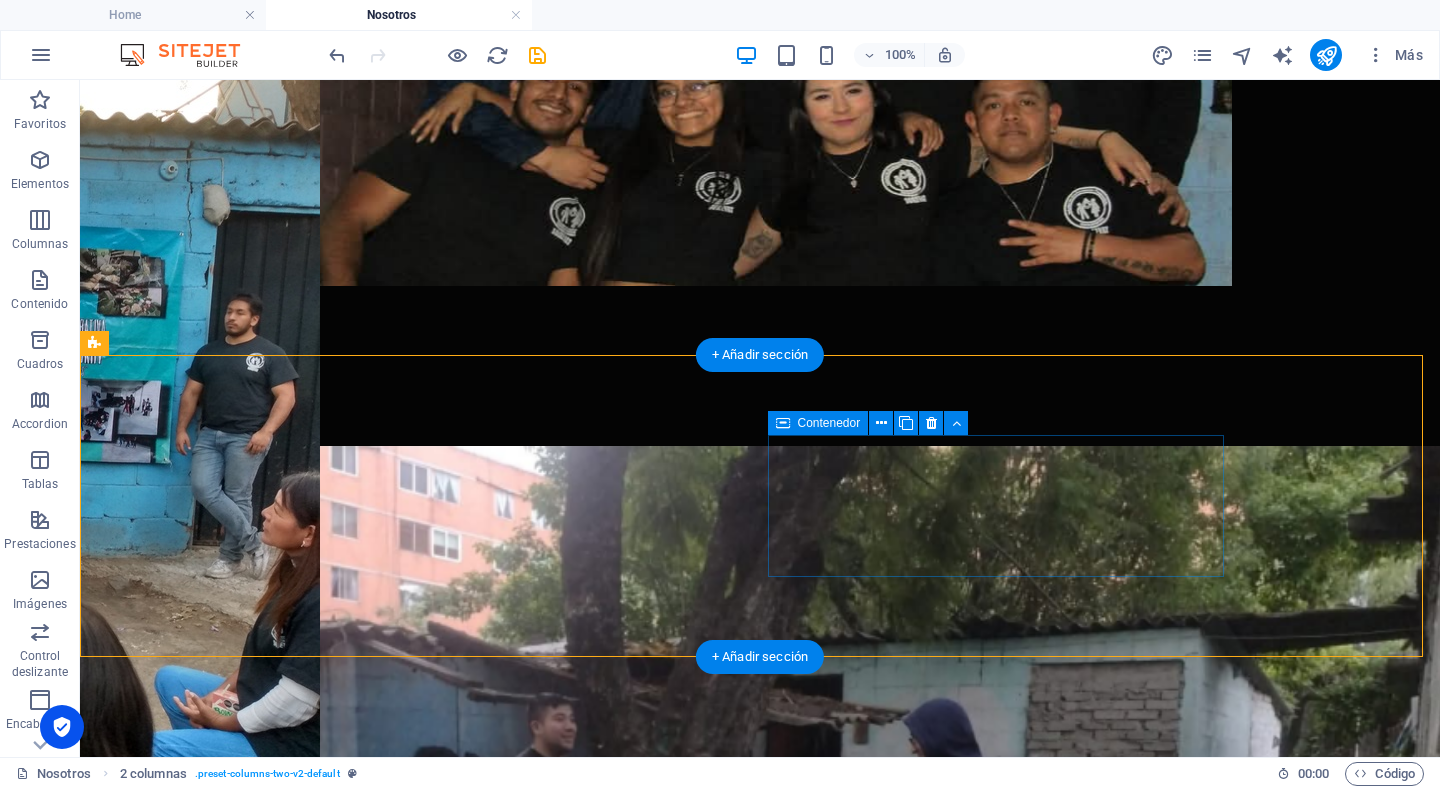 click on "Suelta el contenido aquí o  Añadir elementos  Pegar portapapeles" at bounding box center (324, 2362) 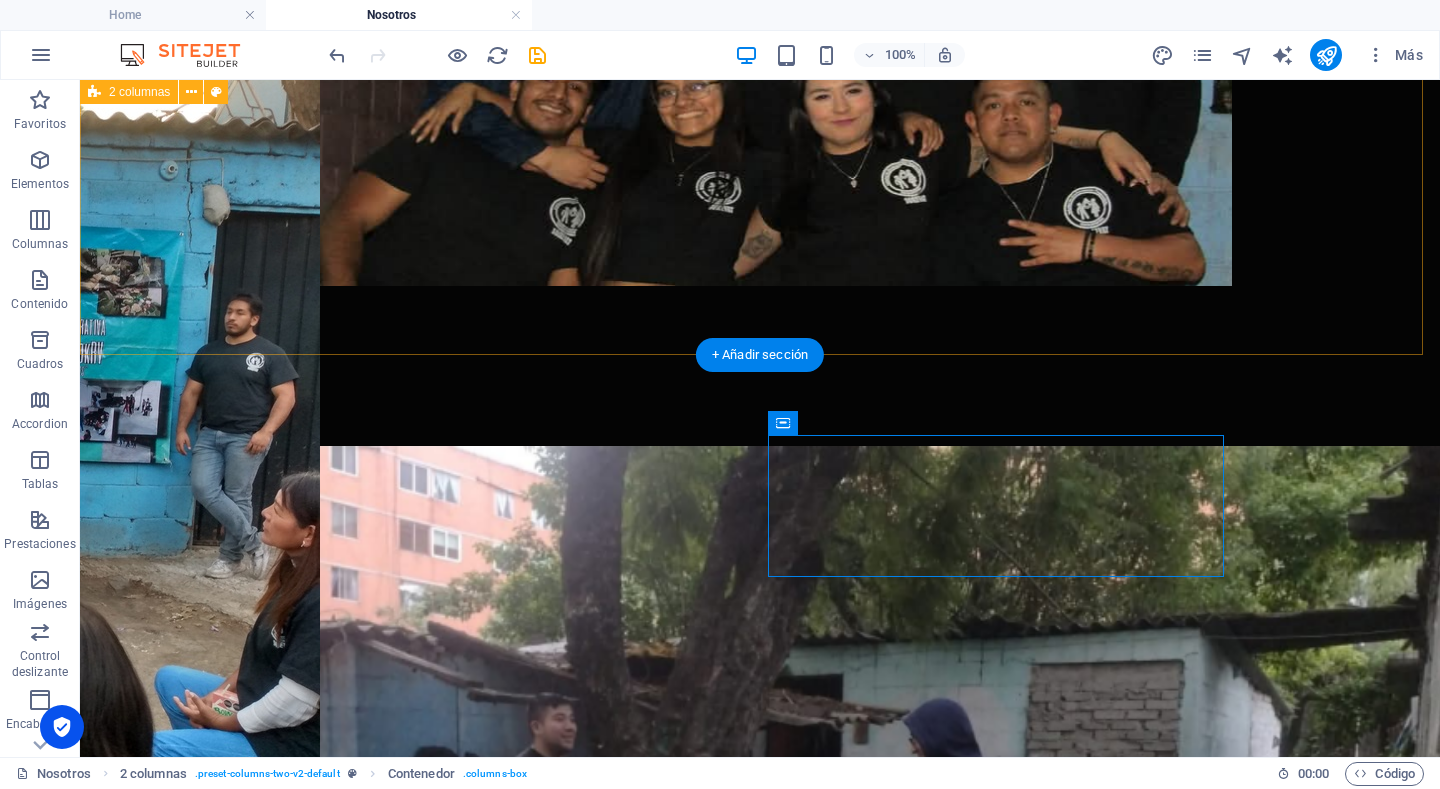 click at bounding box center (760, 1219) 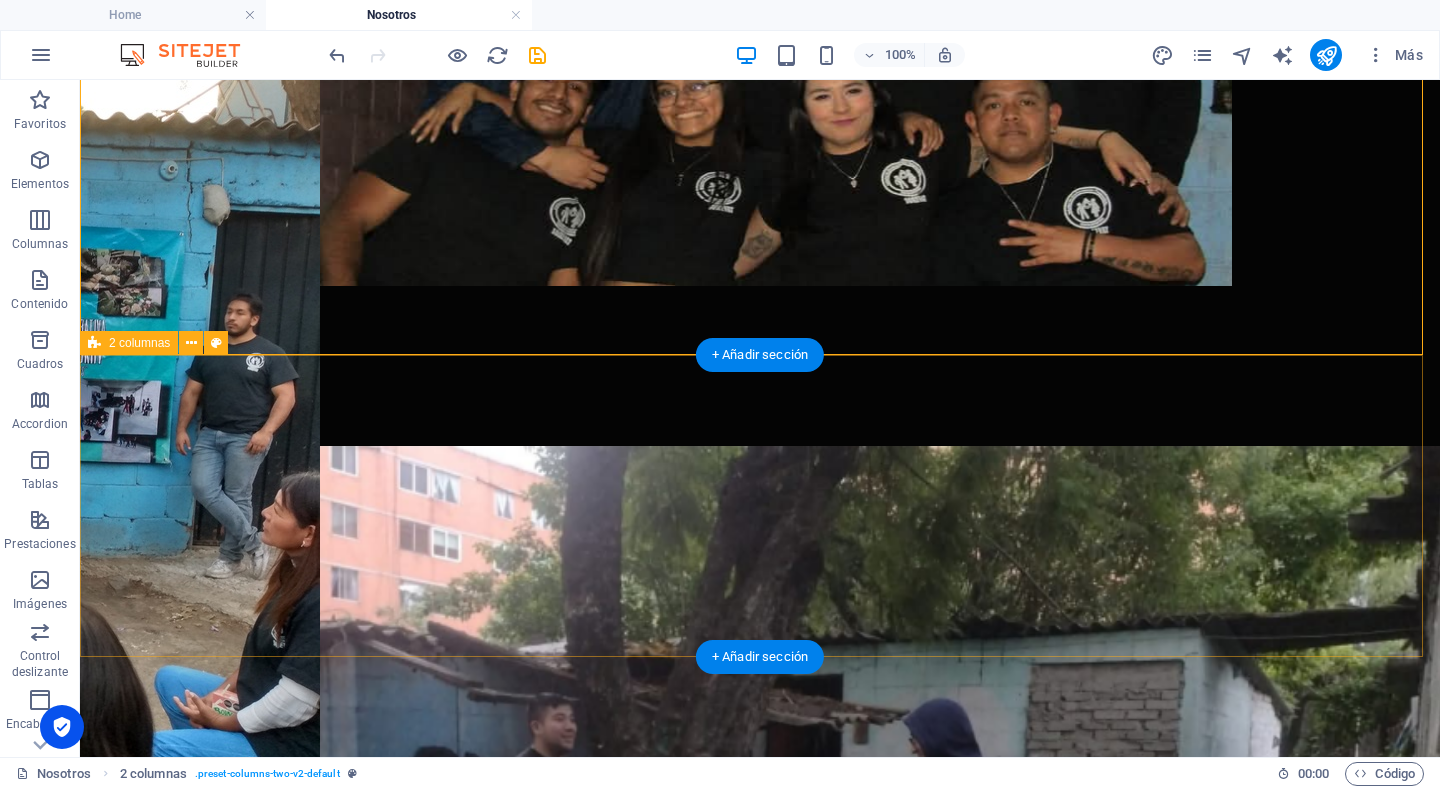 click on "M I S I O N Ser una empresa social y solidaria que funja como lucha frente a la solución de obtención de vivienda digna, de modo que sea accesible para cualquier persona física de la población mexicana que se encuentre ante cualquier situación de vulnerabilidad sin distinción de credo, orientación sexual o clase social. Suelta el contenido aquí o  Añadir elementos  Pegar portapapeles" at bounding box center [760, 2292] 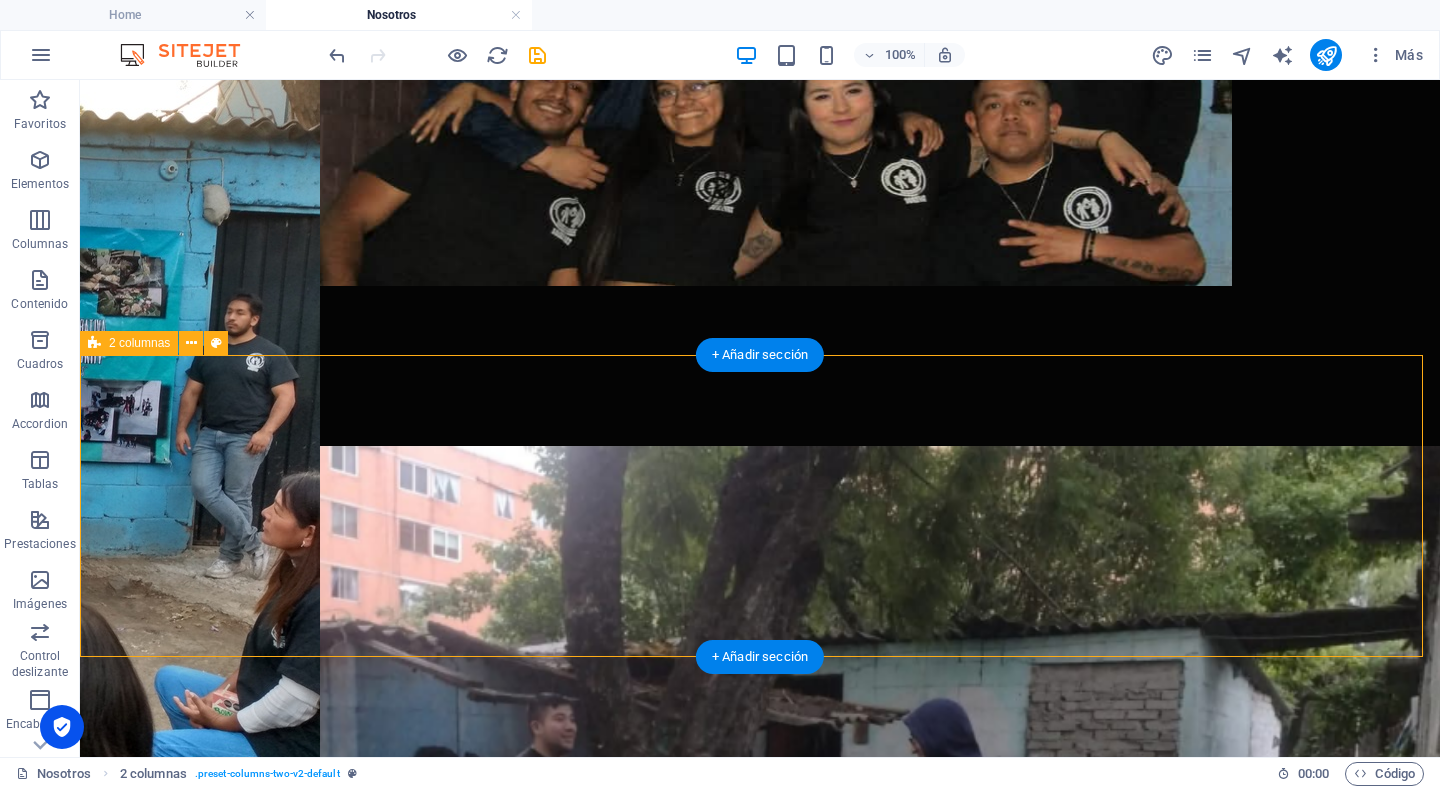 click on "M I S I O N Ser una empresa social y solidaria que funja como lucha frente a la solución de obtención de vivienda digna, de modo que sea accesible para cualquier persona física de la población mexicana que se encuentre ante cualquier situación de vulnerabilidad sin distinción de credo, orientación sexual o clase social. Suelta el contenido aquí o  Añadir elementos  Pegar portapapeles" at bounding box center (760, 2292) 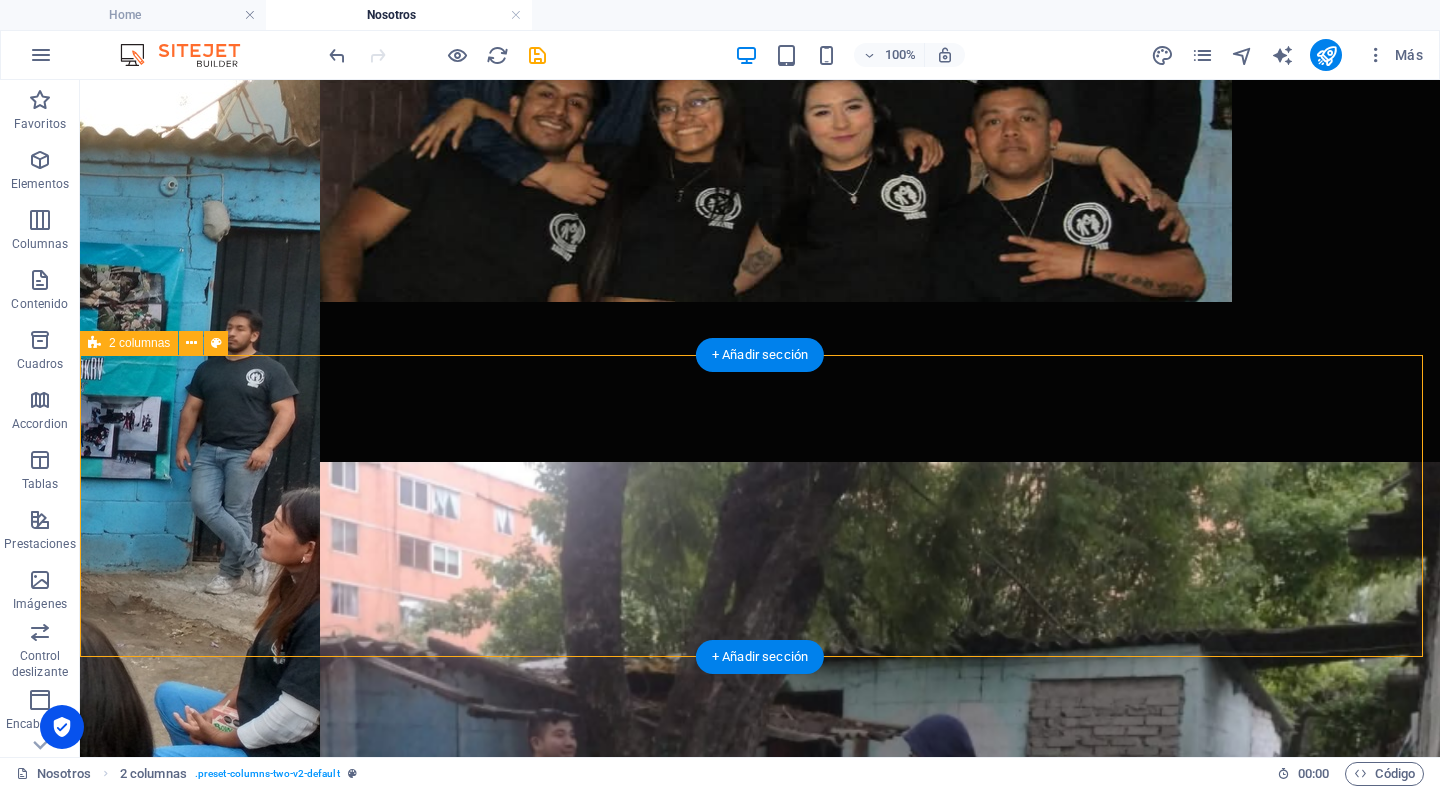 select on "rem" 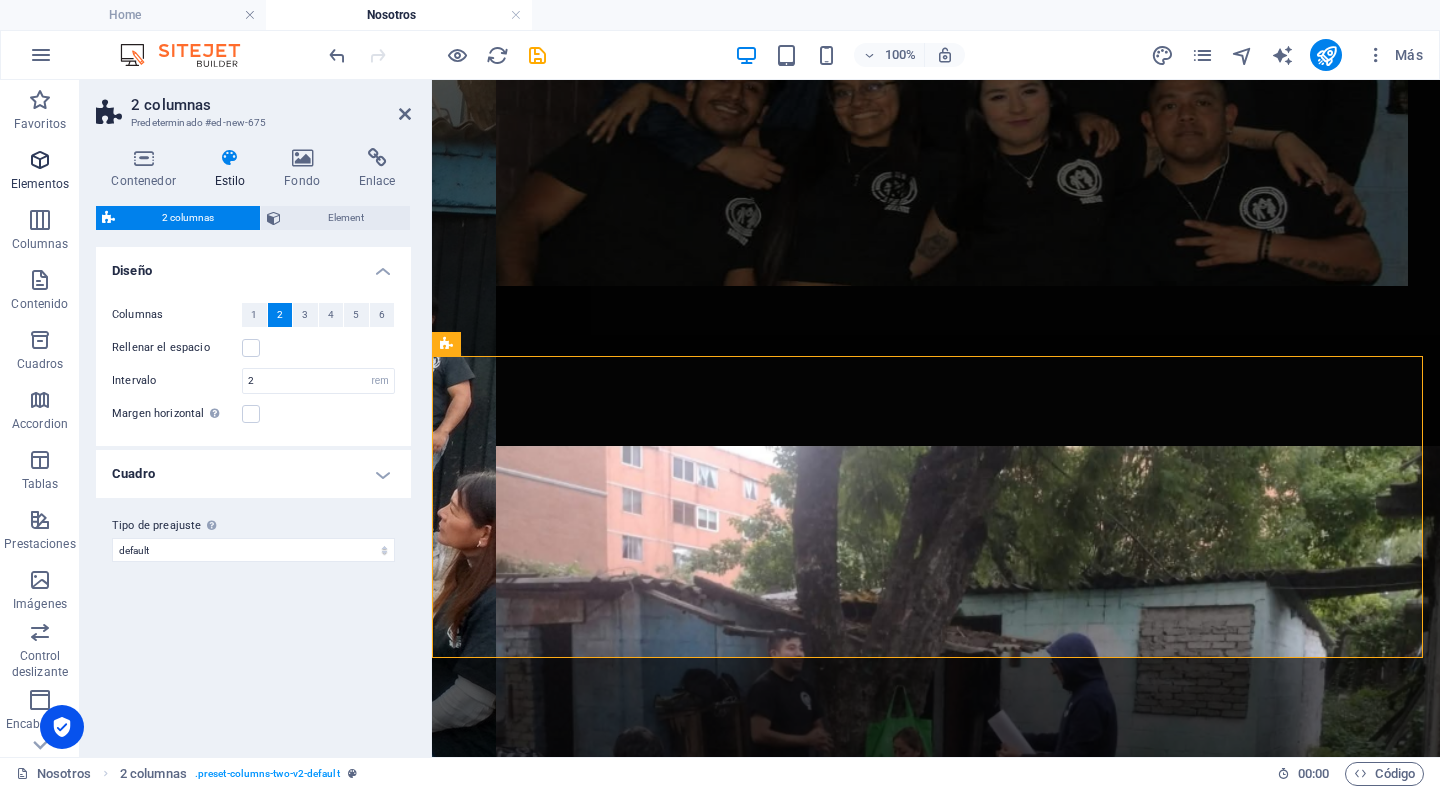 click at bounding box center (40, 160) 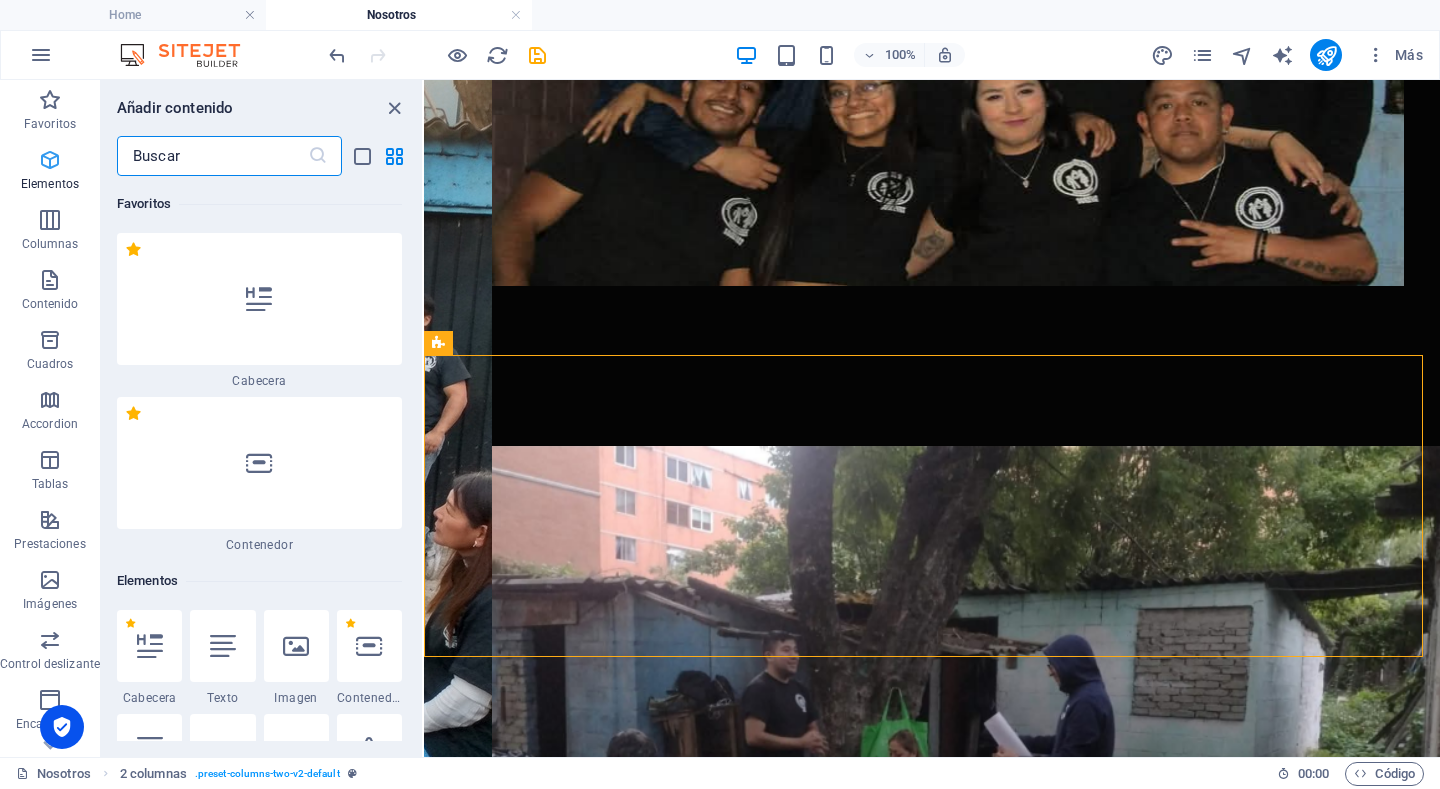 scroll, scrollTop: 1283, scrollLeft: 0, axis: vertical 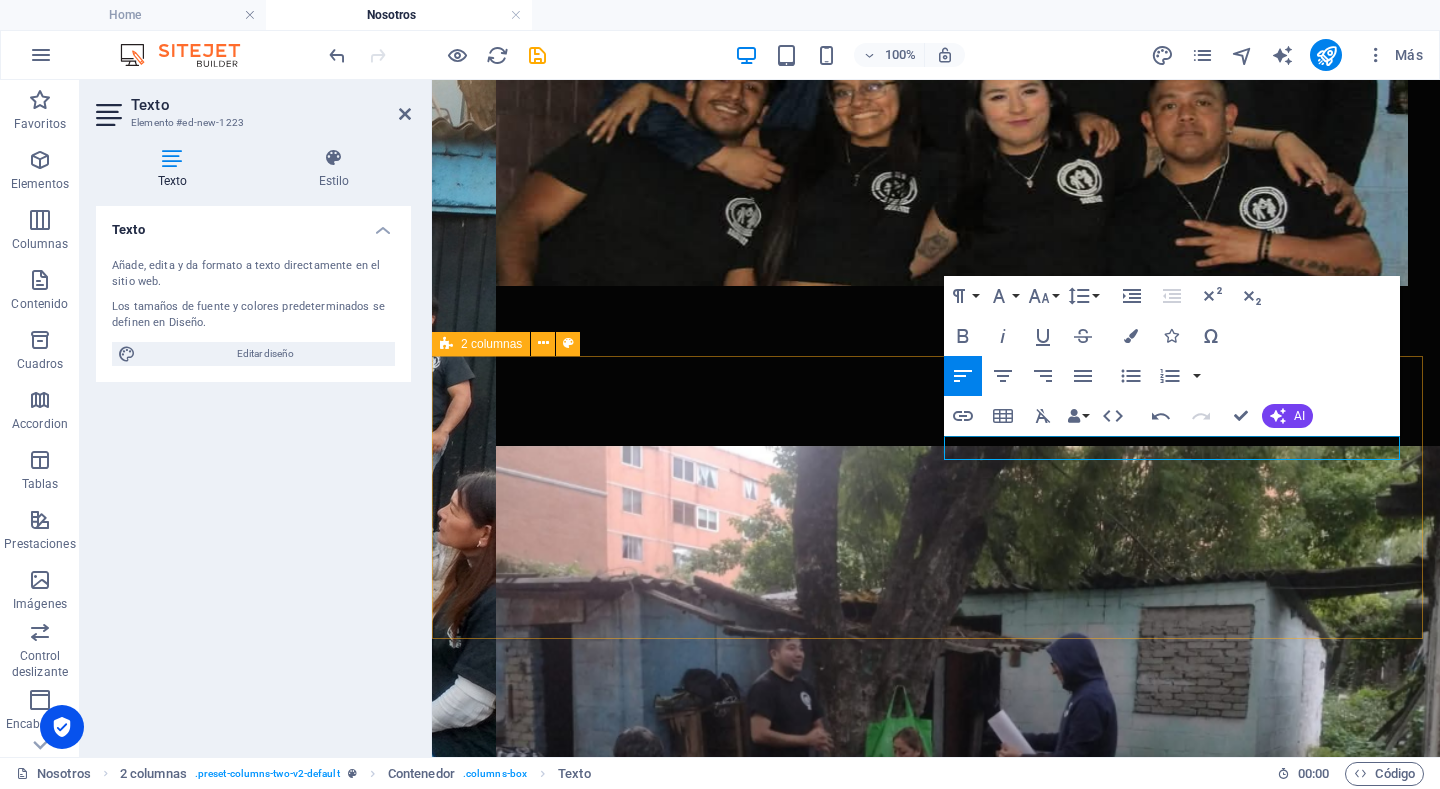 drag, startPoint x: 1134, startPoint y: 445, endPoint x: 937, endPoint y: 446, distance: 197.00253 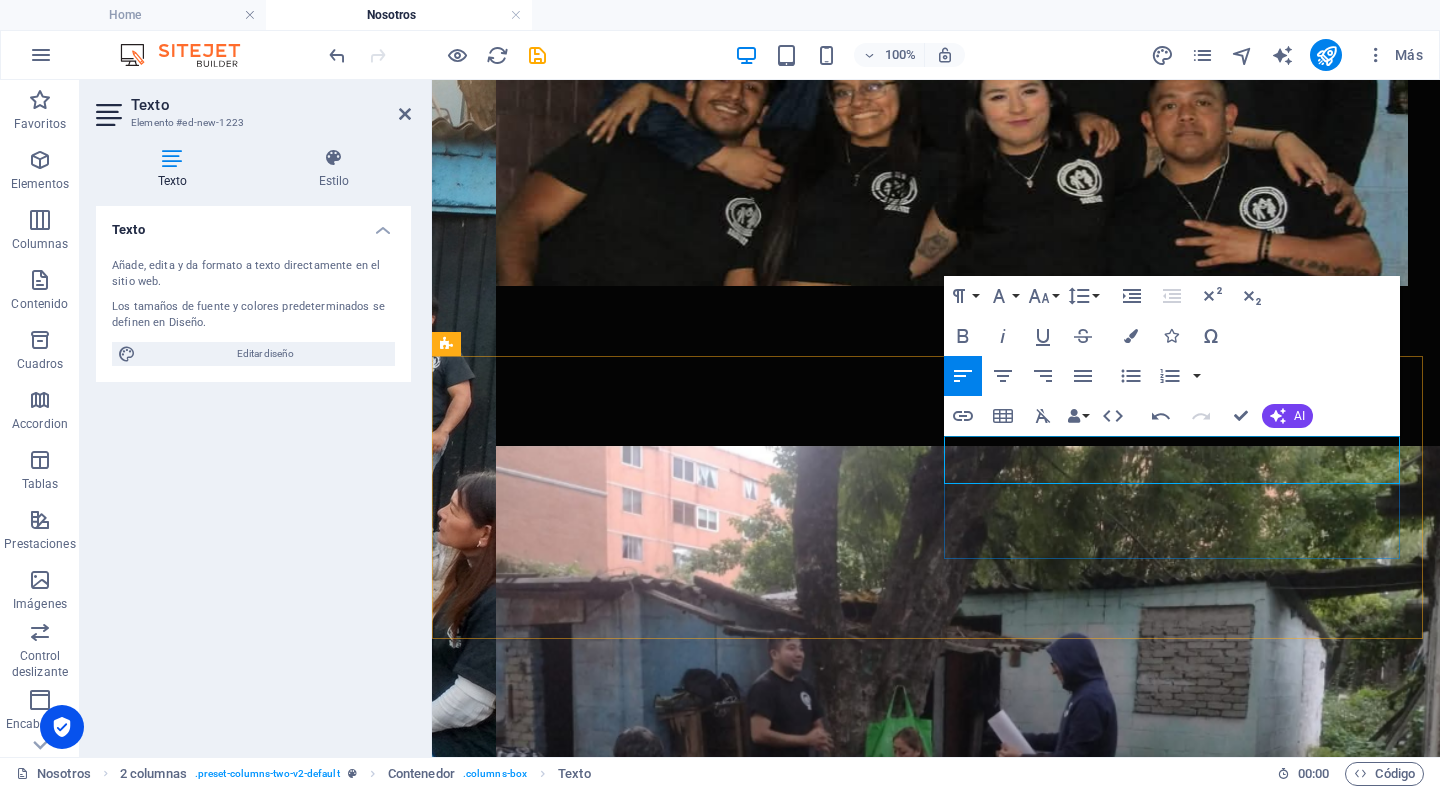click at bounding box center [676, 1932] 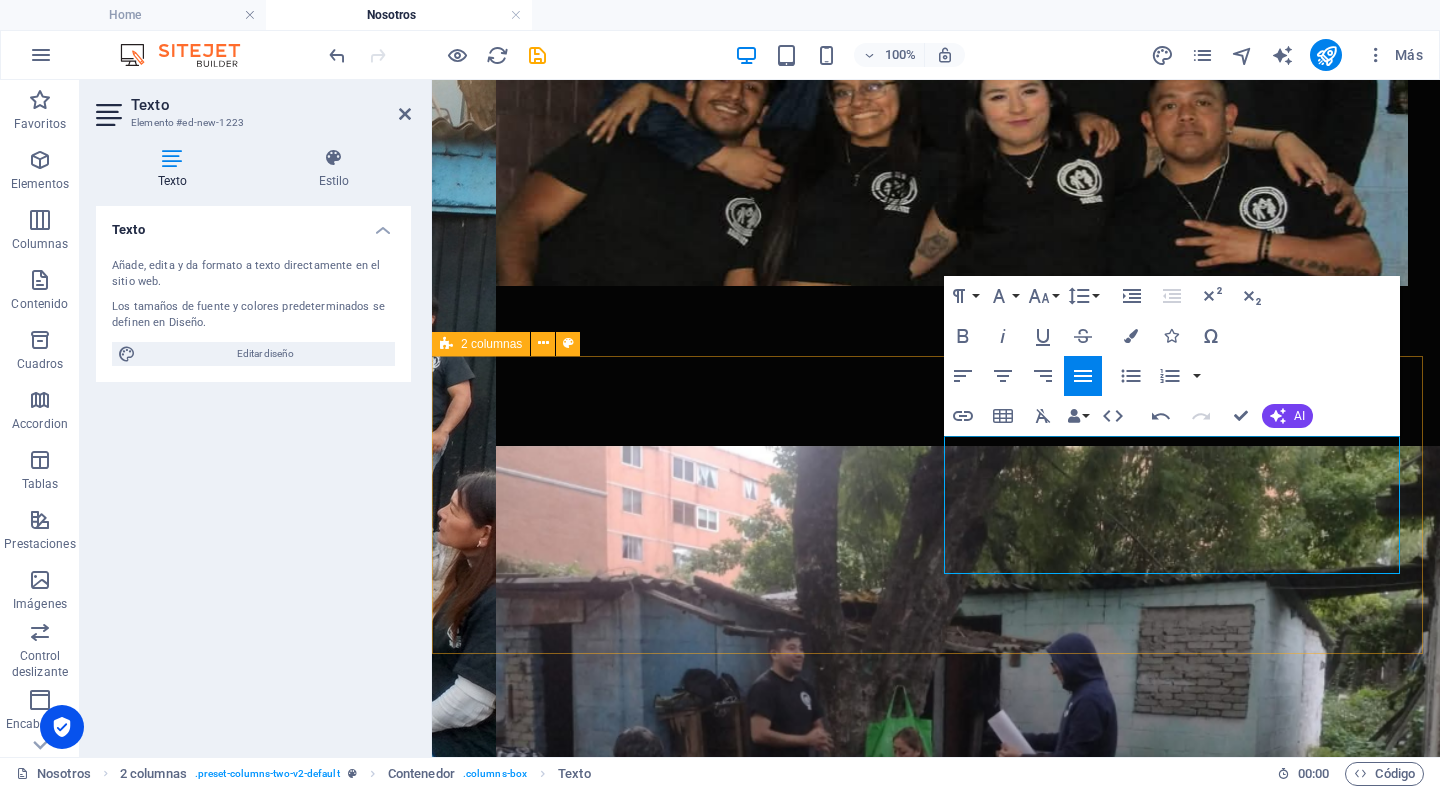 click on "M I S I O N Ser una empresa social y solidaria que funja como lucha frente a la solución de obtención de vivienda digna, de modo que sea accesible para cualquier persona física de la población mexicana que se encuentre ante cualquier situación de vulnerabilidad sin distinción de credo, orientación sexual o clase social. V I S I O N Ser una empresa social con presencia a nivel nacional, figurando como una imagen de lucha por los derechos de los humanos, en especial en la lucha por una vivienda digna, siendo uno de los principales movimientos que la sociedad elija como primera opción para la gestión y obtención de vivienda a atreves de las estrategias de la gestión después autogestión y en un futuro autoconstrucción." at bounding box center (936, 1895) 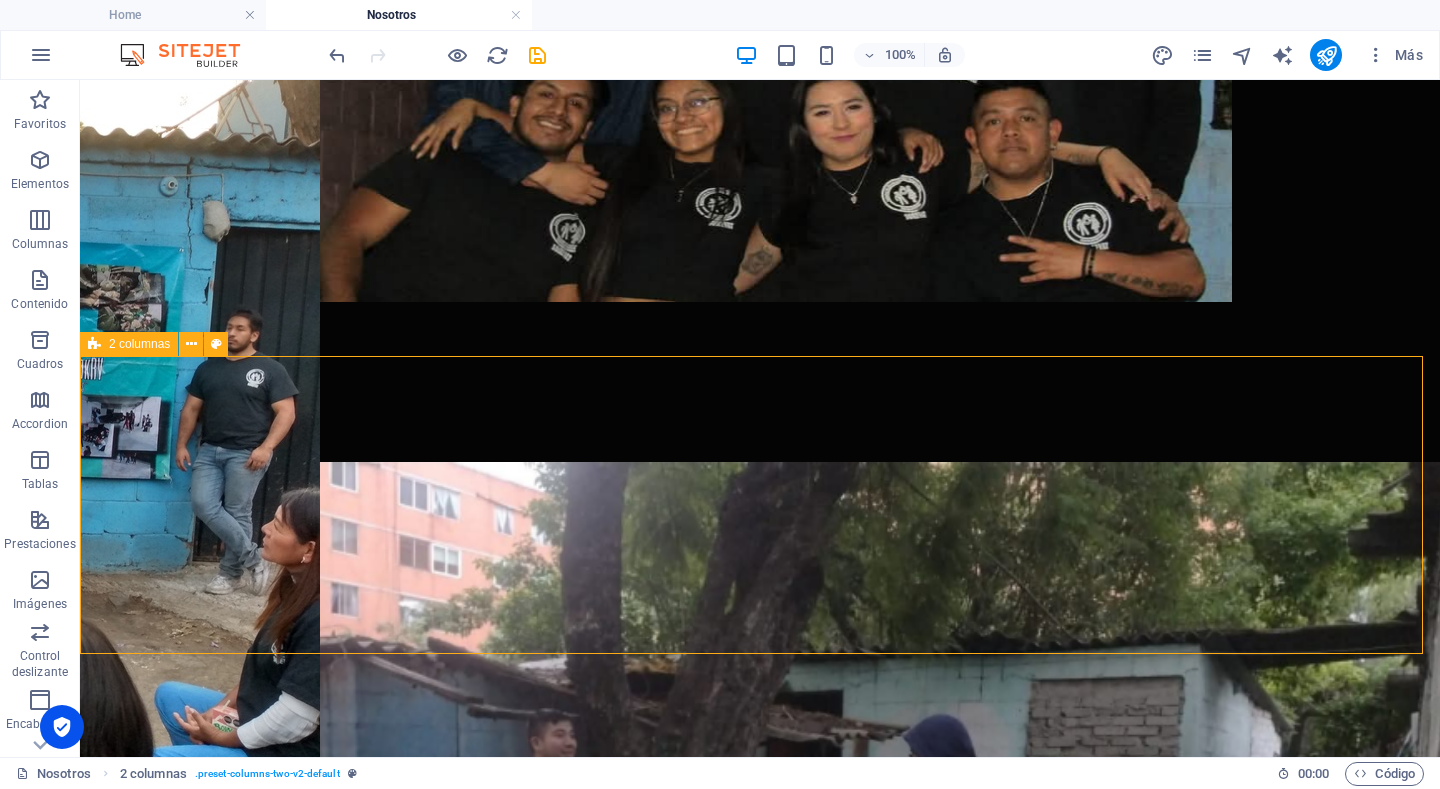 scroll, scrollTop: 1297, scrollLeft: 0, axis: vertical 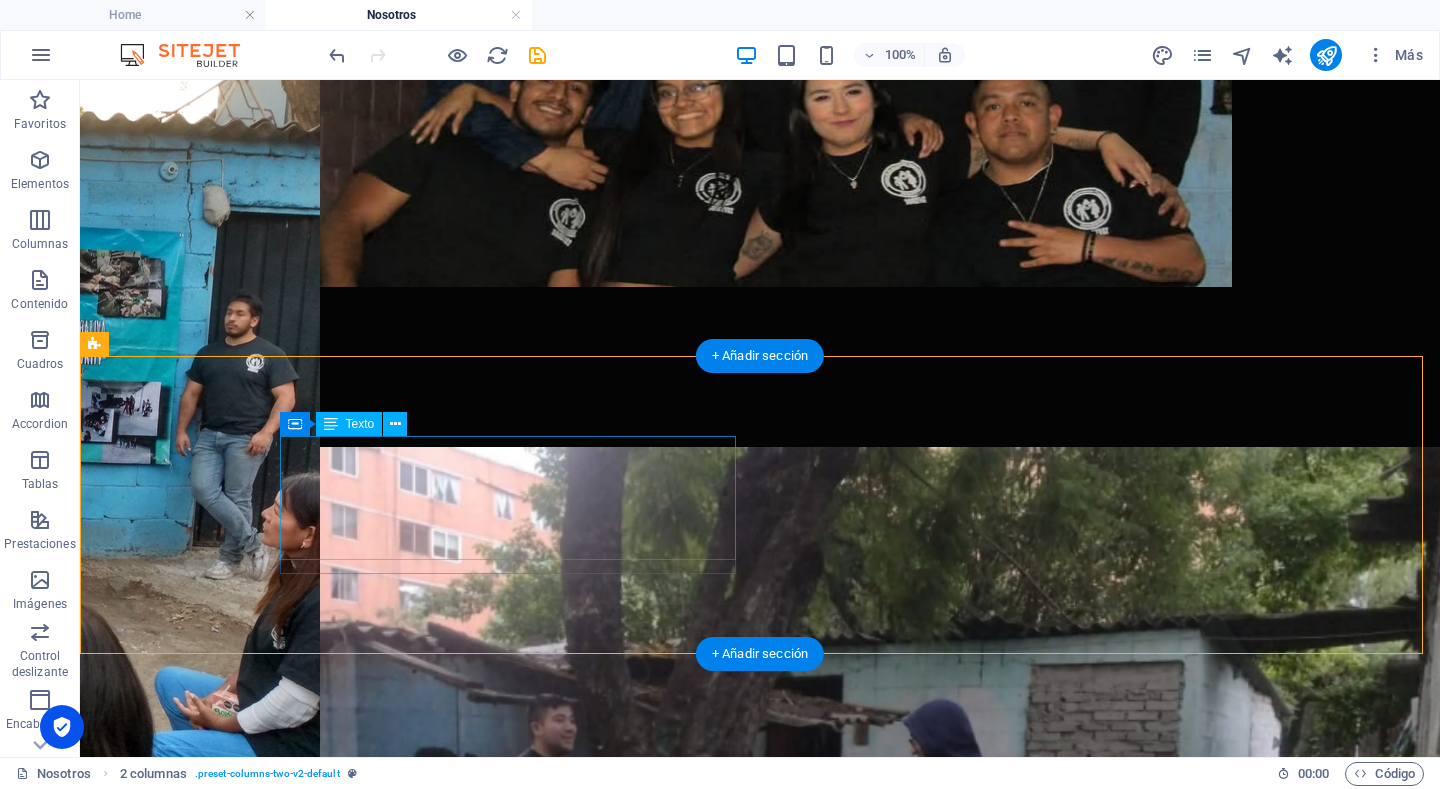 click on "M I S I O N Ser una empresa social y solidaria que funja como lucha frente a la solución de obtención de vivienda digna, de modo que sea accesible para cualquier persona física de la población mexicana que se encuentre ante cualquier situación de vulnerabilidad sin distinción de credo, orientación sexual o clase social." at bounding box center (324, 2214) 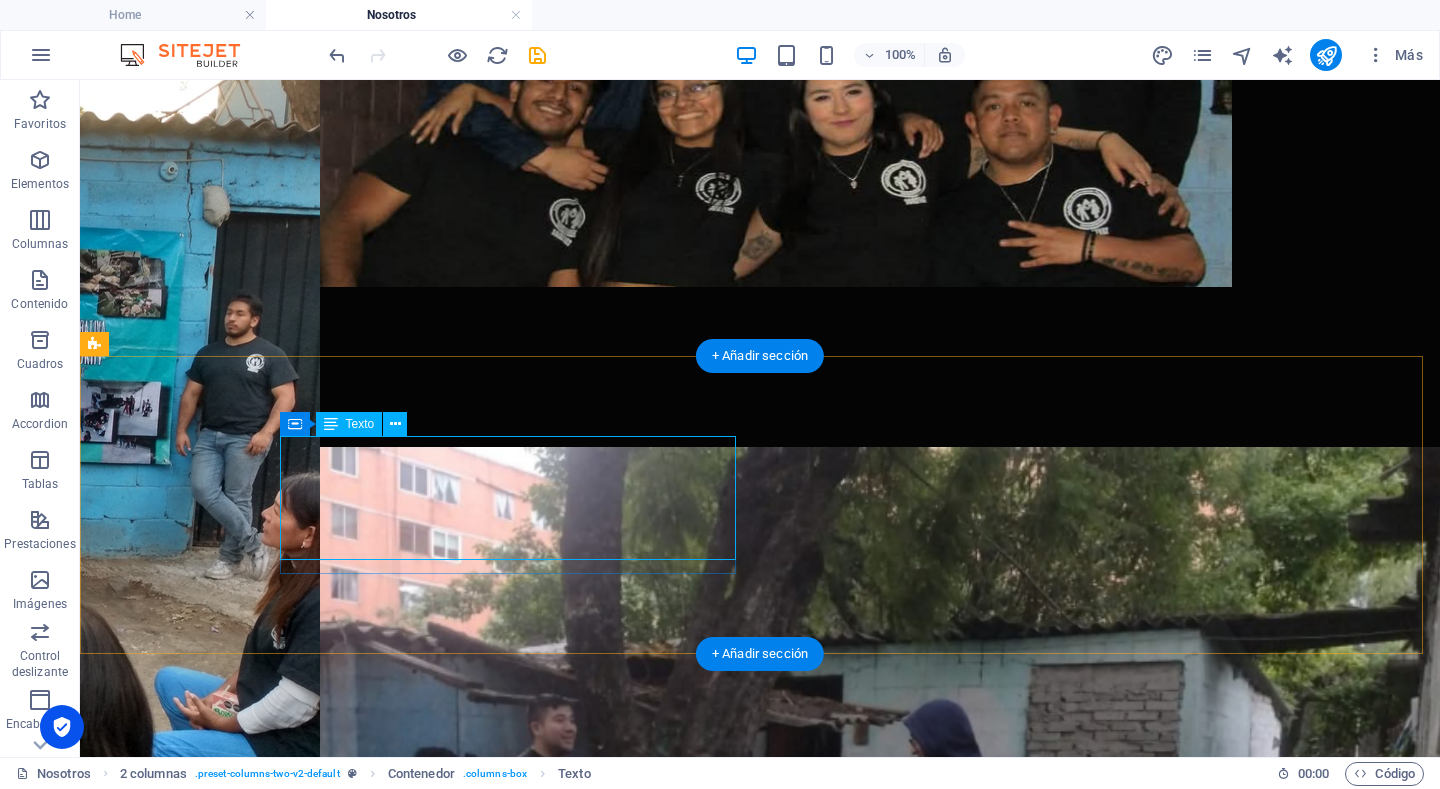 click on "M I S I O N Ser una empresa social y solidaria que funja como lucha frente a la solución de obtención de vivienda digna, de modo que sea accesible para cualquier persona física de la población mexicana que se encuentre ante cualquier situación de vulnerabilidad sin distinción de credo, orientación sexual o clase social." at bounding box center [324, 2214] 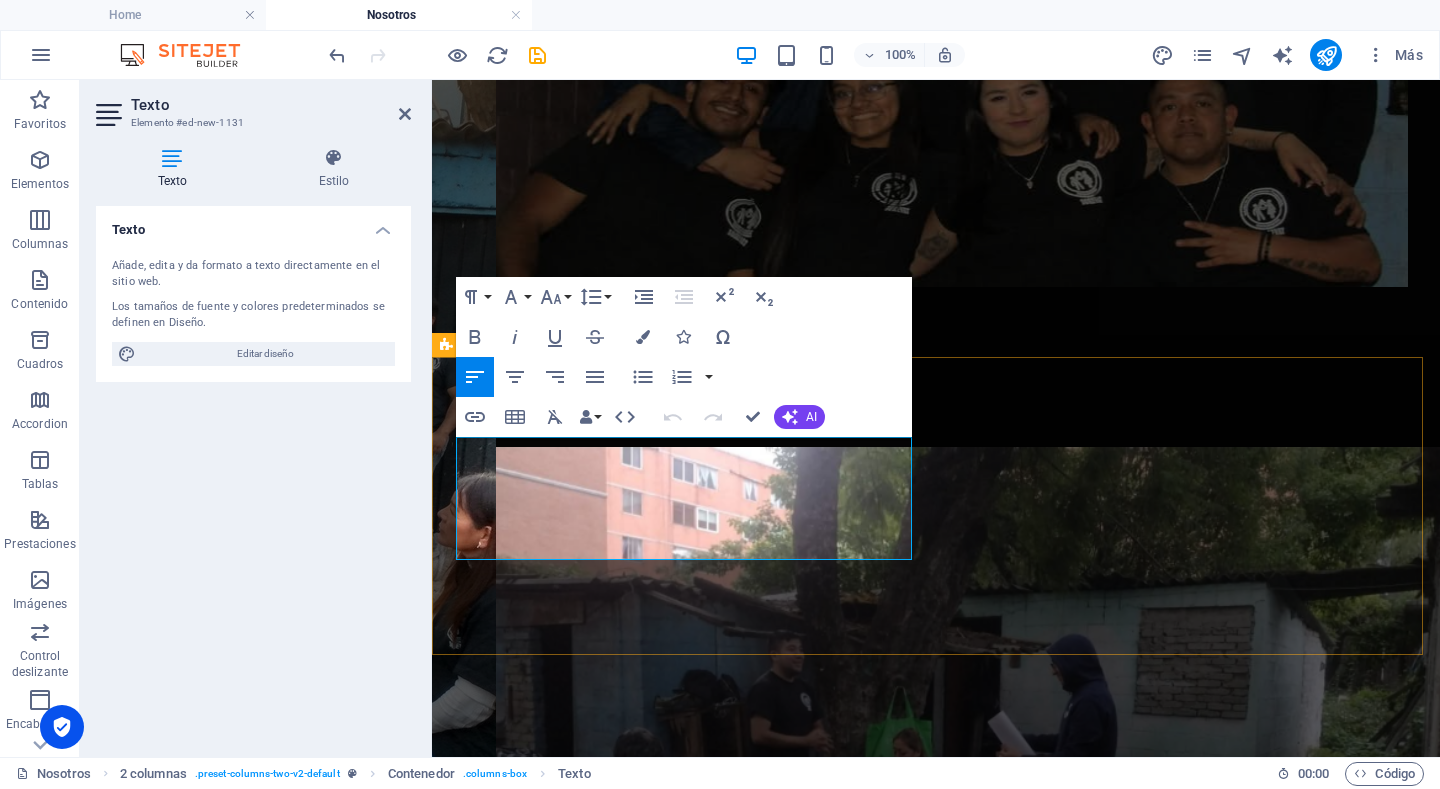 drag, startPoint x: 543, startPoint y: 444, endPoint x: 432, endPoint y: 441, distance: 111.040535 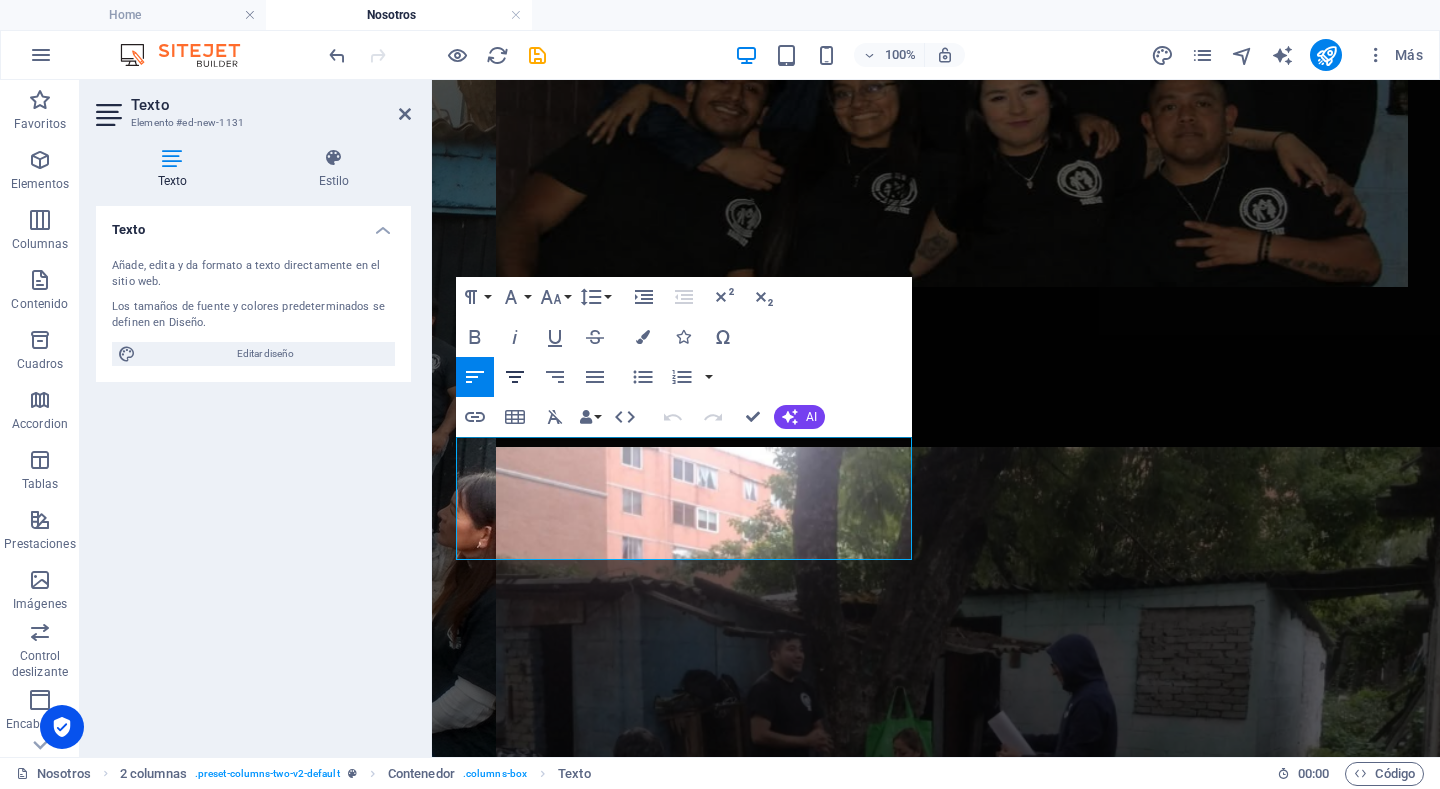 click 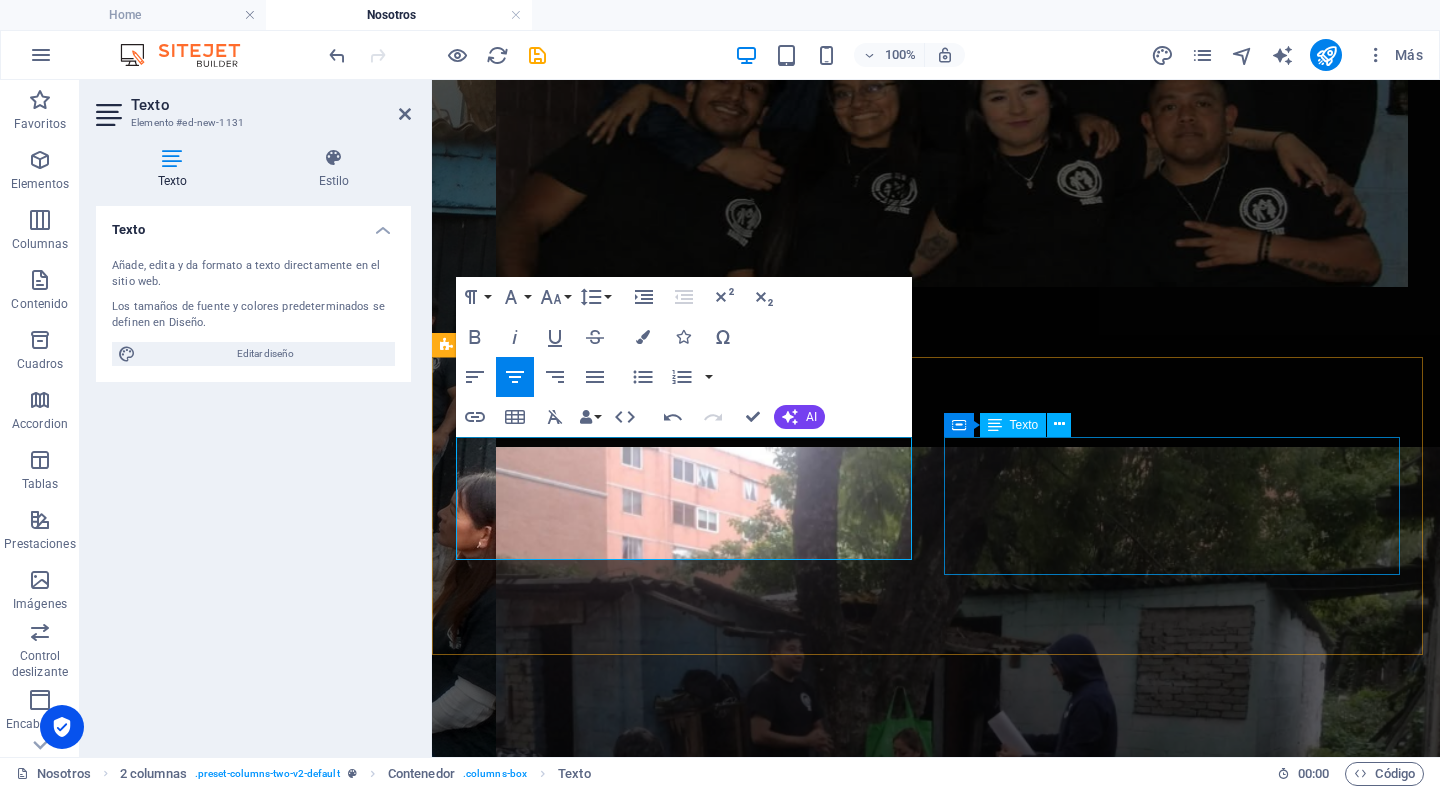click on "V I S I O N Ser una empresa social con presencia a nivel nacional, figurando como una imagen de lucha por los derechos de los humanos, en especial en la lucha por una vivienda digna, siendo uno de los principales movimientos que la sociedad elija como primera opción para la gestión y obtención de vivienda a atreves de las estrategias de la gestión después autogestión y en un futuro autoconstrucción." at bounding box center (676, 1966) 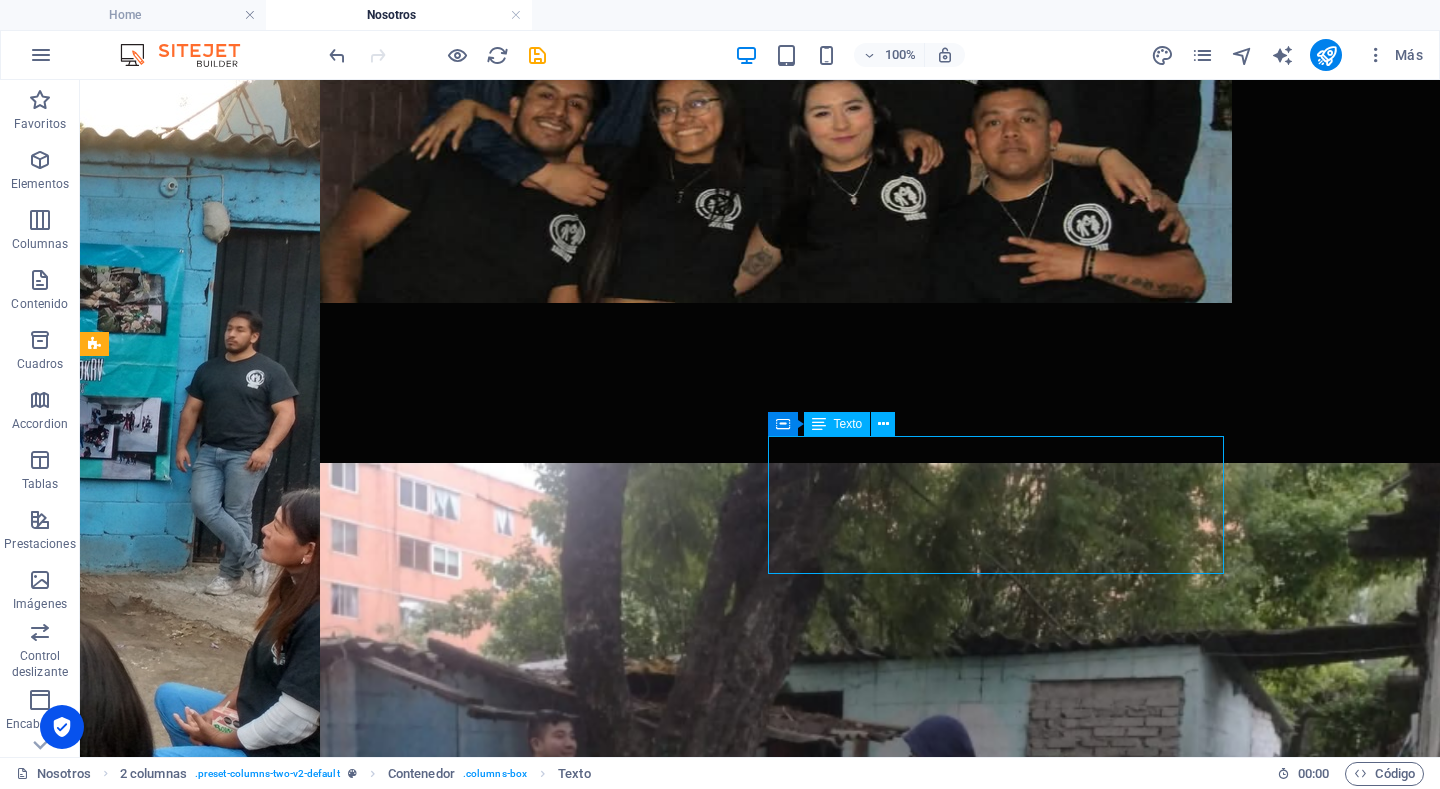scroll, scrollTop: 1297, scrollLeft: 0, axis: vertical 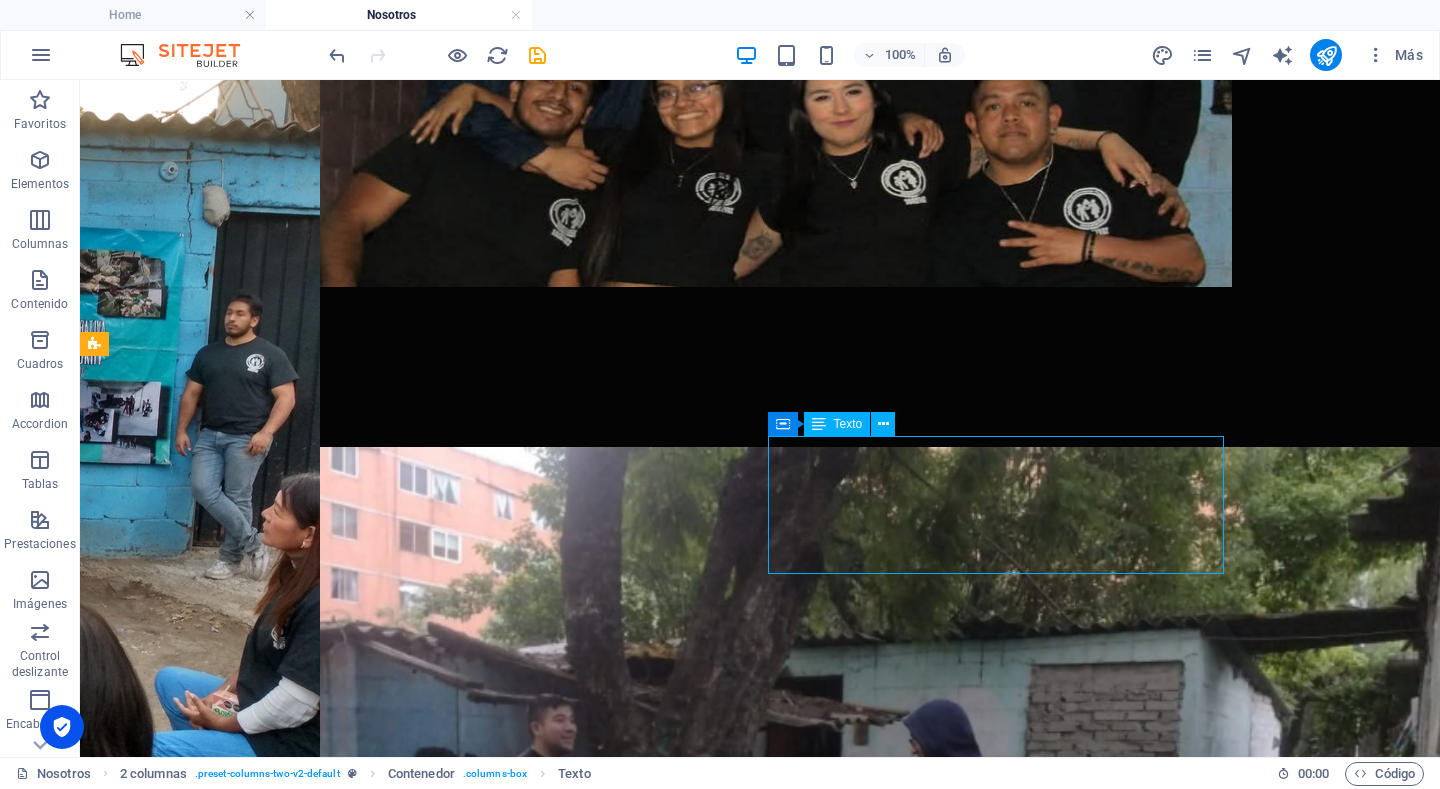 click on "V I S I O N Ser una empresa social con presencia a nivel nacional, figurando como una imagen de lucha por los derechos de los humanos, en especial en la lucha por una vivienda digna, siendo uno de los principales movimientos que la sociedad elija como primera opción para la gestión y obtención de vivienda a atreves de las estrategias de la gestión después autogestión y en un futuro autoconstrucción." at bounding box center (324, 2361) 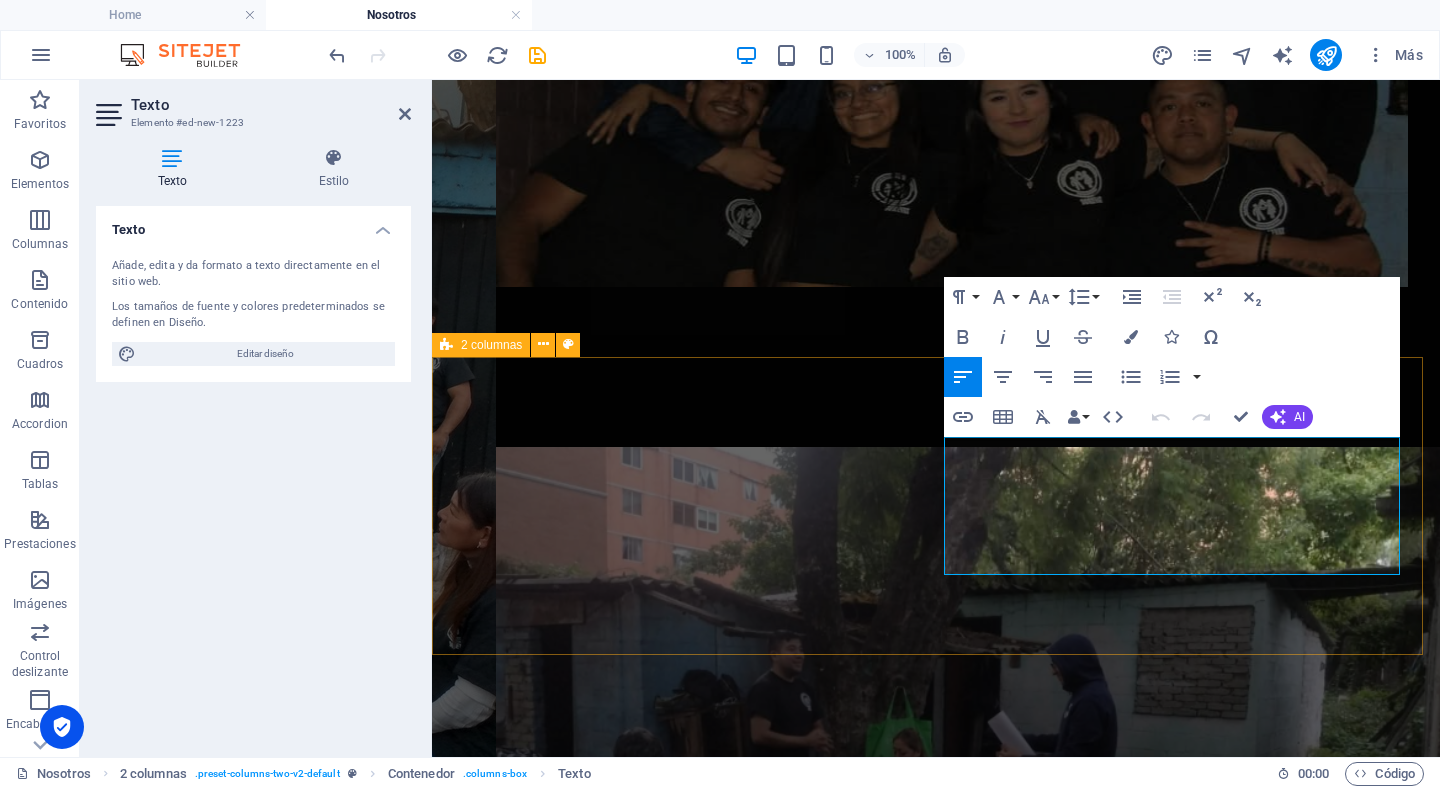 drag, startPoint x: 1031, startPoint y: 451, endPoint x: 941, endPoint y: 438, distance: 90.934044 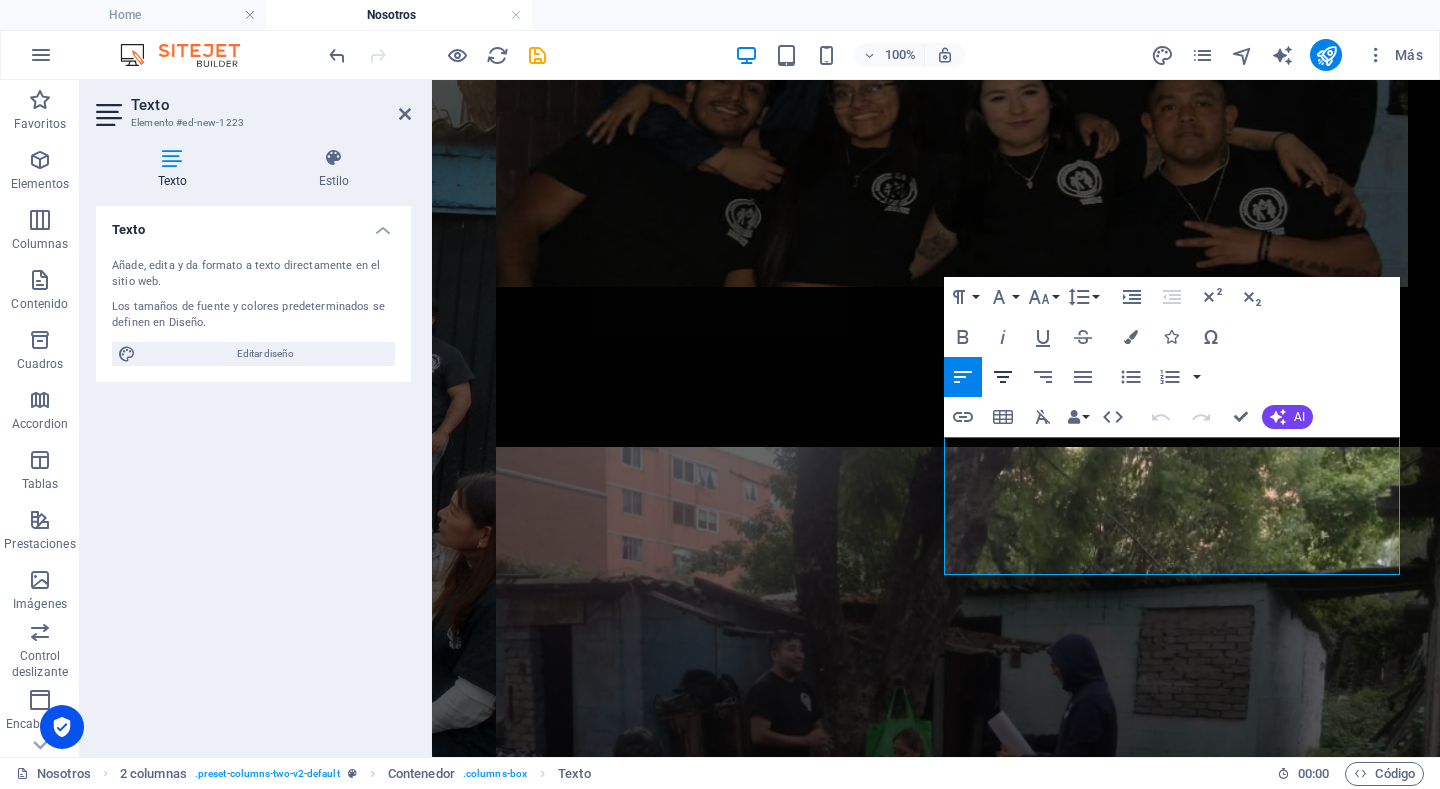 click 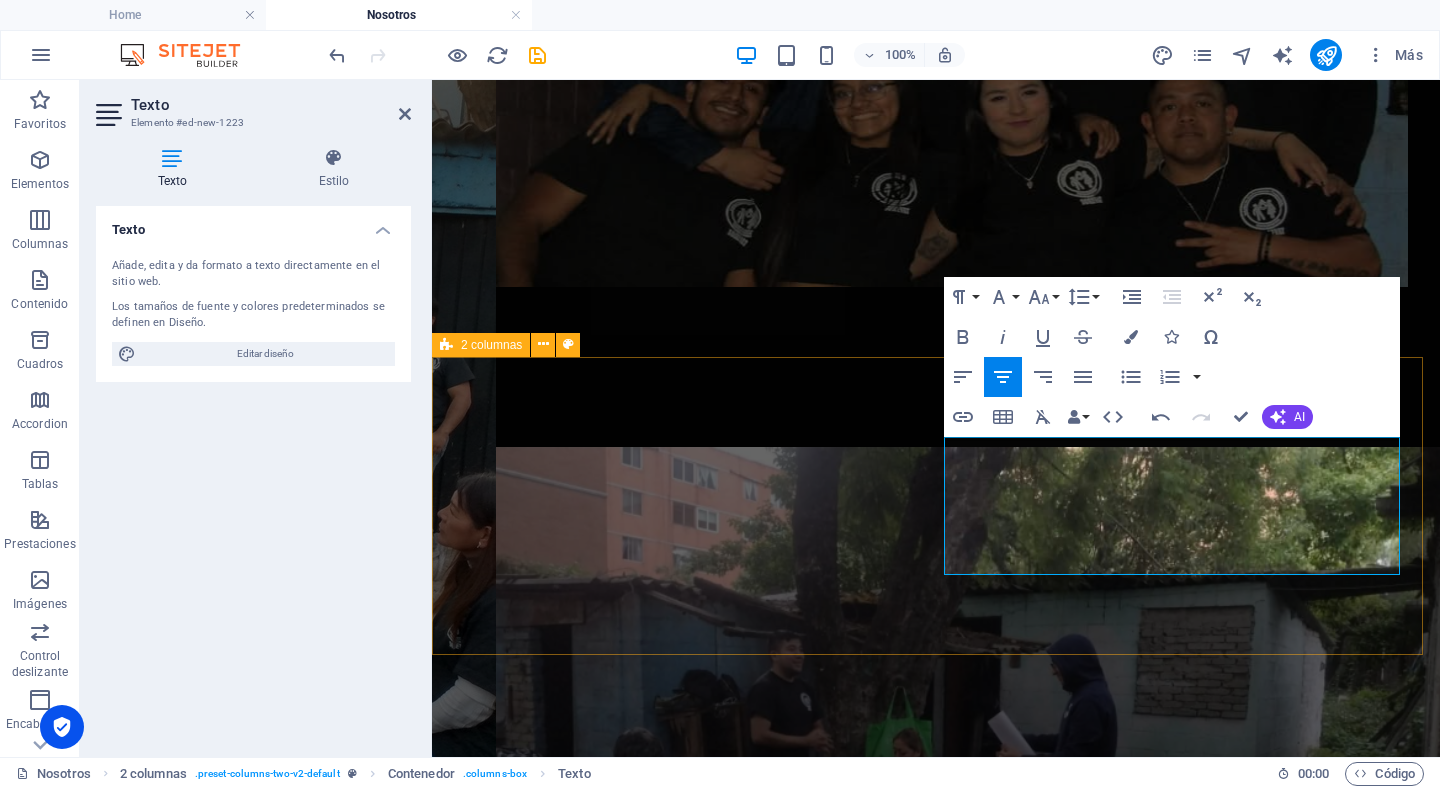 click on "M I S I O N Ser una empresa social y solidaria que funja como lucha frente a la solución de obtención de vivienda digna, de modo que sea accesible para cualquier persona física de la población mexicana que se encuentre ante cualquier situación de vulnerabilidad sin distinción de credo, orientación sexual o clase social. V I S I O N Ser una empresa social con presencia a nivel nacional, figurando como una imagen de lucha por los derechos de los humanos, en especial en la lucha por una vivienda digna, siendo uno de los principales movimientos que la sociedad elija como primera opción para la gestión y obtención de vivienda a atreves de las estrategias de la gestión después autogestión y en un futuro autoconstrucción." at bounding box center [936, 1896] 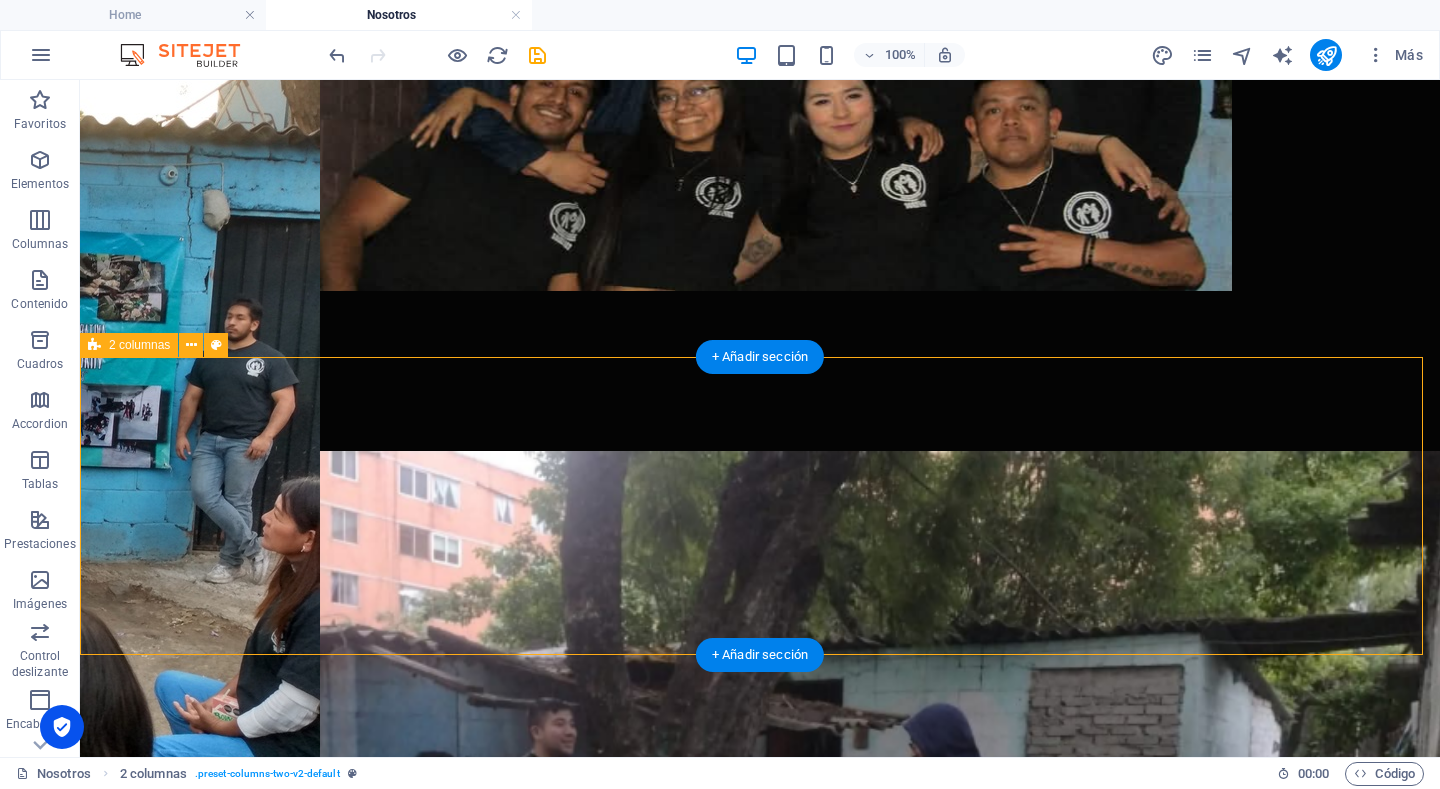 scroll, scrollTop: 1296, scrollLeft: 0, axis: vertical 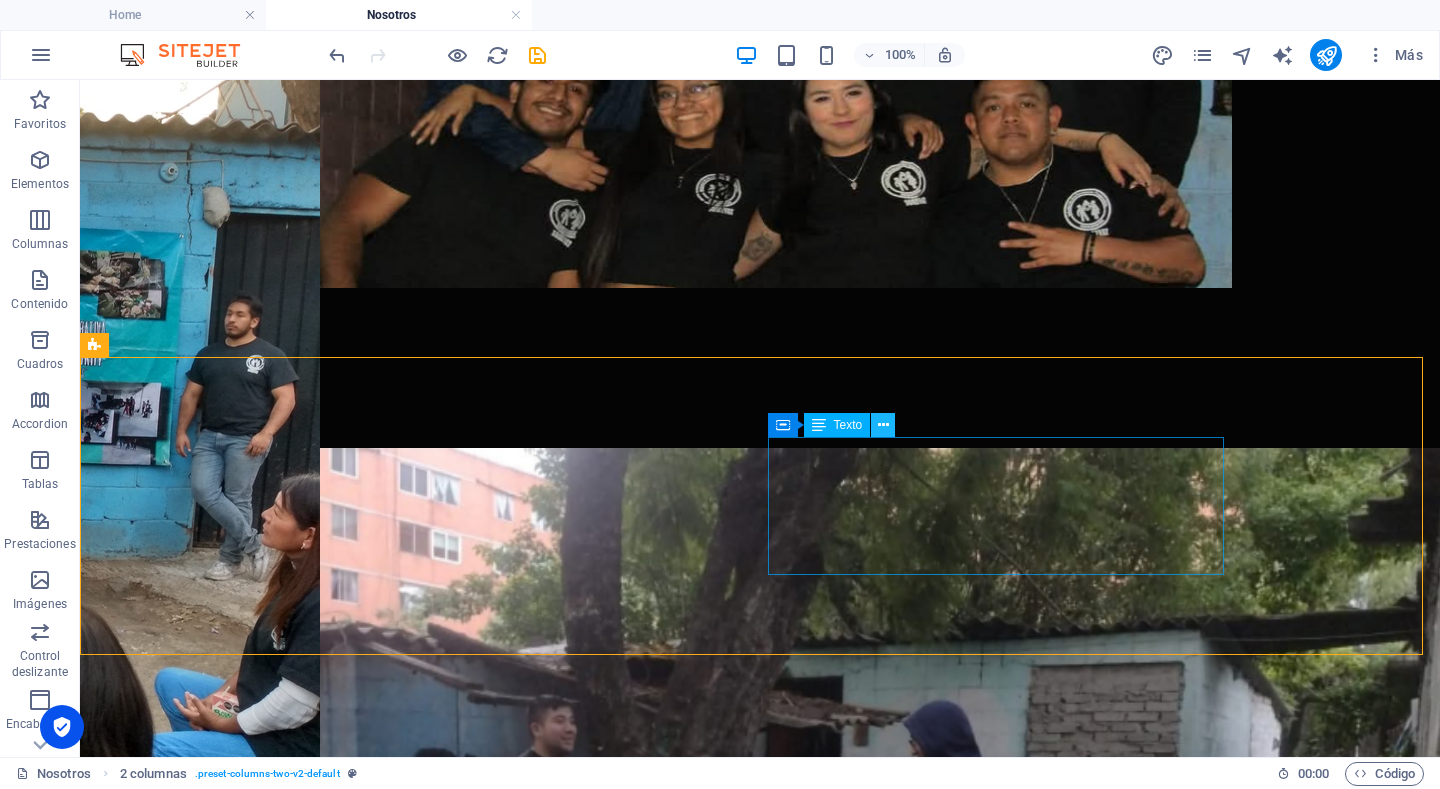 click at bounding box center [883, 425] 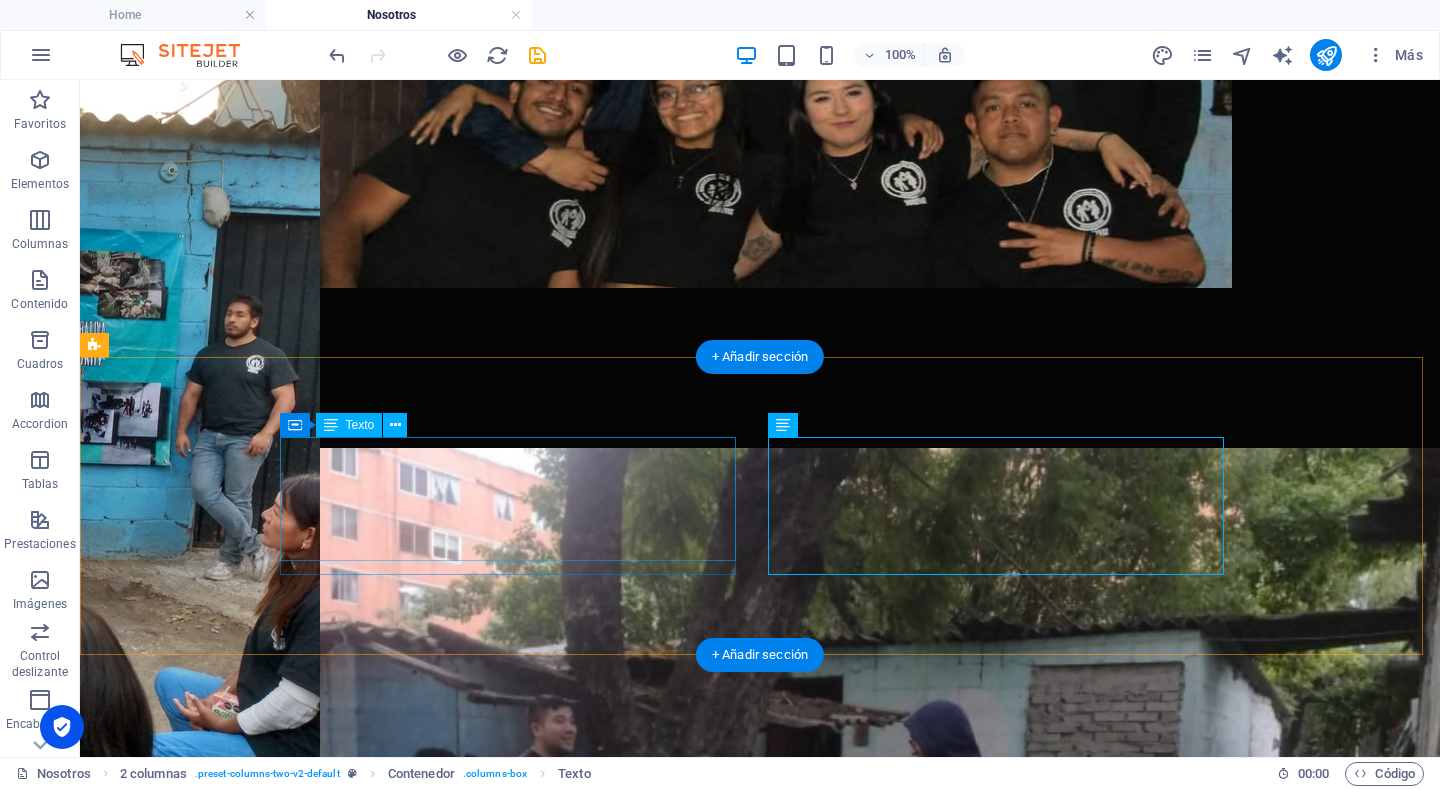 click on "M I S I O N Ser una empresa social y solidaria que funja como lucha frente a la solución de obtención de vivienda digna, de modo que sea accesible para cualquier persona física de la población mexicana que se encuentre ante cualquier situación de vulnerabilidad sin distinción de credo, orientación sexual o clase social." at bounding box center [324, 2215] 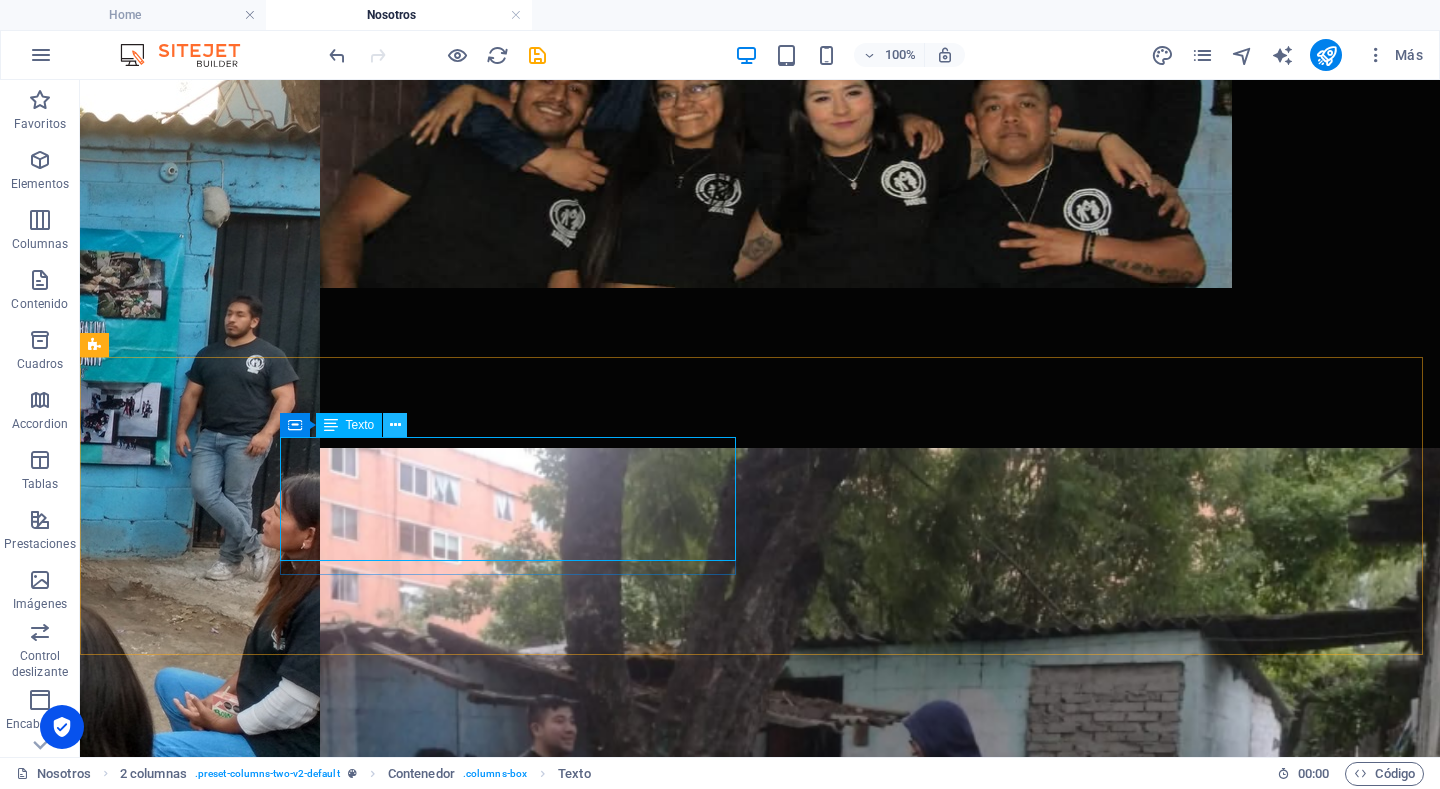 click at bounding box center (395, 425) 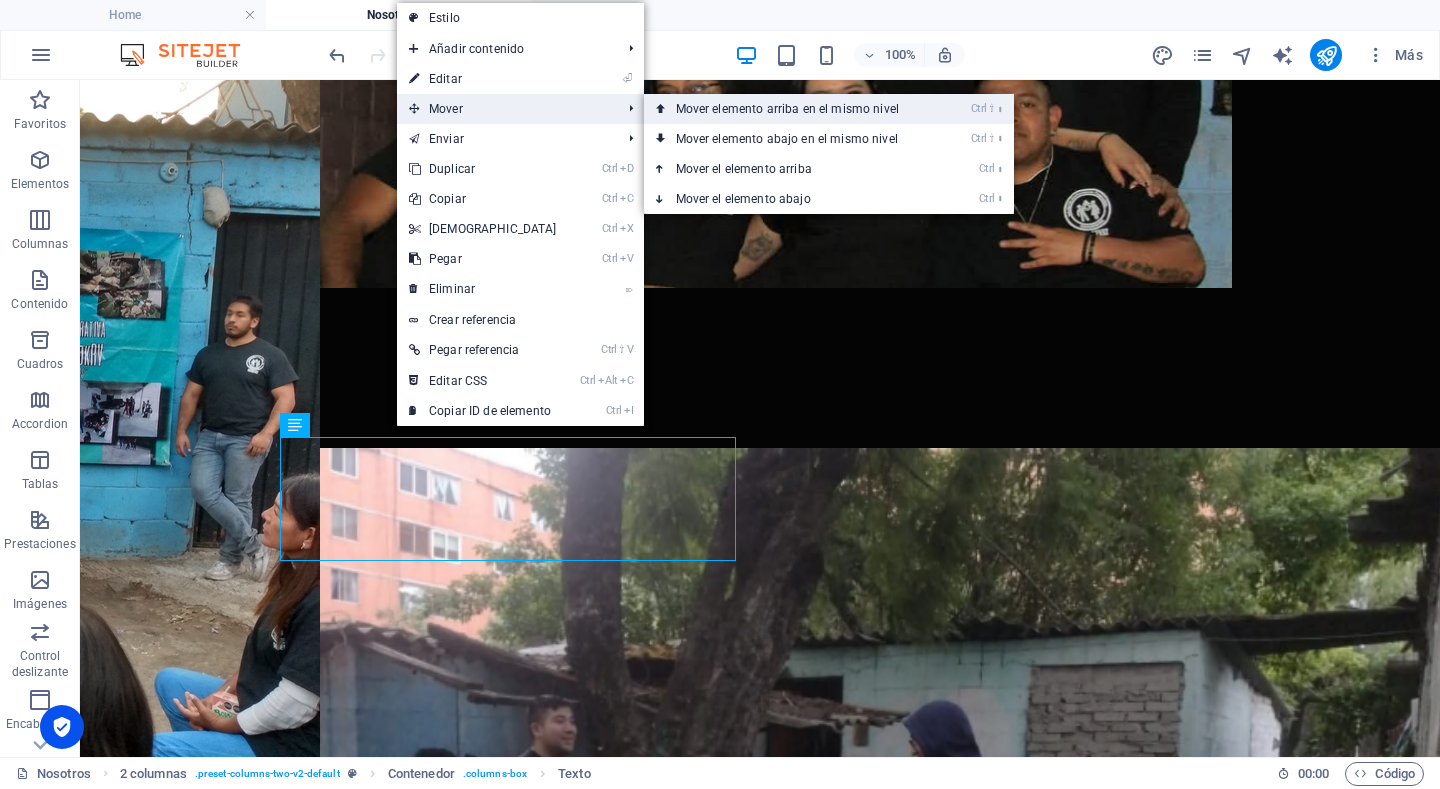 click on "Ctrl ⇧ ⬆  Mover elemento arriba en el mismo nivel" at bounding box center [791, 109] 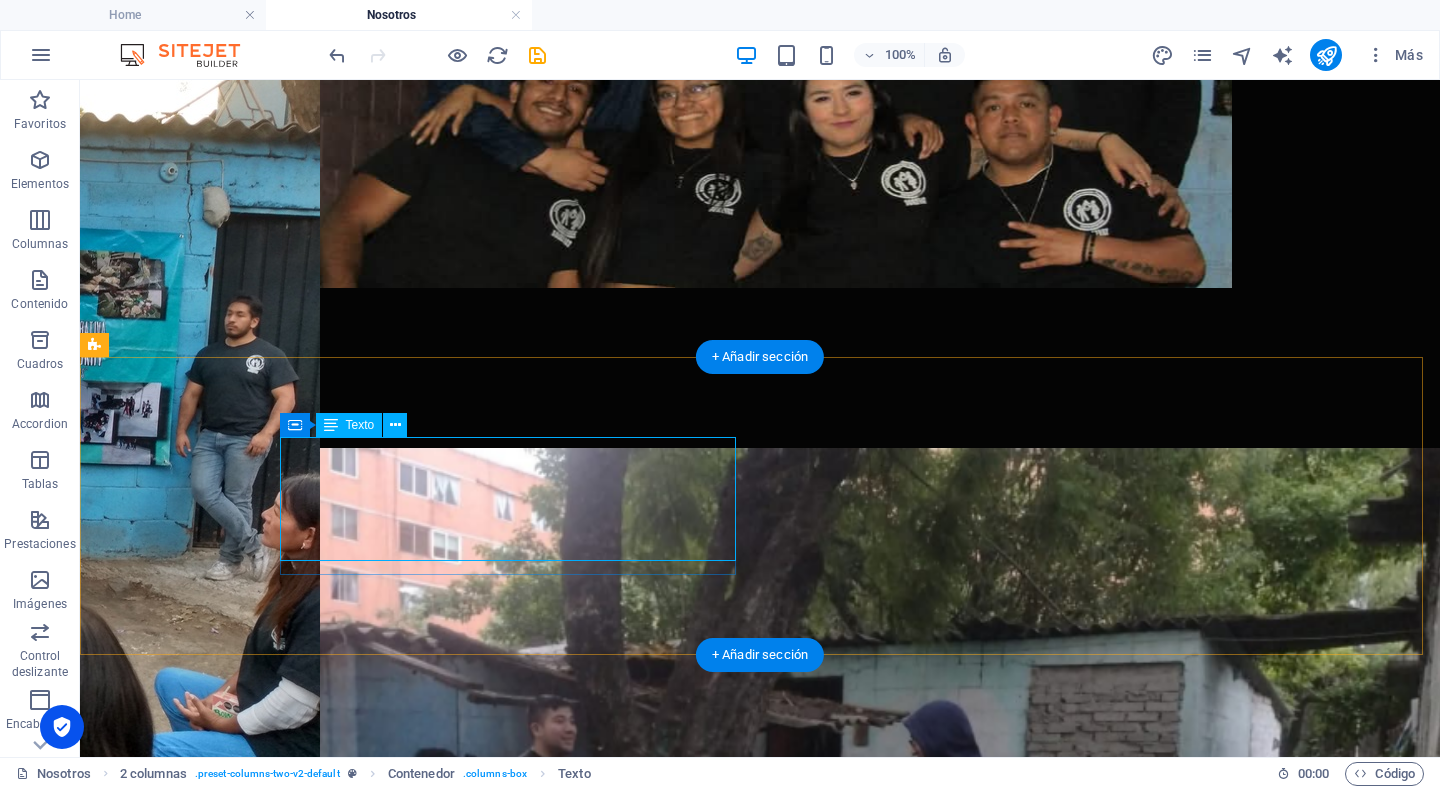 click on "M I S I O N Ser una empresa social y solidaria que funja como lucha frente a la solución de obtención de vivienda digna, de modo que sea accesible para cualquier persona física de la población mexicana que se encuentre ante cualquier situación de vulnerabilidad sin distinción de credo, orientación sexual o clase social." at bounding box center [324, 2215] 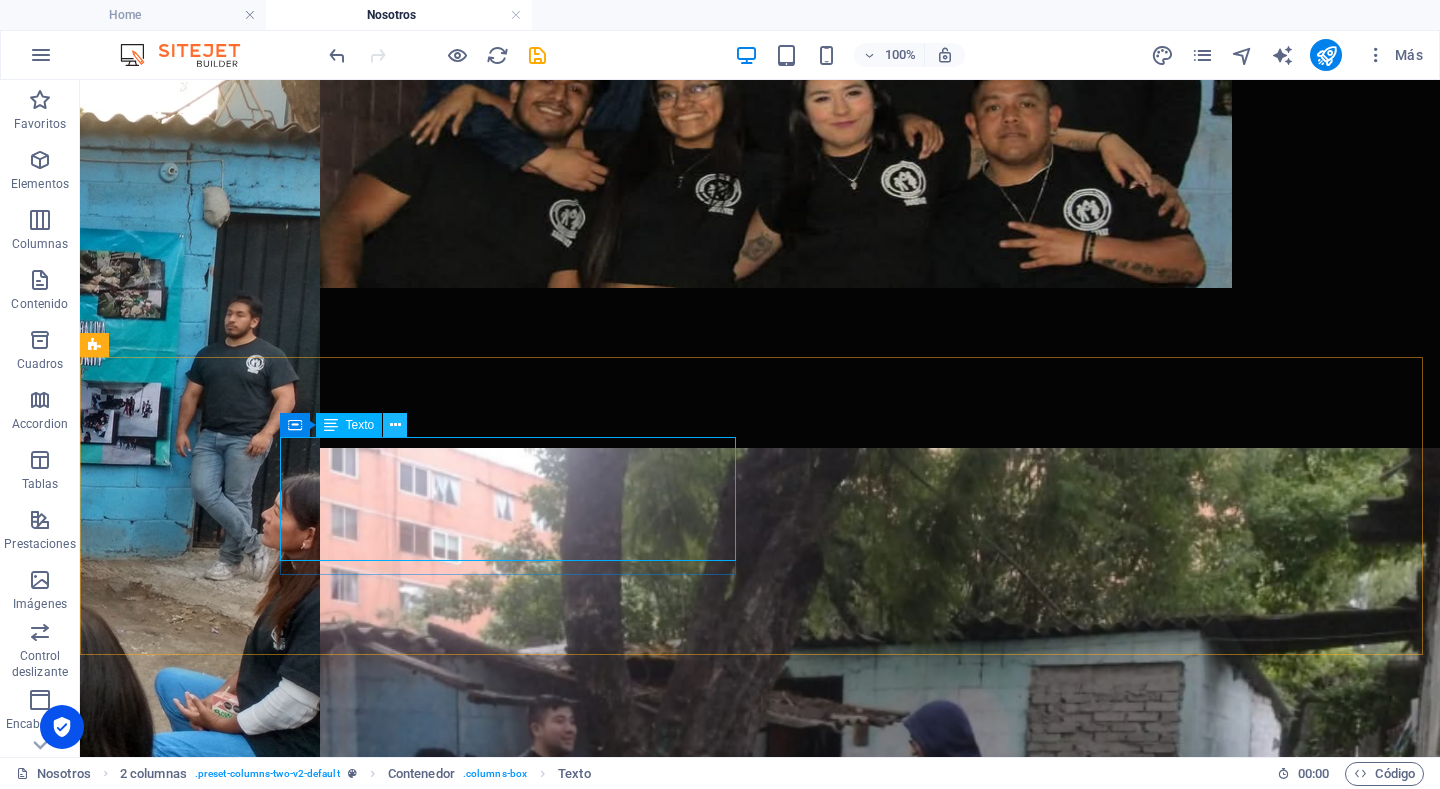 click at bounding box center (395, 425) 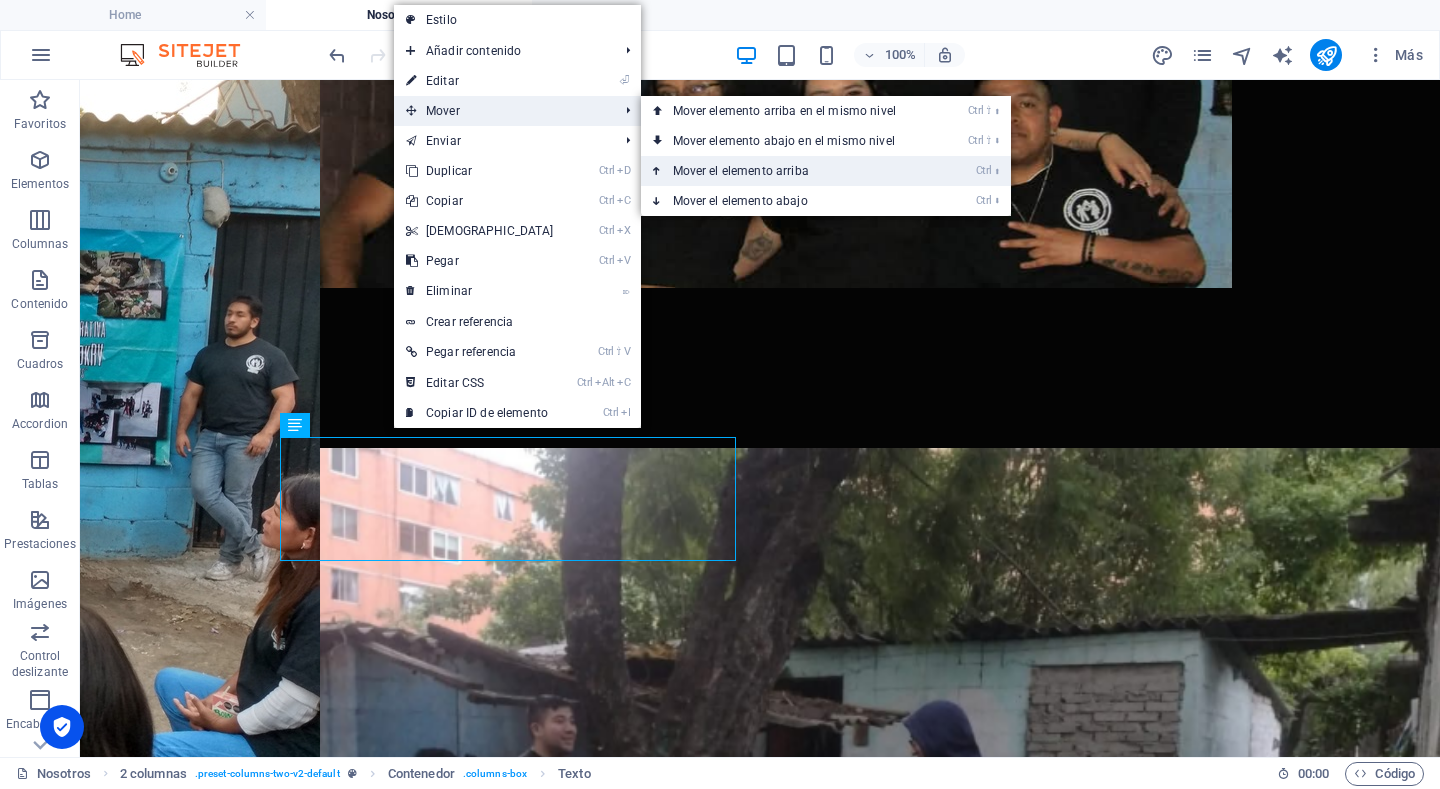 click on "Ctrl ⬆  Mover el elemento arriba" at bounding box center (788, 171) 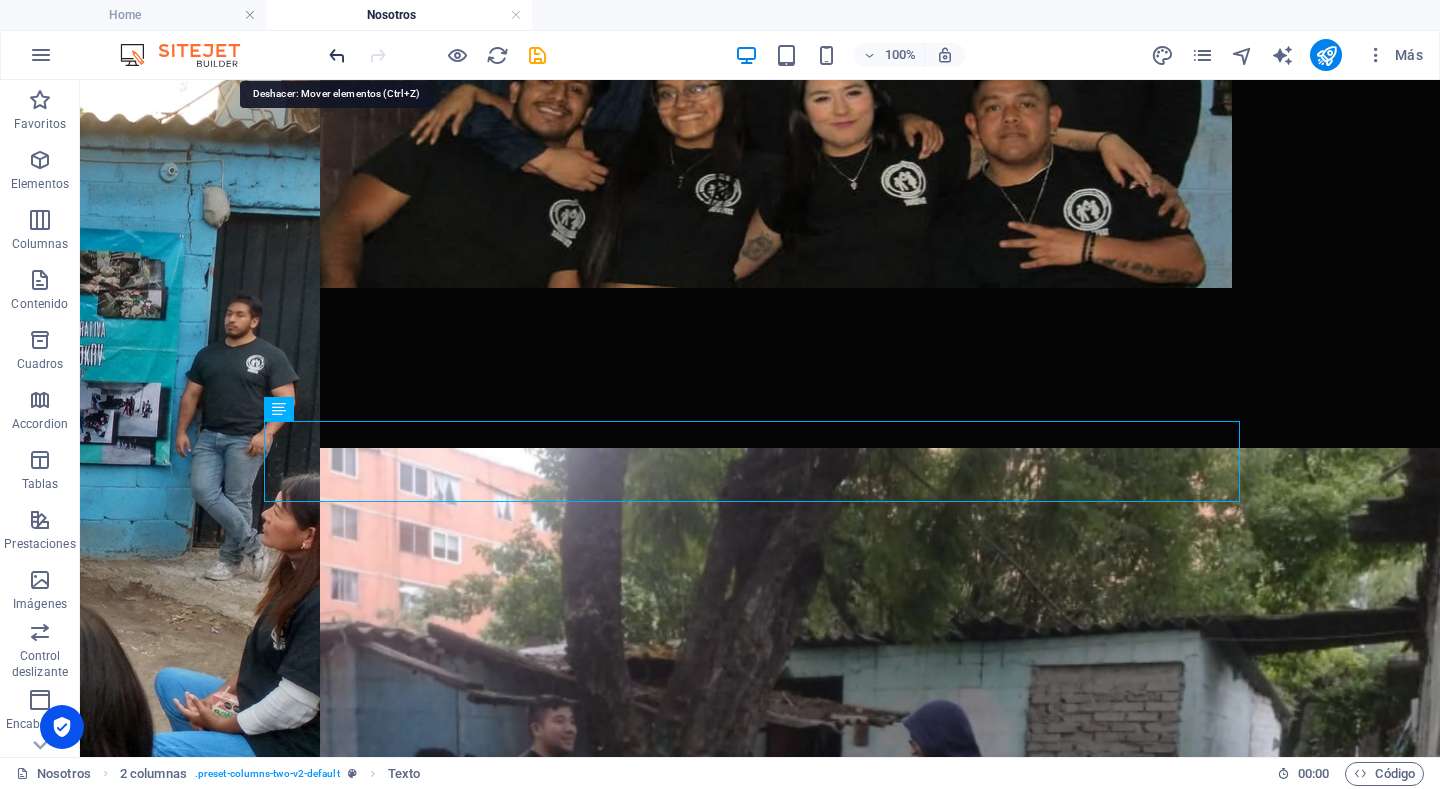 click at bounding box center (337, 55) 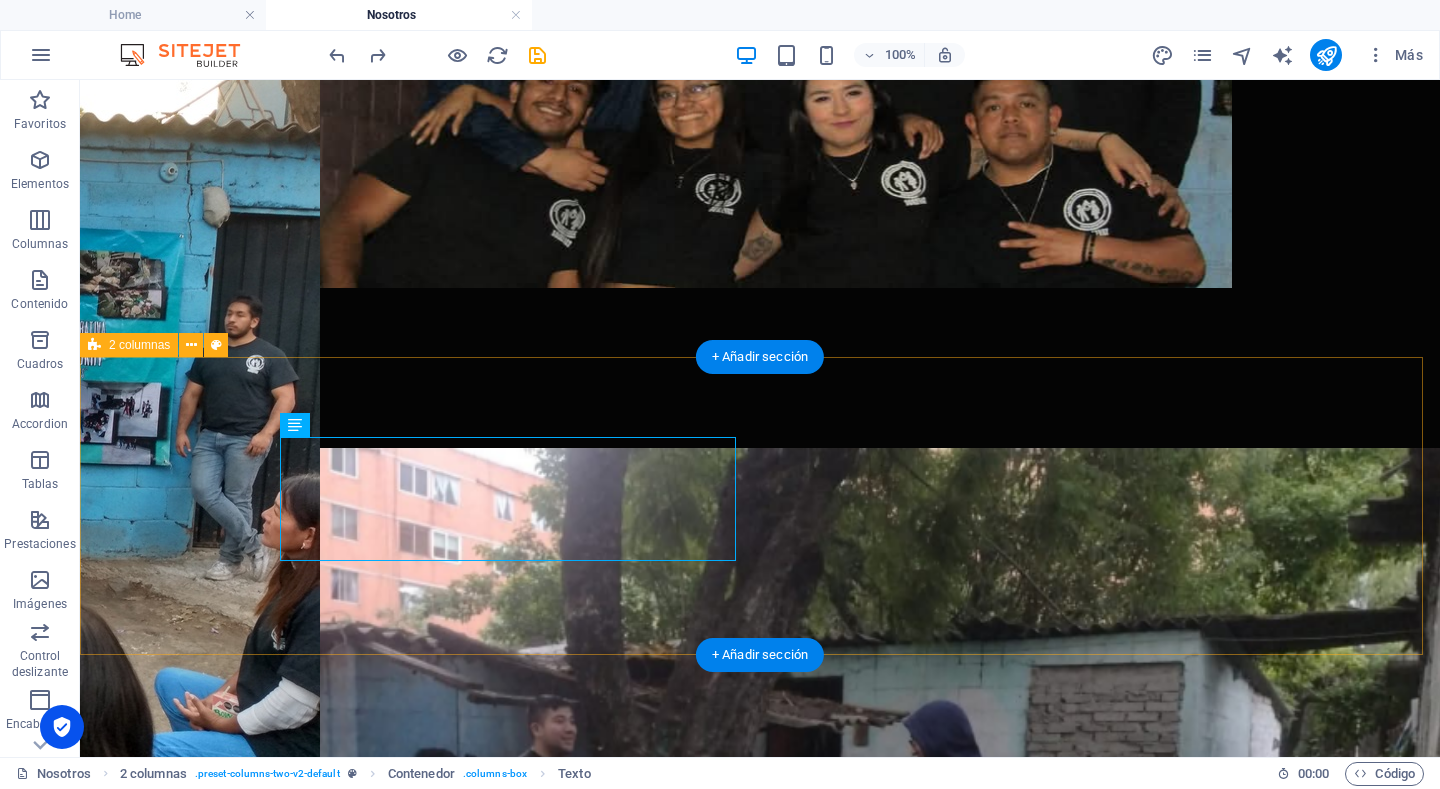 click on "M I S I O N Ser una empresa social y solidaria que funja como lucha frente a la solución de obtención de vivienda digna, de modo que sea accesible para cualquier persona física de la población mexicana que se encuentre ante cualquier situación de vulnerabilidad sin distinción de credo, orientación sexual o clase social. V I S I O N Ser una empresa social con presencia a nivel nacional, figurando como una imagen de lucha por los derechos de los humanos, en especial en la lucha por una vivienda digna, siendo uno de los principales movimientos que la sociedad elija como primera opción para la gestión y obtención de vivienda a atreves de las estrategias de la gestión después autogestión y en un futuro autoconstrucción." at bounding box center (760, 2292) 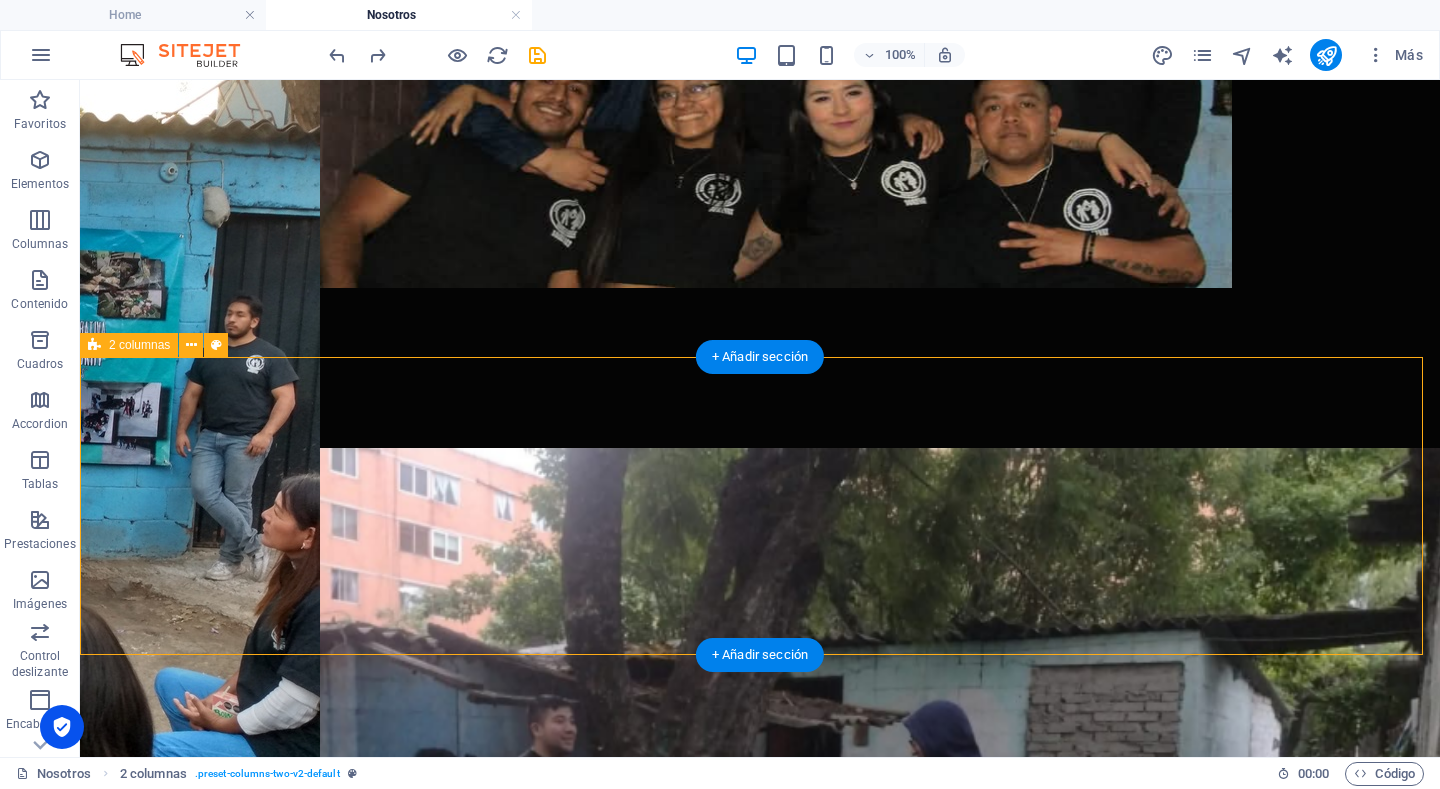 click on "M I S I O N Ser una empresa social y solidaria que funja como lucha frente a la solución de obtención de vivienda digna, de modo que sea accesible para cualquier persona física de la población mexicana que se encuentre ante cualquier situación de vulnerabilidad sin distinción de credo, orientación sexual o clase social. V I S I O N Ser una empresa social con presencia a nivel nacional, figurando como una imagen de lucha por los derechos de los humanos, en especial en la lucha por una vivienda digna, siendo uno de los principales movimientos que la sociedad elija como primera opción para la gestión y obtención de vivienda a atreves de las estrategias de la gestión después autogestión y en un futuro autoconstrucción." at bounding box center (760, 2292) 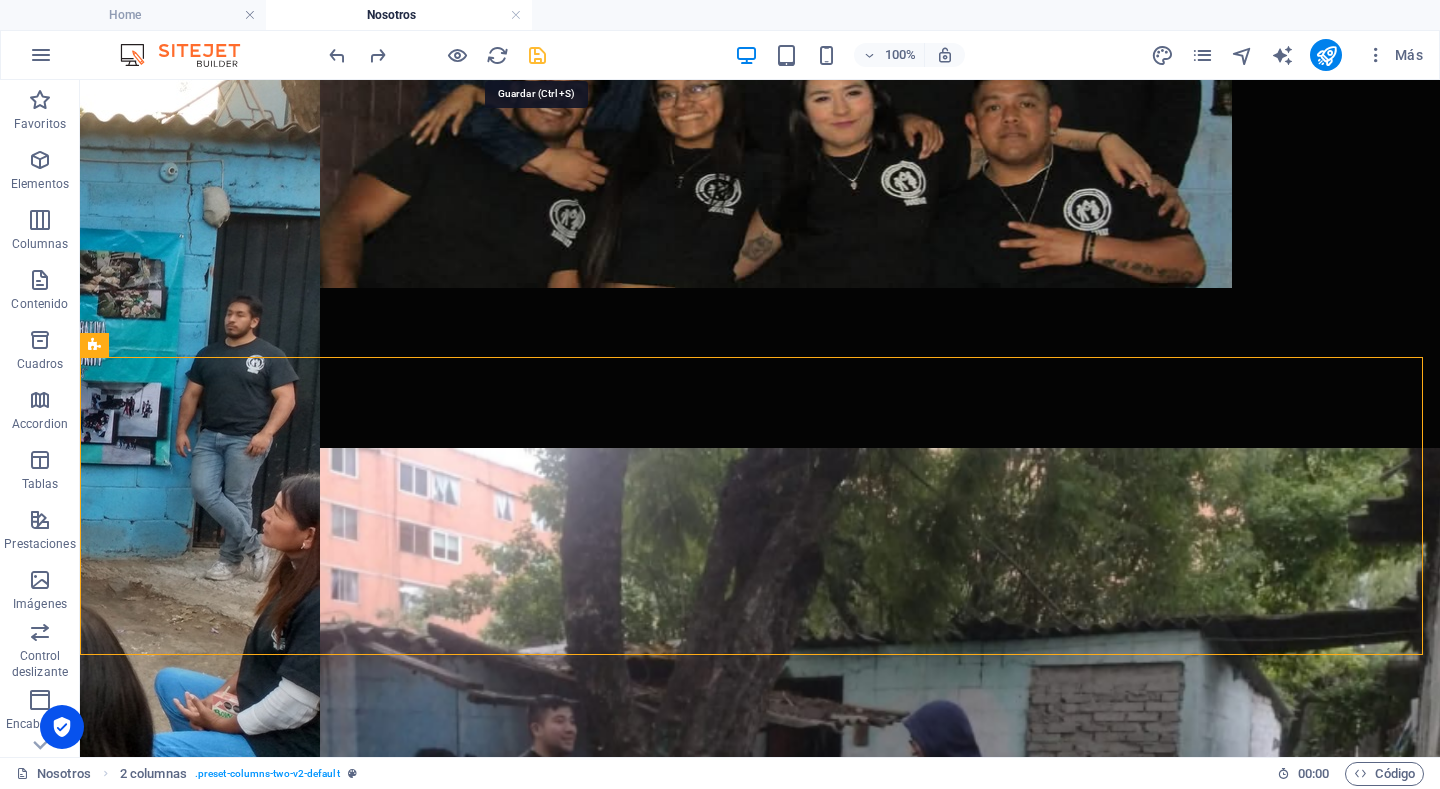 click at bounding box center [537, 55] 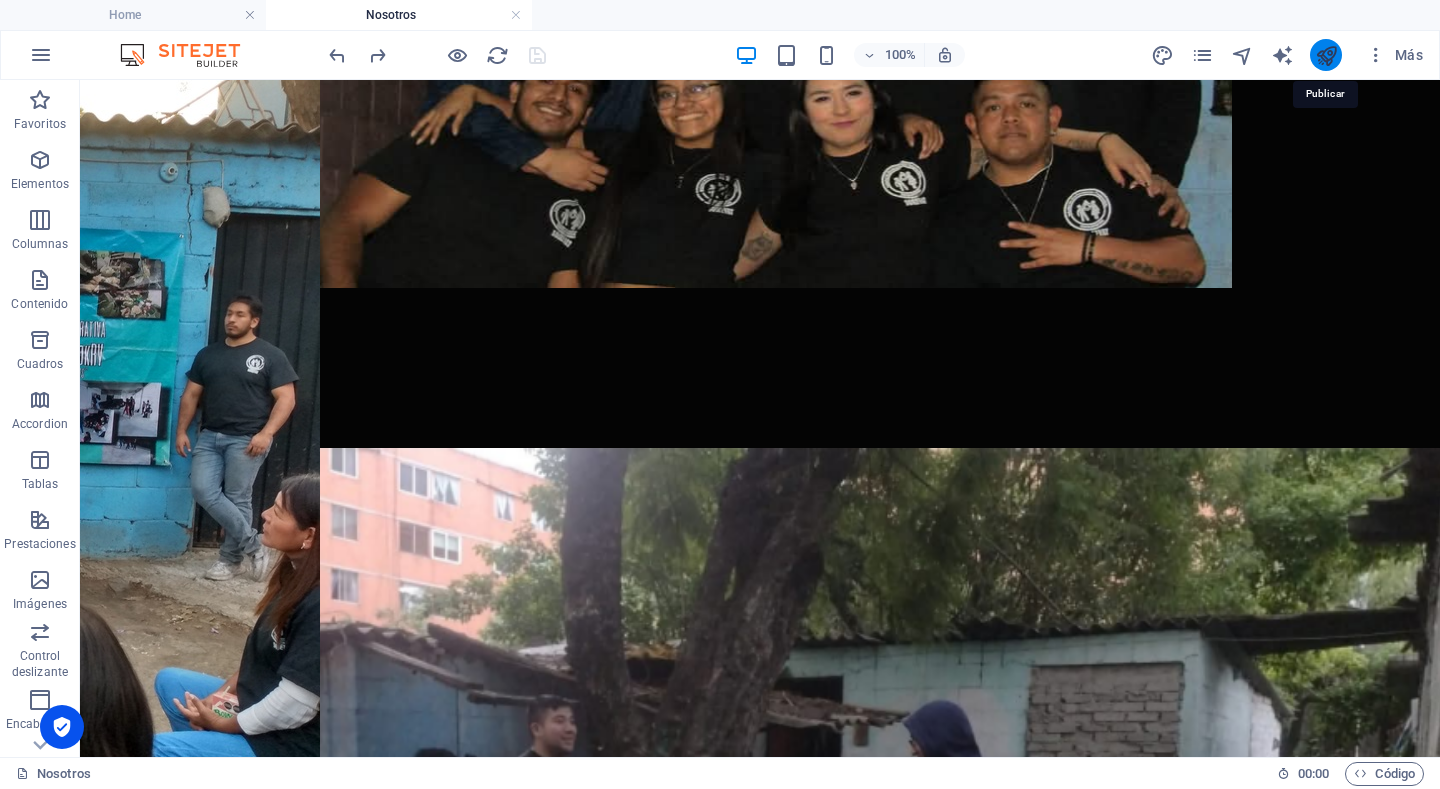 click at bounding box center (1326, 55) 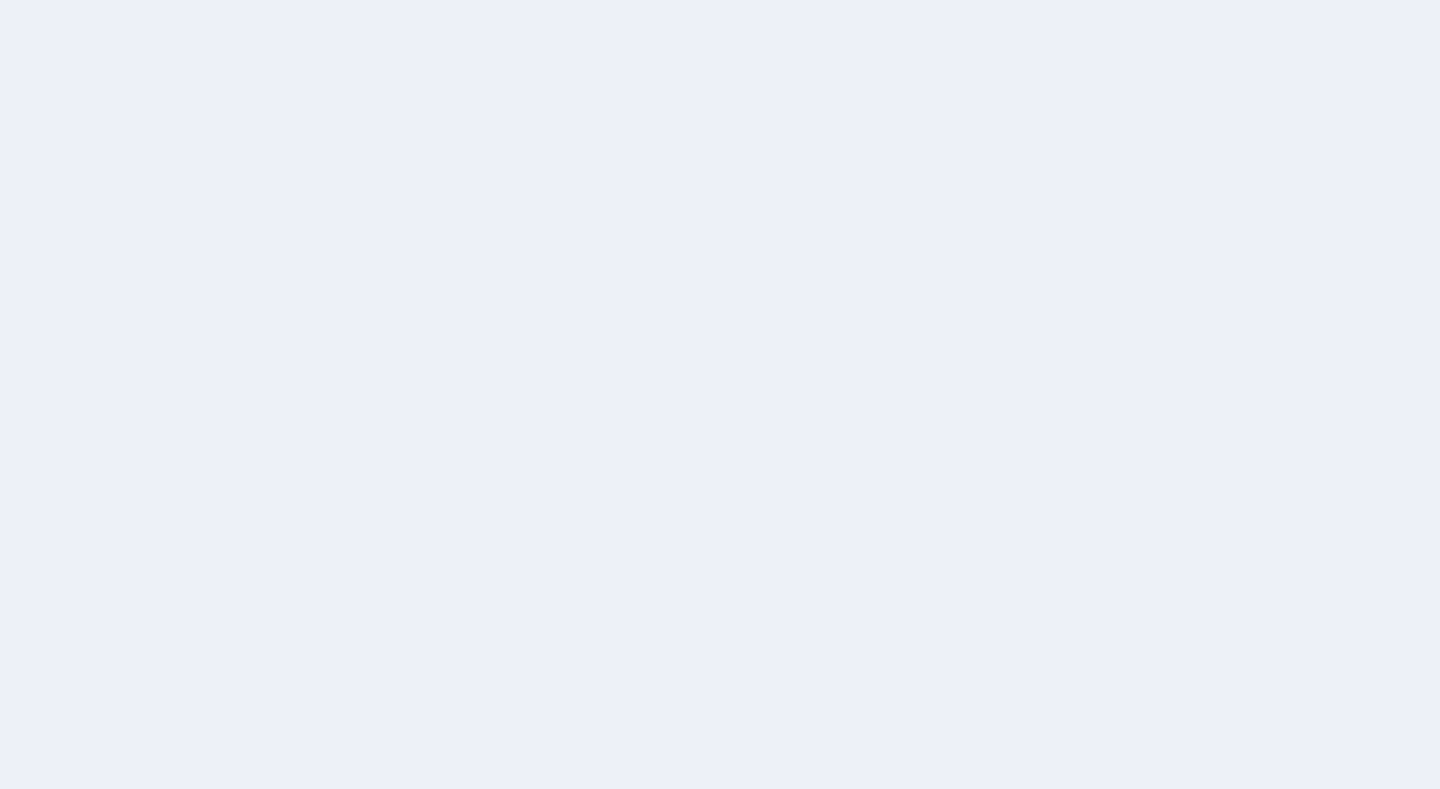 scroll, scrollTop: 0, scrollLeft: 0, axis: both 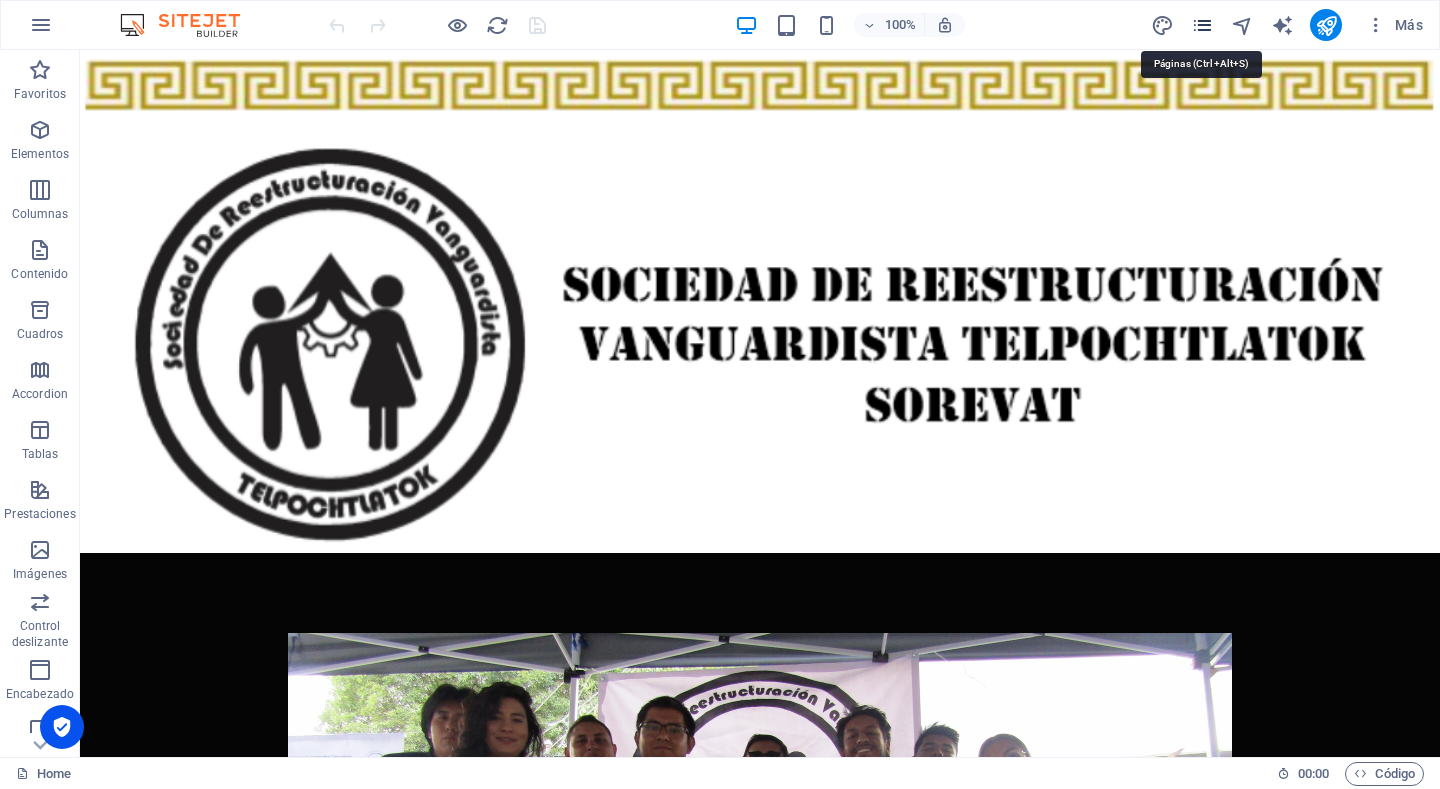 click at bounding box center [1202, 25] 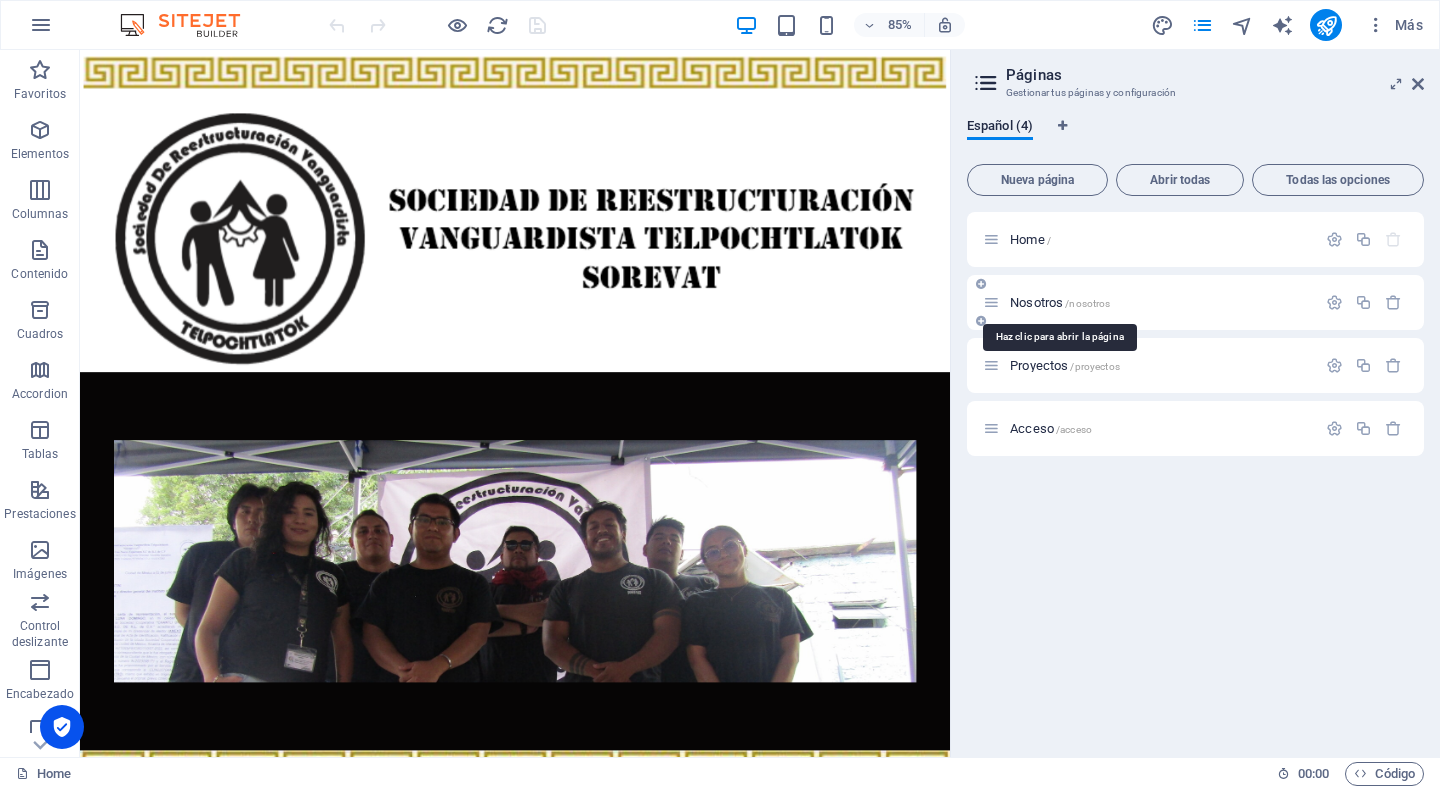 click on "Nosotros /nosotros" at bounding box center (1060, 302) 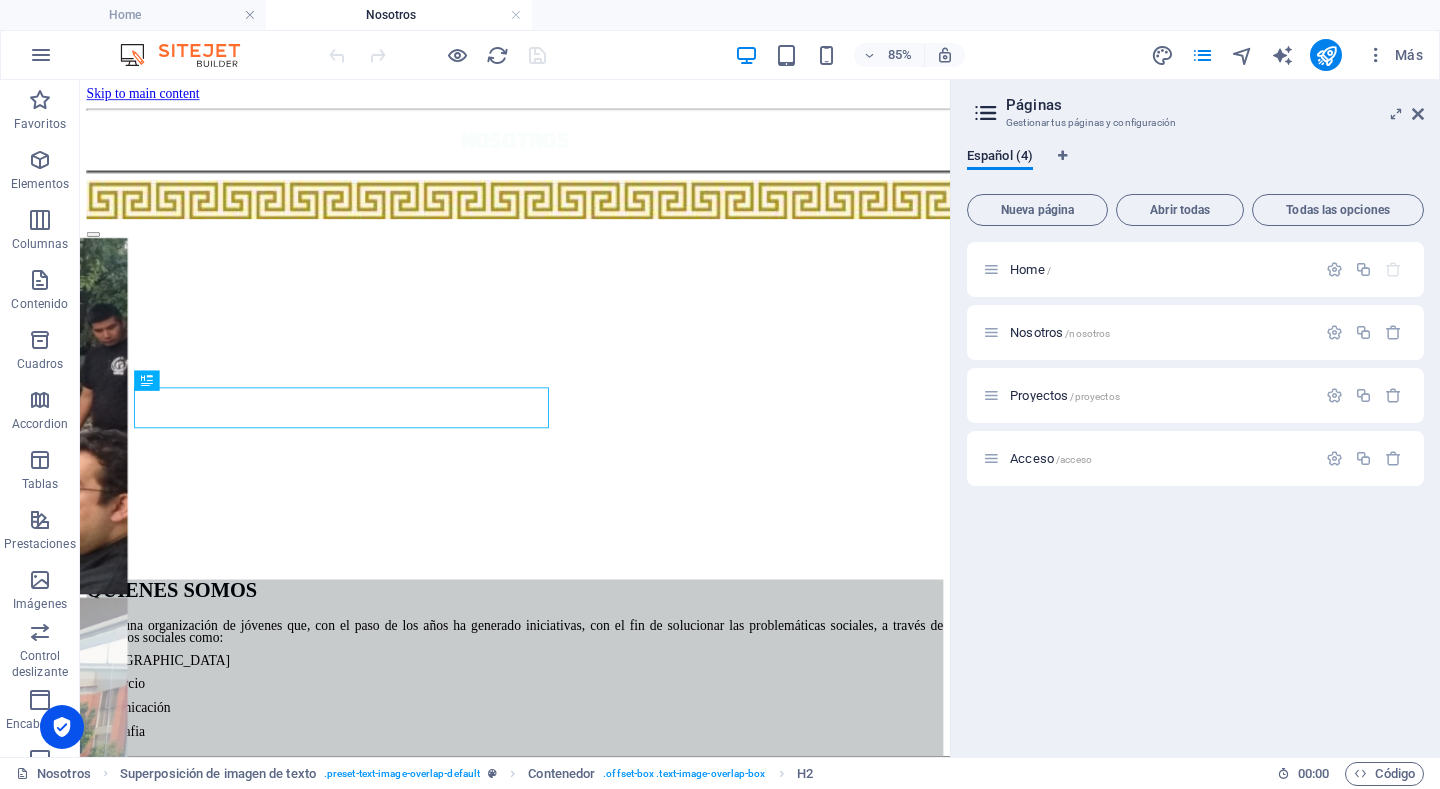 scroll, scrollTop: 421, scrollLeft: 0, axis: vertical 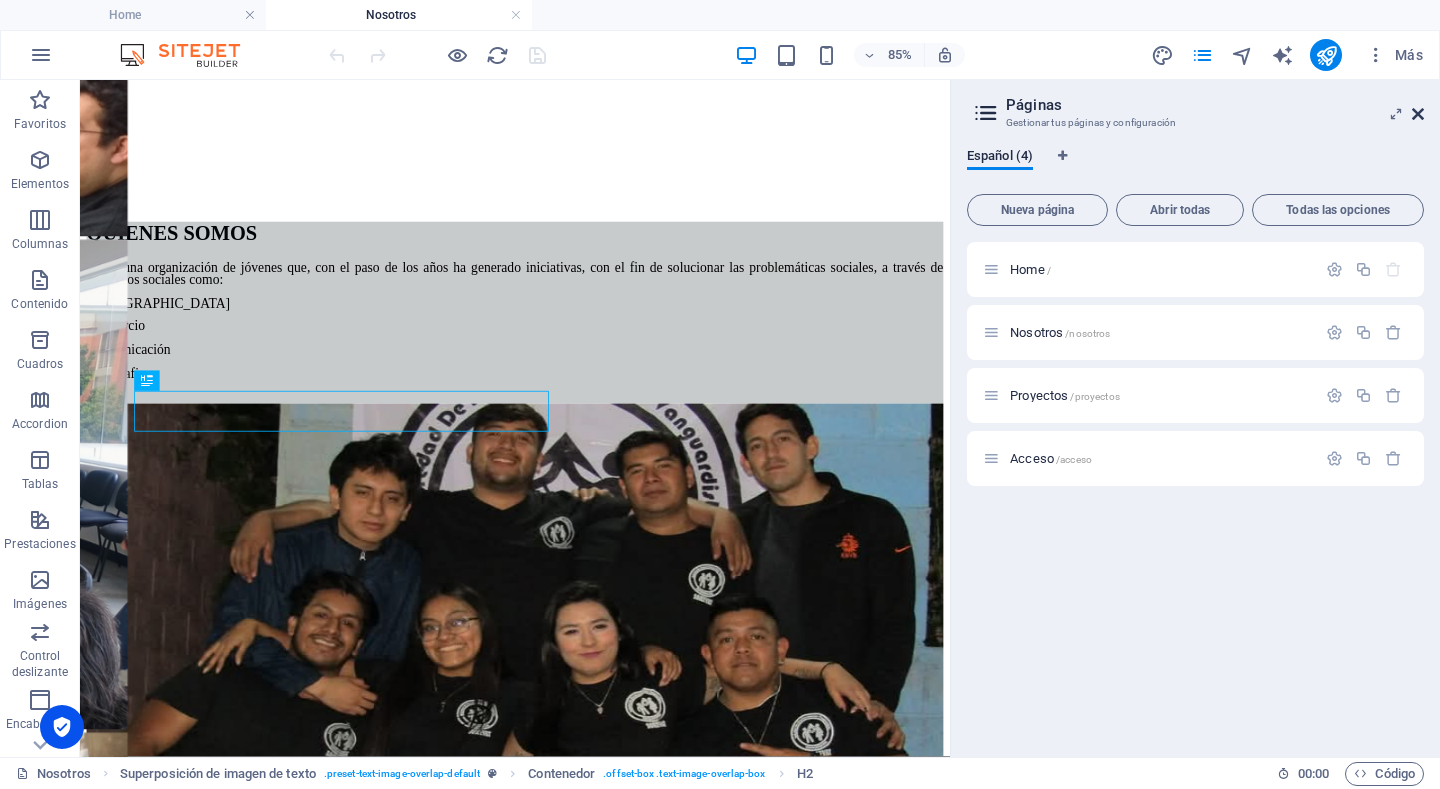 click at bounding box center (1418, 114) 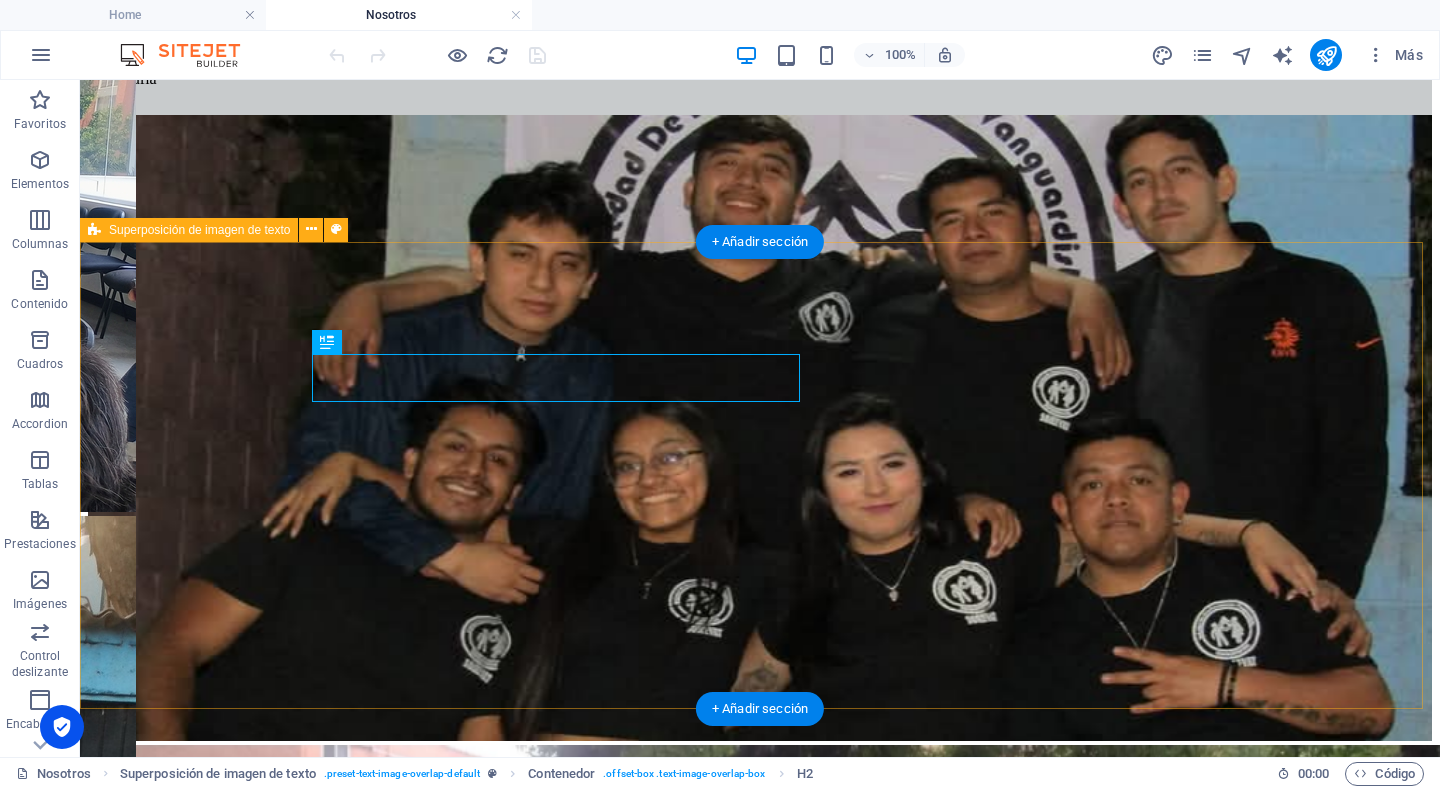 scroll, scrollTop: 936, scrollLeft: 0, axis: vertical 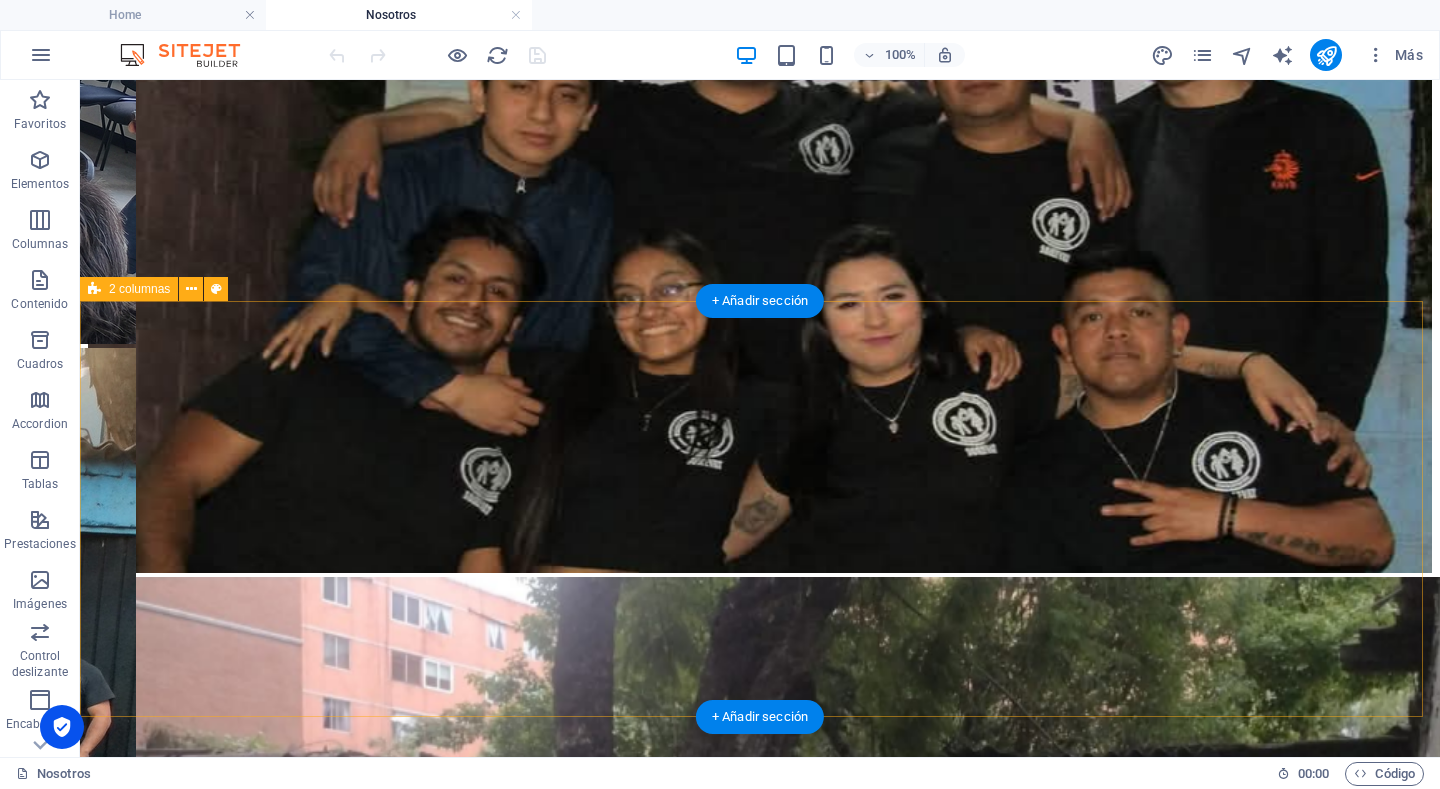 click at bounding box center (760, 1346) 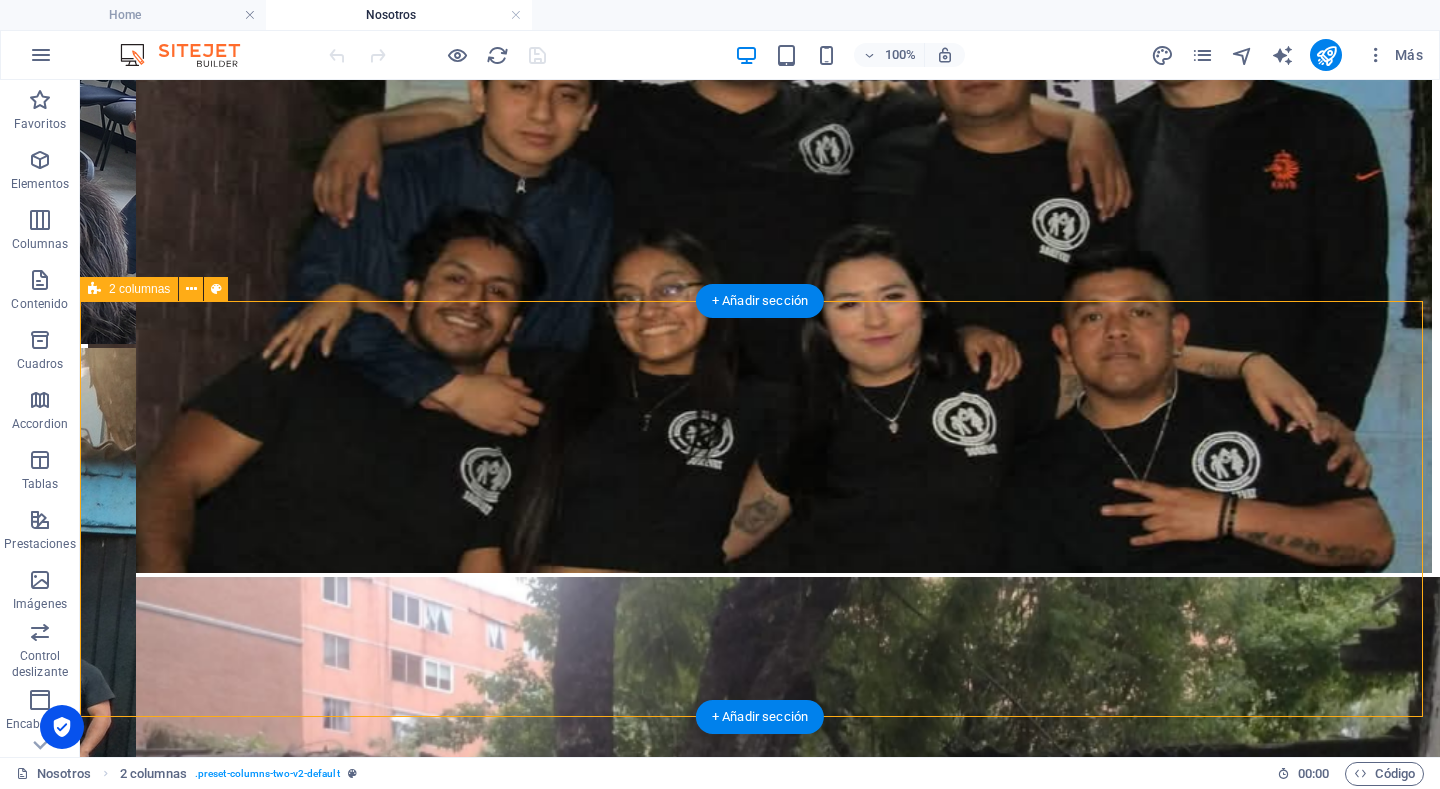 click at bounding box center [760, 1346] 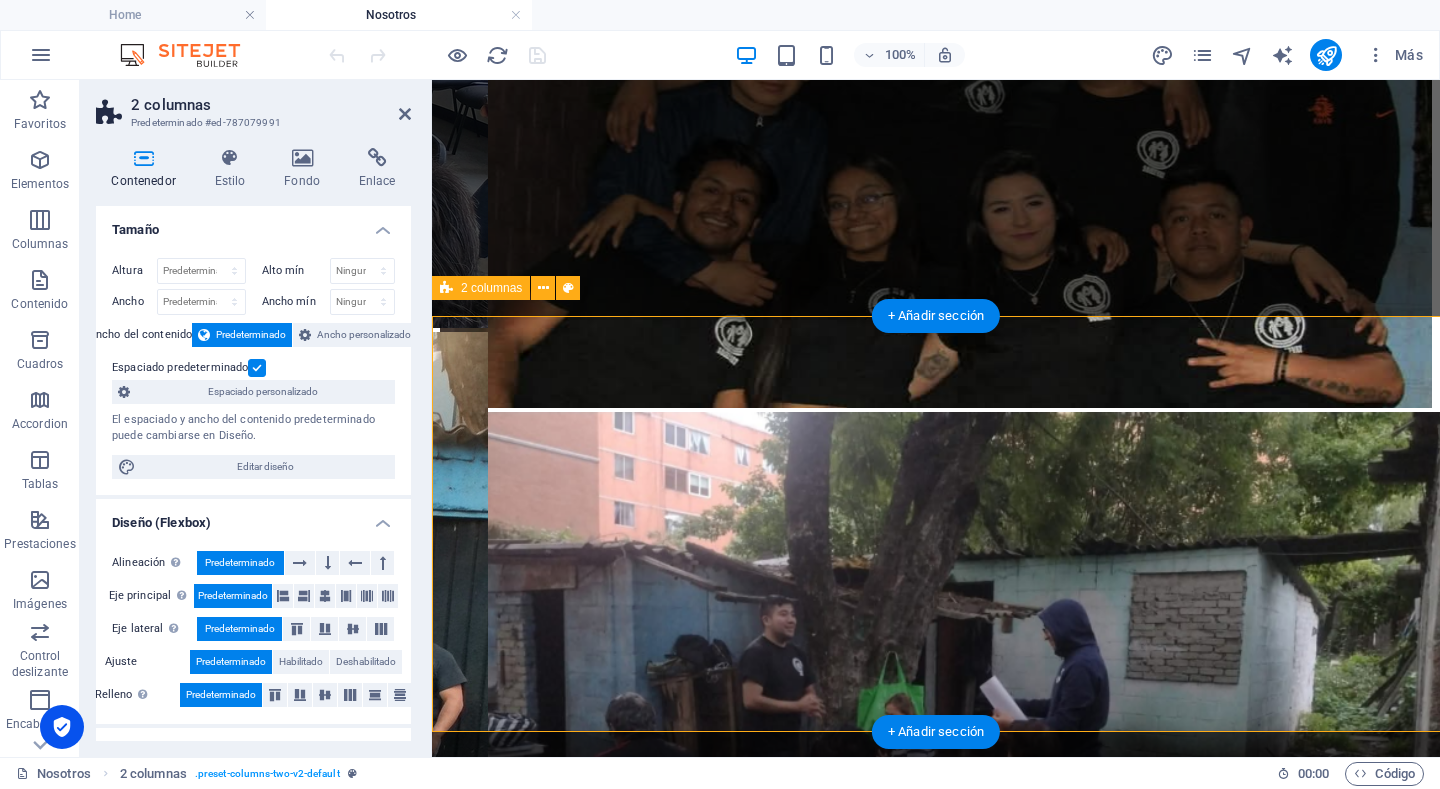 scroll, scrollTop: 921, scrollLeft: 0, axis: vertical 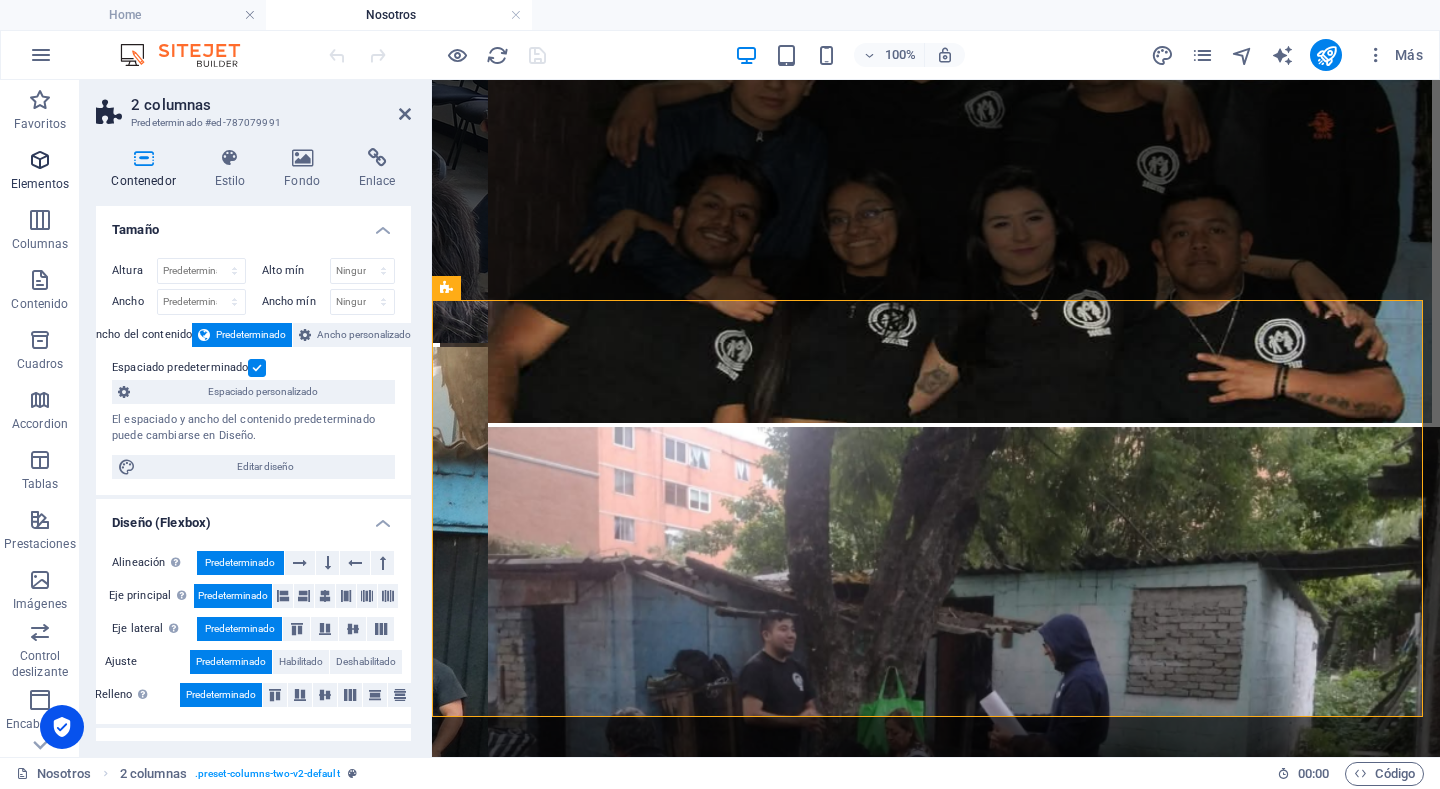 click at bounding box center (40, 160) 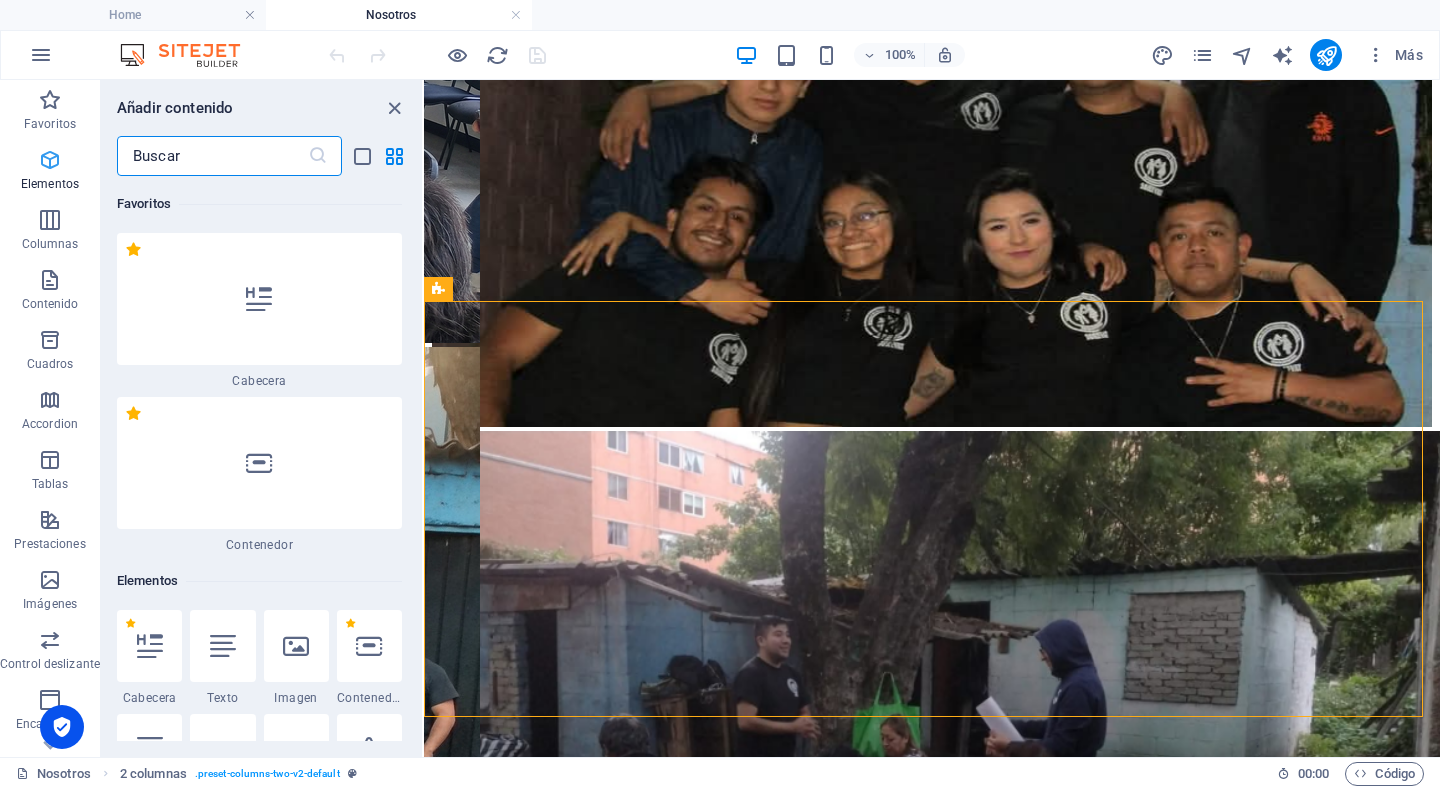 scroll, scrollTop: 377, scrollLeft: 0, axis: vertical 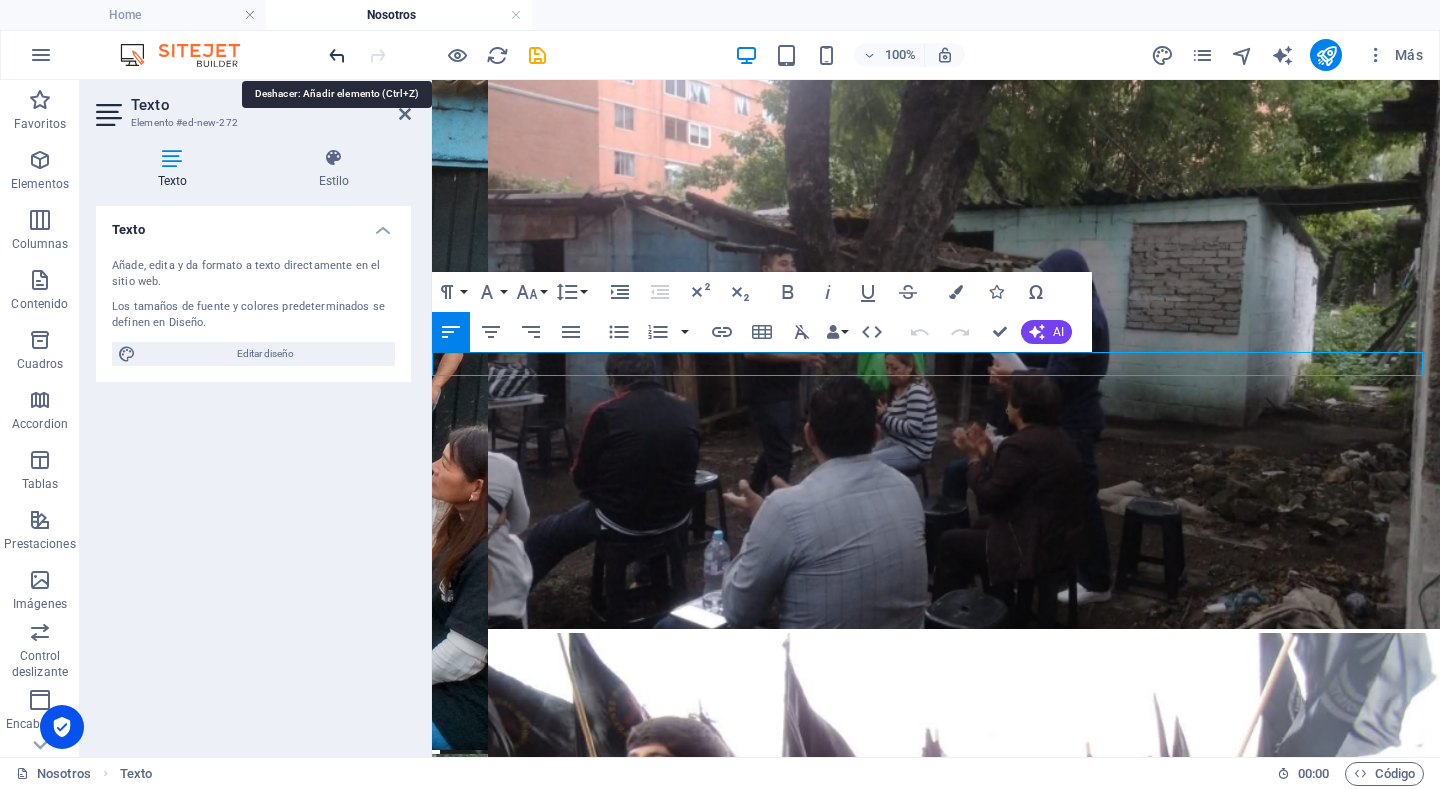 click at bounding box center (337, 55) 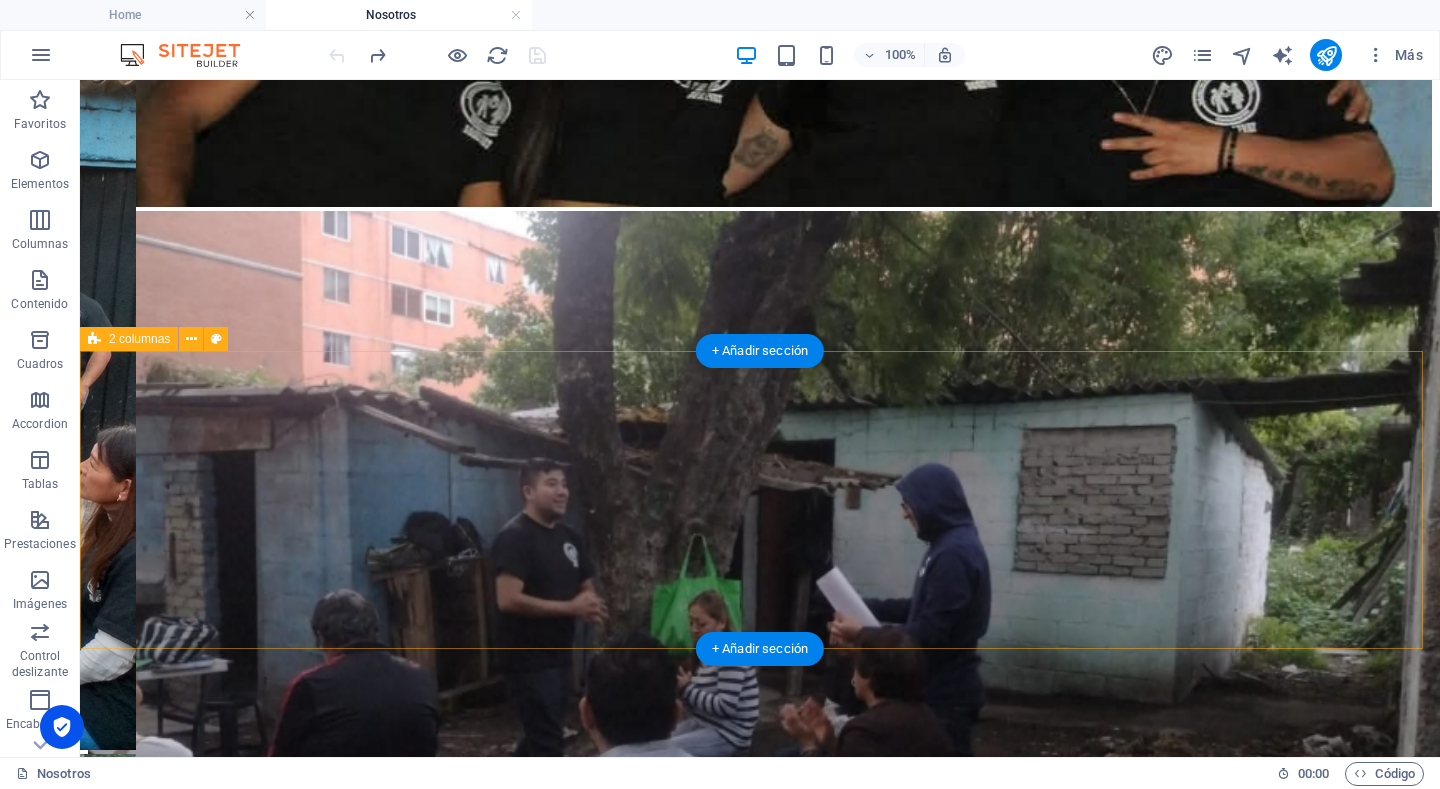 click on "M I S I O N Ser una empresa social y solidaria que funja como lucha frente a la solución de obtención de vivienda digna, de modo que sea accesible para cualquier persona física de la población [DEMOGRAPHIC_DATA] que se encuentre ante cualquier situación de vulnerabilidad sin distinción de credo, orientación sexual o clase social. V I S I O N Ser una empresa social con presencia a nivel nacional, figurando como una imagen de lucha por los derechos de los humanos, en especial en la lucha por una vivienda digna, siendo uno de los principales movimientos que la sociedad elija como primera opción para la gestión y obtención de vivienda a atreves de las estrategias de la gestión después autogestión y en un futuro autoconstrucción." at bounding box center [760, 1836] 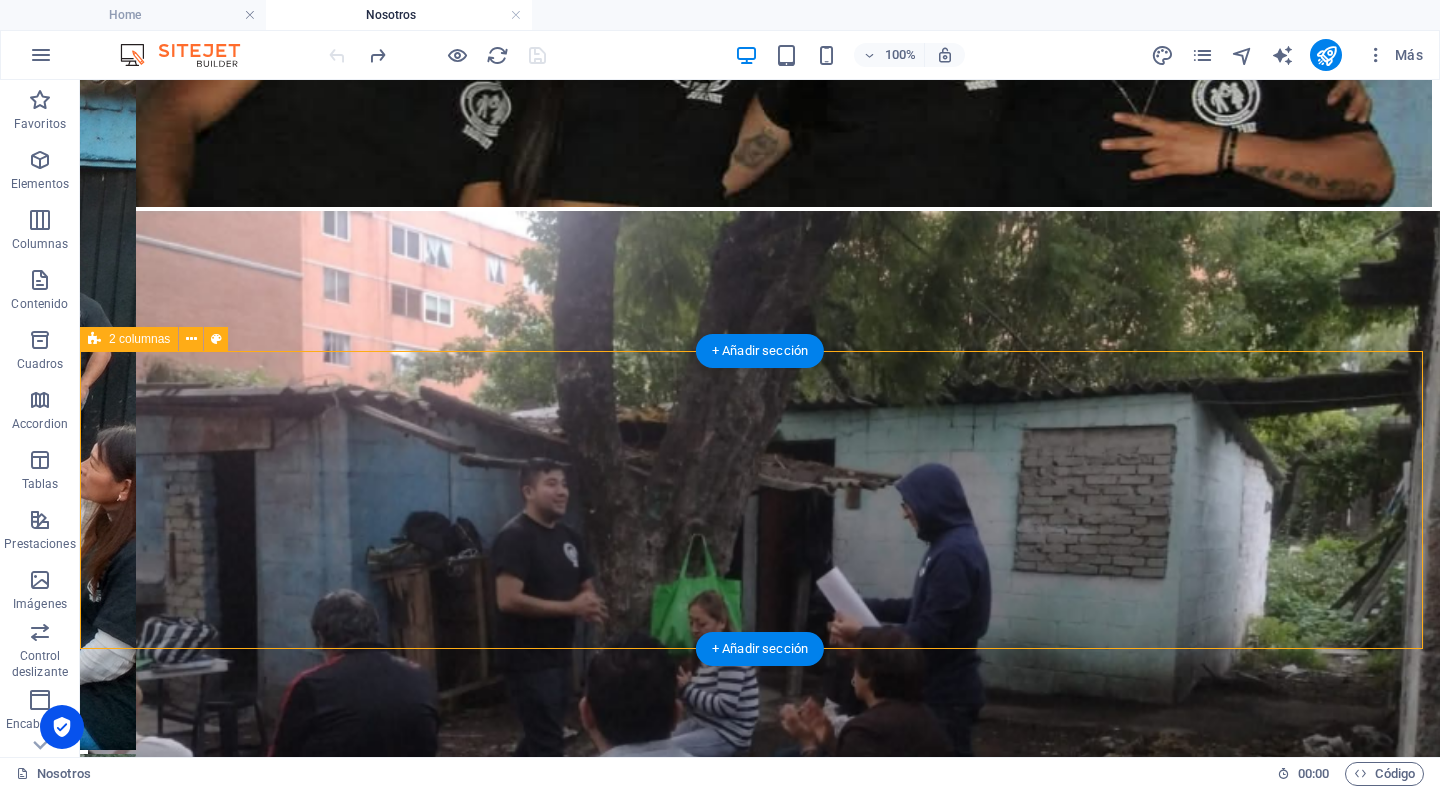 click on "M I S I O N Ser una empresa social y solidaria que funja como lucha frente a la solución de obtención de vivienda digna, de modo que sea accesible para cualquier persona física de la población [DEMOGRAPHIC_DATA] que se encuentre ante cualquier situación de vulnerabilidad sin distinción de credo, orientación sexual o clase social. V I S I O N Ser una empresa social con presencia a nivel nacional, figurando como una imagen de lucha por los derechos de los humanos, en especial en la lucha por una vivienda digna, siendo uno de los principales movimientos que la sociedad elija como primera opción para la gestión y obtención de vivienda a atreves de las estrategias de la gestión después autogestión y en un futuro autoconstrucción." at bounding box center (760, 1836) 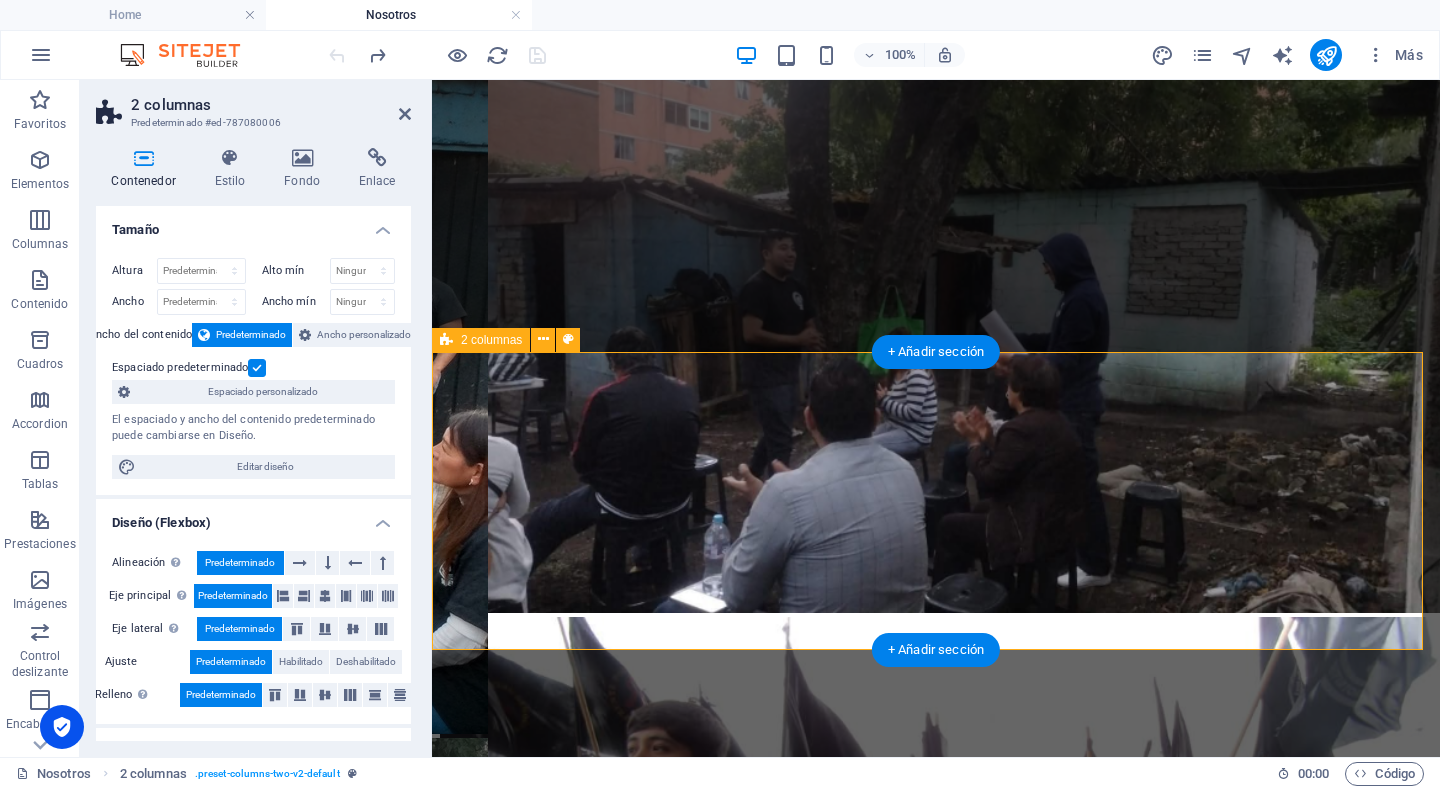 scroll, scrollTop: 1286, scrollLeft: 0, axis: vertical 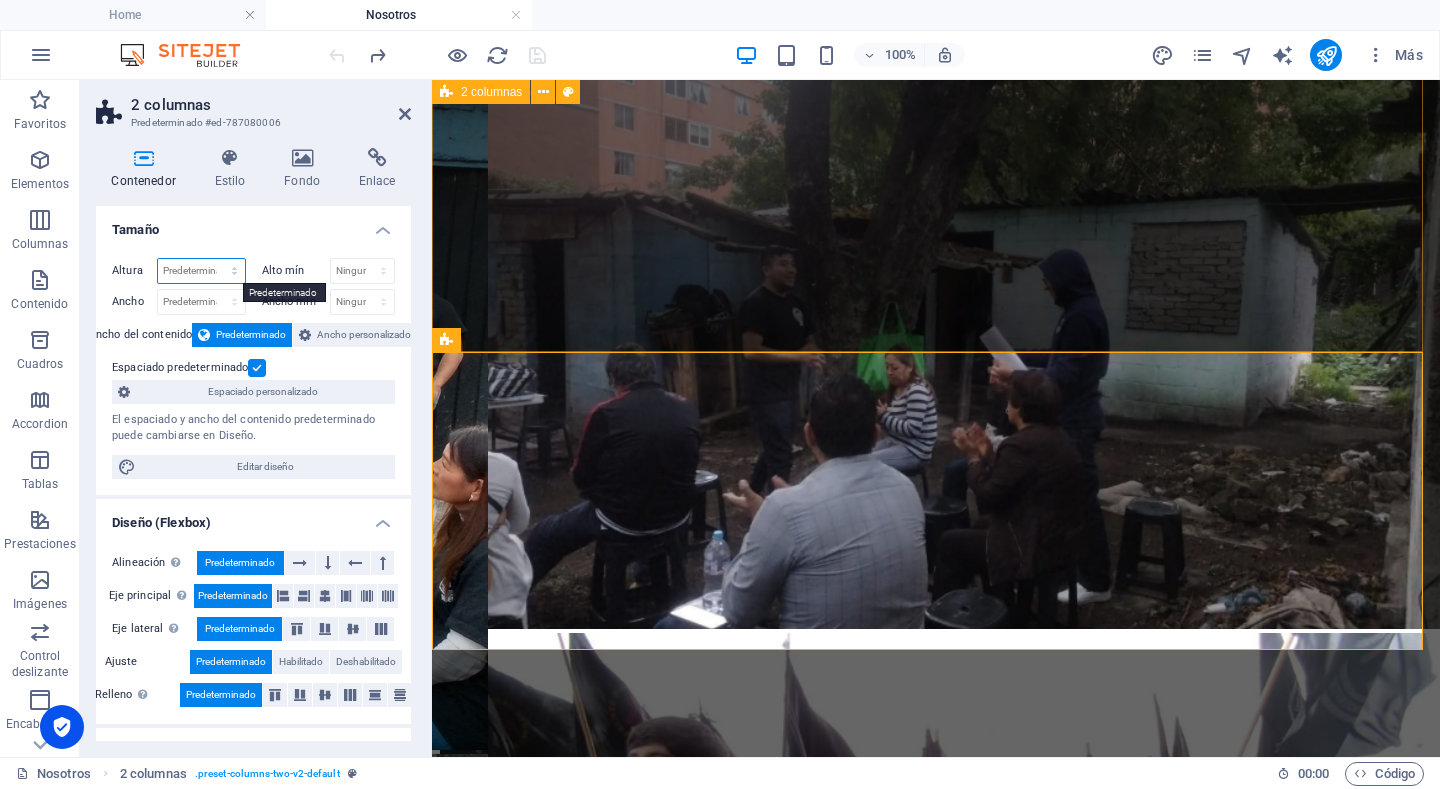 click on "Predeterminado px rem % vh vw" at bounding box center [201, 271] 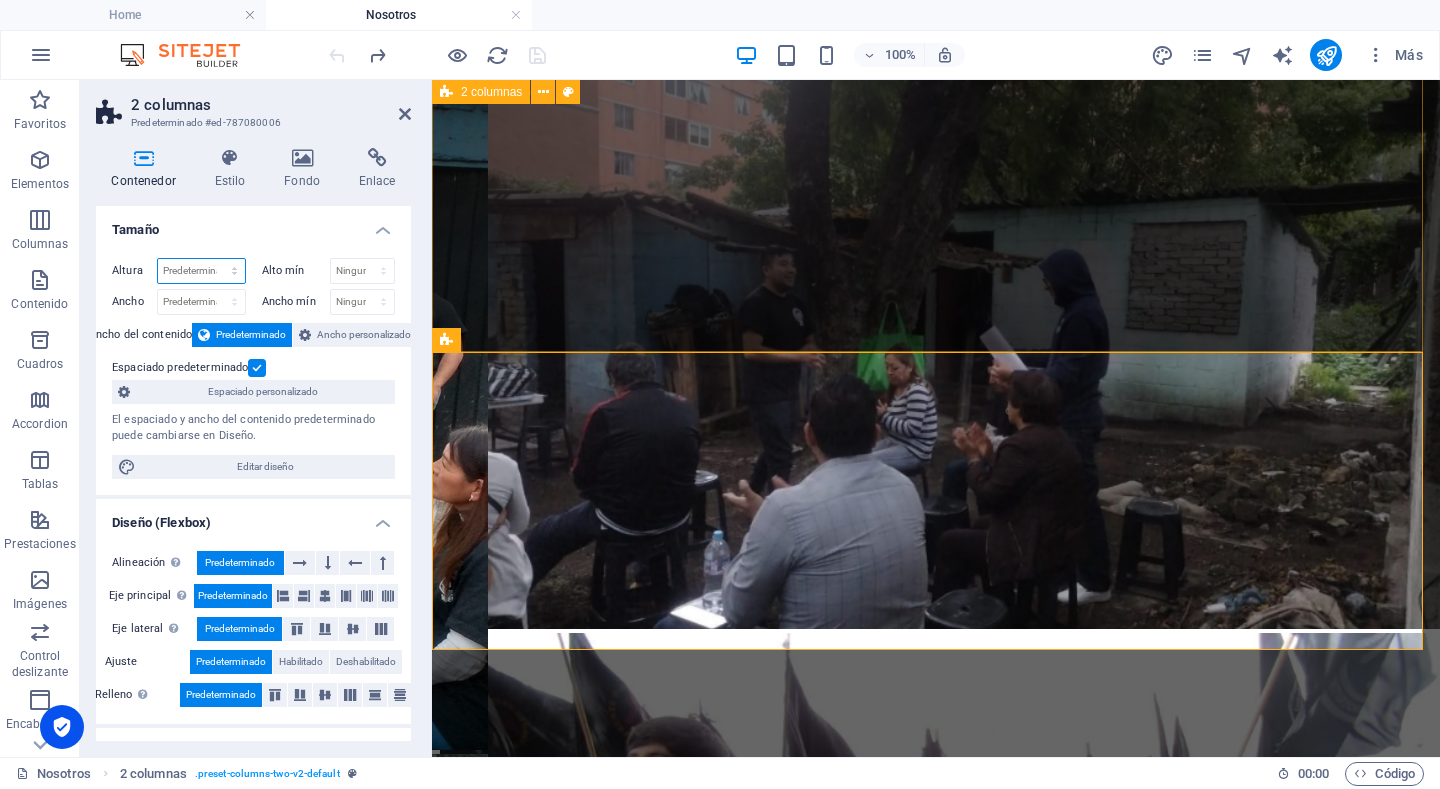 select on "px" 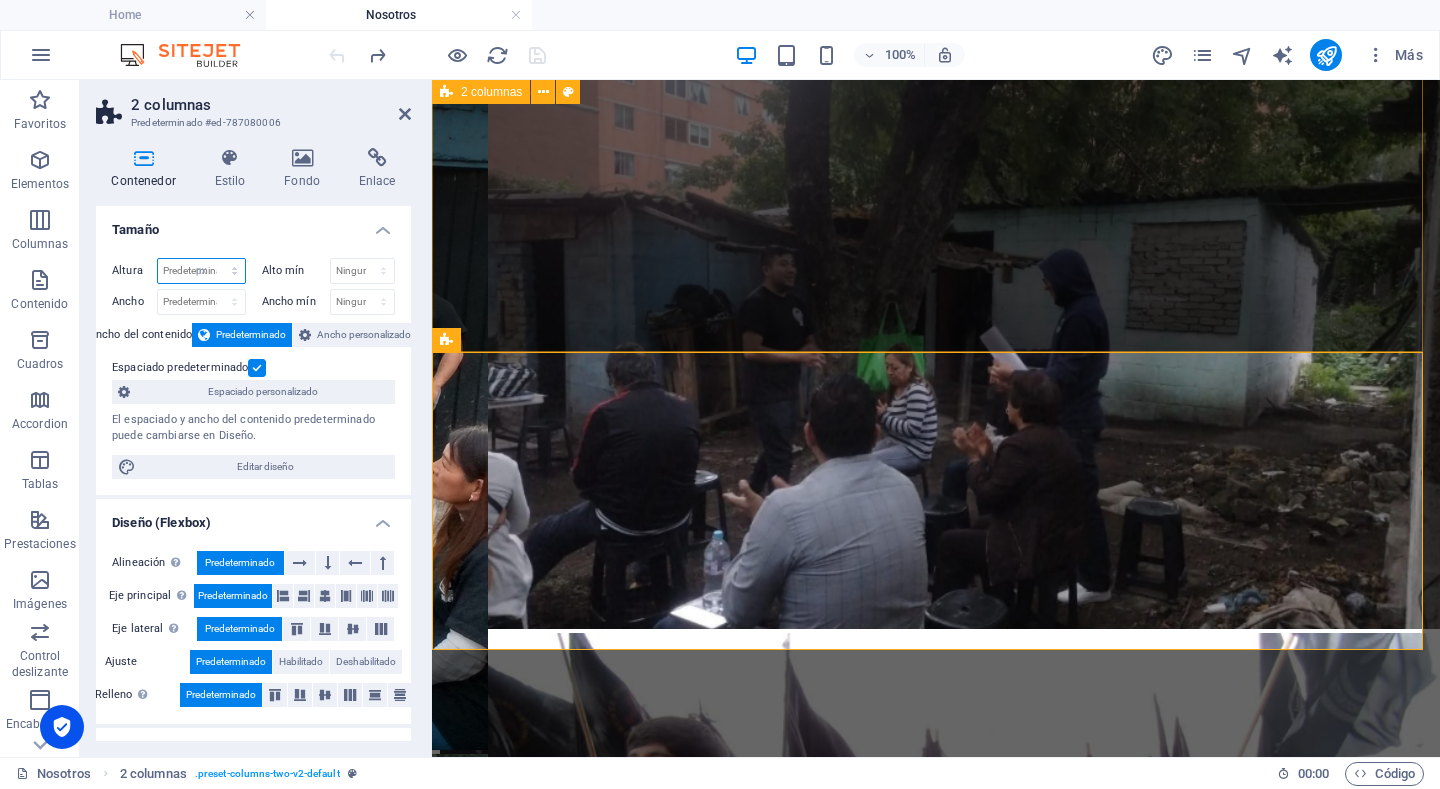 click on "Predeterminado px rem % vh vw" at bounding box center [201, 271] 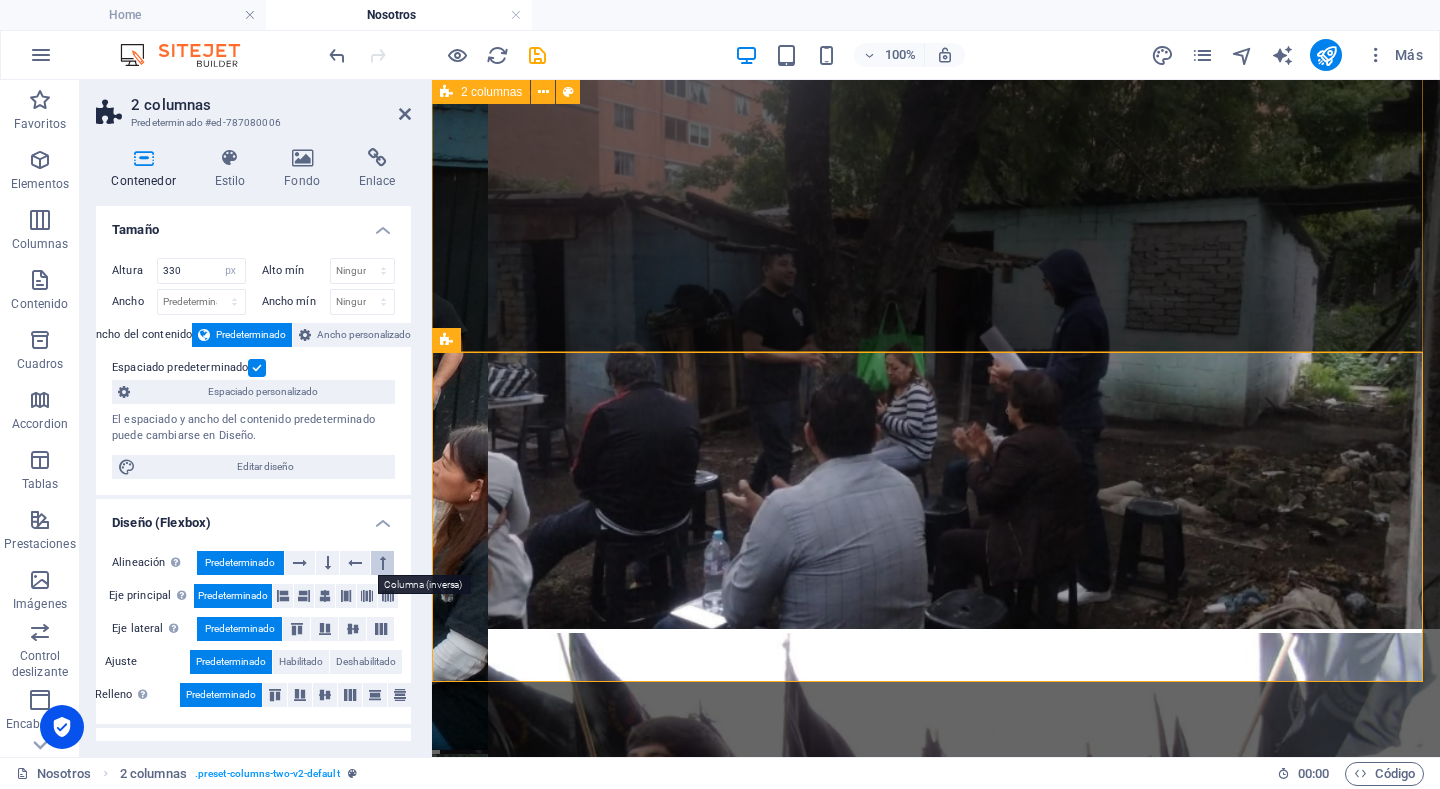 click at bounding box center (383, 563) 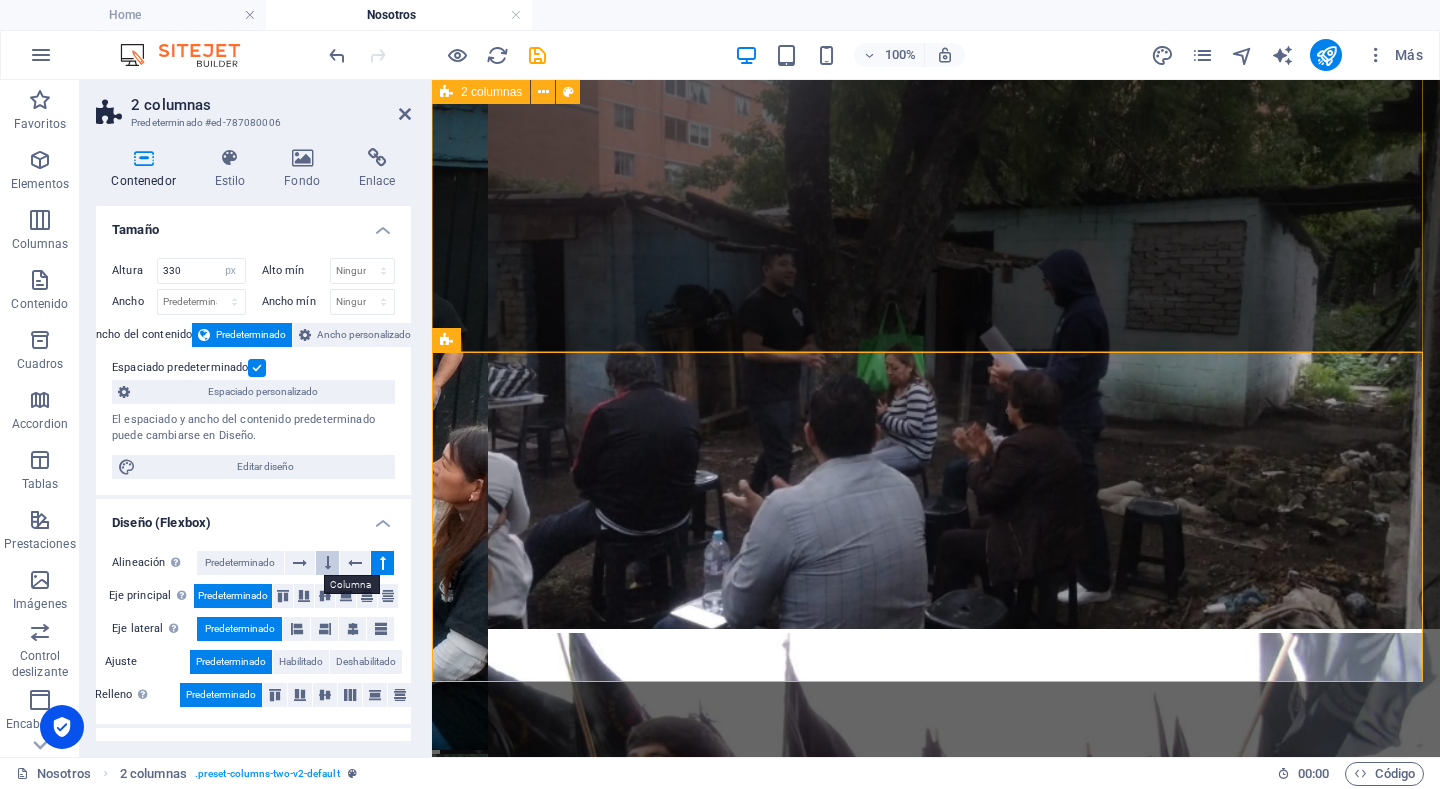click at bounding box center [327, 563] 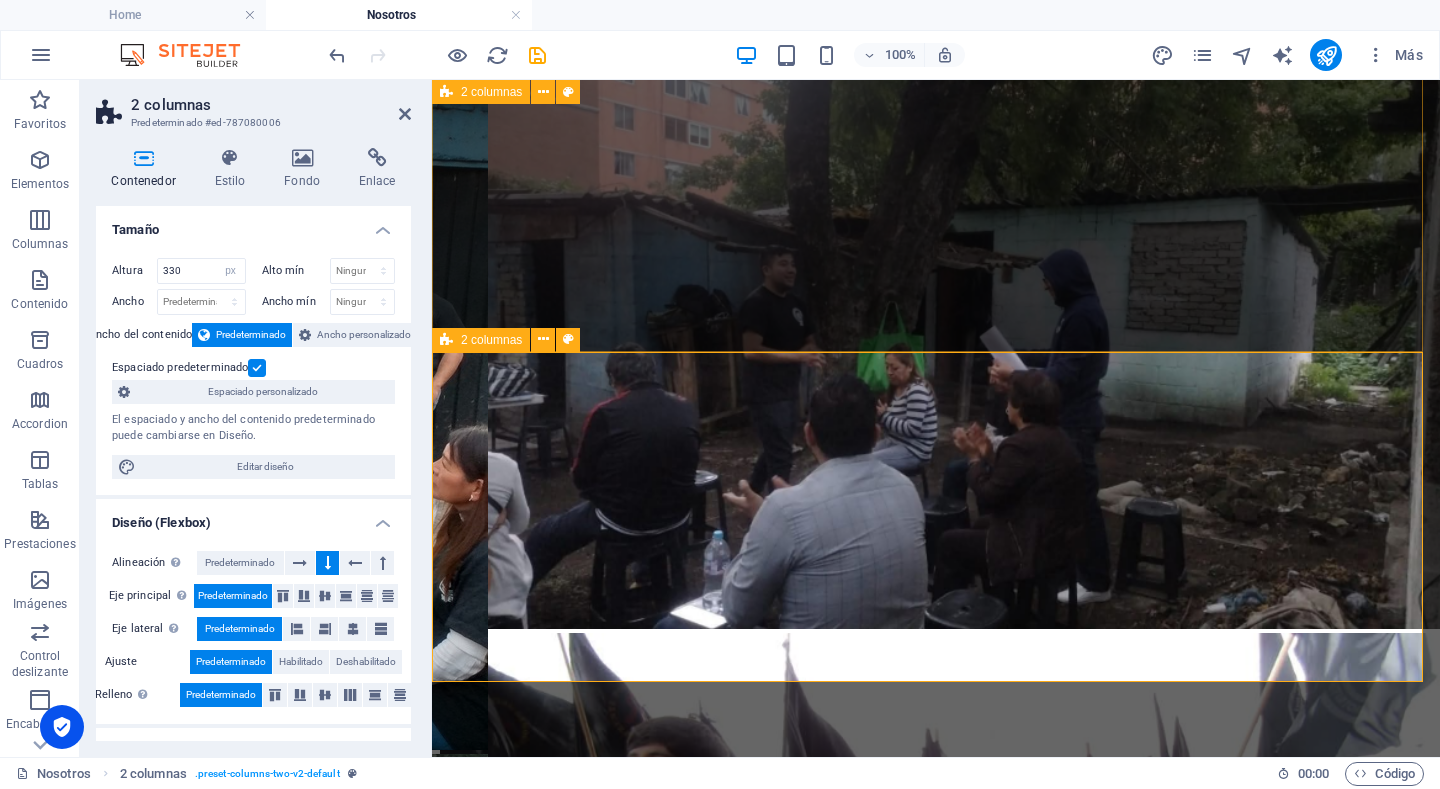 click on "M I S I O N Ser una empresa social y solidaria que funja como lucha frente a la solución de obtención de vivienda digna, de modo que sea accesible para cualquier persona física de la población [DEMOGRAPHIC_DATA] que se encuentre ante cualquier situación de vulnerabilidad sin distinción de credo, orientación sexual o clase social. V I S I O N Ser una empresa social con presencia a nivel nacional, figurando como una imagen de lucha por los derechos de los humanos, en especial en la lucha por una vivienda digna, siendo uno de los principales movimientos que la sociedad elija como primera opción para la gestión y obtención de vivienda a atreves de las estrategias de la gestión después autogestión y en un futuro autoconstrucción." at bounding box center (936, 1385) 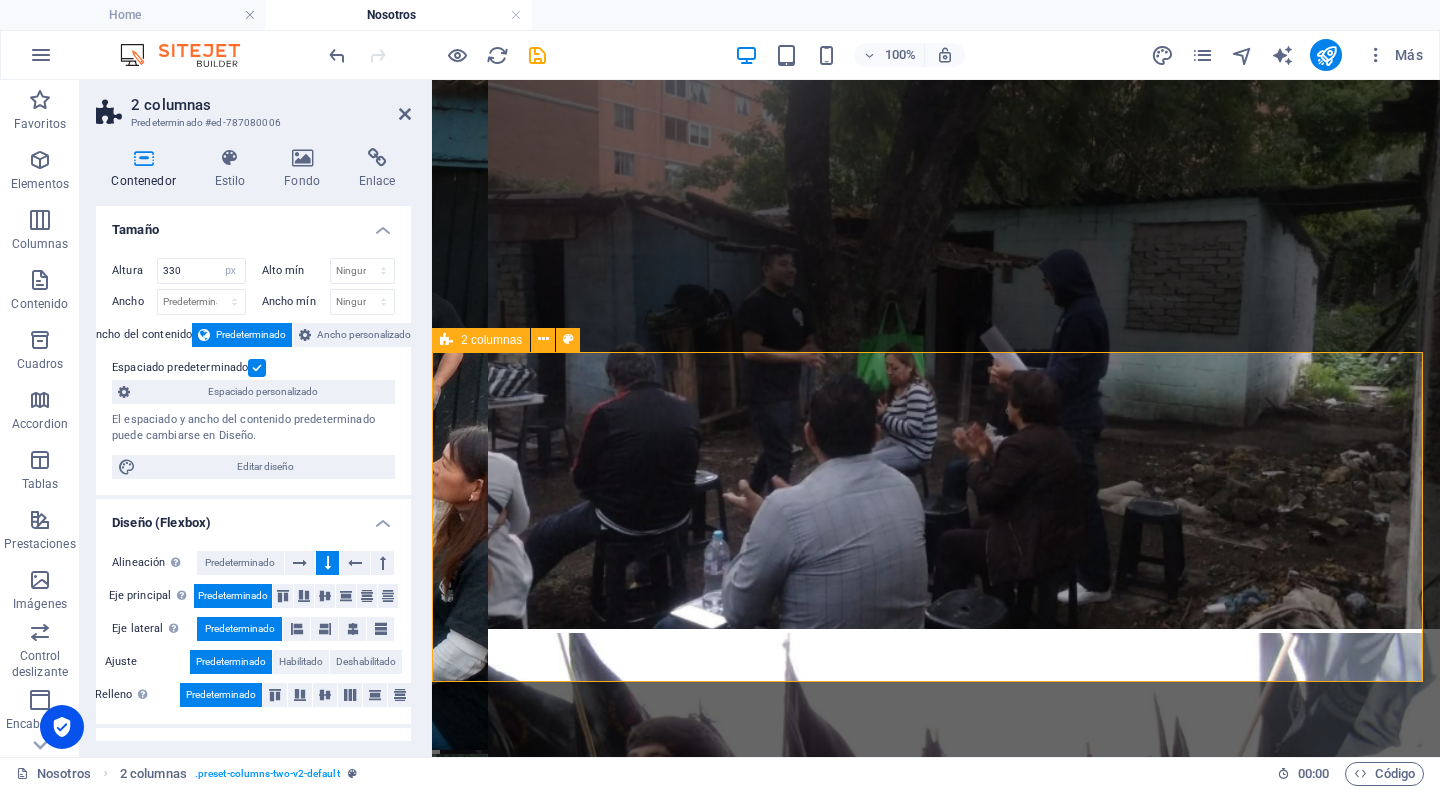 click on "M I S I O N Ser una empresa social y solidaria que funja como lucha frente a la solución de obtención de vivienda digna, de modo que sea accesible para cualquier persona física de la población [DEMOGRAPHIC_DATA] que se encuentre ante cualquier situación de vulnerabilidad sin distinción de credo, orientación sexual o clase social. V I S I O N Ser una empresa social con presencia a nivel nacional, figurando como una imagen de lucha por los derechos de los humanos, en especial en la lucha por una vivienda digna, siendo uno de los principales movimientos que la sociedad elija como primera opción para la gestión y obtención de vivienda a atreves de las estrategias de la gestión después autogestión y en un futuro autoconstrucción." at bounding box center [936, 1385] 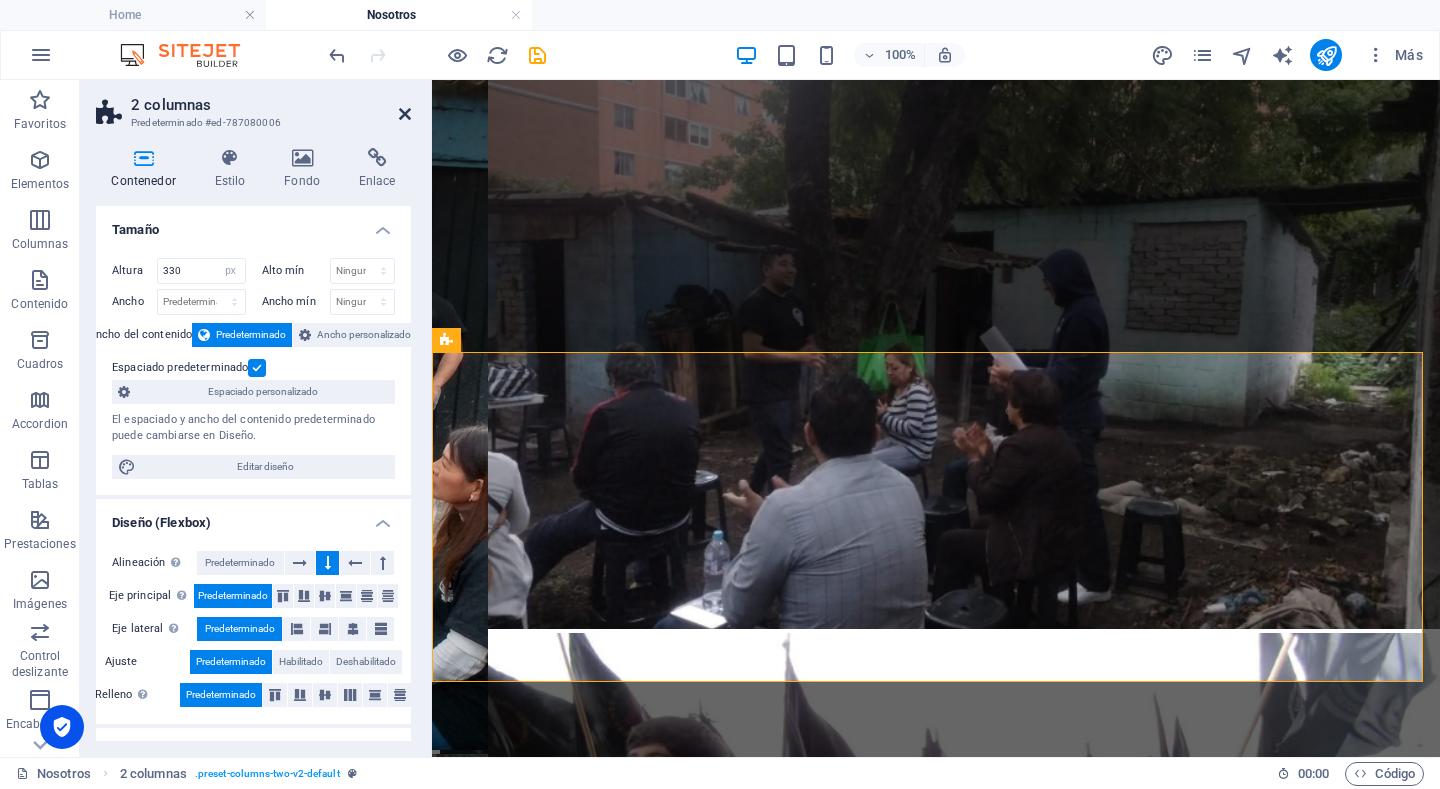 click at bounding box center (405, 114) 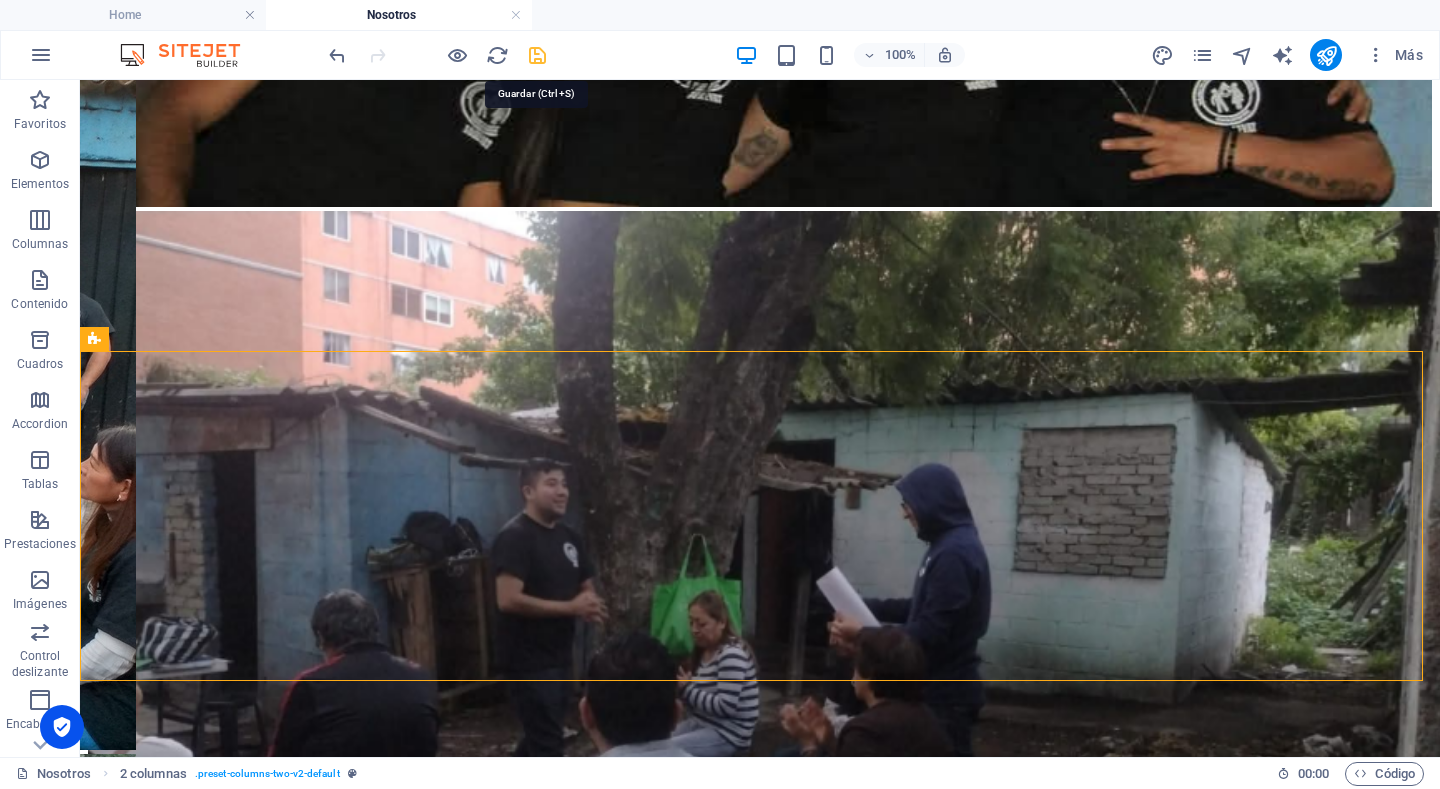 click at bounding box center [537, 55] 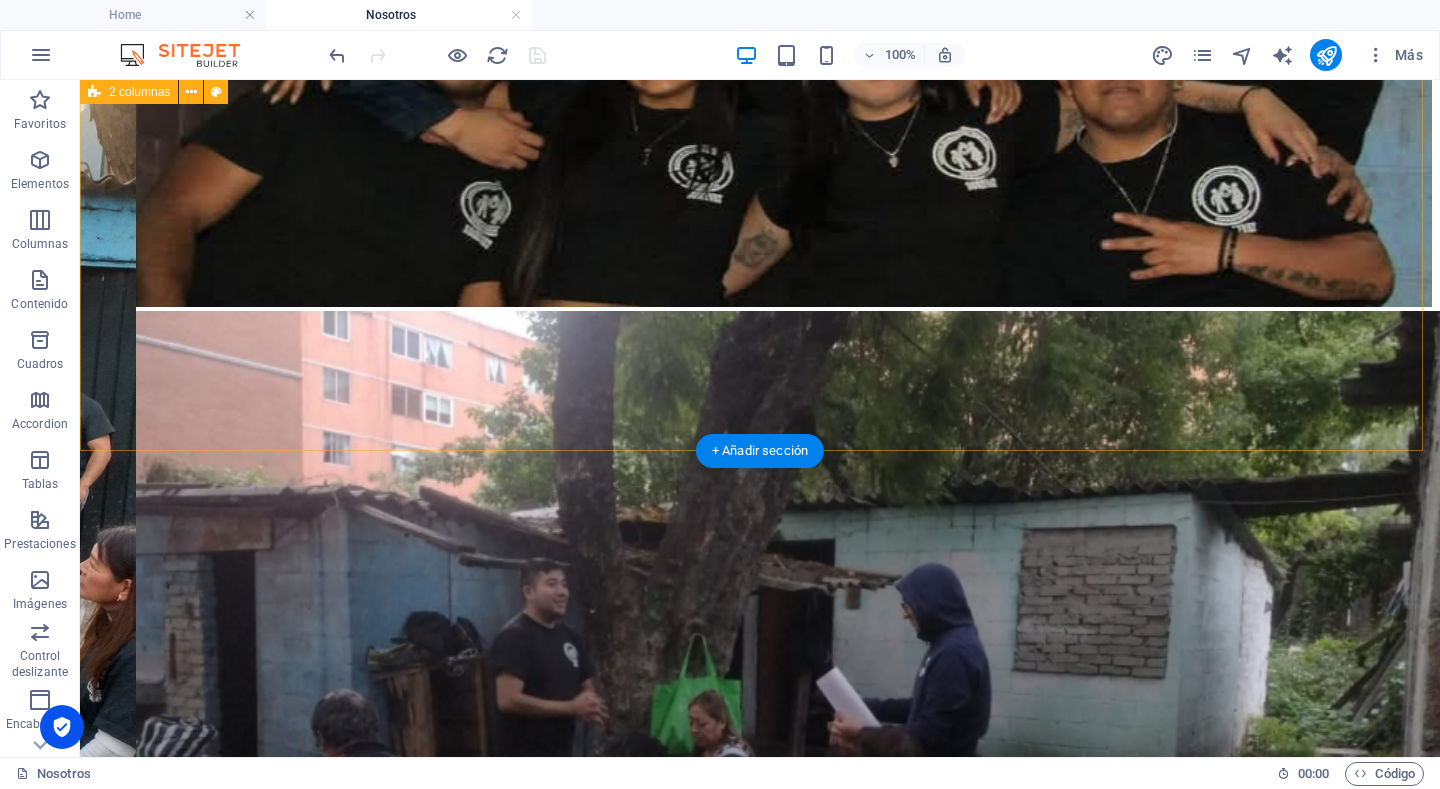 scroll, scrollTop: 1002, scrollLeft: 0, axis: vertical 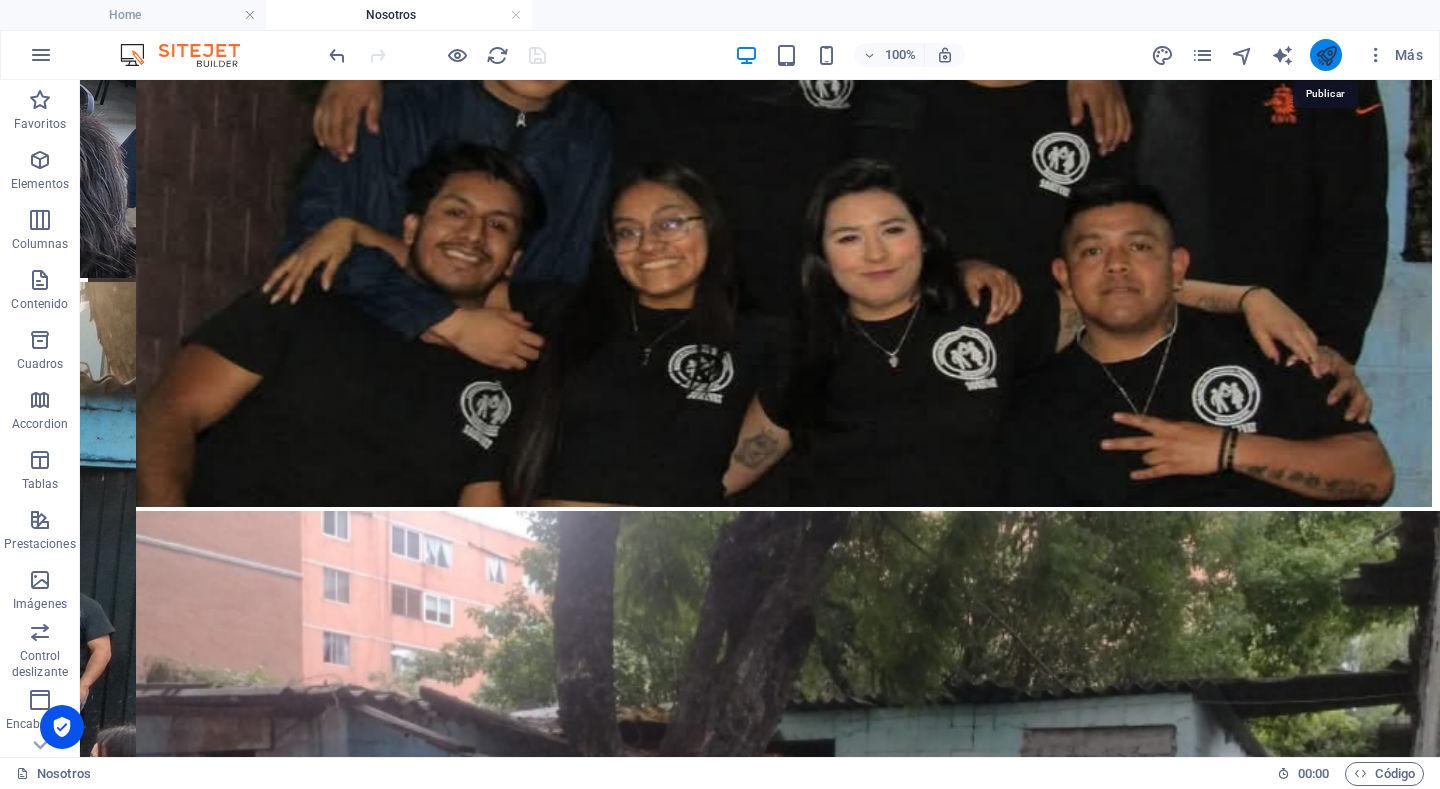 click at bounding box center [1326, 55] 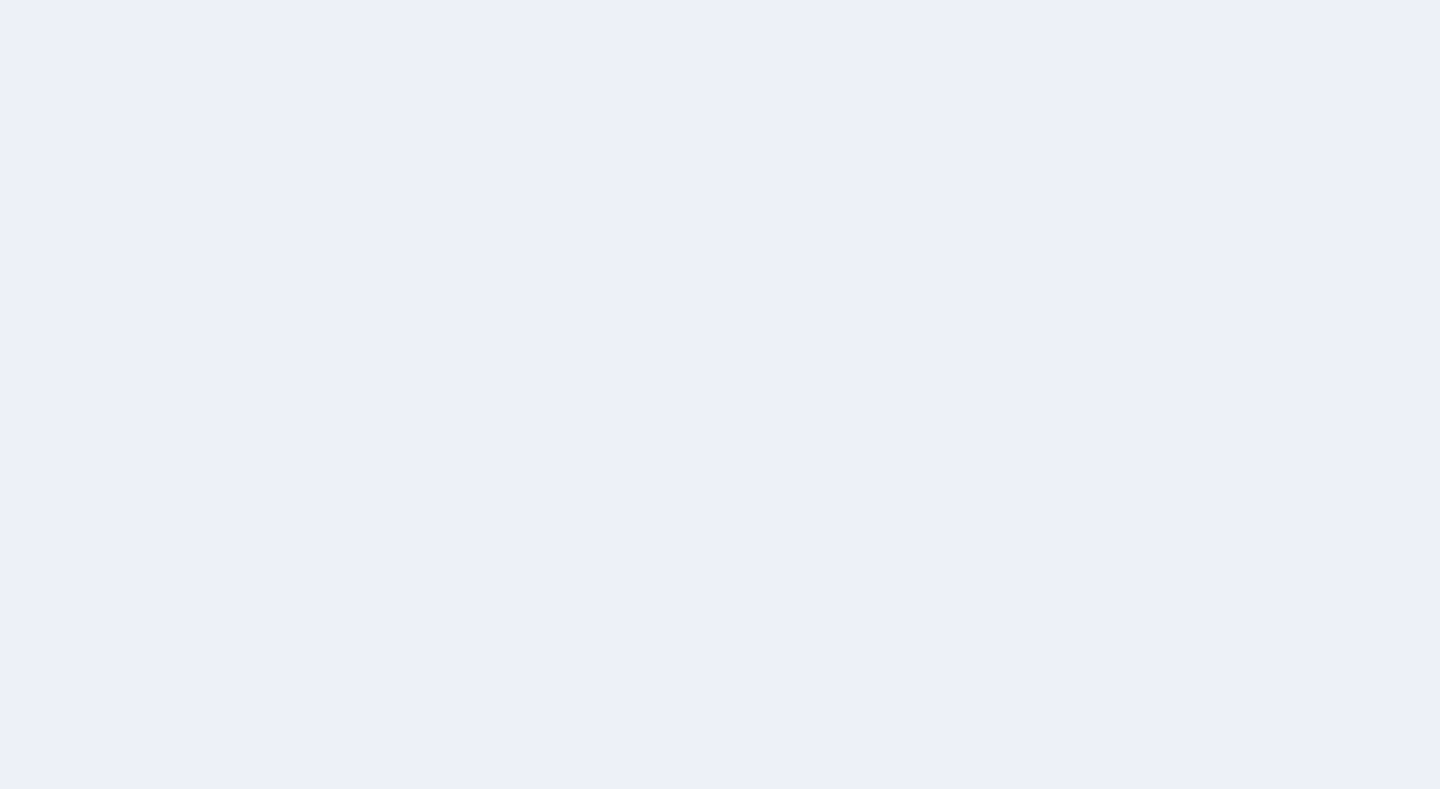 scroll, scrollTop: 0, scrollLeft: 0, axis: both 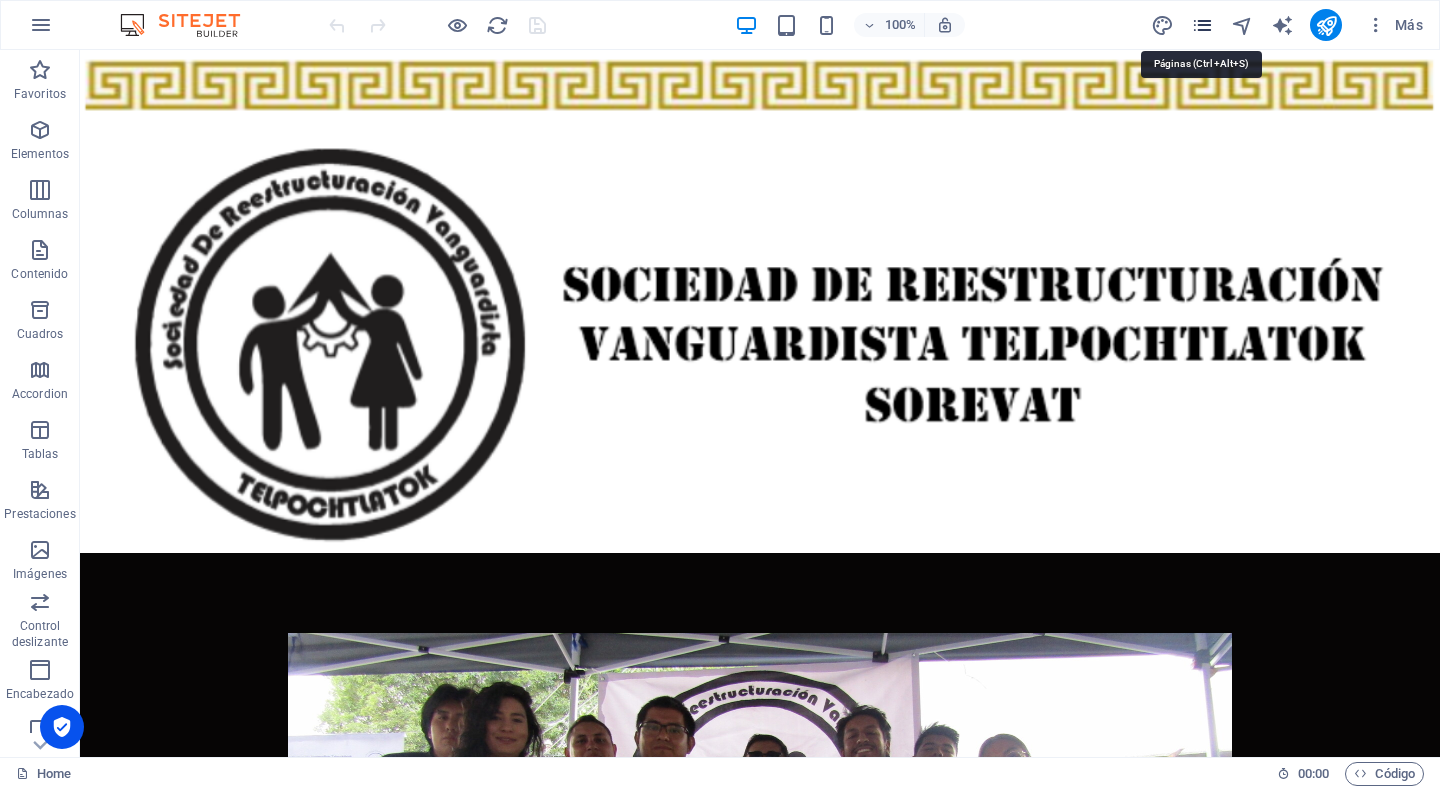 click at bounding box center (1202, 25) 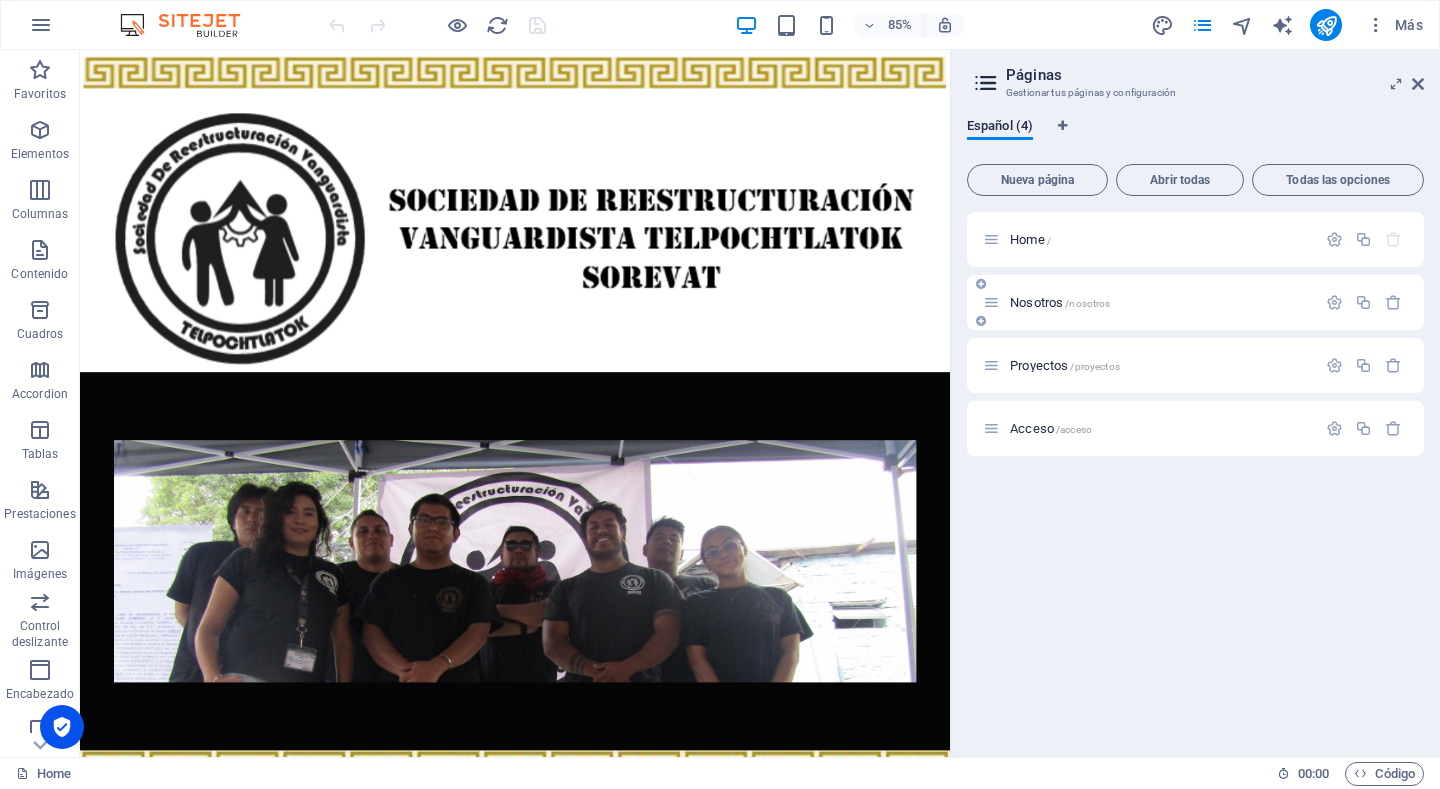 click on "Nosotros /nosotros" at bounding box center [1060, 302] 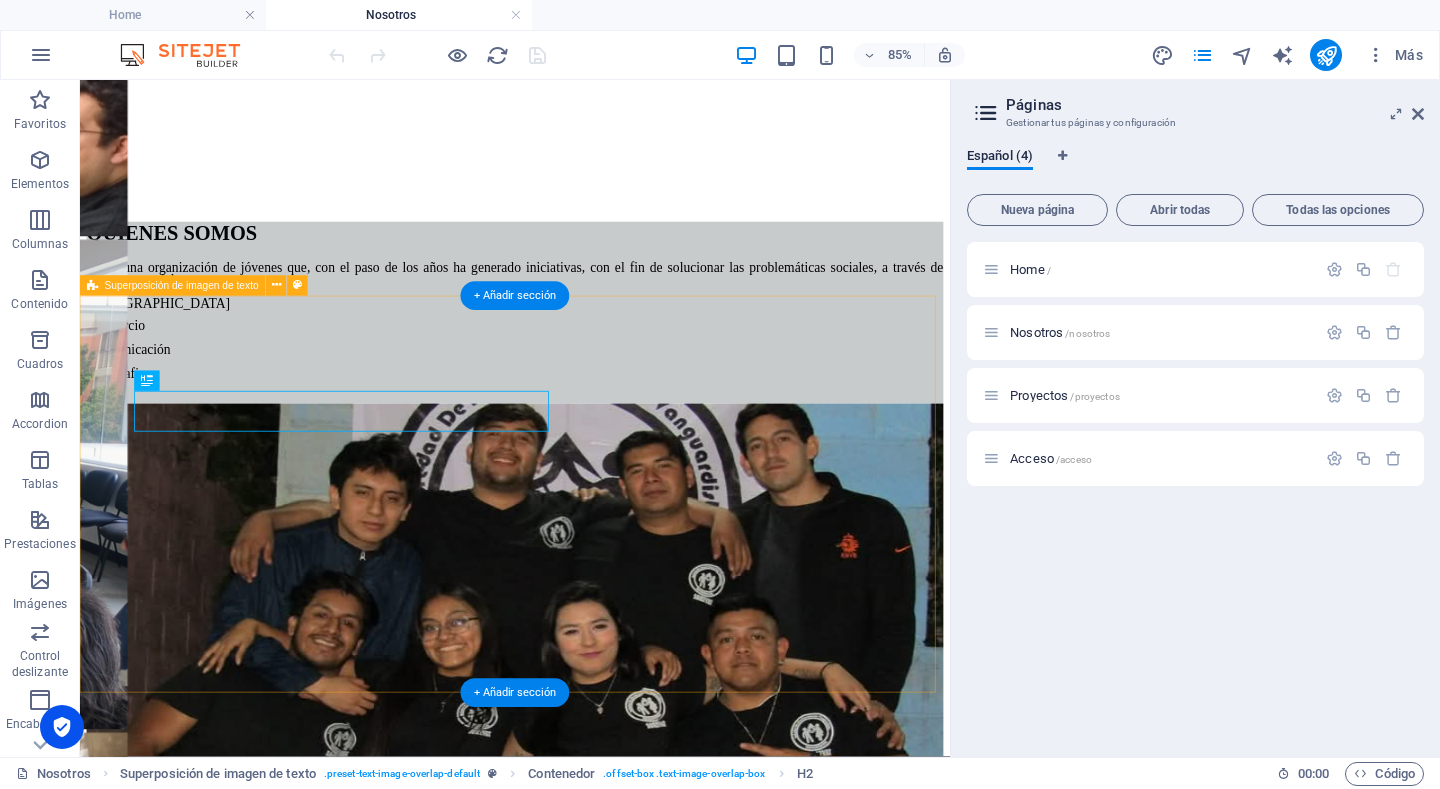 scroll, scrollTop: 821, scrollLeft: 0, axis: vertical 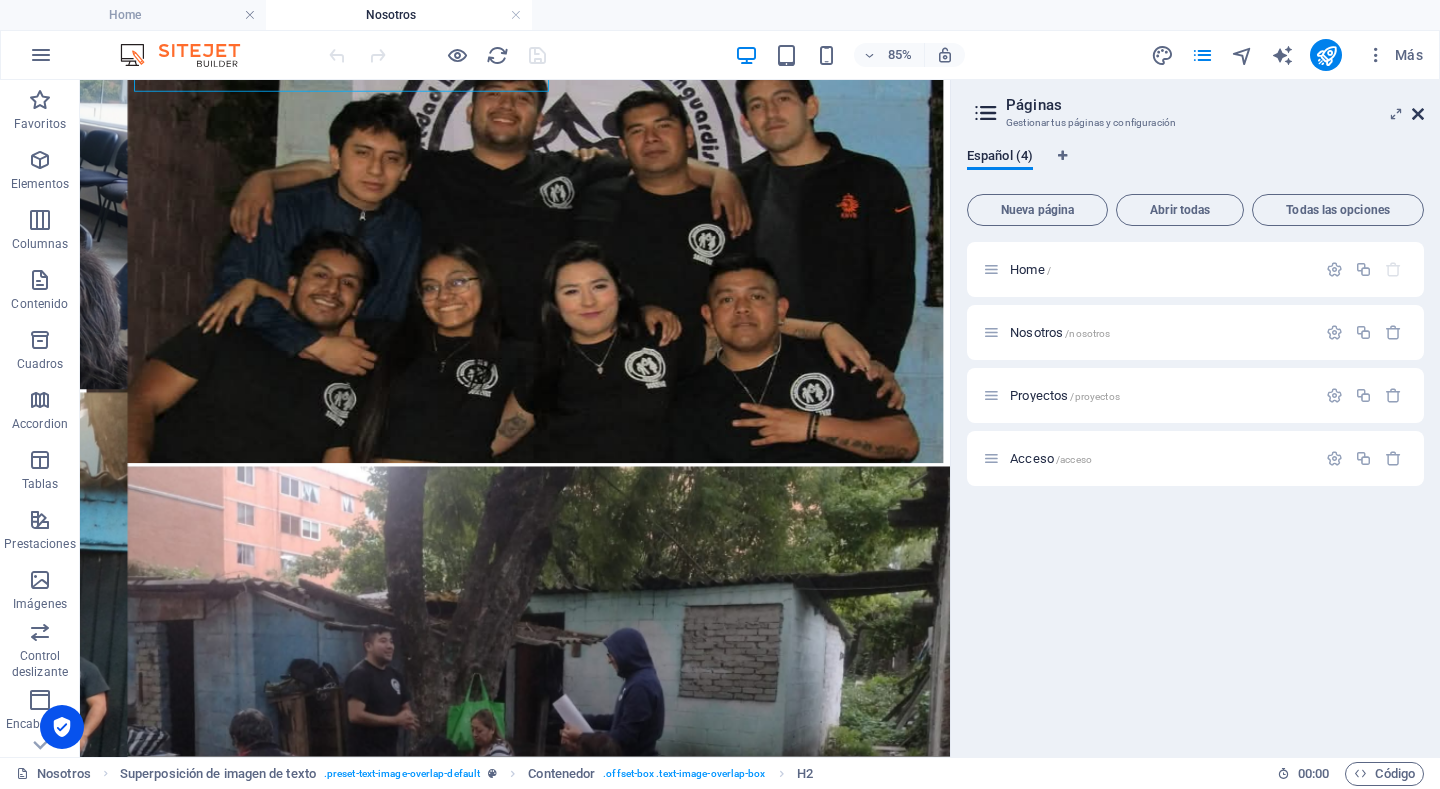 click at bounding box center (1418, 114) 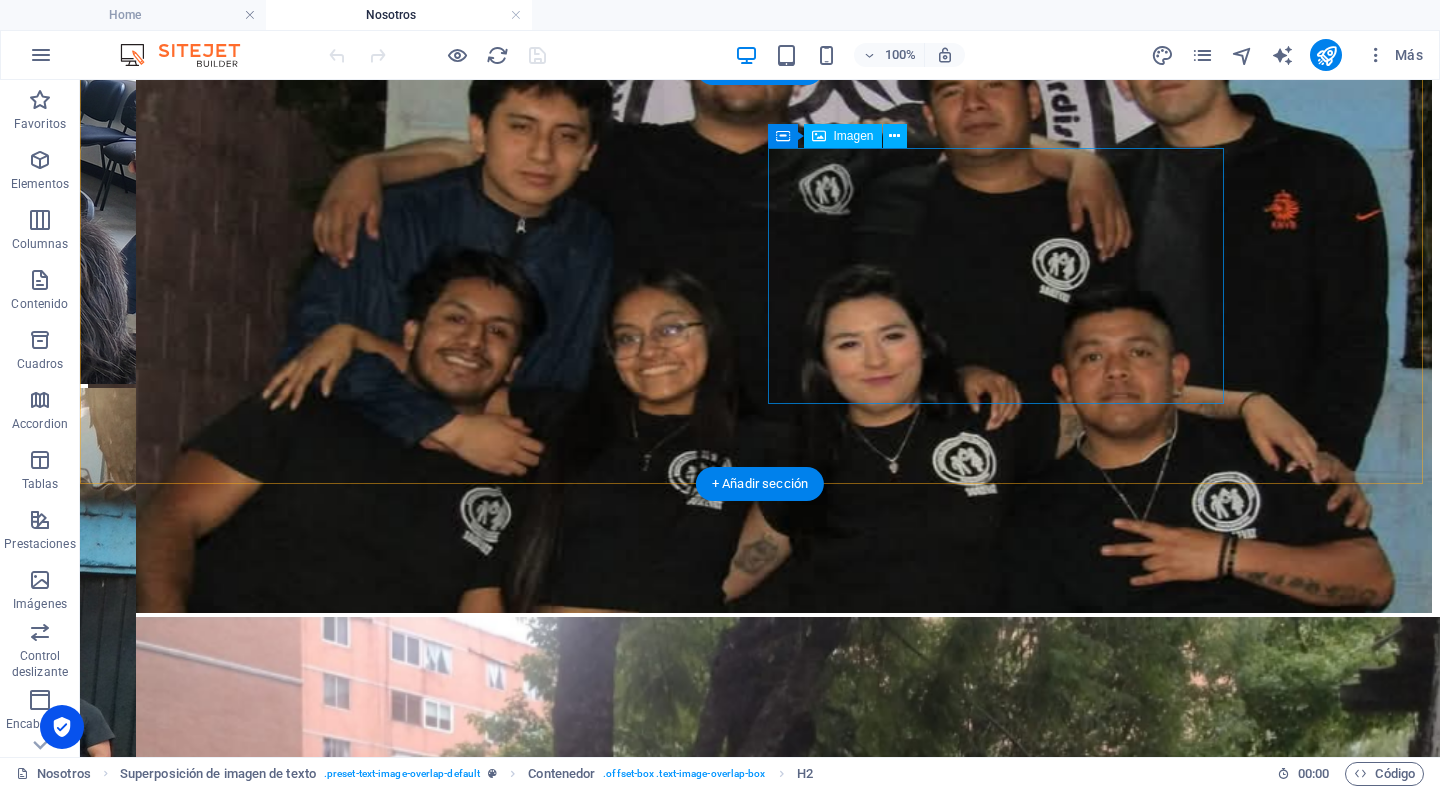 scroll, scrollTop: 1236, scrollLeft: 0, axis: vertical 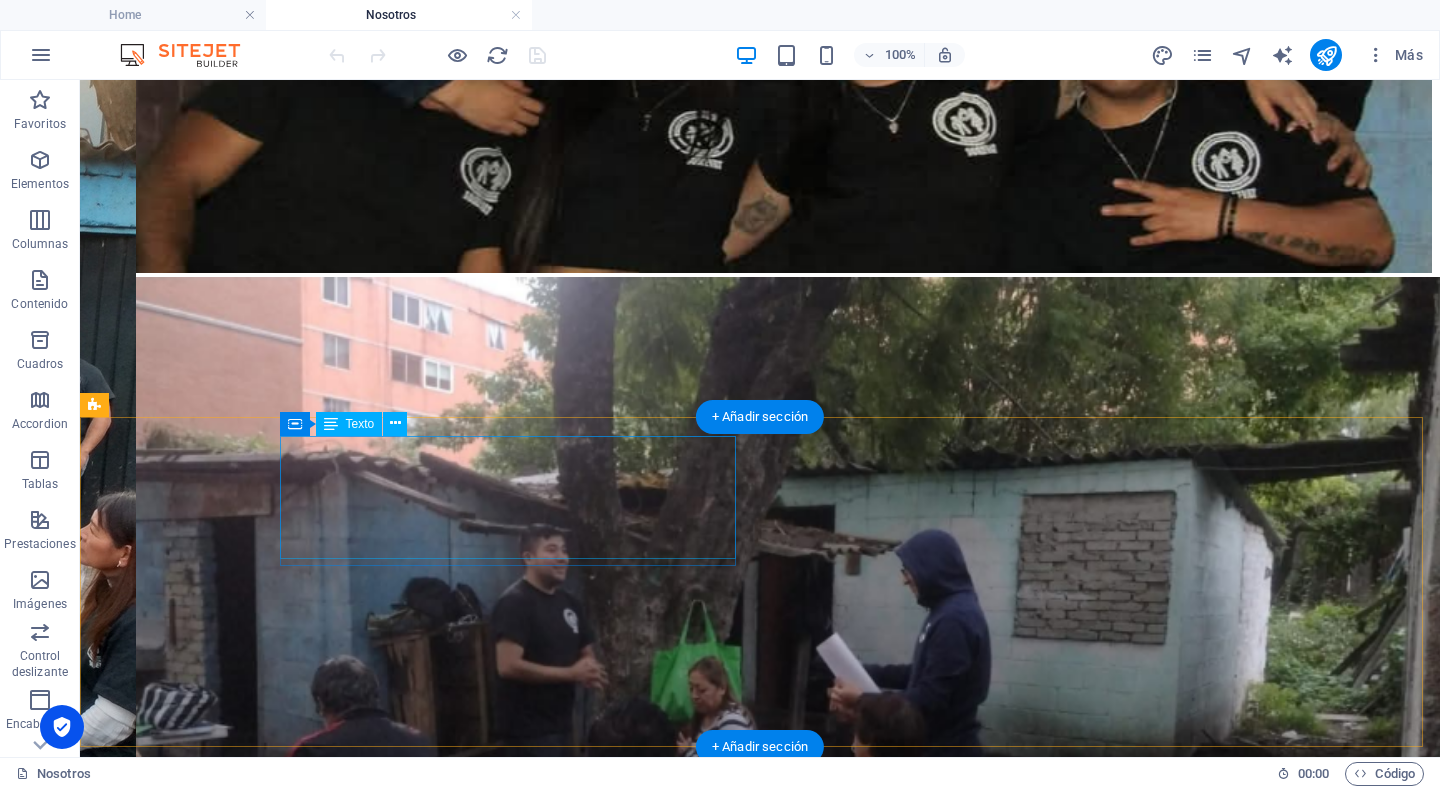 click on "M I S I O N Ser una empresa social y solidaria que funja como lucha frente a la solución de obtención de vivienda digna, de modo que sea accesible para cualquier persona física de la población [DEMOGRAPHIC_DATA] que se encuentre ante cualquier situación de vulnerabilidad sin distinción de credo, orientación sexual o clase social." at bounding box center [760, 1862] 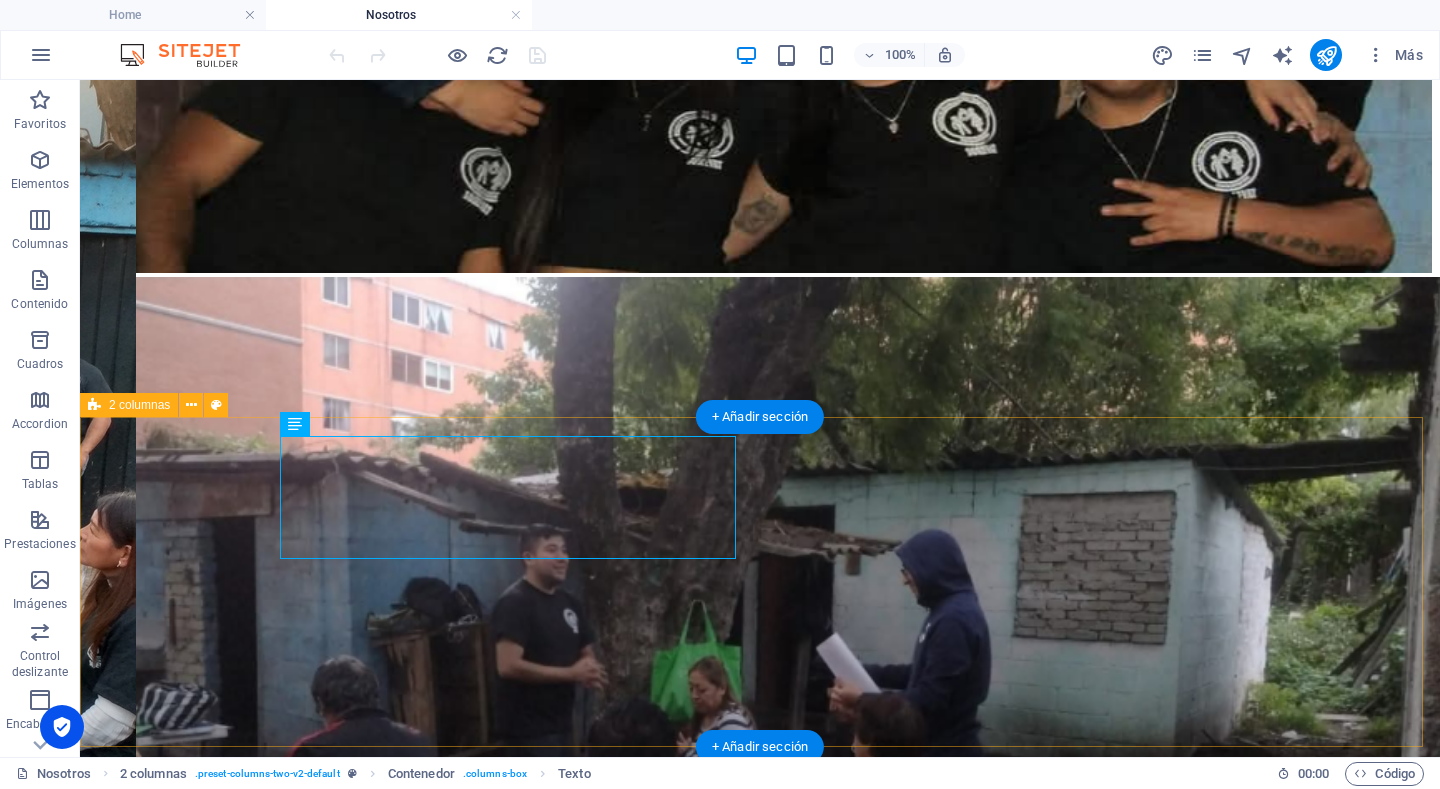 click on "M I S I O N Ser una empresa social y solidaria que funja como lucha frente a la solución de obtención de vivienda digna, de modo que sea accesible para cualquier persona física de la población [DEMOGRAPHIC_DATA] que se encuentre ante cualquier situación de vulnerabilidad sin distinción de credo, orientación sexual o clase social. V I S I O N Ser una empresa social con presencia a nivel nacional, figurando como una imagen de lucha por los derechos de los humanos, en especial en la lucha por una vivienda digna, siendo uno de los principales movimientos que la sociedad elija como primera opción para la gestión y obtención de vivienda a atreves de las estrategias de la gestión después autogestión y en un futuro autoconstrucción." at bounding box center [760, 1996] 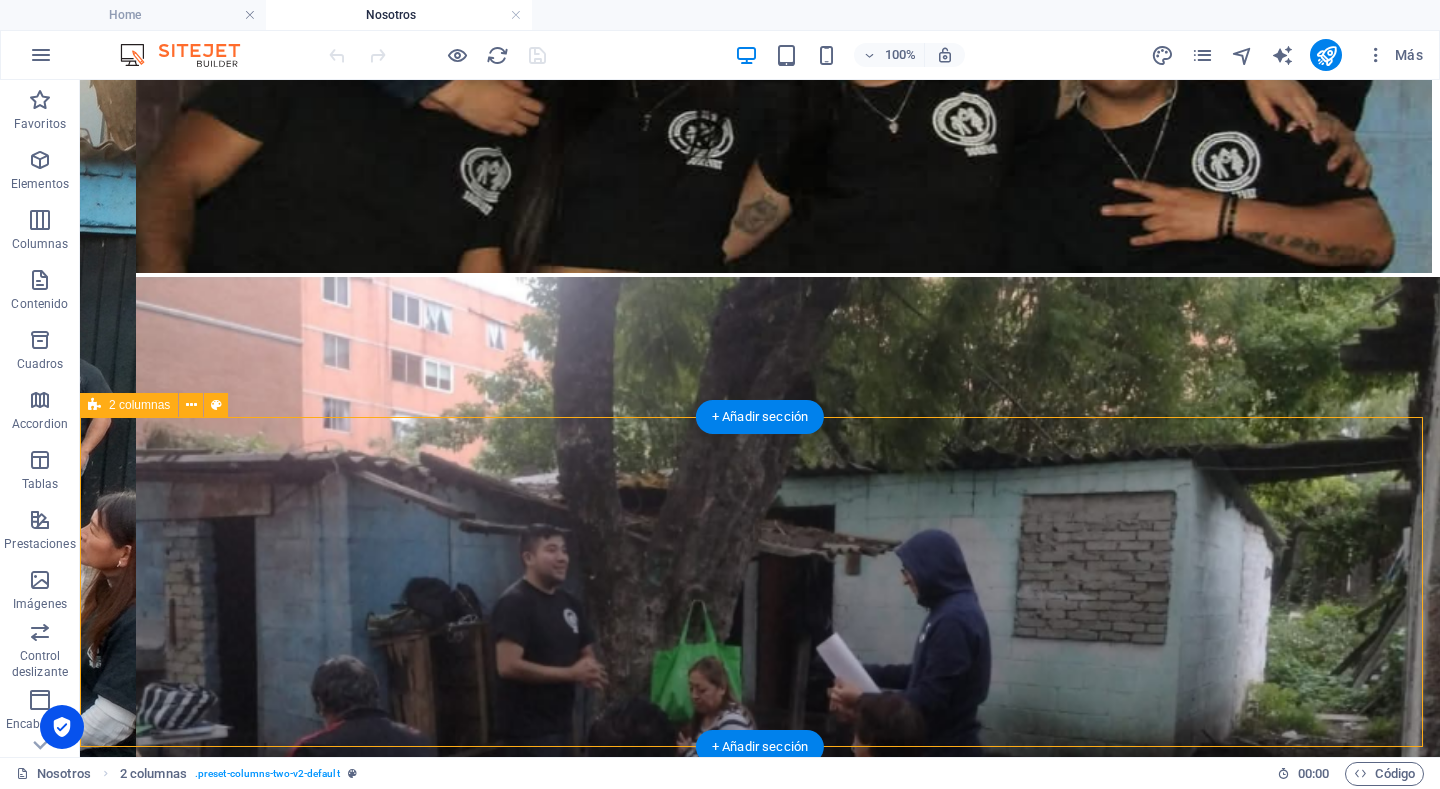 click on "M I S I O N Ser una empresa social y solidaria que funja como lucha frente a la solución de obtención de vivienda digna, de modo que sea accesible para cualquier persona física de la población [DEMOGRAPHIC_DATA] que se encuentre ante cualquier situación de vulnerabilidad sin distinción de credo, orientación sexual o clase social. V I S I O N Ser una empresa social con presencia a nivel nacional, figurando como una imagen de lucha por los derechos de los humanos, en especial en la lucha por una vivienda digna, siendo uno de los principales movimientos que la sociedad elija como primera opción para la gestión y obtención de vivienda a atreves de las estrategias de la gestión después autogestión y en un futuro autoconstrucción." at bounding box center [760, 1996] 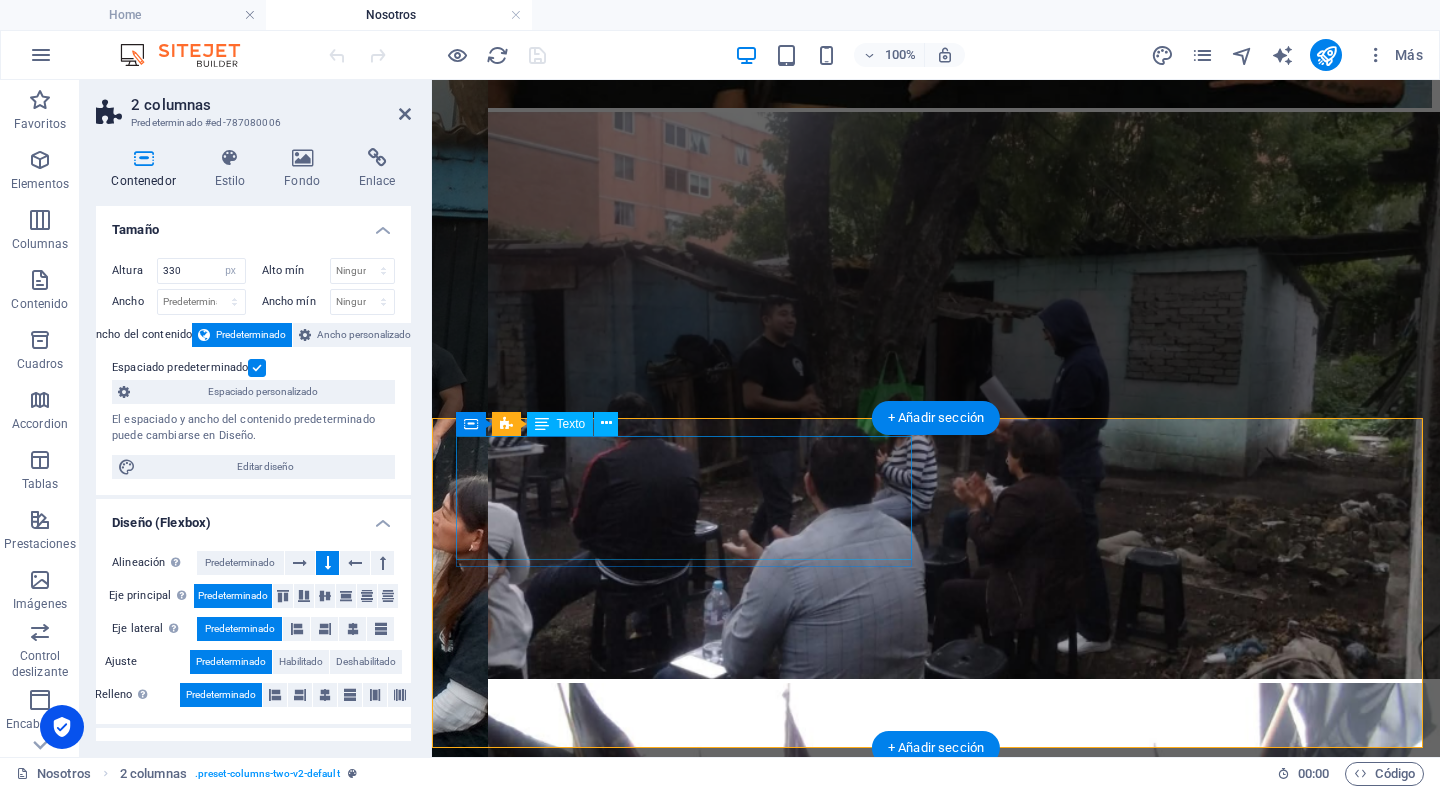 scroll, scrollTop: 1220, scrollLeft: 0, axis: vertical 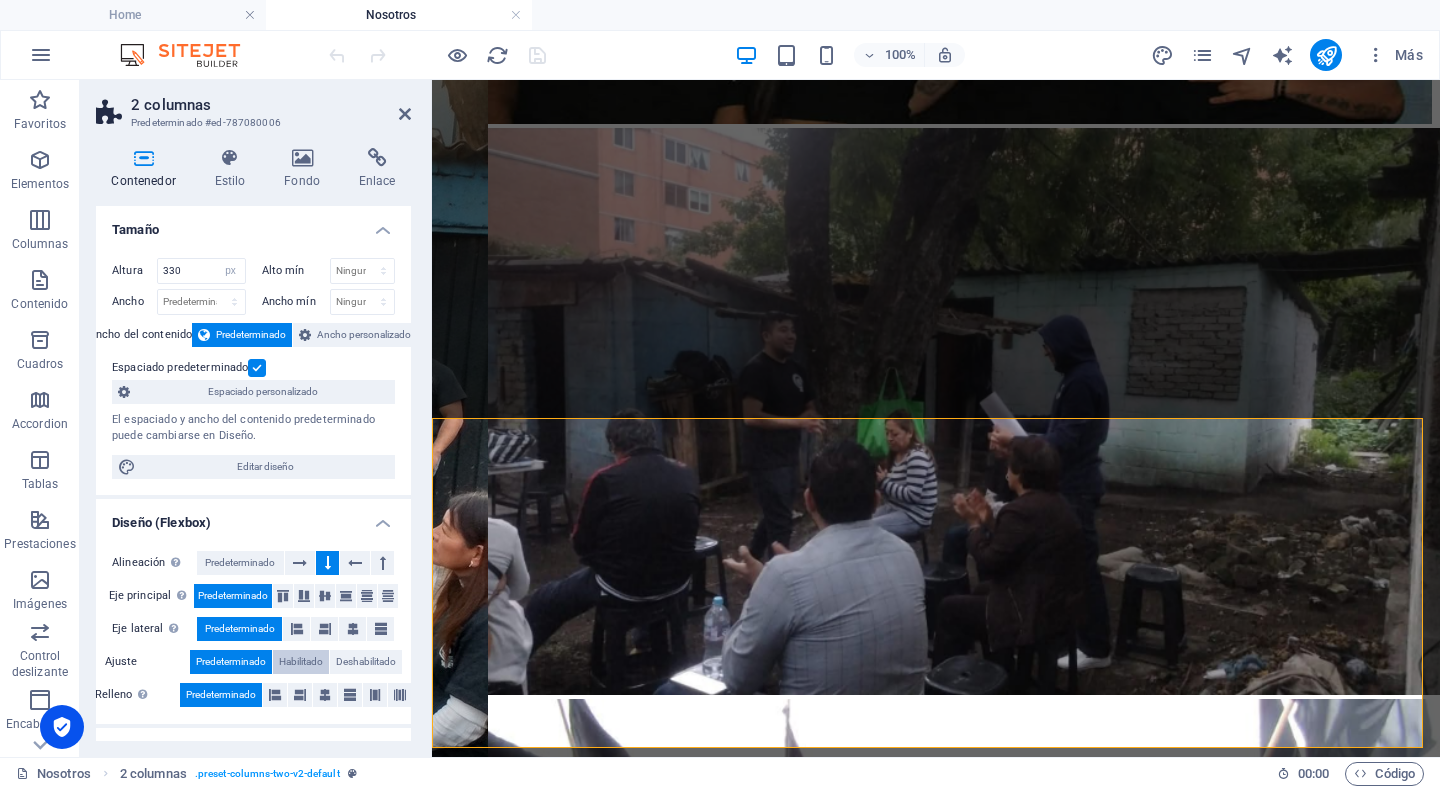 click on "Habilitado" at bounding box center [301, 662] 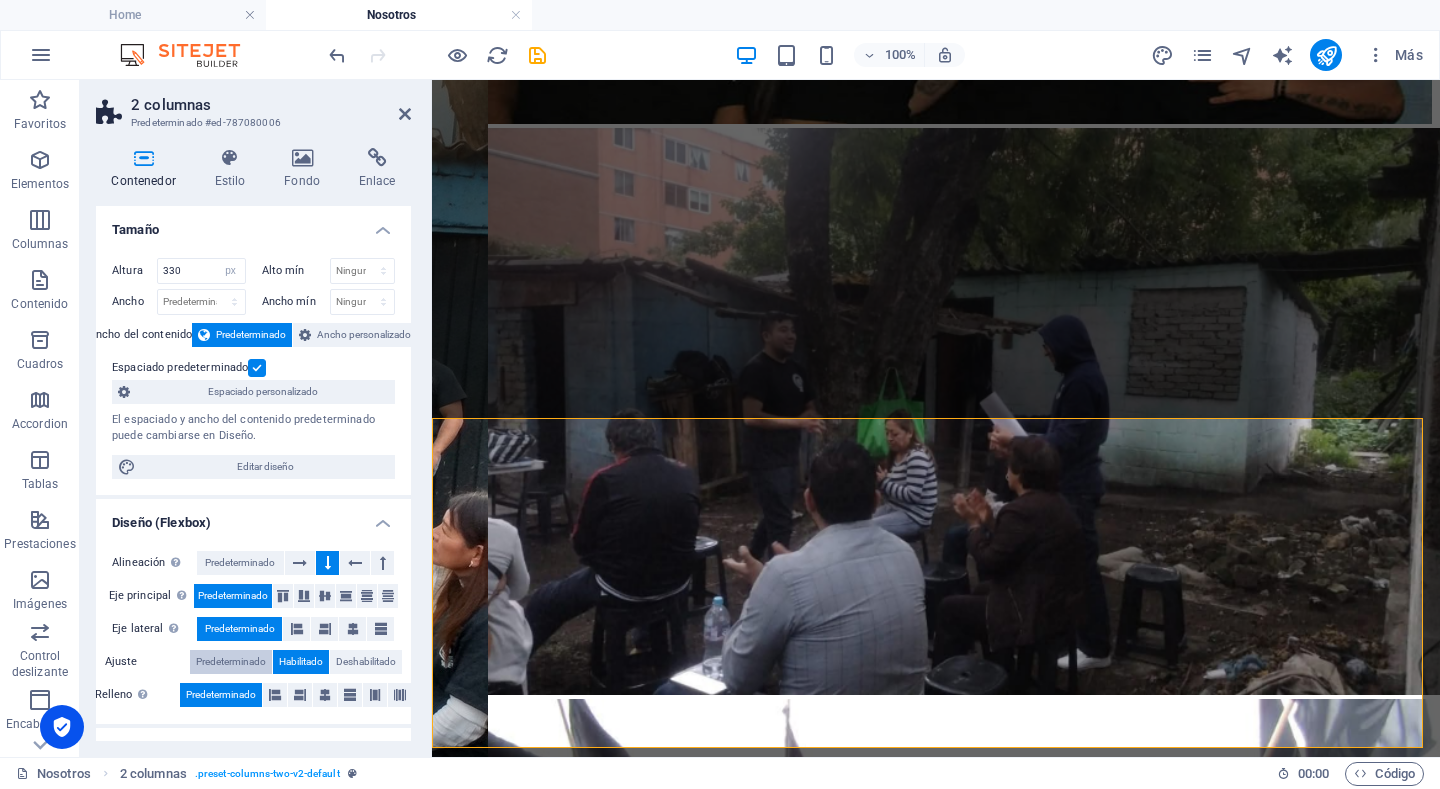 click on "Predeterminado" at bounding box center [231, 662] 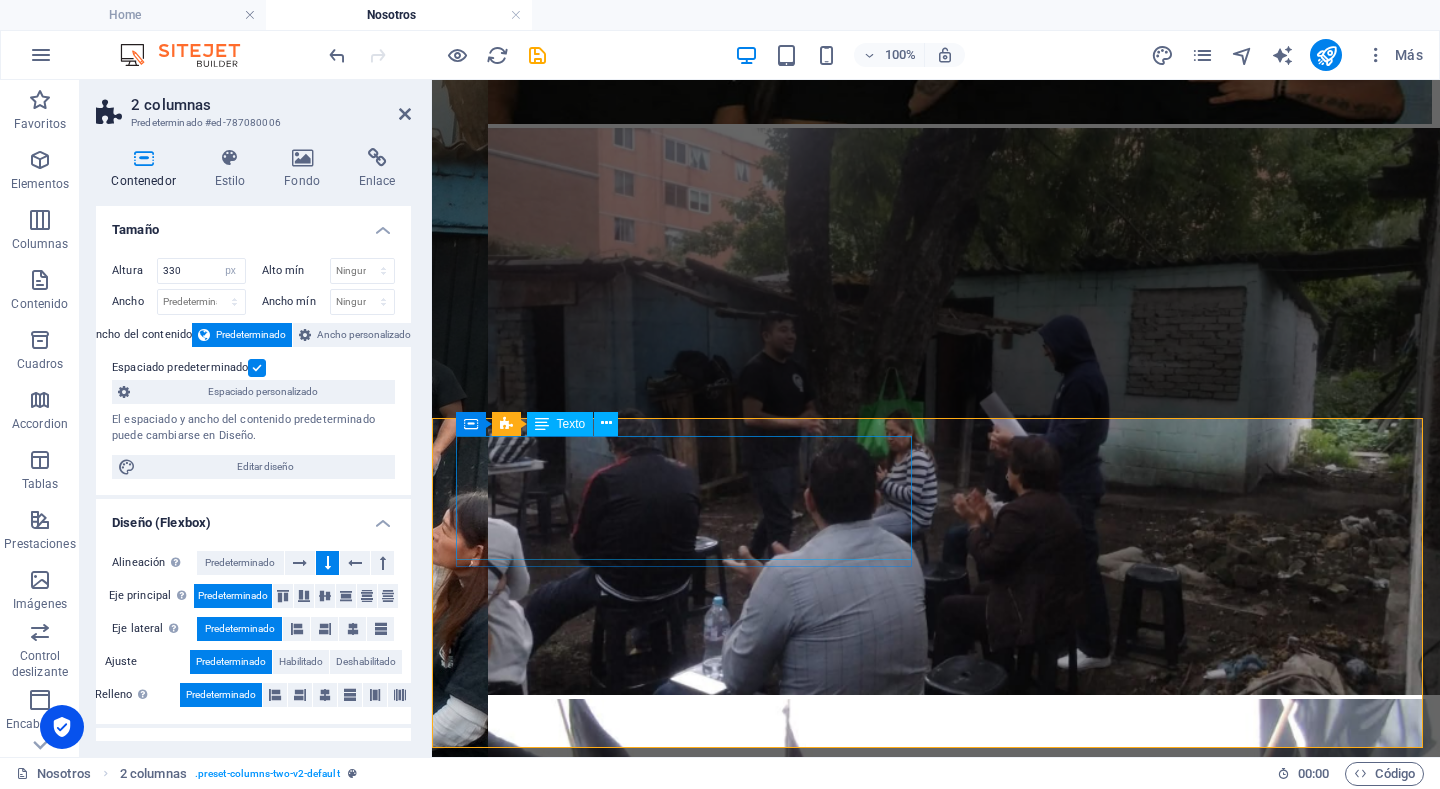 click on "M I S I O N Ser una empresa social y solidaria que funja como lucha frente a la solución de obtención de vivienda digna, de modo que sea accesible para cualquier persona física de la población [DEMOGRAPHIC_DATA] que se encuentre ante cualquier situación de vulnerabilidad sin distinción de credo, orientación sexual o clase social." at bounding box center (936, 1324) 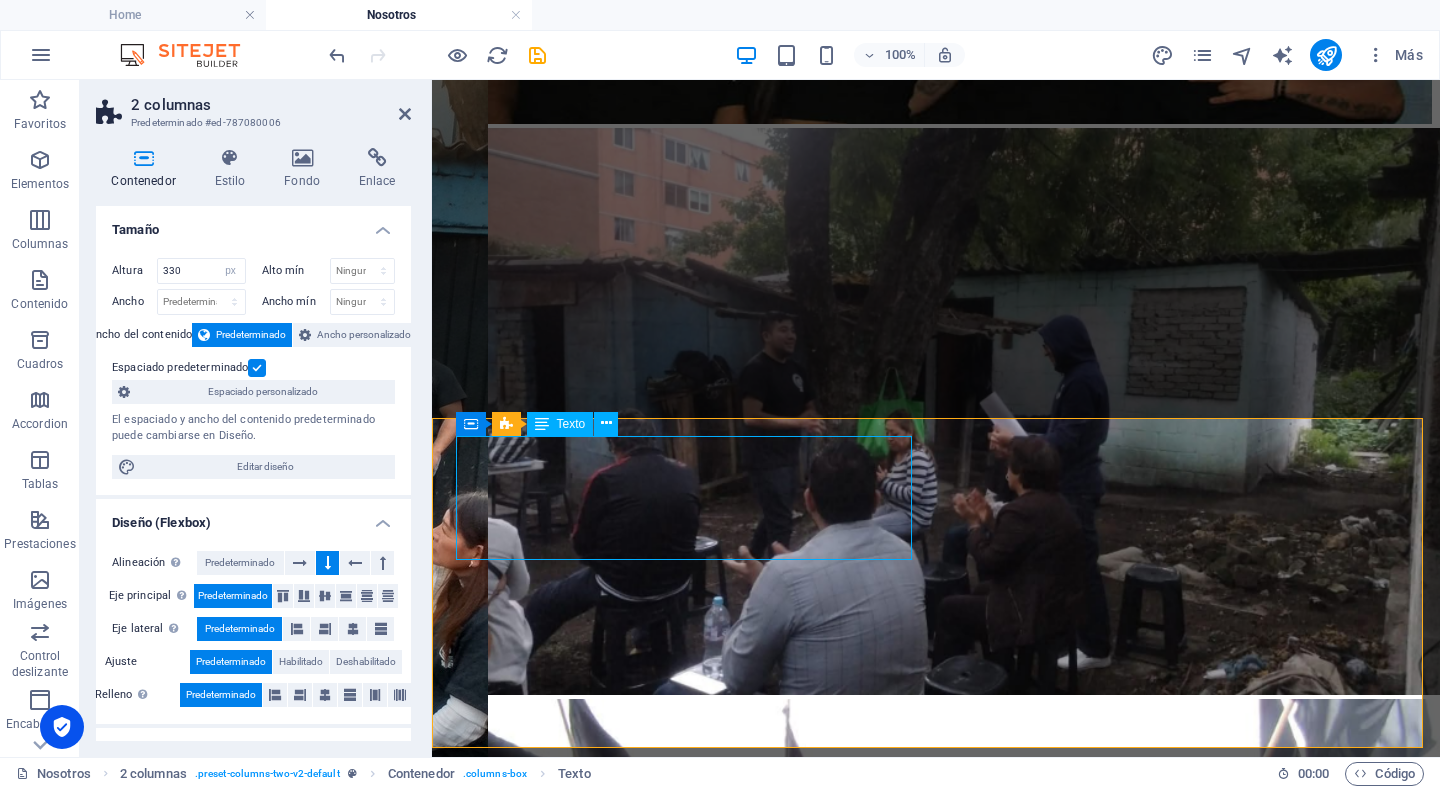 click on "M I S I O N Ser una empresa social y solidaria que funja como lucha frente a la solución de obtención de vivienda digna, de modo que sea accesible para cualquier persona física de la población [DEMOGRAPHIC_DATA] que se encuentre ante cualquier situación de vulnerabilidad sin distinción de credo, orientación sexual o clase social." at bounding box center (936, 1324) 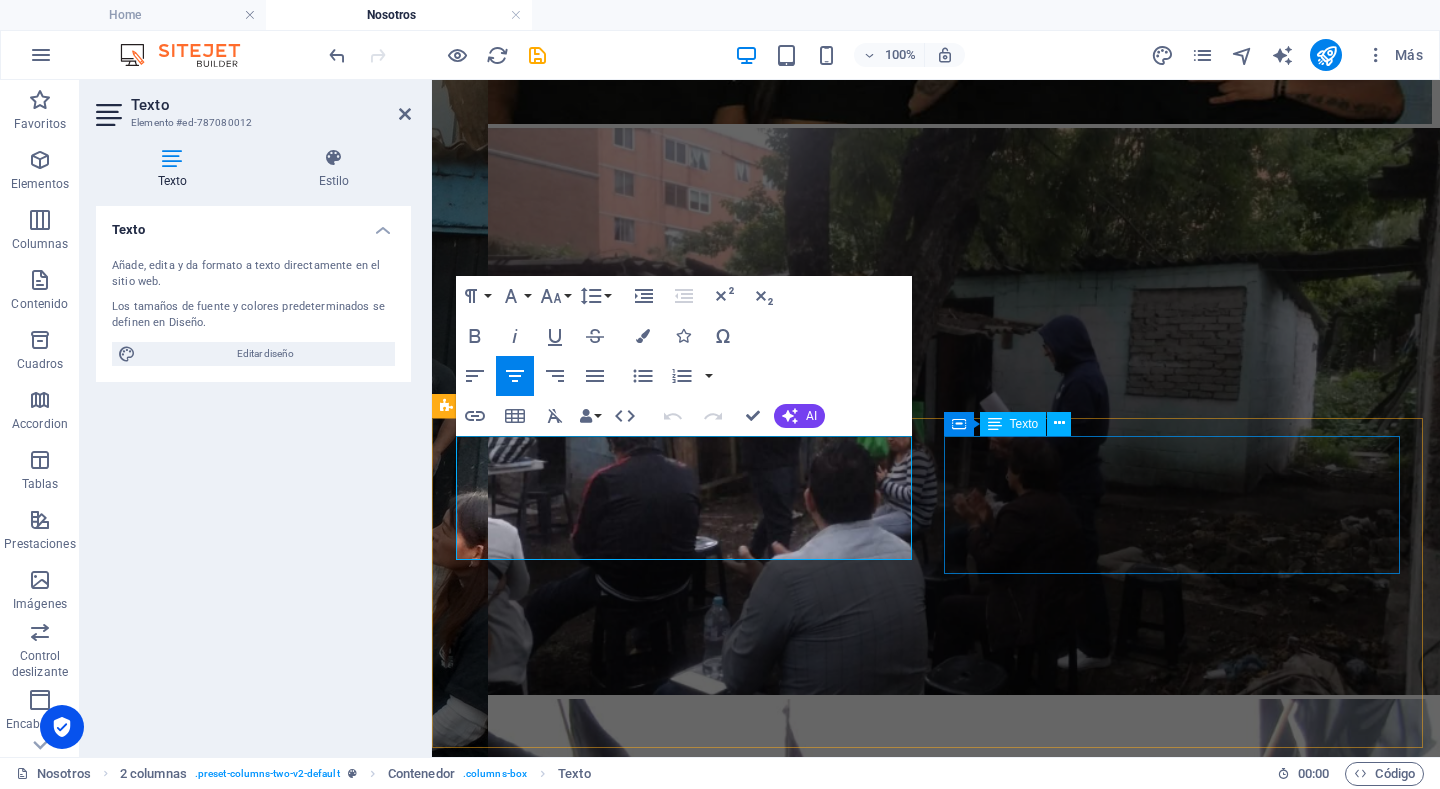 drag, startPoint x: 641, startPoint y: 446, endPoint x: 944, endPoint y: 558, distance: 323.03714 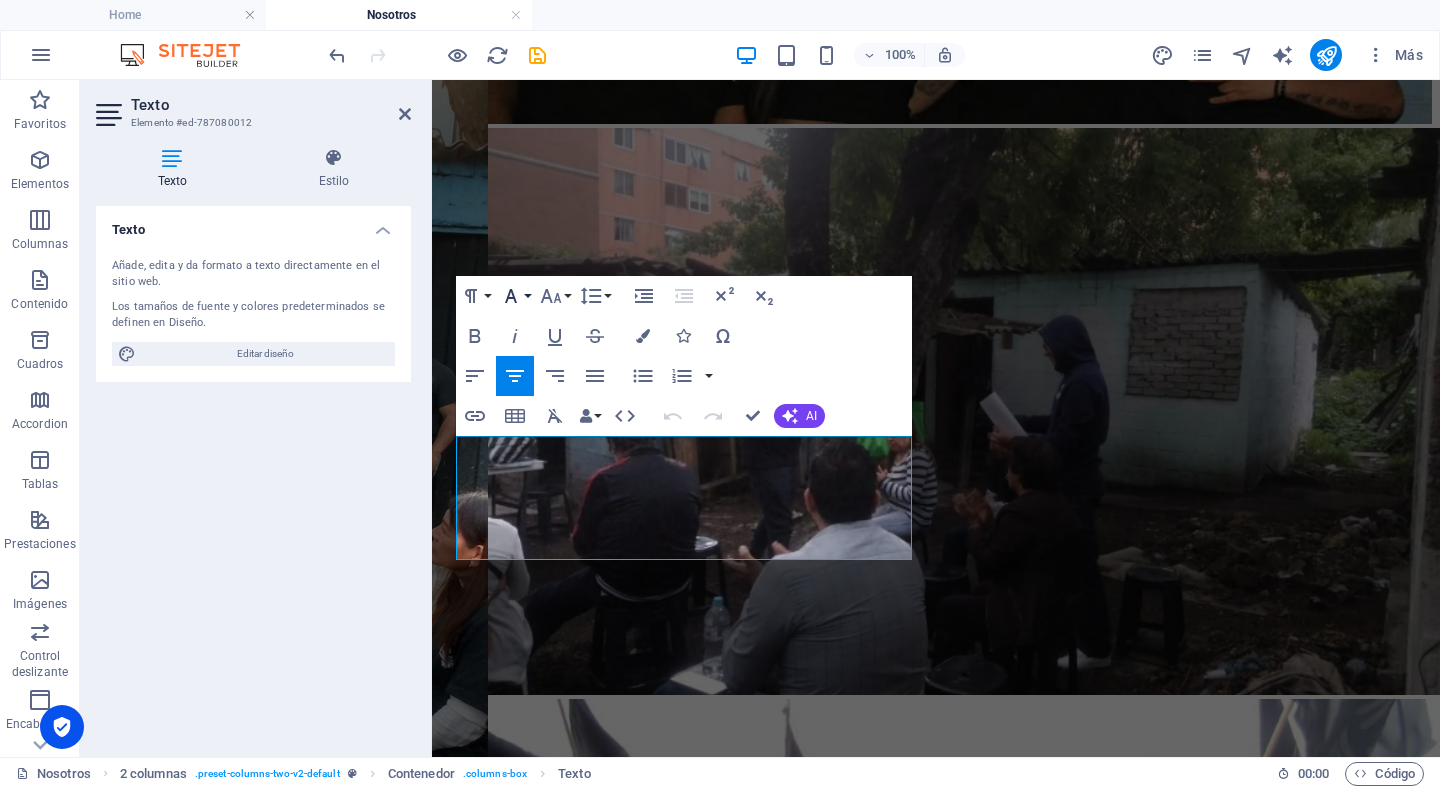 click on "Font Family" at bounding box center (515, 296) 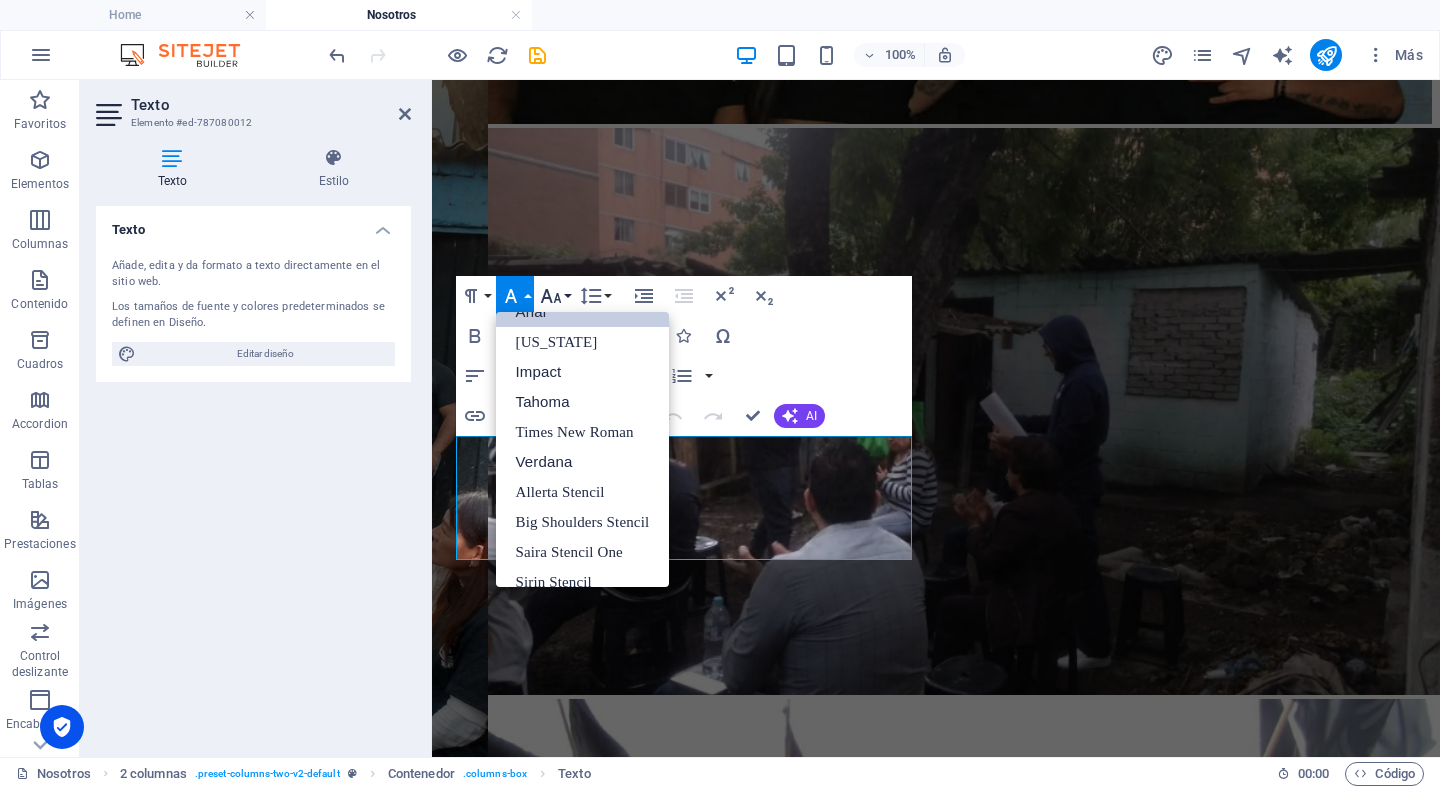 click on "Font Size" at bounding box center [555, 296] 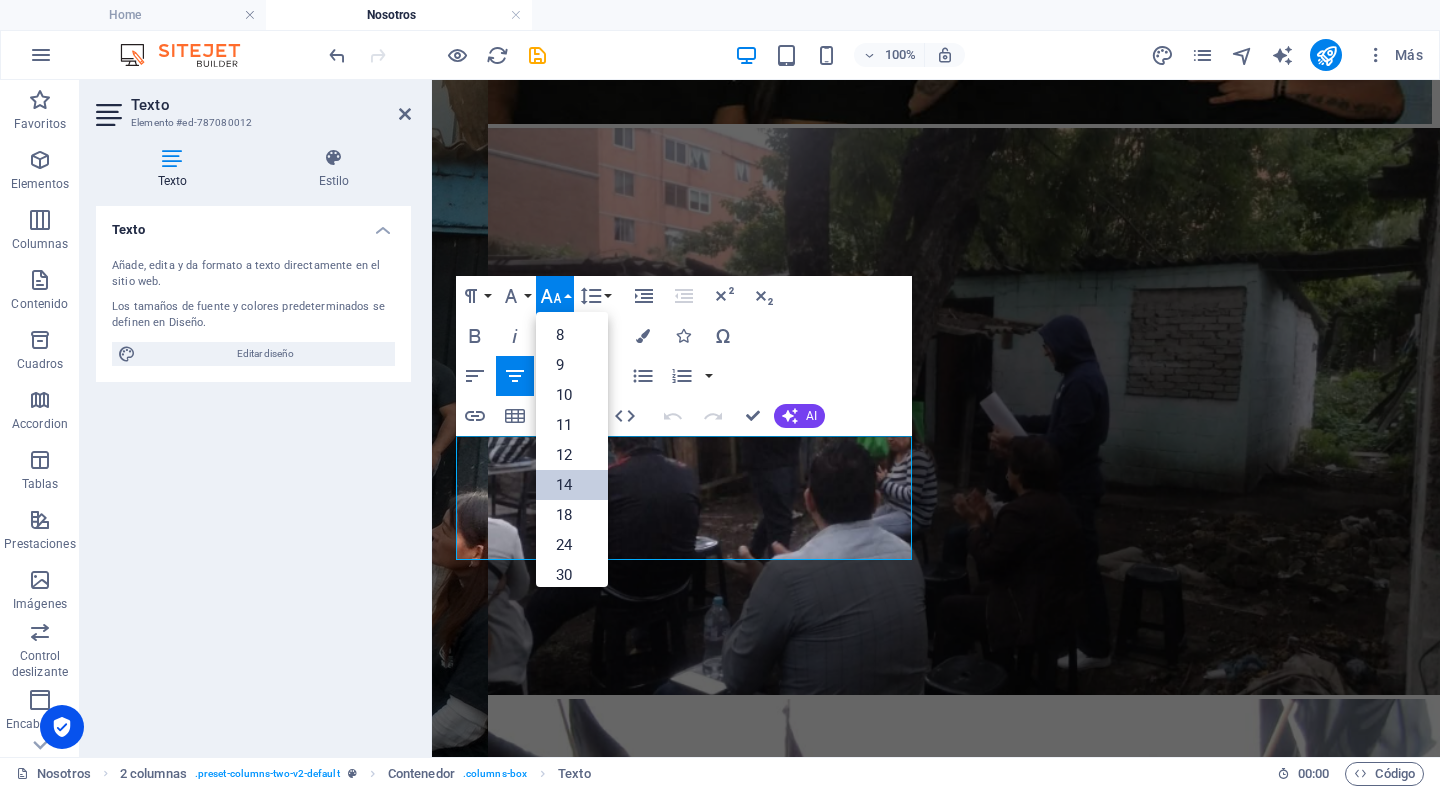 click on "14" at bounding box center (572, 485) 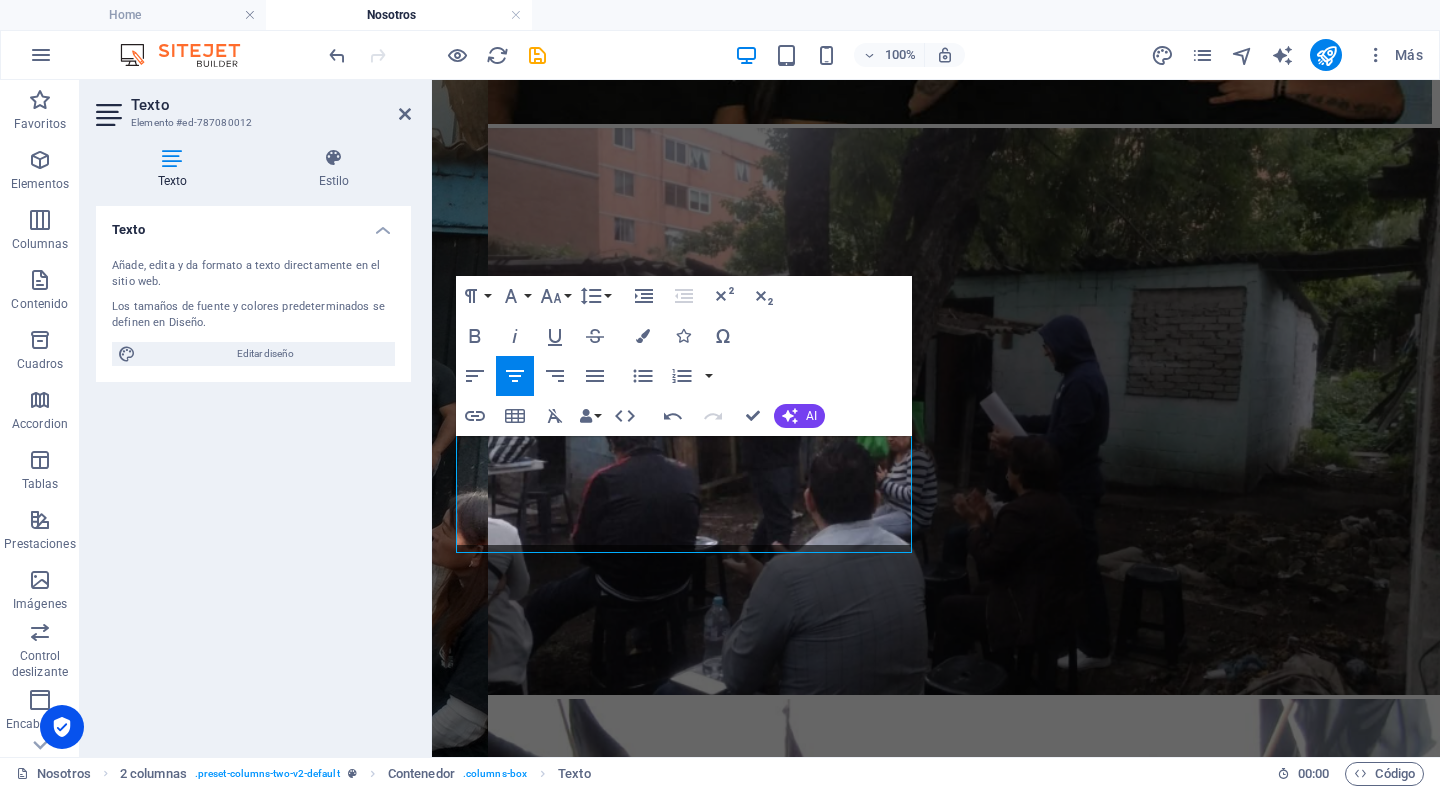 scroll, scrollTop: 1227, scrollLeft: 0, axis: vertical 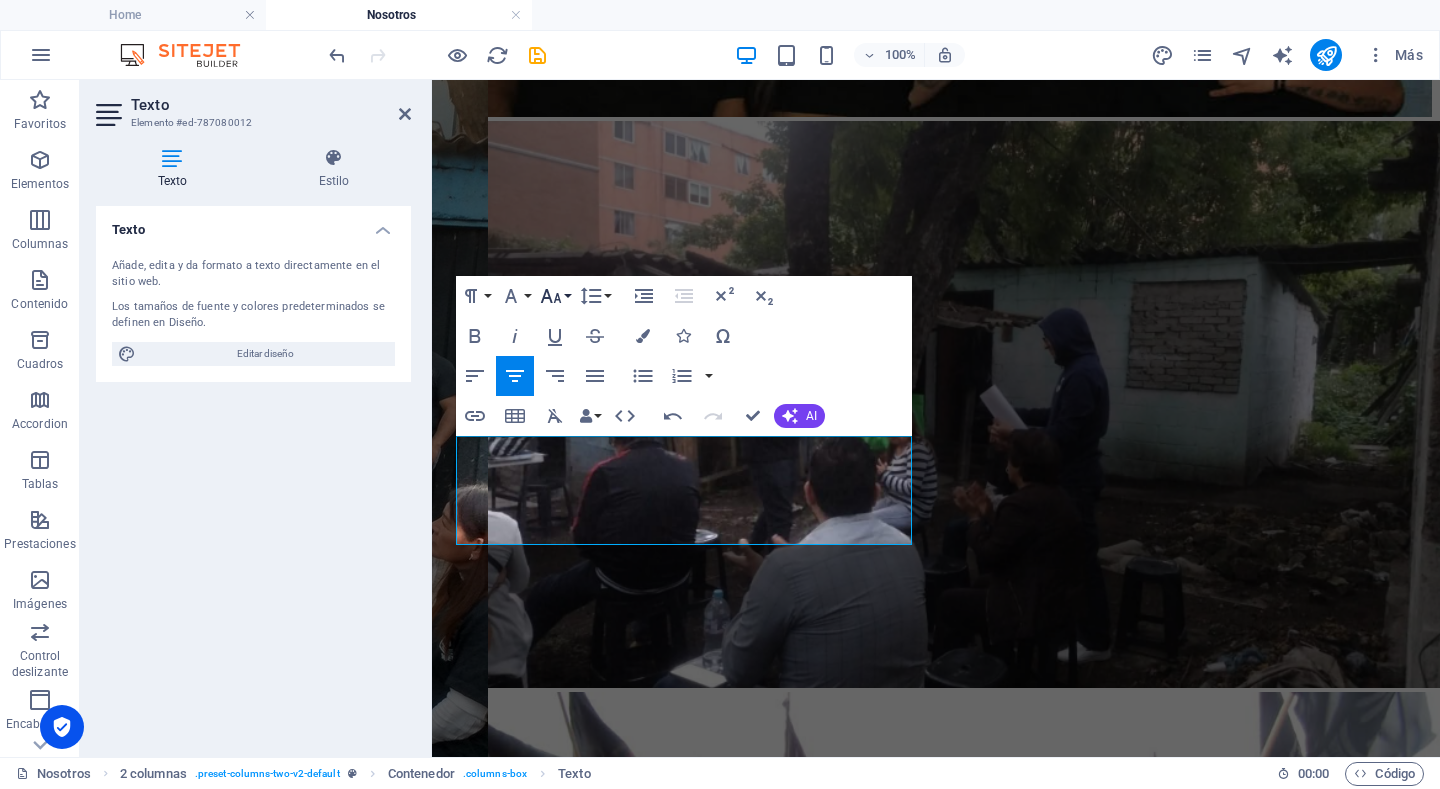 click on "Font Size" at bounding box center [555, 296] 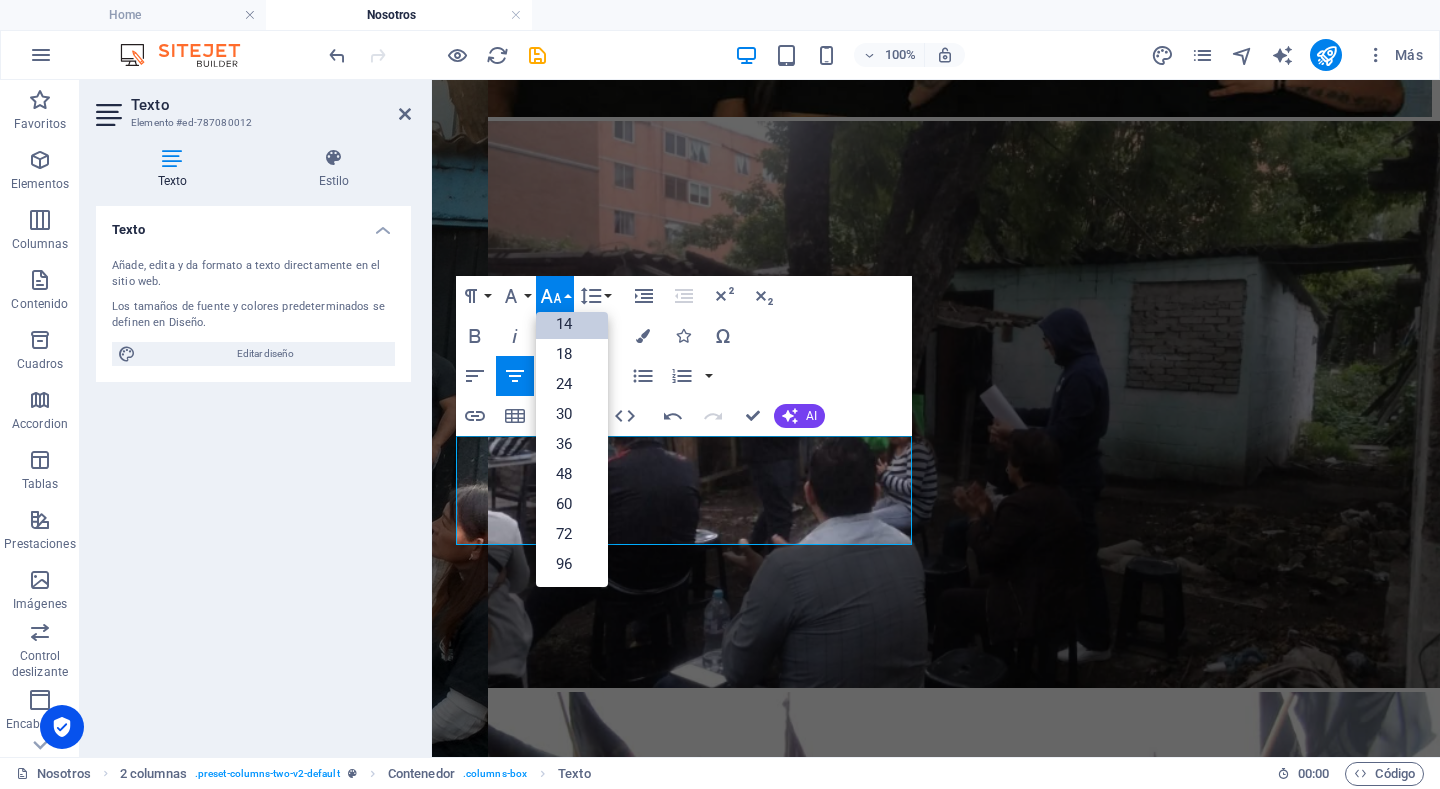 scroll, scrollTop: 161, scrollLeft: 0, axis: vertical 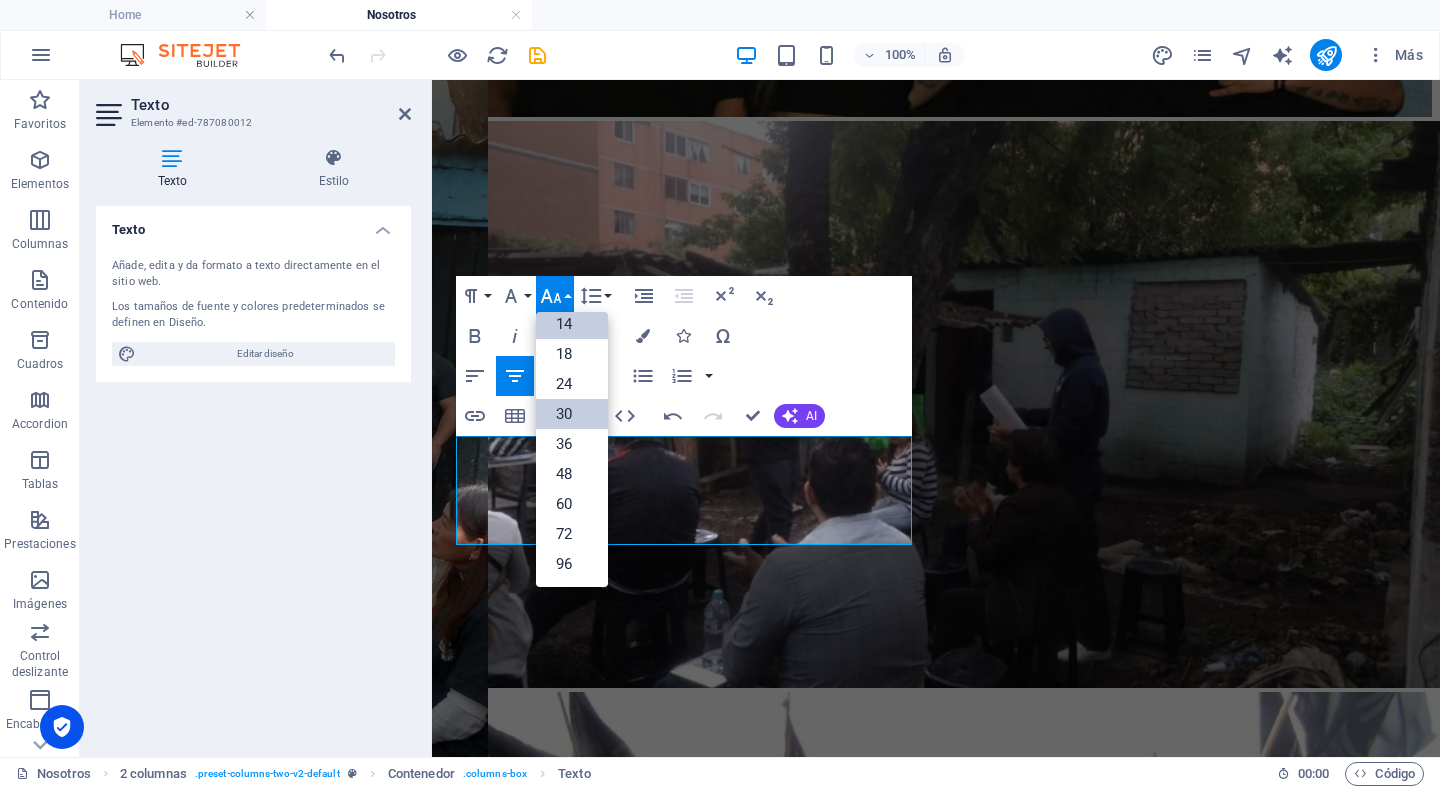 click on "30" at bounding box center [572, 414] 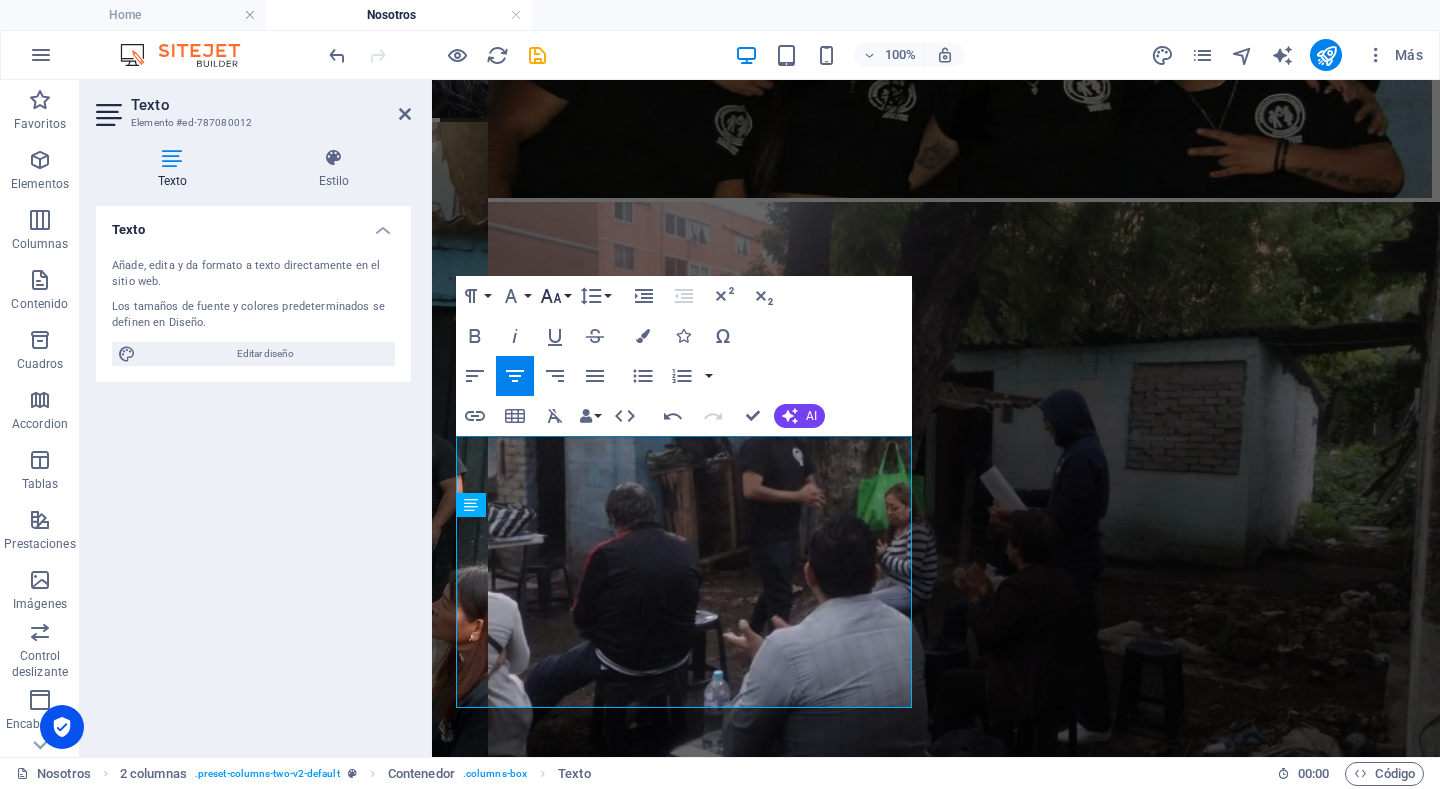 click on "Font Size" at bounding box center [555, 296] 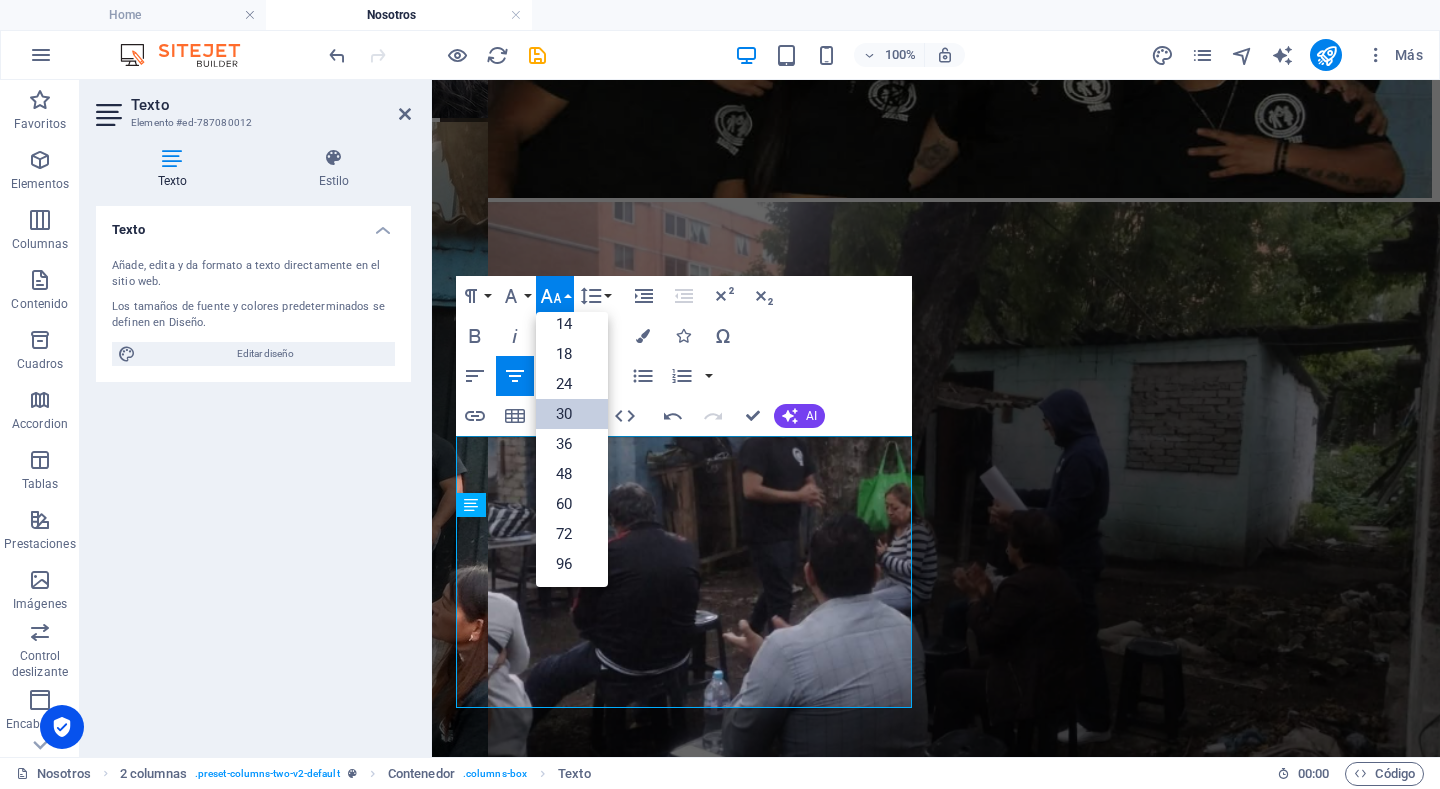 scroll, scrollTop: 161, scrollLeft: 0, axis: vertical 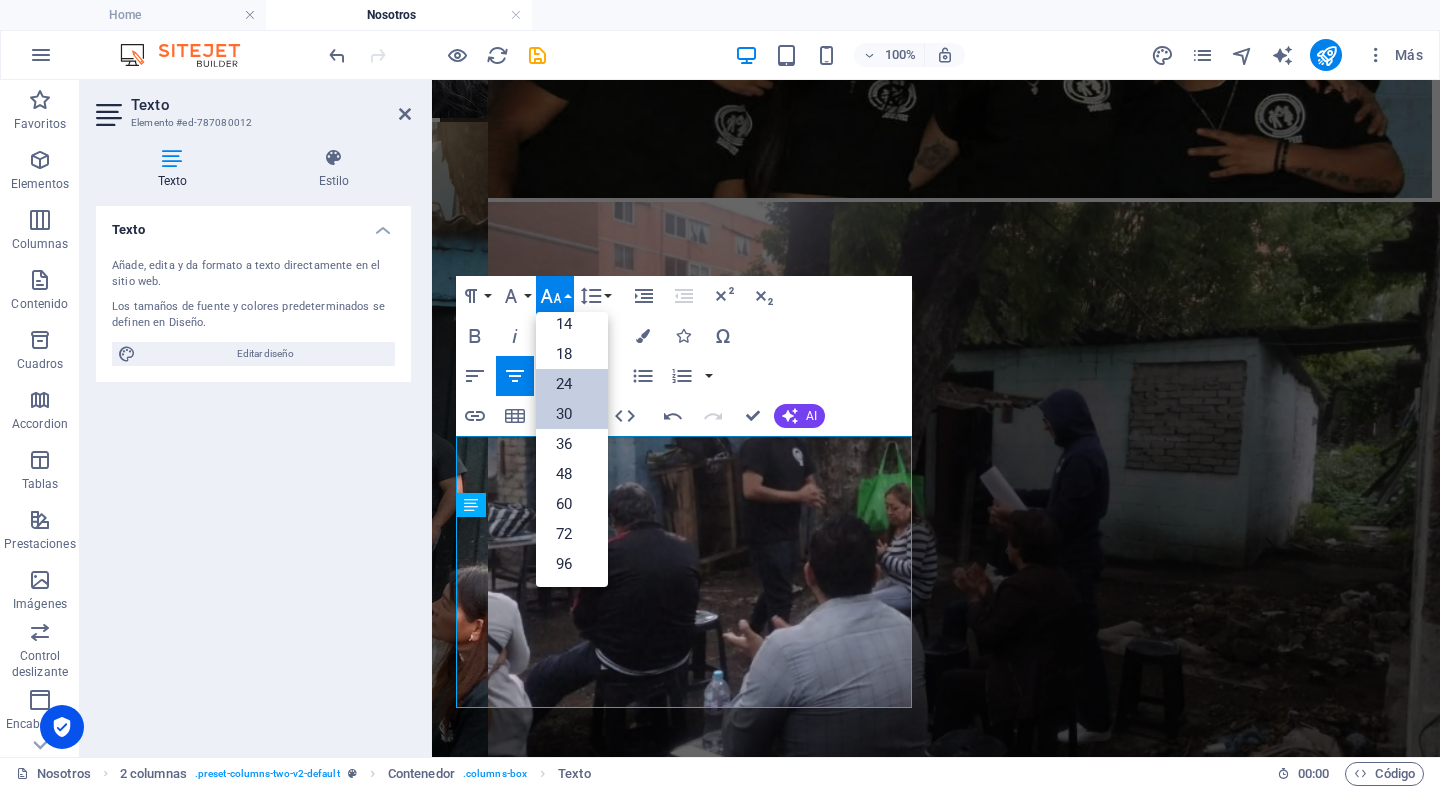 click on "24" at bounding box center [572, 384] 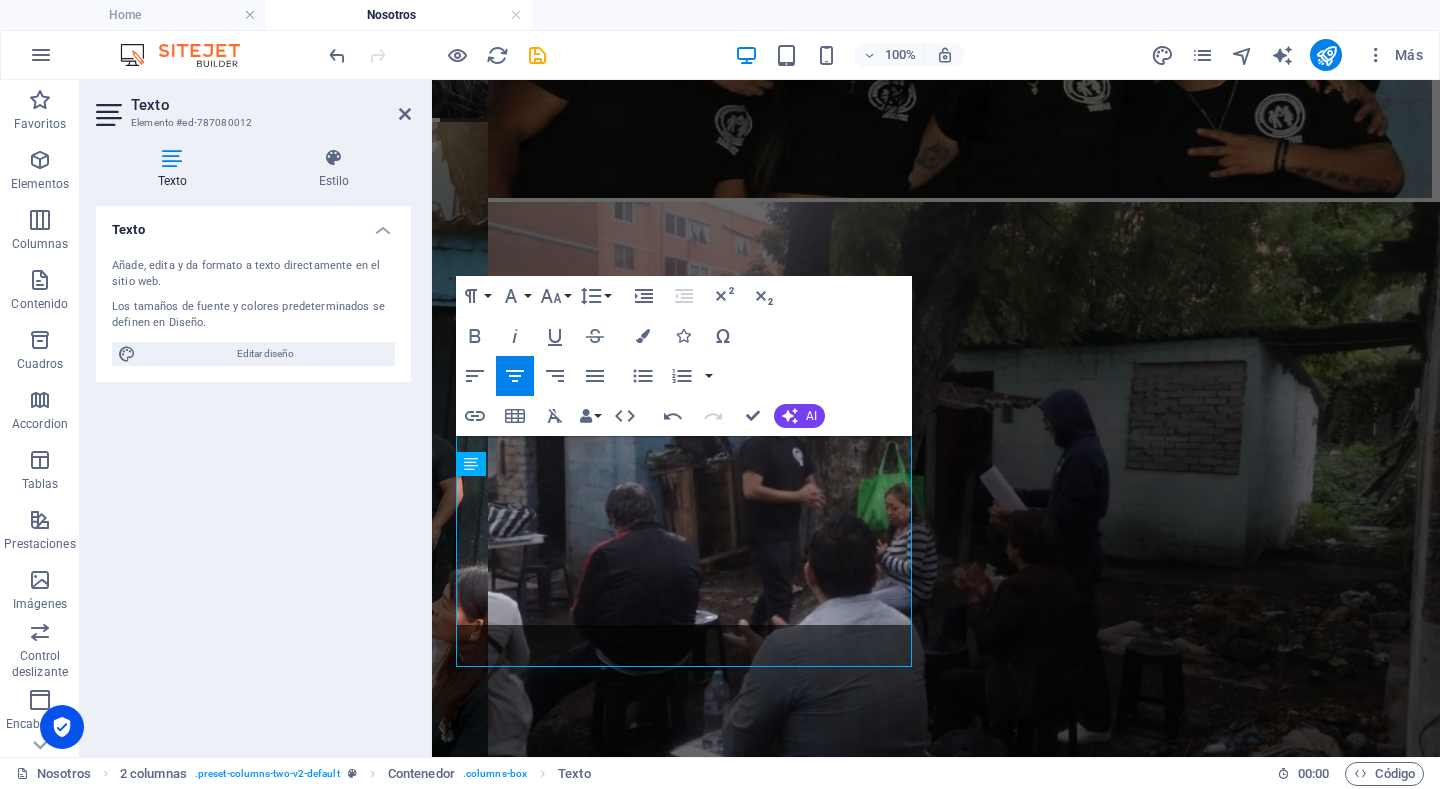 scroll, scrollTop: 1187, scrollLeft: 0, axis: vertical 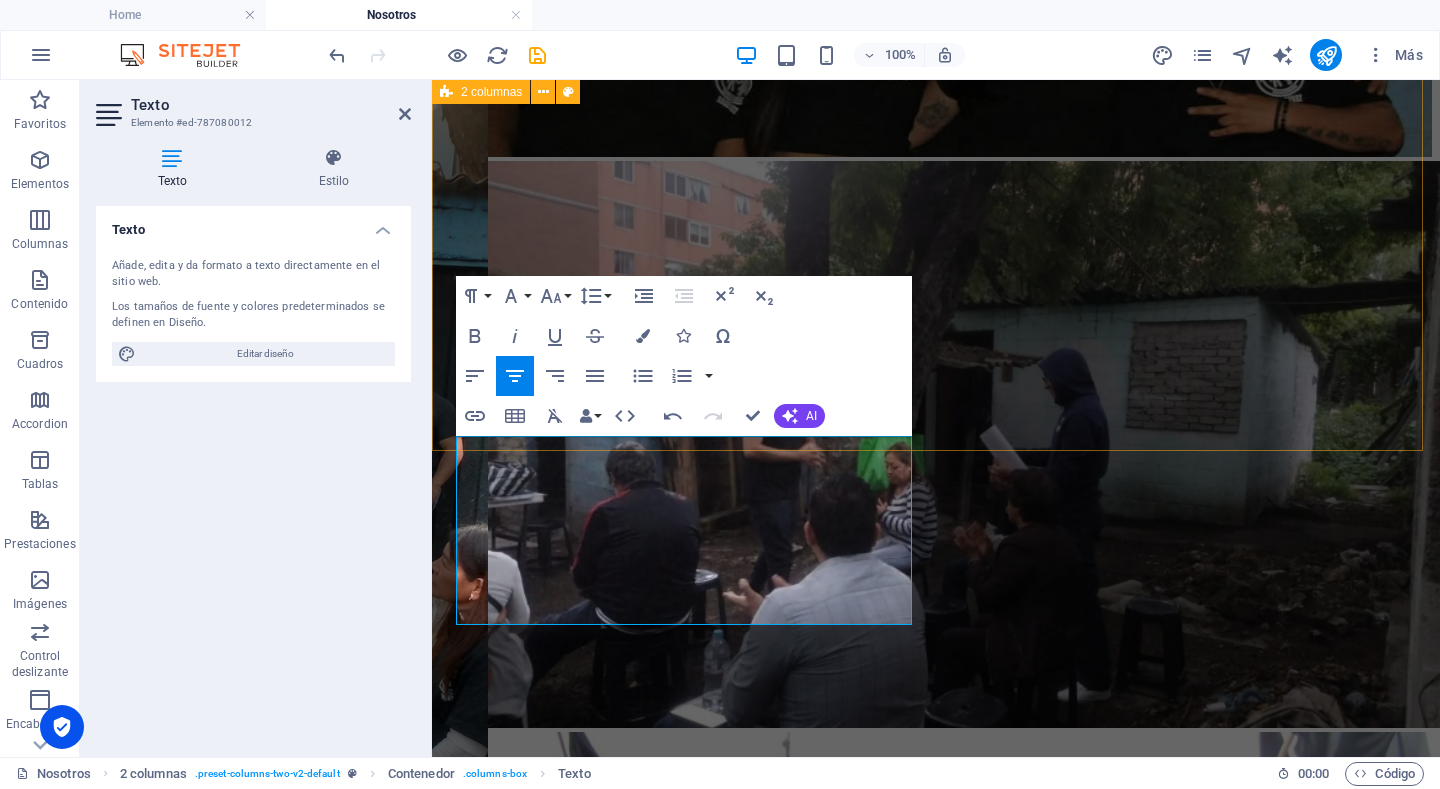 click at bounding box center (936, 732) 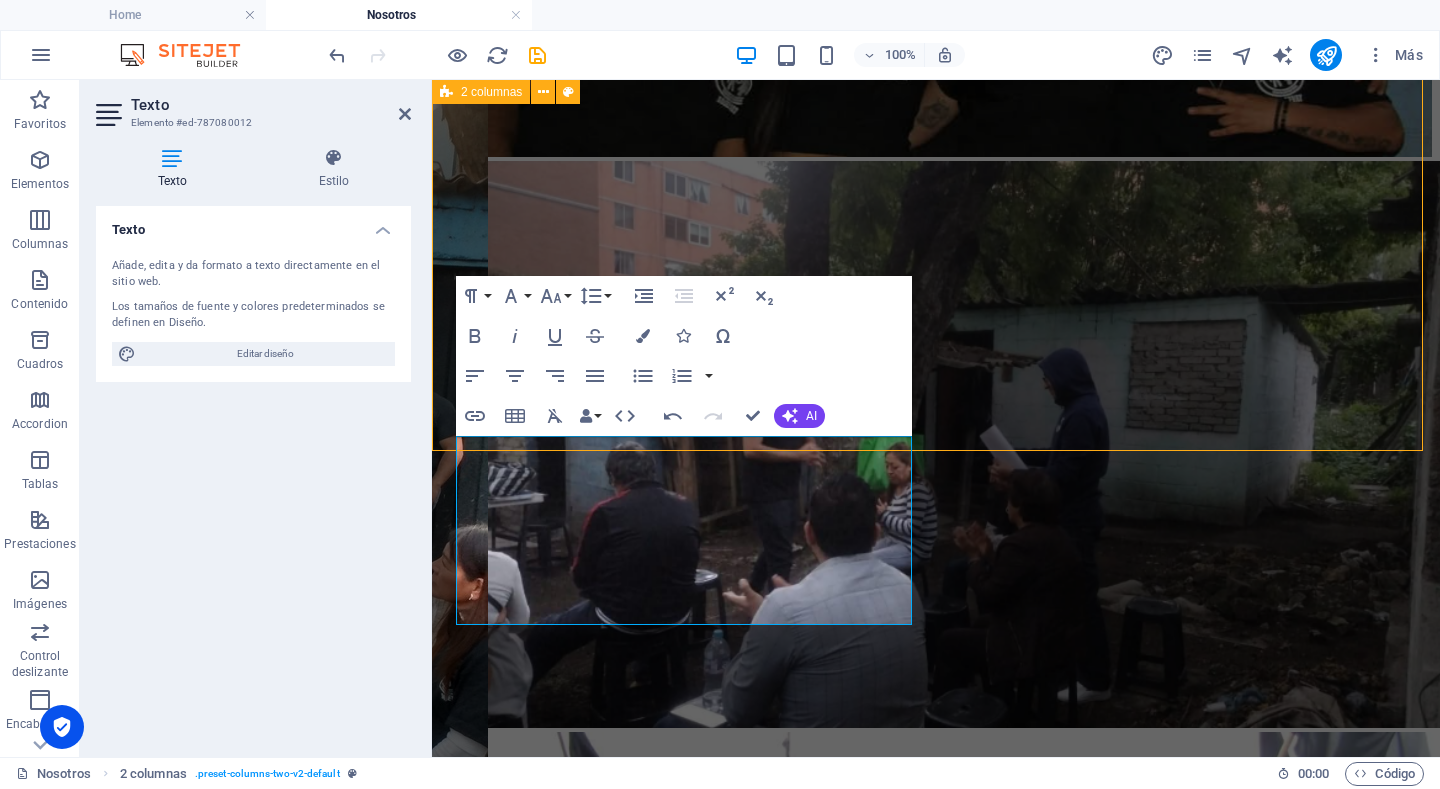 scroll, scrollTop: 1203, scrollLeft: 0, axis: vertical 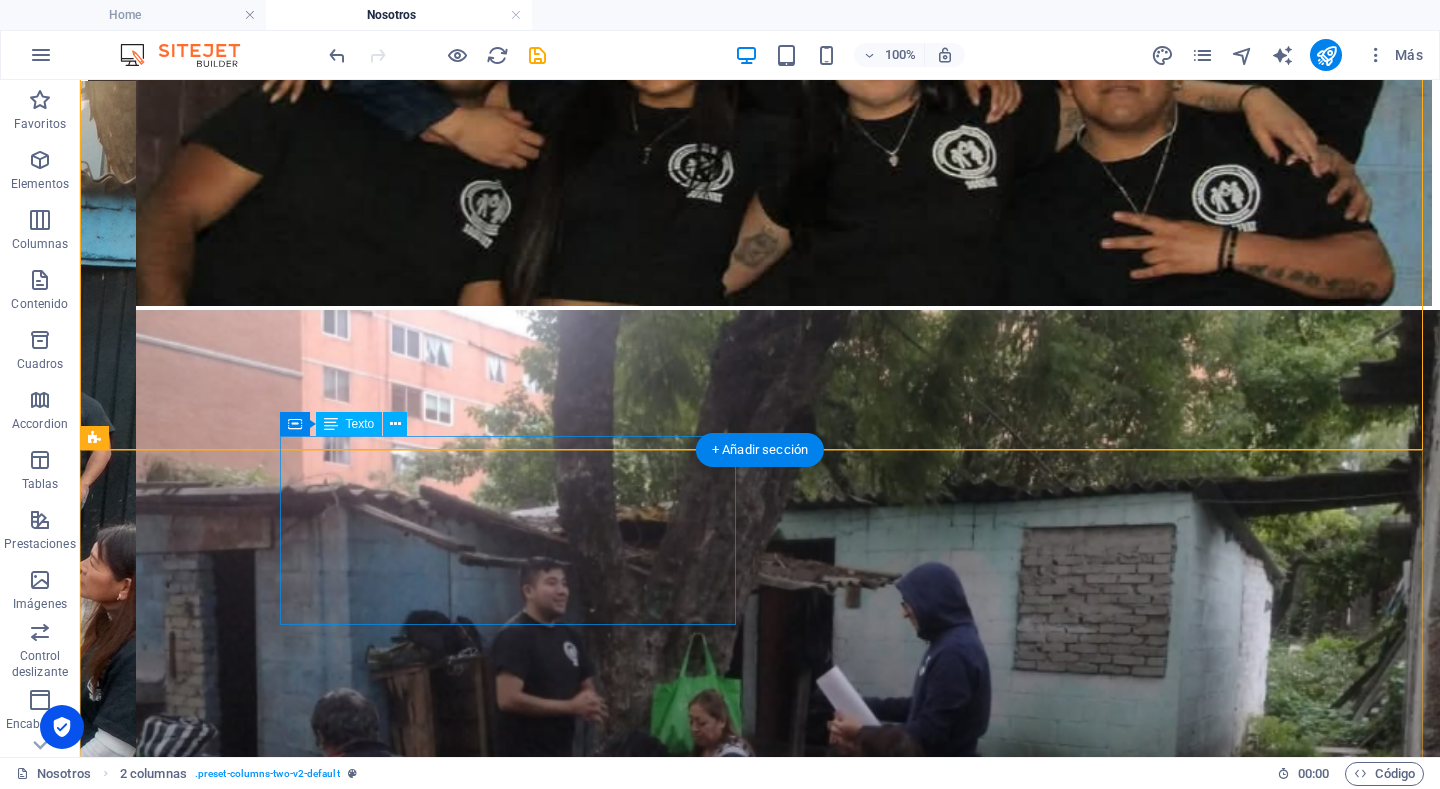 click on "M I S I O N Ser una empresa social y solidaria que funja como lucha frente a la solución de obtención de vivienda digna, de modo que sea accesible para cualquier persona física de la población [DEMOGRAPHIC_DATA] que se encuentre ante cualquier situación de vulnerabilidad sin distinción de credo, orientación sexual o clase social." at bounding box center (760, 1911) 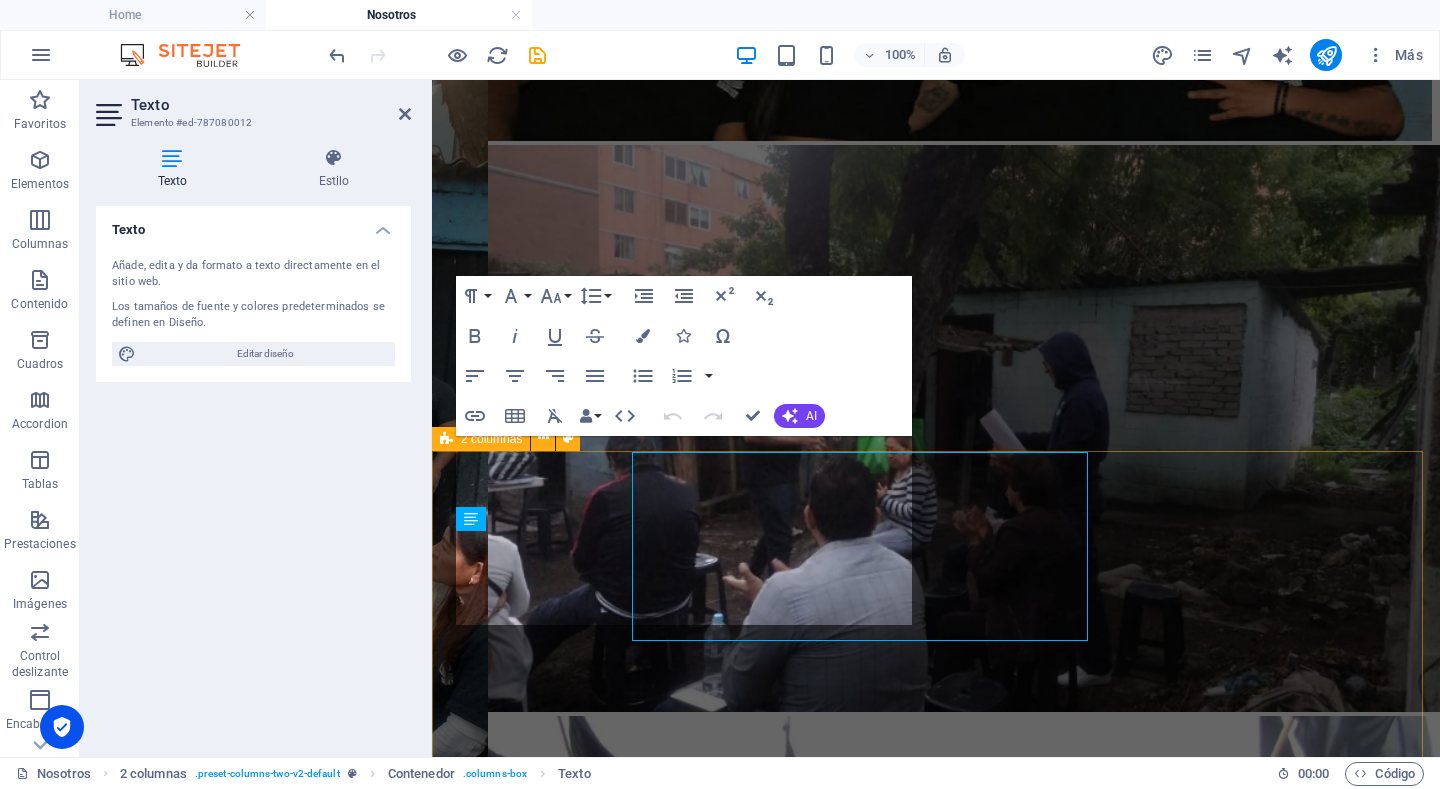 scroll, scrollTop: 1187, scrollLeft: 0, axis: vertical 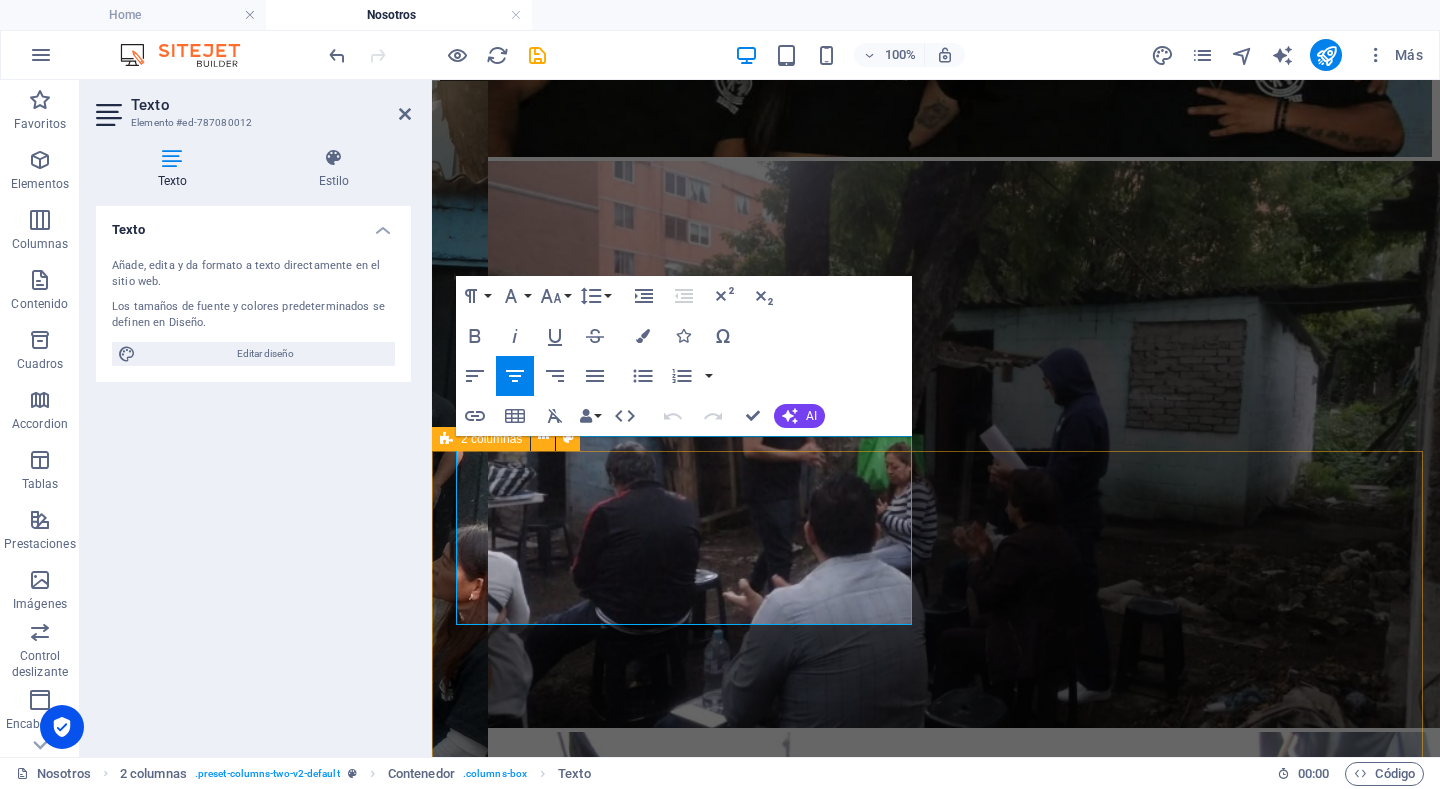drag, startPoint x: 621, startPoint y: 461, endPoint x: 875, endPoint y: 629, distance: 304.53244 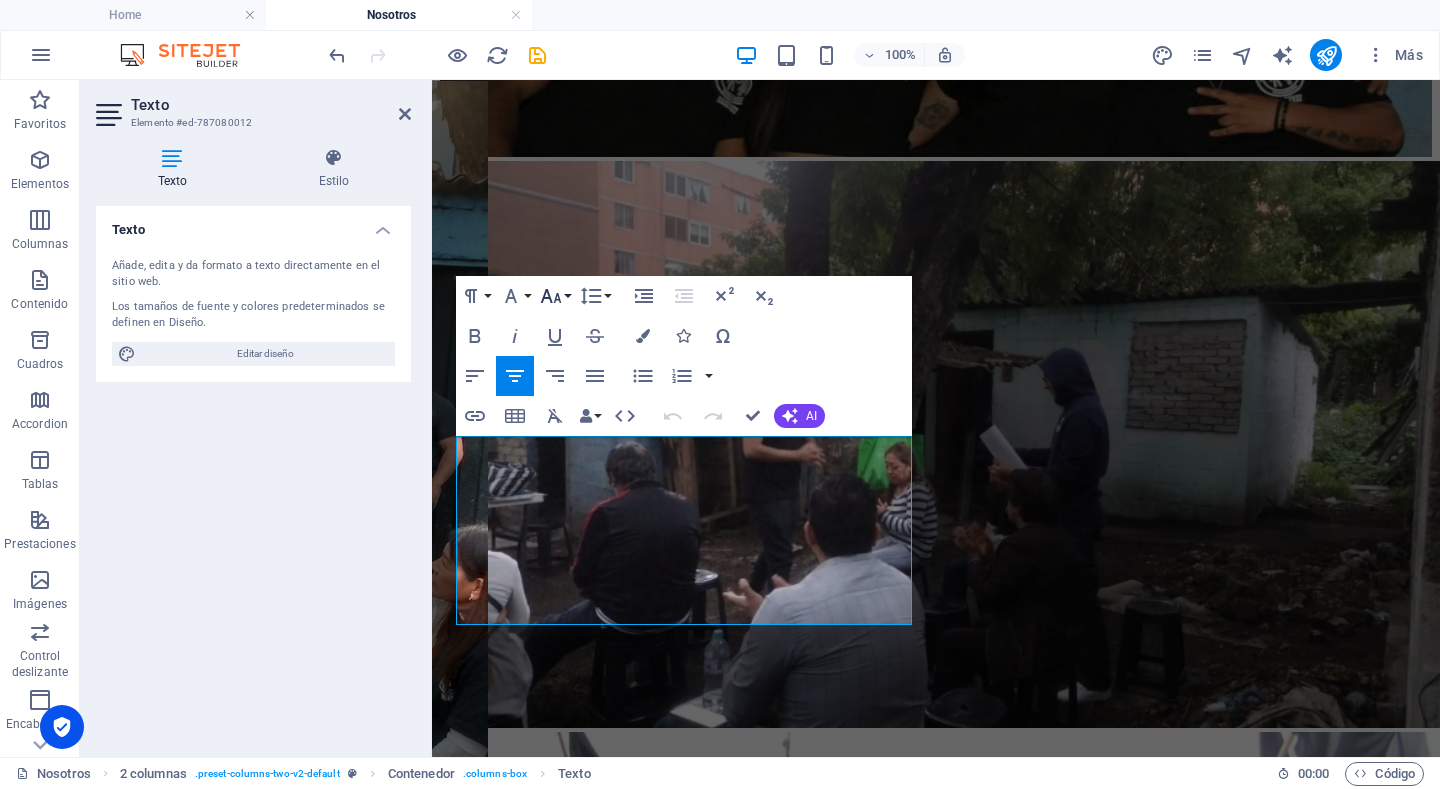 click on "Font Size" at bounding box center (555, 296) 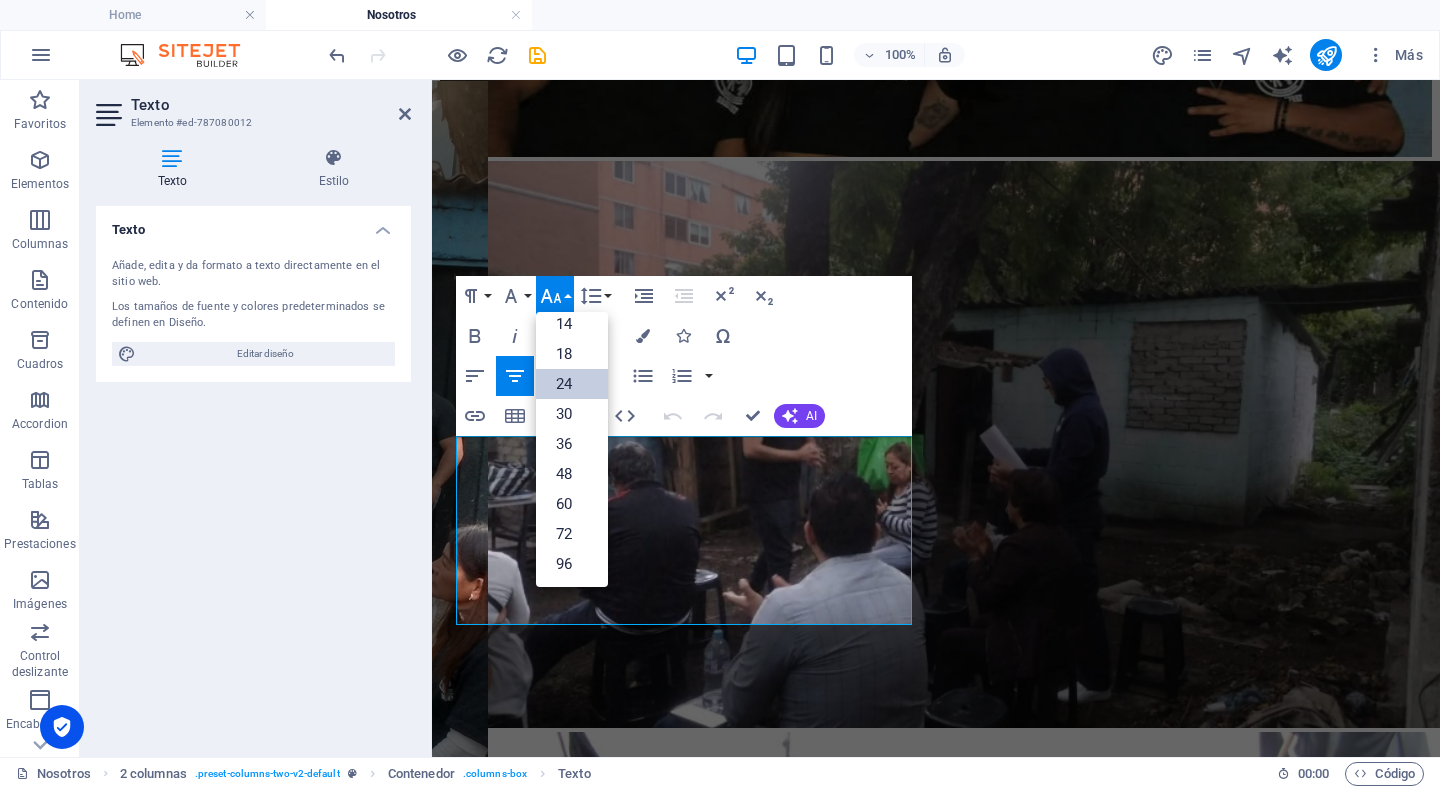 scroll, scrollTop: 161, scrollLeft: 0, axis: vertical 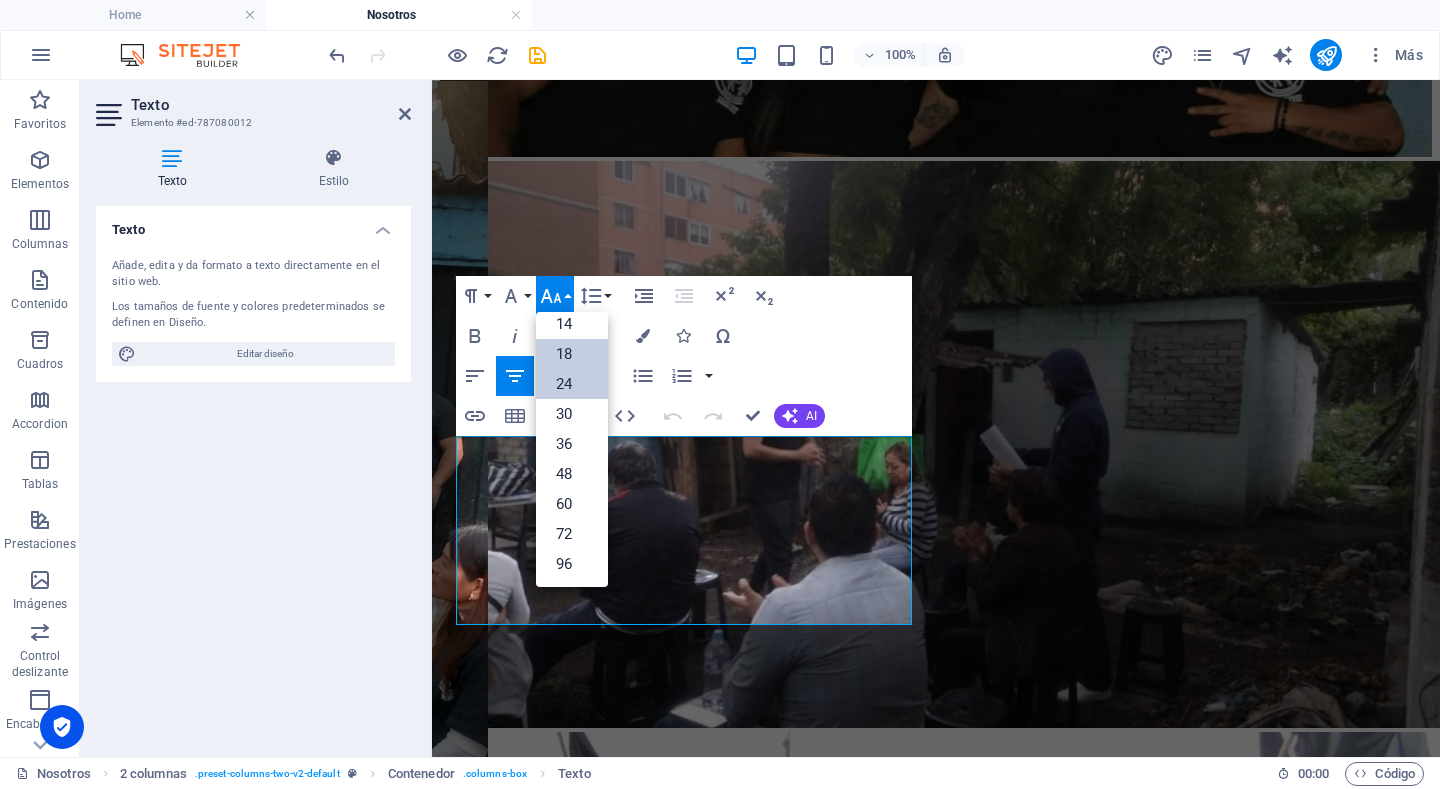 click on "18" at bounding box center [572, 354] 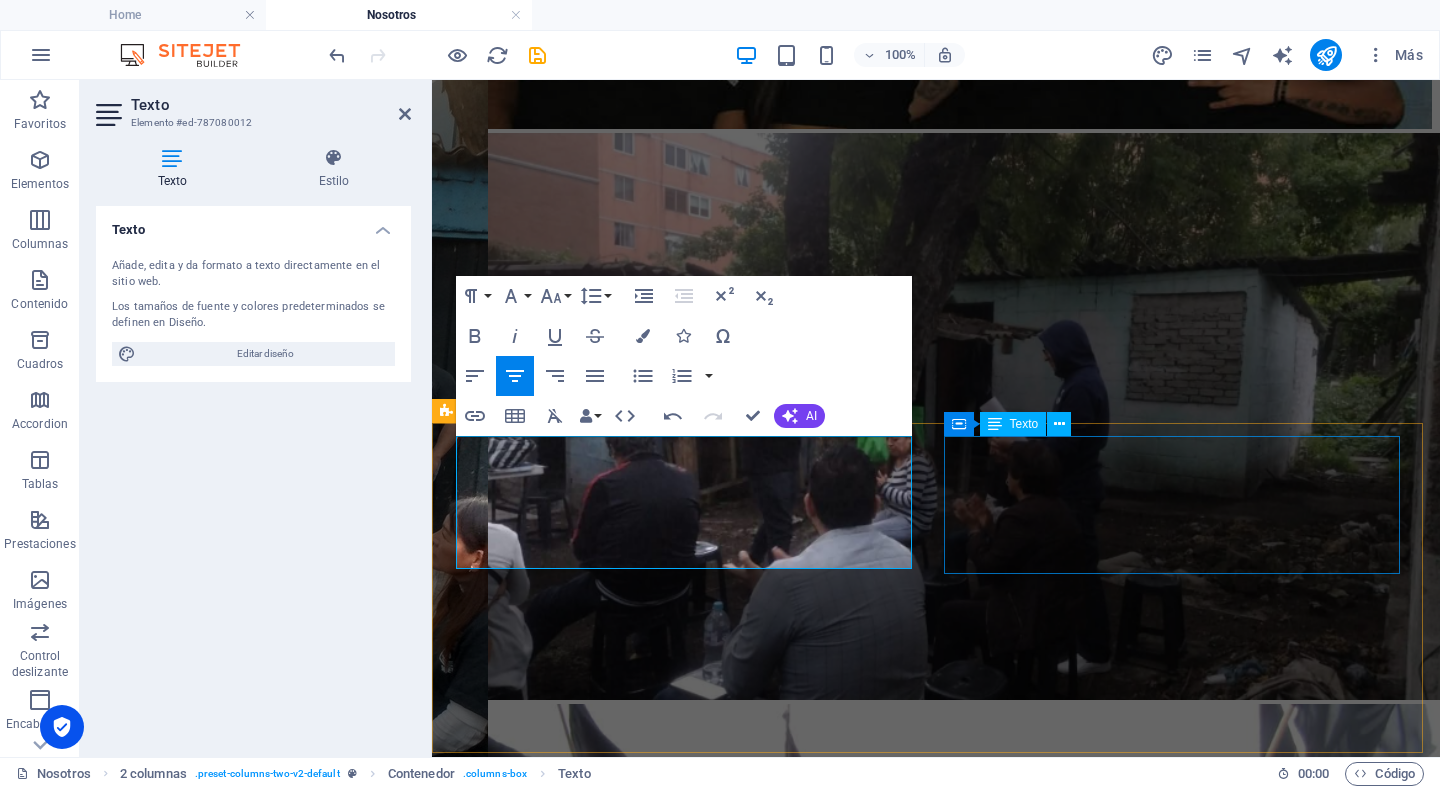 click on "V I S I O N Ser una empresa social con presencia a nivel nacional, figurando como una imagen de lucha por los derechos de los humanos, en especial en la lucha por una vivienda digna, siendo uno de los principales movimientos que la sociedad elija como primera opción para la gestión y obtención de vivienda a atreves de las estrategias de la gestión después autogestión y en un futuro autoconstrucción." at bounding box center [936, 1428] 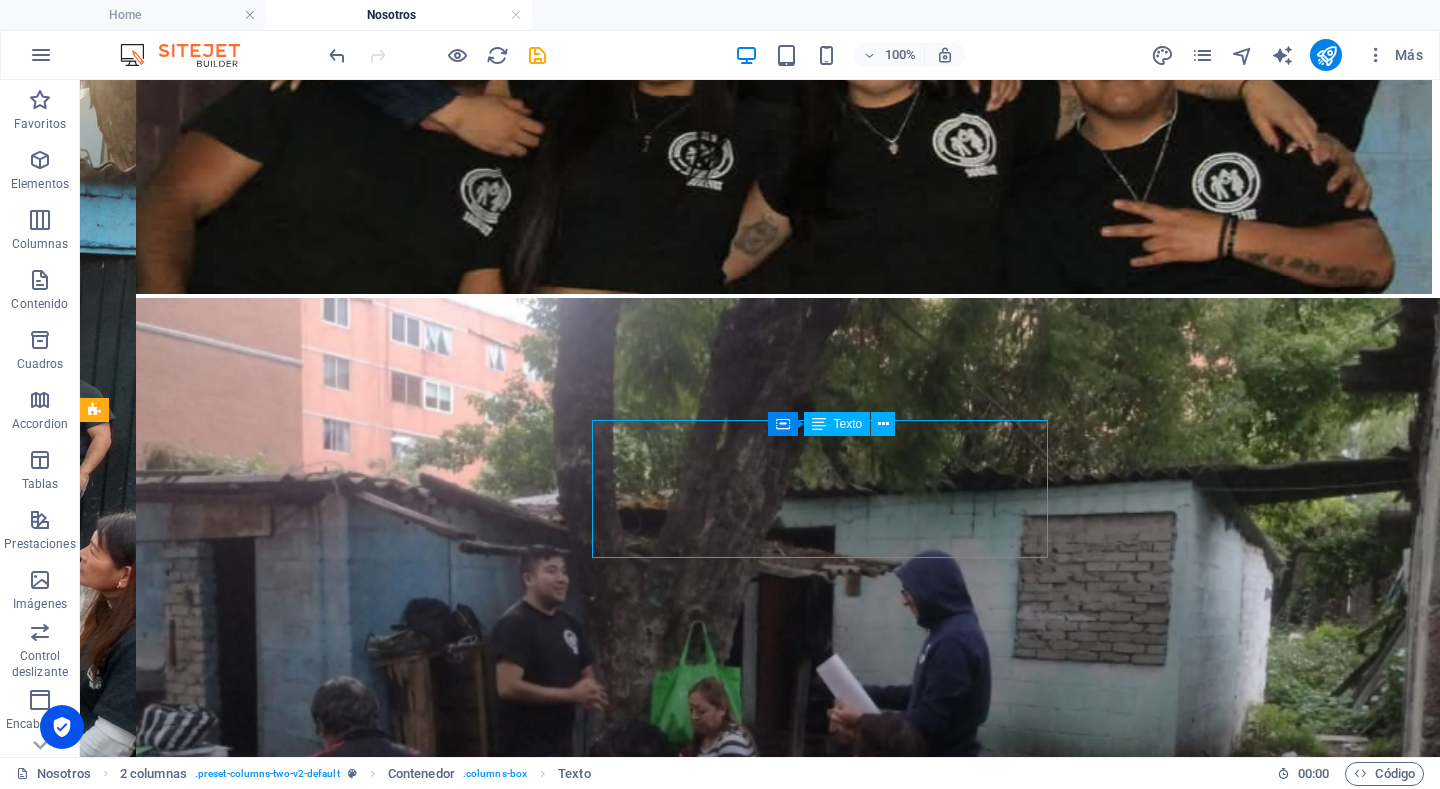 scroll, scrollTop: 1231, scrollLeft: 0, axis: vertical 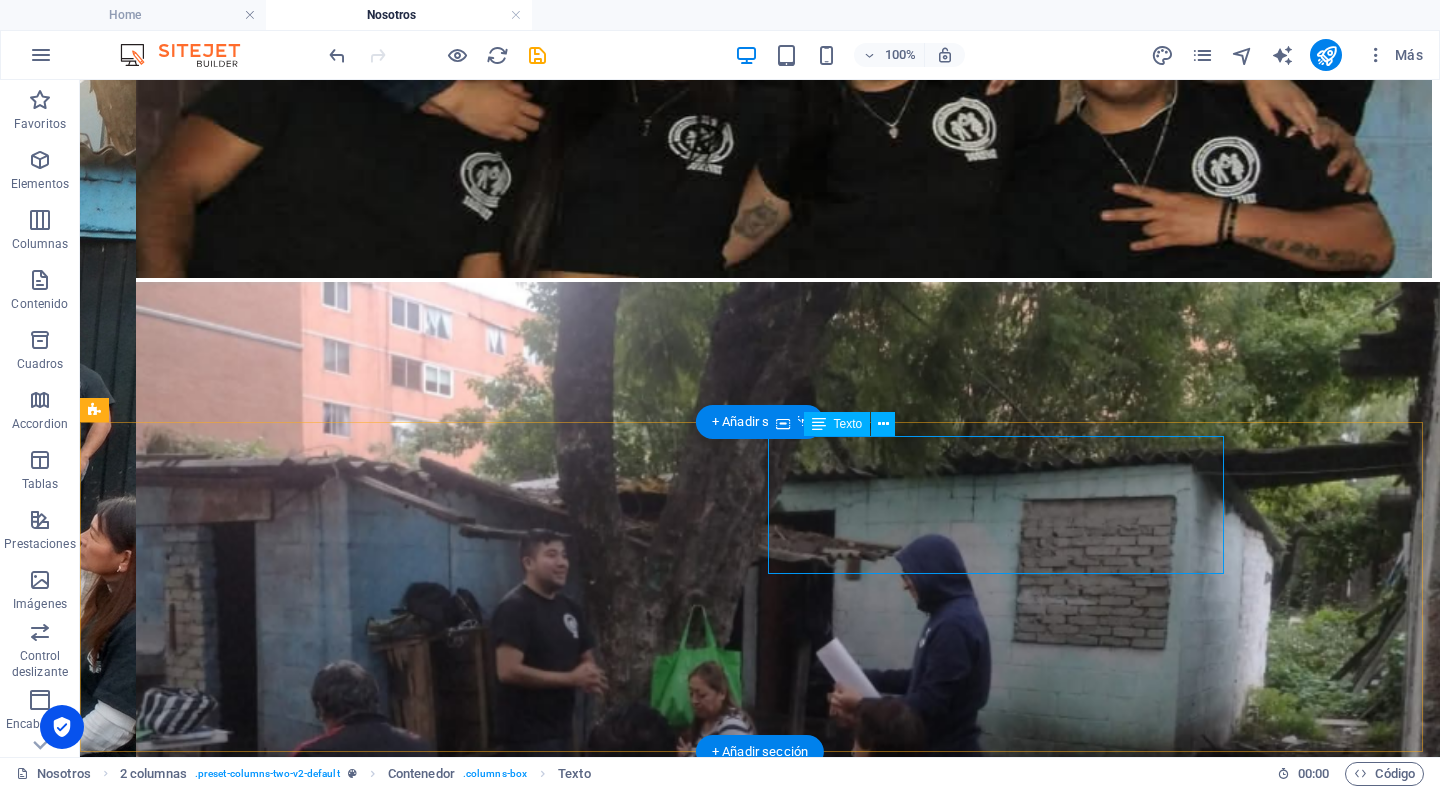 click on "V I S I O N Ser una empresa social con presencia a nivel nacional, figurando como una imagen de lucha por los derechos de los humanos, en especial en la lucha por una vivienda digna, siendo uno de los principales movimientos que la sociedad elija como primera opción para la gestión y obtención de vivienda a atreves de las estrategias de la gestión después autogestión y en un futuro autoconstrucción." at bounding box center [760, 1951] 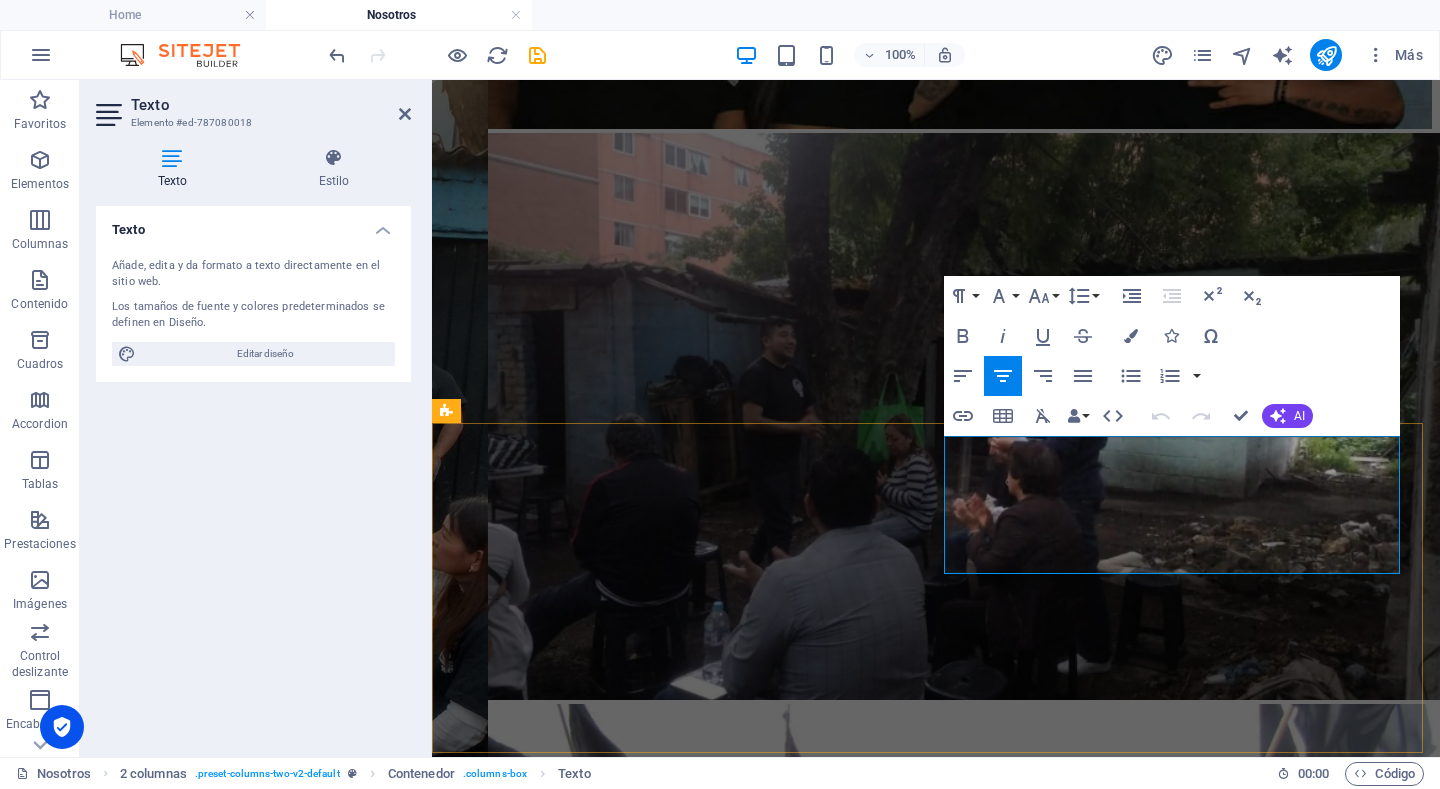 drag, startPoint x: 1116, startPoint y: 452, endPoint x: 1370, endPoint y: 568, distance: 279.23468 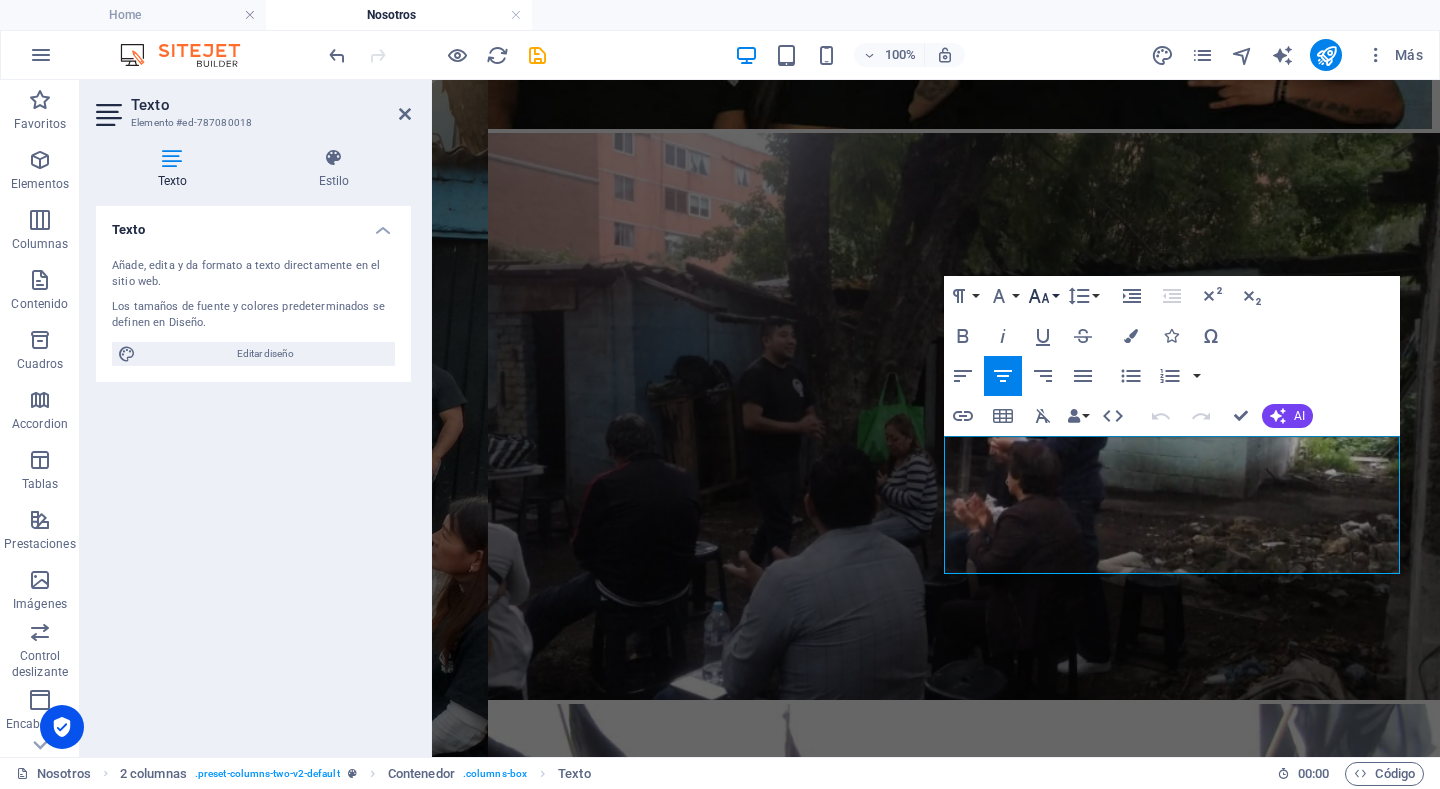 click 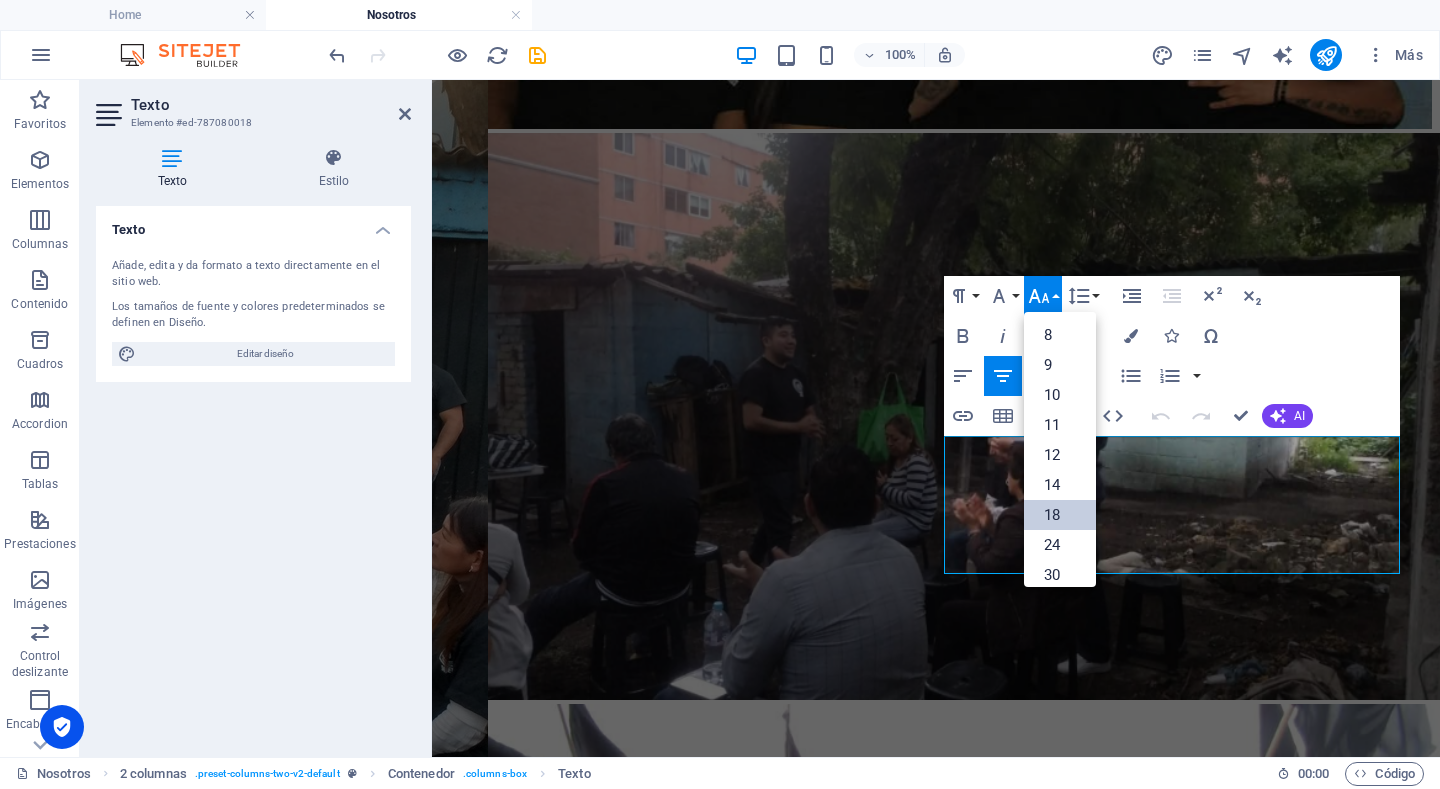 click on "18" at bounding box center (1060, 515) 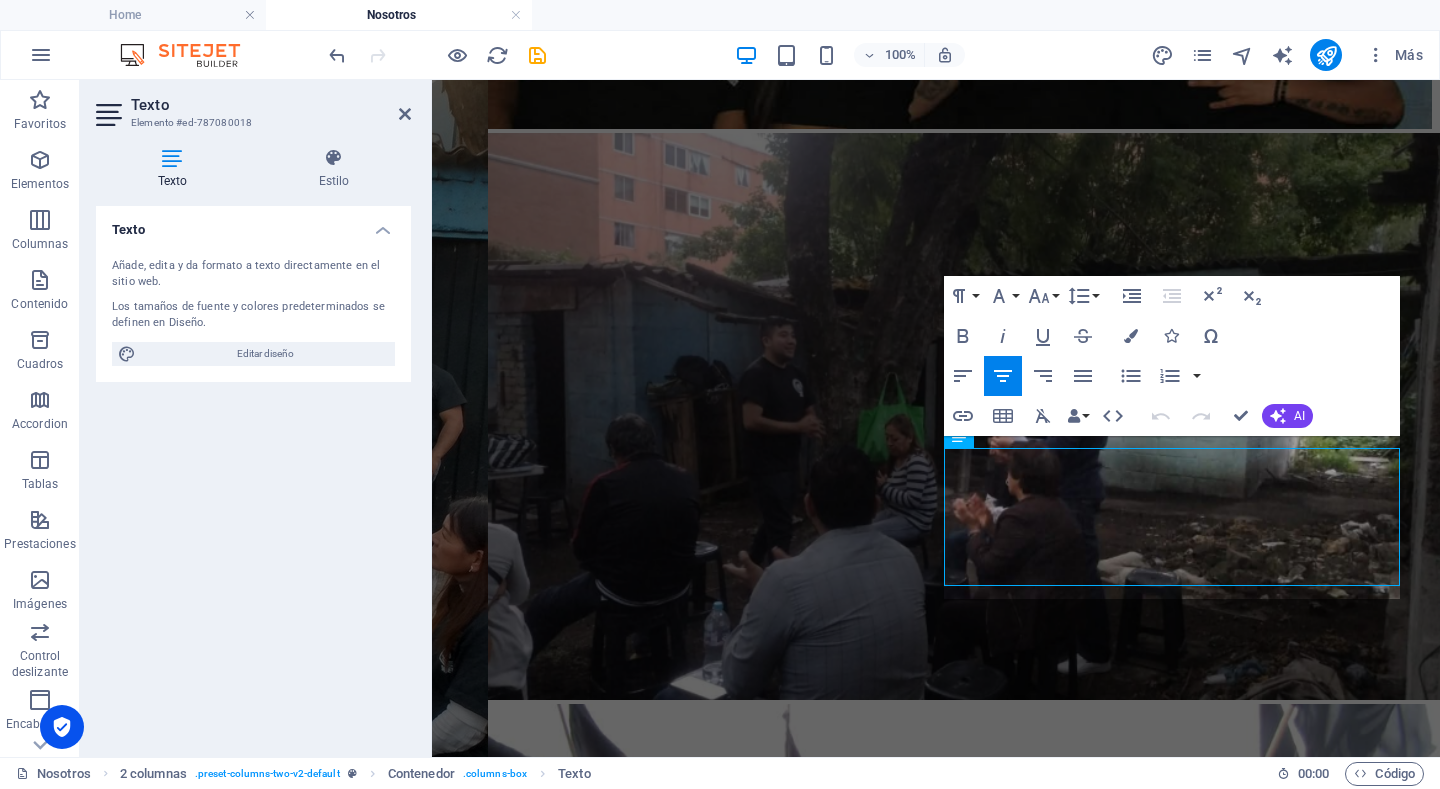 scroll, scrollTop: 1203, scrollLeft: 0, axis: vertical 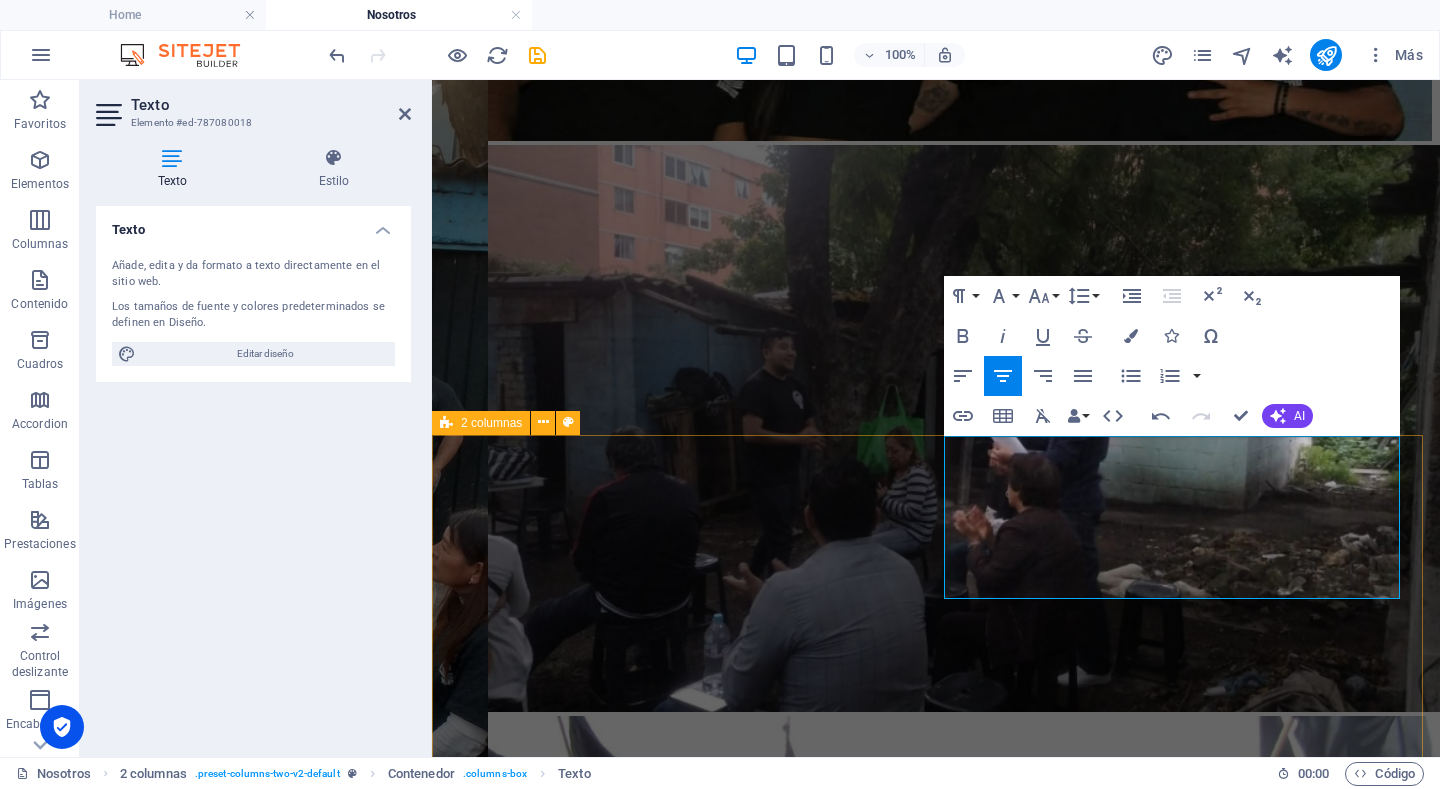click on "M I S I O N Ser una empresa social y solidaria que funja como lucha frente a la solución de obtención de vivienda digna, de modo que sea accesible para cualquier persona física de la población [DEMOGRAPHIC_DATA] que se encuentre ante cualquier situación de vulnerabilidad sin distinción de credo, orientación sexual o clase social. V I S I O N Ser una empresa social con presencia a nivel nacional, figurando como una imagen de lucha por los derechos de los humanos, en especial en la lucha por una vivienda digna, siendo uno de los principales movimientos que la sociedad elija como primera opción para la gestión y obtención de vivienda a atreves de las estrategias de la gestión después autogestión y en un futuro autoconstrucción." at bounding box center (936, 1468) 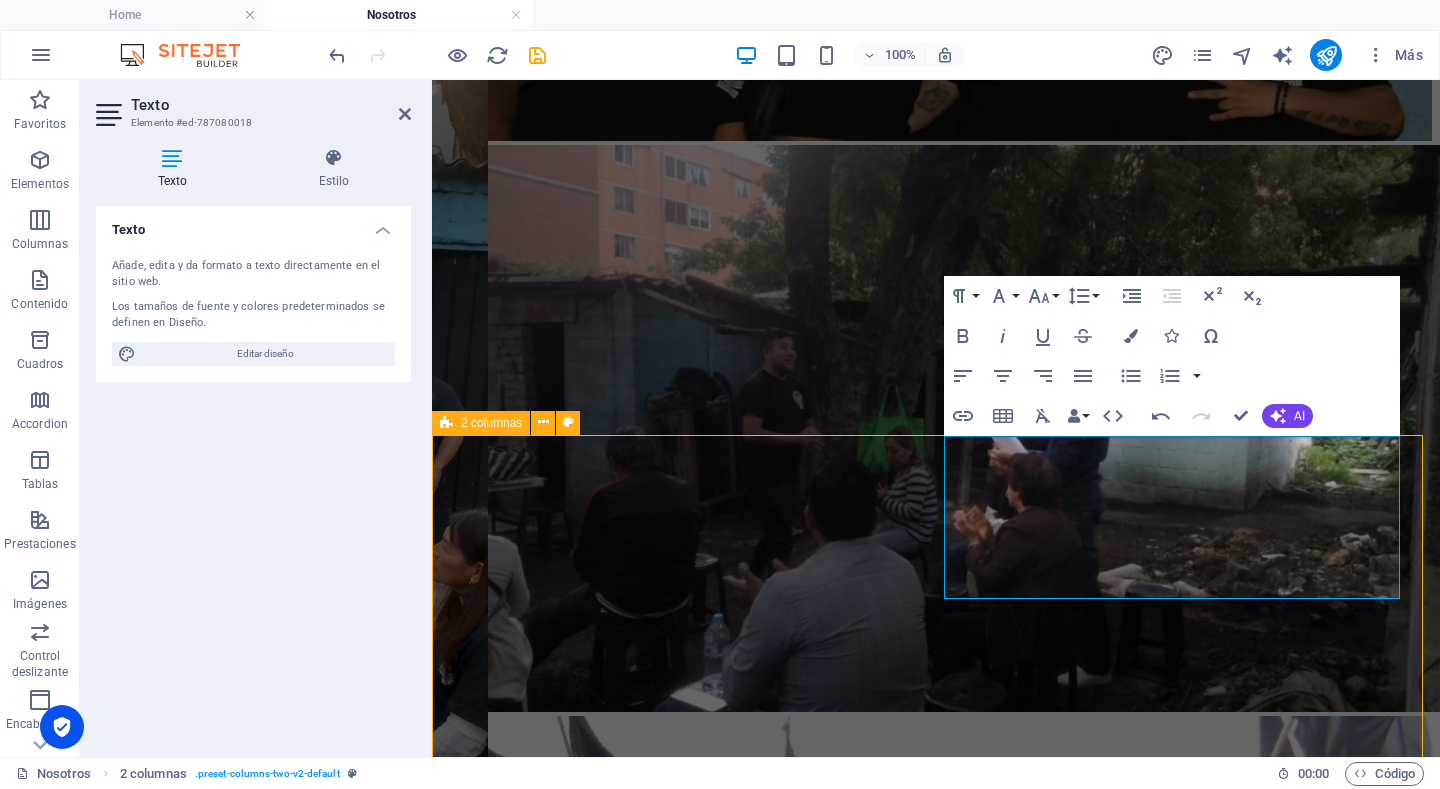 scroll, scrollTop: 1219, scrollLeft: 0, axis: vertical 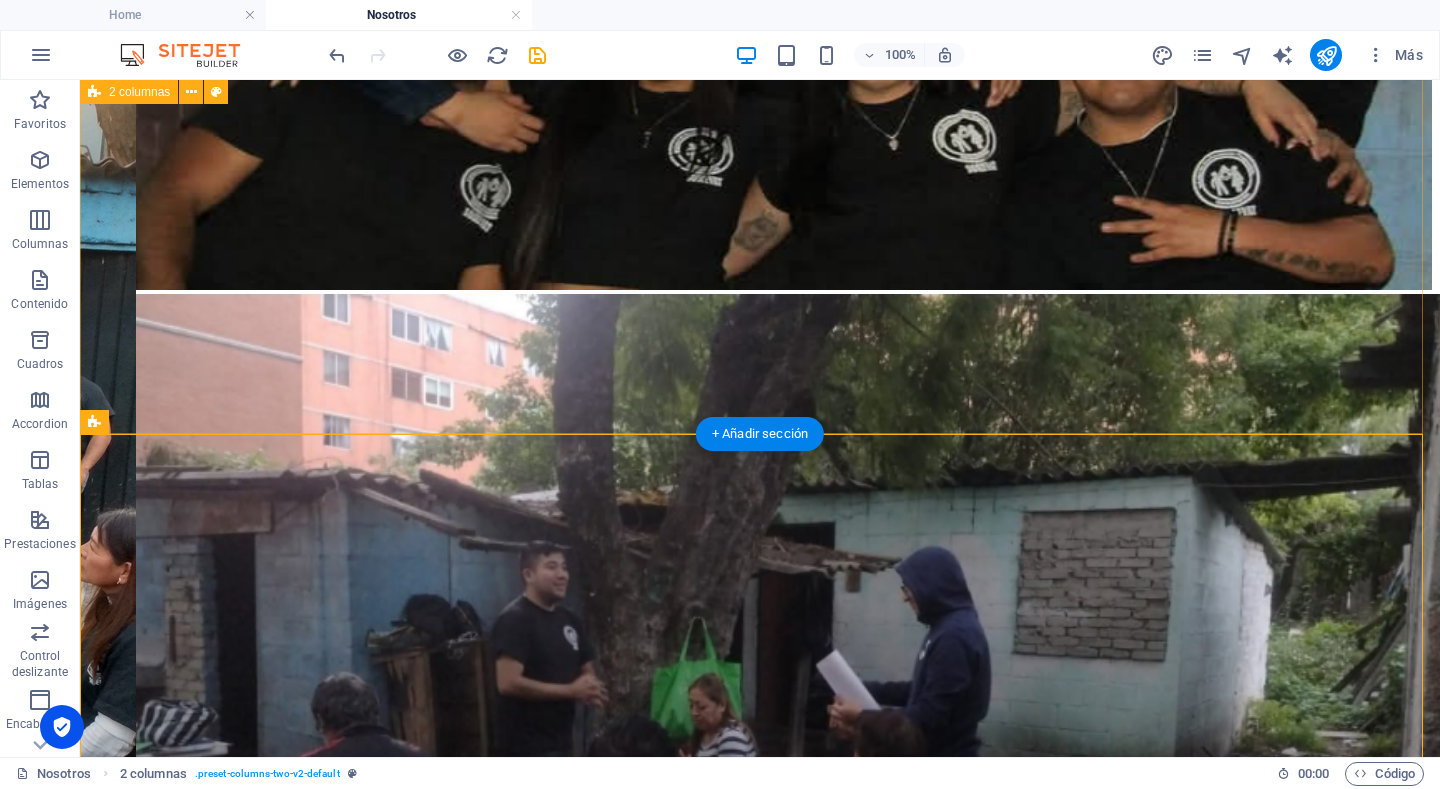 click at bounding box center [760, 1063] 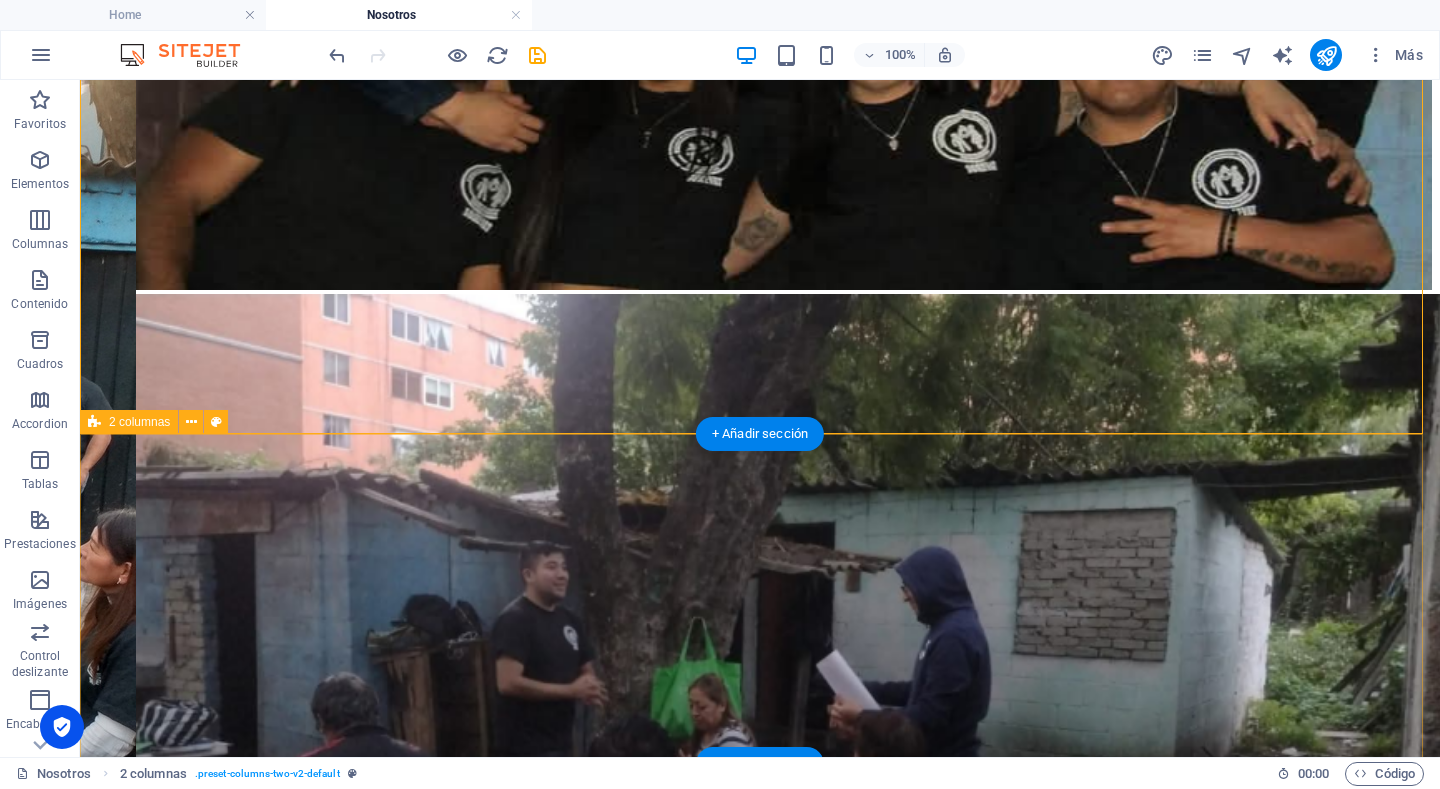 click on "M I S I O N Ser una empresa social y solidaria que funja como lucha frente a la solución de obtención de vivienda digna, de modo que sea accesible para cualquier persona física de la población [DEMOGRAPHIC_DATA] que se encuentre ante cualquier situación de vulnerabilidad sin distinción de credo, orientación sexual o clase social. V I S I O N Ser una empresa social con presencia a nivel nacional, figurando como una imagen de lucha por los derechos de los humanos, en especial en la lucha por una vivienda digna, siendo uno de los principales movimientos que la sociedad elija como primera opción para la gestión y obtención de vivienda a atreves de las estrategias de la gestión después autogestión y en un futuro autoconstrucción." at bounding box center (760, 2013) 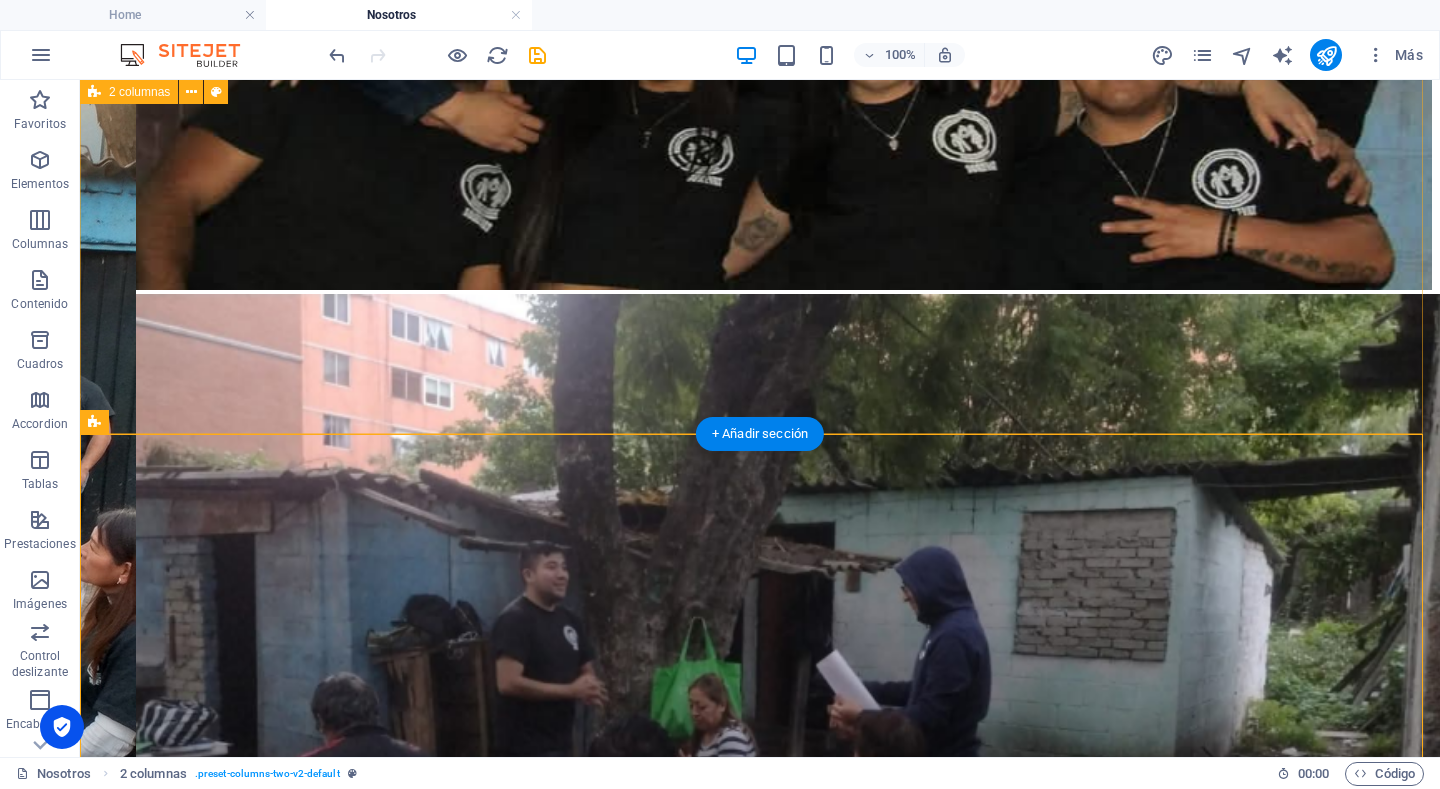 click at bounding box center [760, 1063] 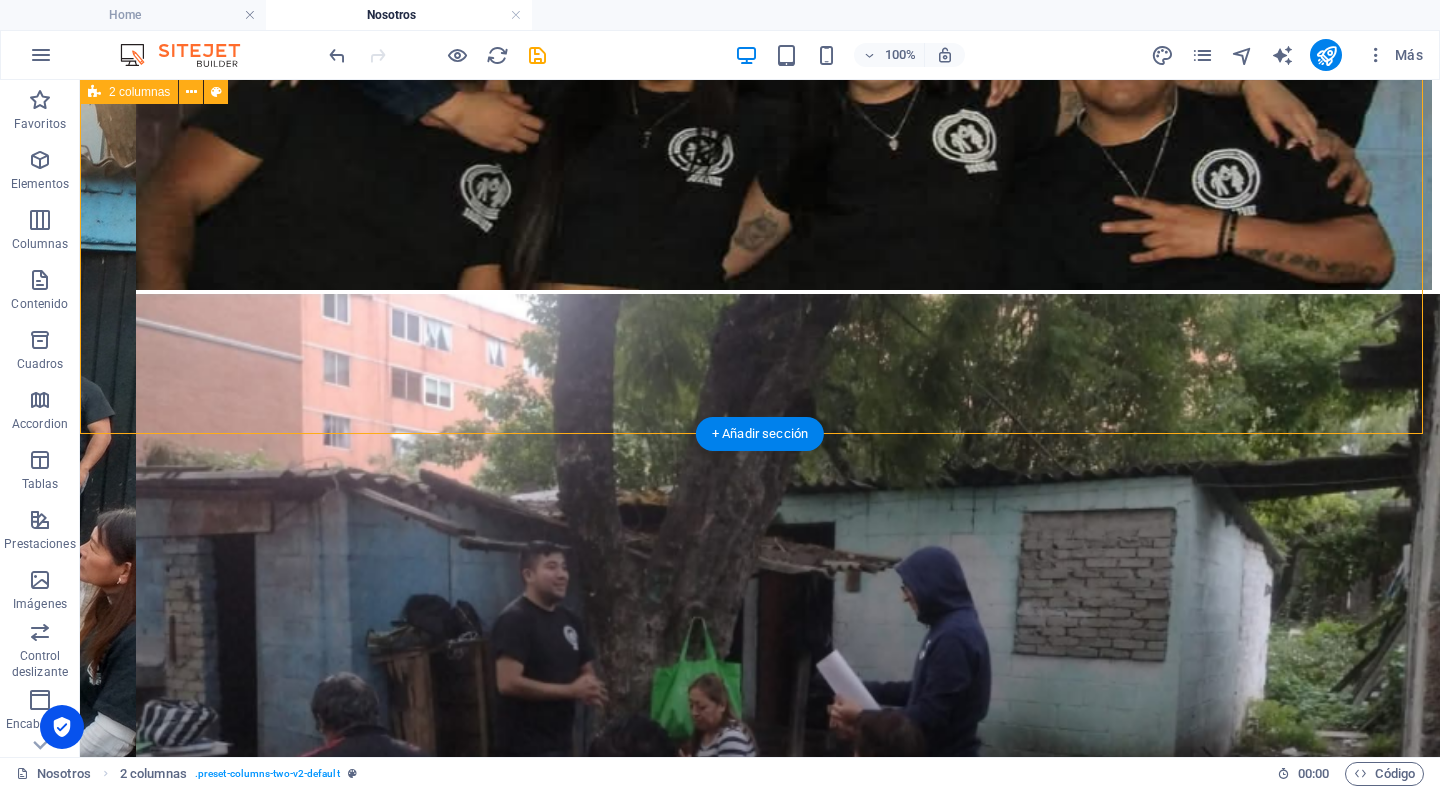 click at bounding box center (760, 1063) 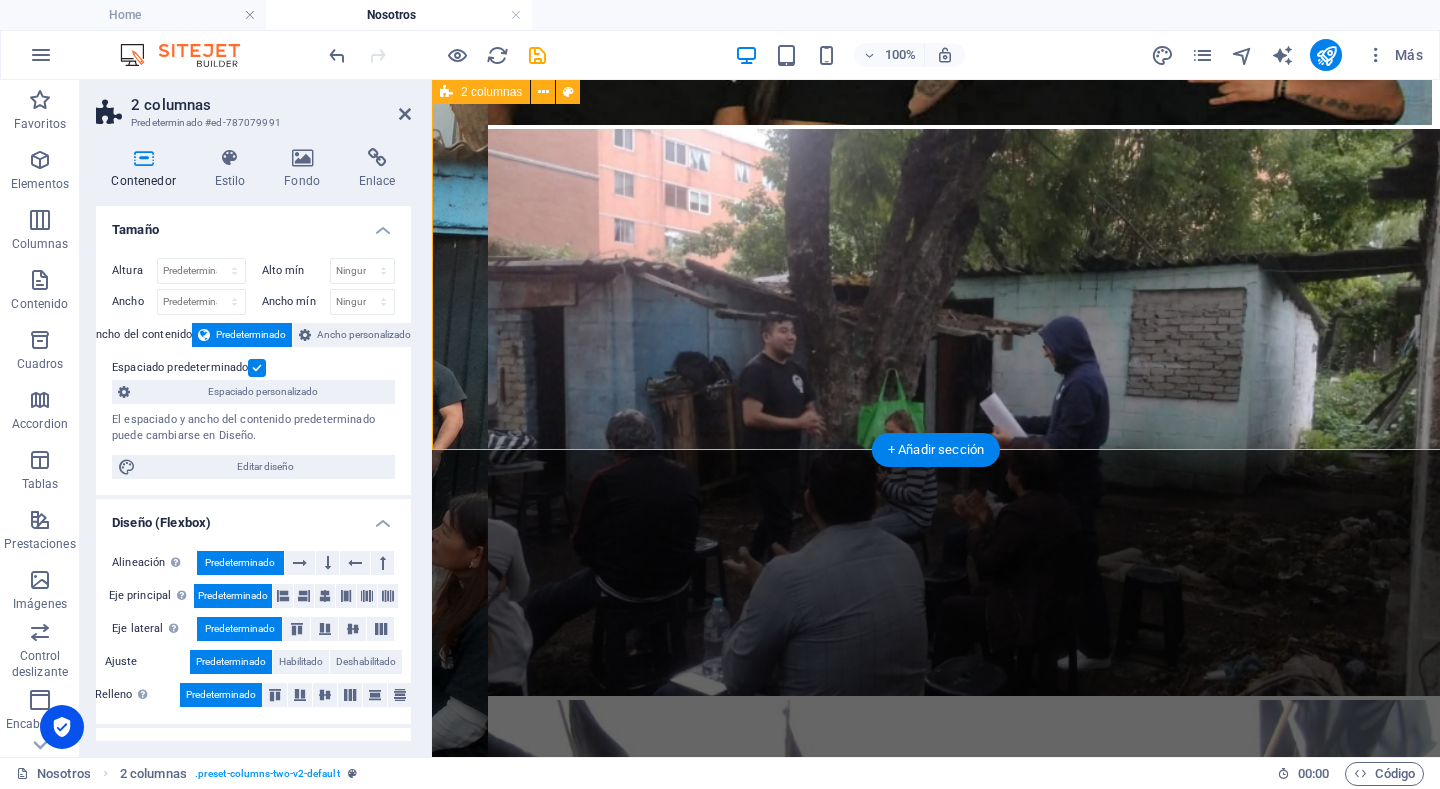 scroll, scrollTop: 1203, scrollLeft: 0, axis: vertical 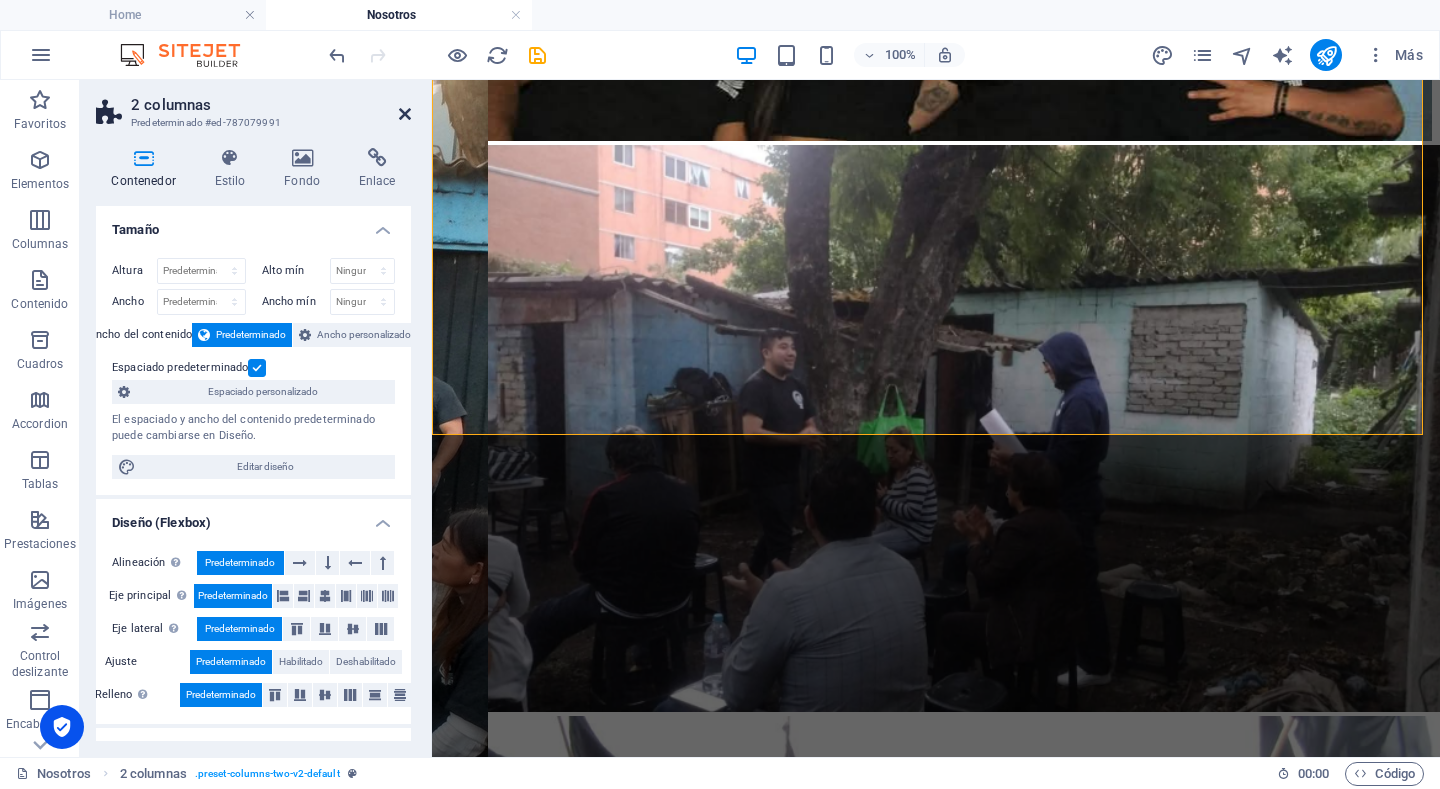 click at bounding box center (405, 114) 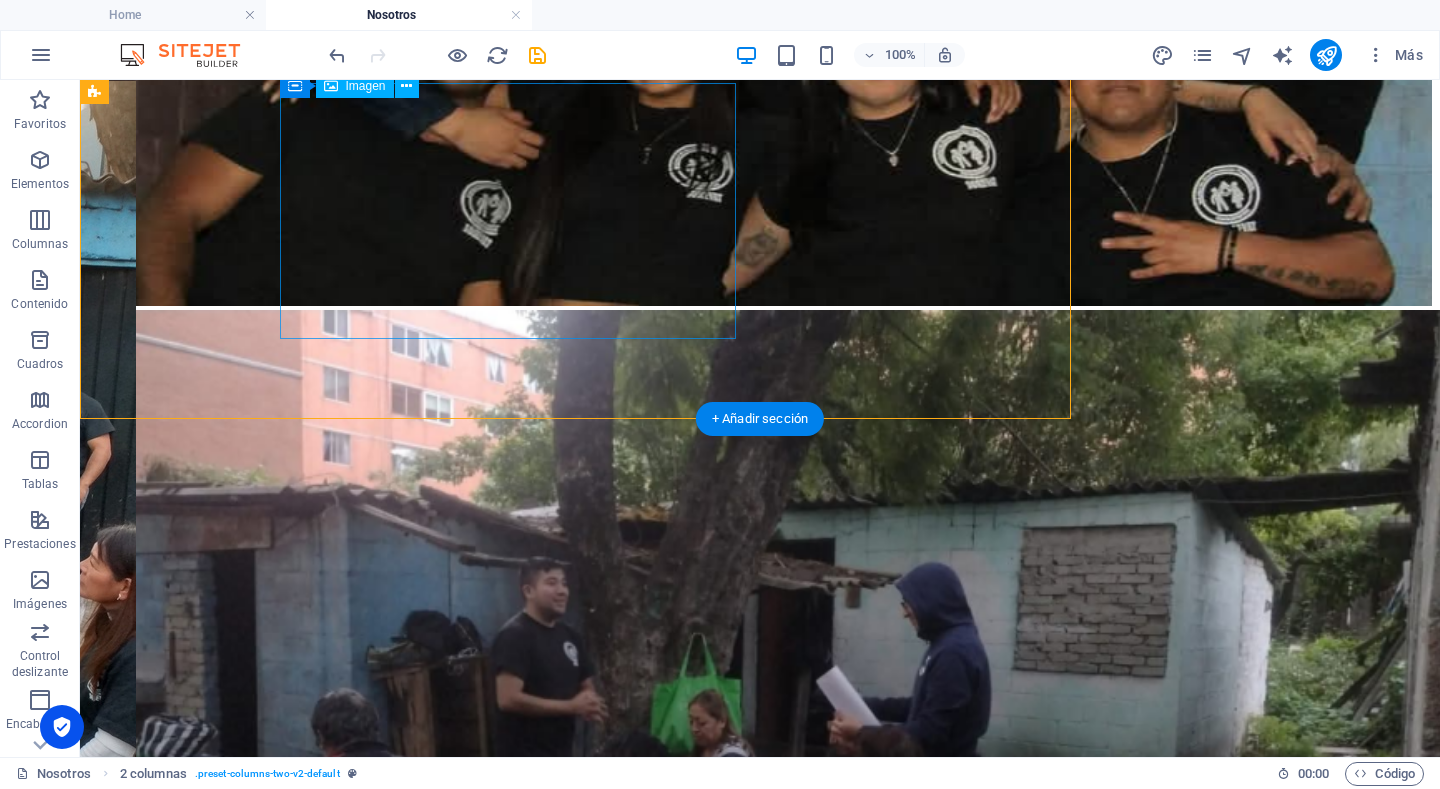 scroll, scrollTop: 1219, scrollLeft: 0, axis: vertical 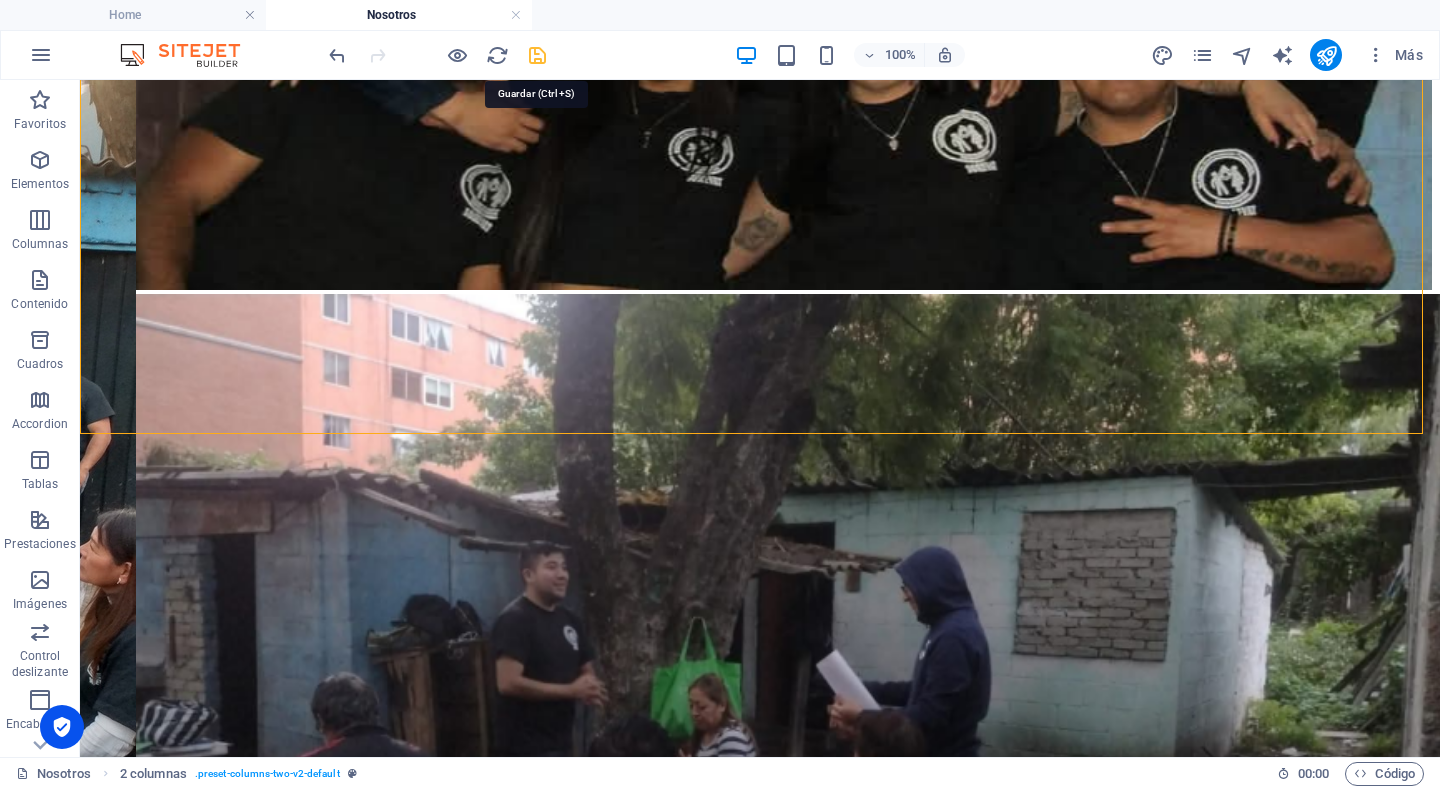 click at bounding box center (537, 55) 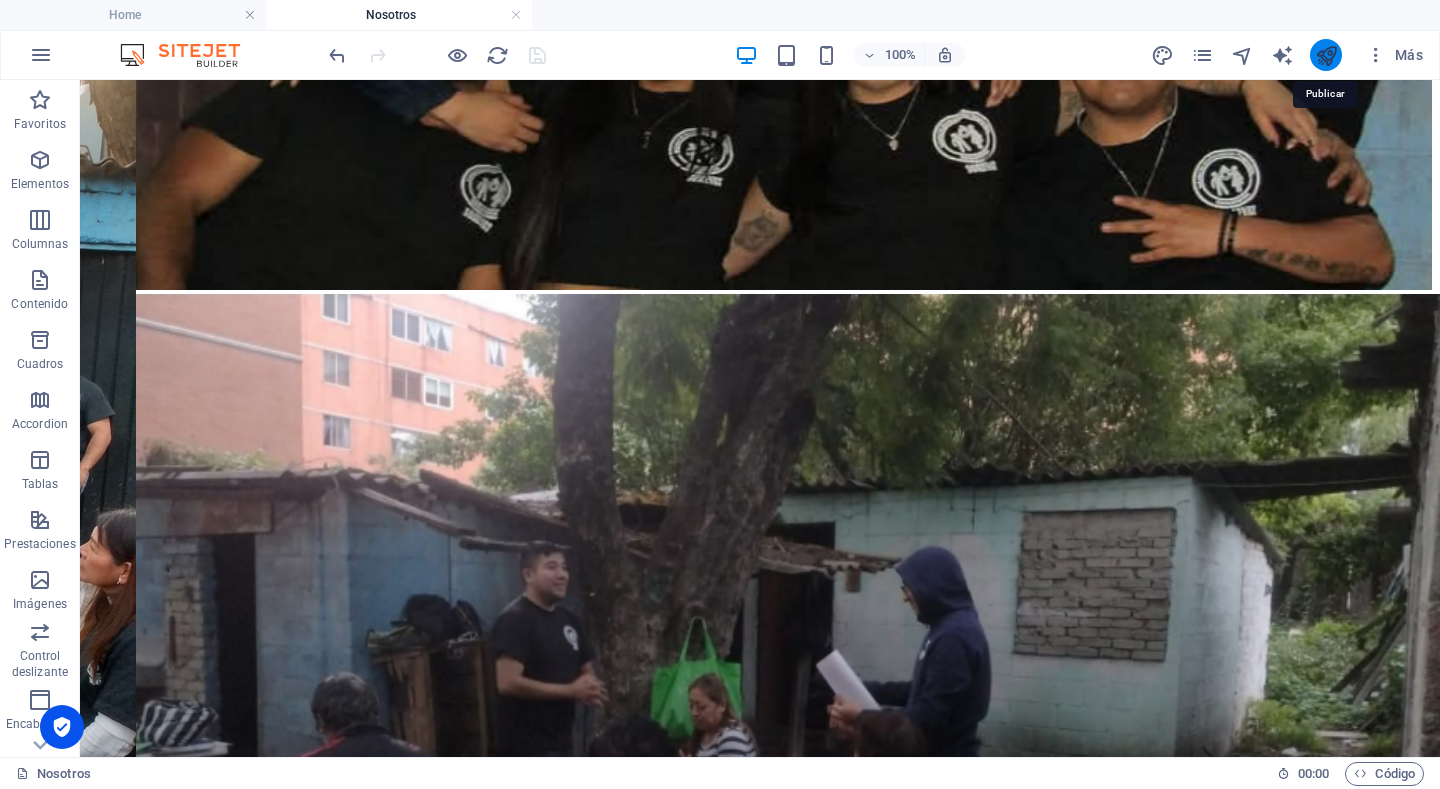 click at bounding box center (1326, 55) 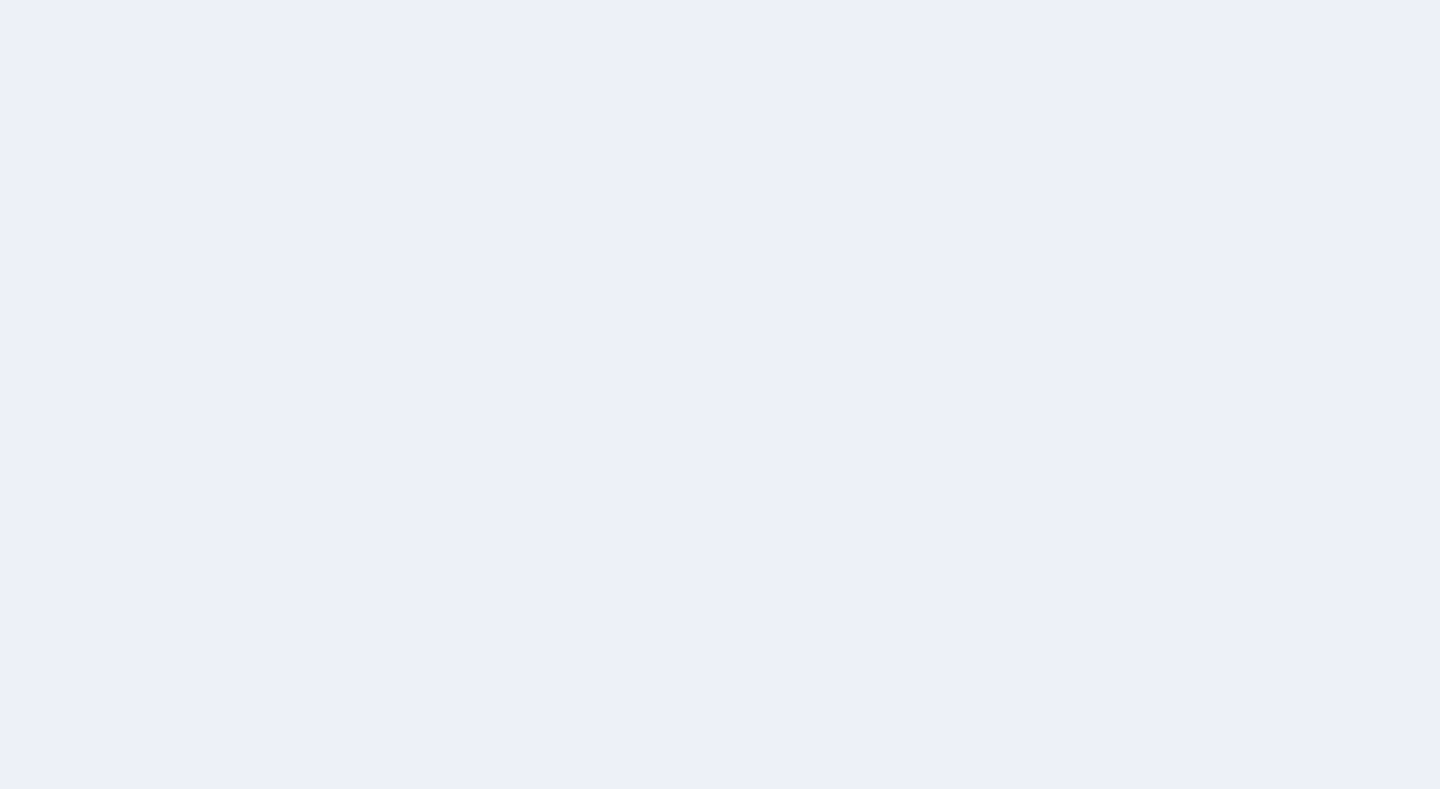 scroll, scrollTop: 0, scrollLeft: 0, axis: both 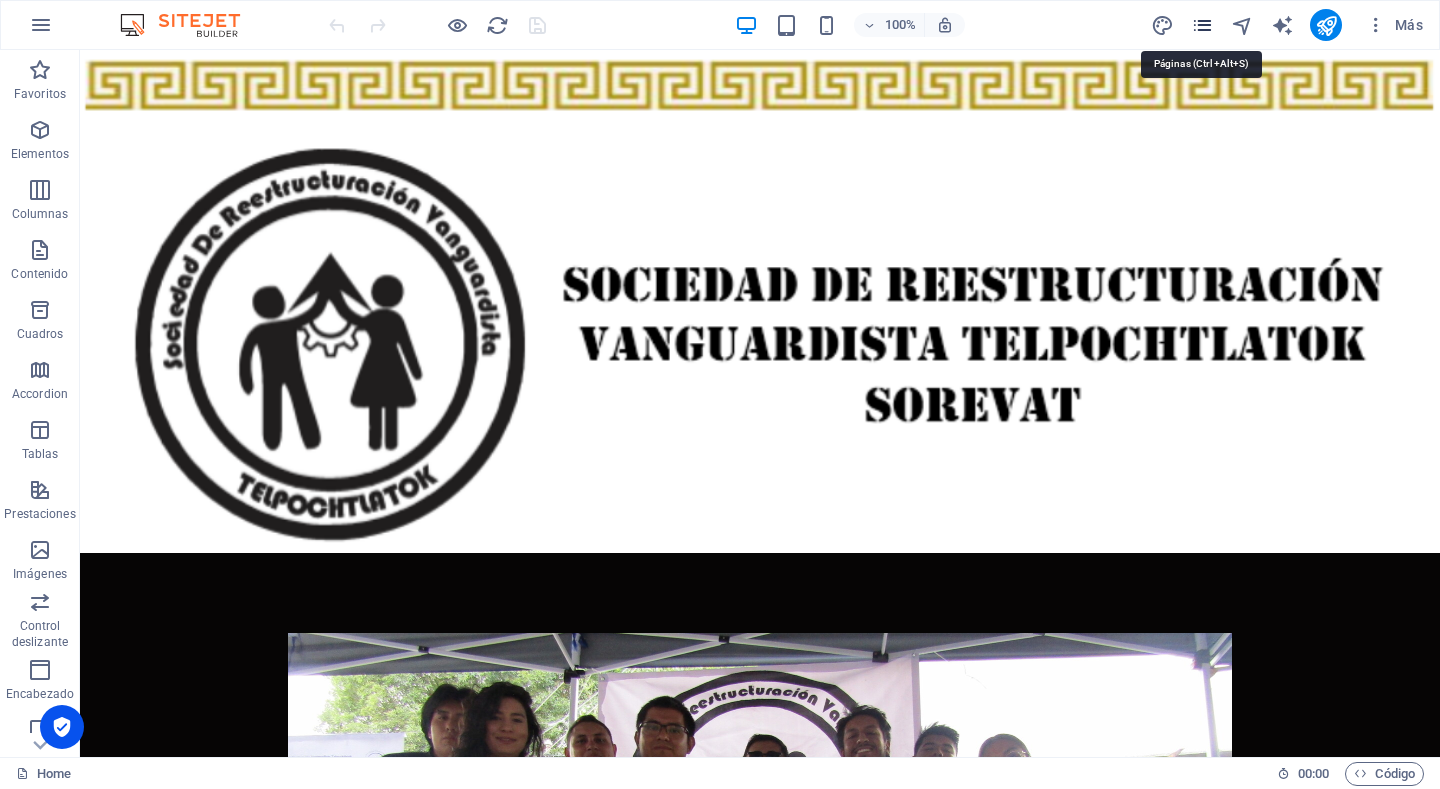 click at bounding box center [1202, 25] 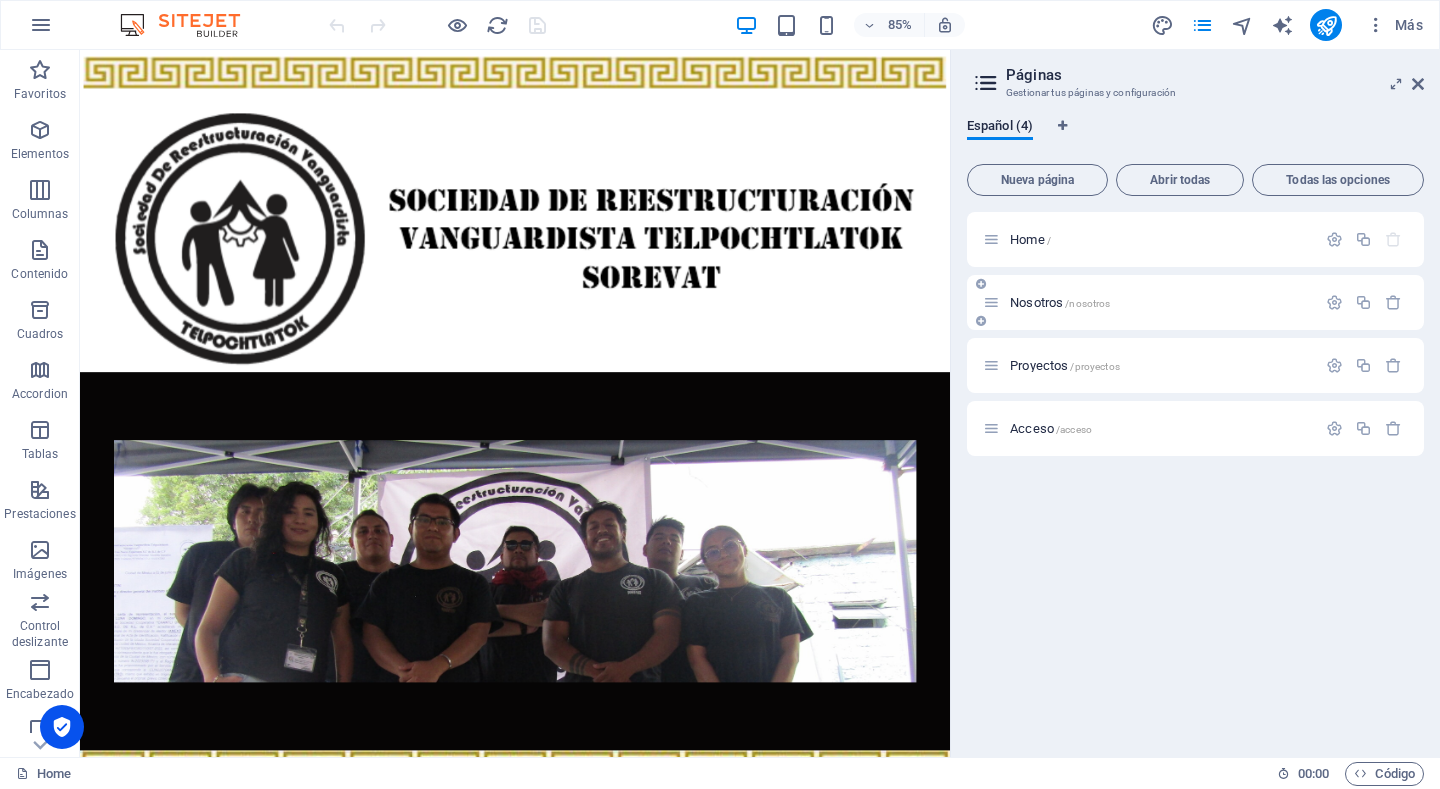 click on "Nosotros /nosotros" at bounding box center [1060, 302] 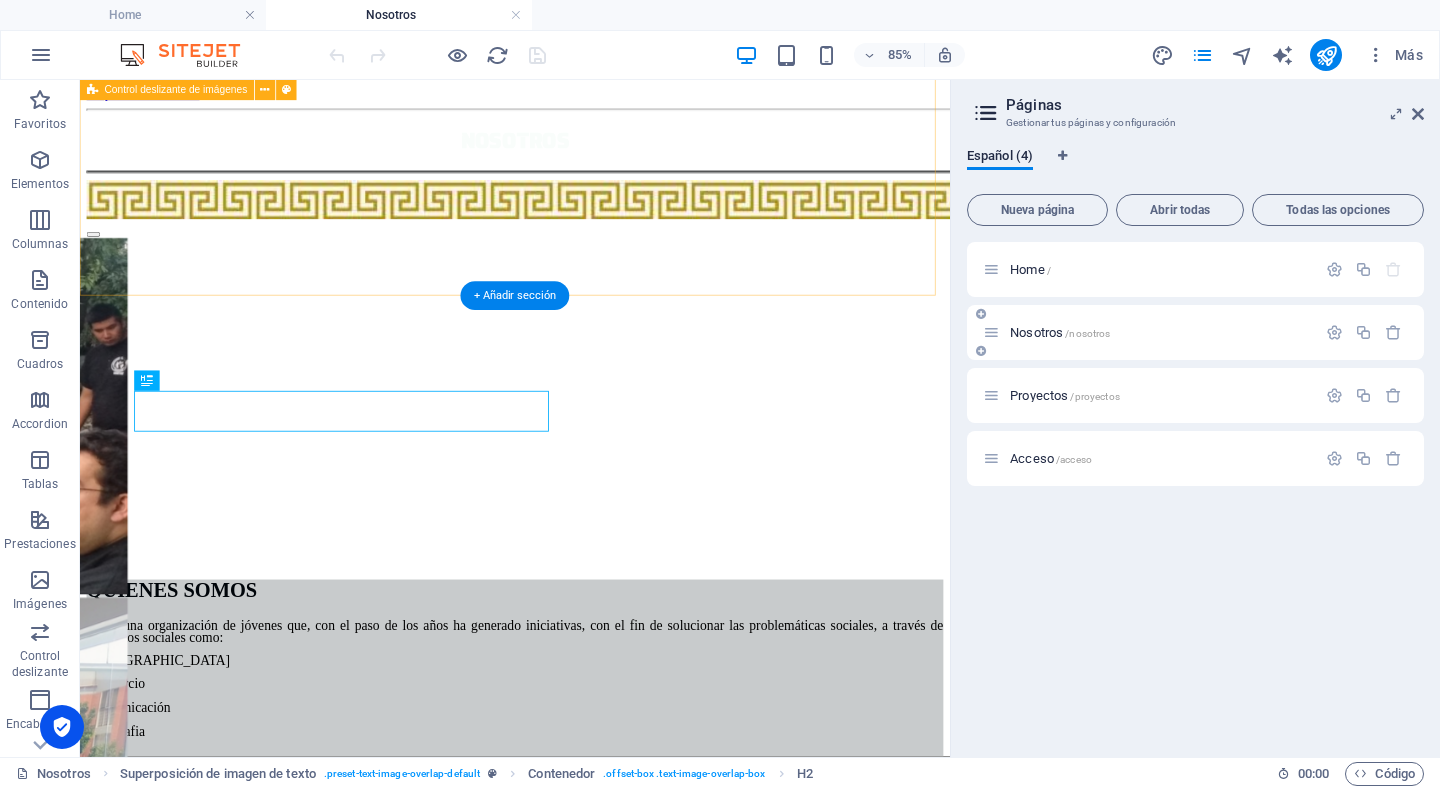scroll, scrollTop: 421, scrollLeft: 0, axis: vertical 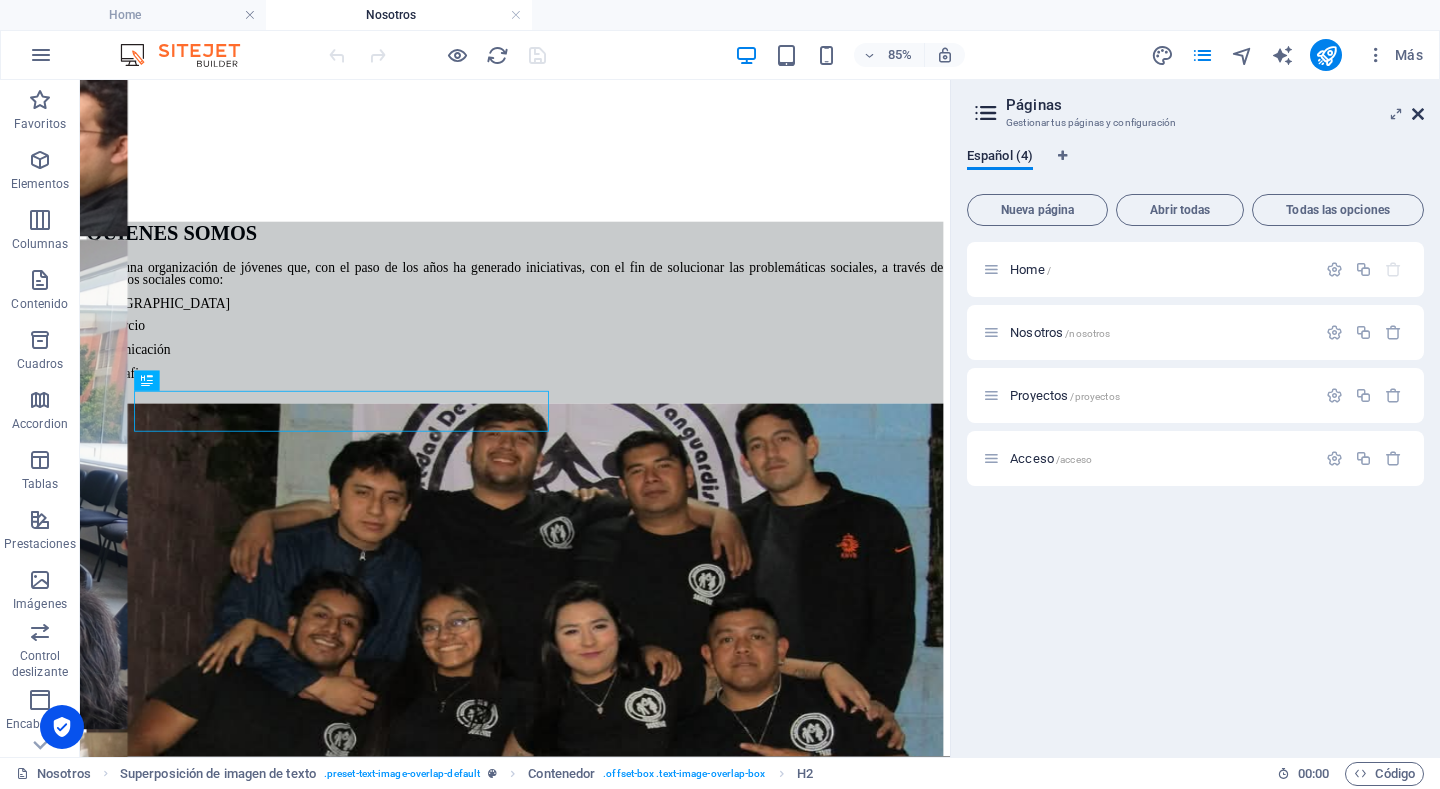 click at bounding box center (1418, 114) 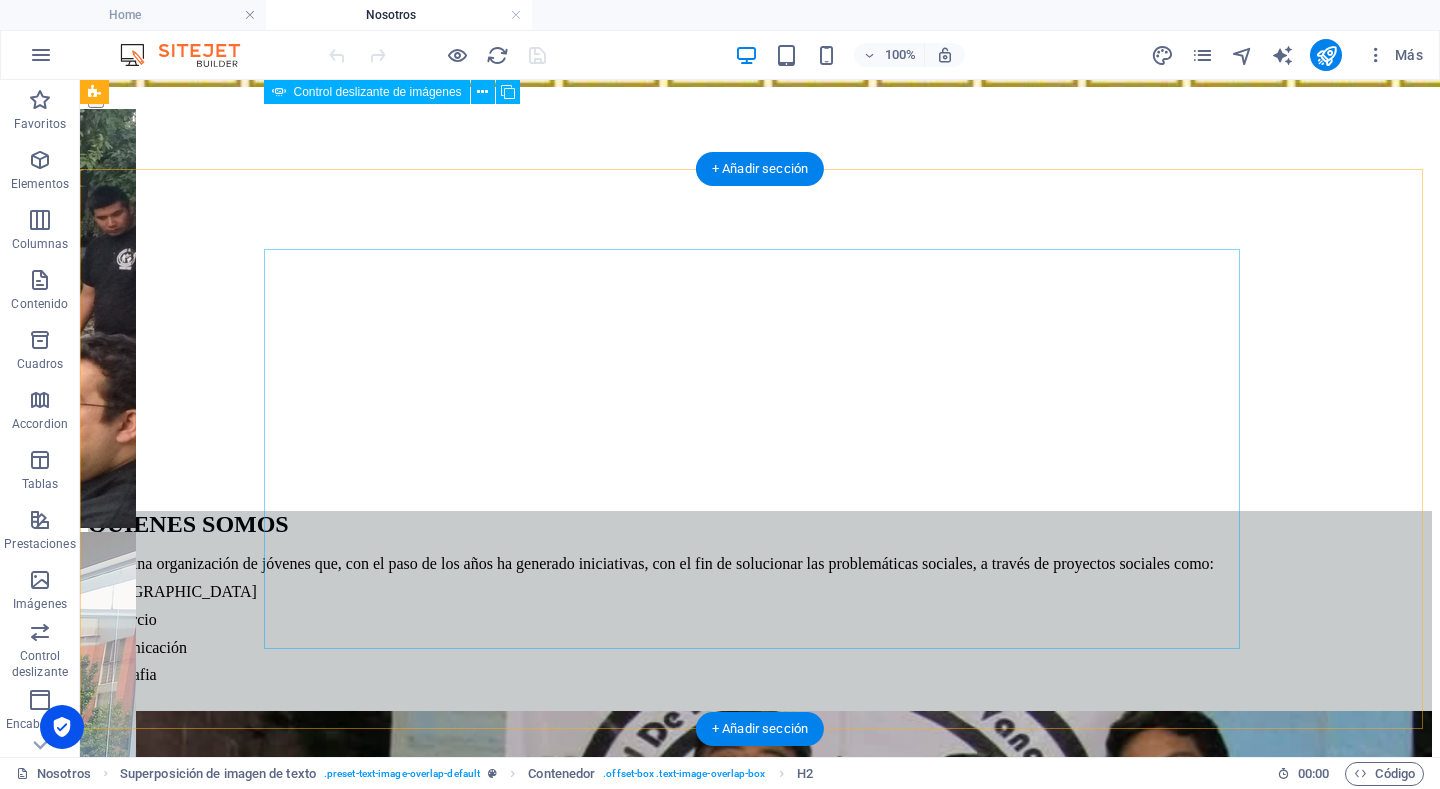 scroll, scrollTop: 0, scrollLeft: 0, axis: both 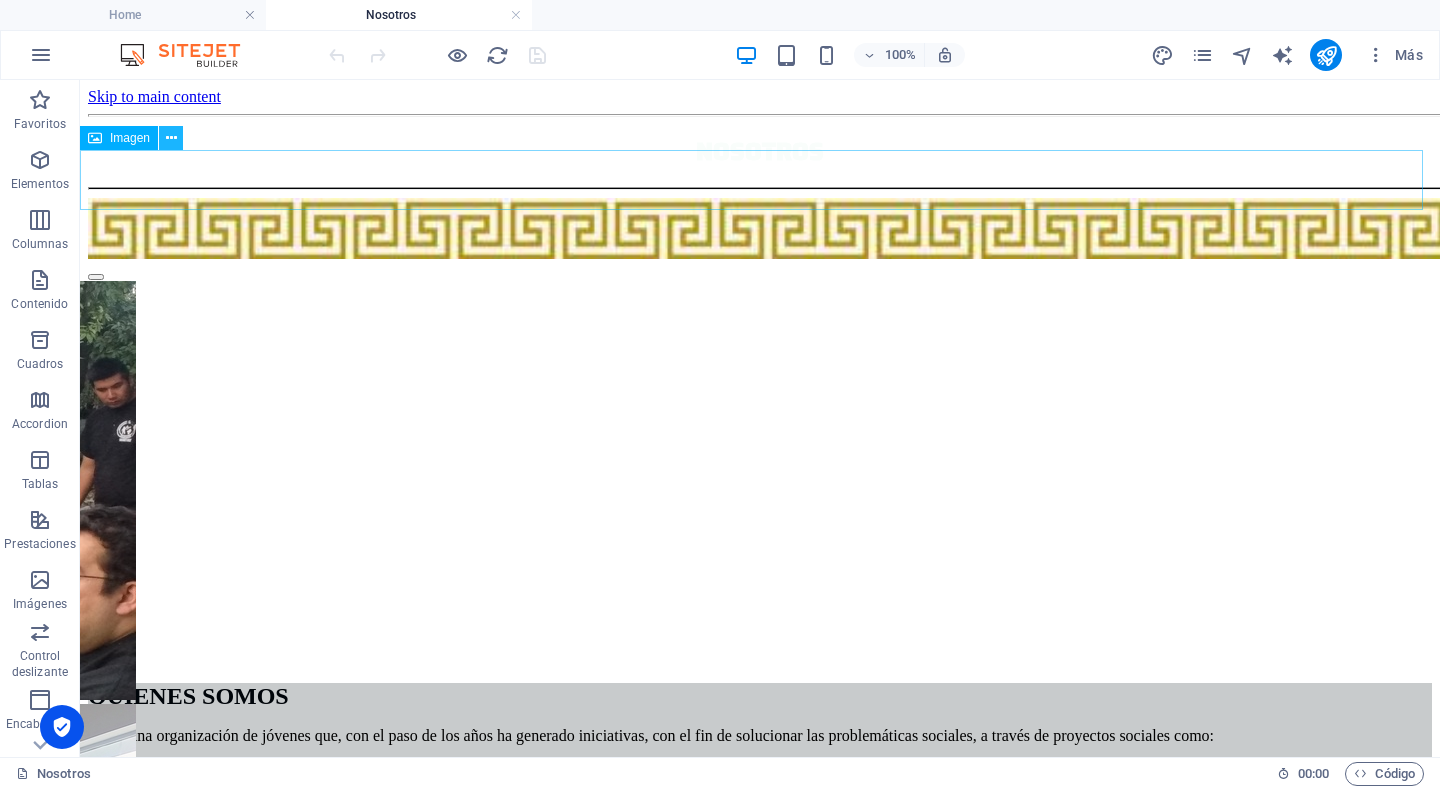 click at bounding box center [171, 138] 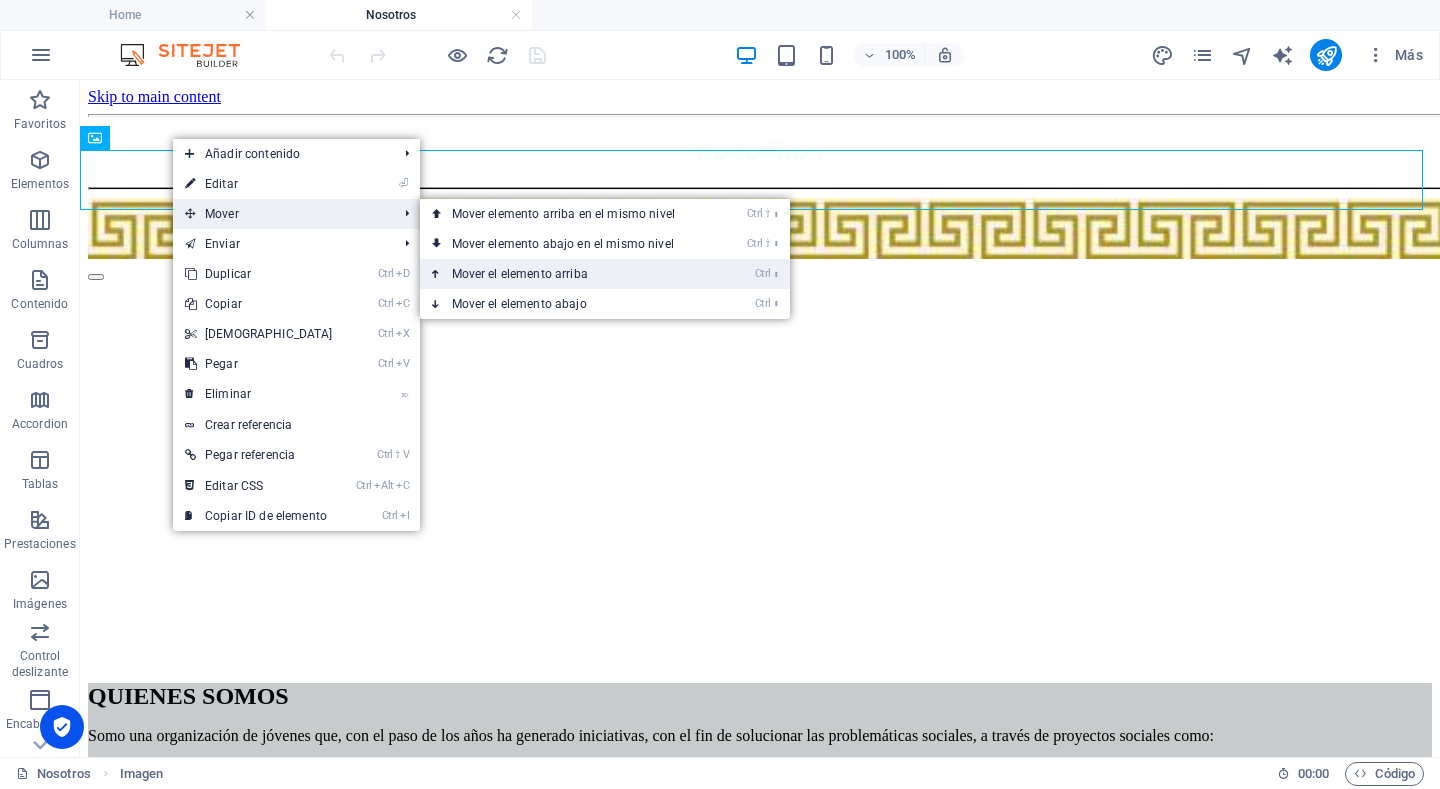 click on "Ctrl ⬆  Mover el elemento arriba" at bounding box center [567, 274] 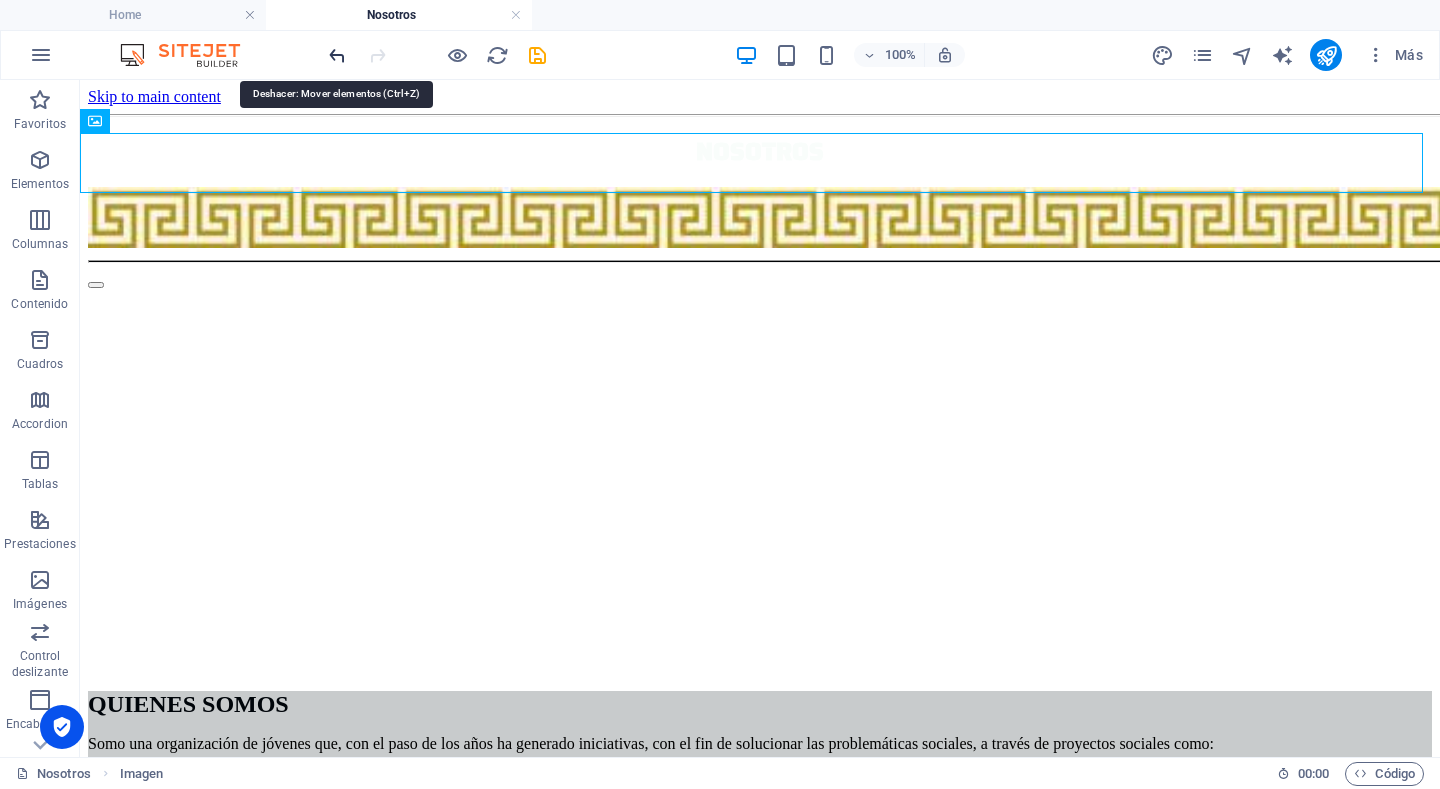 click at bounding box center [337, 55] 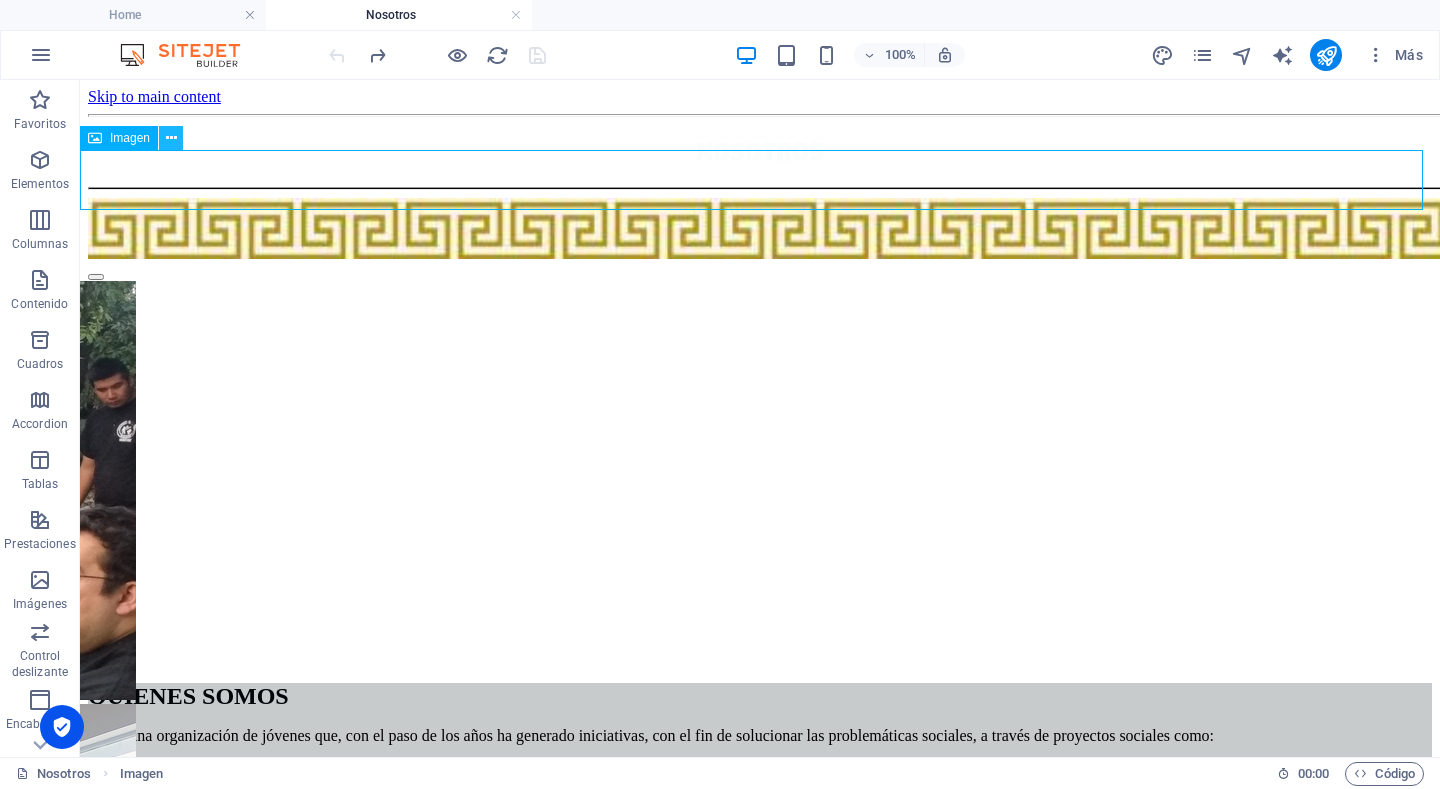 click at bounding box center (171, 138) 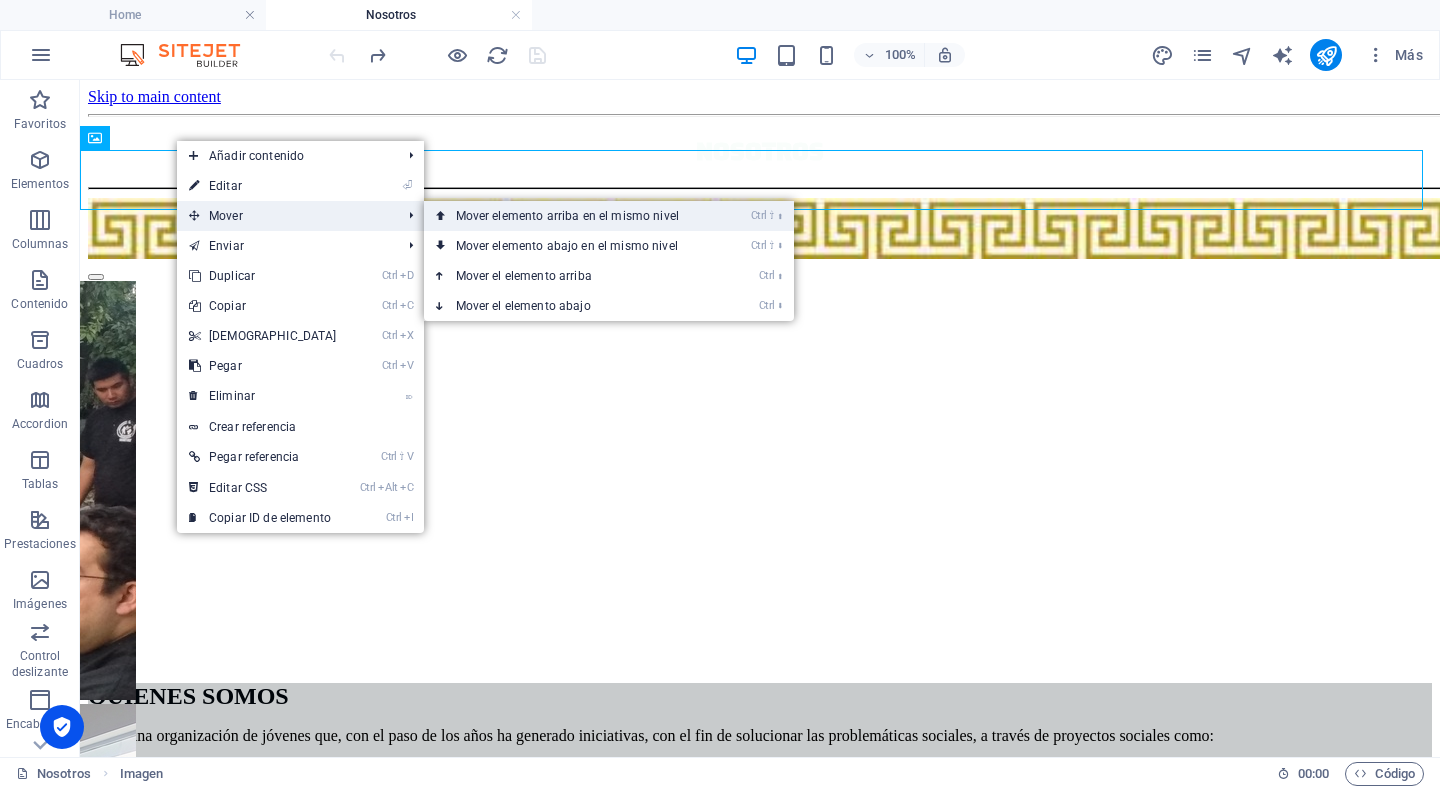click on "Ctrl ⇧ ⬆  Mover elemento arriba en el mismo nivel" at bounding box center (571, 216) 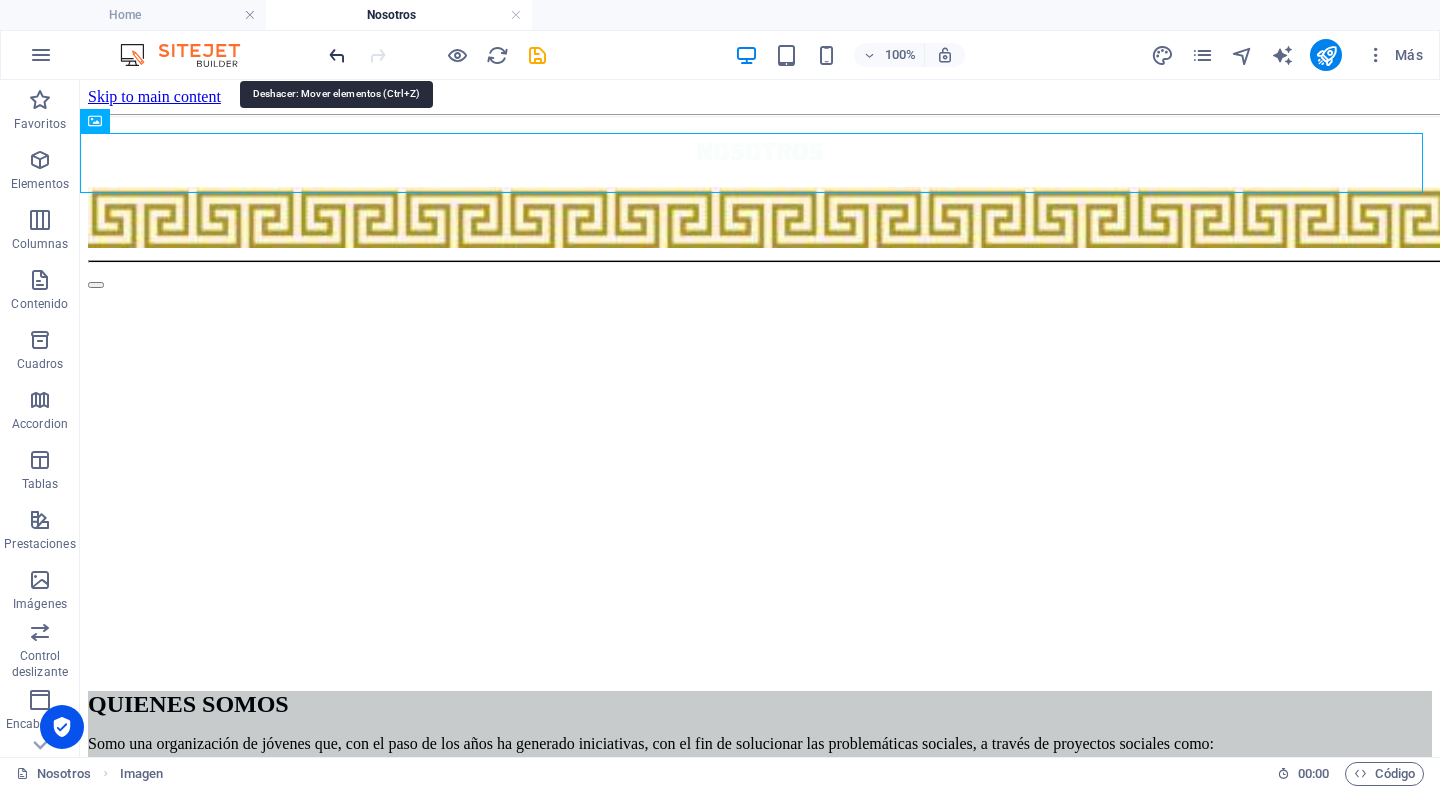 click at bounding box center (337, 55) 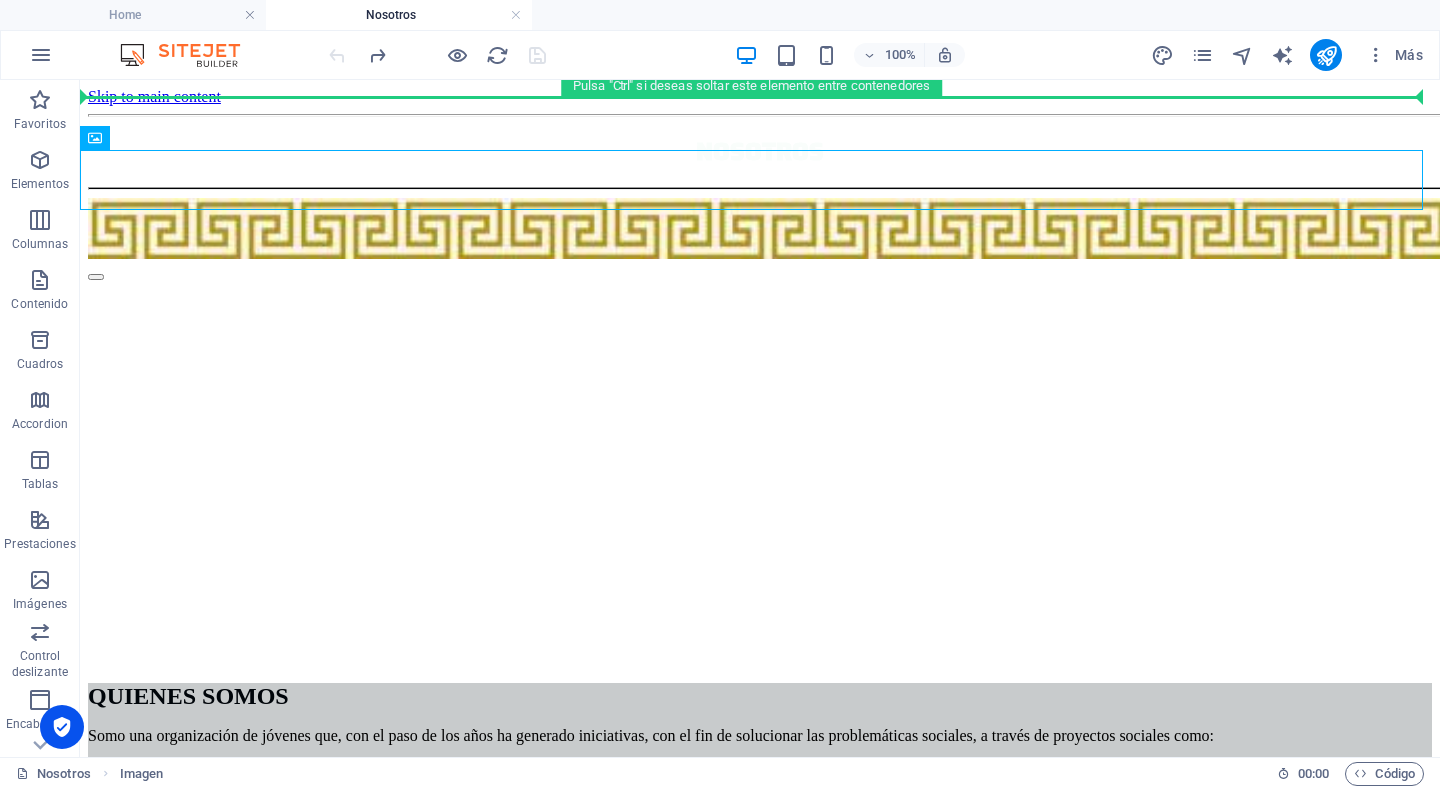 drag, startPoint x: 215, startPoint y: 218, endPoint x: 125, endPoint y: 102, distance: 146.81961 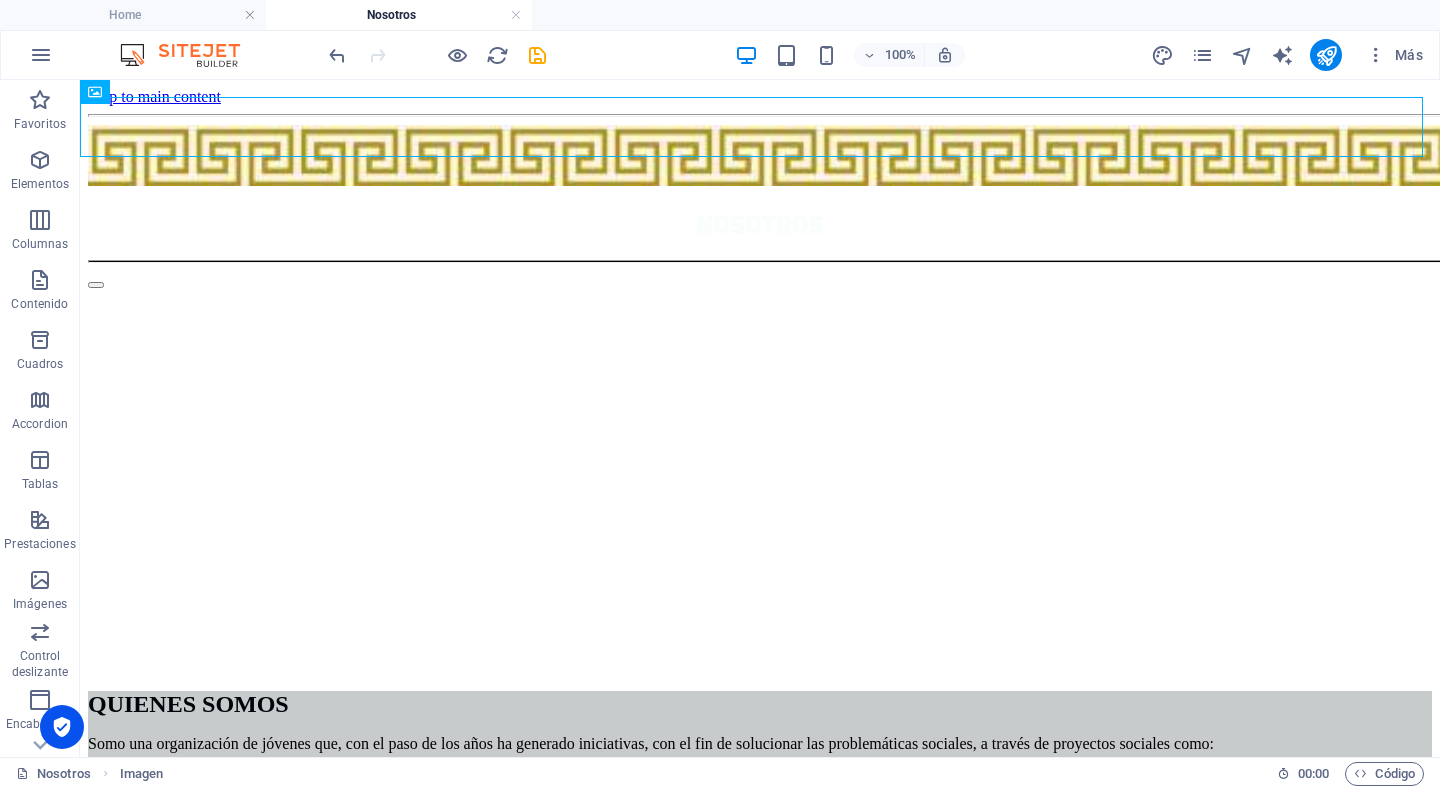 click on "Skip to main content
NOSOTROS 1 2 3 QUIENES SOMOS Somo una organización de jóvenes que, con el paso de los años ha generado iniciativas, con el fin de solucionar las problemáticas sociales, a través de proyectos sociales como: •[GEOGRAPHIC_DATA] •Comercio •Comunicación •Serigrafia M I S I O N Ser una empresa social y solidaria que funja como lucha frente a la solución de obtención de vivienda digna, de modo que sea accesible para cualquier persona física de la población [DEMOGRAPHIC_DATA] que se encuentre ante cualquier situación de vulnerabilidad sin distinción de credo, orientación sexual o clase social. V I S I O N Suelta el contenido aquí o  Añadir elementos  Pegar portapapeles" at bounding box center [760, 1817] 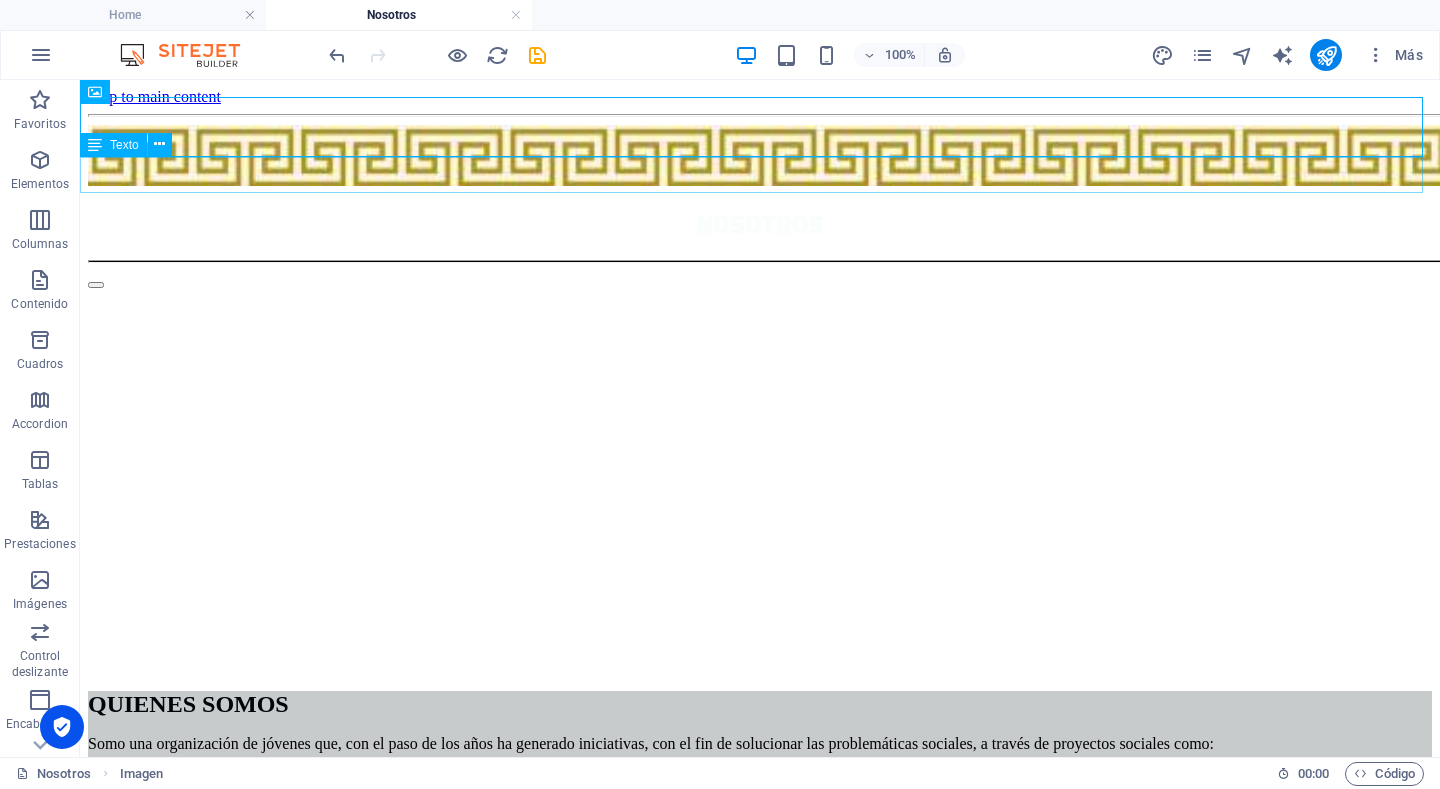 click on "NOSOTROS" at bounding box center [760, 225] 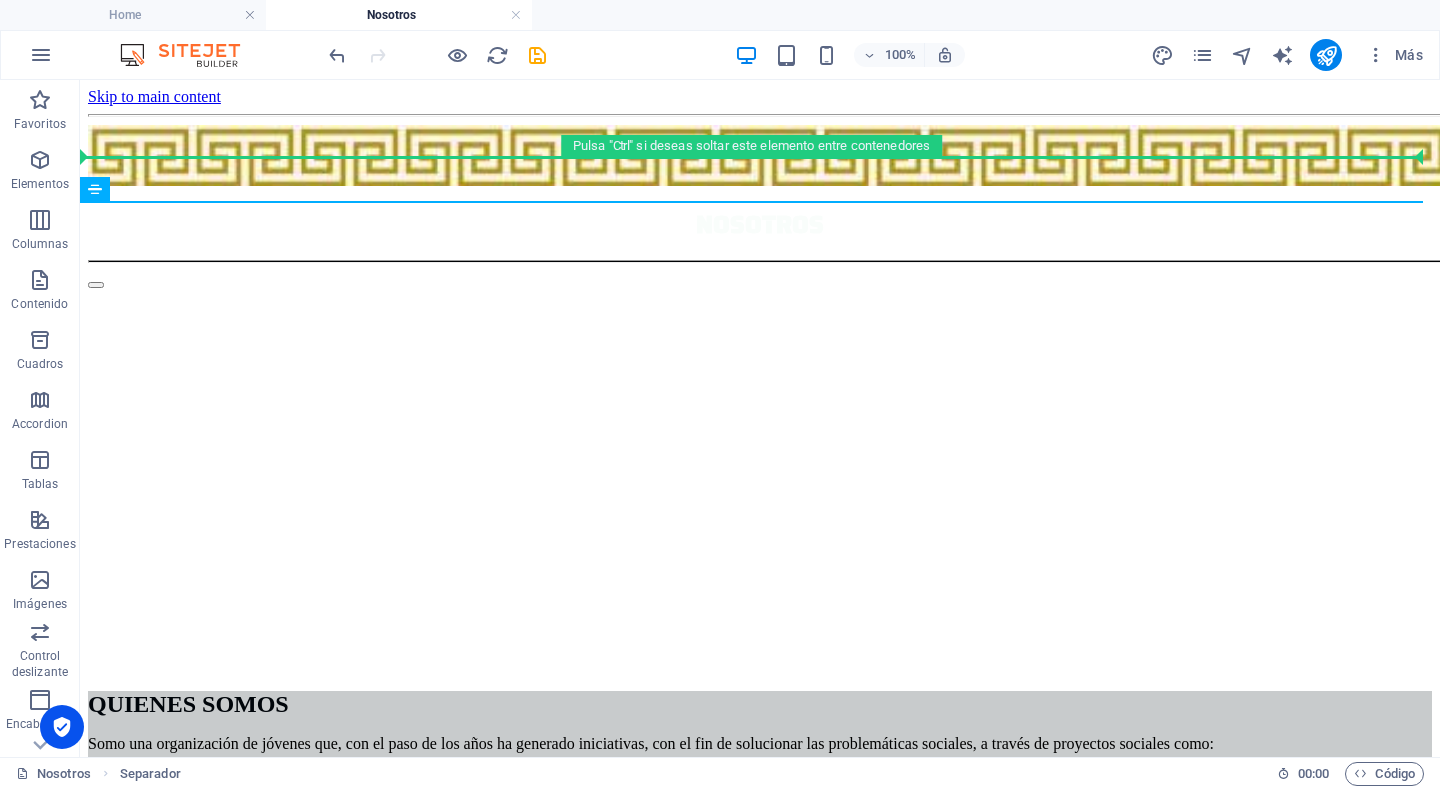 drag, startPoint x: 218, startPoint y: 274, endPoint x: 142, endPoint y: 164, distance: 133.70116 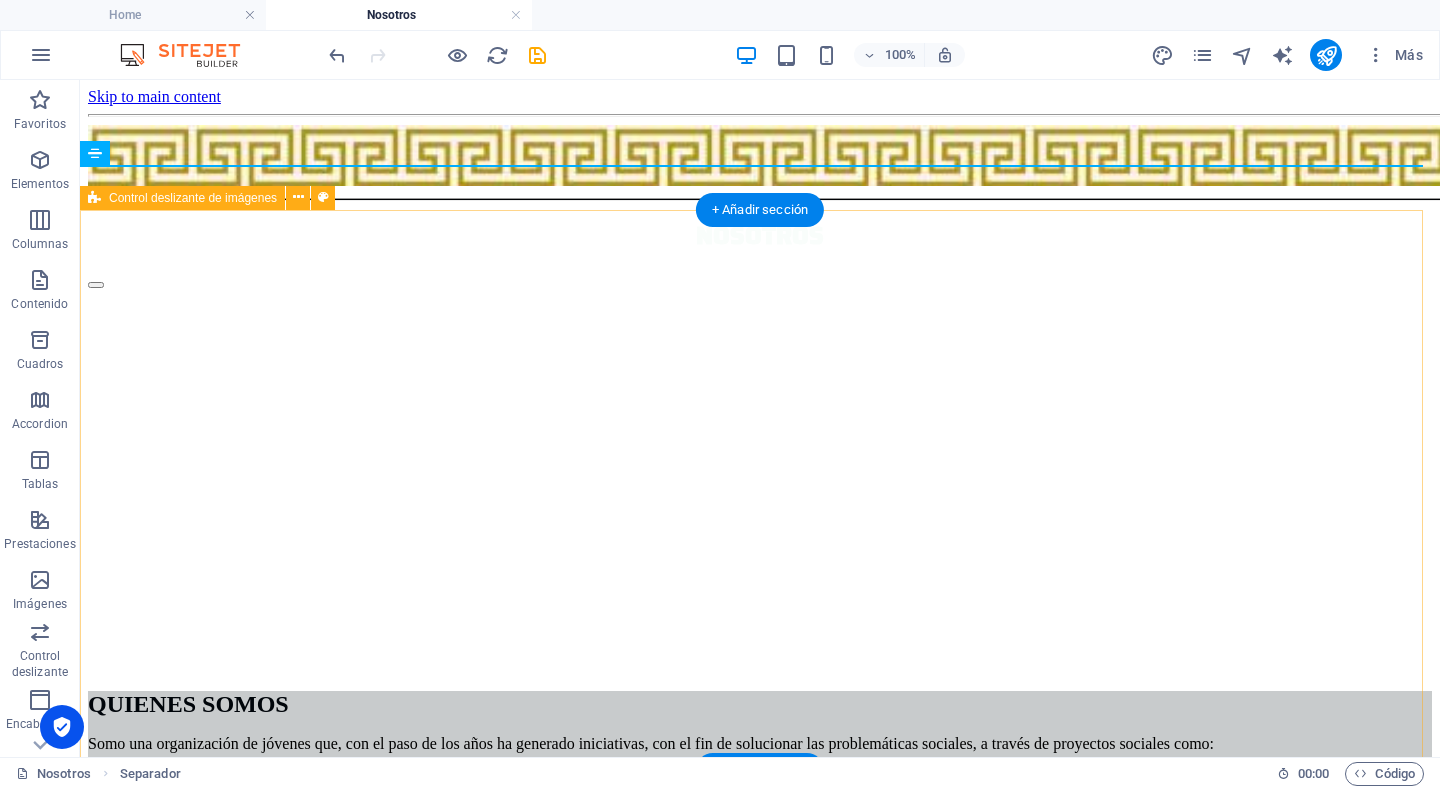 click on "1 2 3" at bounding box center [760, 471] 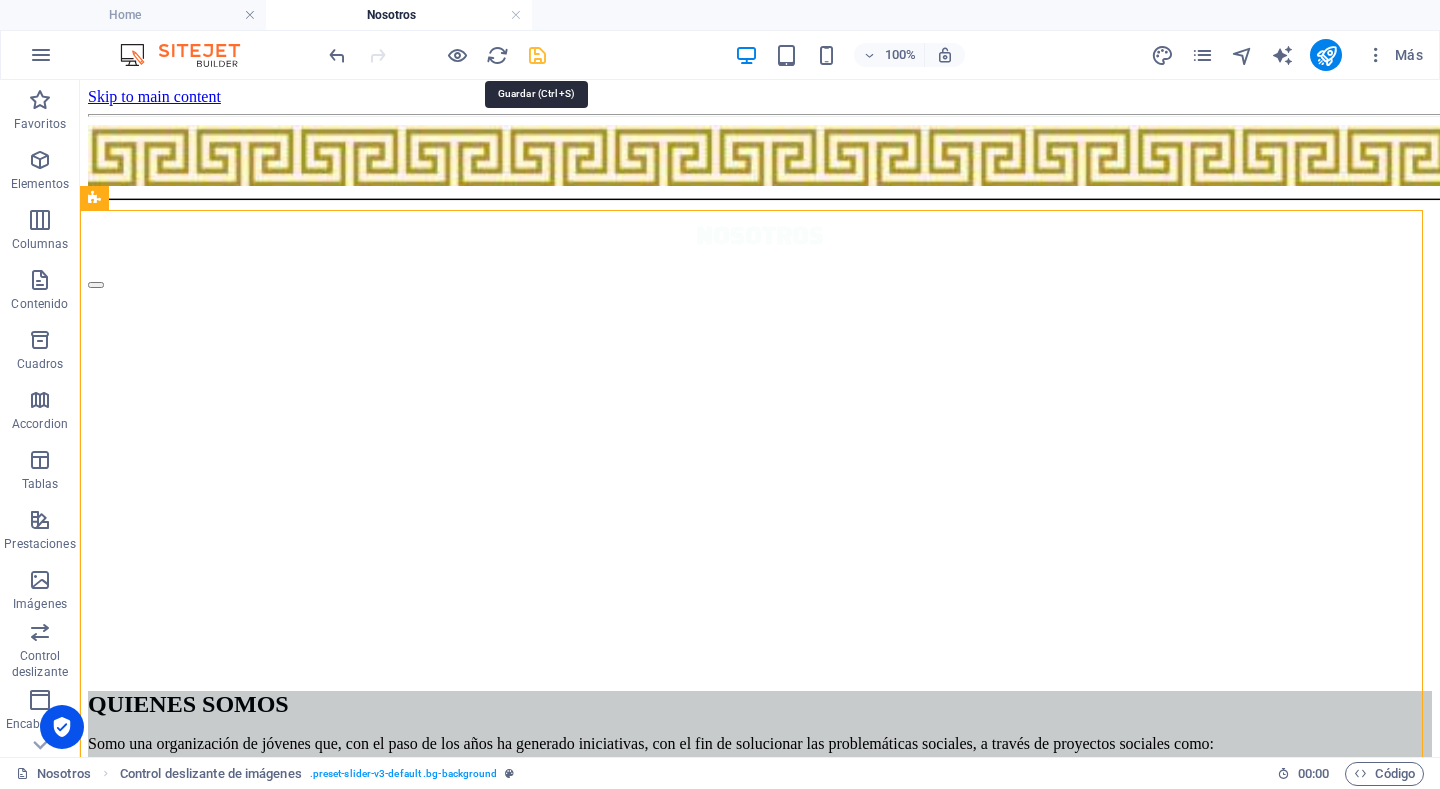 click at bounding box center [537, 55] 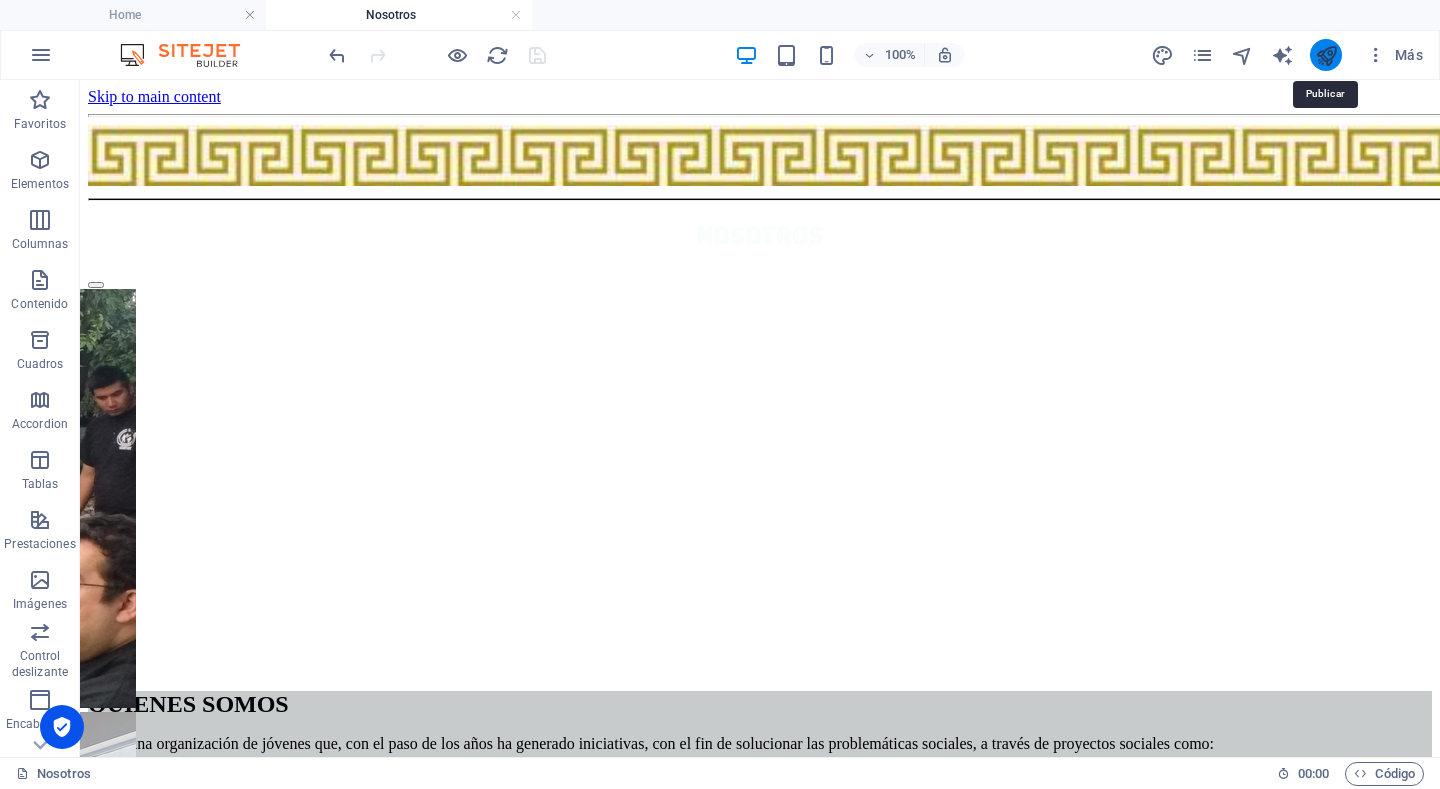 click at bounding box center [1326, 55] 